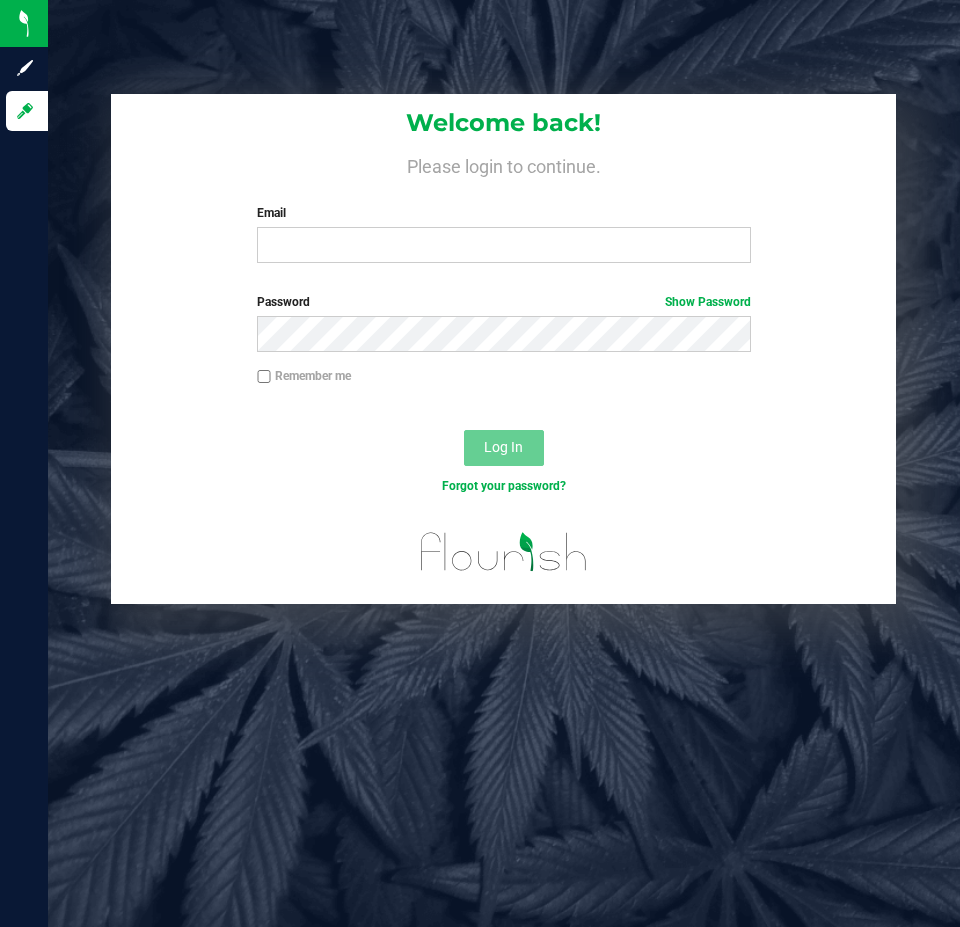 scroll, scrollTop: 0, scrollLeft: 0, axis: both 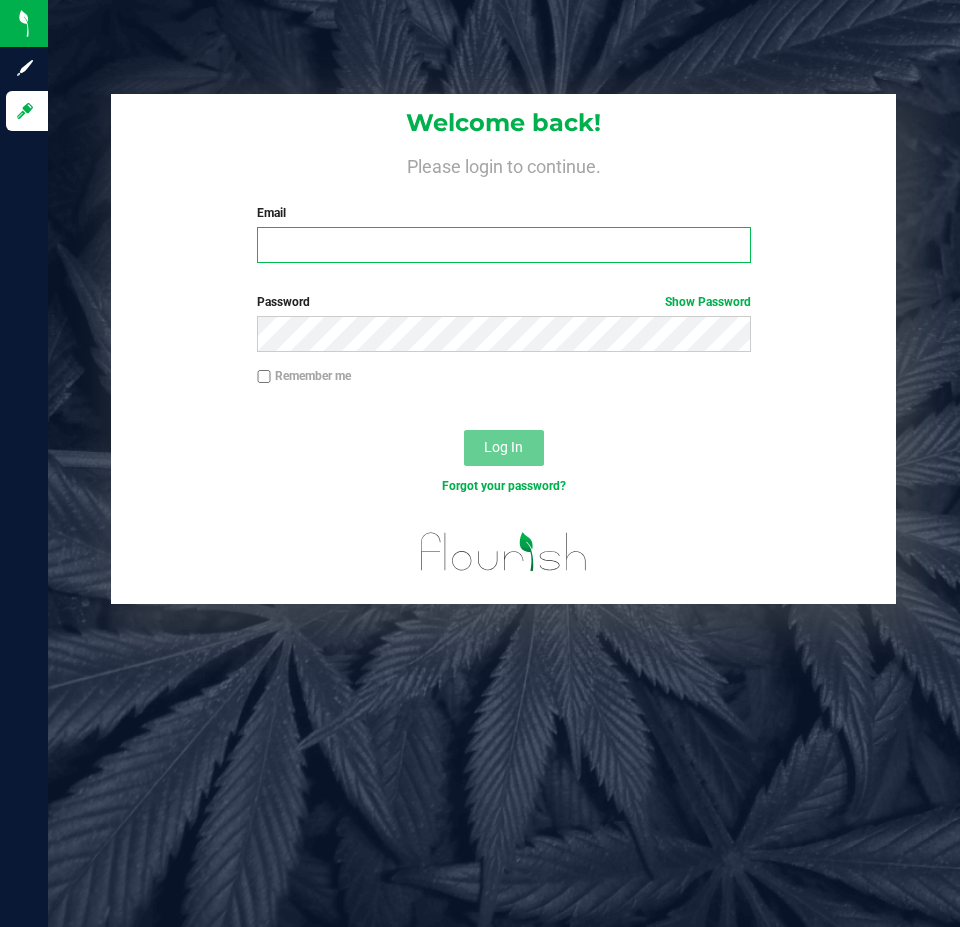 click on "Email" at bounding box center [503, 245] 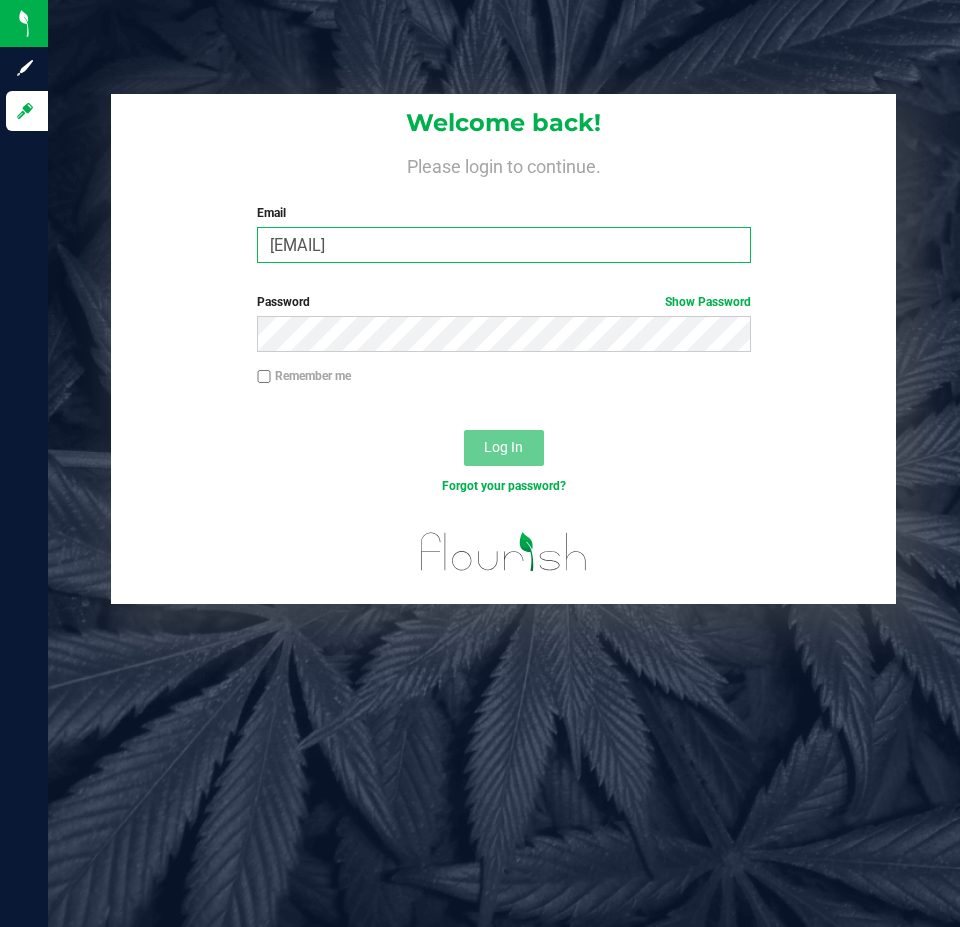 type on "[EMAIL]" 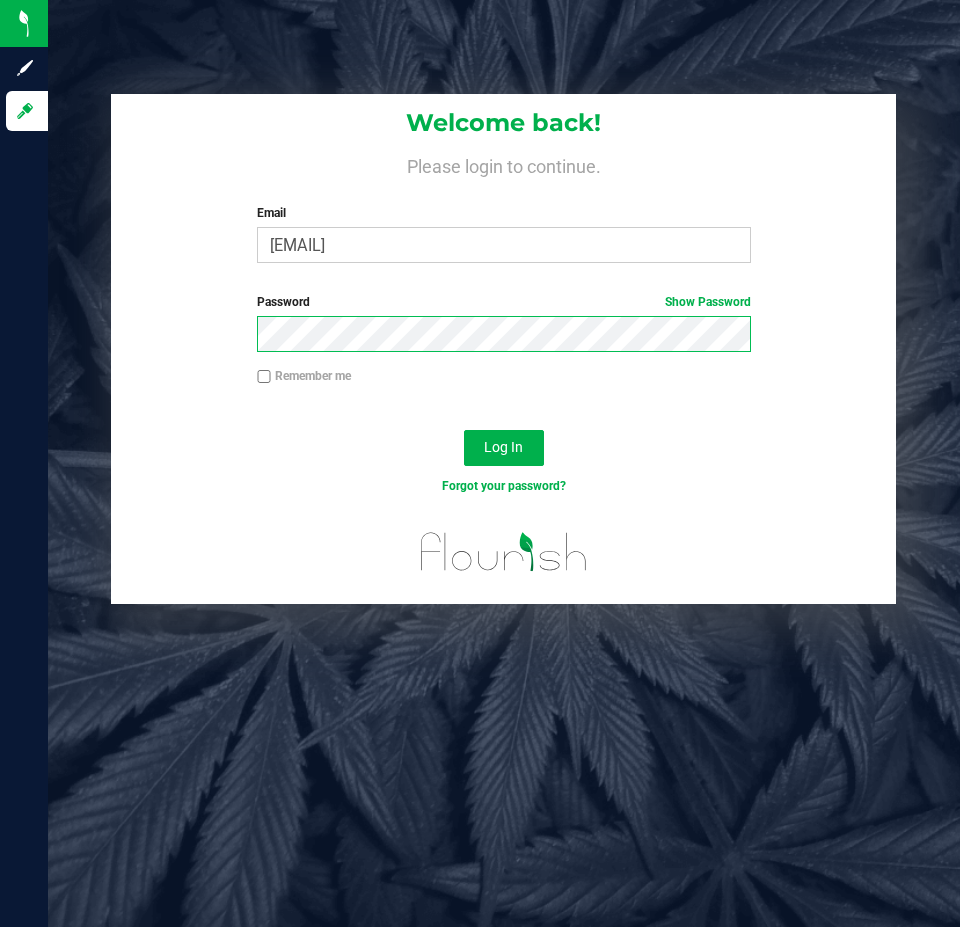 click on "Log In" at bounding box center (504, 448) 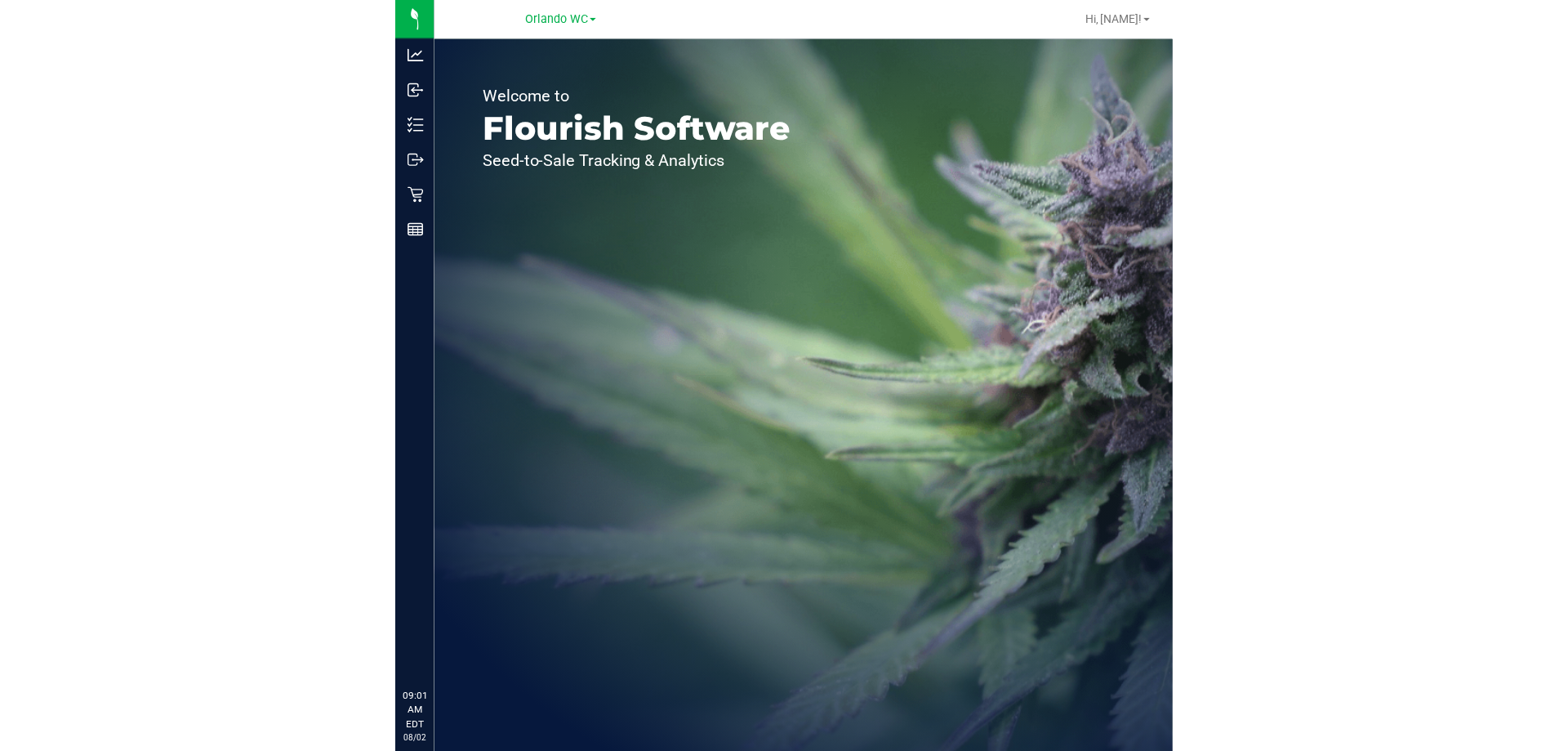 scroll, scrollTop: 0, scrollLeft: 0, axis: both 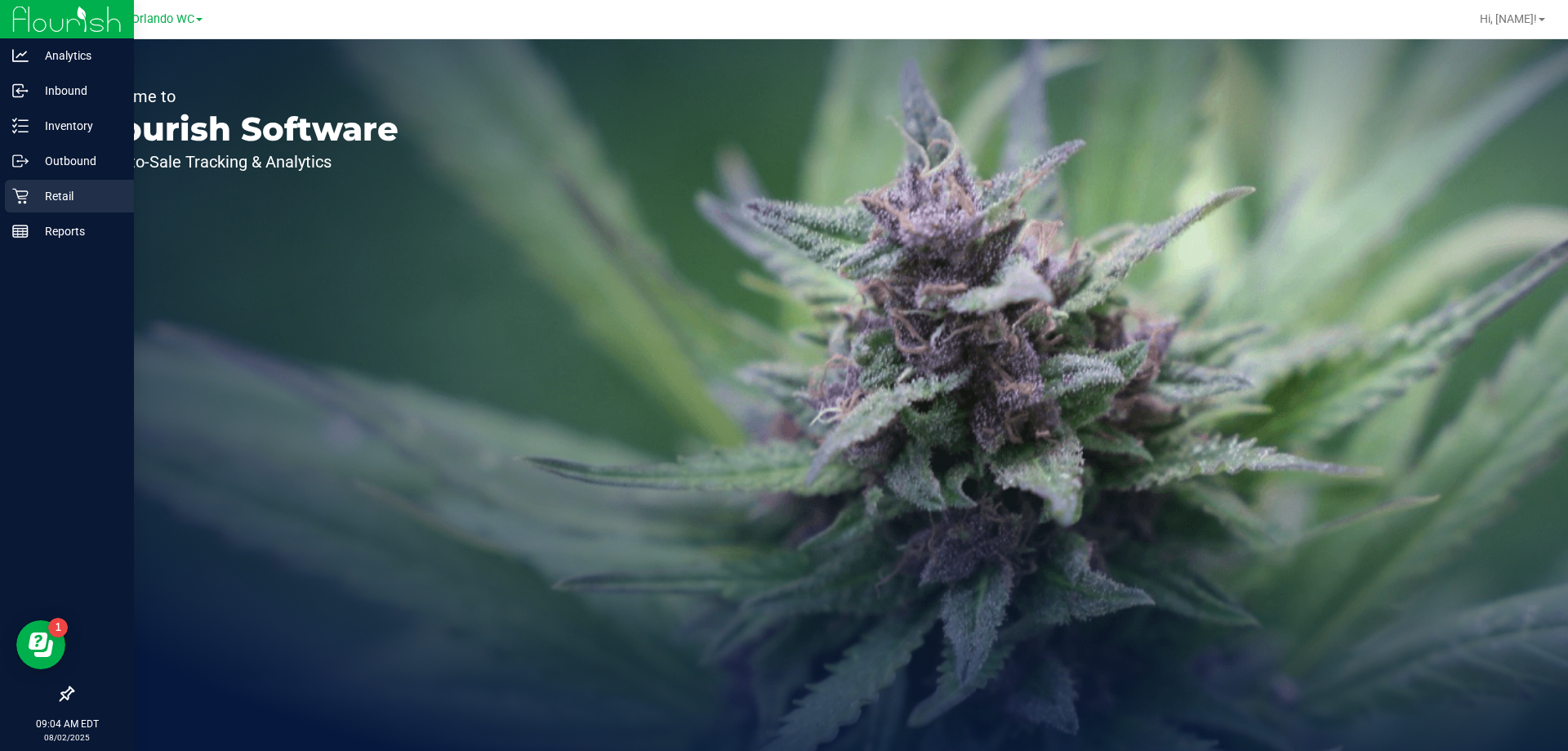 click on "Retail" at bounding box center [78, 196] 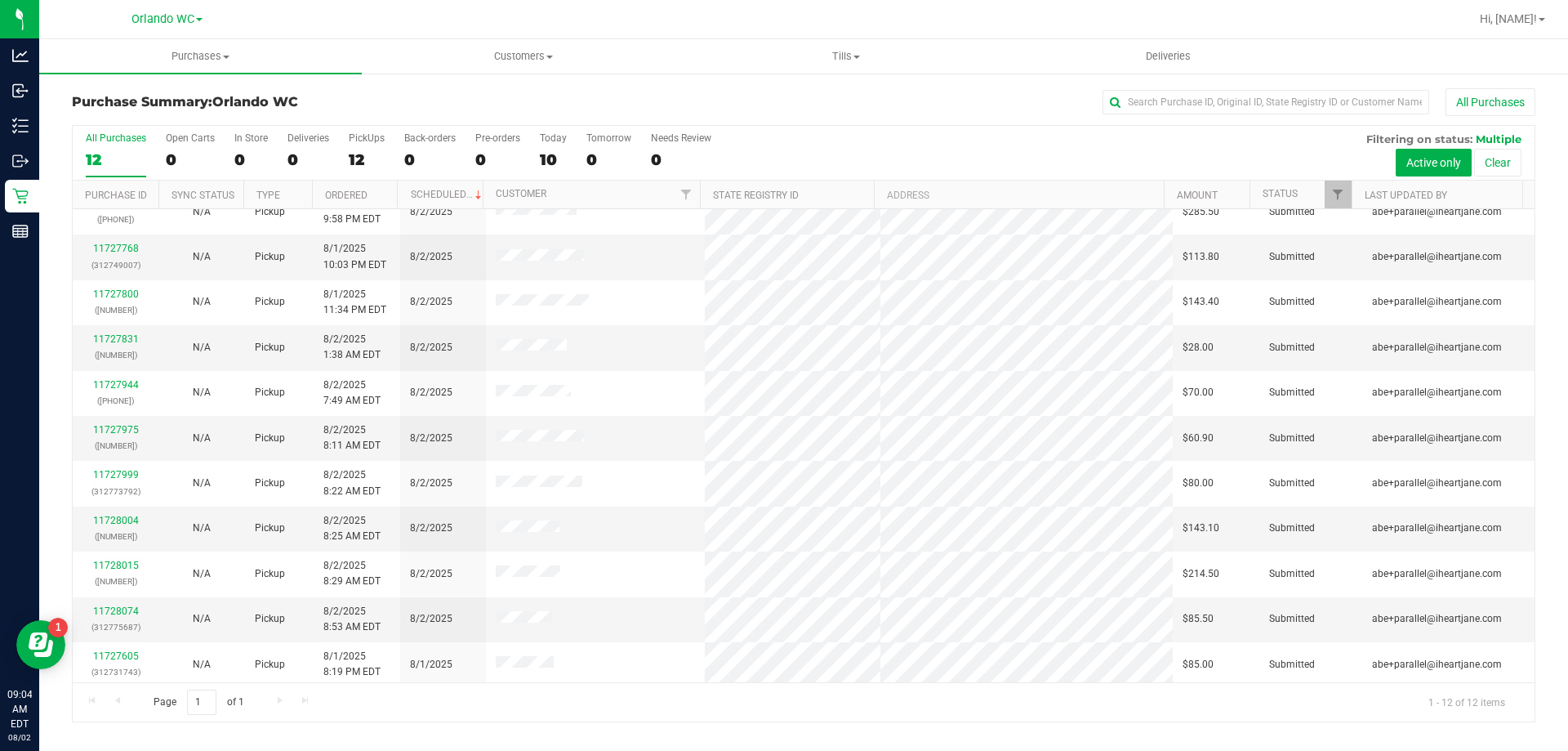 scroll, scrollTop: 0, scrollLeft: 0, axis: both 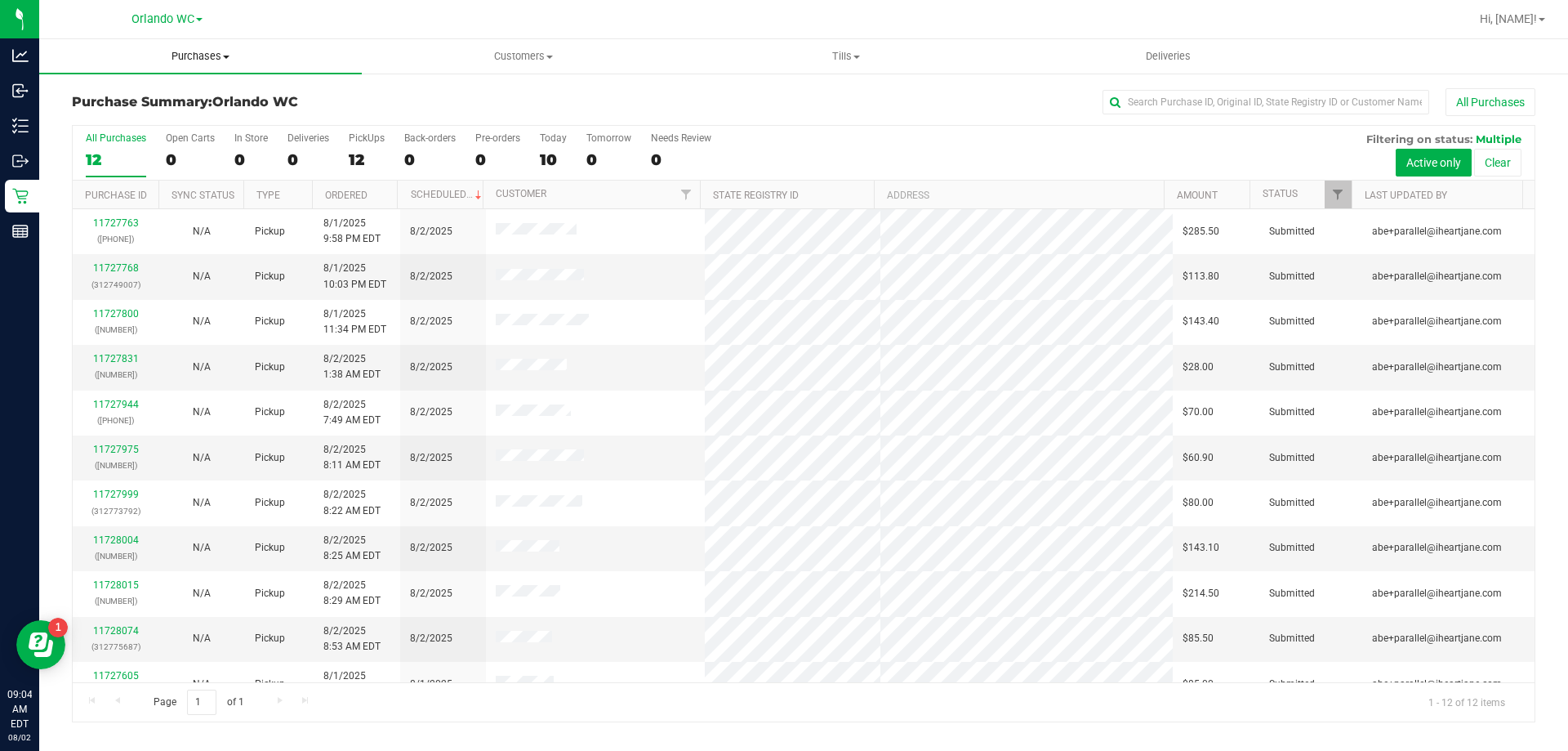 click on "Purchases
Summary of purchases
Fulfillment
All purchases" at bounding box center [200, 56] 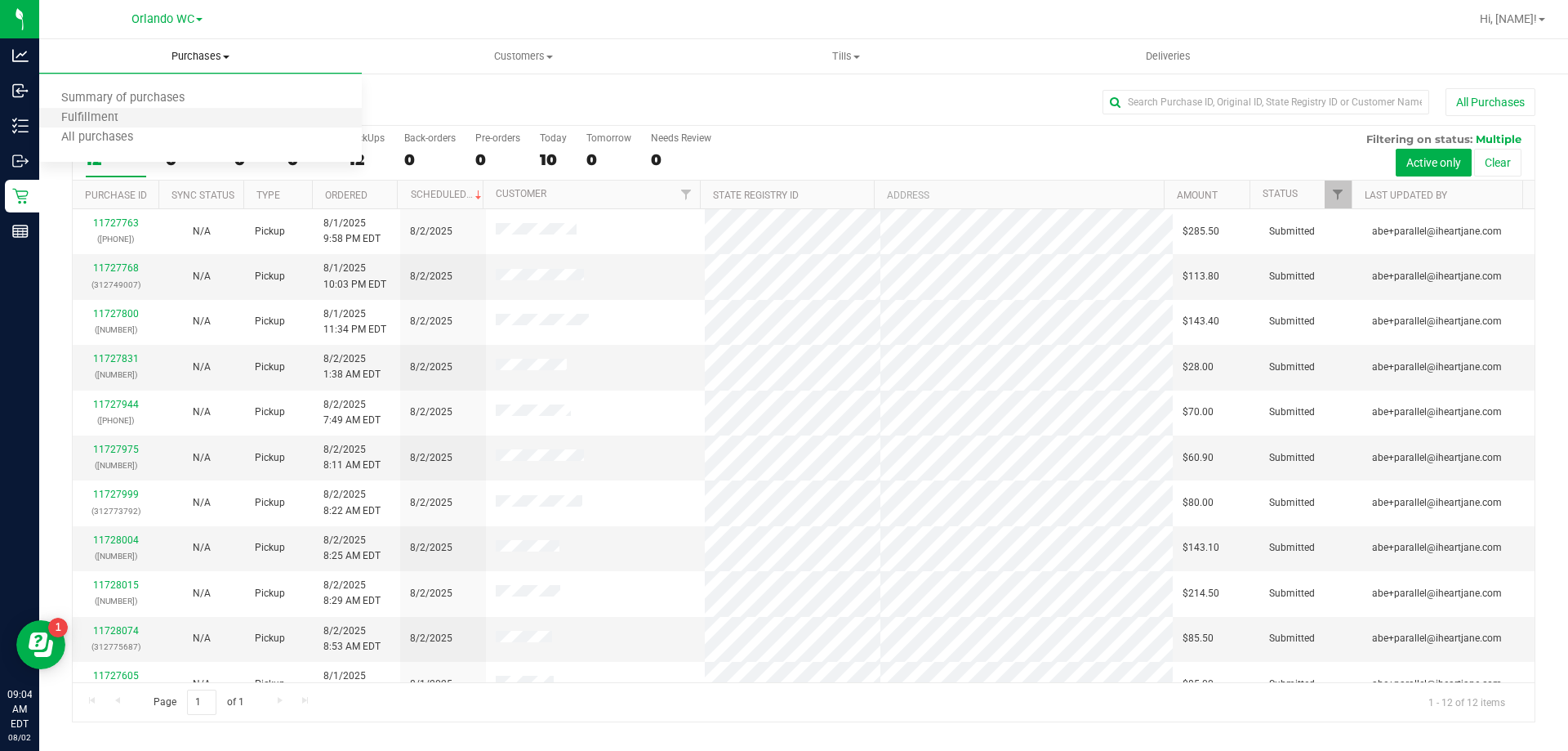 click on "Fulfillment" at bounding box center [200, 118] 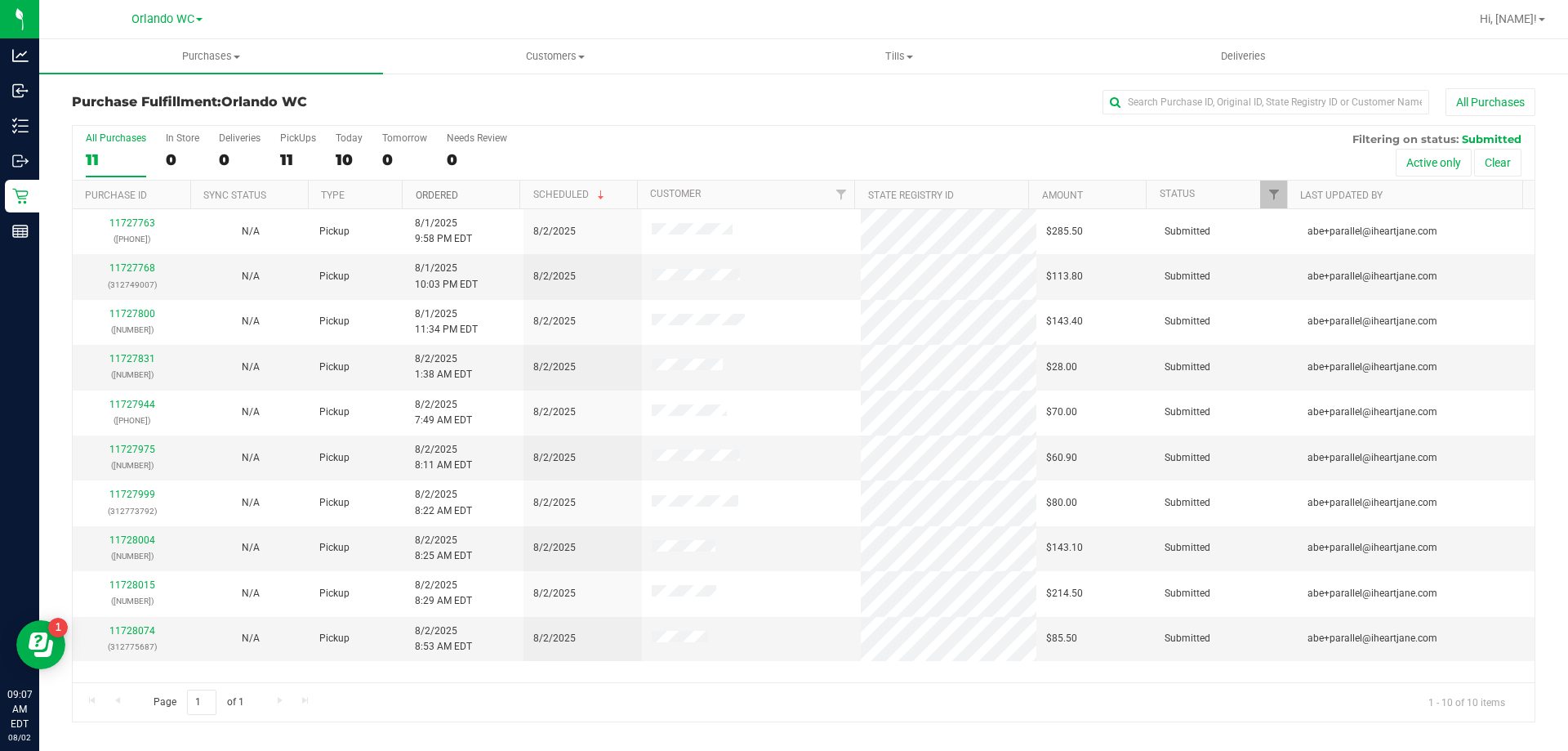 click on "Ordered" at bounding box center [437, 195] 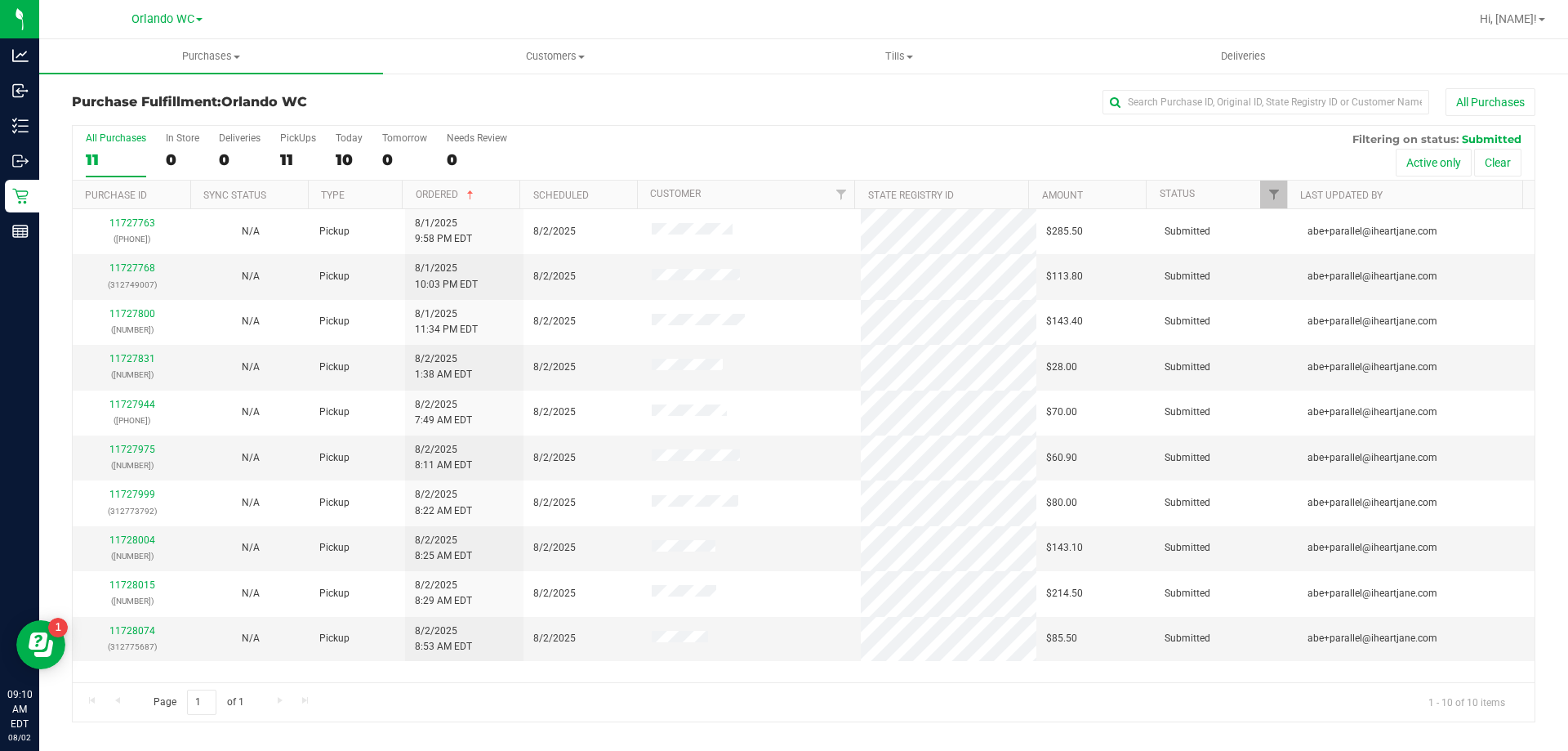 click on "11" at bounding box center [116, 159] 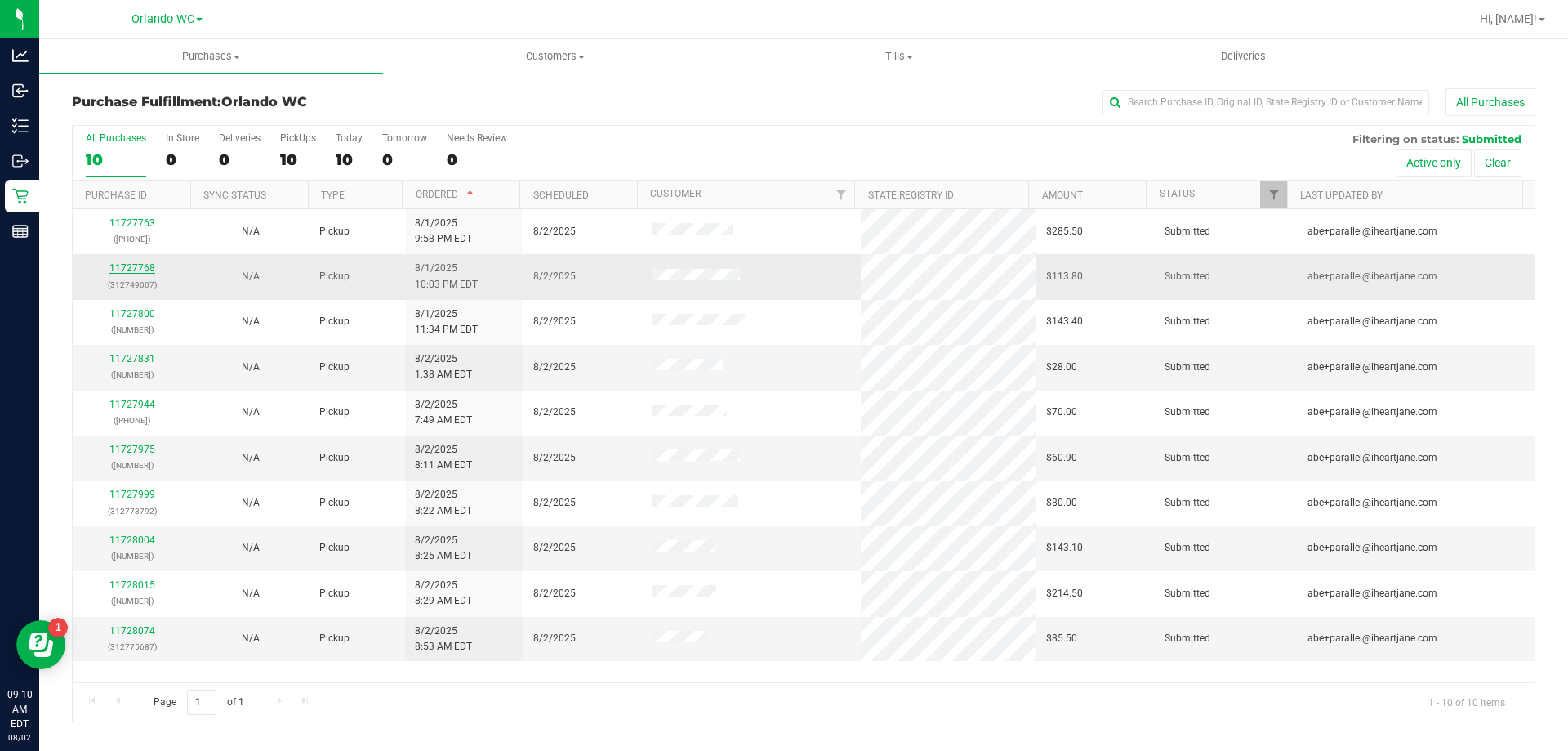 click on "11727768" at bounding box center [132, 268] 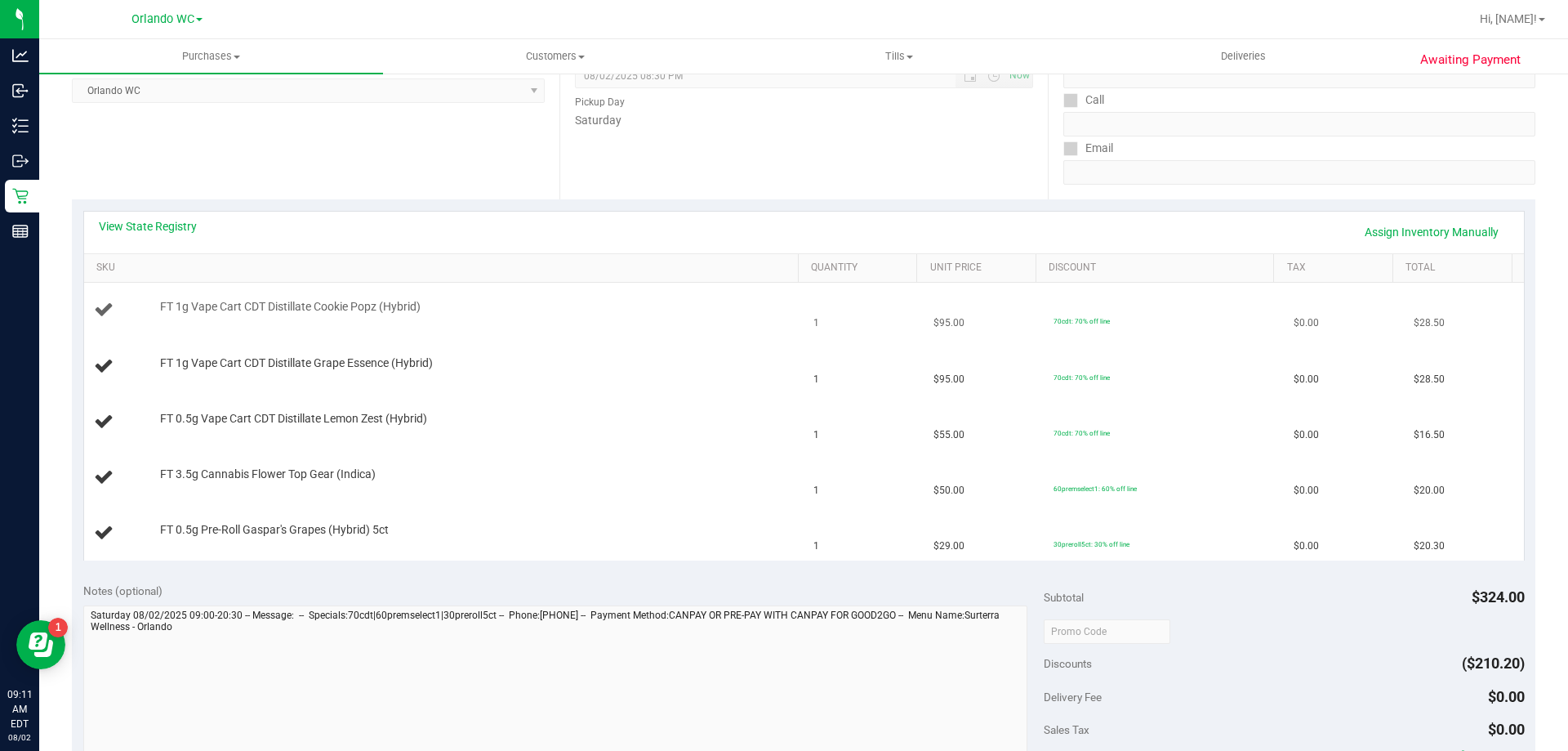 scroll, scrollTop: 245, scrollLeft: 0, axis: vertical 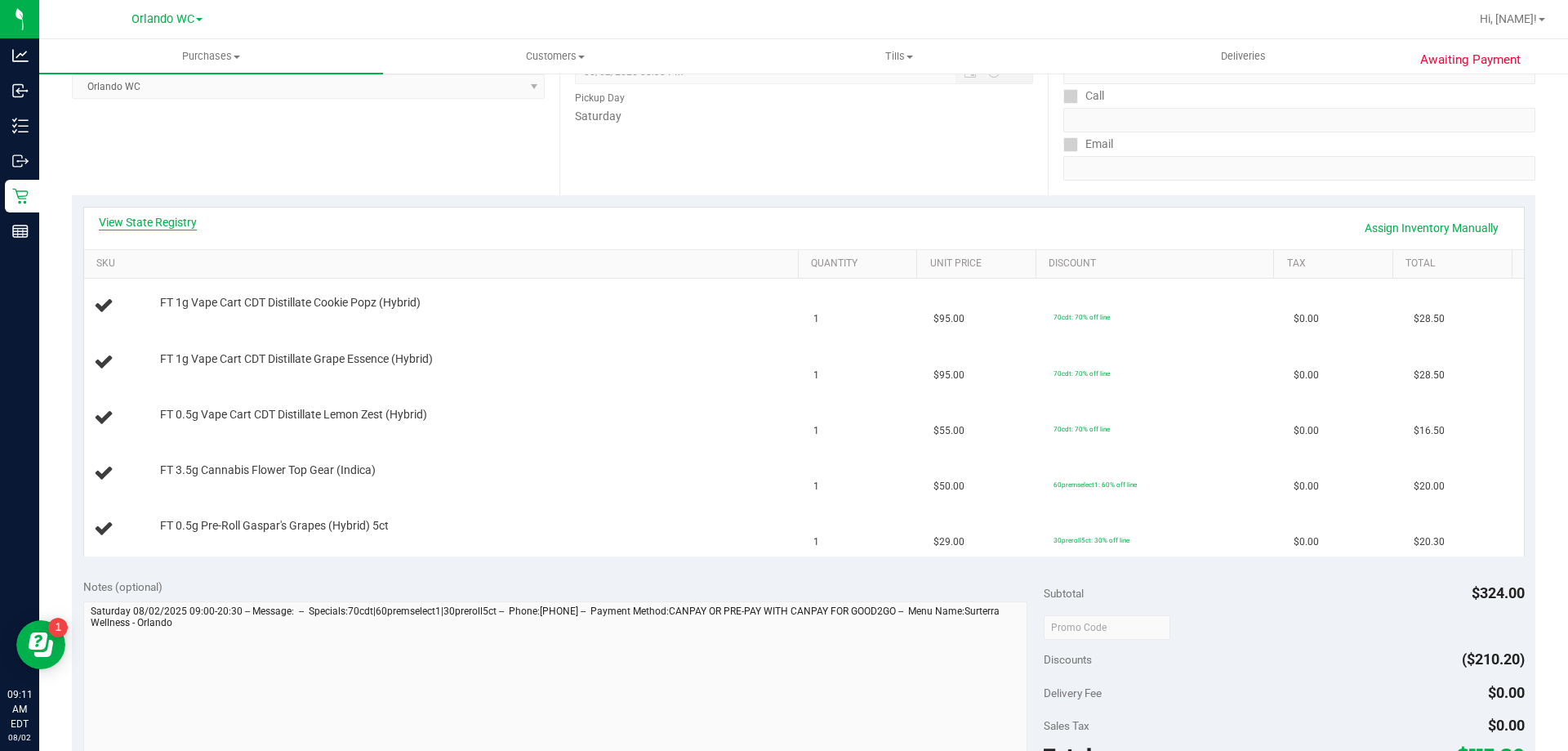 click on "View State Registry" at bounding box center (148, 222) 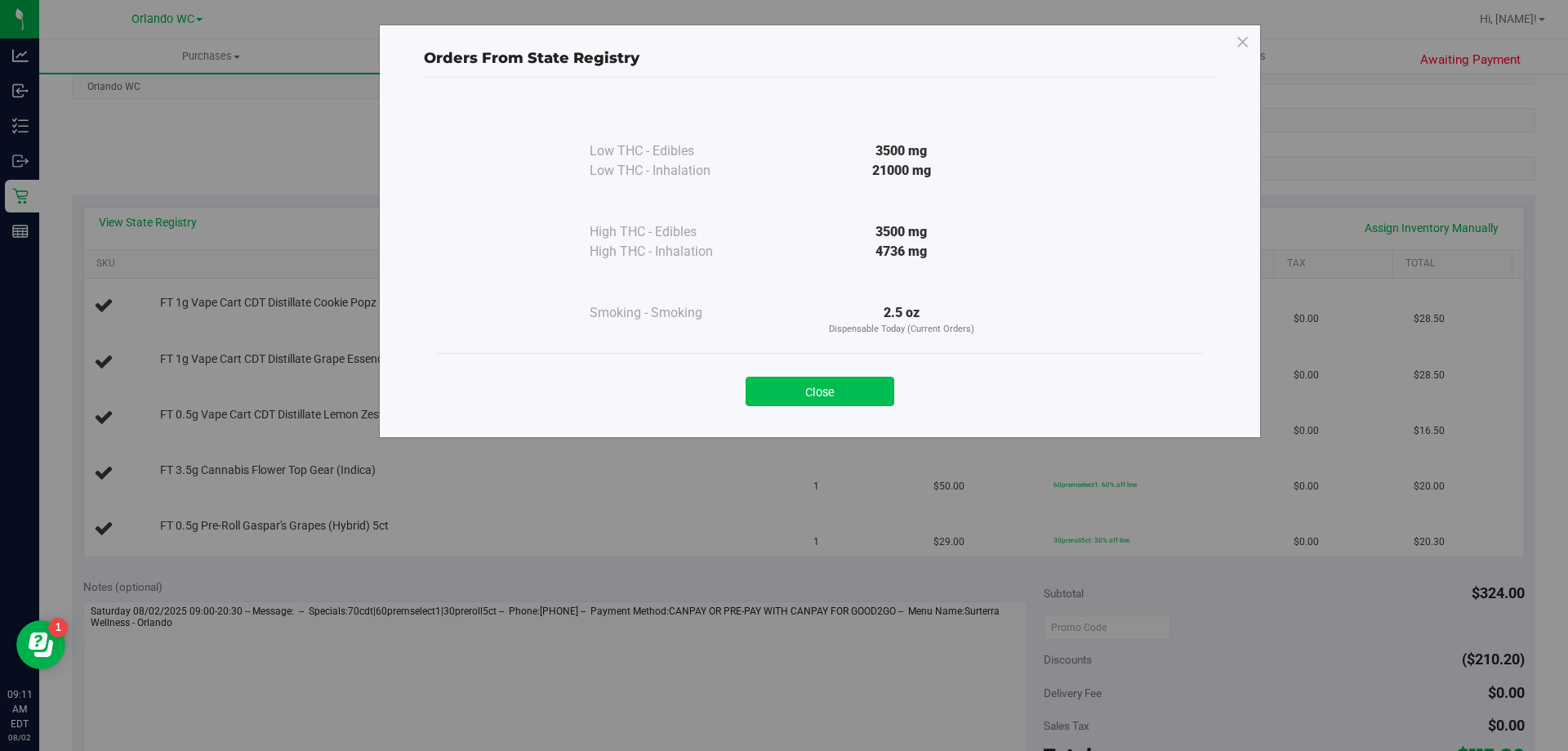 click on "Close" at bounding box center (820, 391) 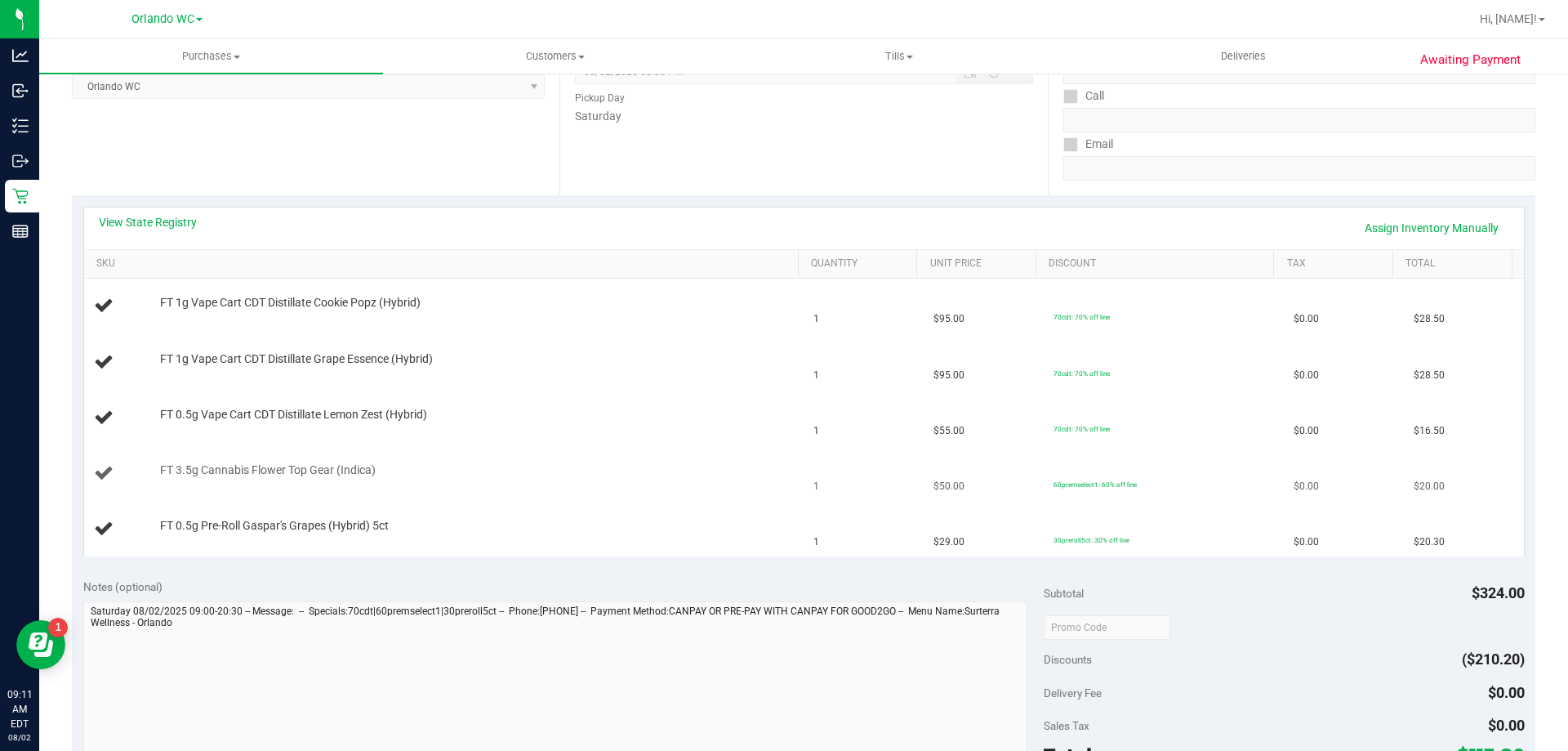 drag, startPoint x: 373, startPoint y: 479, endPoint x: 367, endPoint y: 460, distance: 19.924859 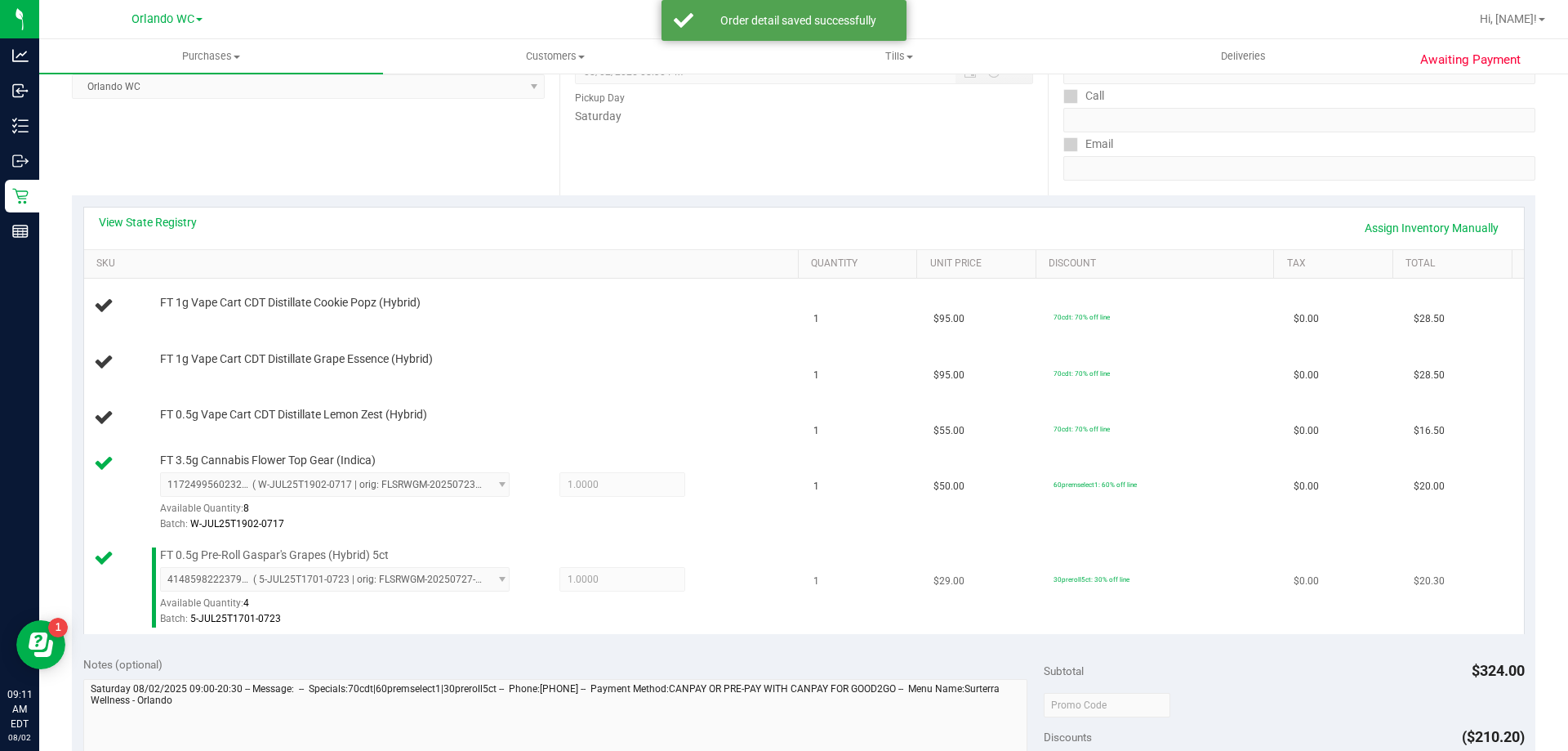 click on "FT 0.5g Pre-Roll Gaspar's Grapes (Hybrid) 5ct
4148598222379306
(
5-JUL25T1701-0723 | orig: FLSRWGM-20250727-362
)
4148598222379306
Available Quantity:  4
1.0000 1
Batch:
5-JUL25T1701-0723" at bounding box center [471, 588] 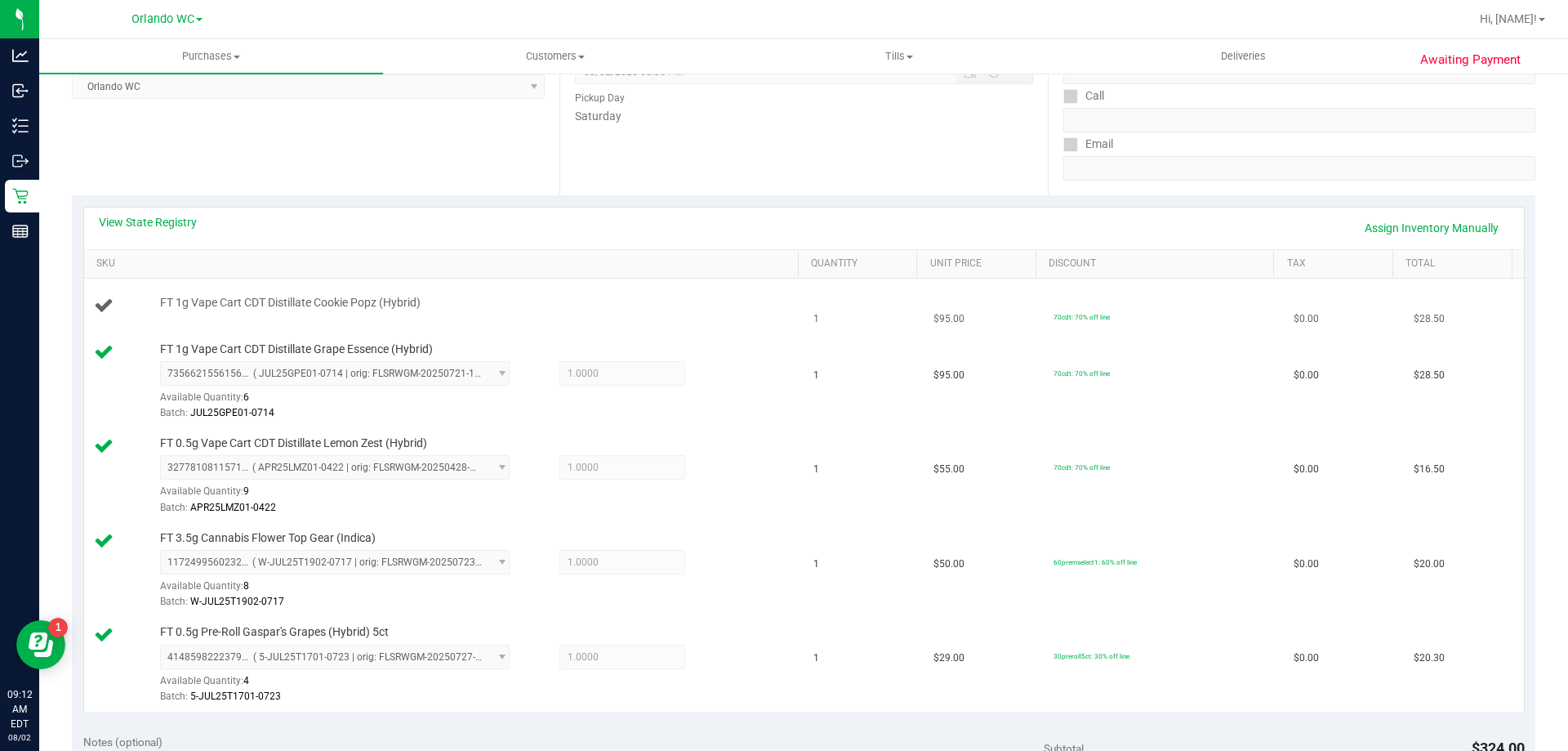 click on "FT 1g Vape Cart CDT Distillate Cookie Popz (Hybrid)" at bounding box center (290, 302) 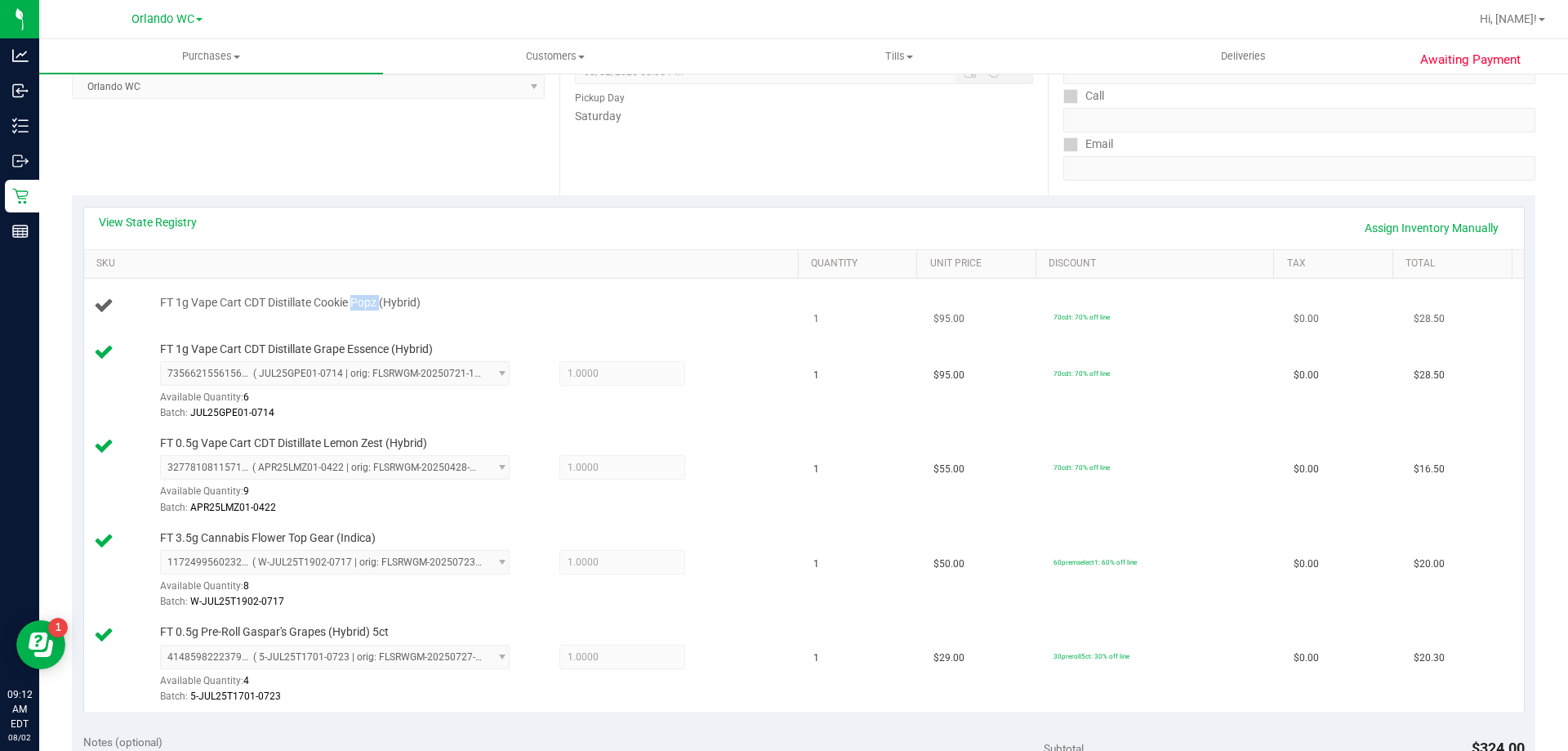 click on "FT 1g Vape Cart CDT Distillate Cookie Popz (Hybrid)" at bounding box center (290, 302) 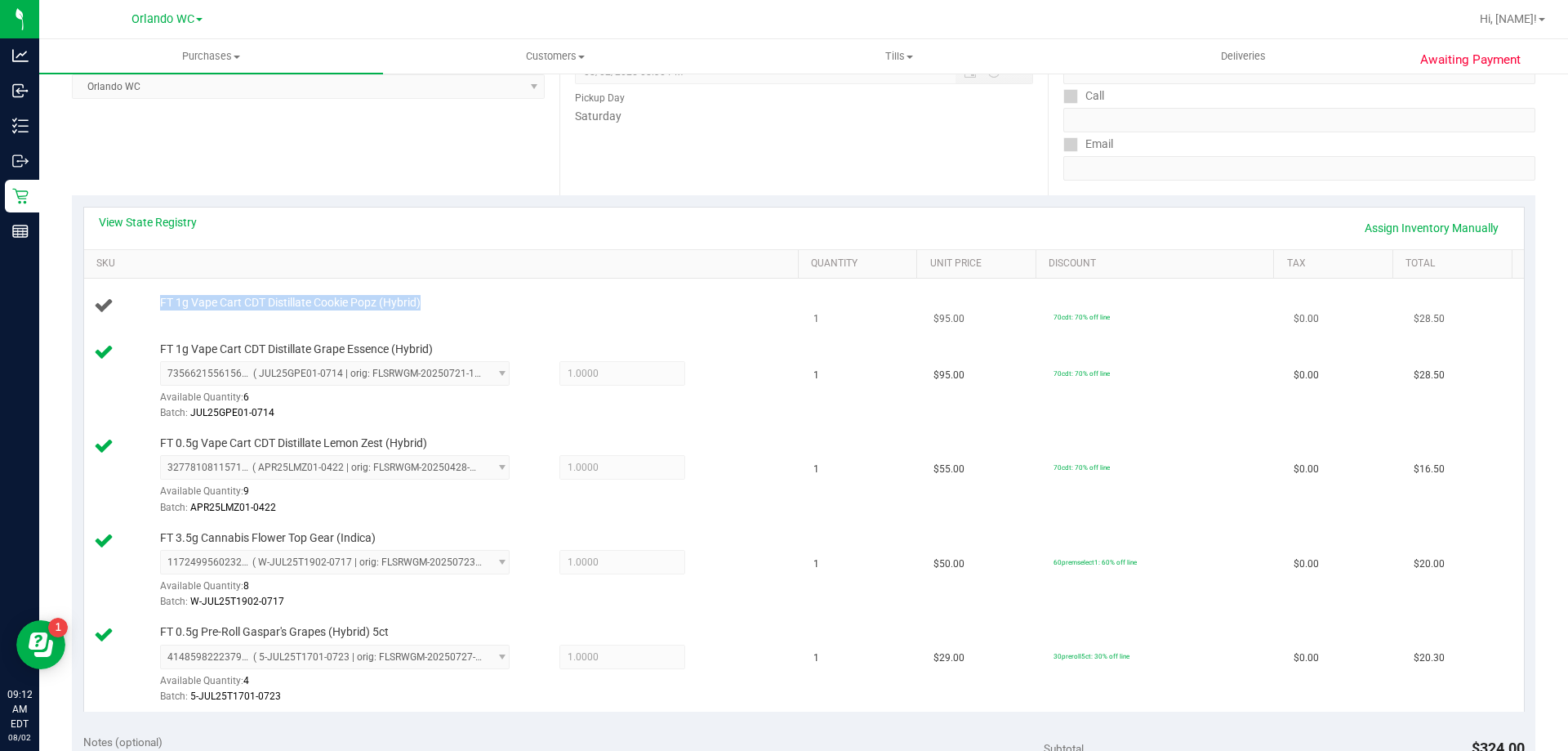click on "FT 1g Vape Cart CDT Distillate Cookie Popz (Hybrid)" at bounding box center [290, 302] 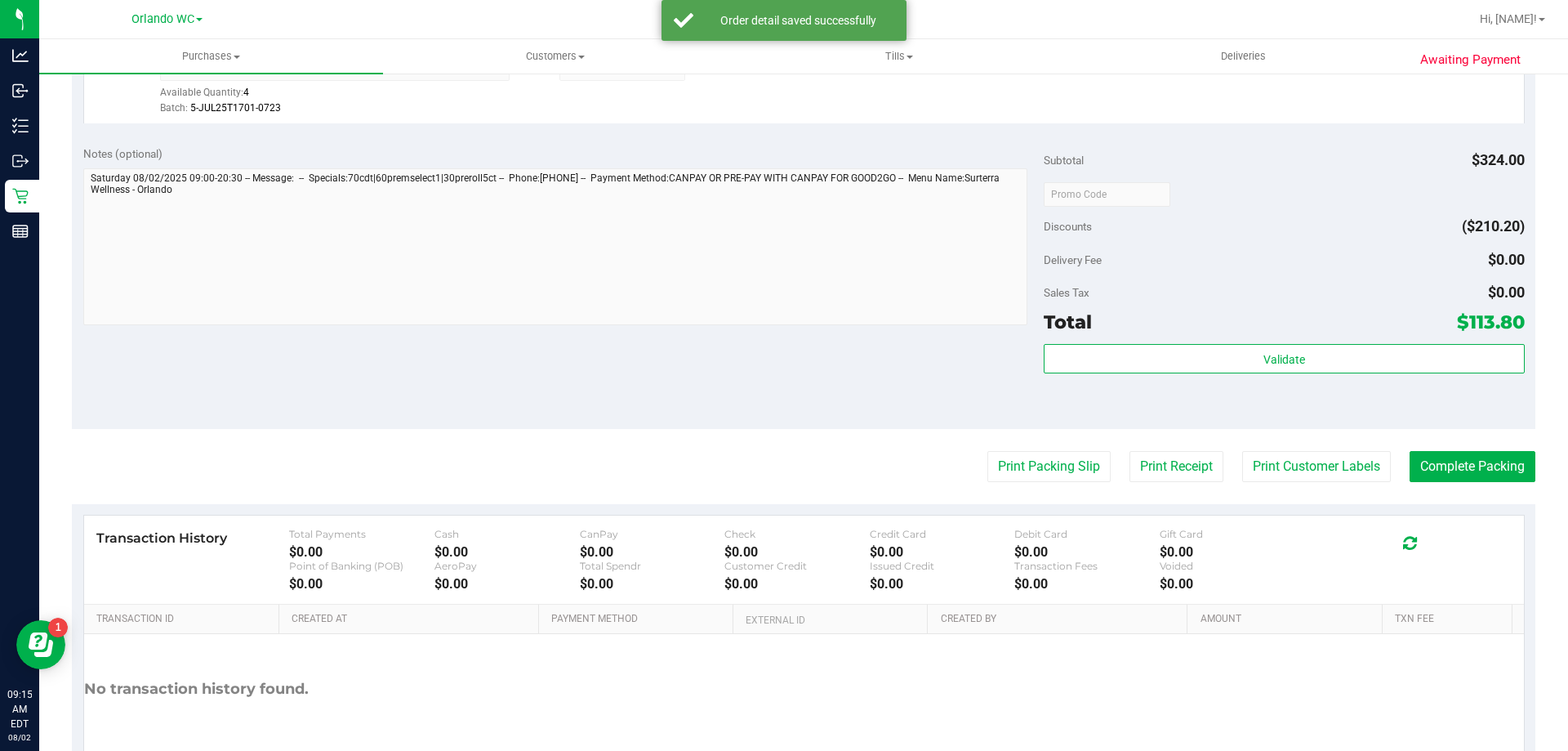 scroll, scrollTop: 871, scrollLeft: 0, axis: vertical 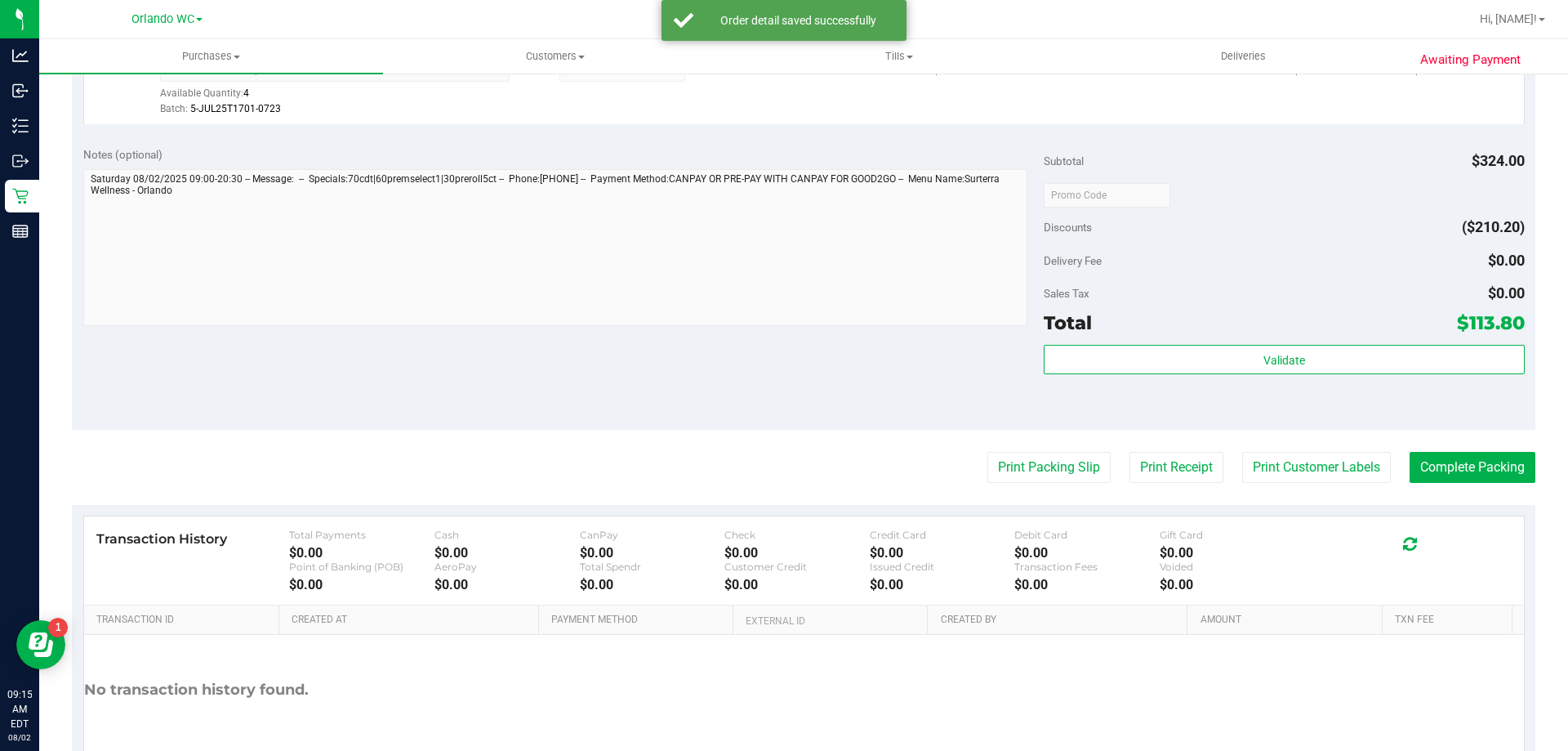 click on "Validate" at bounding box center (1284, 382) 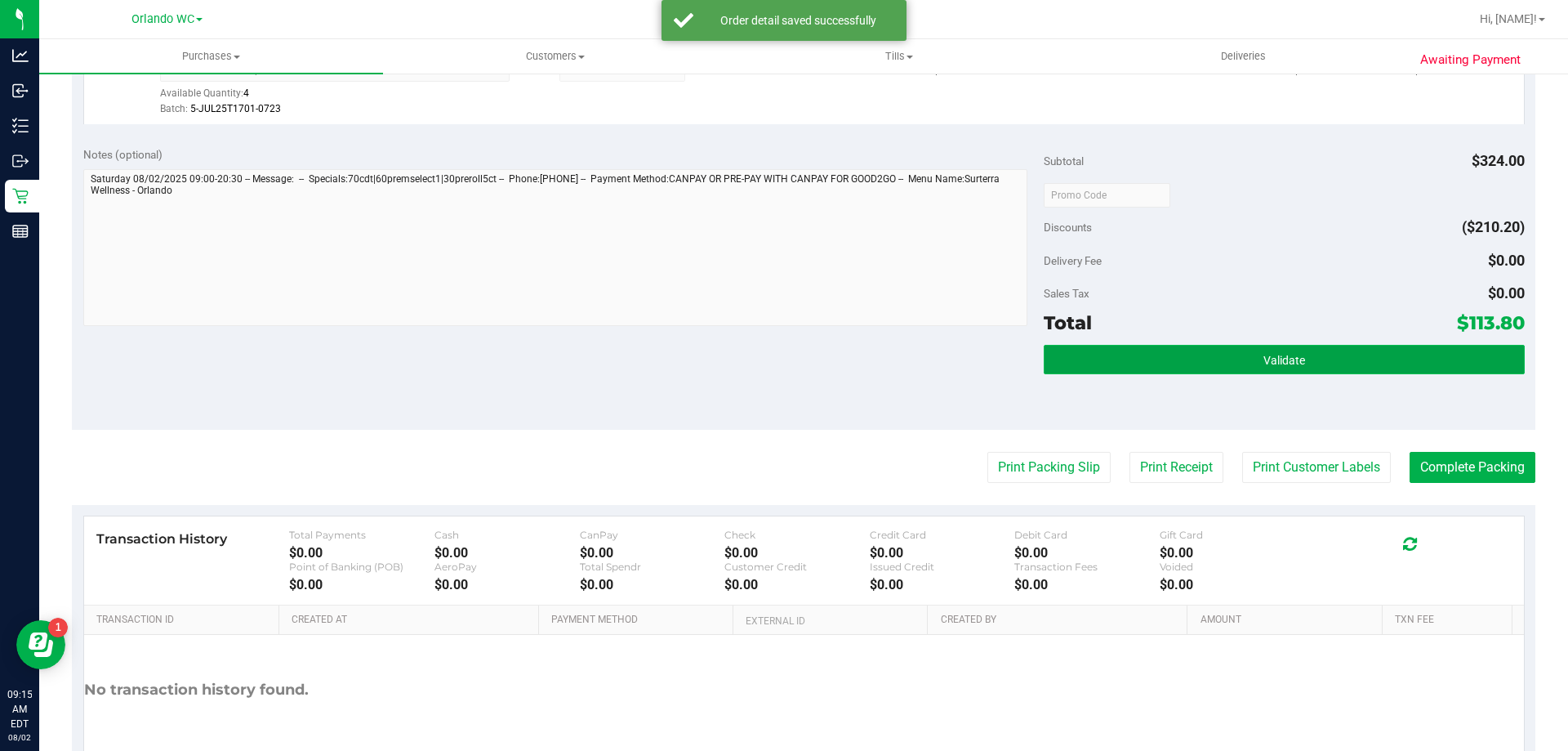 click on "Validate" at bounding box center [1284, 360] 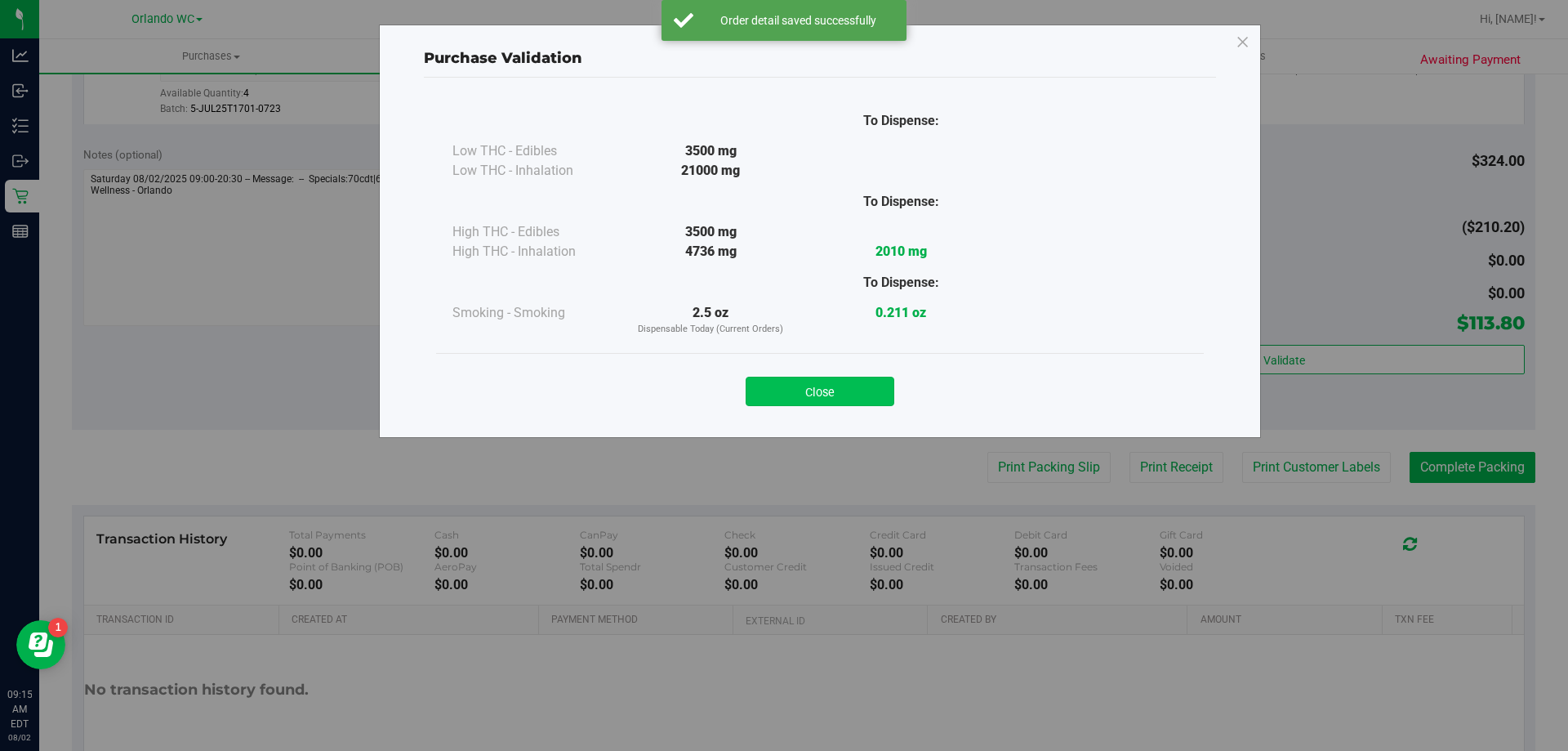 click on "Close" at bounding box center [820, 391] 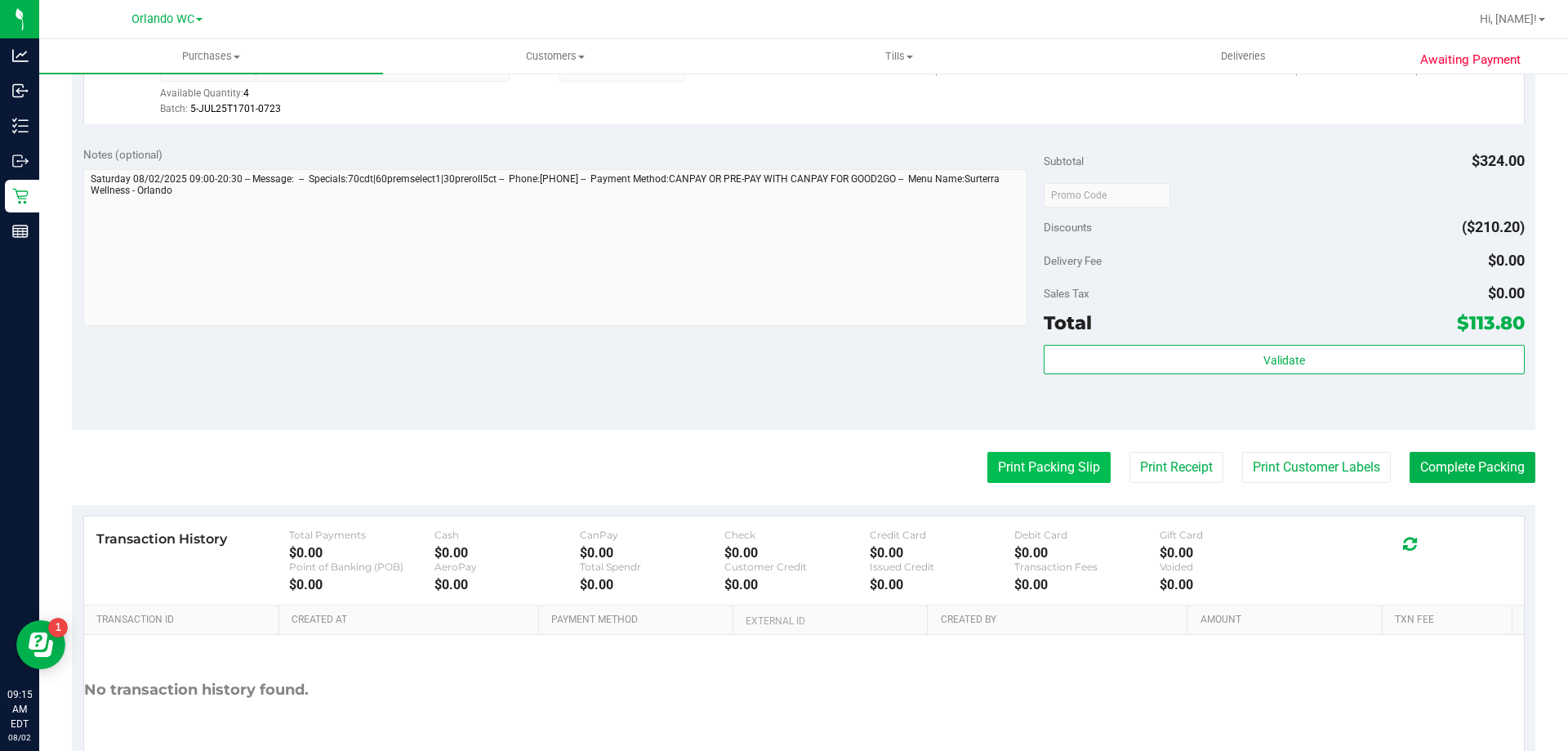click on "Print Packing Slip" at bounding box center [1049, 467] 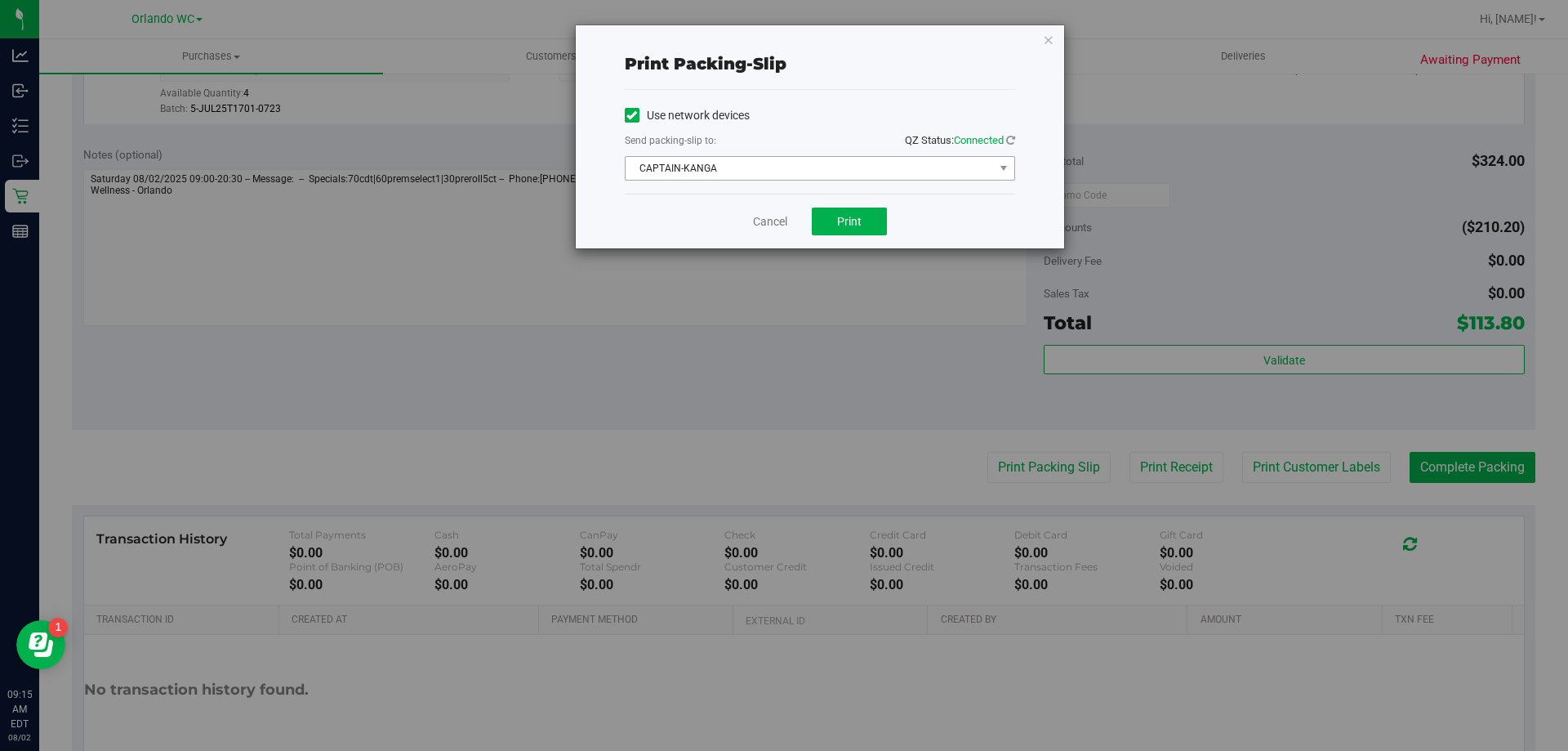 click on "CAPTAIN-KANGA" at bounding box center (809, 168) 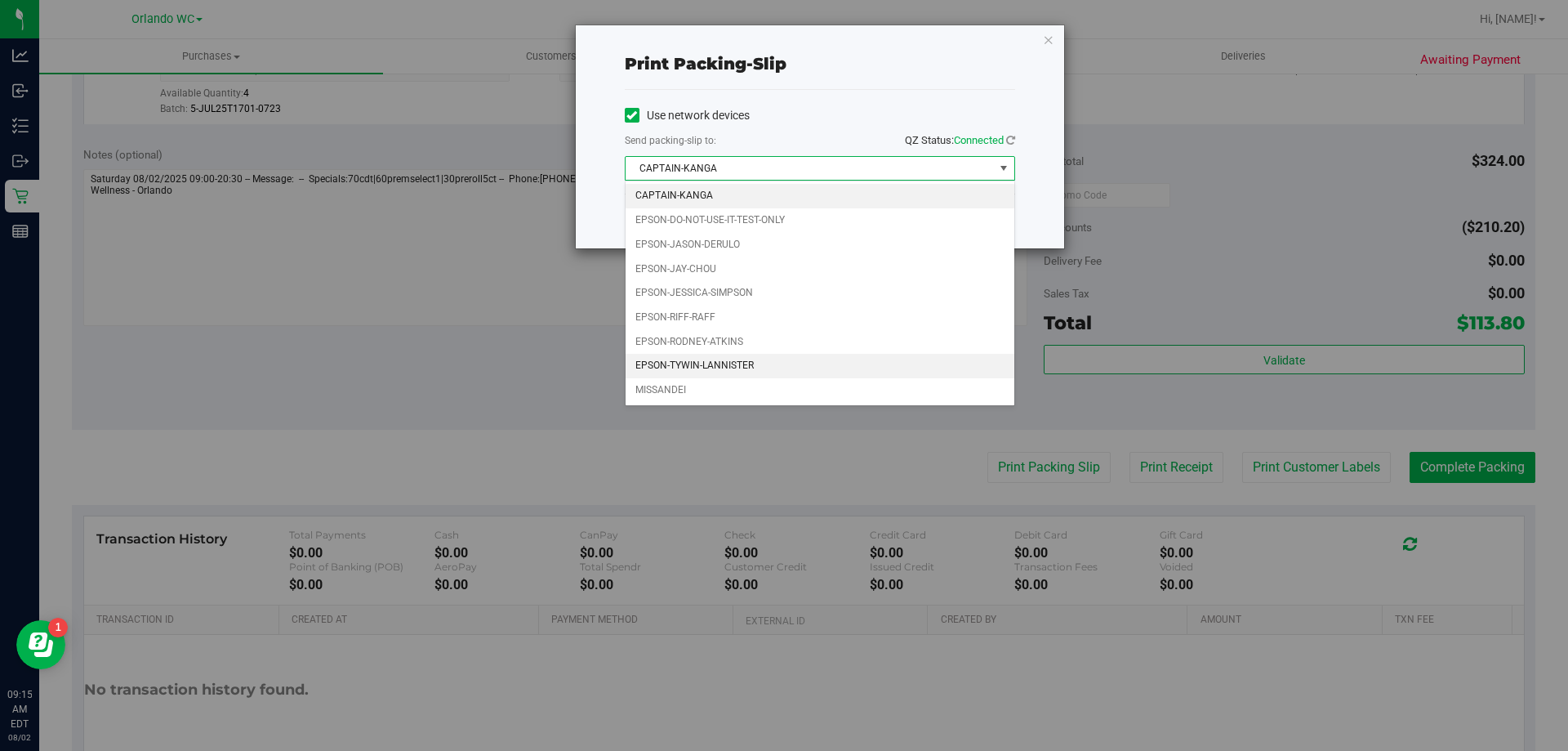 click on "EPSON-TYWIN-LANNISTER" at bounding box center [820, 366] 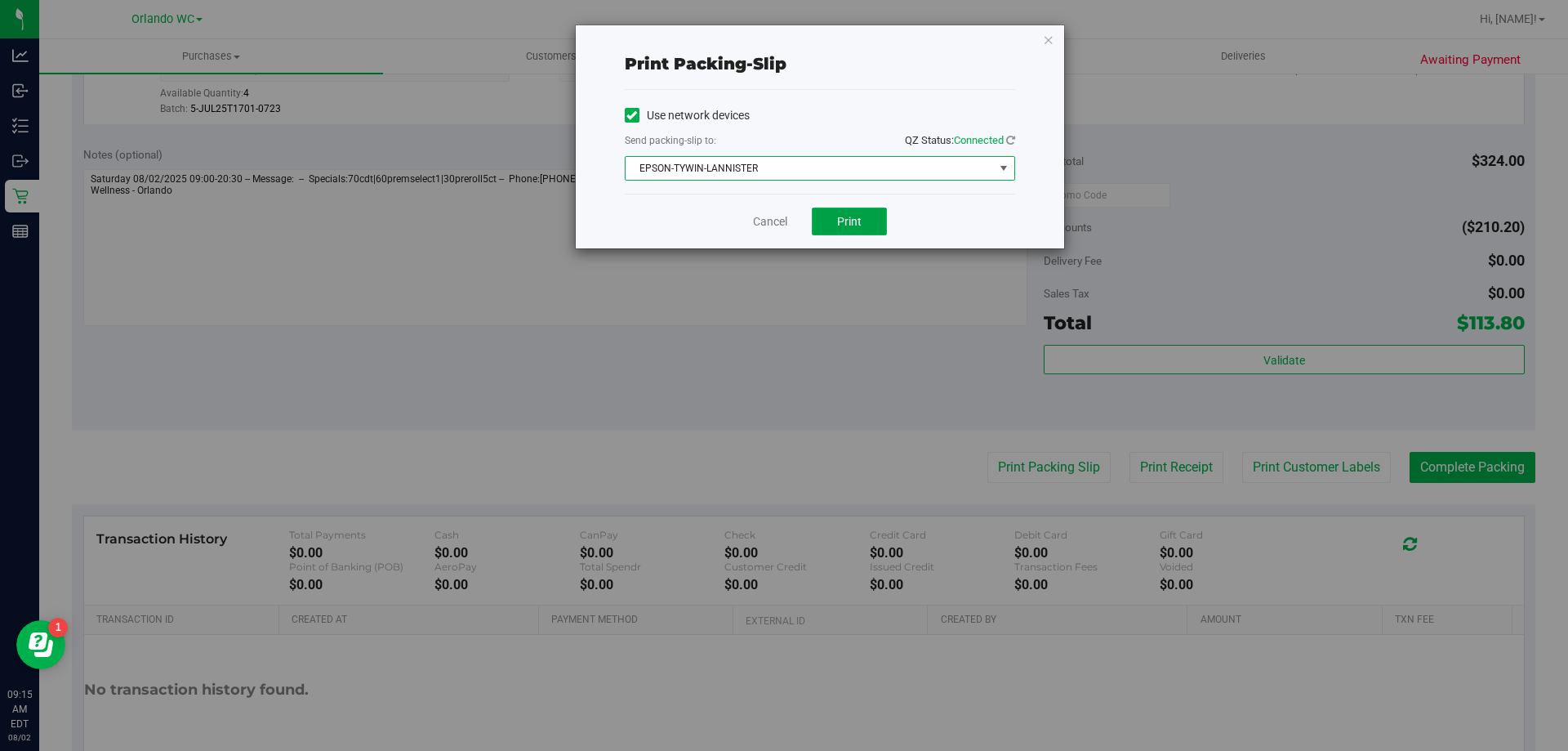 click on "Print" at bounding box center [849, 221] 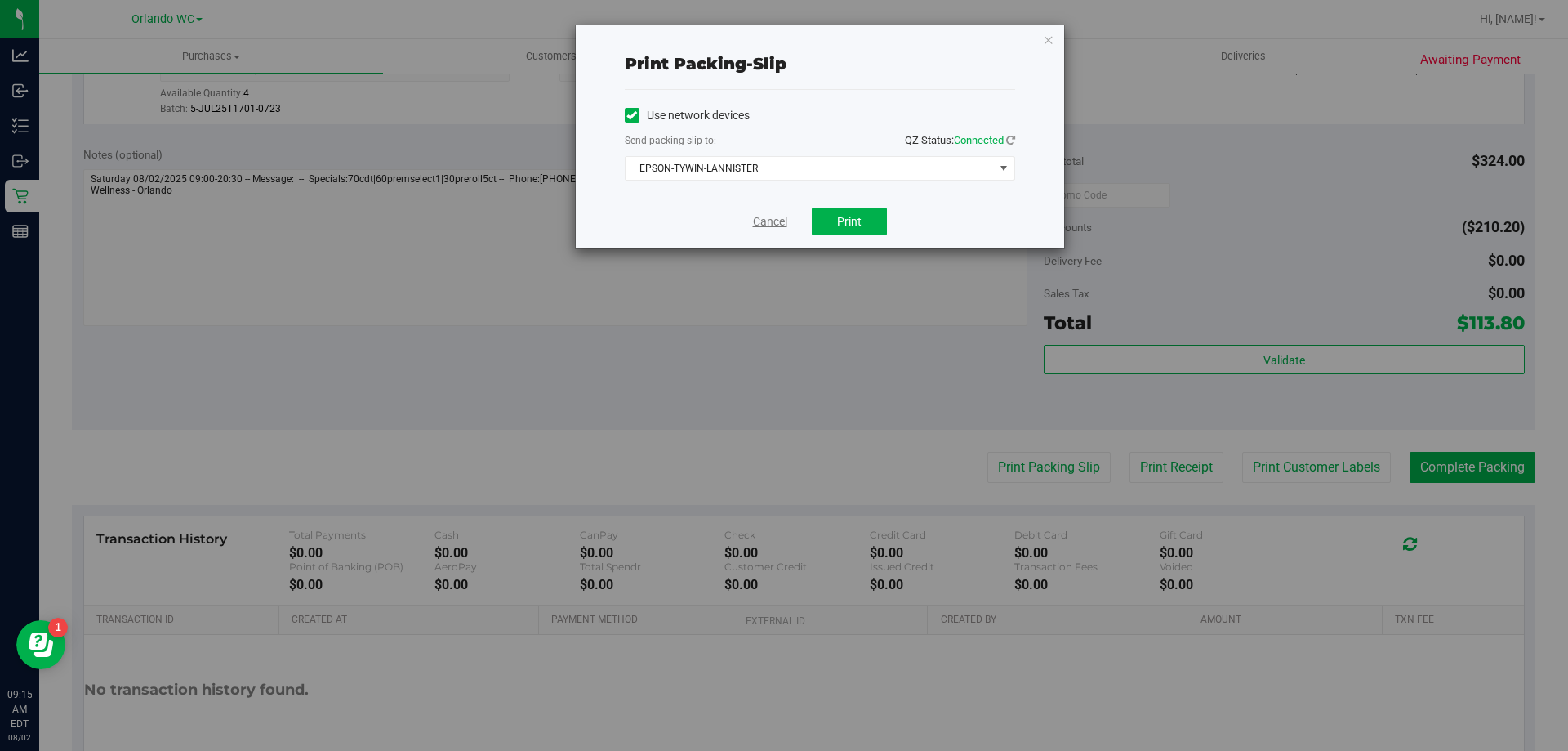 click on "Cancel" at bounding box center (770, 221) 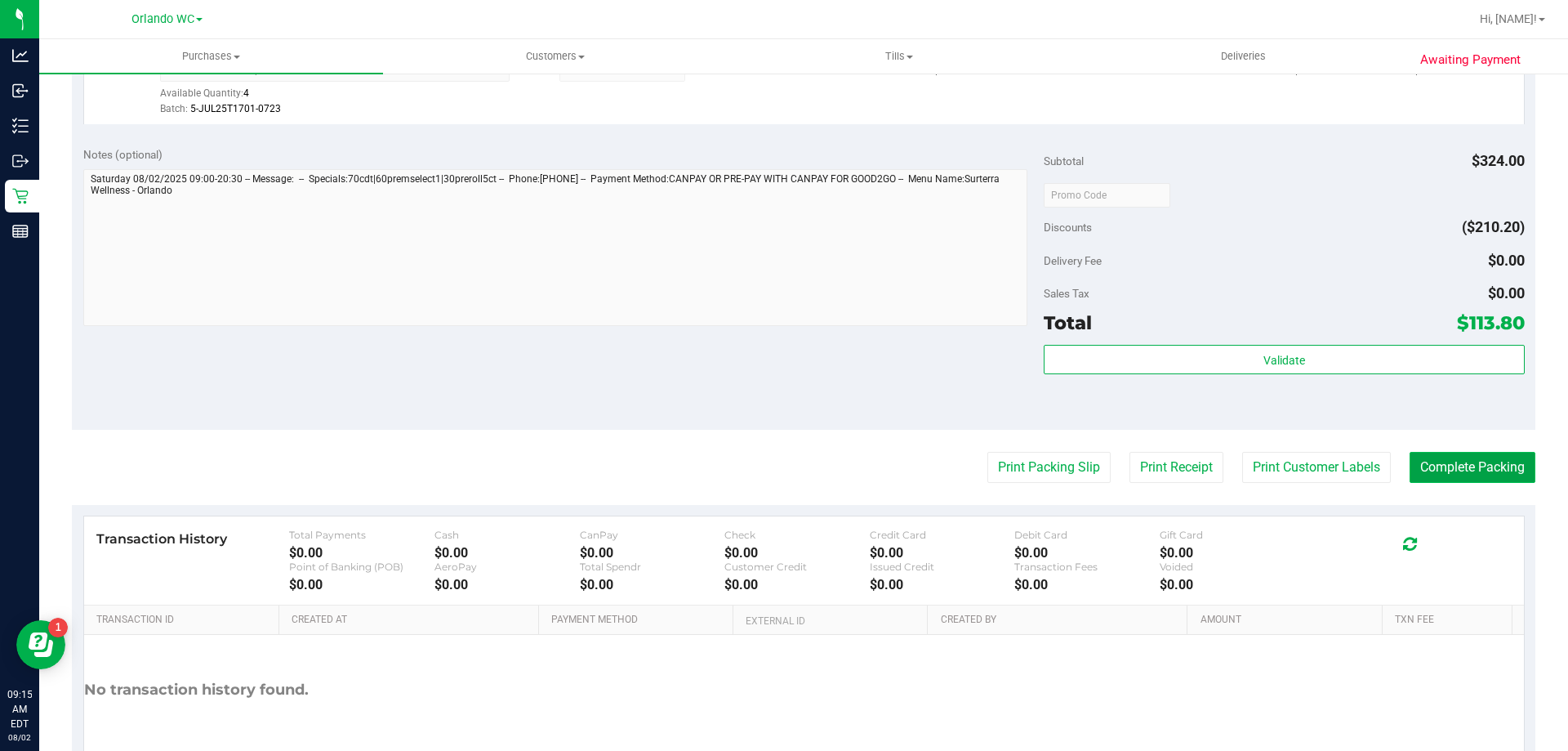 click on "Complete Packing" at bounding box center (1472, 467) 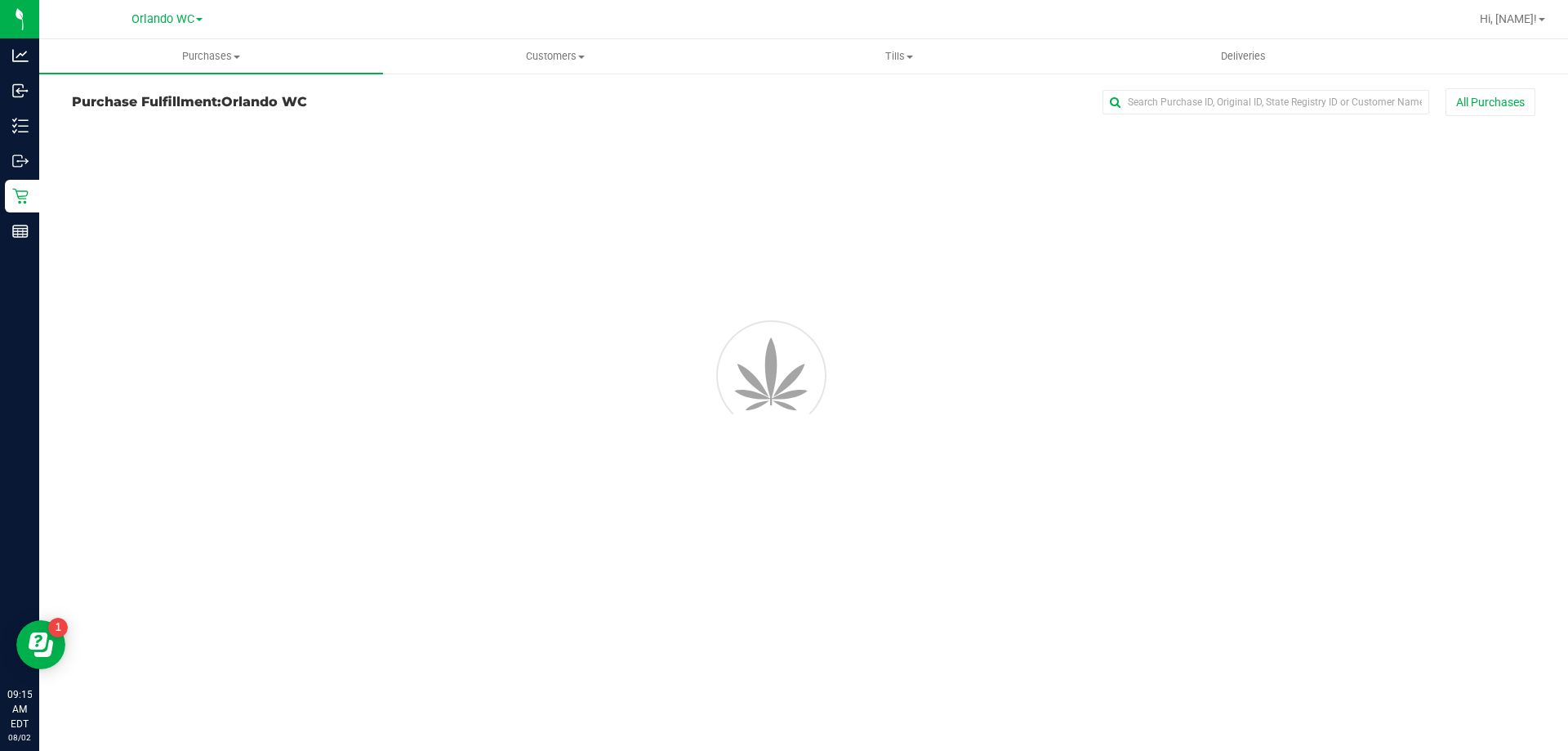 scroll, scrollTop: 0, scrollLeft: 0, axis: both 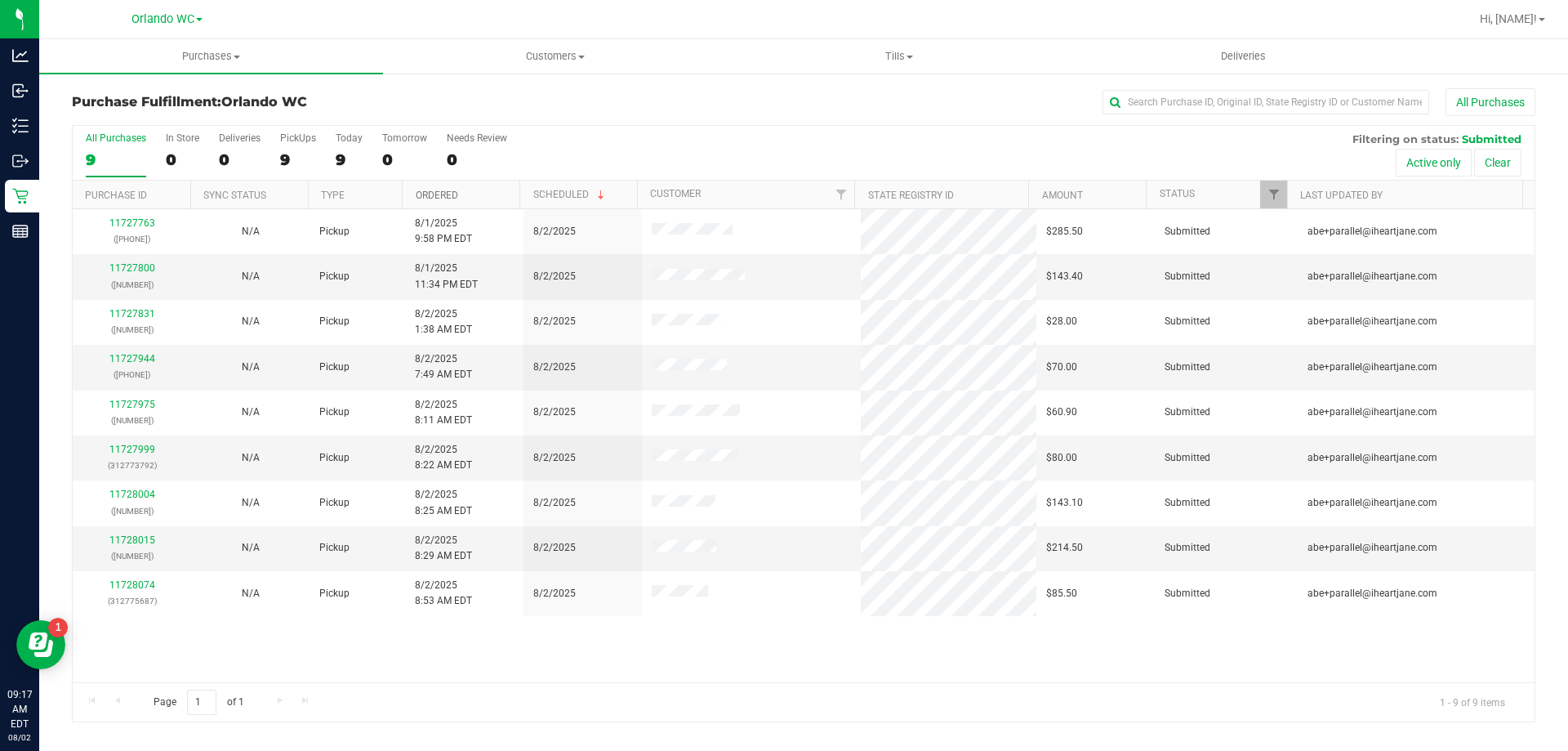 click on "Ordered" at bounding box center (437, 195) 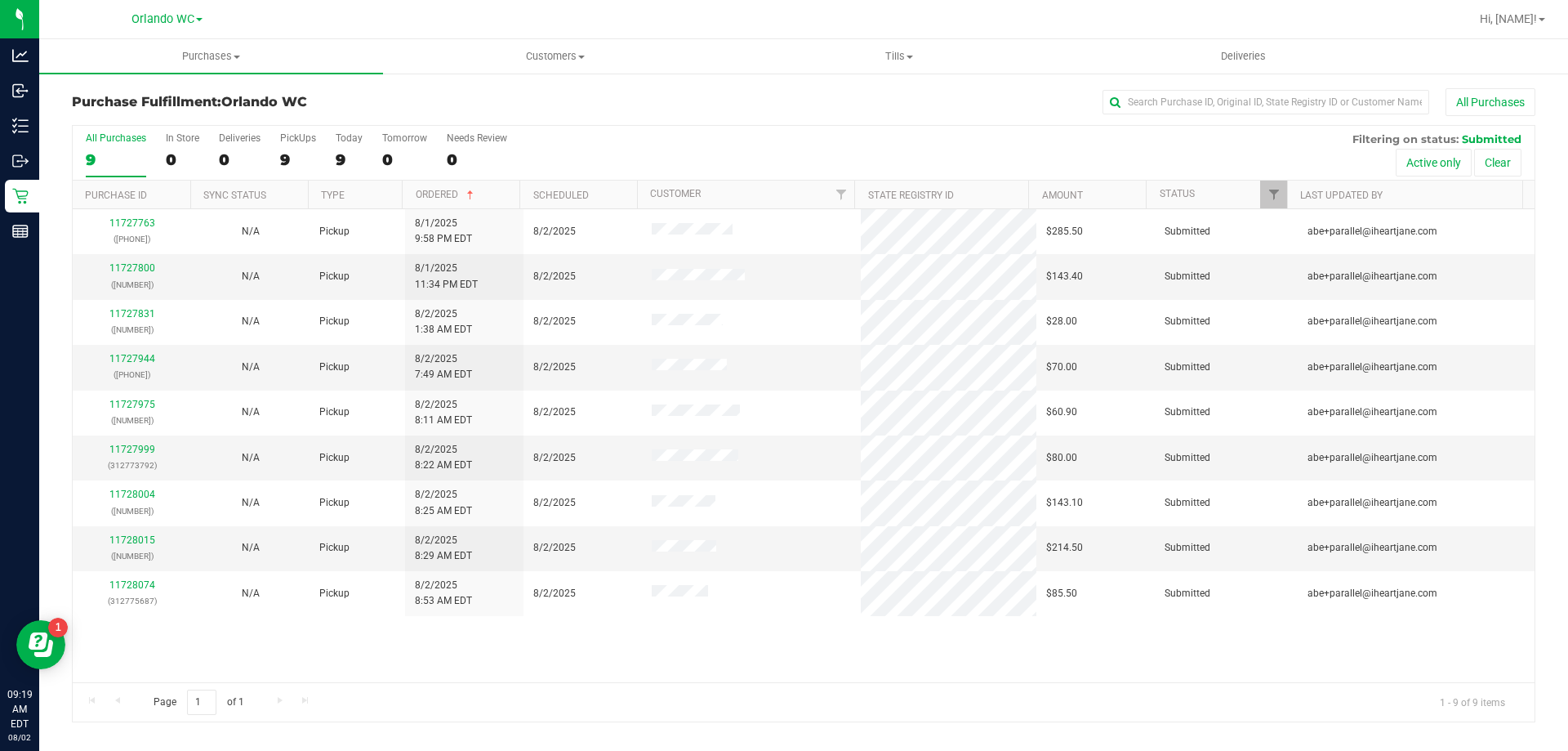 click on "9" at bounding box center [116, 159] 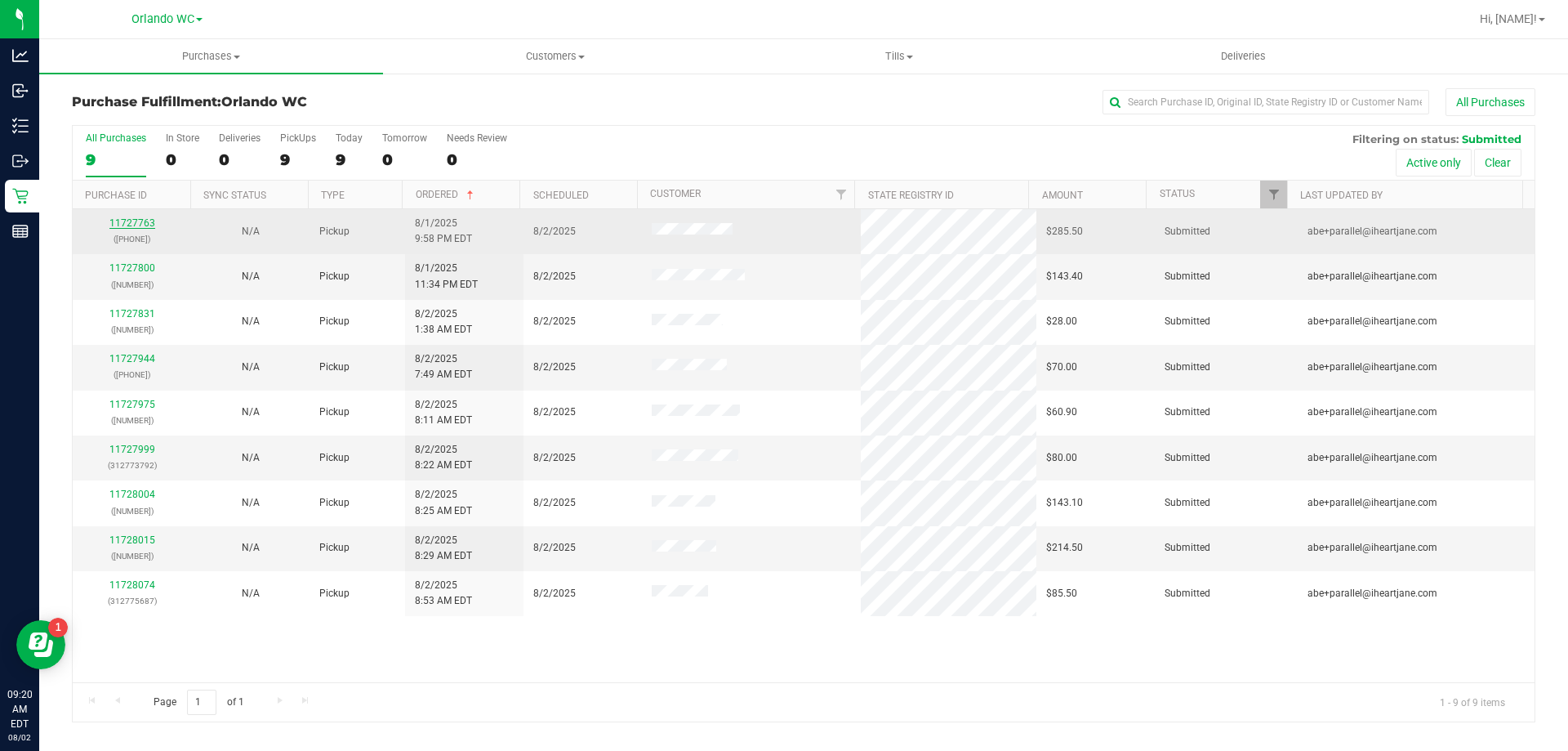 click on "11727763" at bounding box center [132, 223] 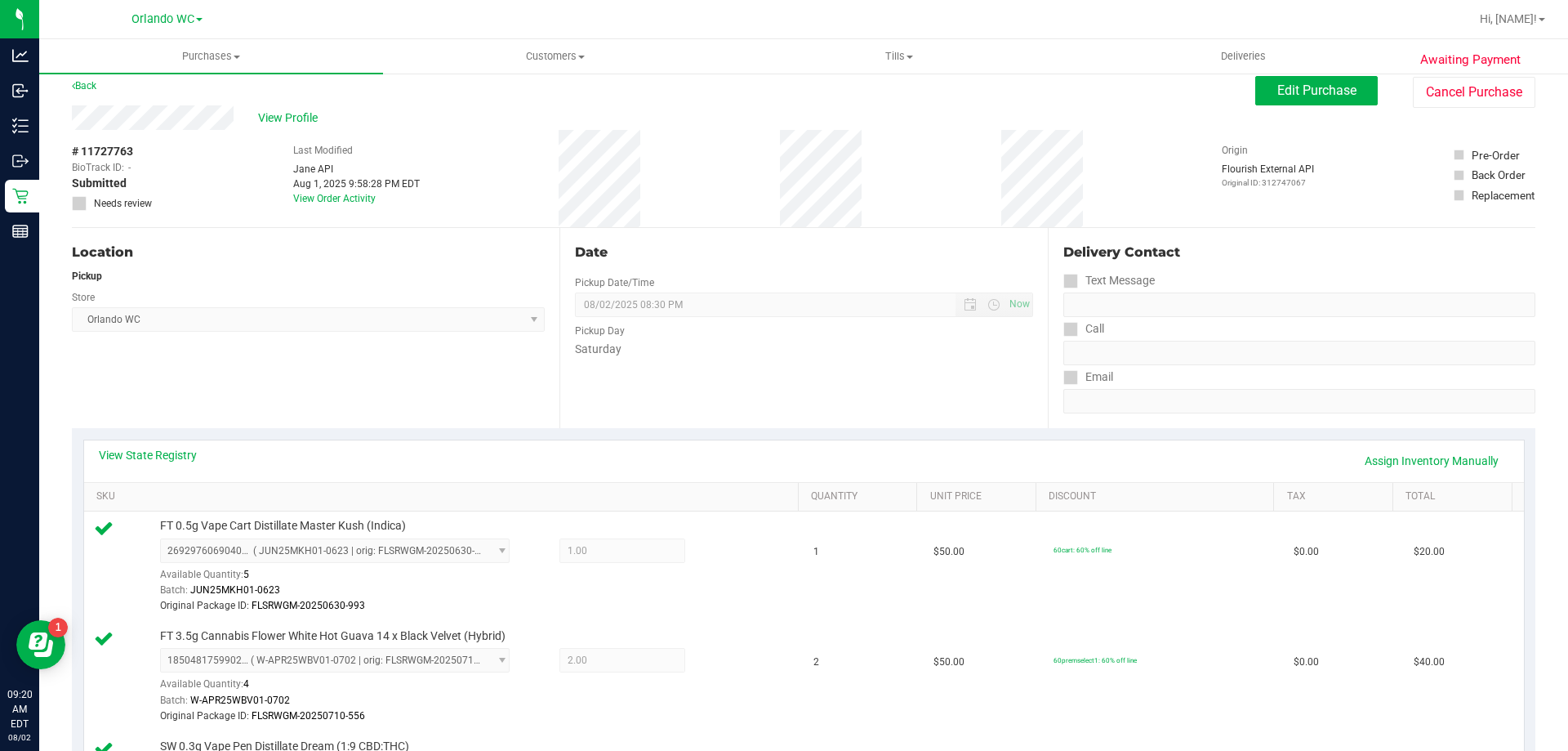 scroll, scrollTop: 0, scrollLeft: 0, axis: both 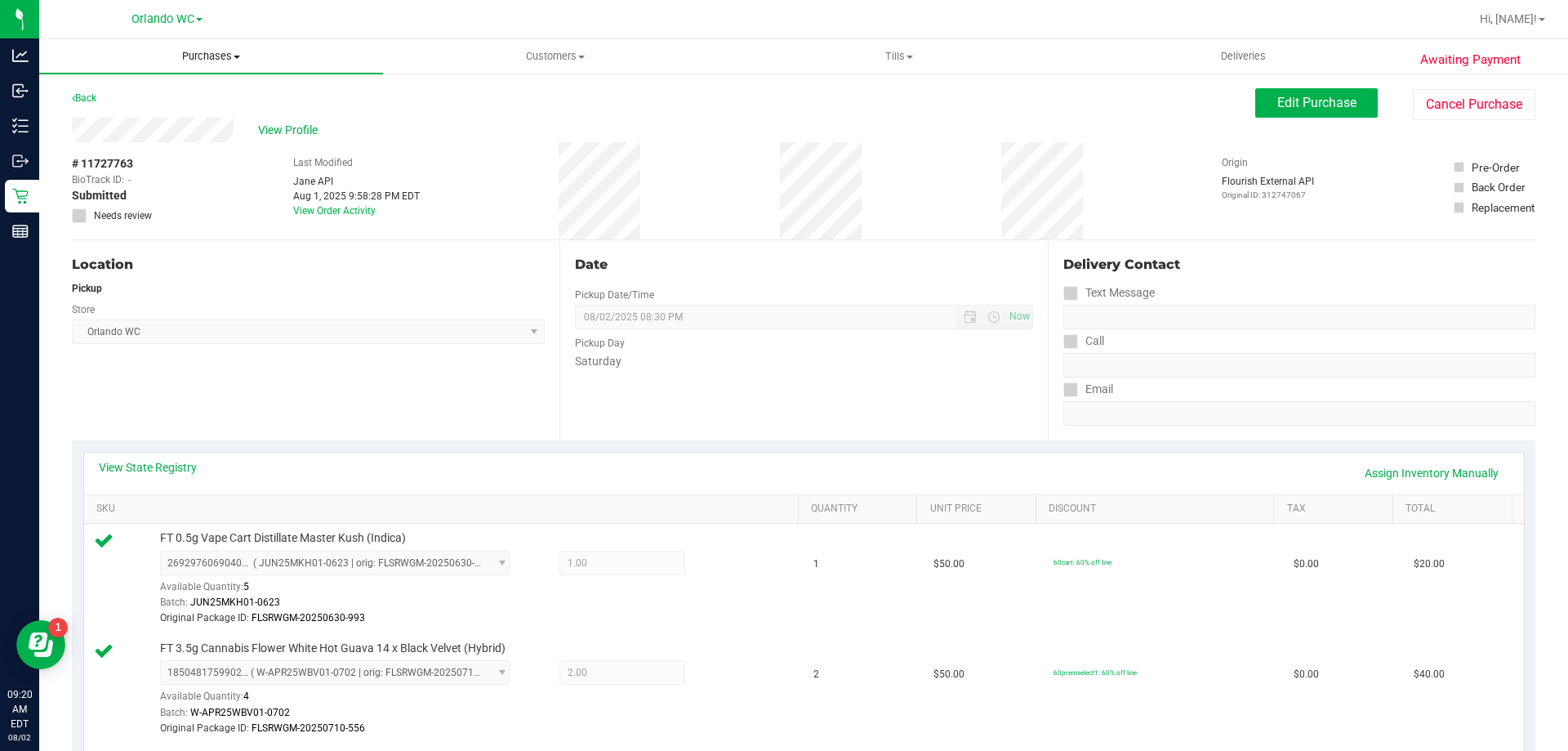 click on "Purchases" at bounding box center [211, 56] 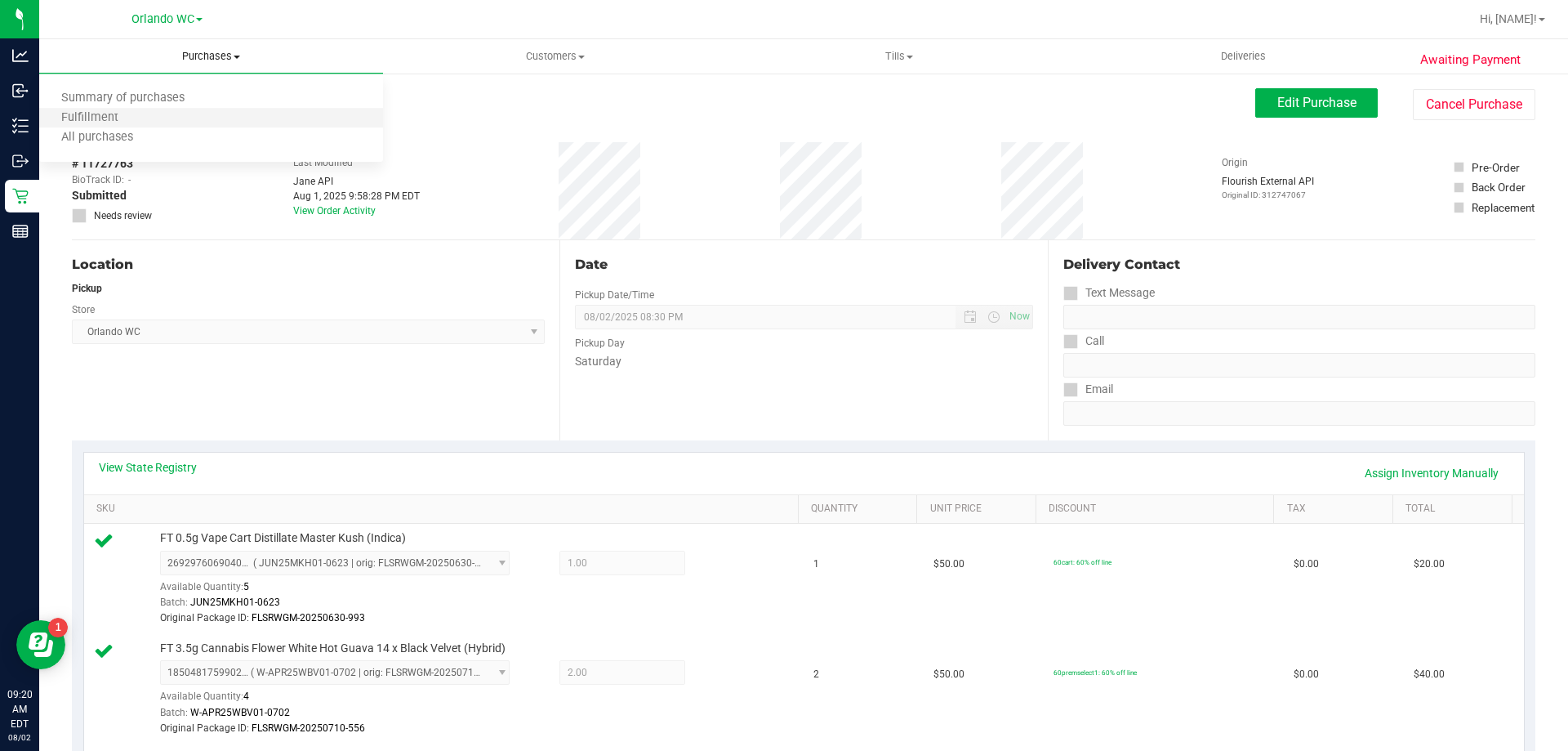 click on "Fulfillment" at bounding box center [211, 118] 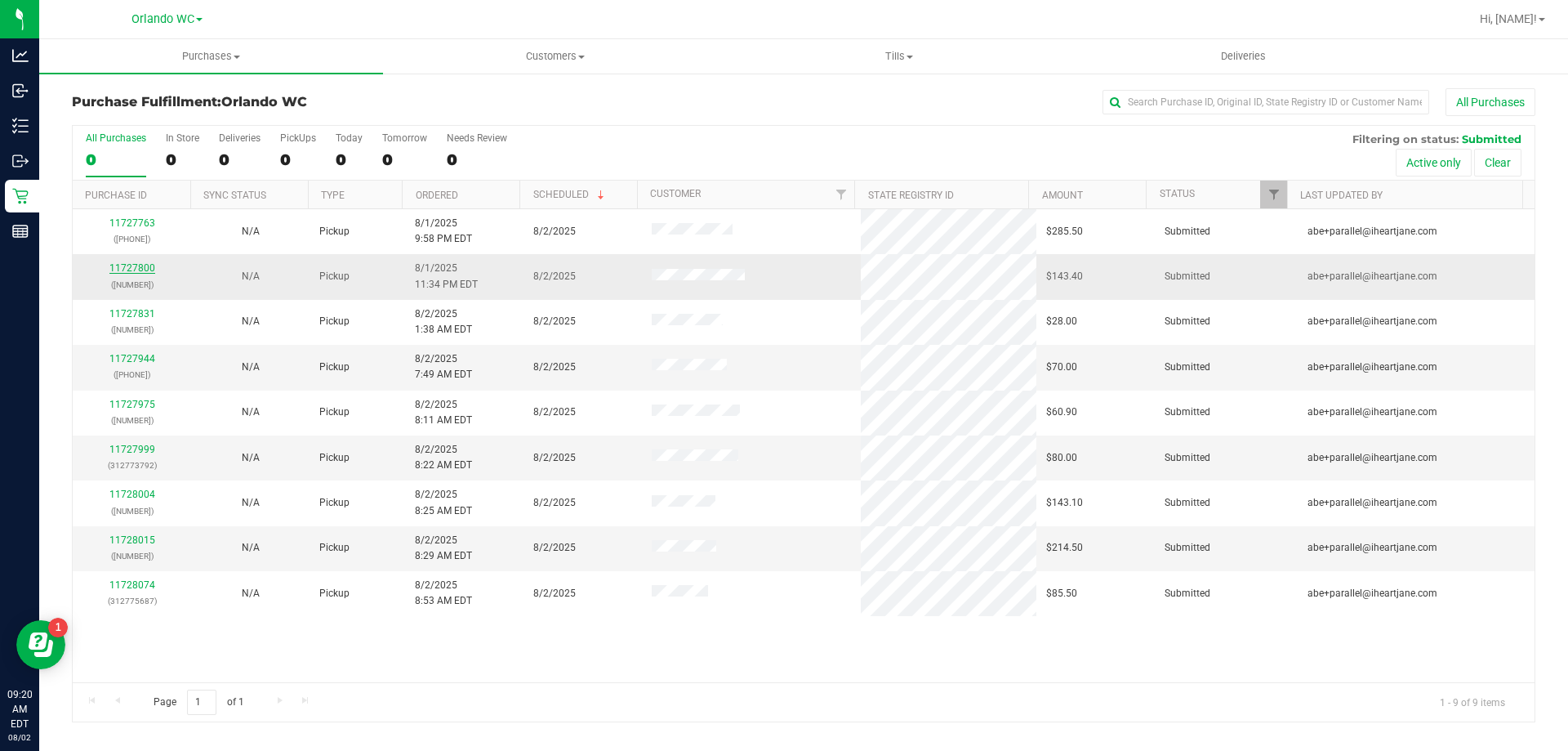 click on "11727800" at bounding box center [132, 268] 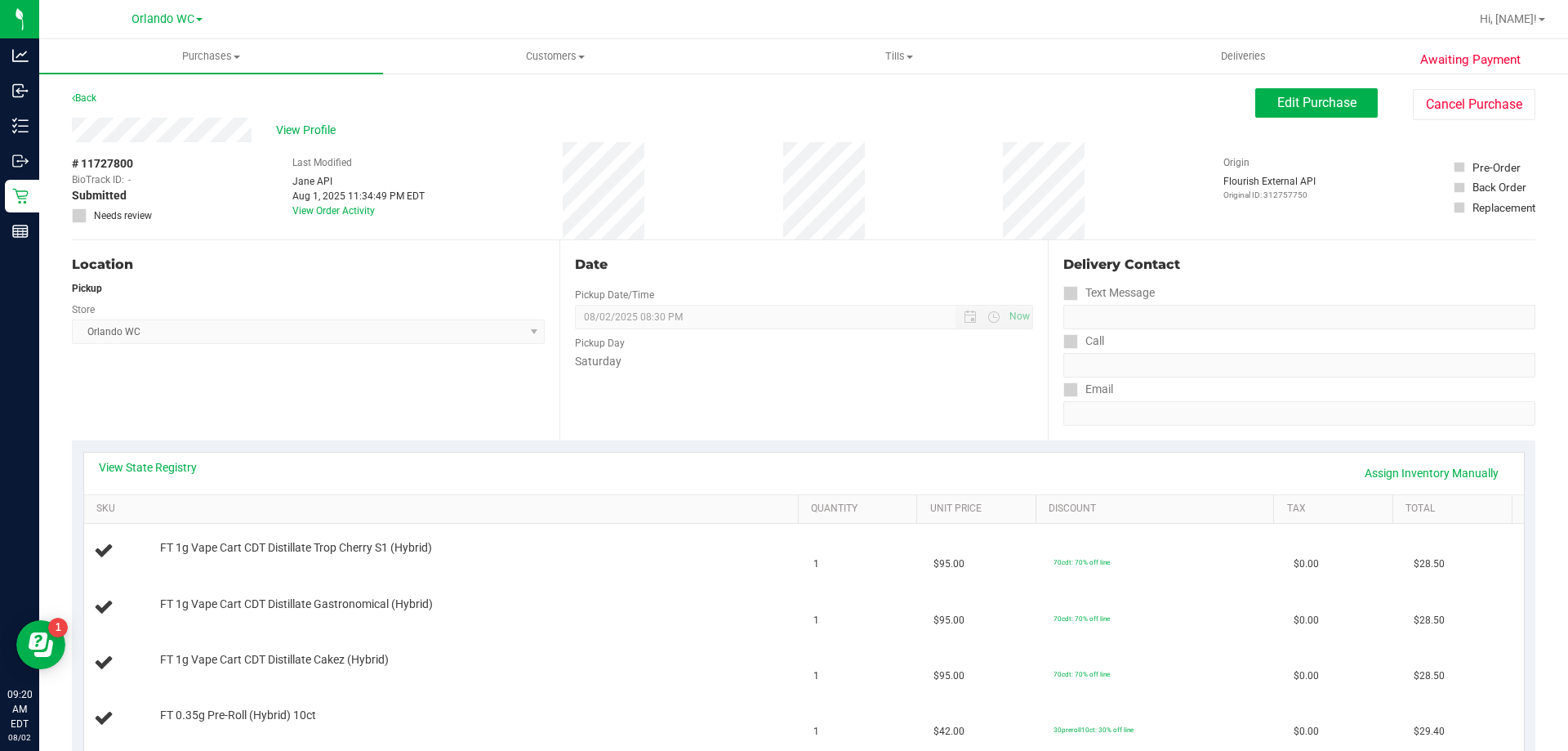 click on "Date
Pickup Date/Time
08/02/2025
Now
08/02/2025 08:30 PM
Now
Pickup Day
Saturday" at bounding box center (803, 340) 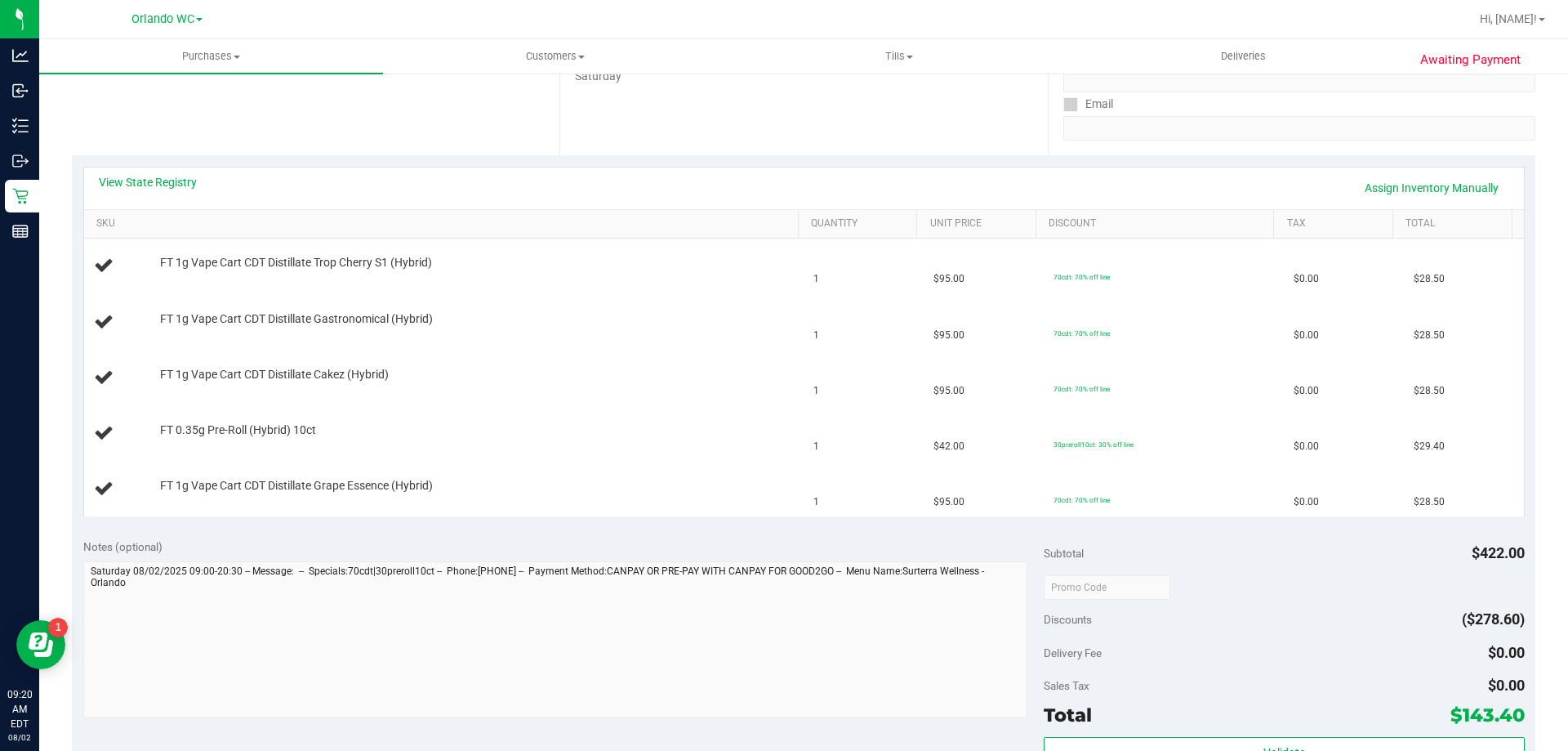 scroll, scrollTop: 327, scrollLeft: 0, axis: vertical 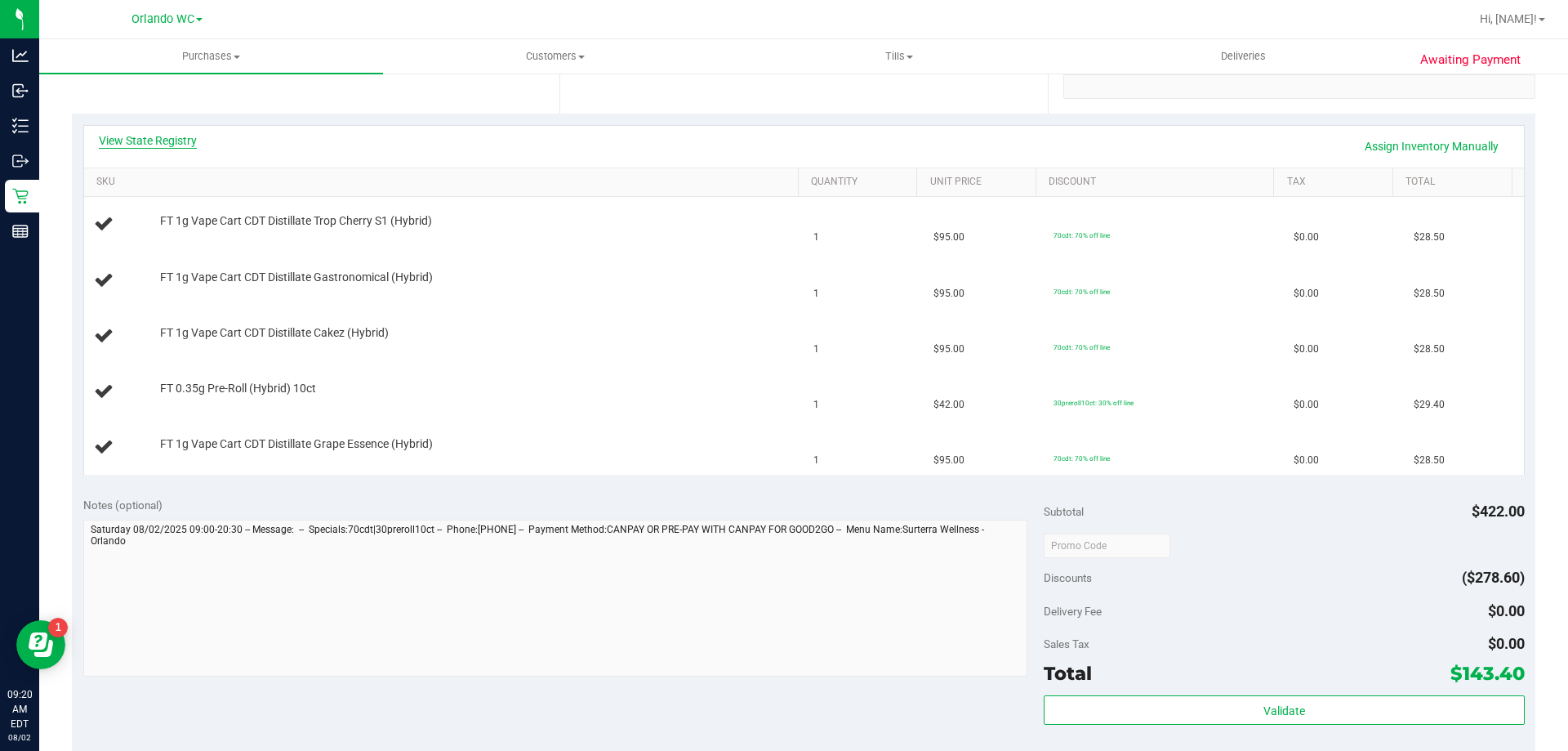 click on "View State Registry" at bounding box center (148, 141) 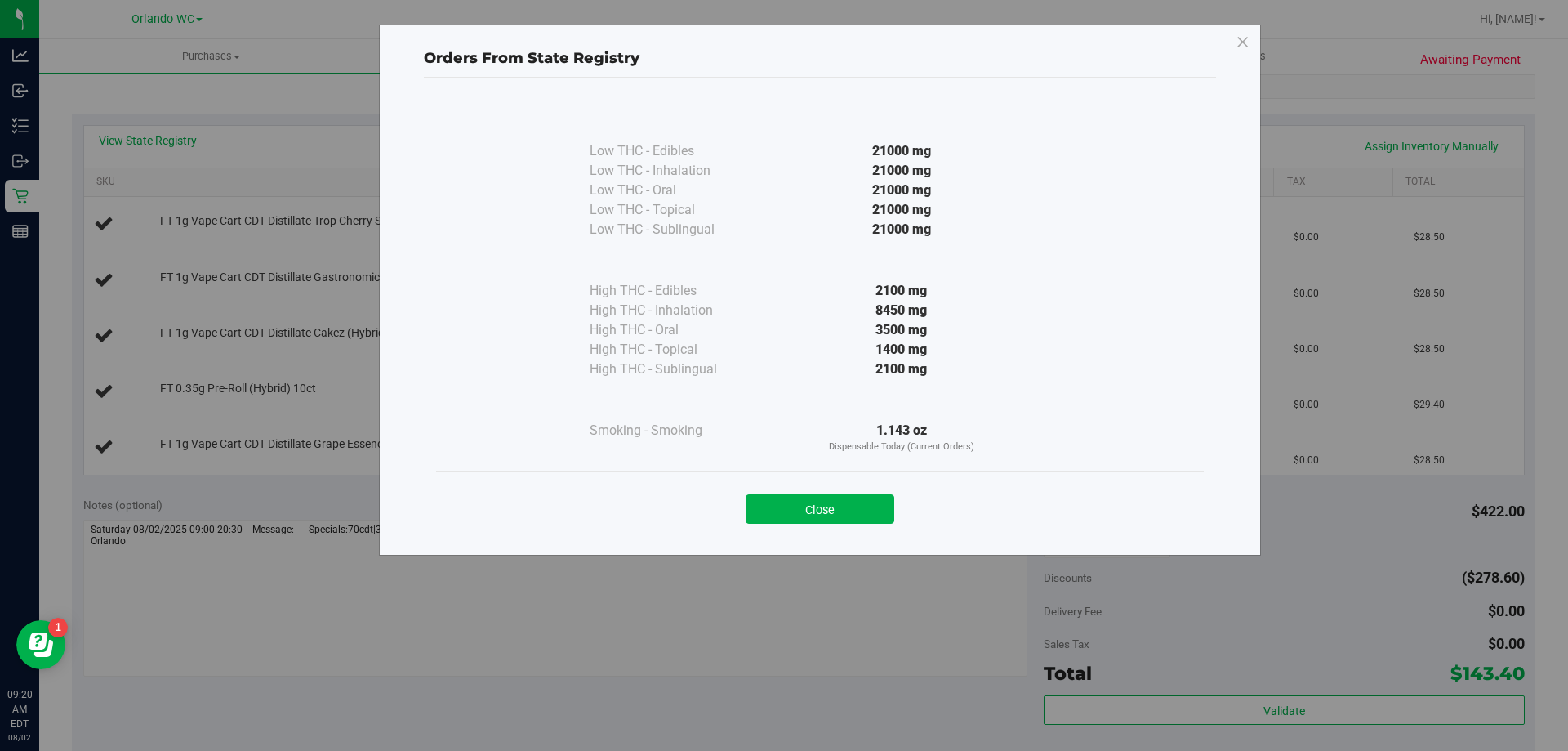 click at bounding box center [671, 400] 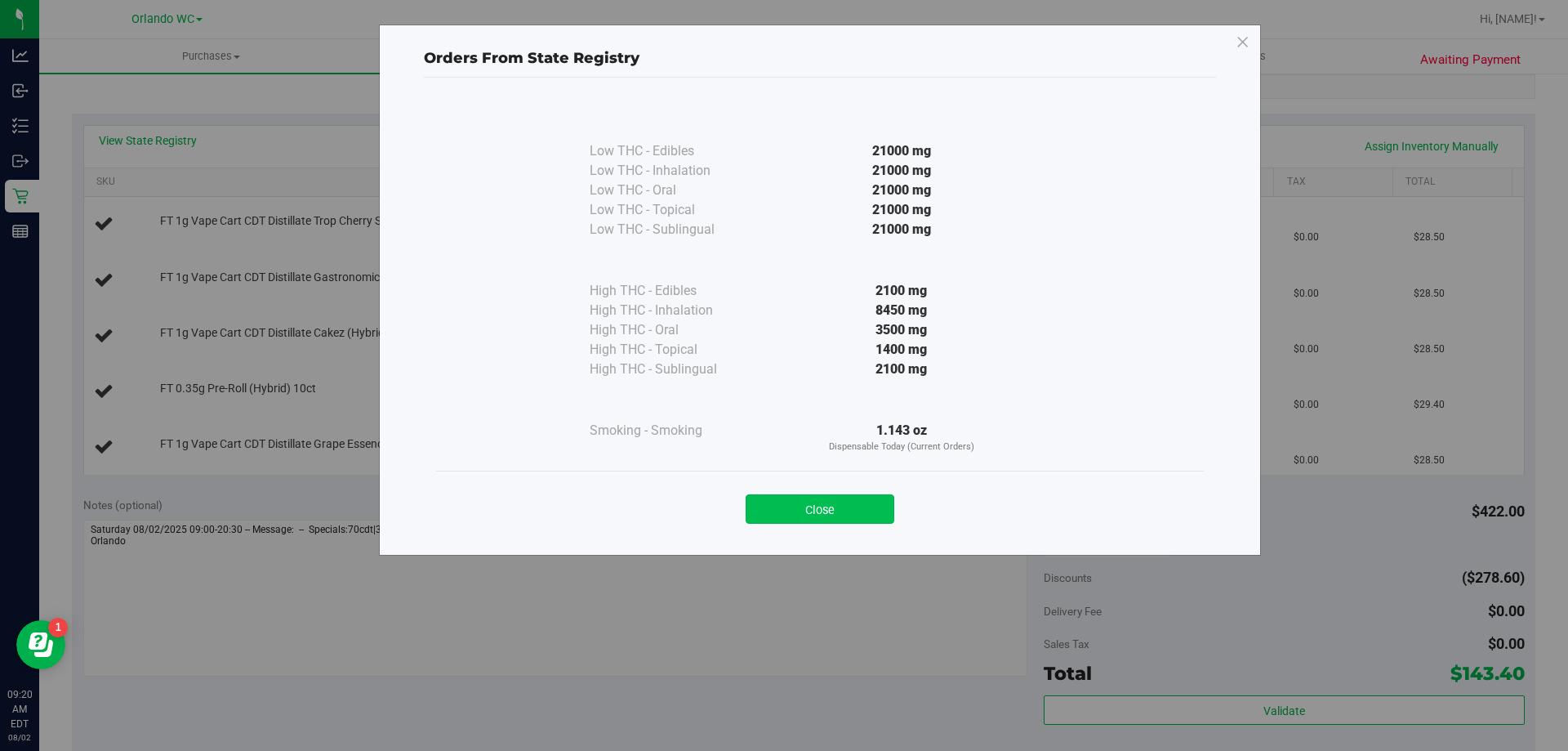 click on "Close" at bounding box center (820, 509) 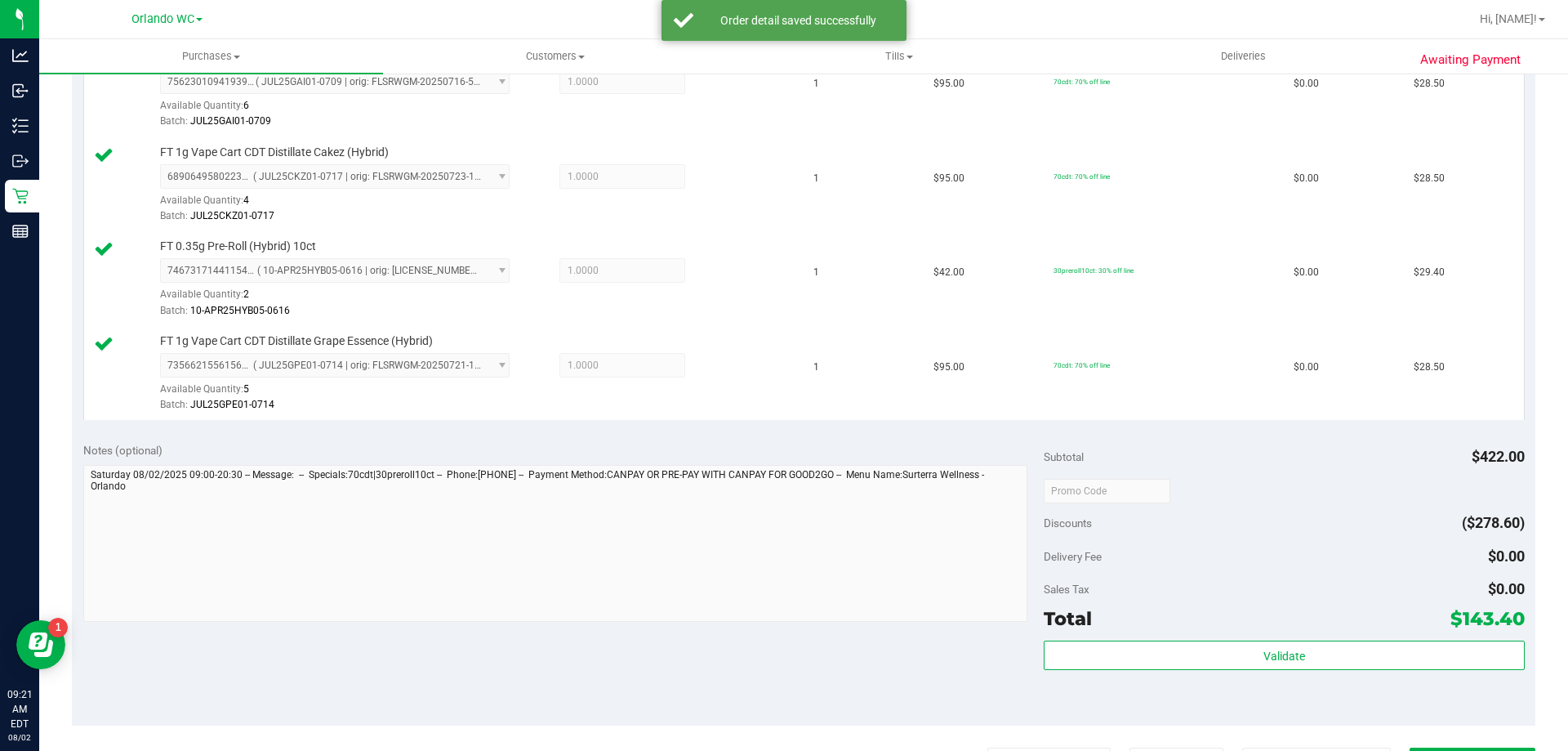 scroll, scrollTop: 817, scrollLeft: 0, axis: vertical 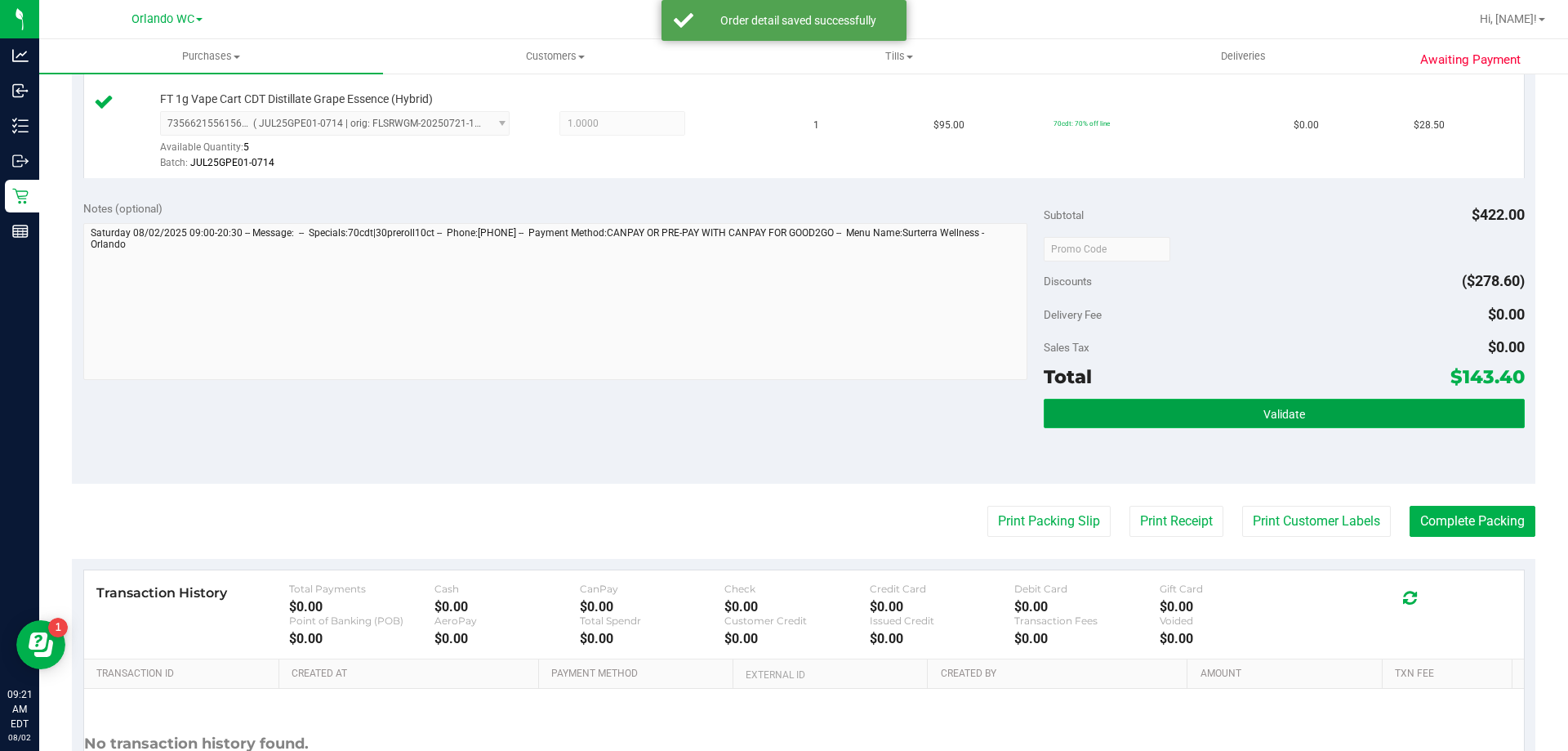 click on "Validate" at bounding box center [1284, 413] 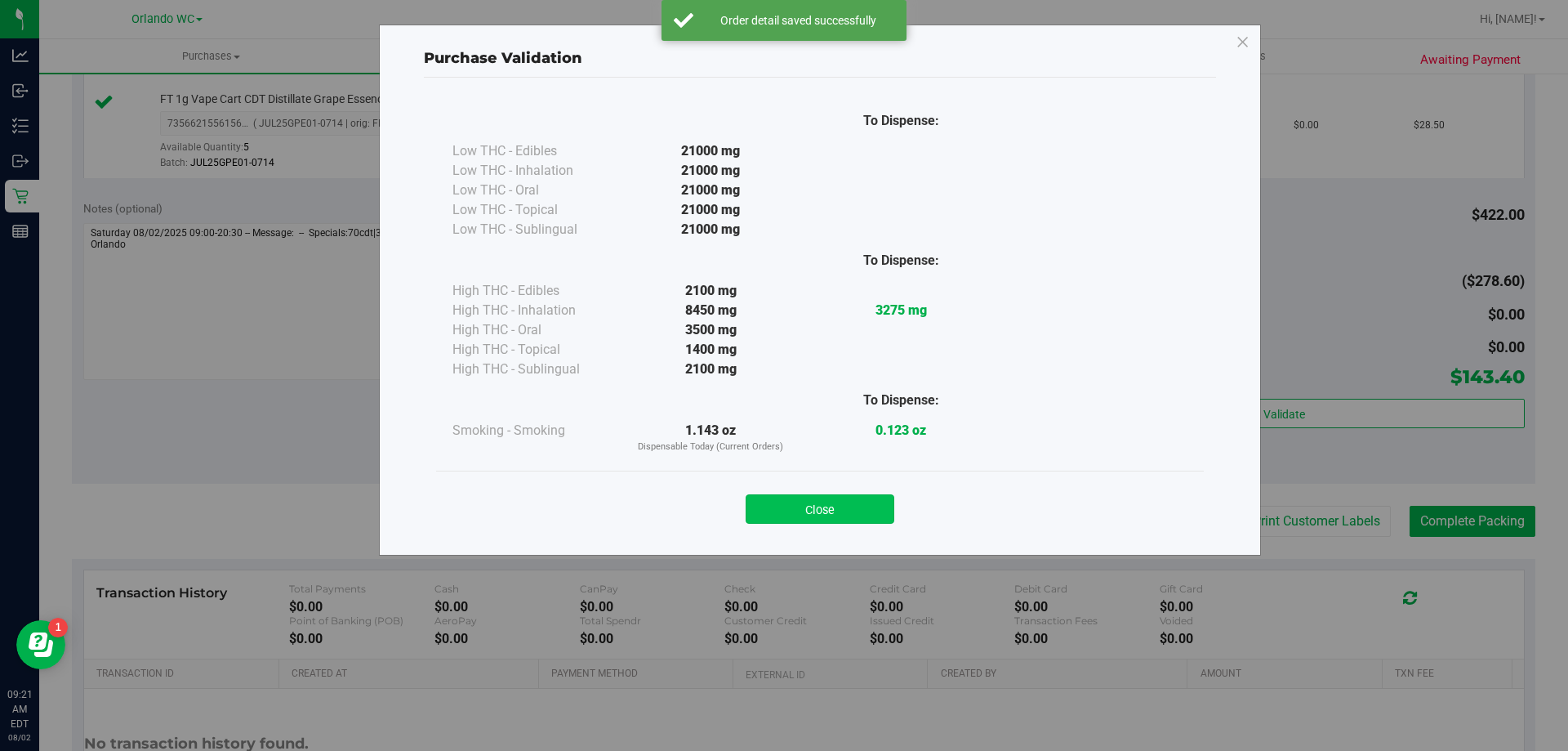click on "Close" at bounding box center (820, 509) 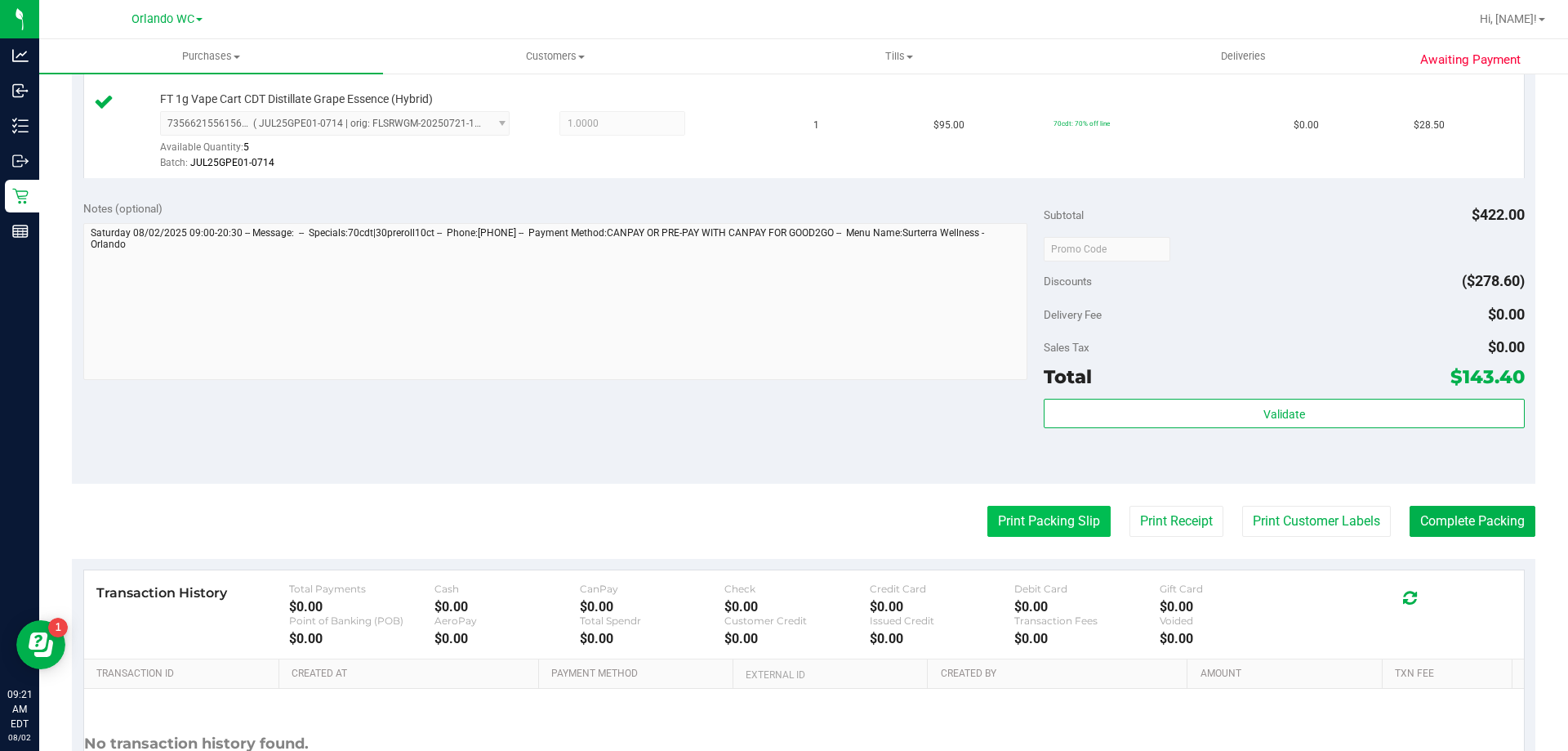 click on "Print Packing Slip" at bounding box center [1049, 521] 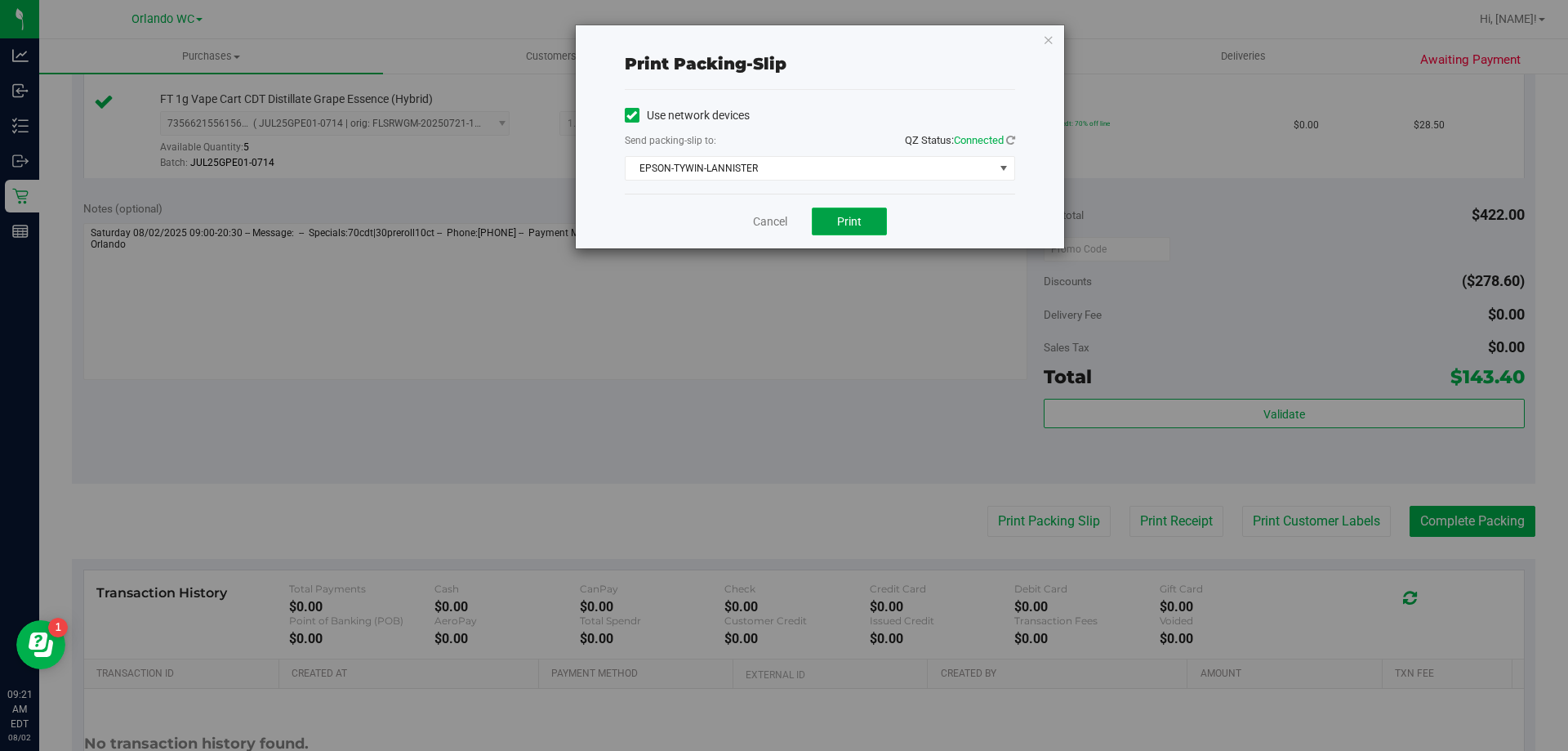 click on "Print" at bounding box center [849, 221] 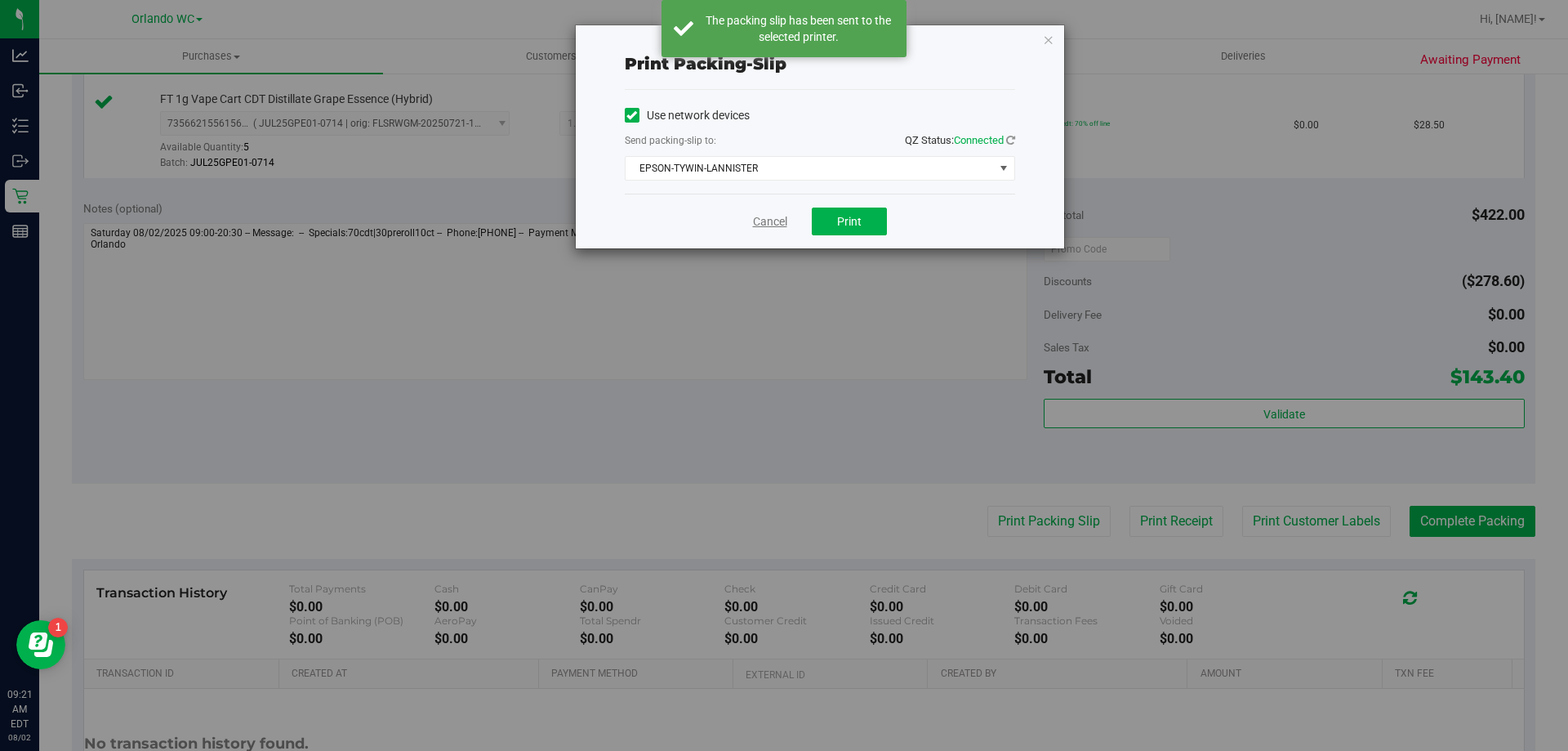 click on "Cancel" at bounding box center [770, 221] 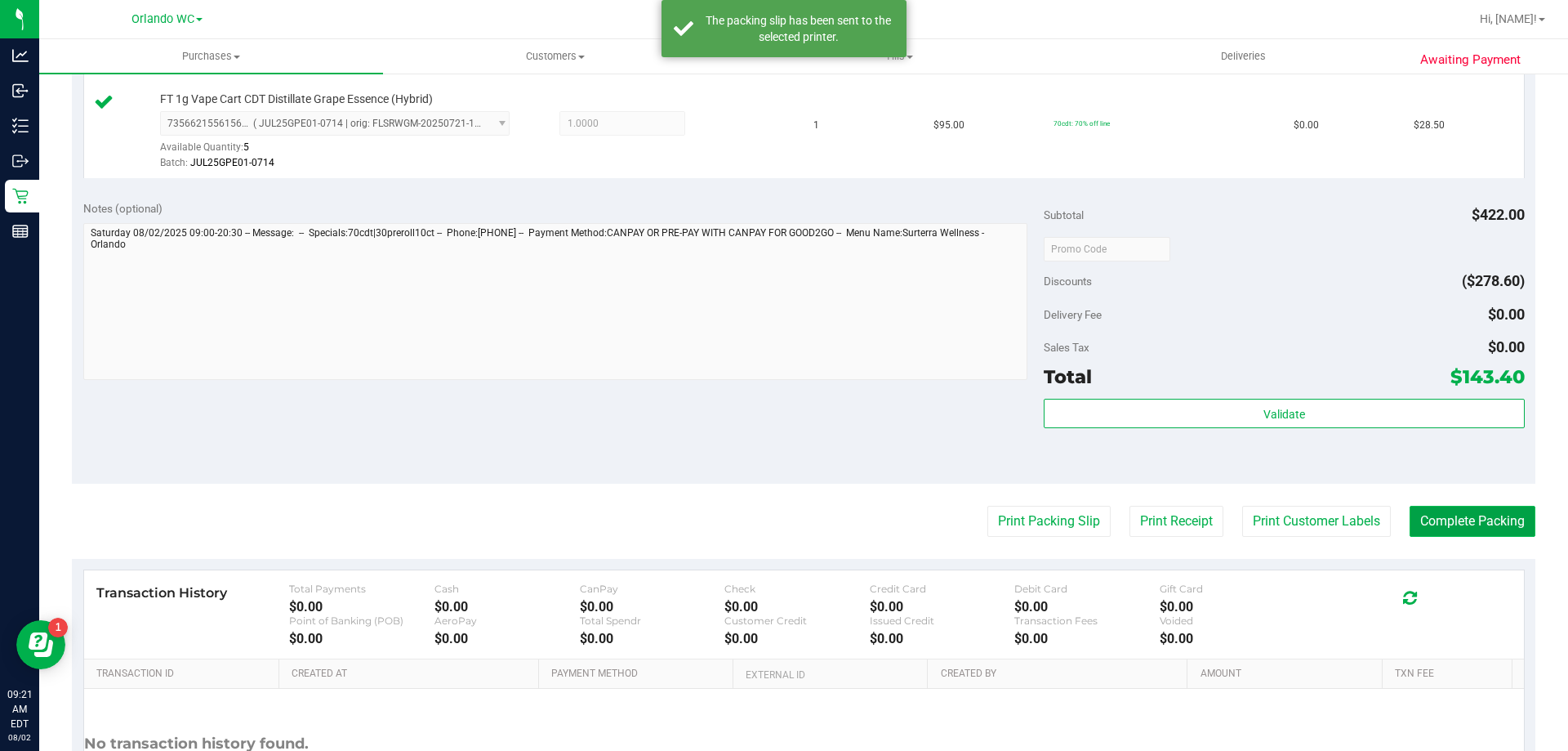 click on "Complete Packing" at bounding box center (1472, 521) 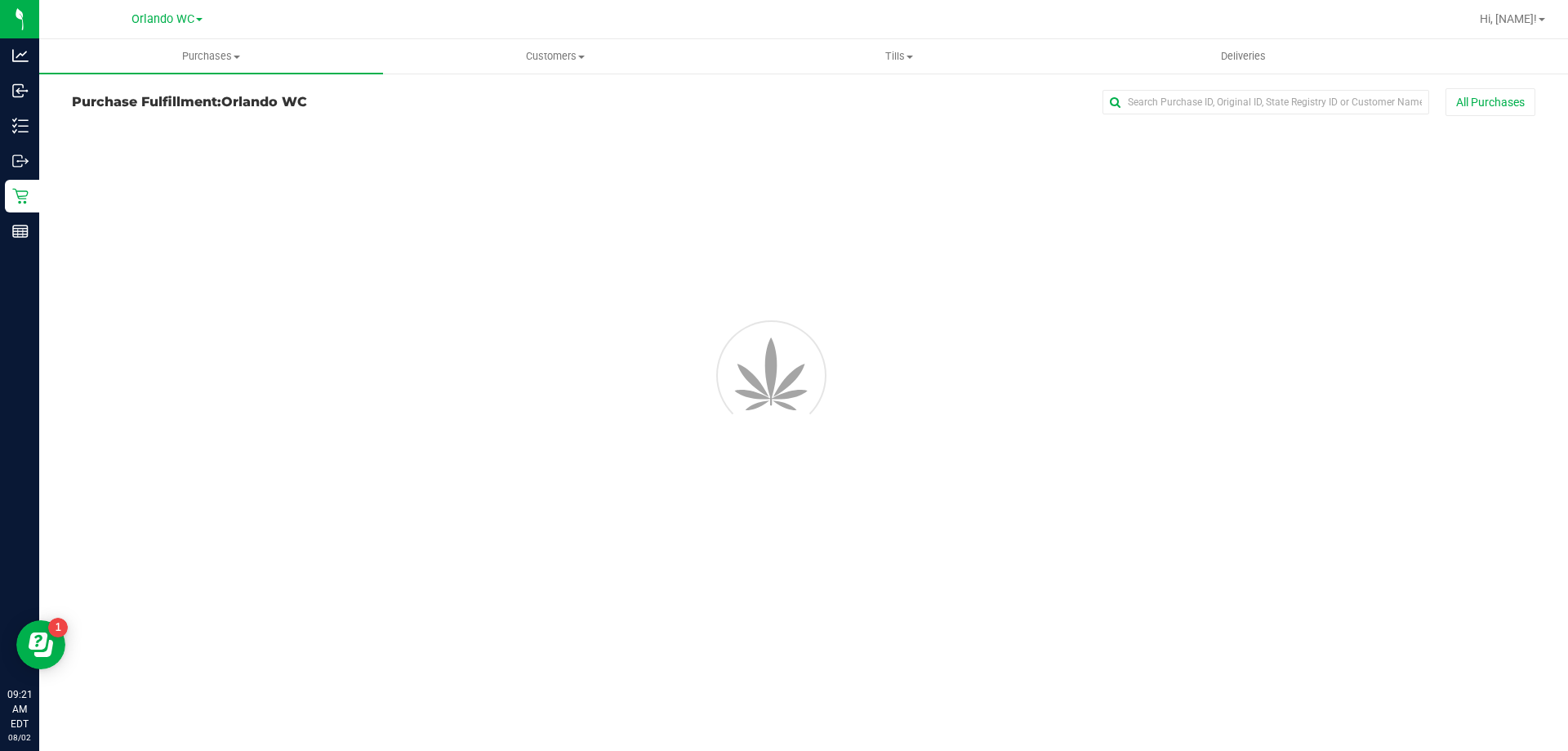 scroll, scrollTop: 0, scrollLeft: 0, axis: both 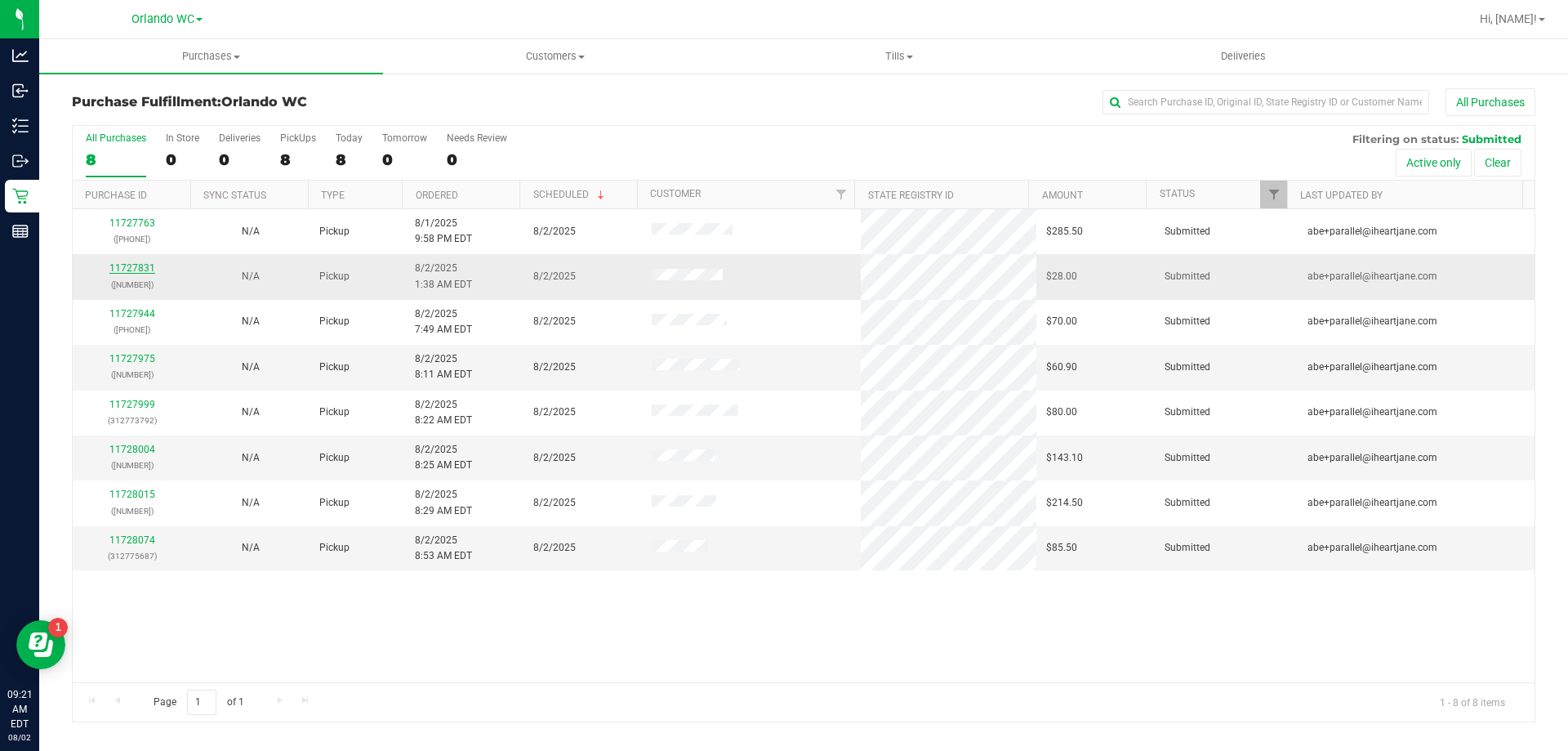 click on "11727831" at bounding box center (132, 268) 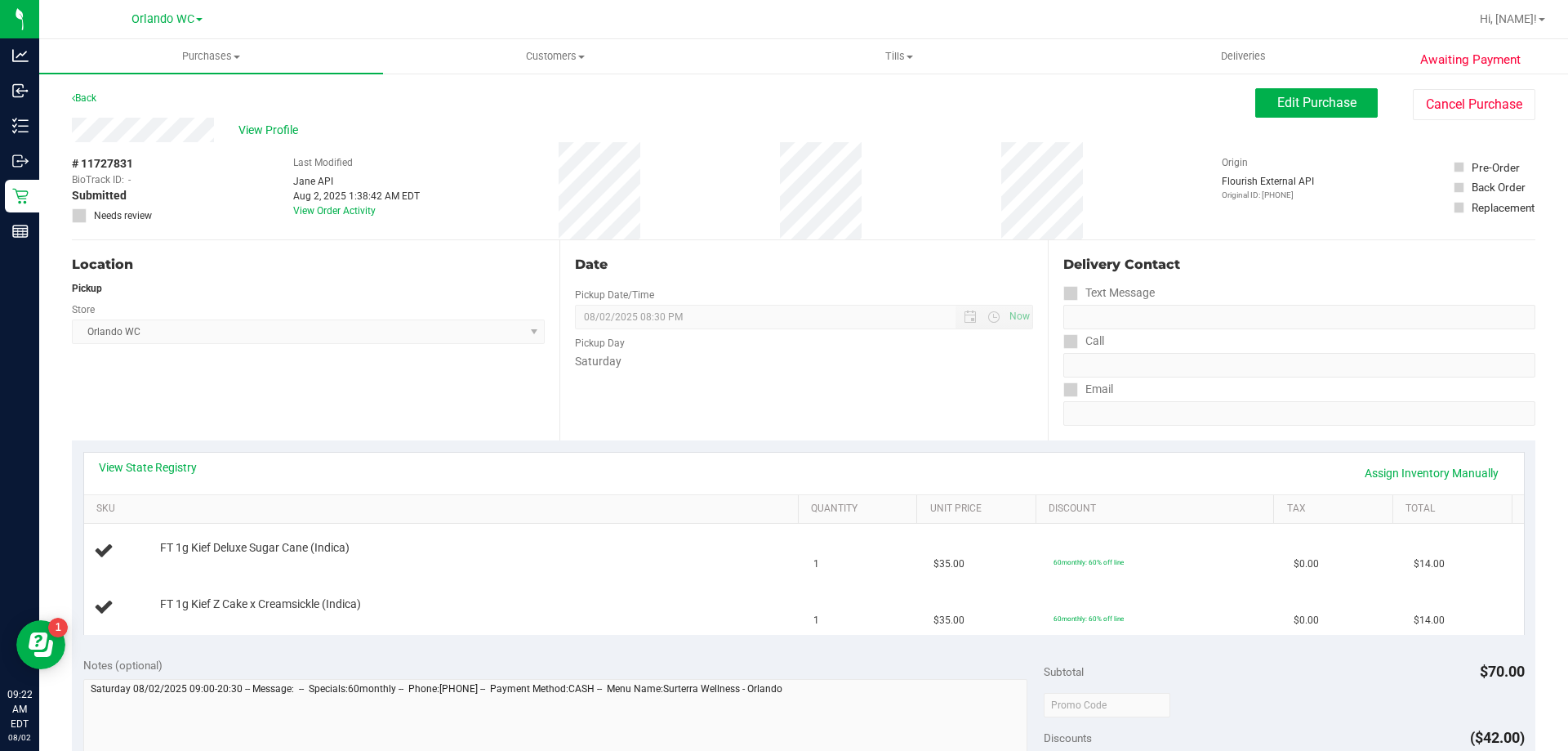 drag, startPoint x: 161, startPoint y: 489, endPoint x: 152, endPoint y: 439, distance: 50.803543 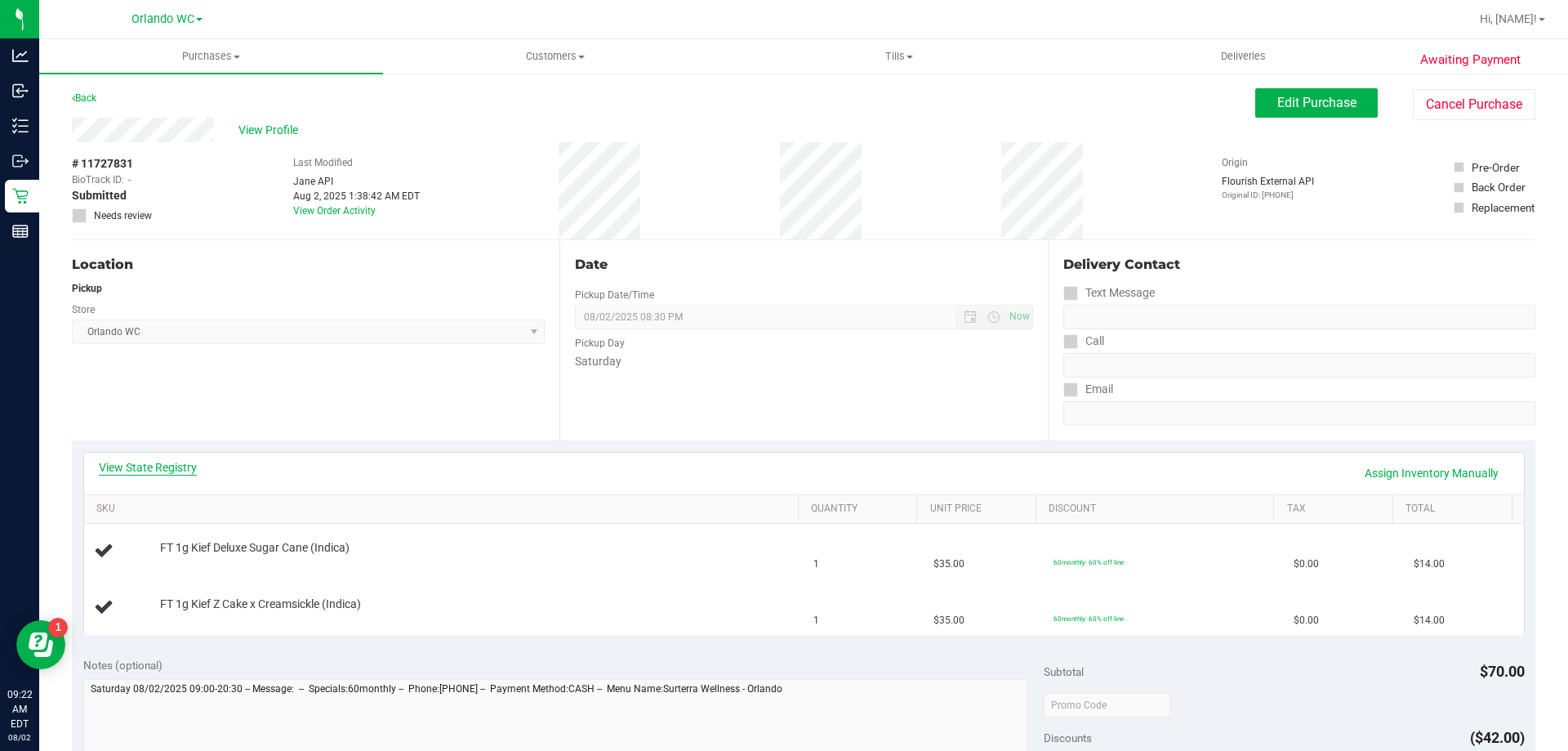 click on "View State Registry" at bounding box center (148, 467) 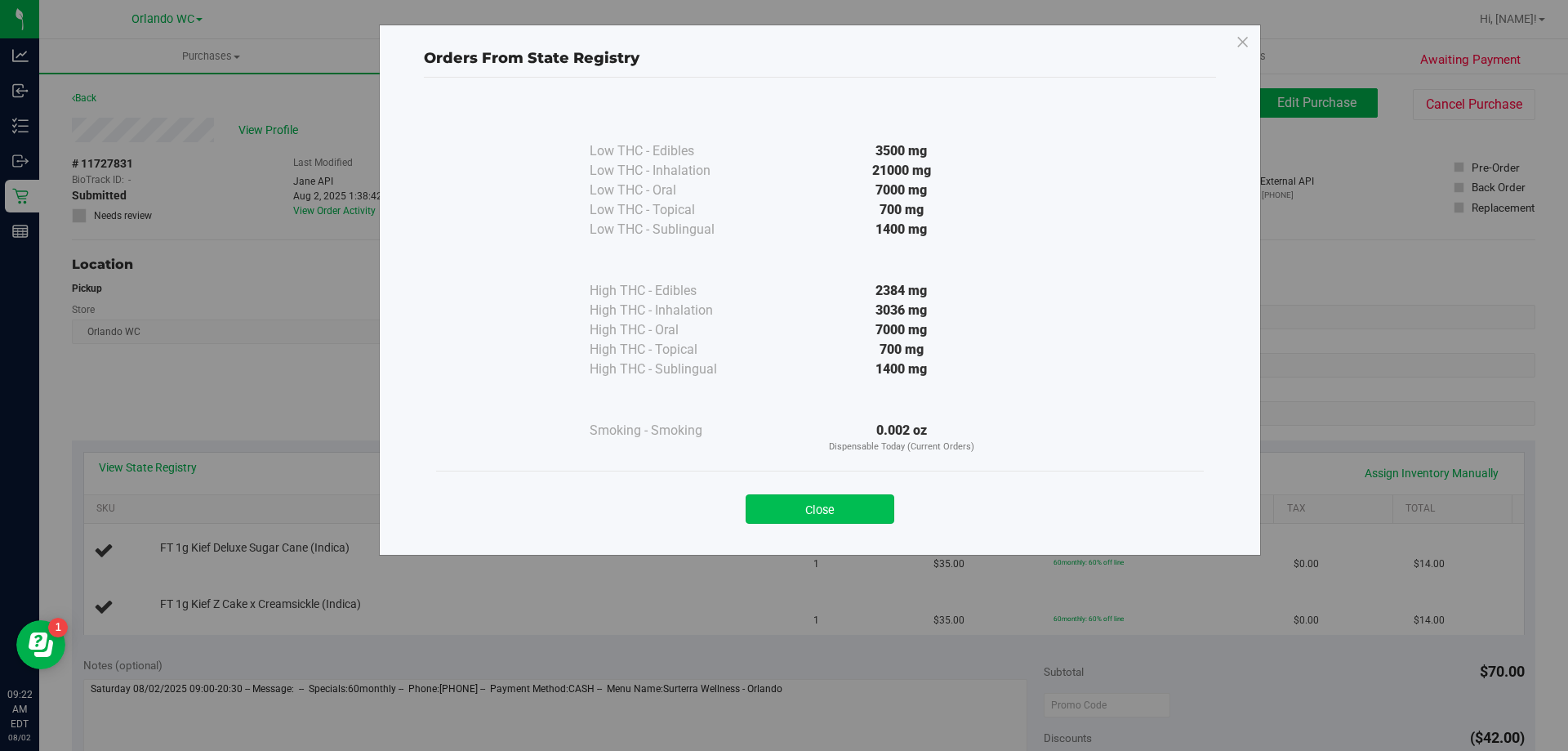 click on "Close" at bounding box center (820, 509) 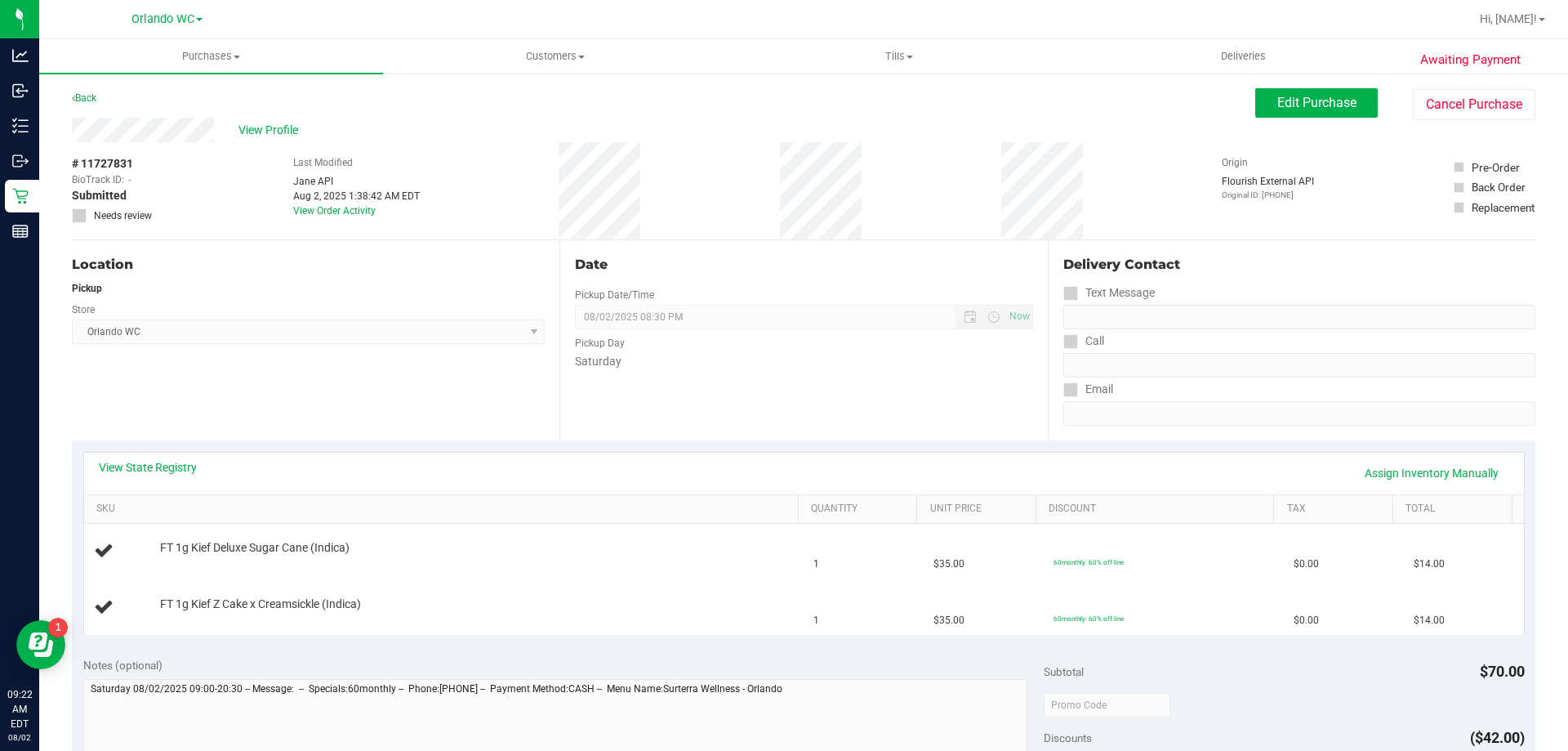 click on "Date
Pickup Date/Time
08/02/2025
Now
08/02/2025 08:30 PM
Now
Pickup Day
Saturday" at bounding box center [803, 340] 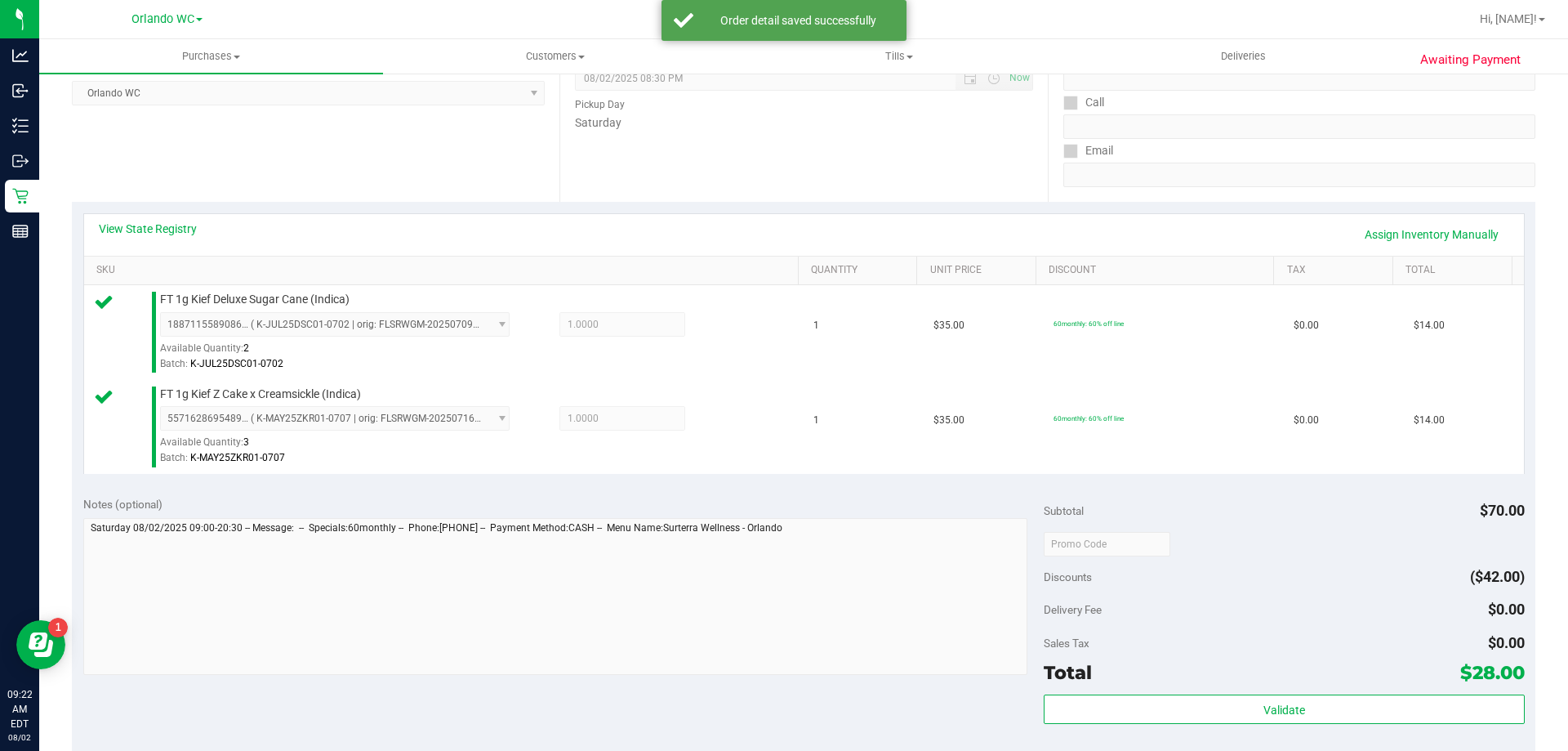 scroll, scrollTop: 572, scrollLeft: 0, axis: vertical 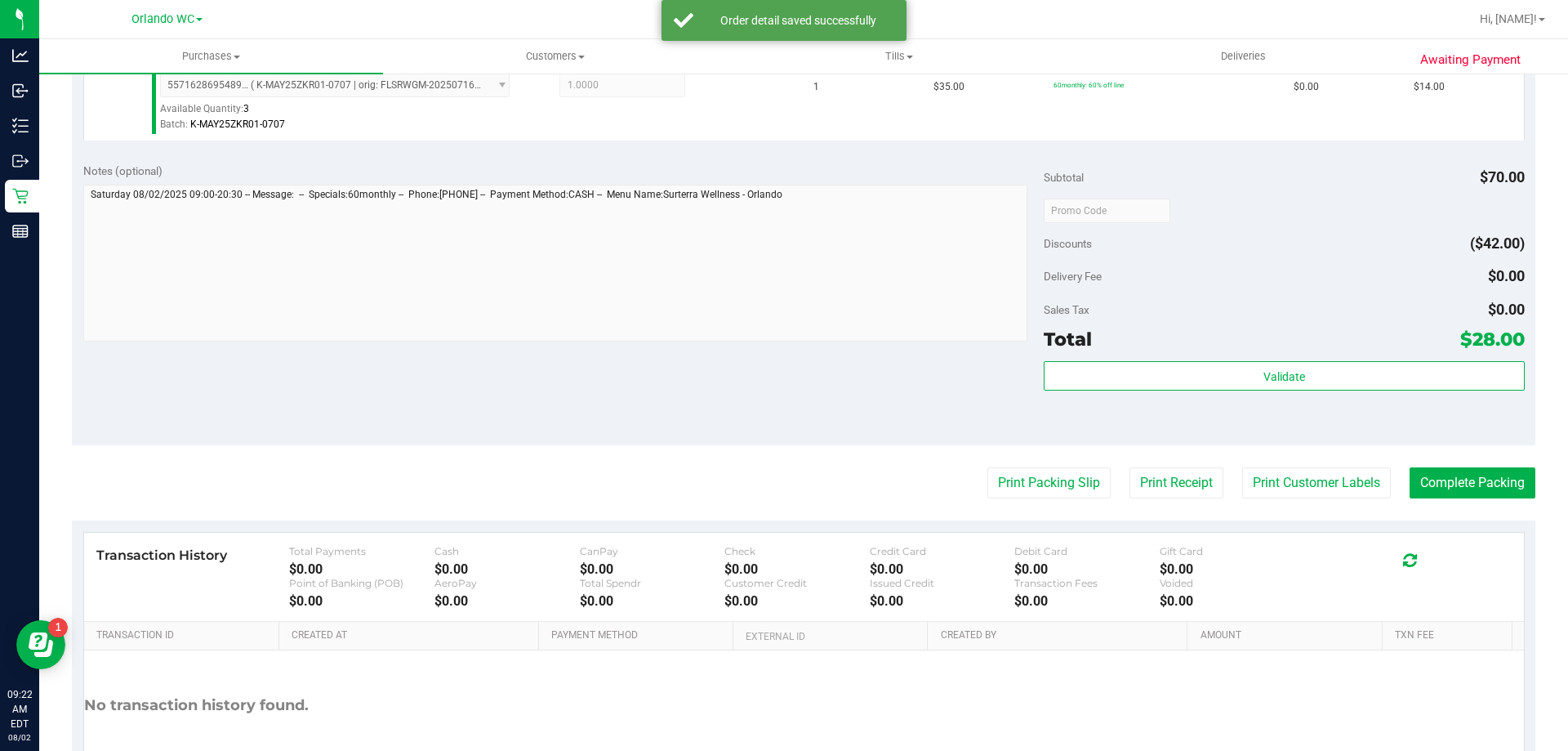 click on "Validate" at bounding box center (1284, 398) 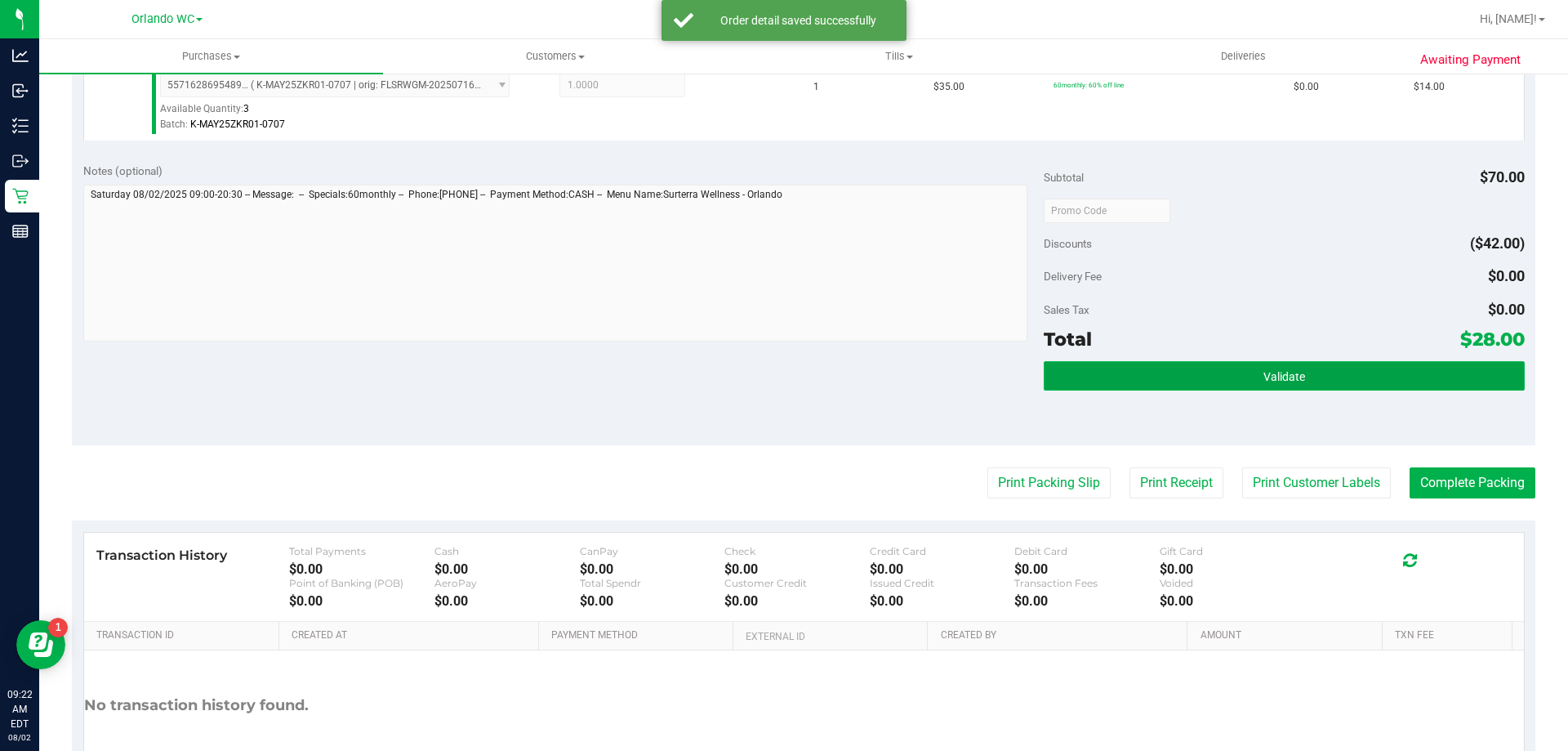 click on "Validate" at bounding box center (1284, 376) 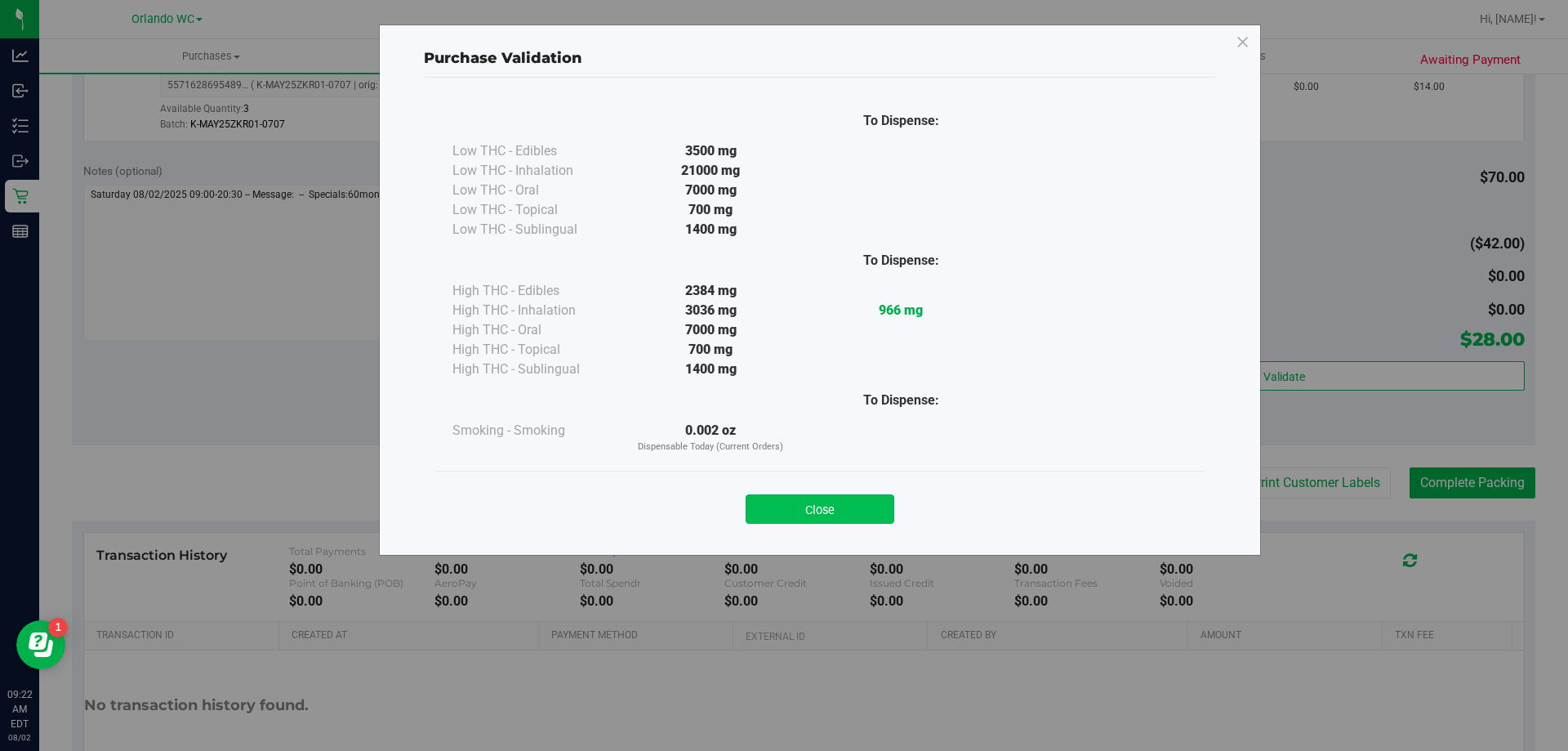 click on "Close" at bounding box center [820, 509] 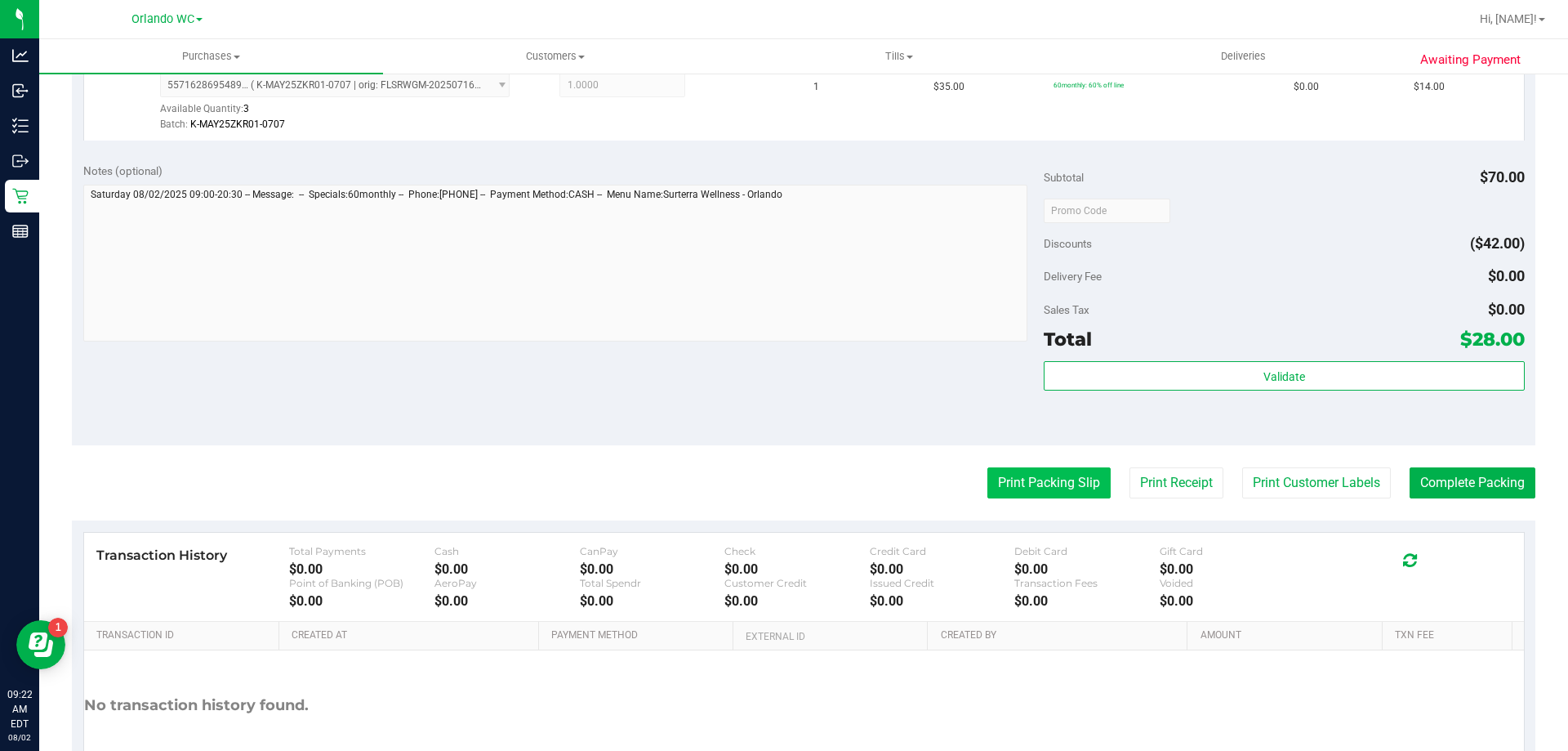 click on "Print Packing Slip" at bounding box center [1049, 483] 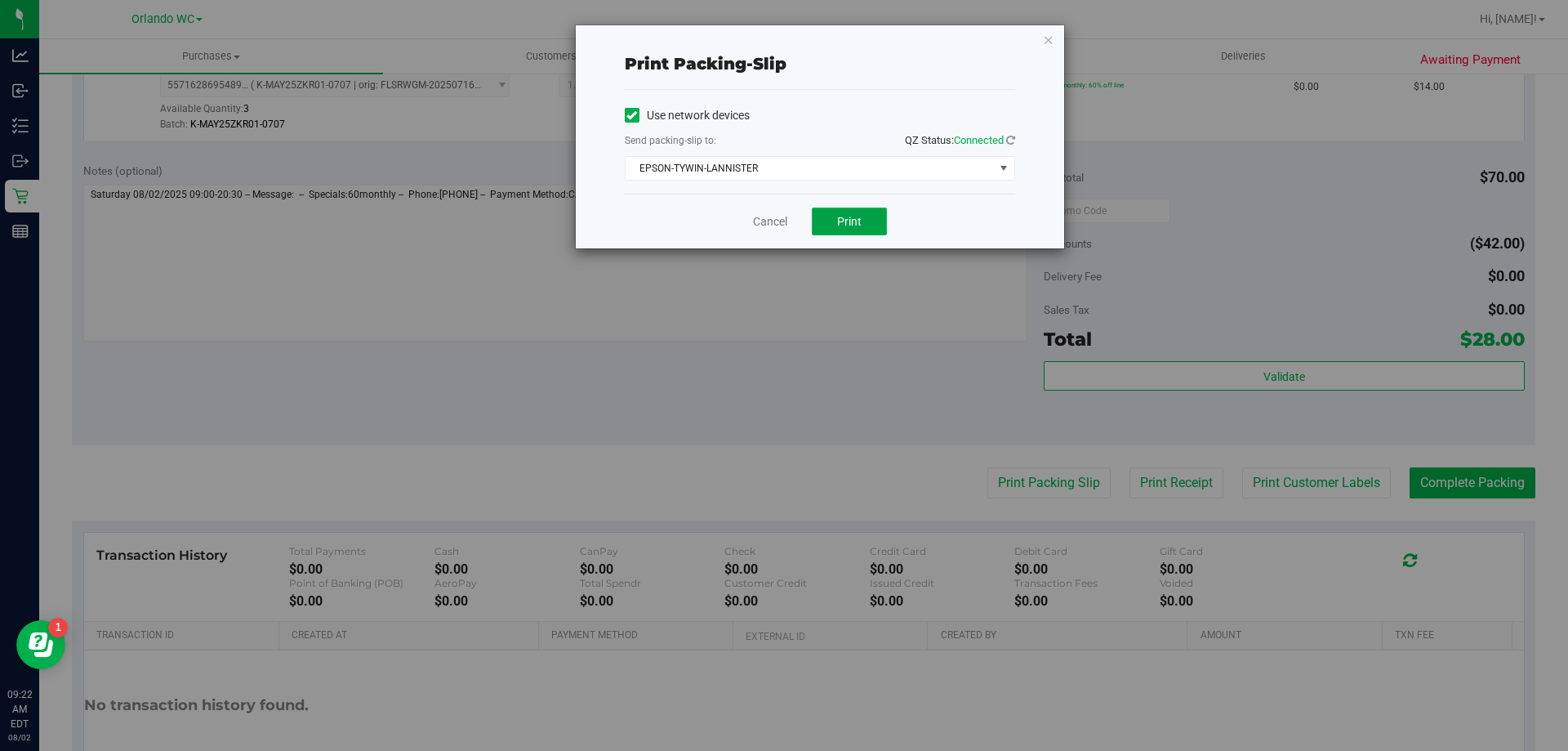 click on "Print" at bounding box center (849, 221) 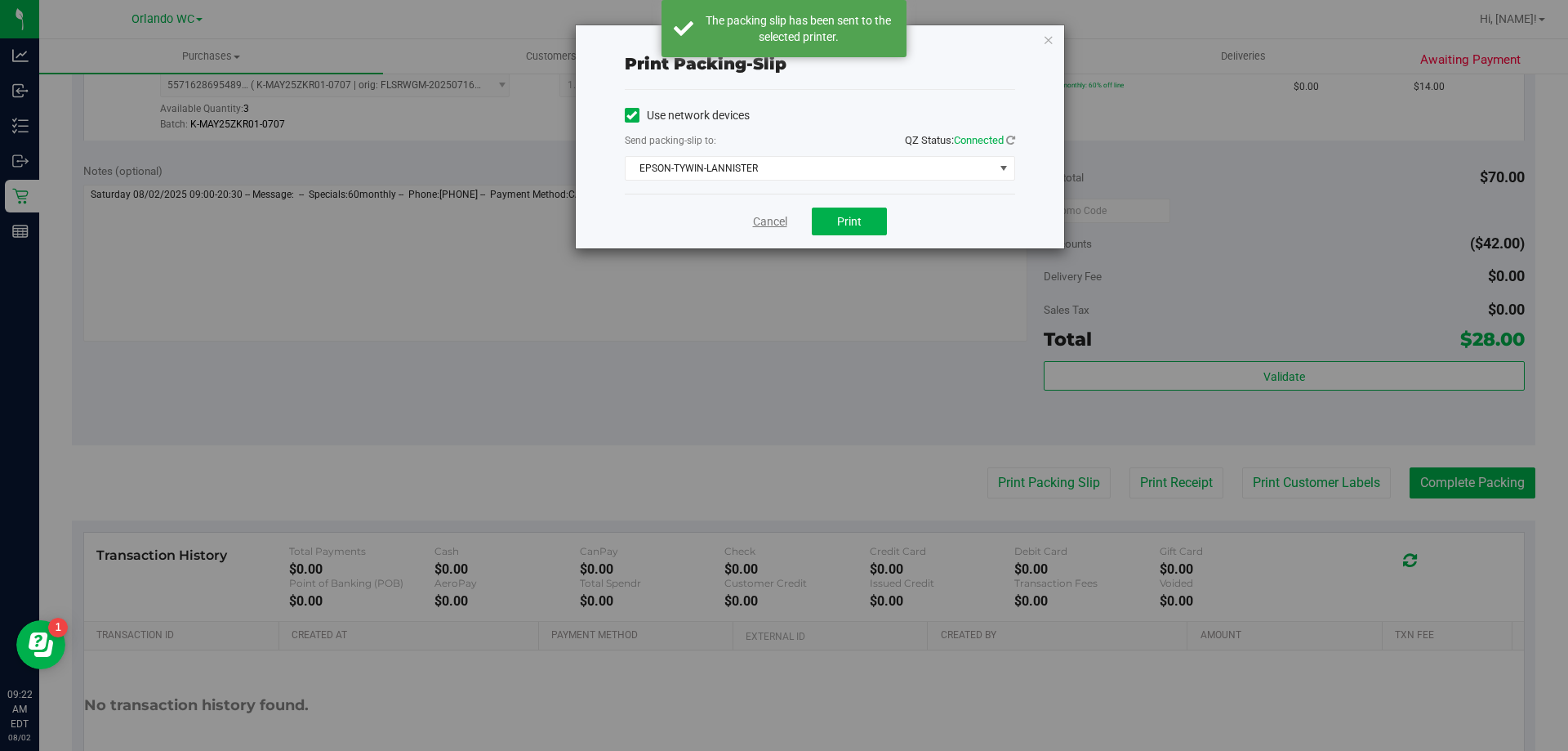 click on "Cancel" at bounding box center (770, 221) 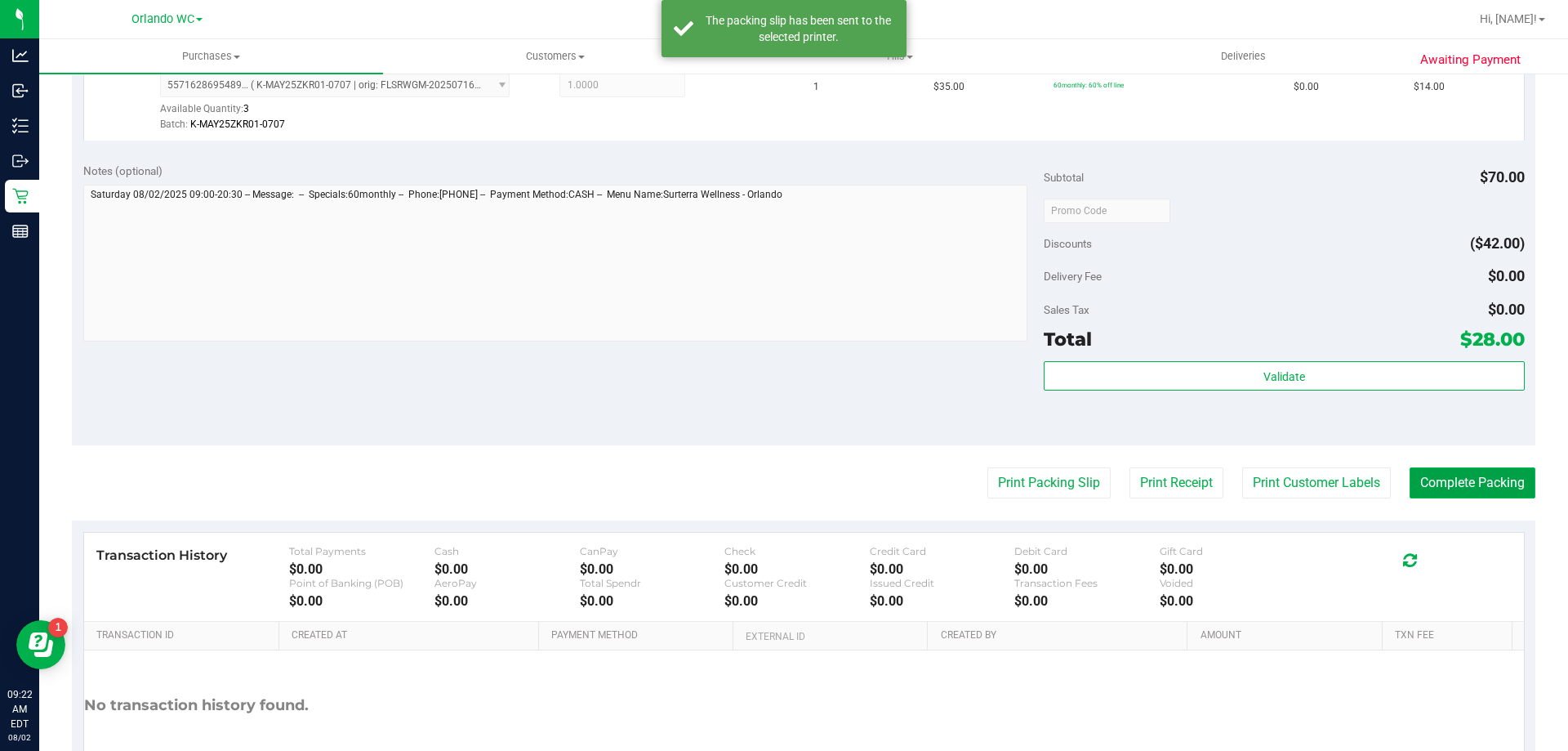 click on "Complete Packing" at bounding box center [1472, 483] 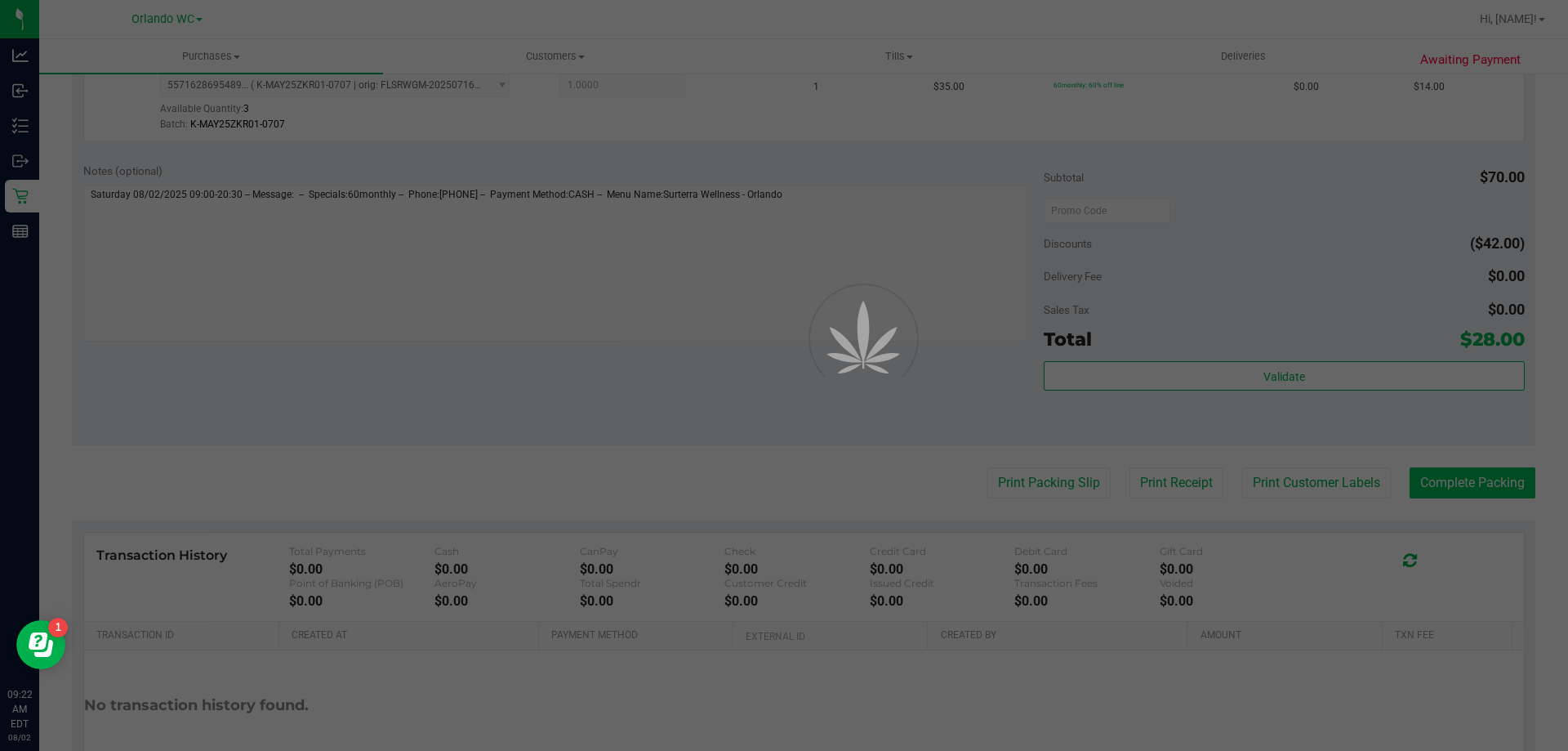 scroll, scrollTop: 0, scrollLeft: 0, axis: both 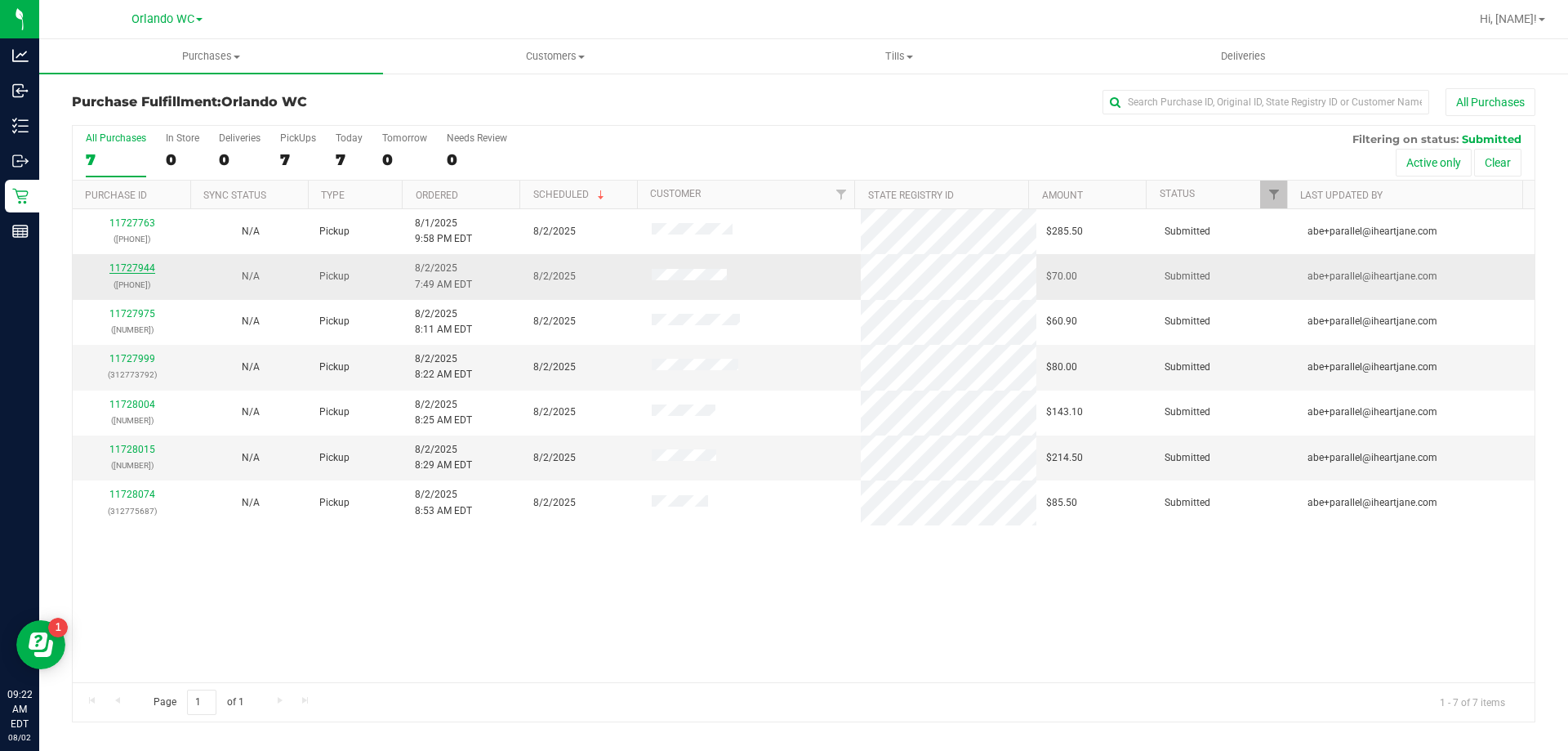click on "11727944" at bounding box center (132, 268) 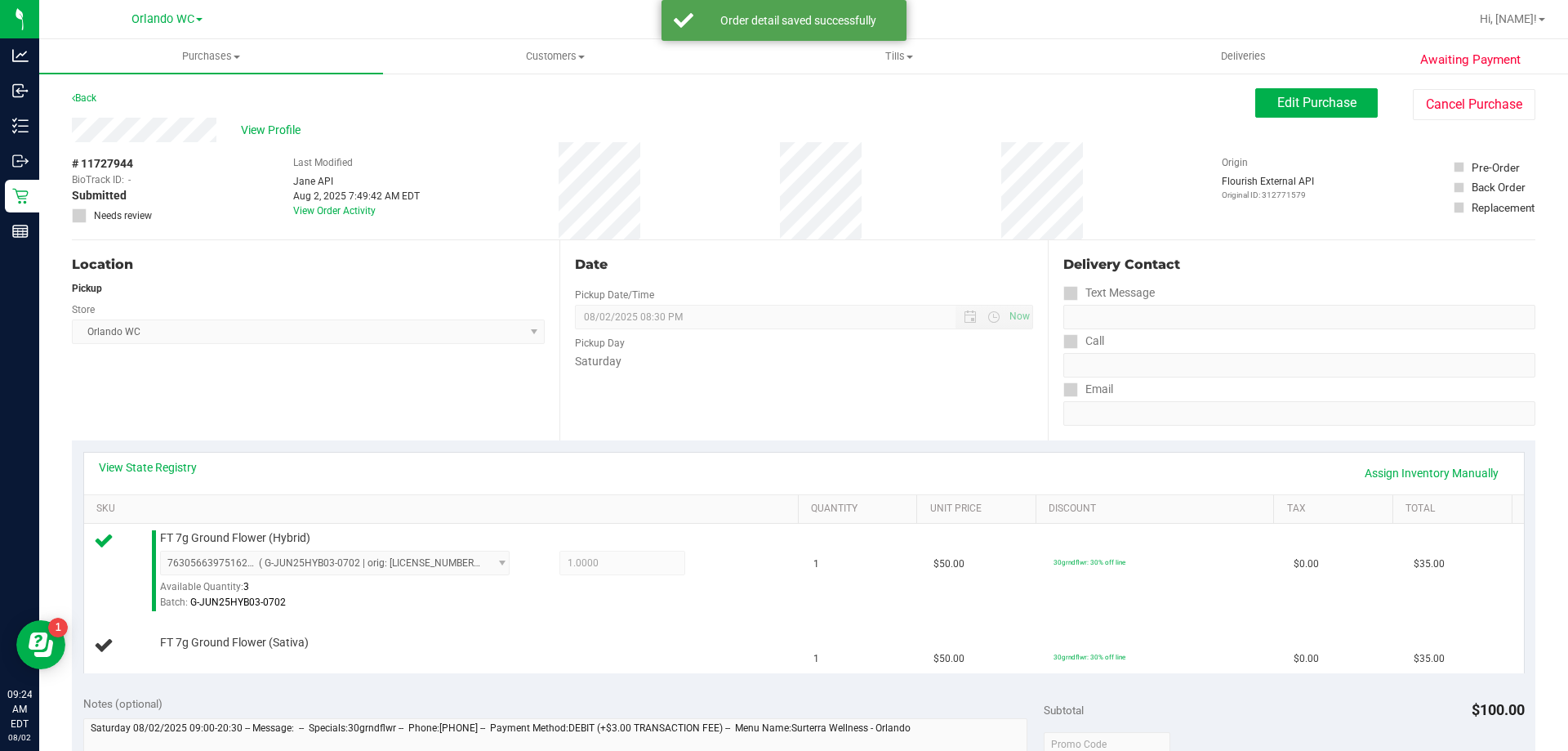 click on "Saturday" at bounding box center [804, 361] 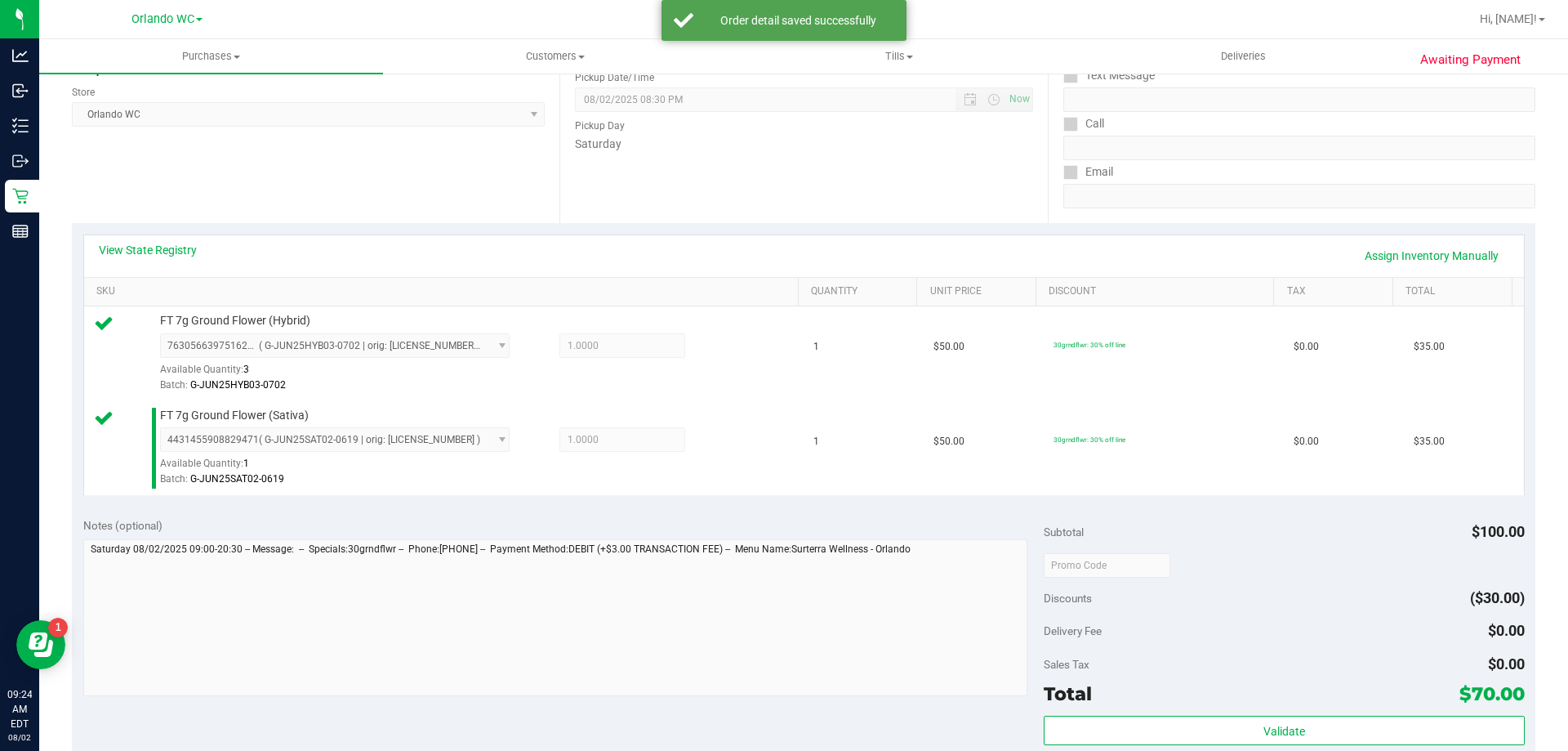 scroll, scrollTop: 327, scrollLeft: 0, axis: vertical 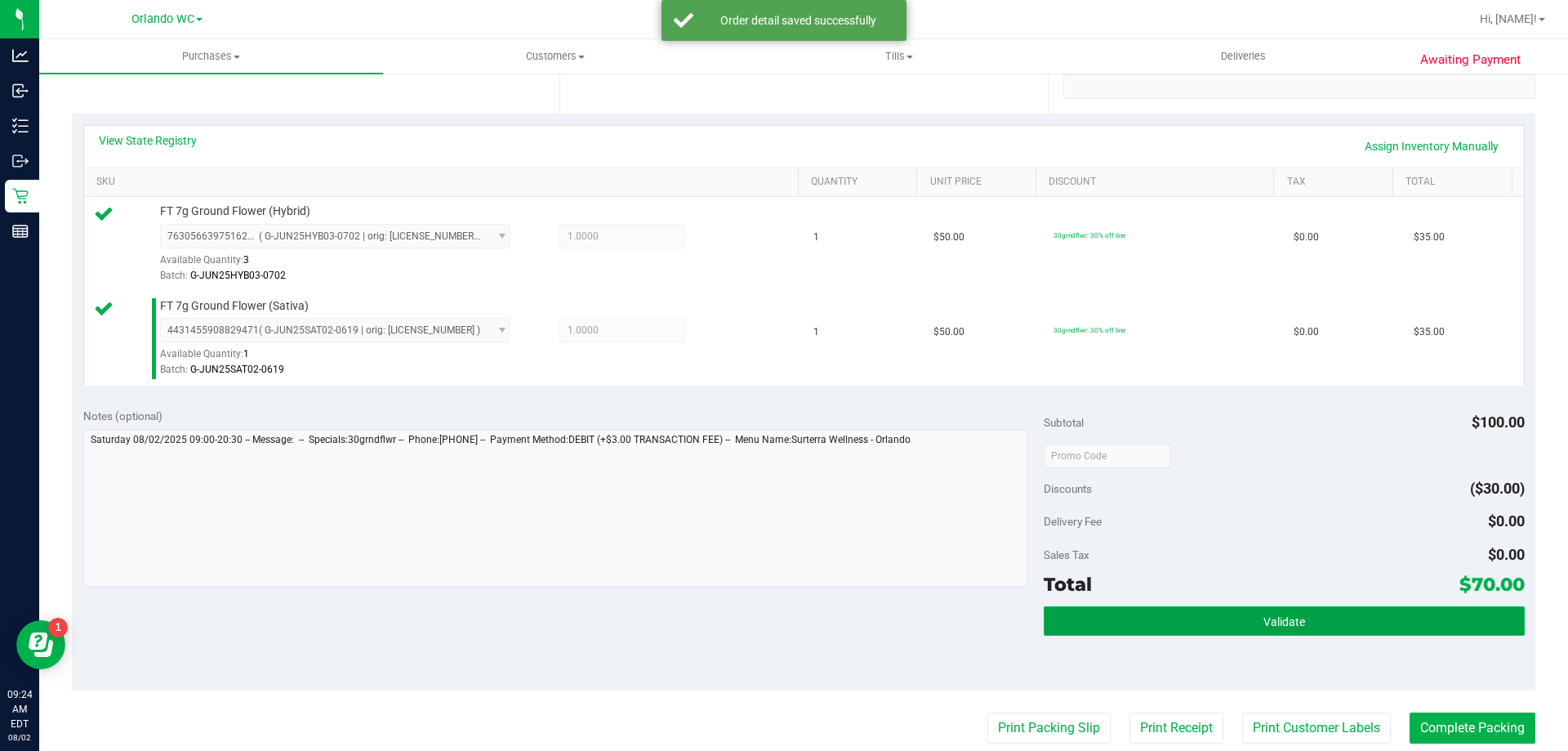 click on "Validate" at bounding box center (1284, 621) 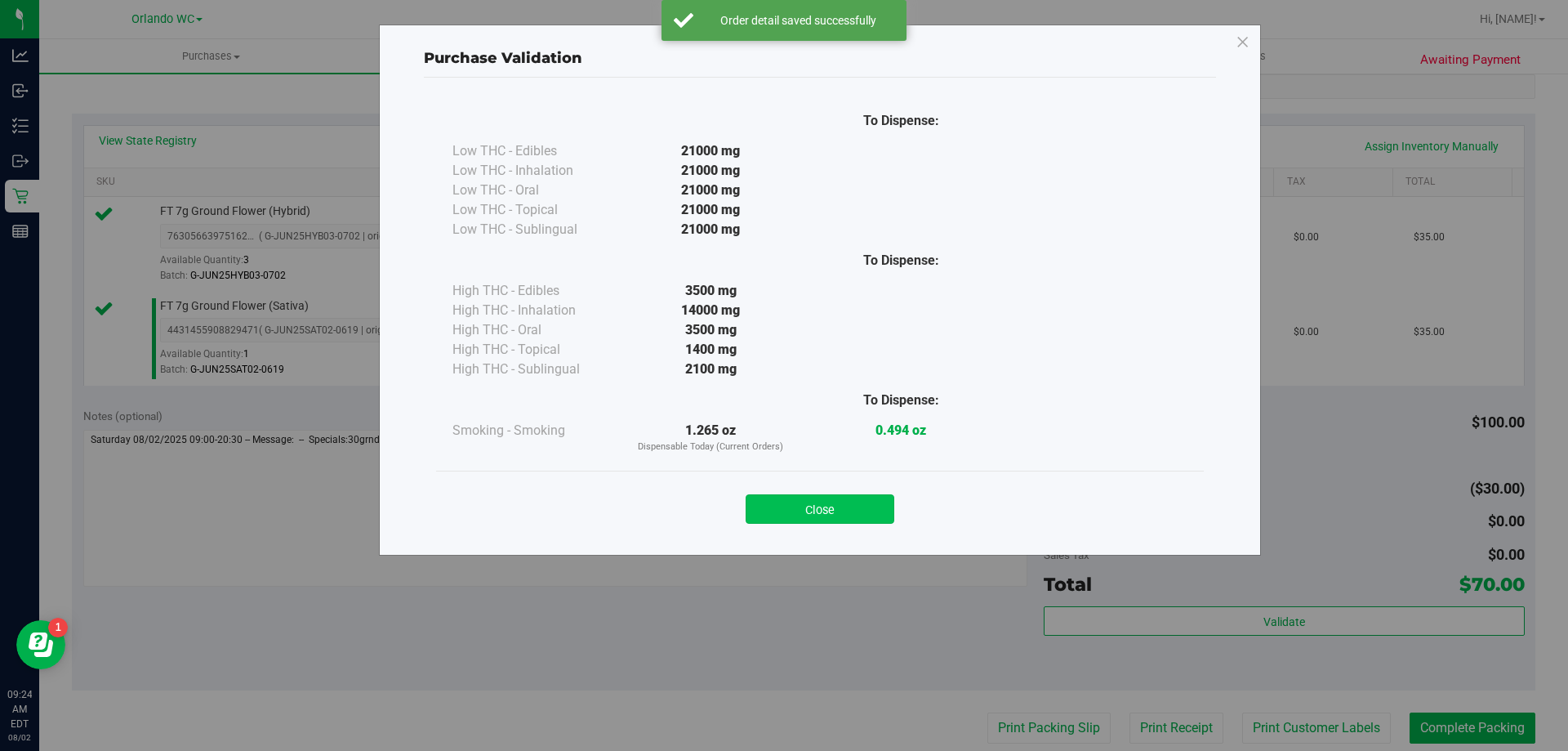 click on "Close" at bounding box center (820, 509) 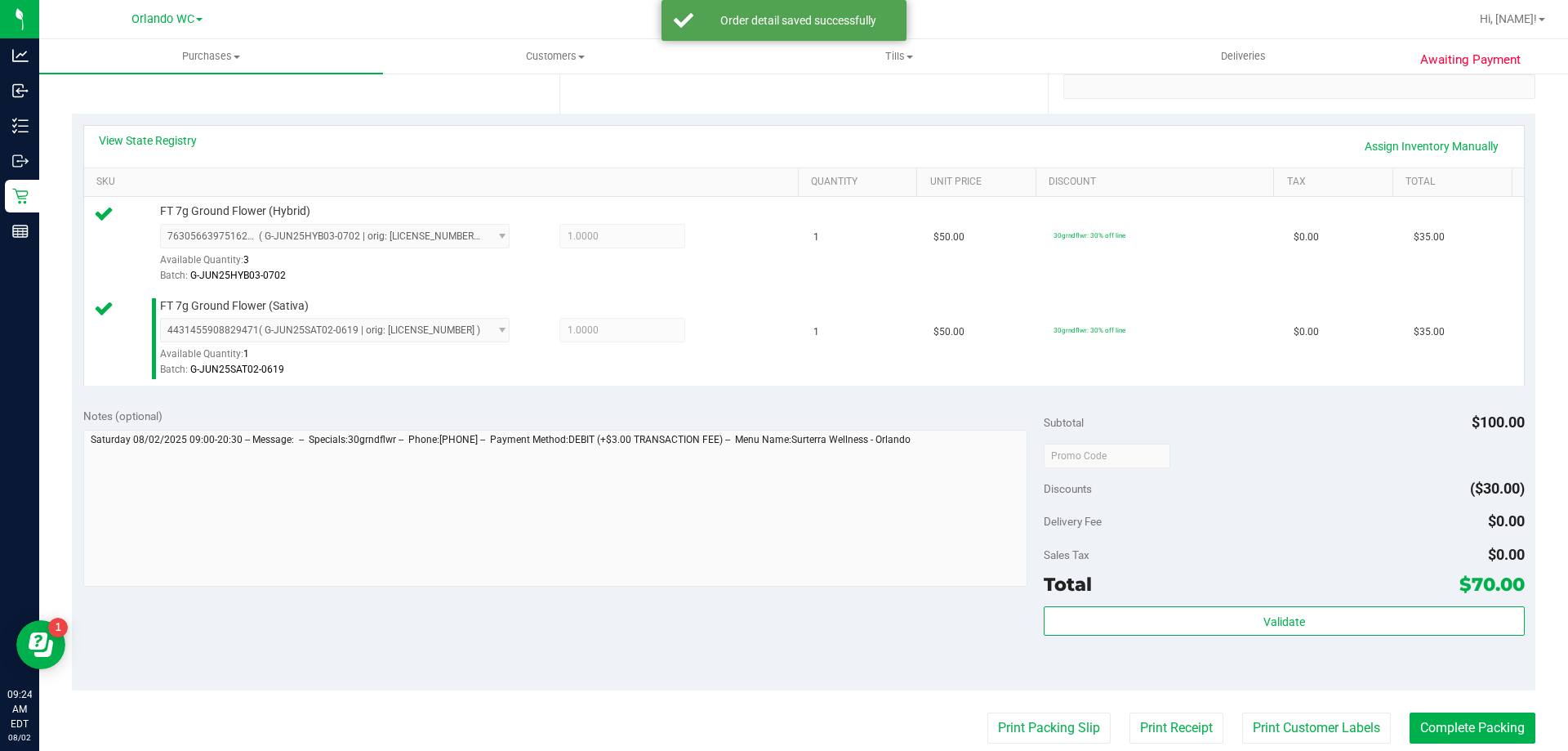 click on "Back
Edit Purchase
Cancel Purchase
View Profile
# 11727944
BioTrack ID:
-
Submitted
Needs review
Last Modified
Jane API
Aug 2, 2025 7:49:42 AM EDT" at bounding box center (804, 416) 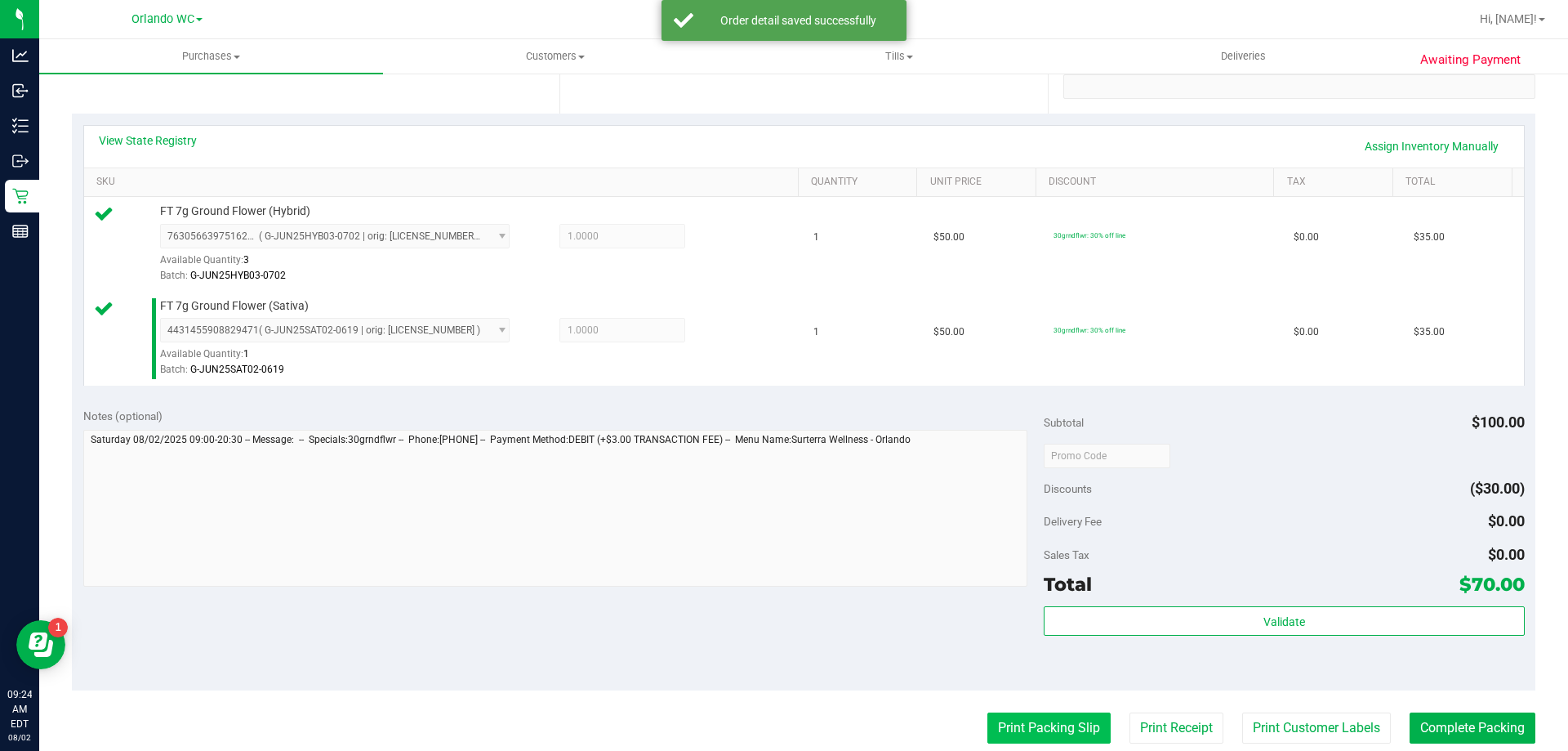 click on "Print Packing Slip" at bounding box center [1049, 728] 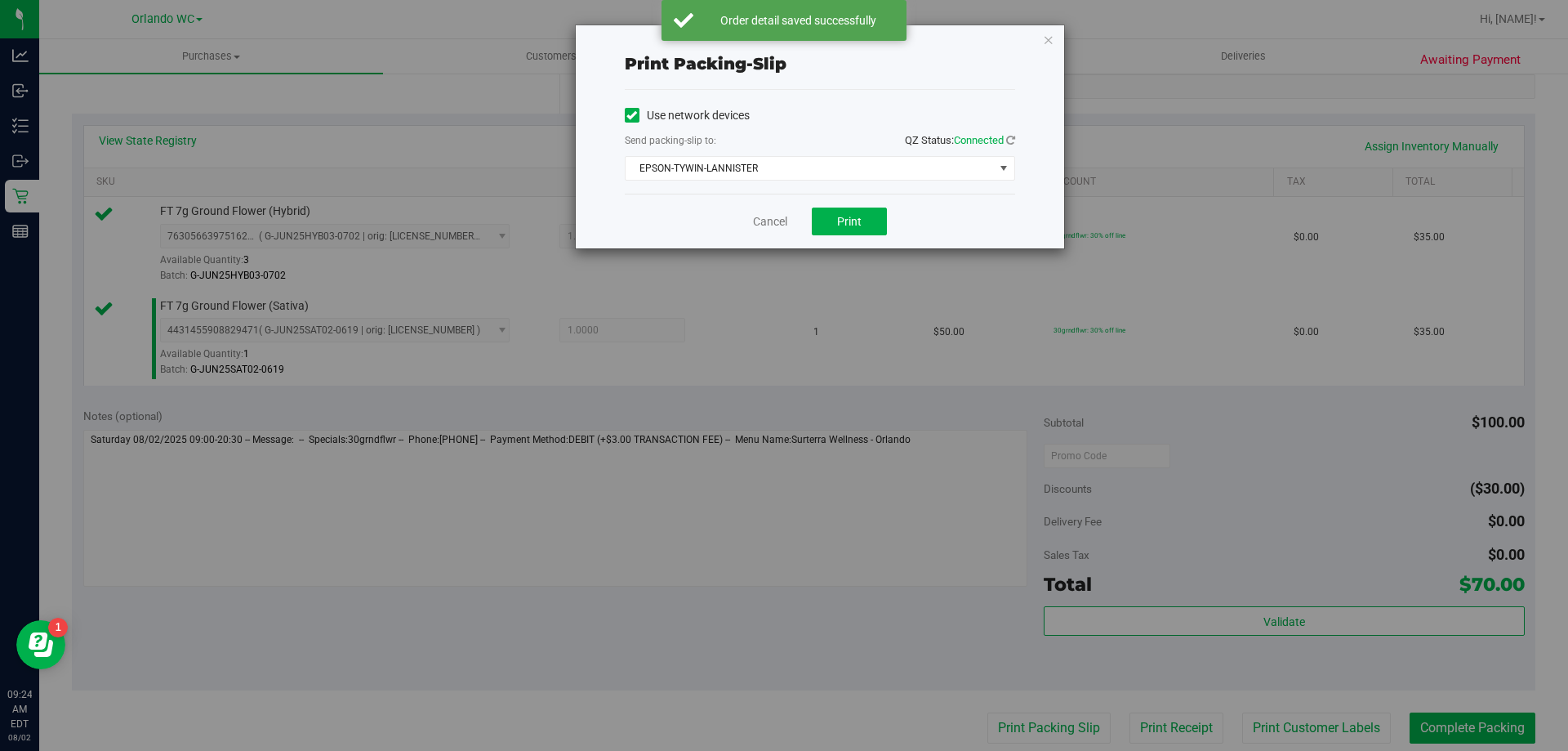 click on "Cancel
Print" at bounding box center [820, 221] 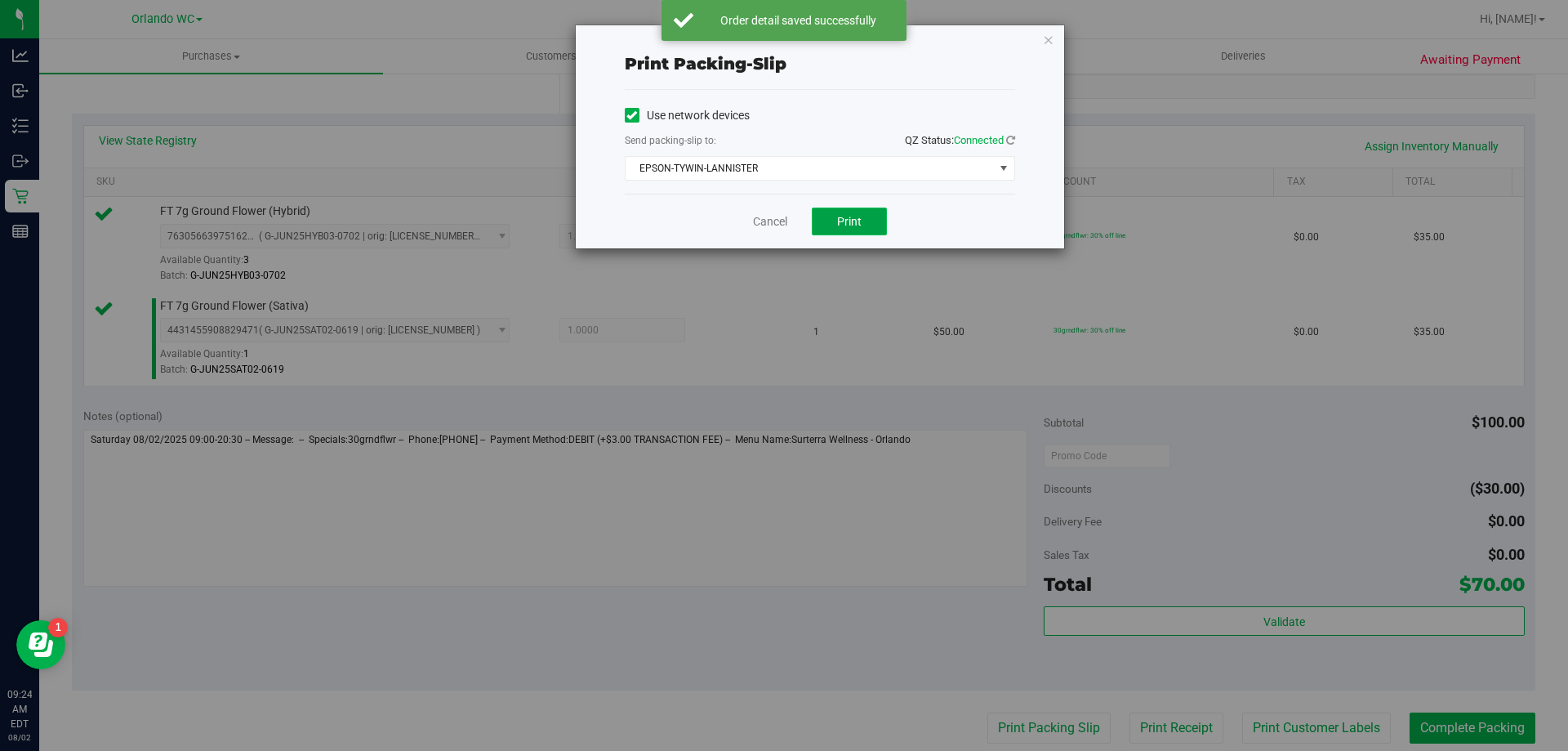 click on "Print" at bounding box center [849, 221] 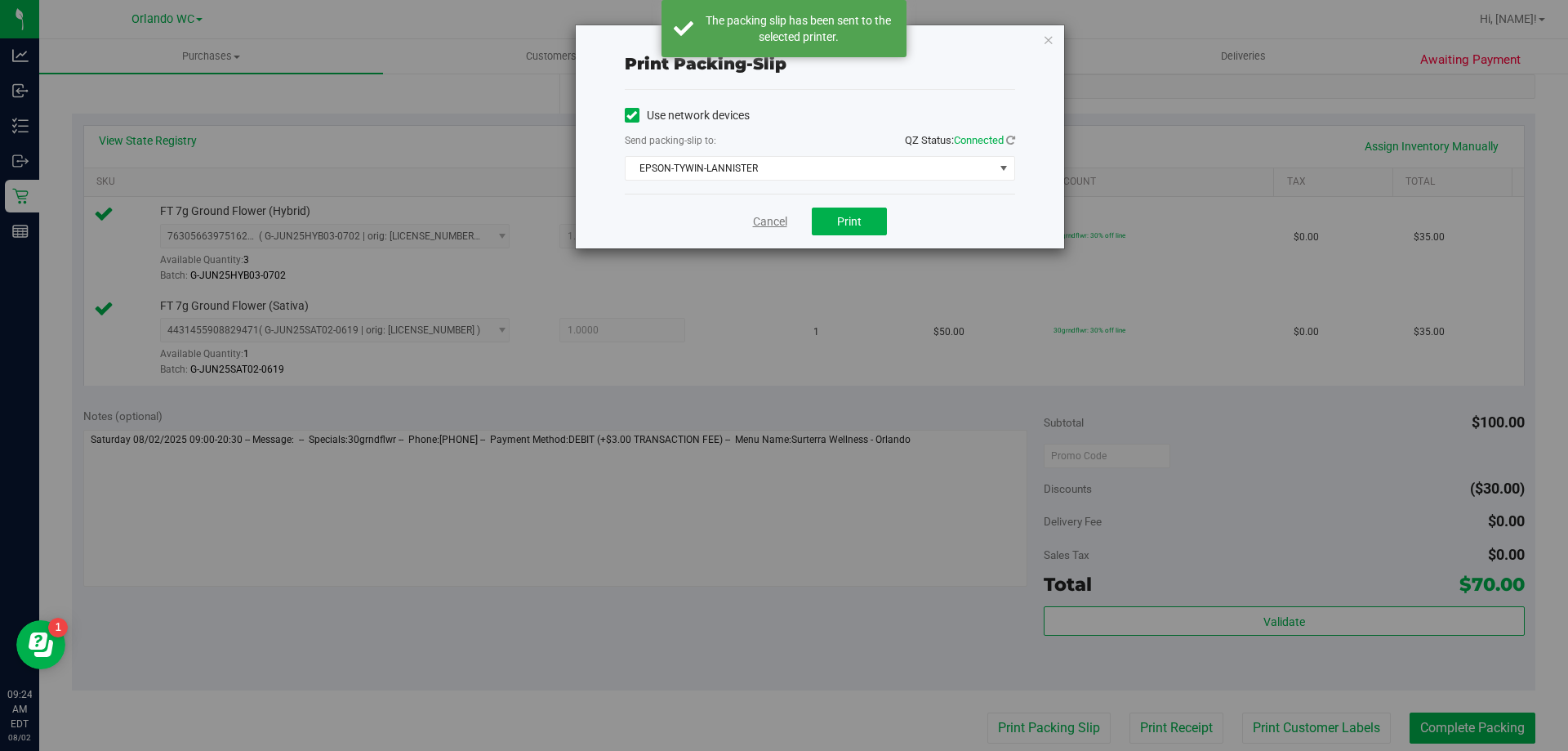 click on "Cancel" at bounding box center (770, 221) 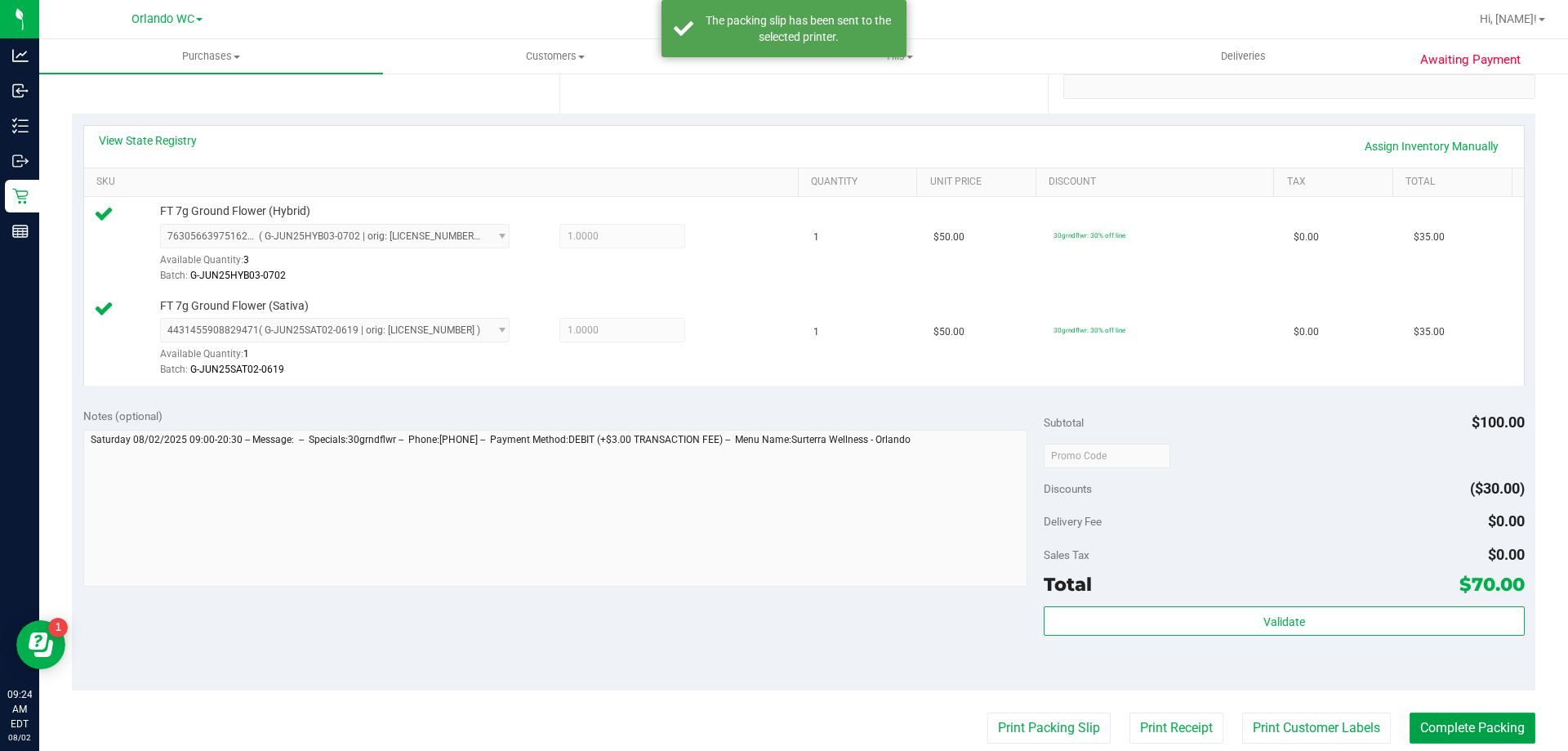 click on "Complete Packing" at bounding box center [1472, 728] 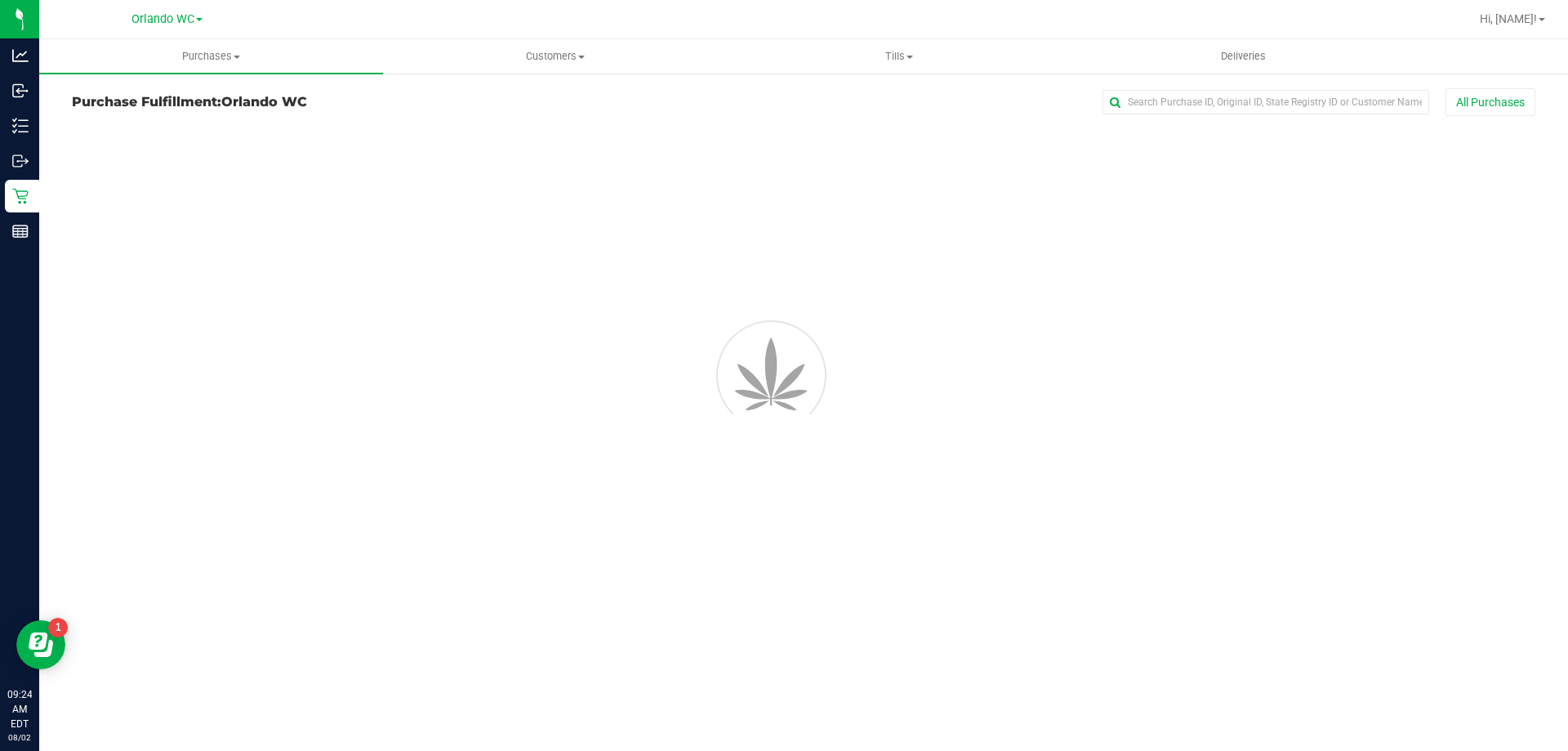 scroll, scrollTop: 0, scrollLeft: 0, axis: both 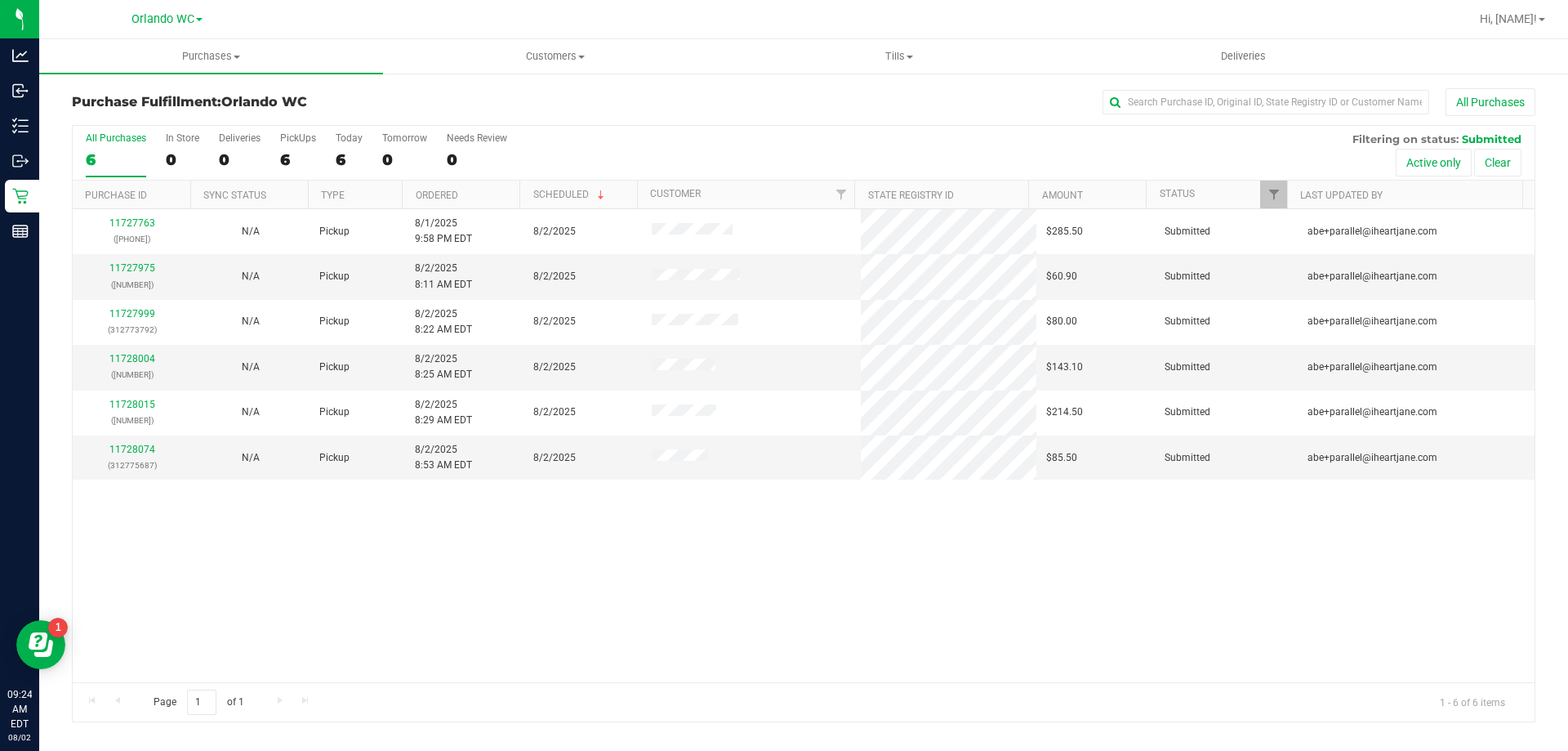 click on "[NUMBER]
([NUMBER])
N/A
Pickup [DATE] [TIME] EDT [DATE]
$285.50
Submitted [EMAIL]
[NUMBER]
([NUMBER])
N/A
Pickup [DATE] [TIME] EDT [DATE]
$60.90
Submitted [EMAIL]
[NUMBER]
([NUMBER])
N/A
Pickup [DATE] [TIME] EDT [DATE]
$80.00
Submitted [EMAIL]" at bounding box center [804, 445] 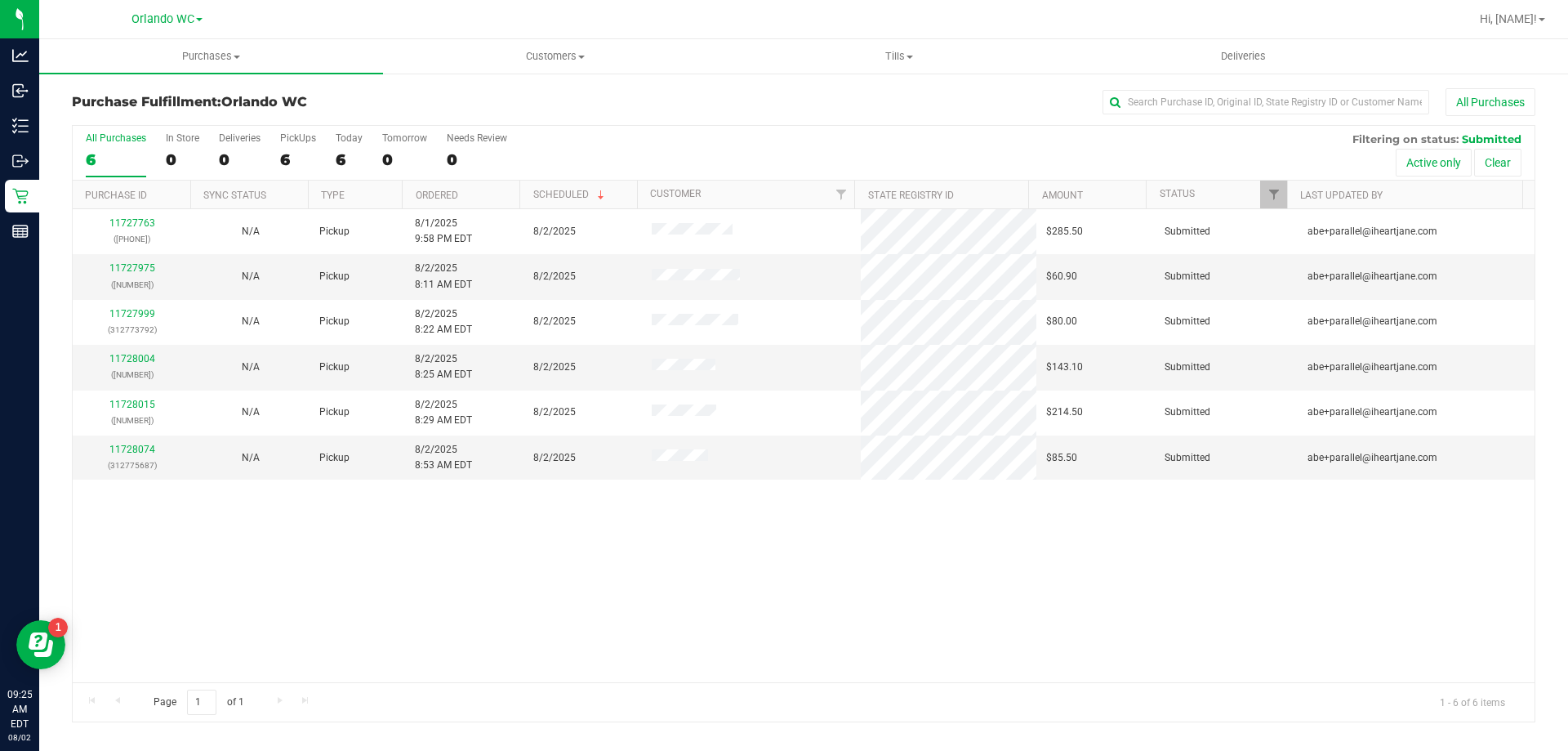 click on "Ordered" at bounding box center (461, 194) 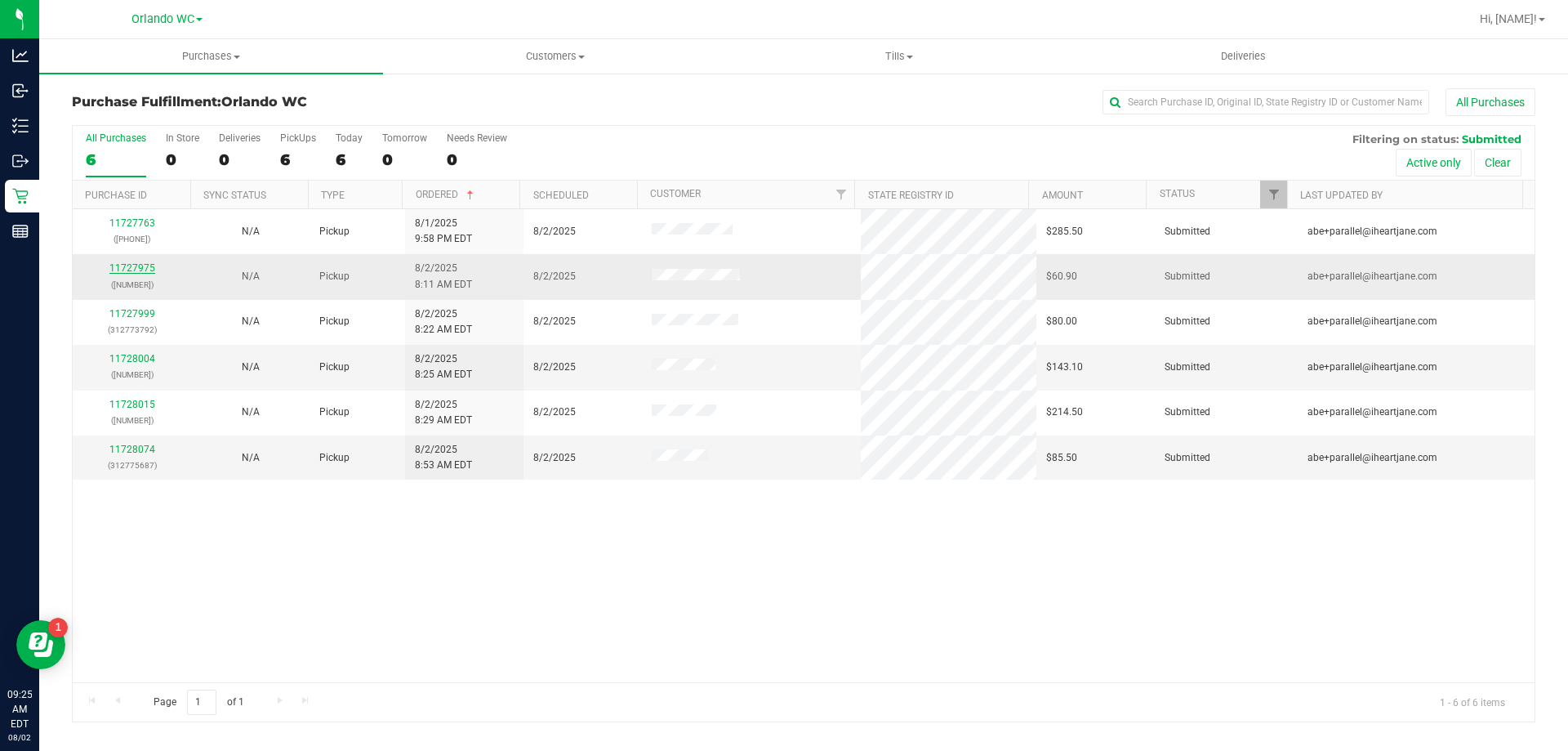 click on "11727975" at bounding box center [132, 268] 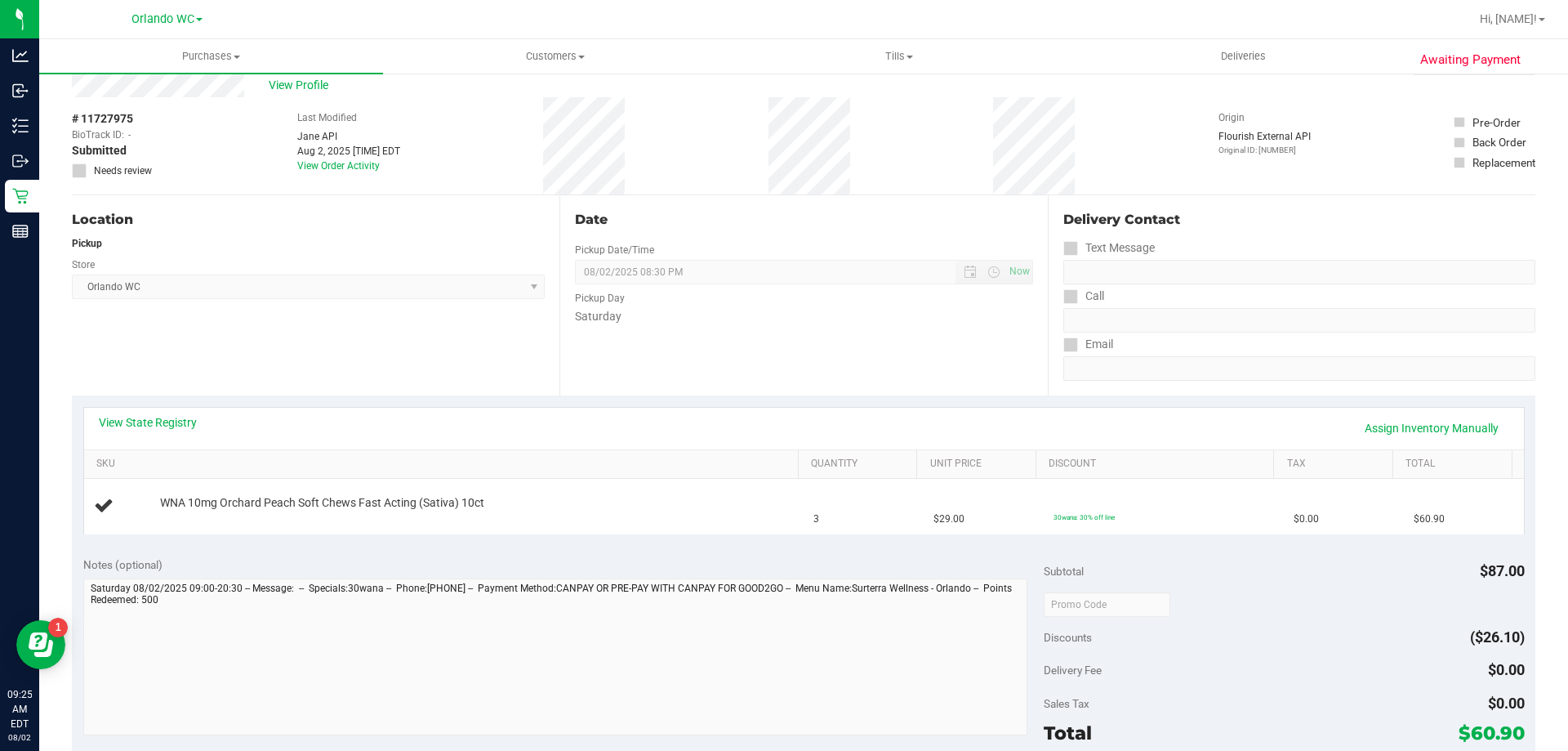 scroll, scrollTop: 0, scrollLeft: 0, axis: both 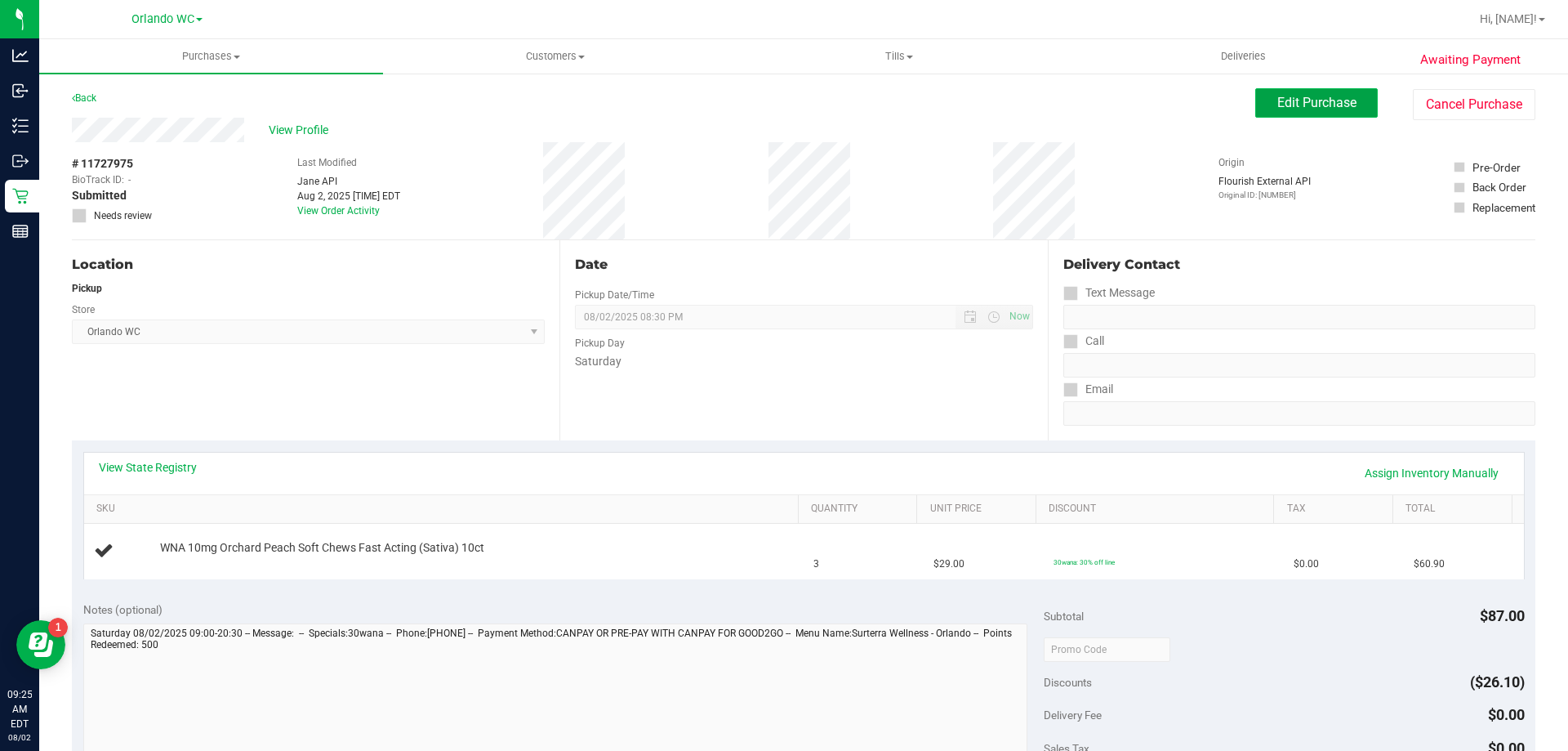 click on "Edit Purchase" at bounding box center [1316, 103] 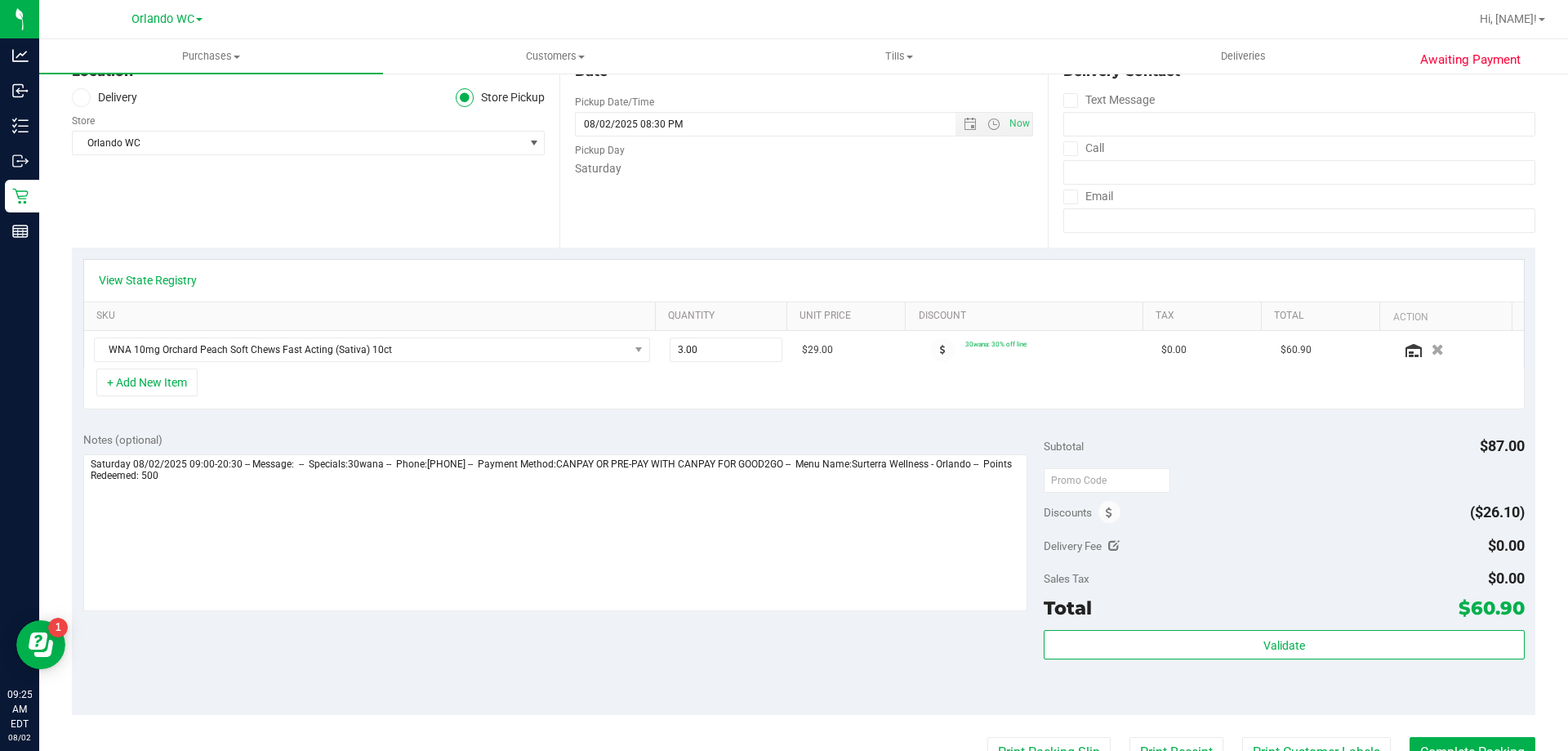 scroll, scrollTop: 245, scrollLeft: 0, axis: vertical 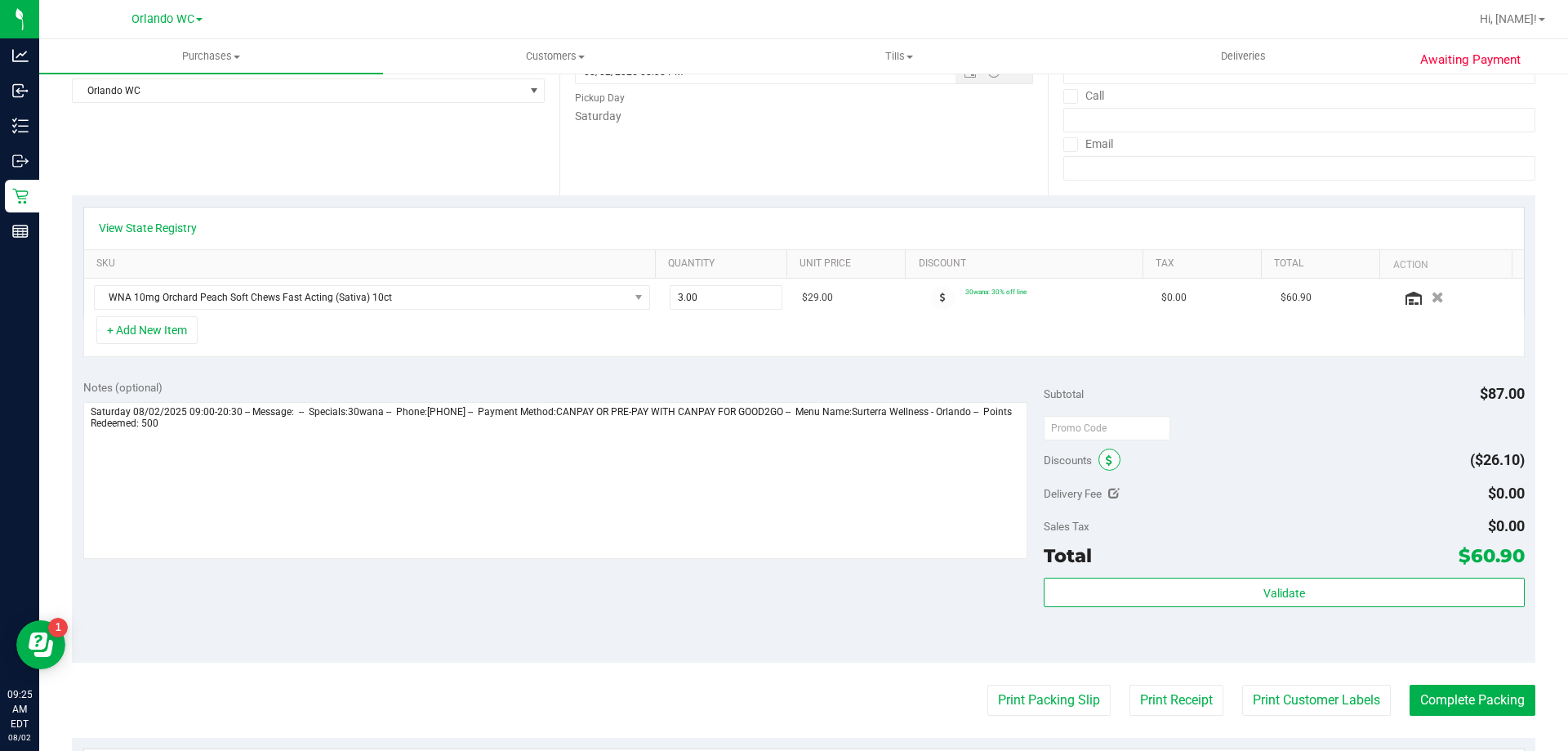 click at bounding box center [1109, 459] 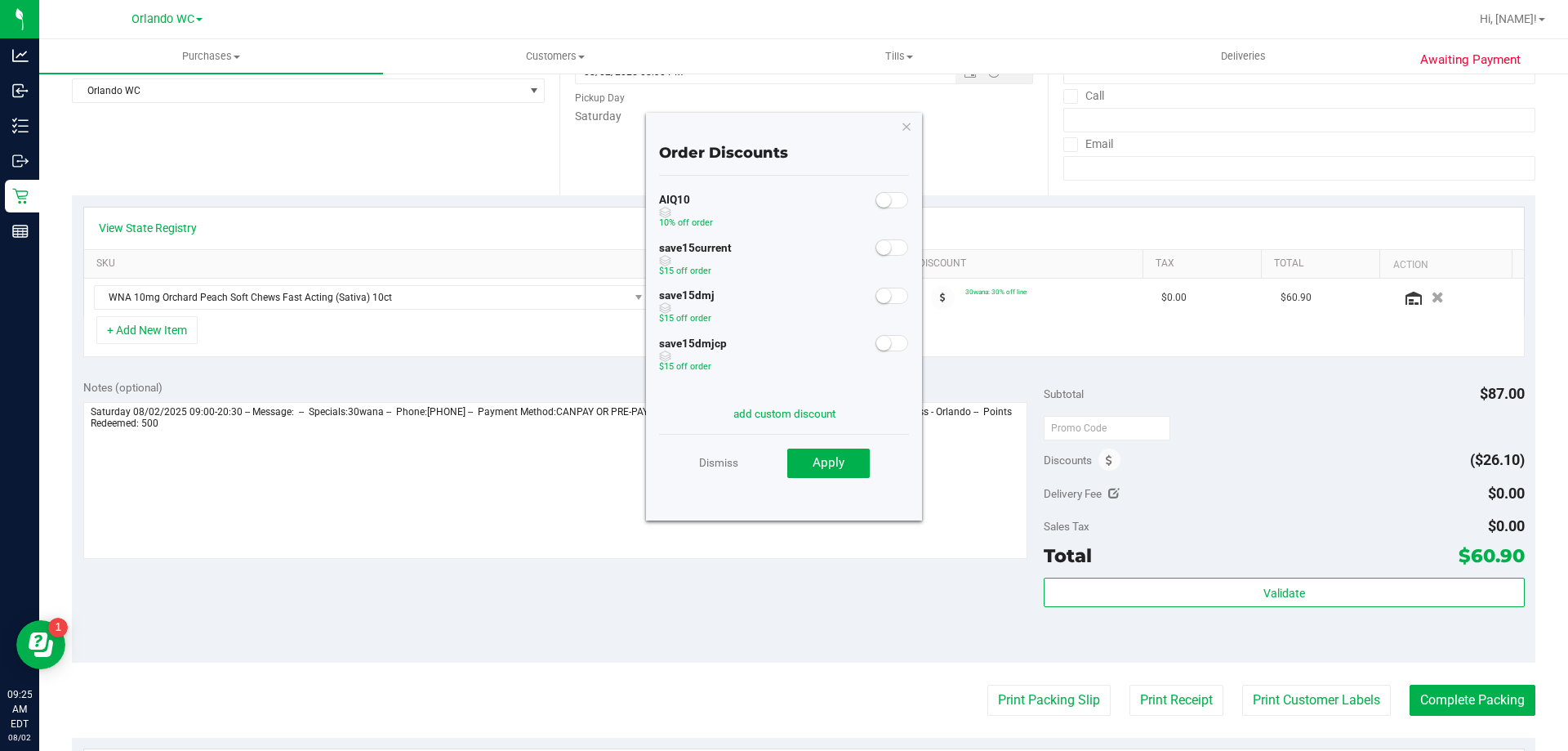 click at bounding box center [884, 200] 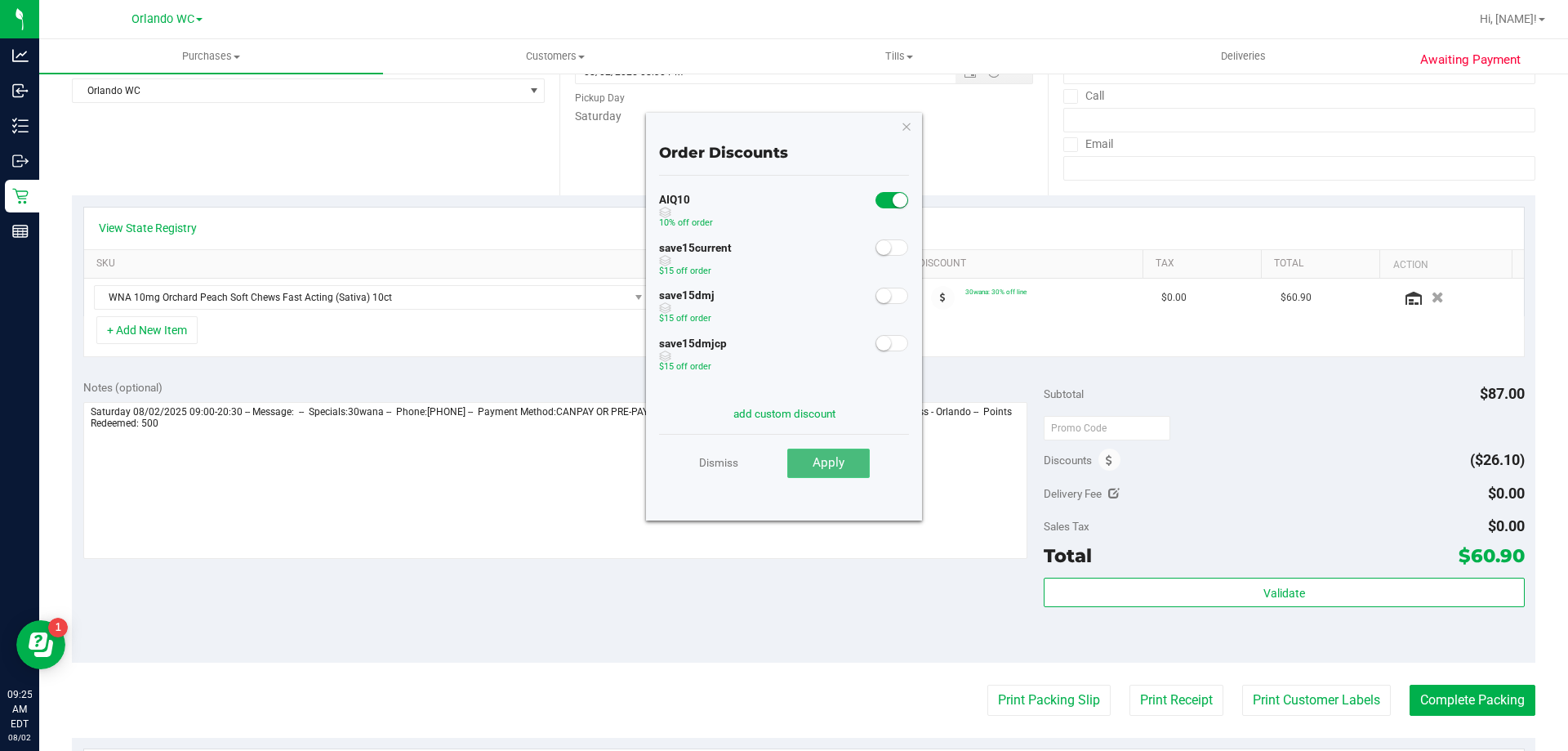 click on "Apply" at bounding box center (828, 463) 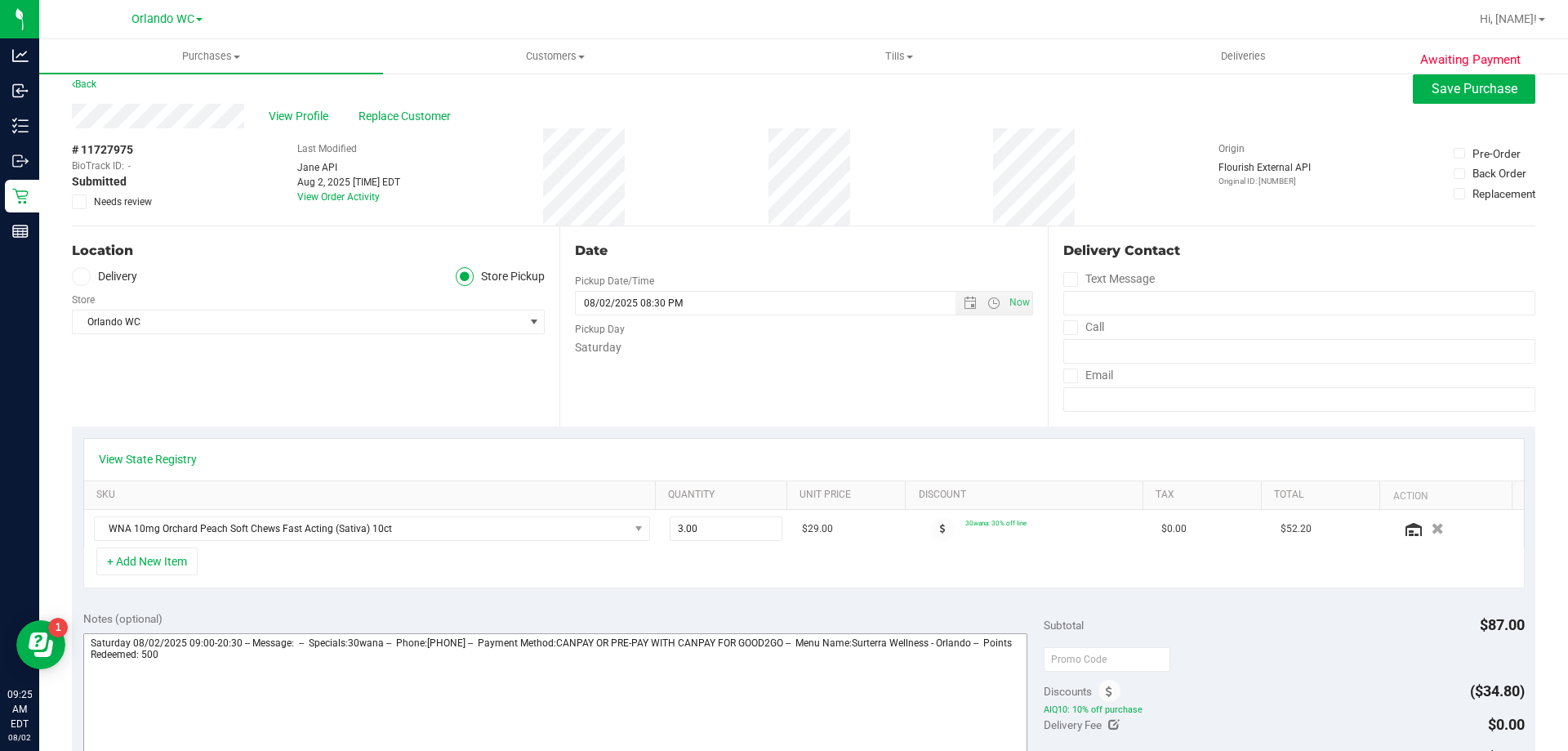 scroll, scrollTop: 0, scrollLeft: 0, axis: both 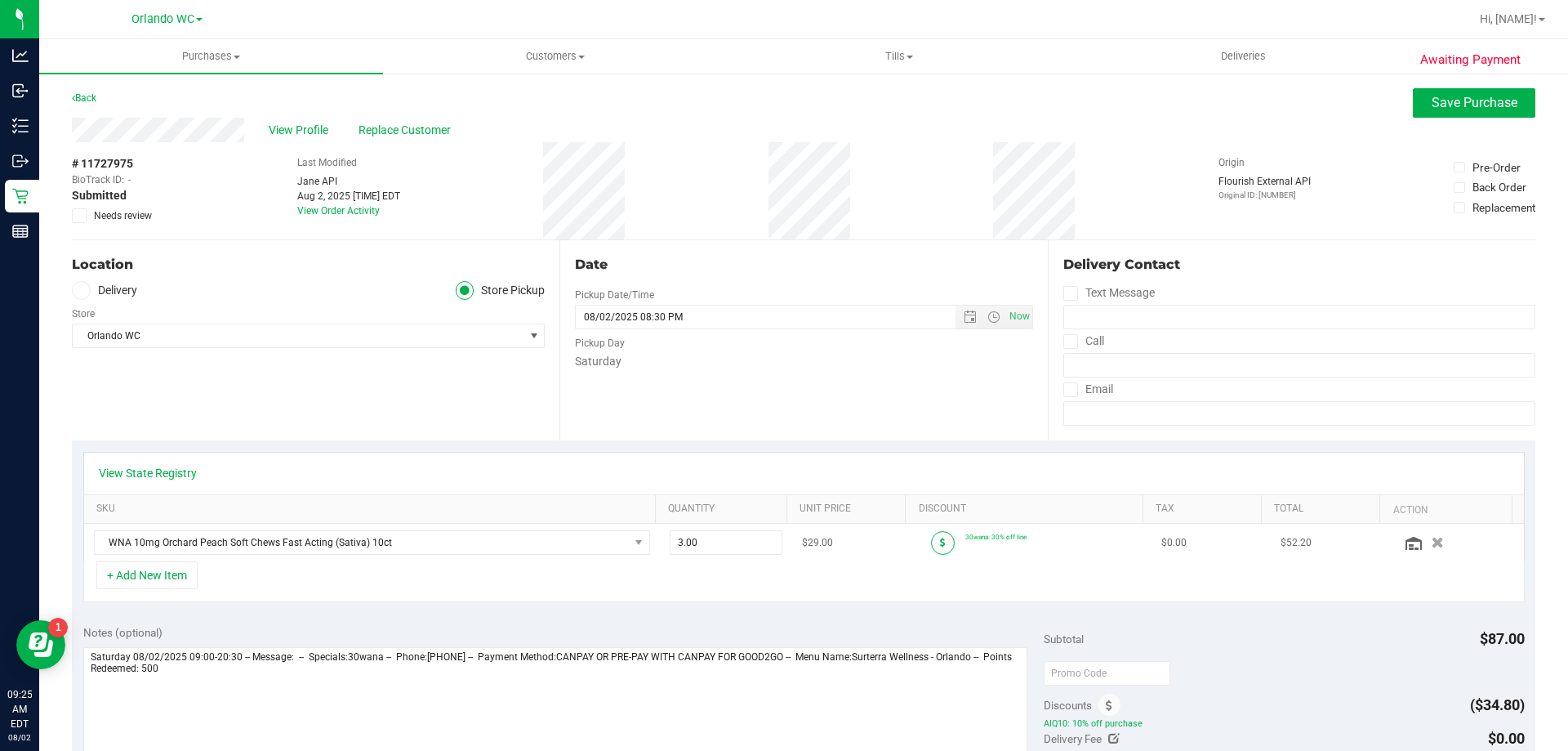 click at bounding box center [942, 543] 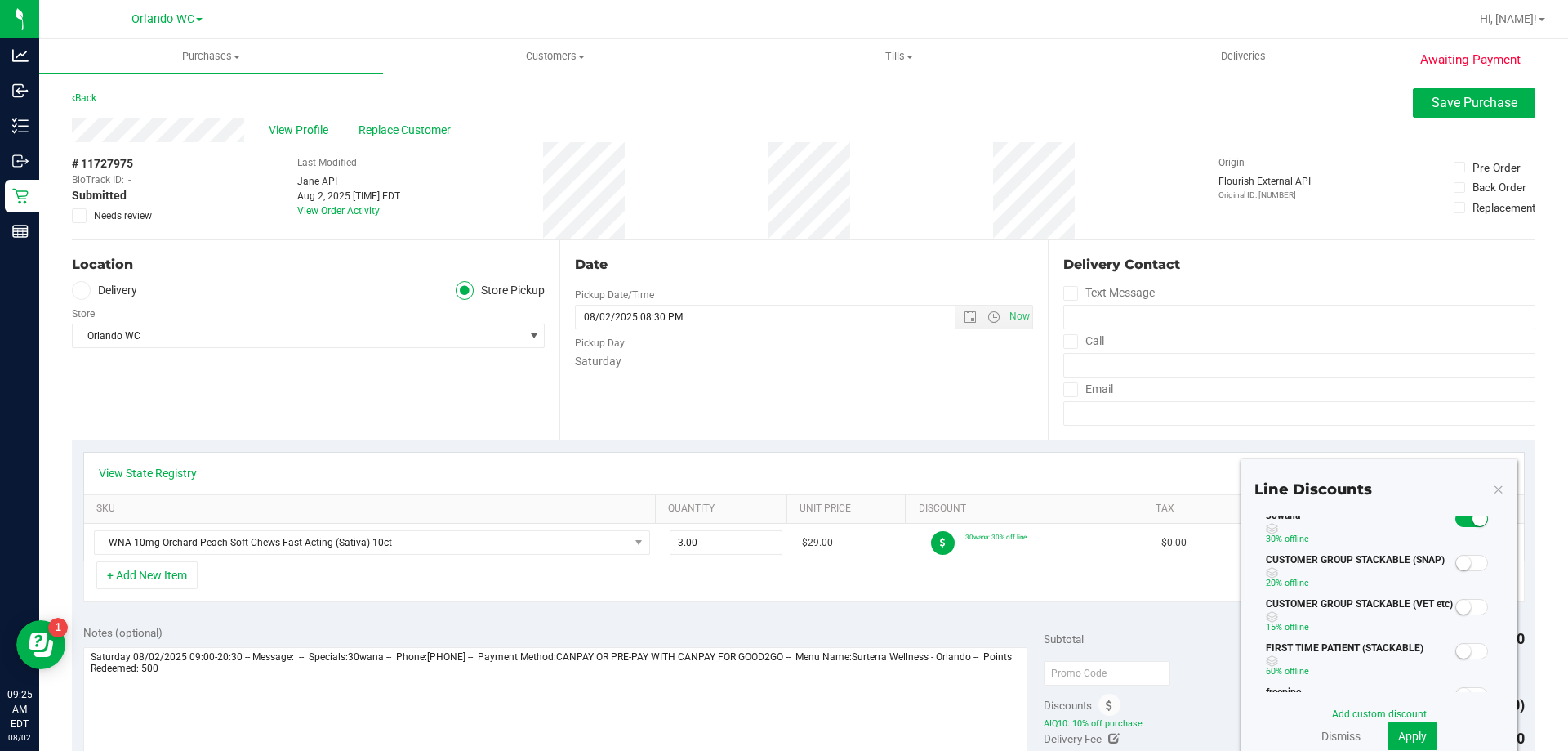 scroll, scrollTop: 0, scrollLeft: 0, axis: both 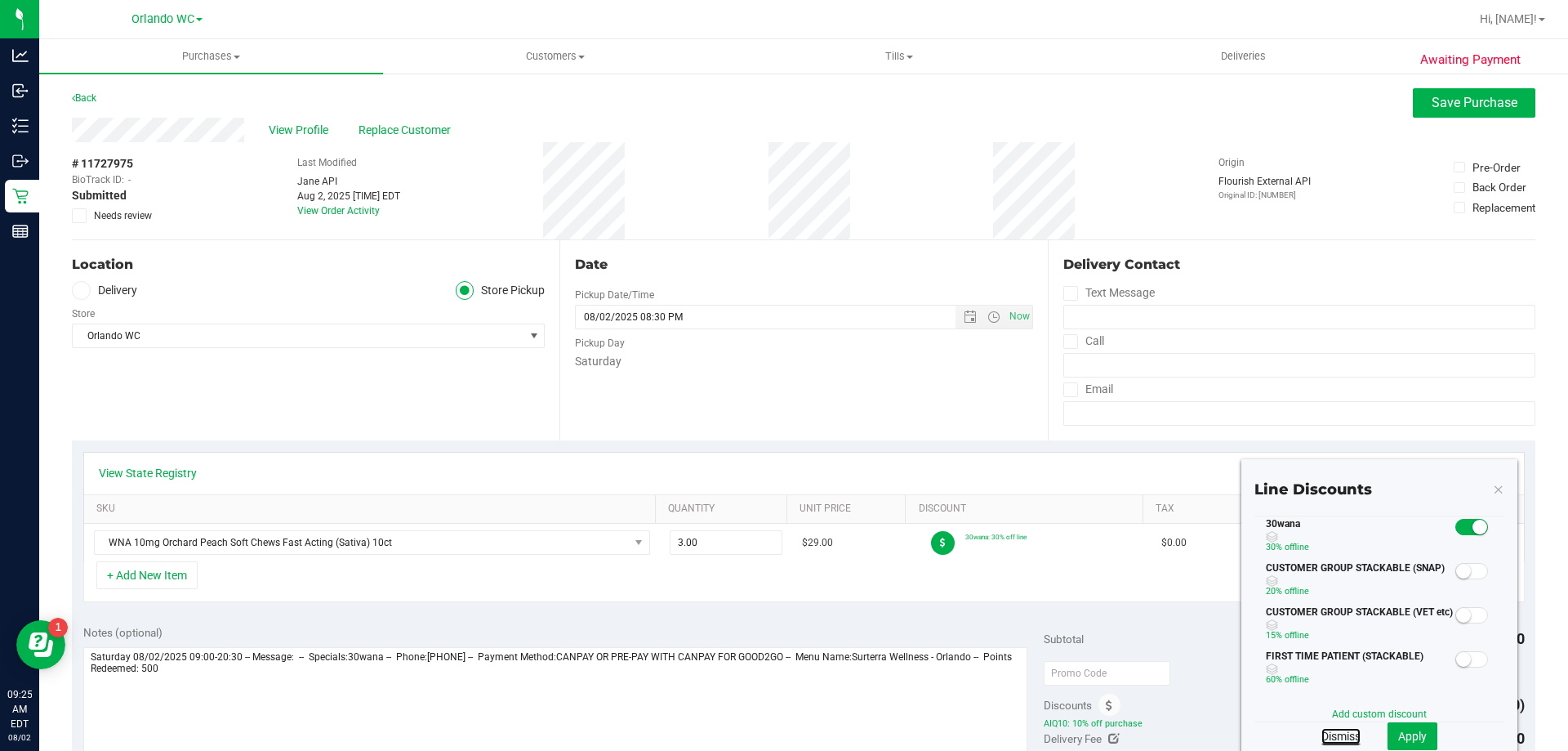click on "Dismiss" at bounding box center (1341, 736) 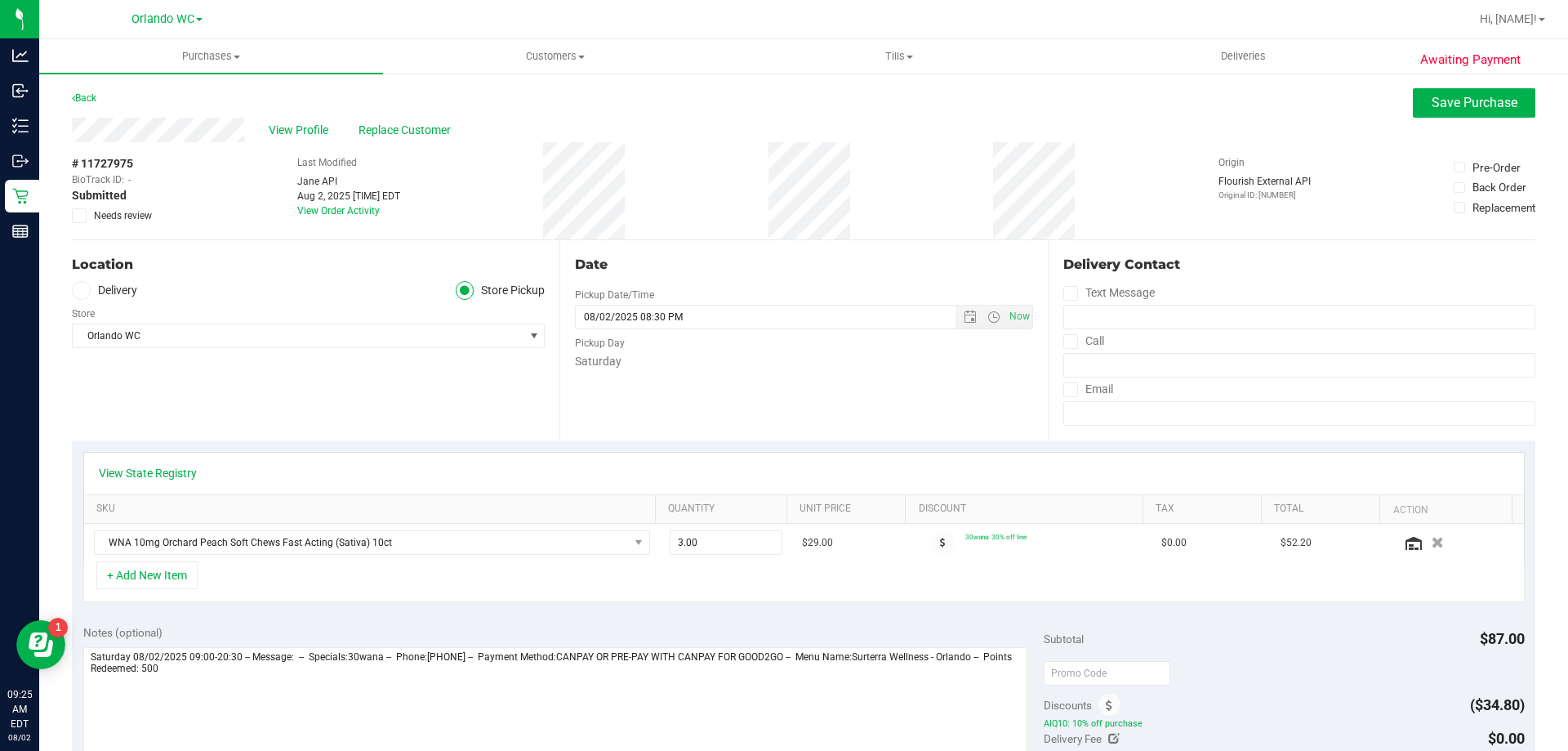 click on "Date
Pickup Date/Time
08/02/2025
Now
08/02/2025 08:30 PM
Now
Pickup Day
Saturday" at bounding box center (803, 340) 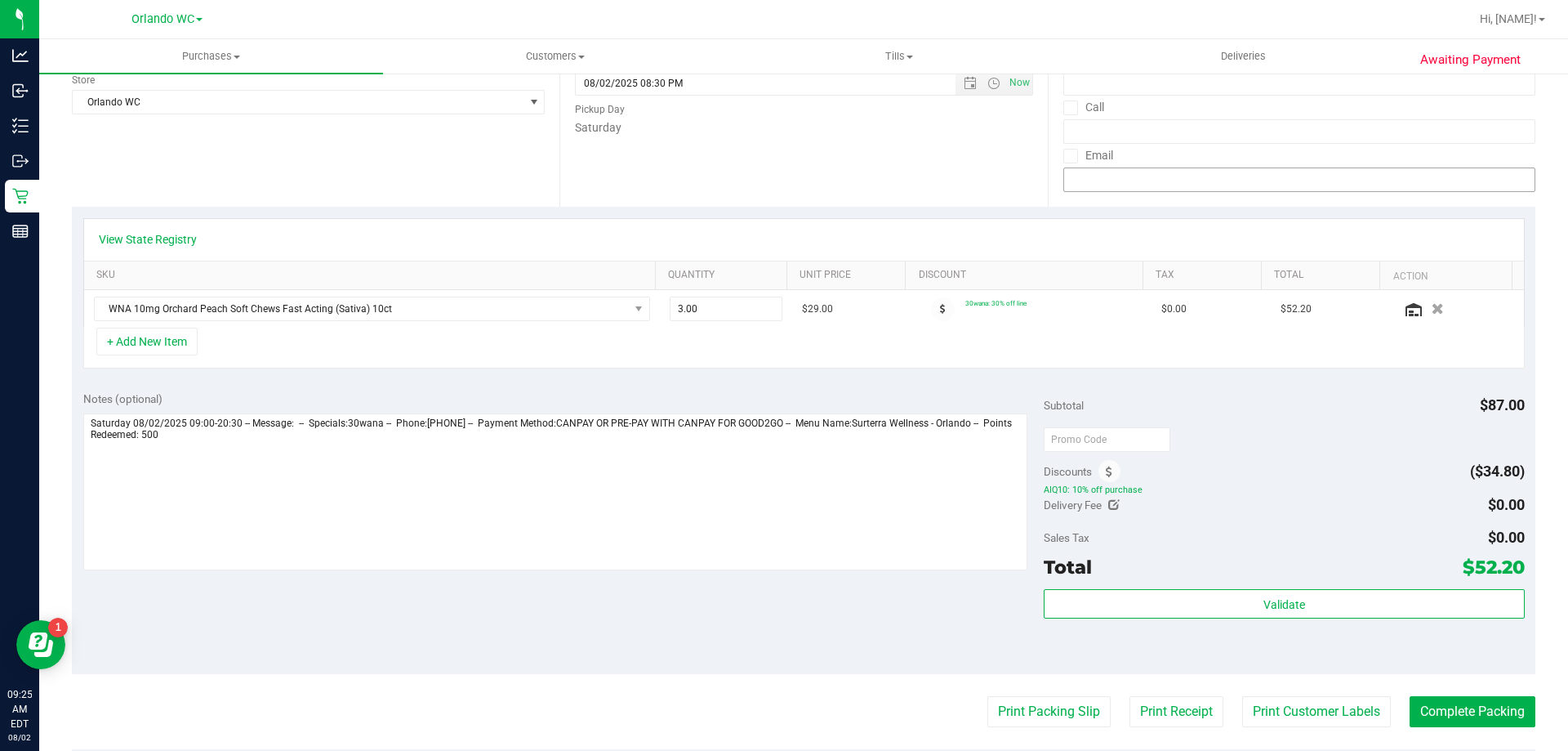 scroll, scrollTop: 0, scrollLeft: 0, axis: both 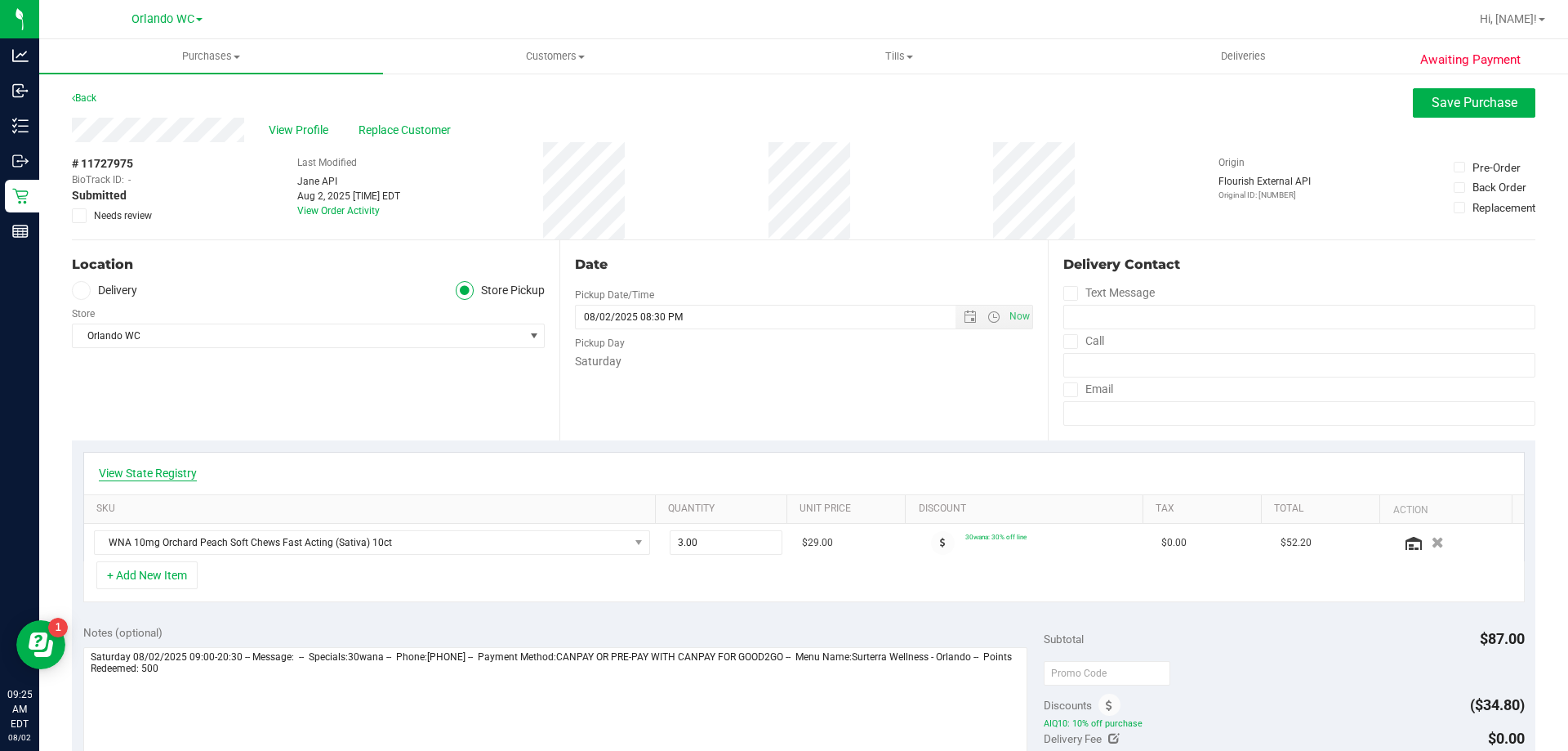 click on "View State Registry" at bounding box center (148, 473) 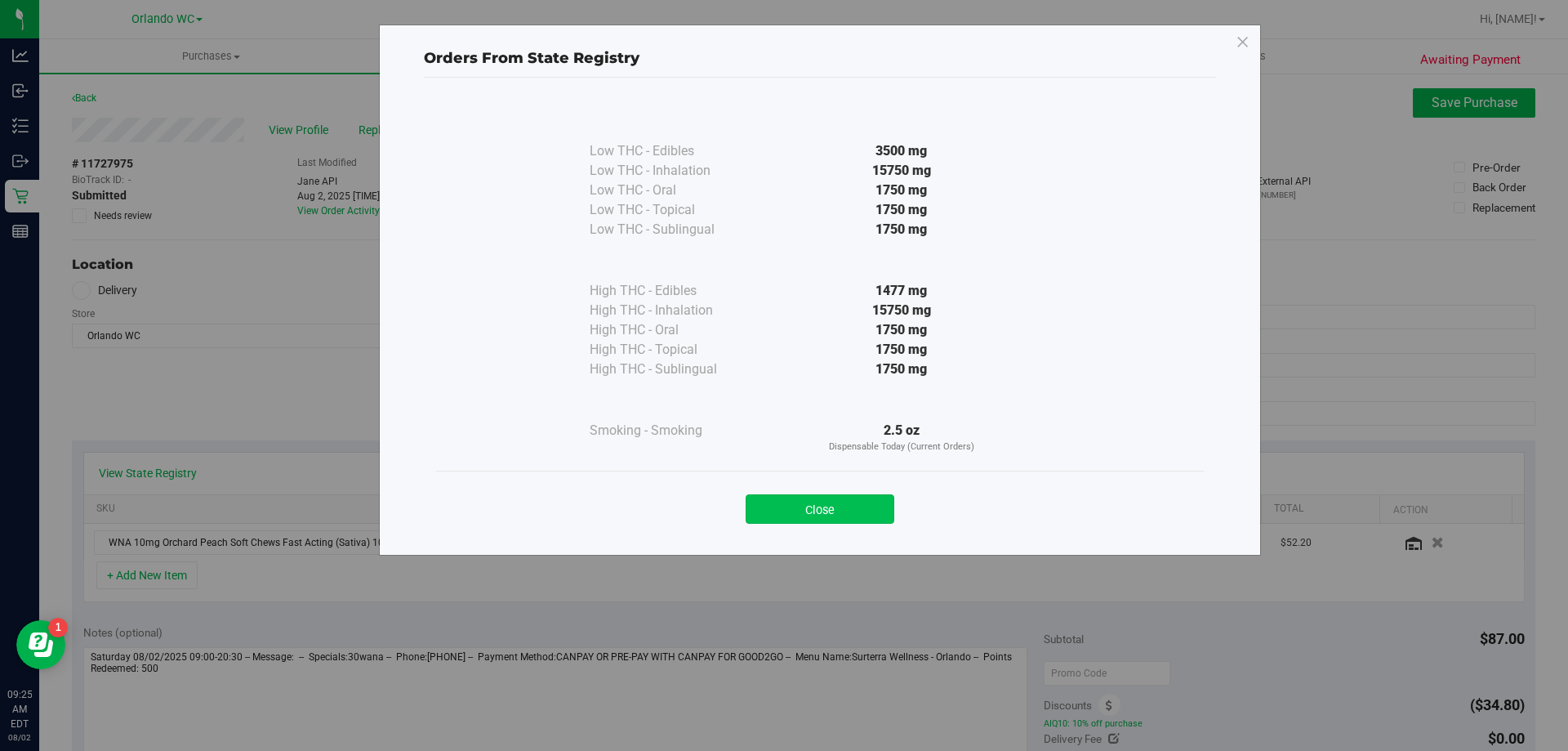 click on "Close" at bounding box center (820, 509) 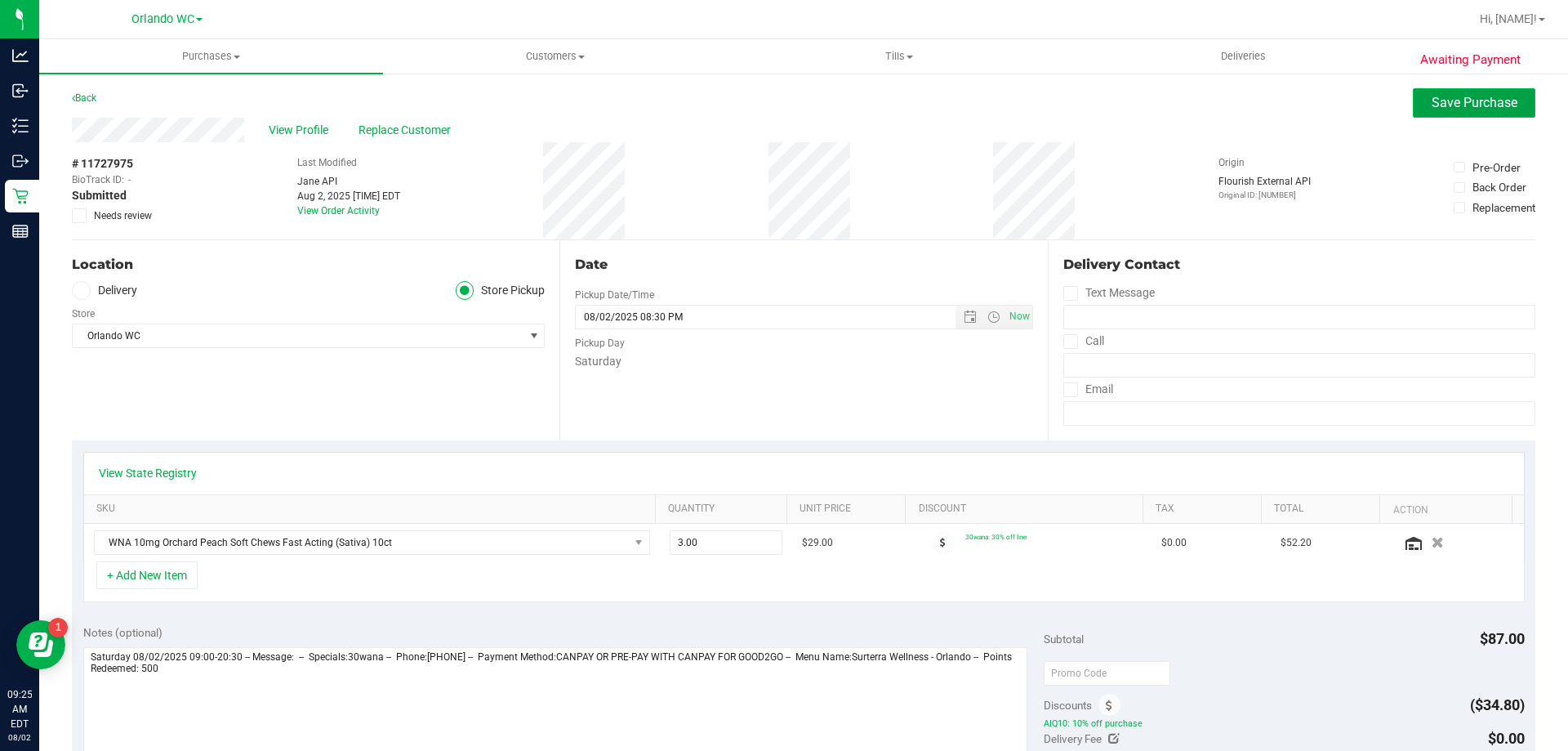 click on "Save Purchase" at bounding box center (1474, 102) 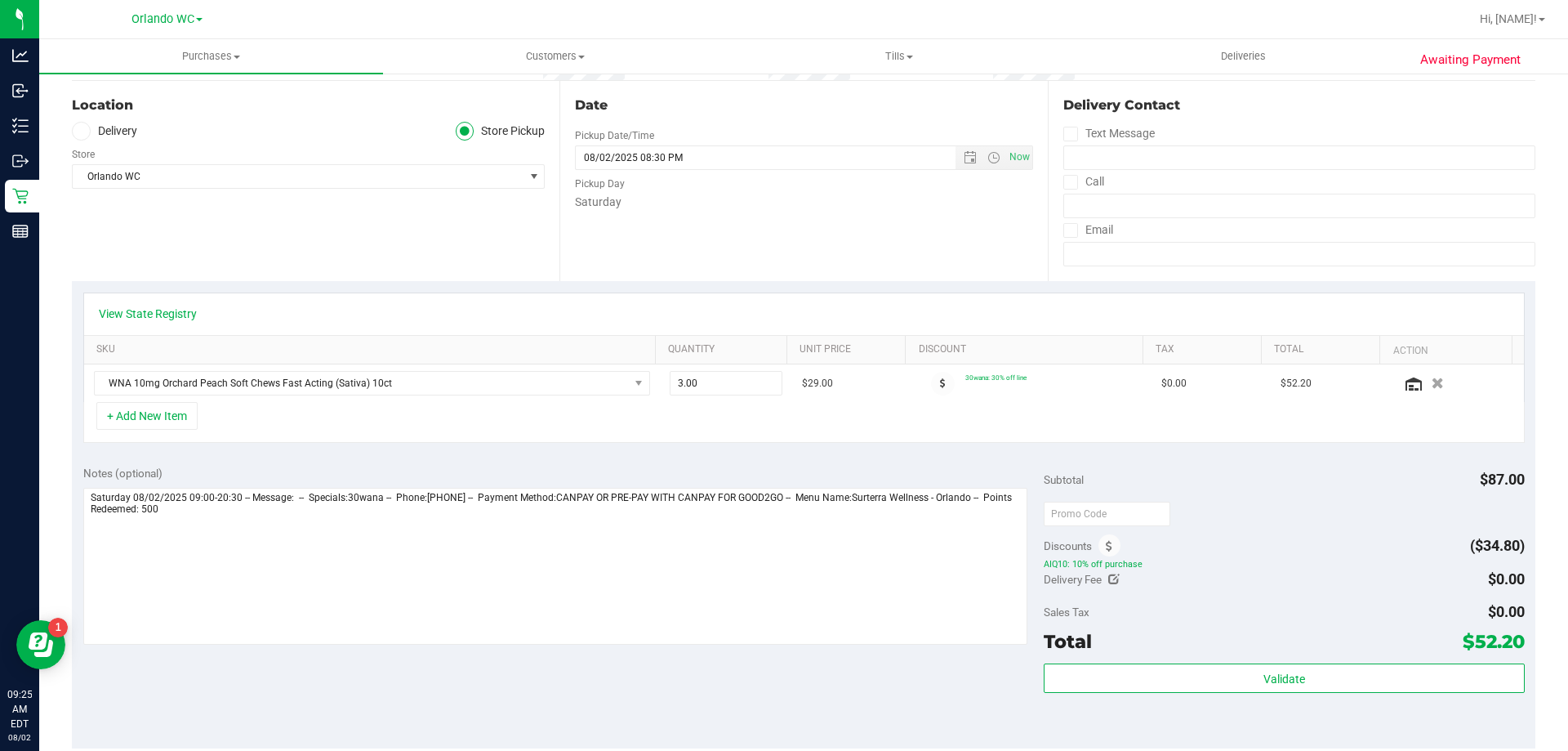 scroll, scrollTop: 163, scrollLeft: 0, axis: vertical 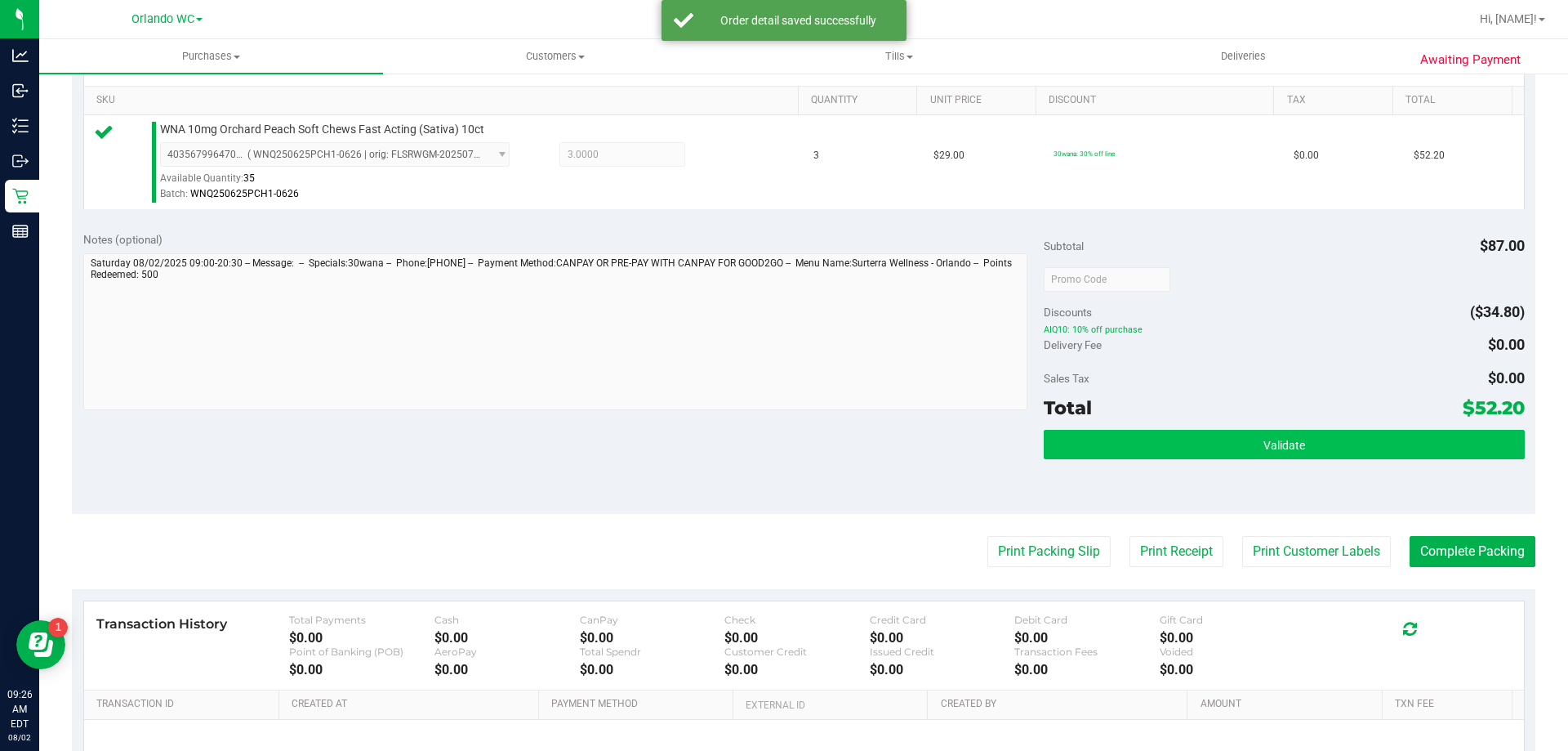 drag, startPoint x: 1317, startPoint y: 419, endPoint x: 1313, endPoint y: 438, distance: 19.416488 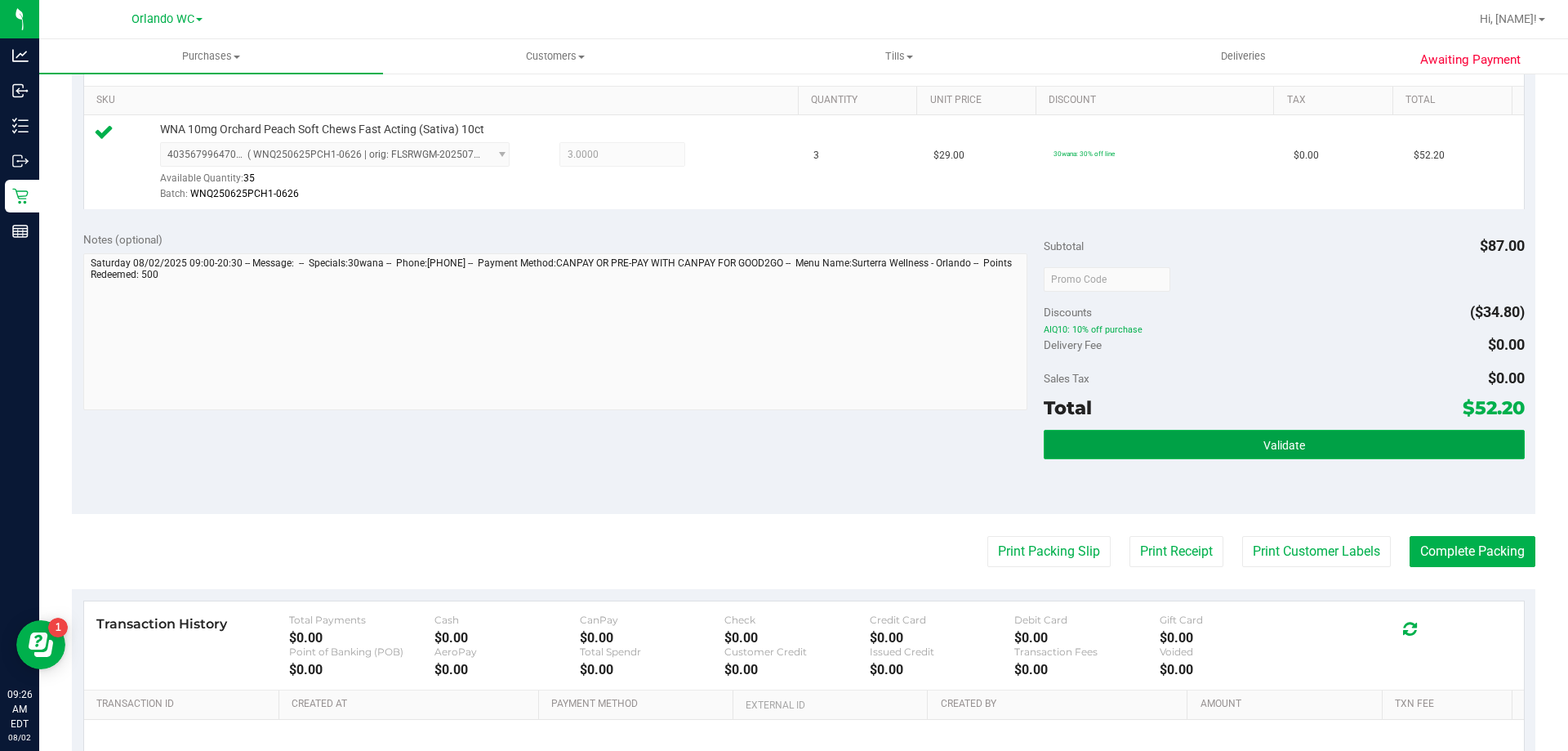 click on "Validate" at bounding box center (1284, 445) 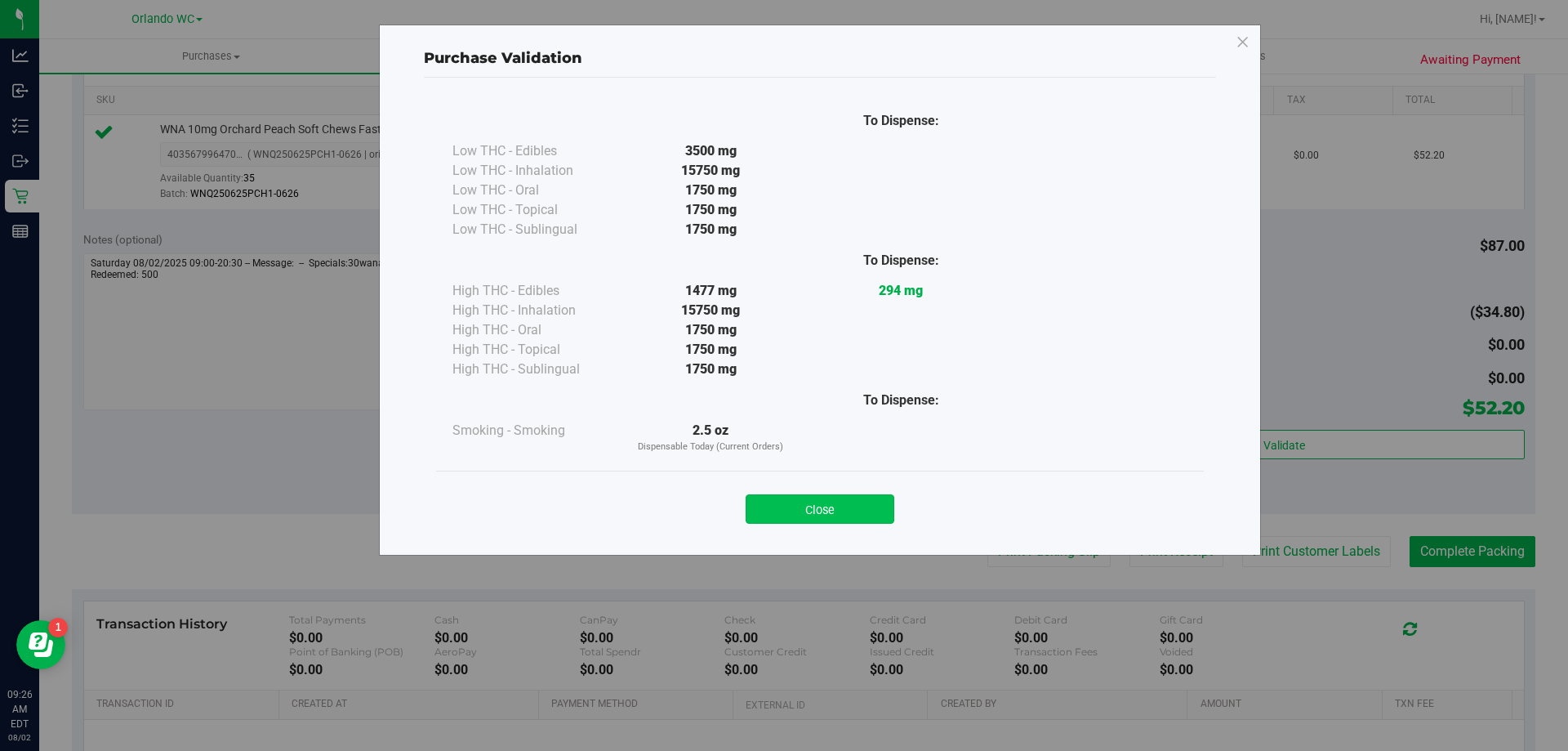 click on "Close" at bounding box center [820, 509] 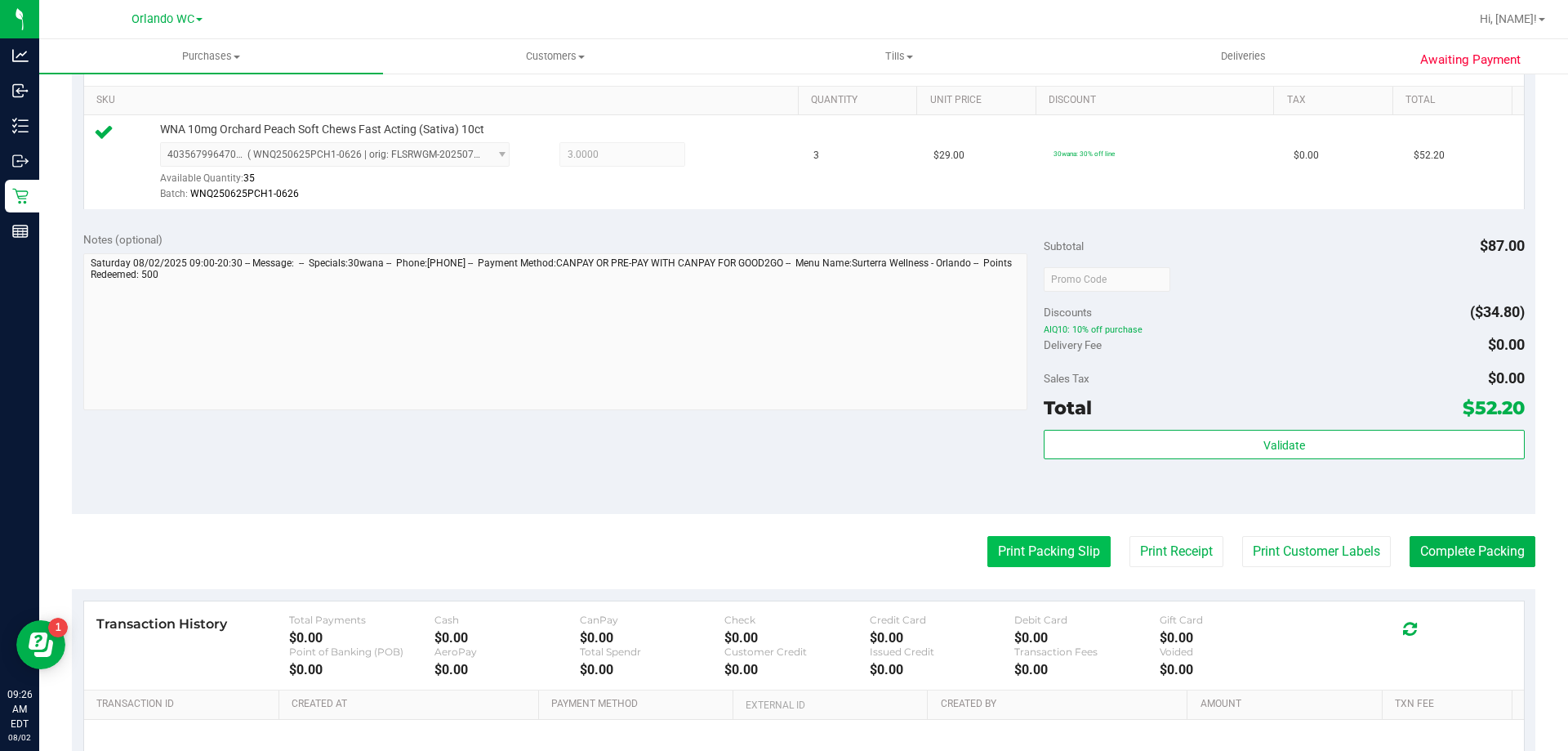 click on "Print Packing Slip" at bounding box center (1049, 552) 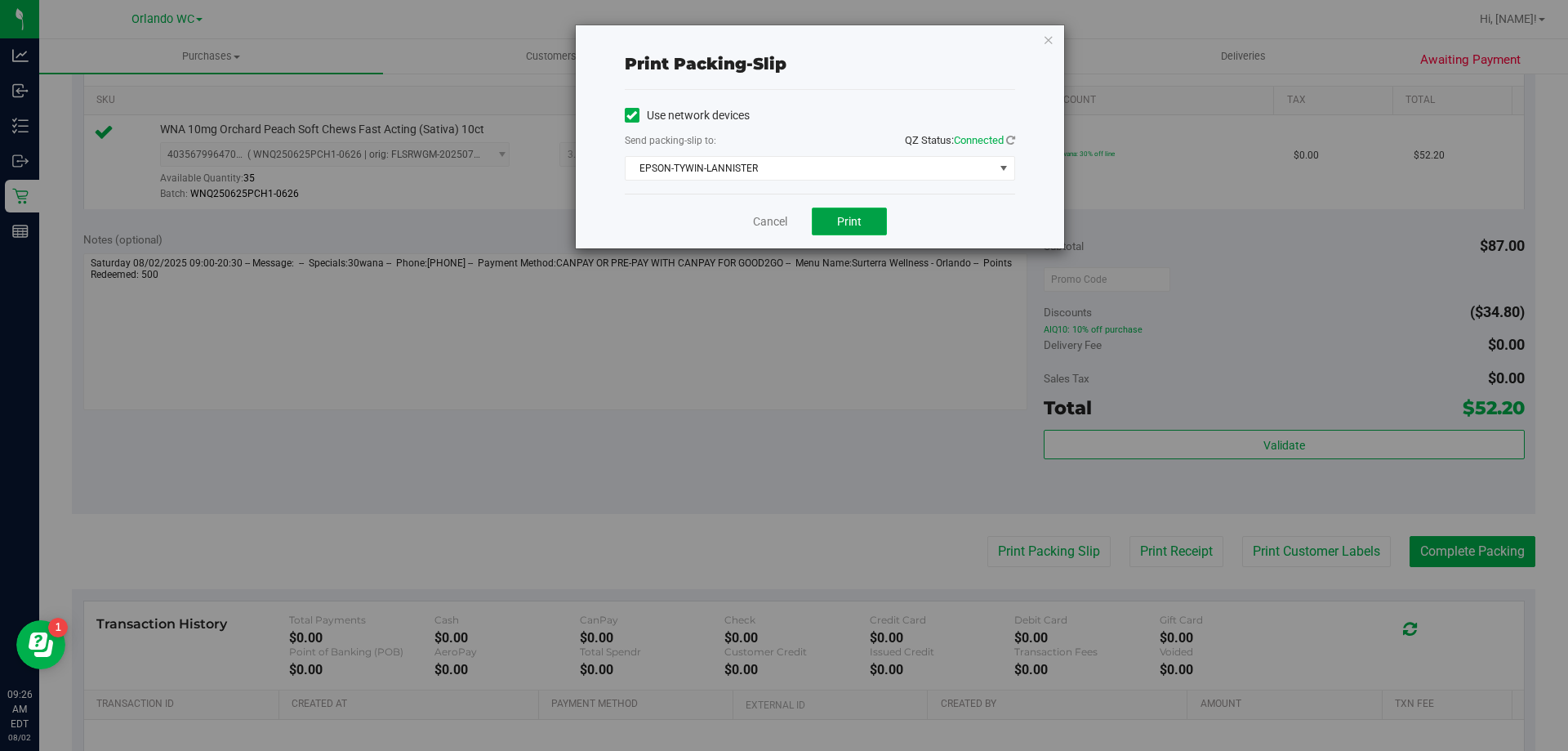 click on "Print" at bounding box center [849, 221] 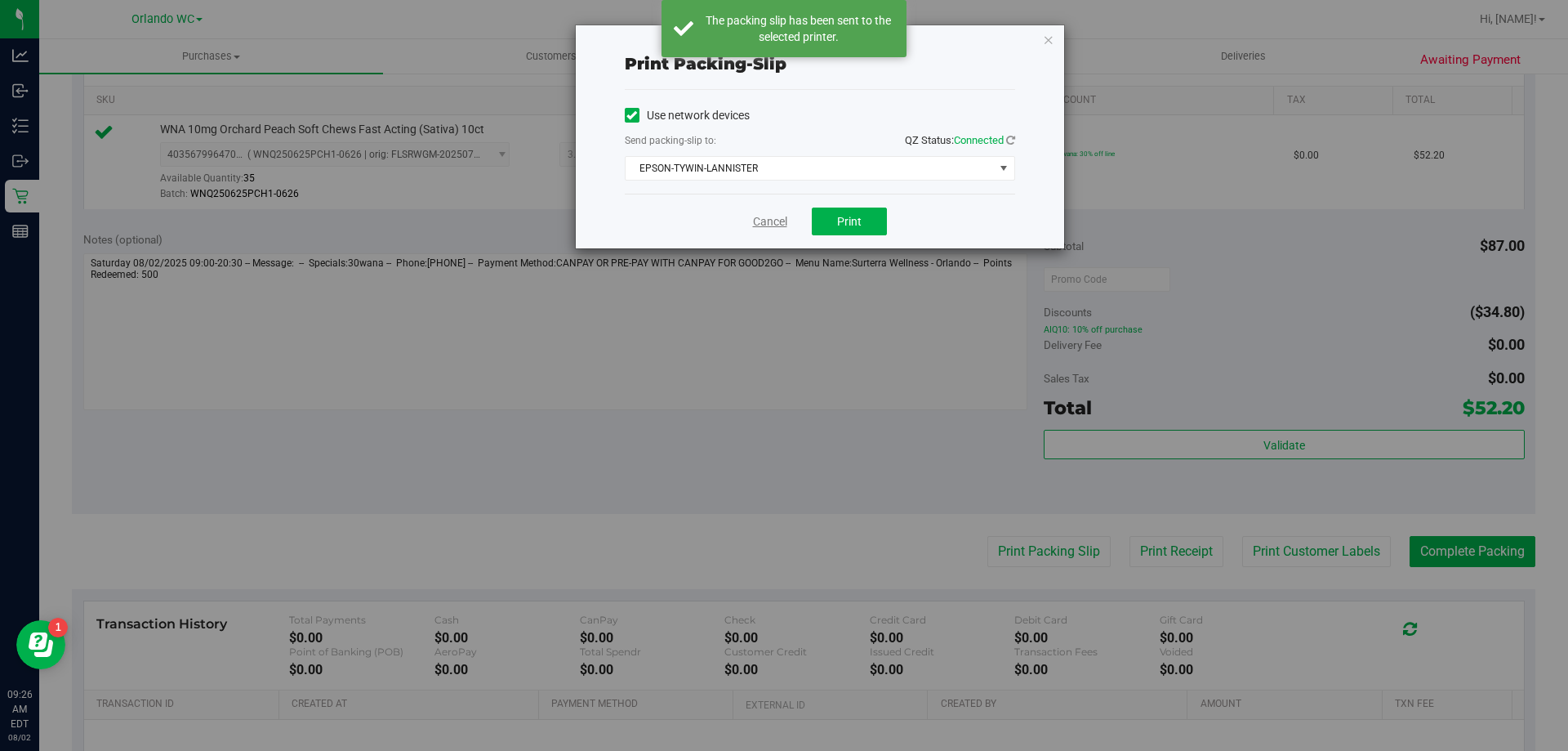 click on "Cancel" at bounding box center [770, 221] 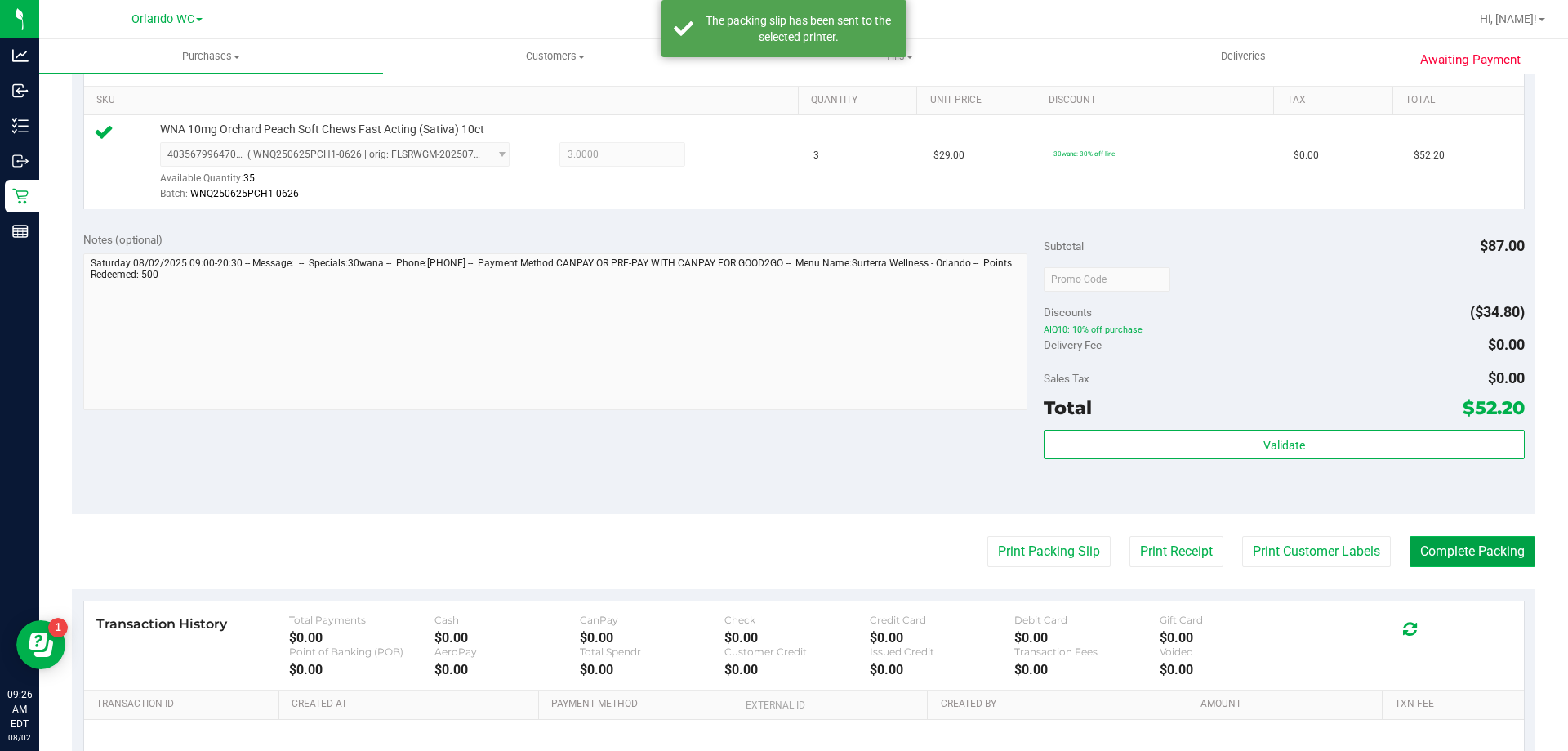 click on "Complete Packing" at bounding box center (1472, 552) 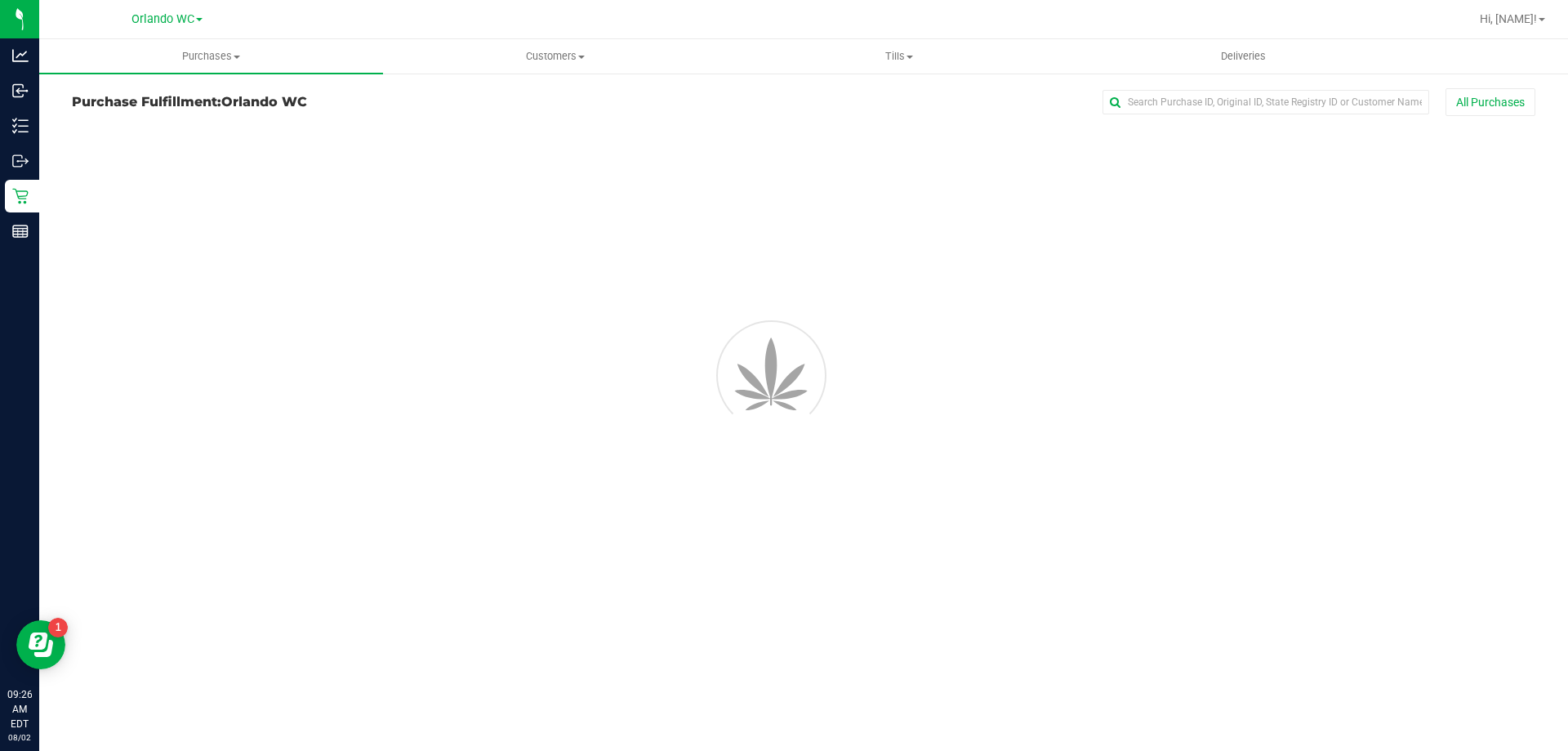 scroll, scrollTop: 0, scrollLeft: 0, axis: both 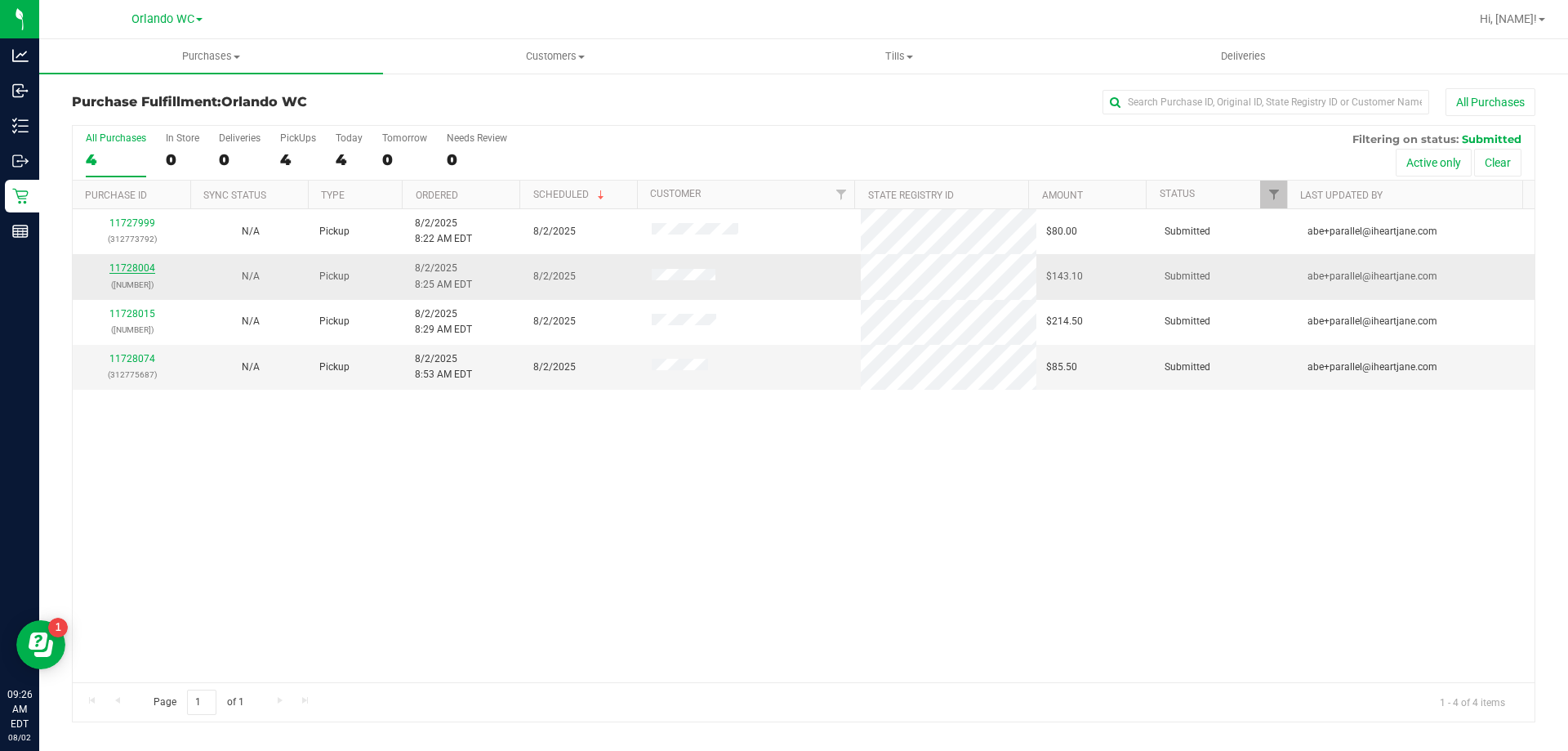 click on "11728004" at bounding box center [132, 268] 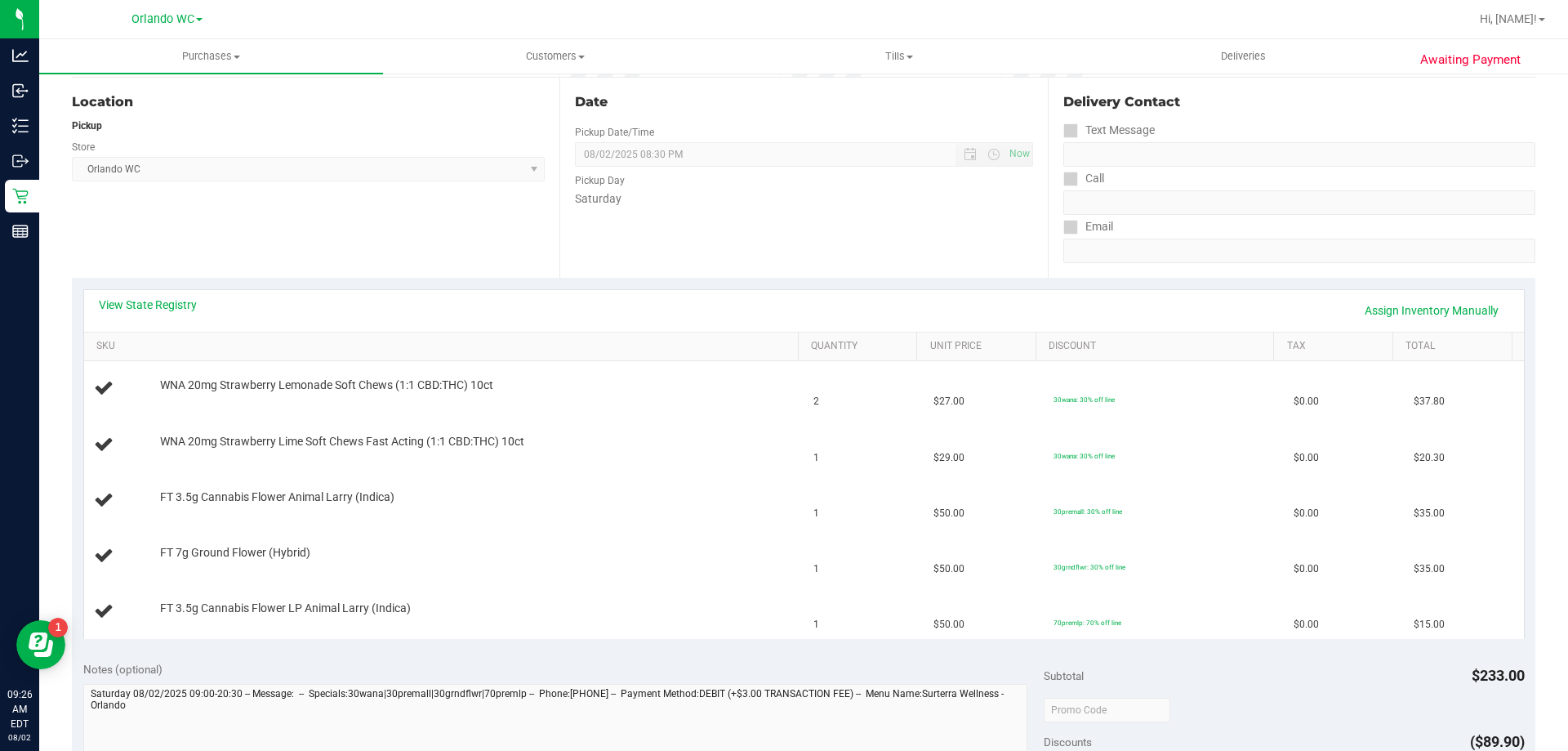 scroll, scrollTop: 0, scrollLeft: 0, axis: both 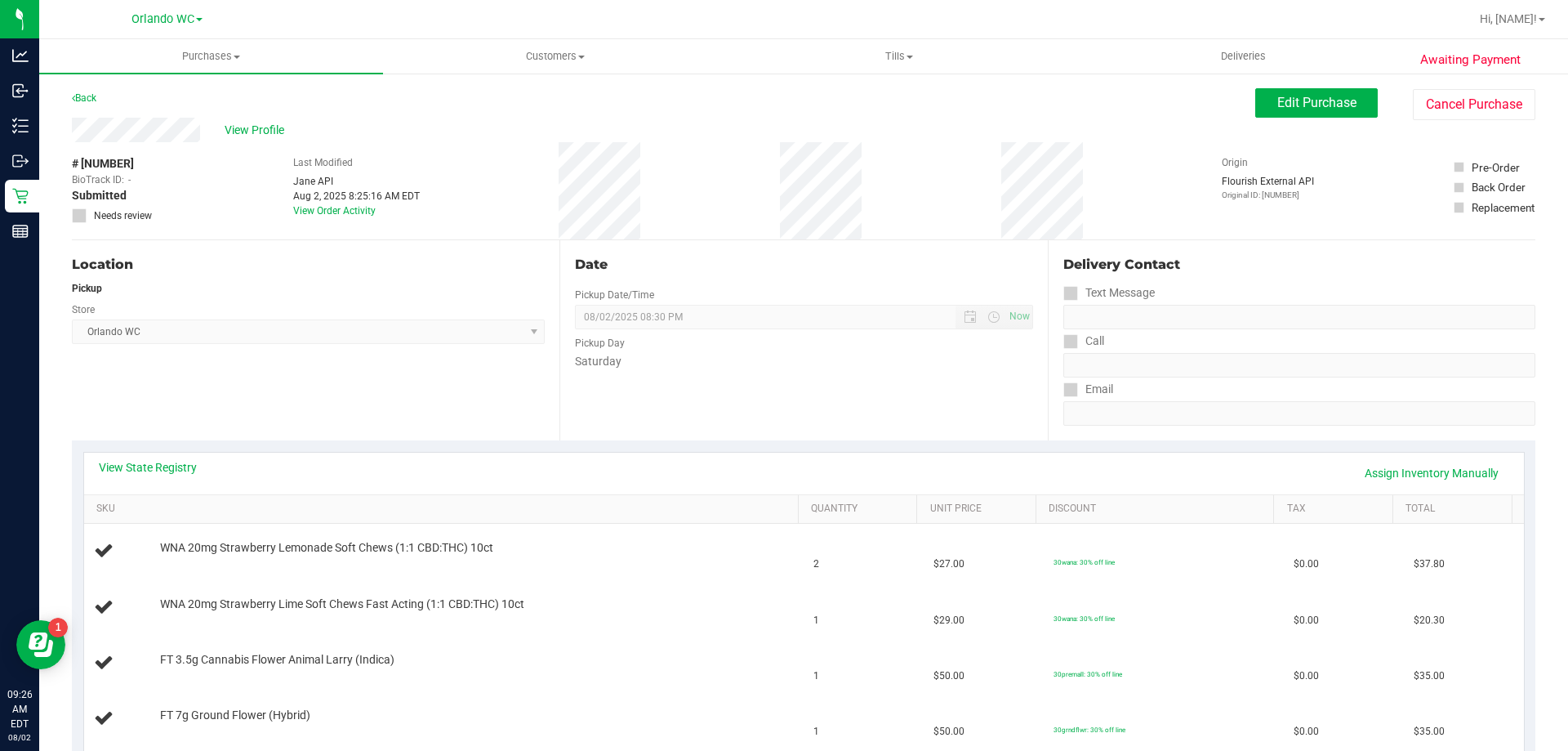 click on "Location
Pickup
Store
Orlando WC Select Store Bonita Springs WC Boynton Beach WC Bradenton WC Brandon WC Brooksville WC Call Center Clermont WC Crestview WC Deerfield Beach WC Delray Beach WC Deltona WC Ft Walton Beach WC Ft. Lauderdale WC Ft. Myers WC Gainesville WC Jax Atlantic WC JAX DC REP Jax WC Key West WC Lakeland WC Largo WC Lehigh Acres DC REP Merritt Island WC Miami 72nd WC Miami Beach WC Miami Dadeland WC Miramar DC REP New Port Richey WC North Palm Beach WC North Port WC Ocala WC Orange Park WC Orlando Colonial WC Orlando DC REP Orlando WC Oviedo WC Palm Bay WC Palm Coast WC Panama City WC Pensacola WC Port Orange WC Port St. Lucie WC Sebring WC South Tampa WC St. Pete WC Summerfield WC Tallahassee DC REP Tallahassee WC Tampa DC Testing Tampa Warehouse Tampa WC TX Austin DC TX Plano Retail Winter Haven WC" at bounding box center [315, 340] 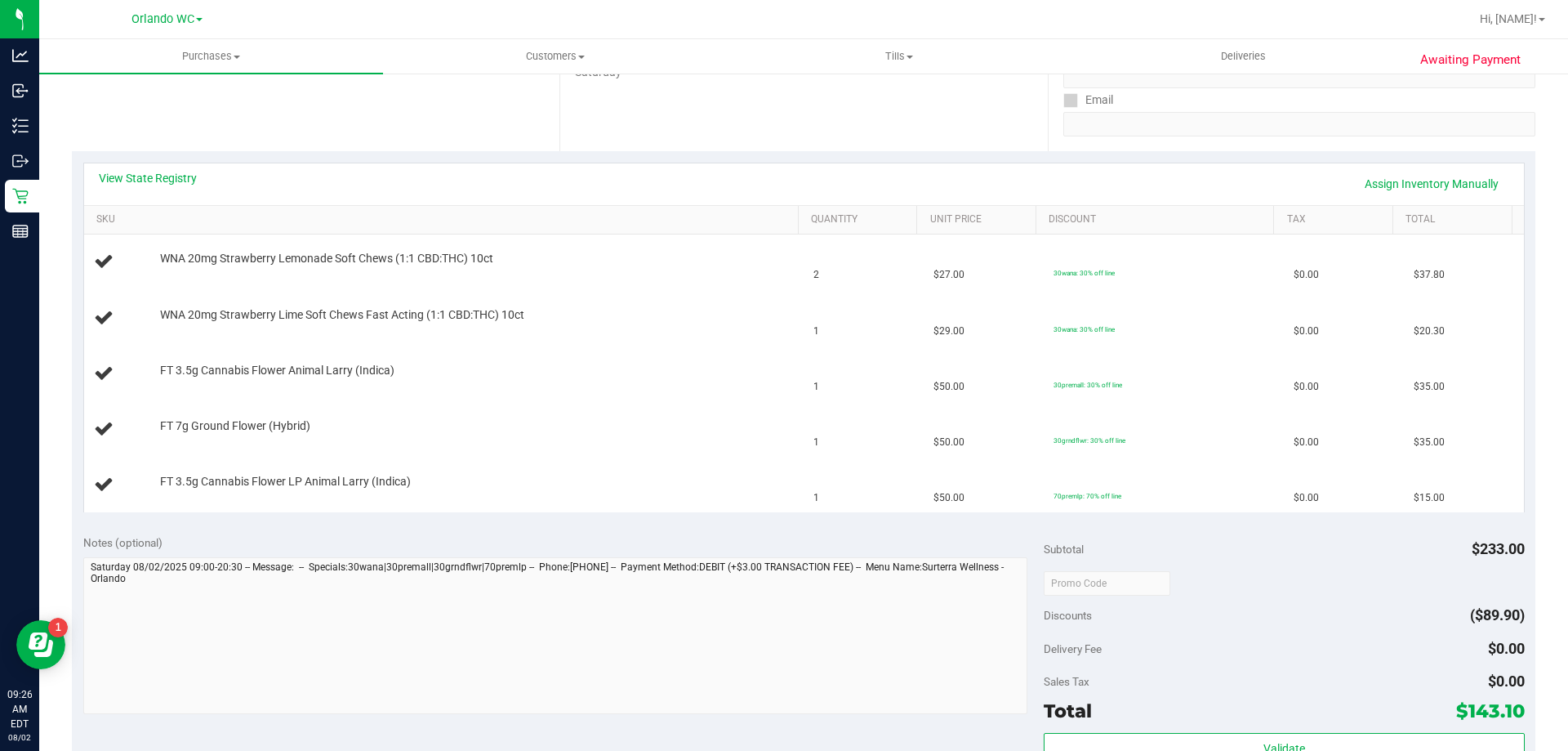 scroll, scrollTop: 327, scrollLeft: 0, axis: vertical 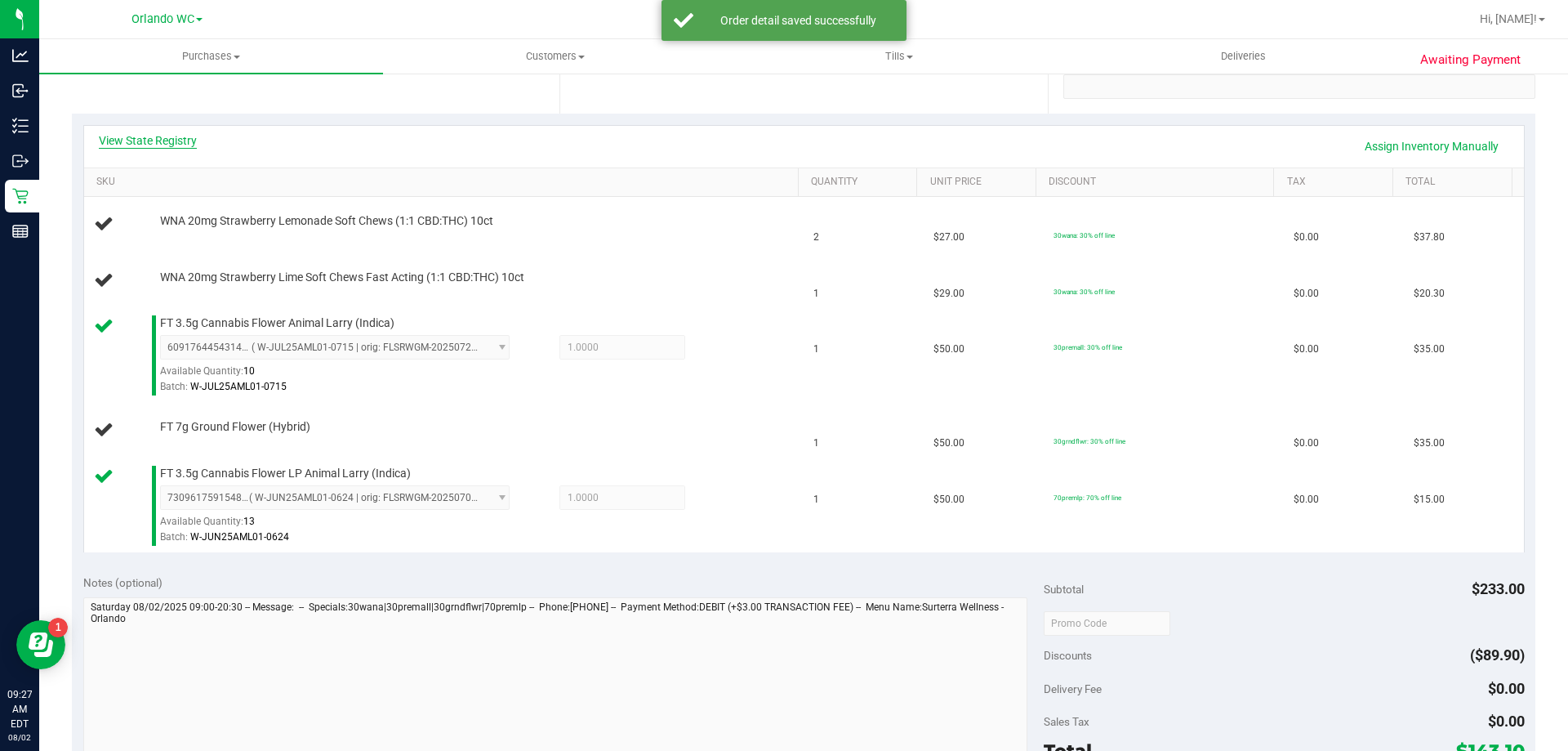 click on "View State Registry" at bounding box center [148, 141] 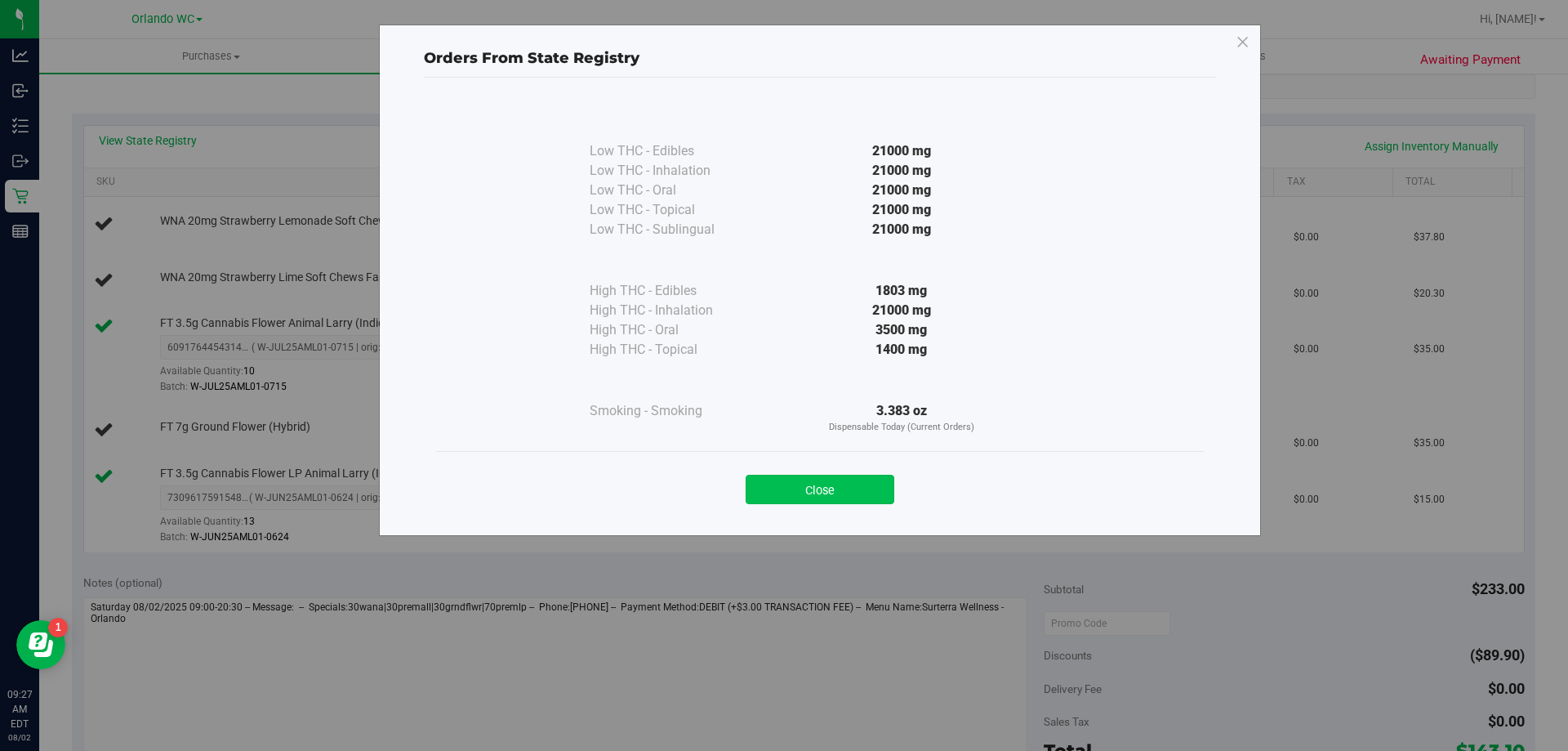 click on "Close" at bounding box center [820, 489] 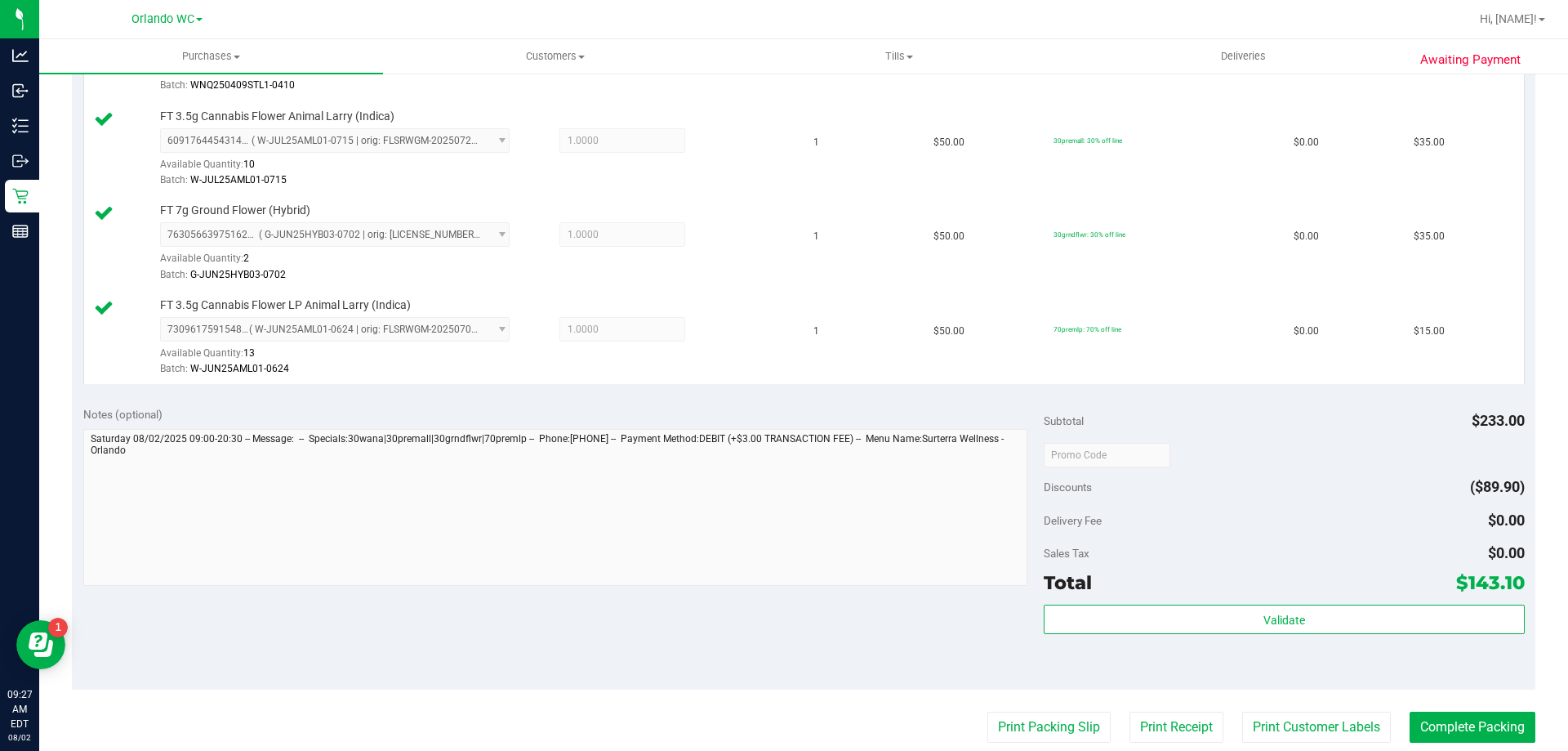 scroll, scrollTop: 654, scrollLeft: 0, axis: vertical 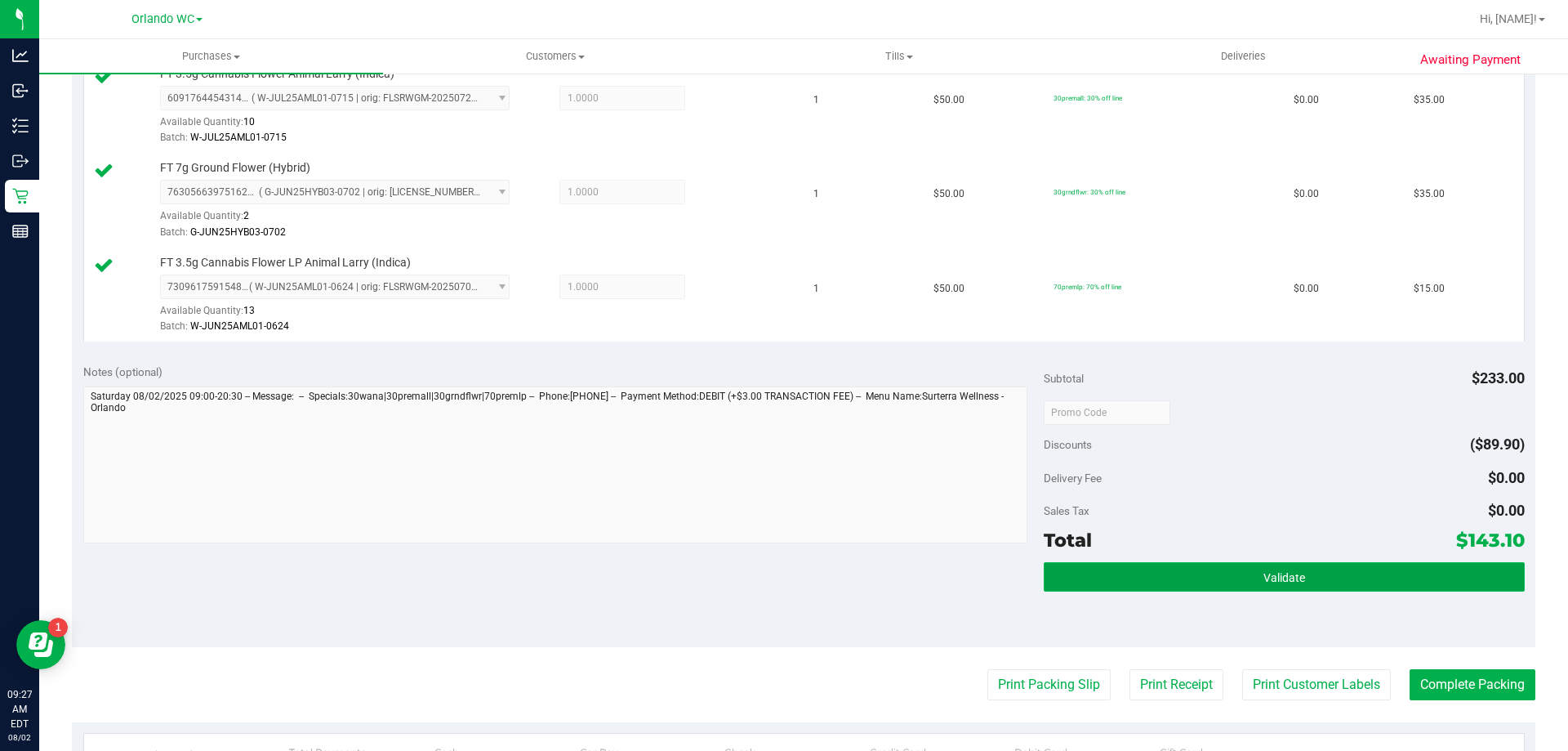 click on "Validate" at bounding box center [1284, 577] 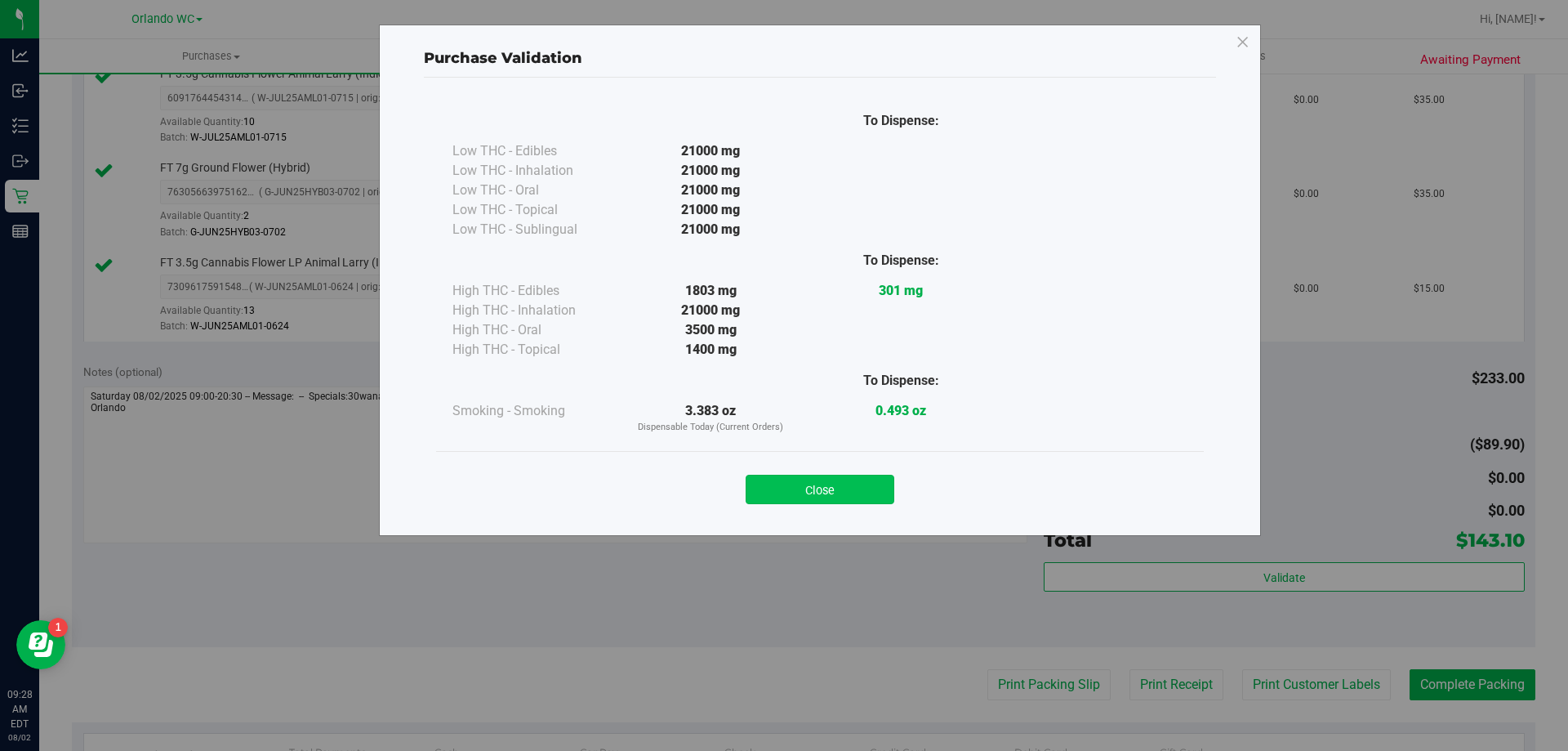 click on "Close" at bounding box center [820, 489] 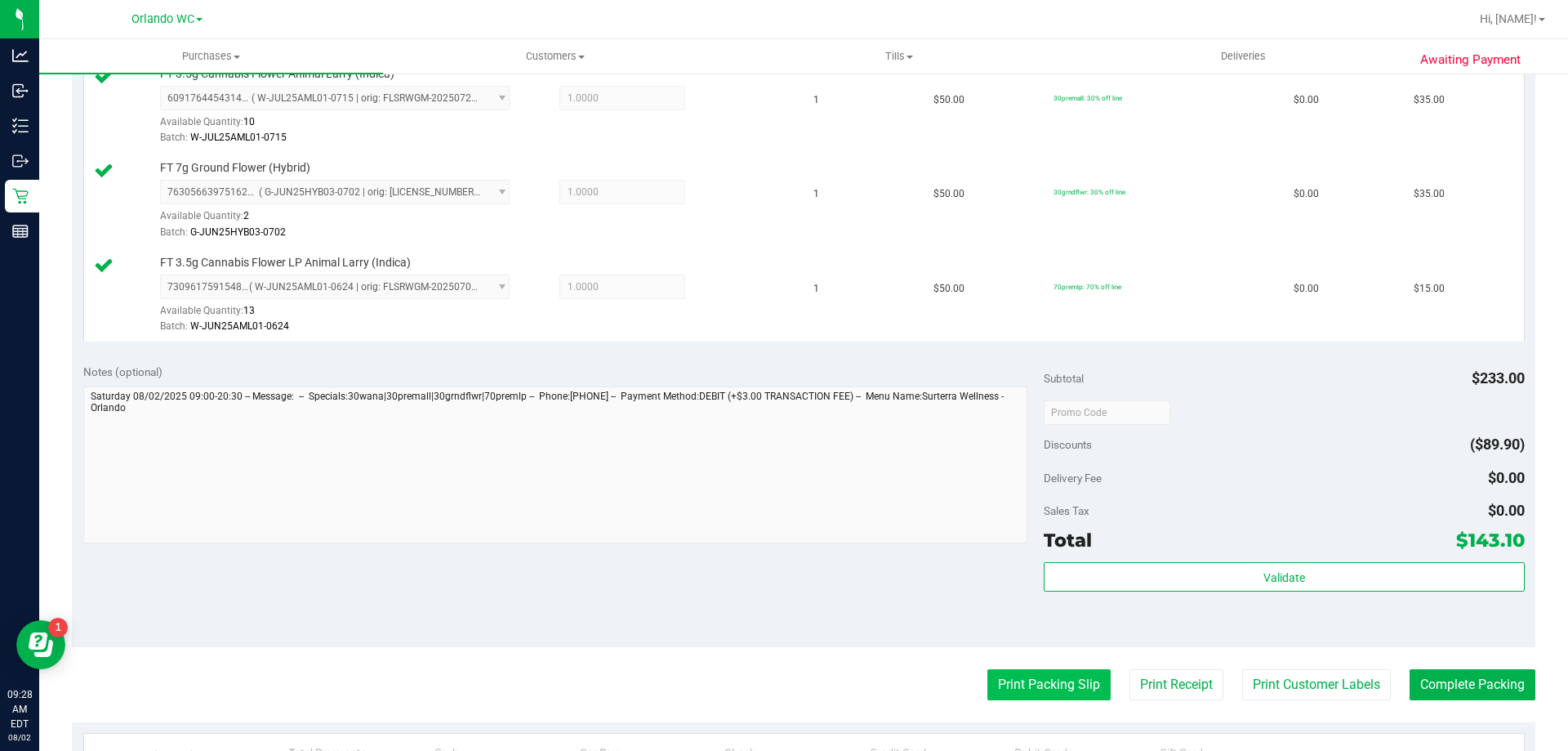 click on "Print Packing Slip" at bounding box center (1049, 685) 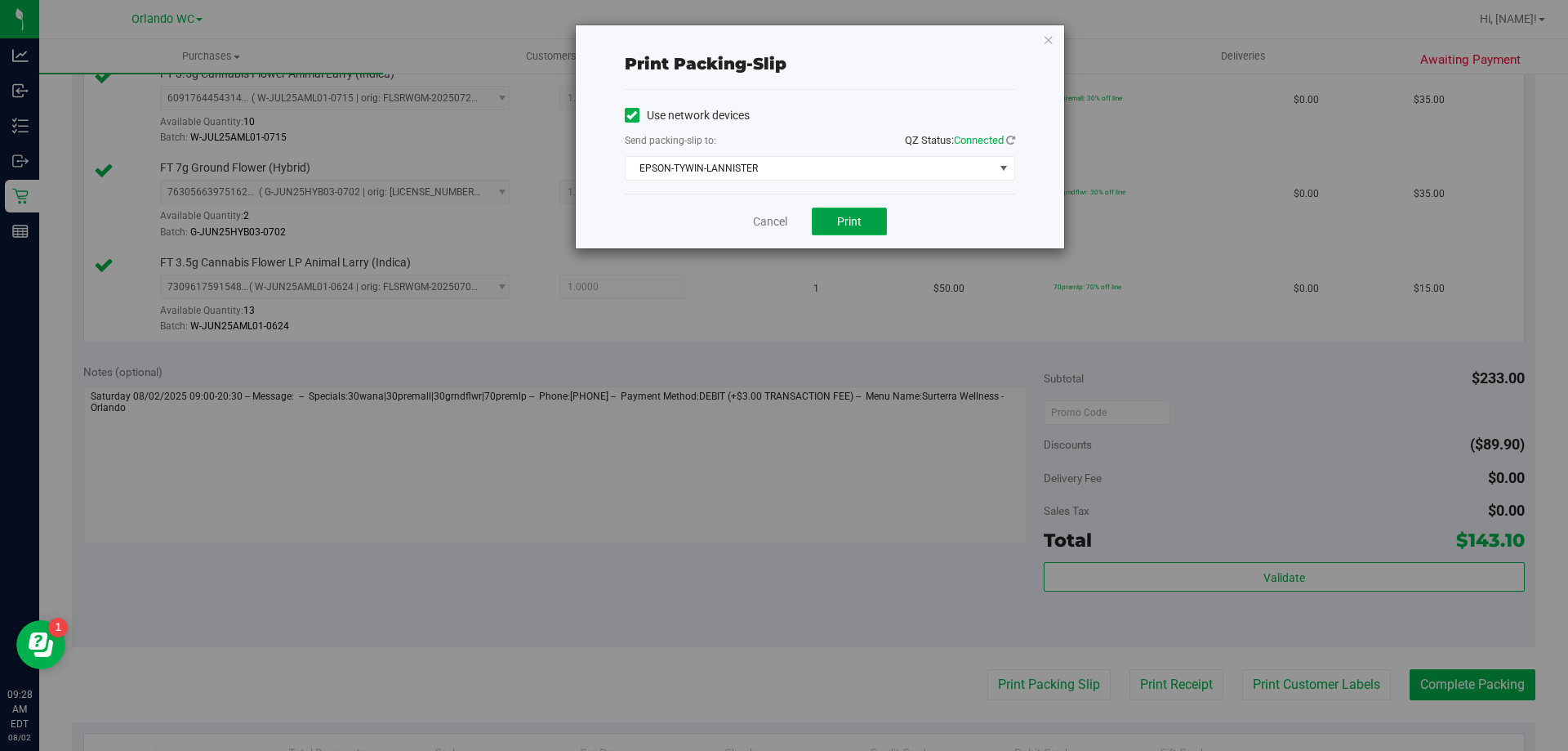click on "Print" at bounding box center [849, 221] 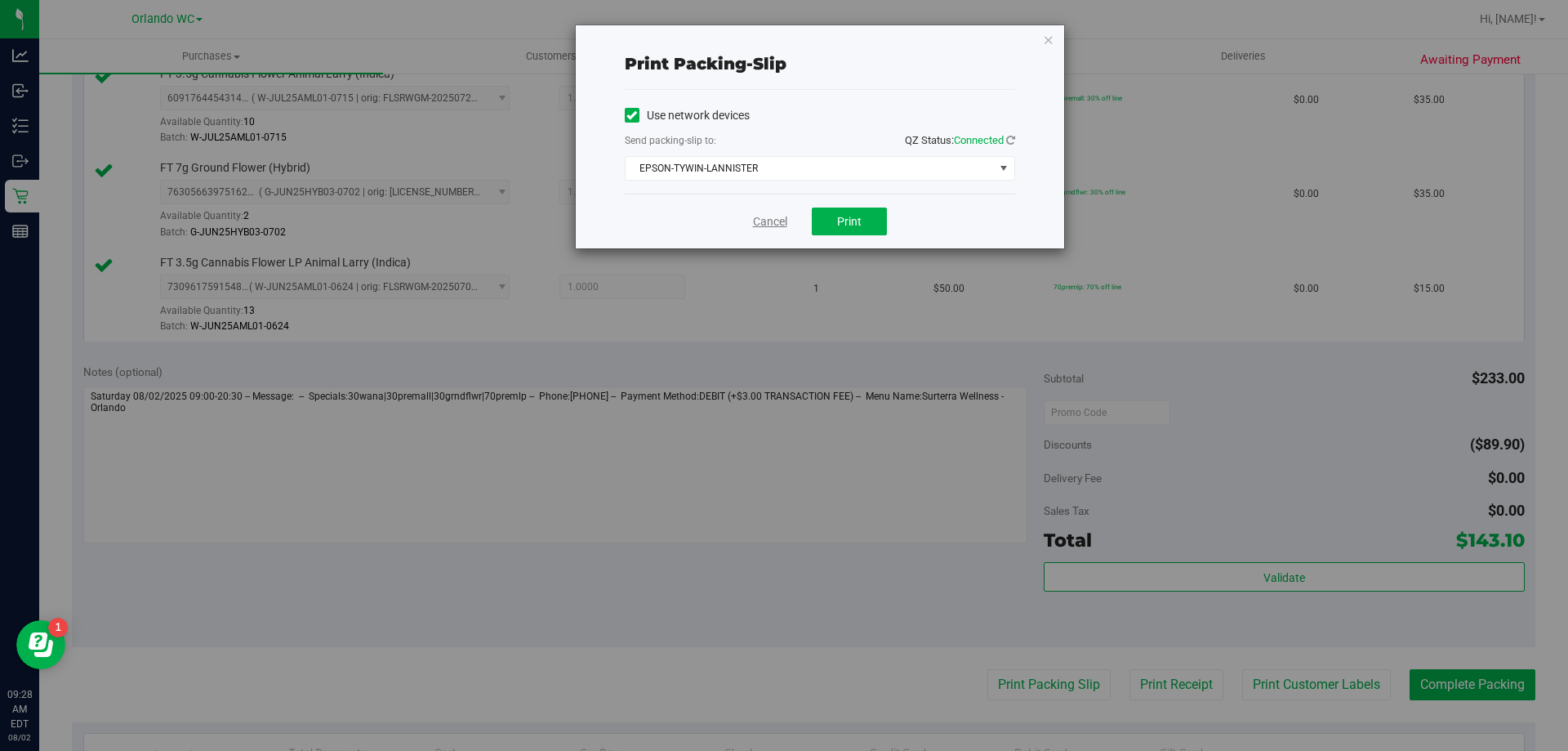 click on "Cancel" at bounding box center (770, 221) 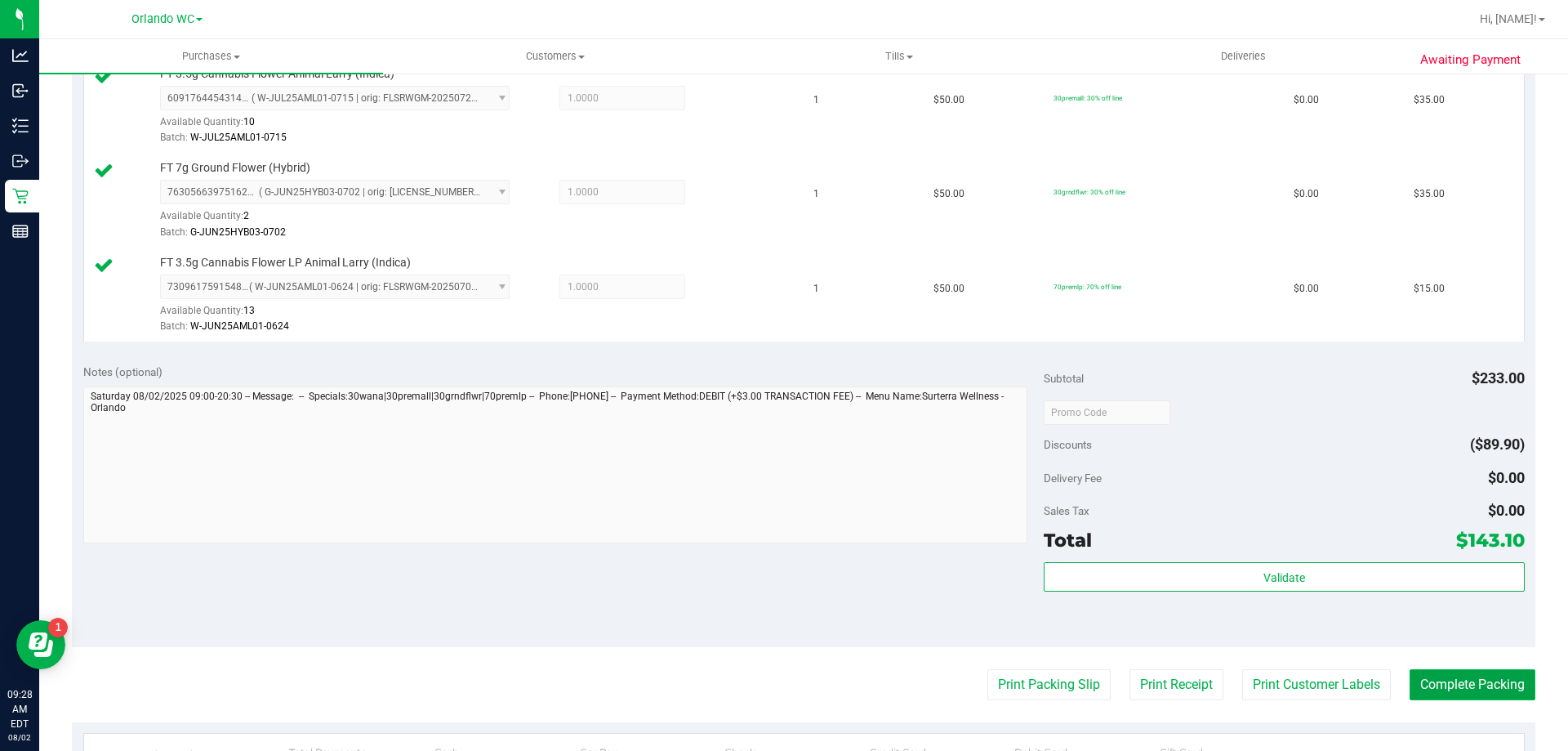 click on "Complete Packing" at bounding box center (1472, 685) 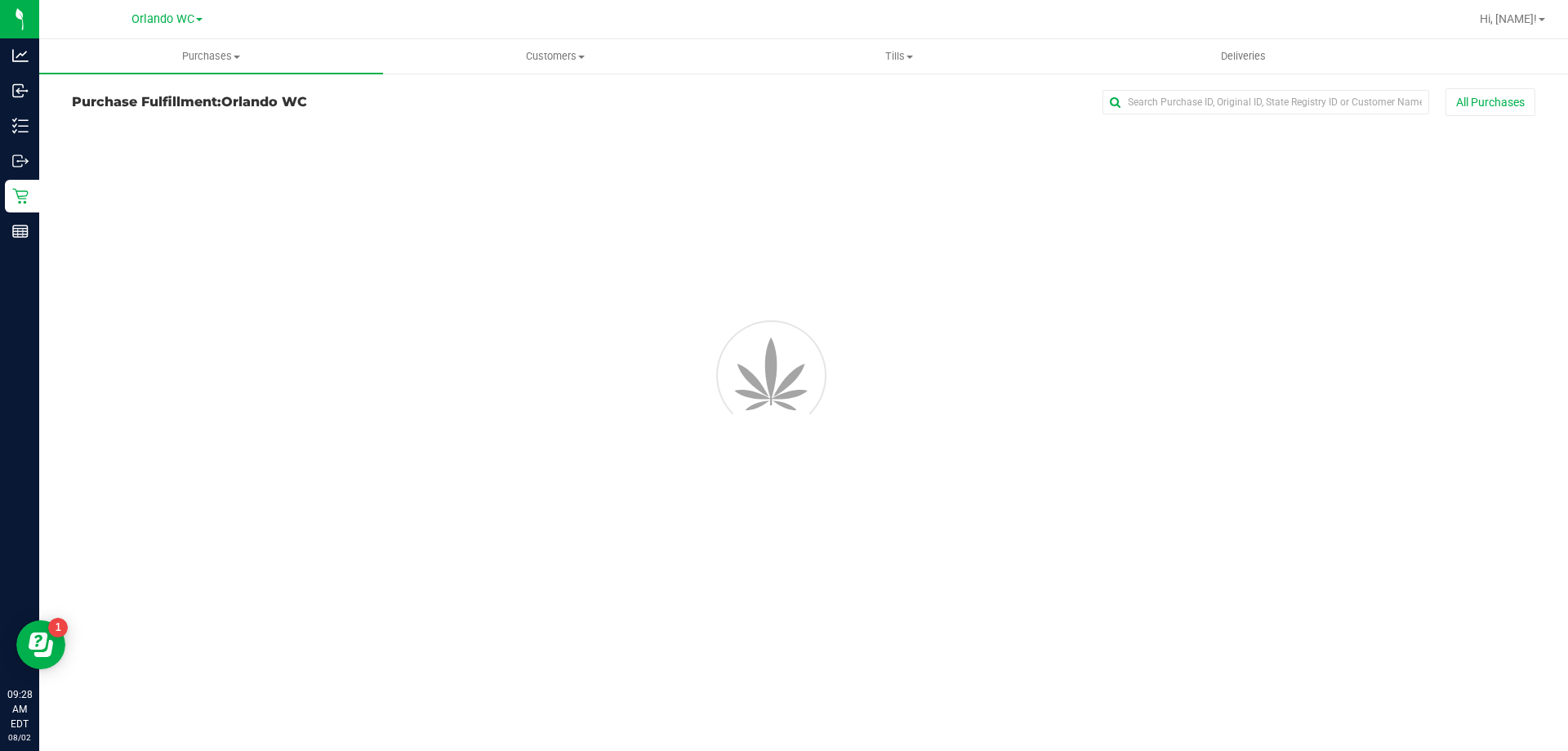 scroll, scrollTop: 0, scrollLeft: 0, axis: both 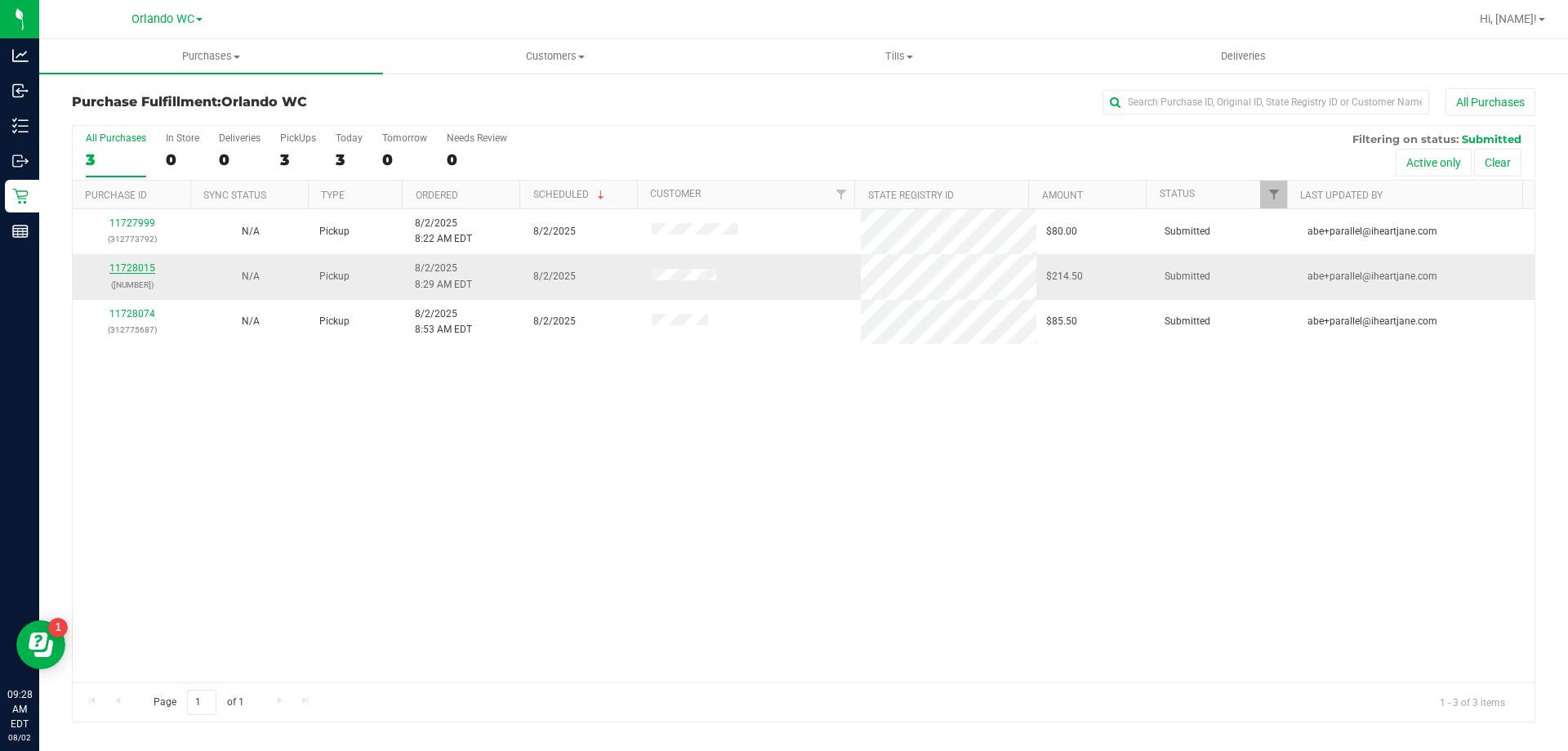 click on "11728015" at bounding box center (132, 268) 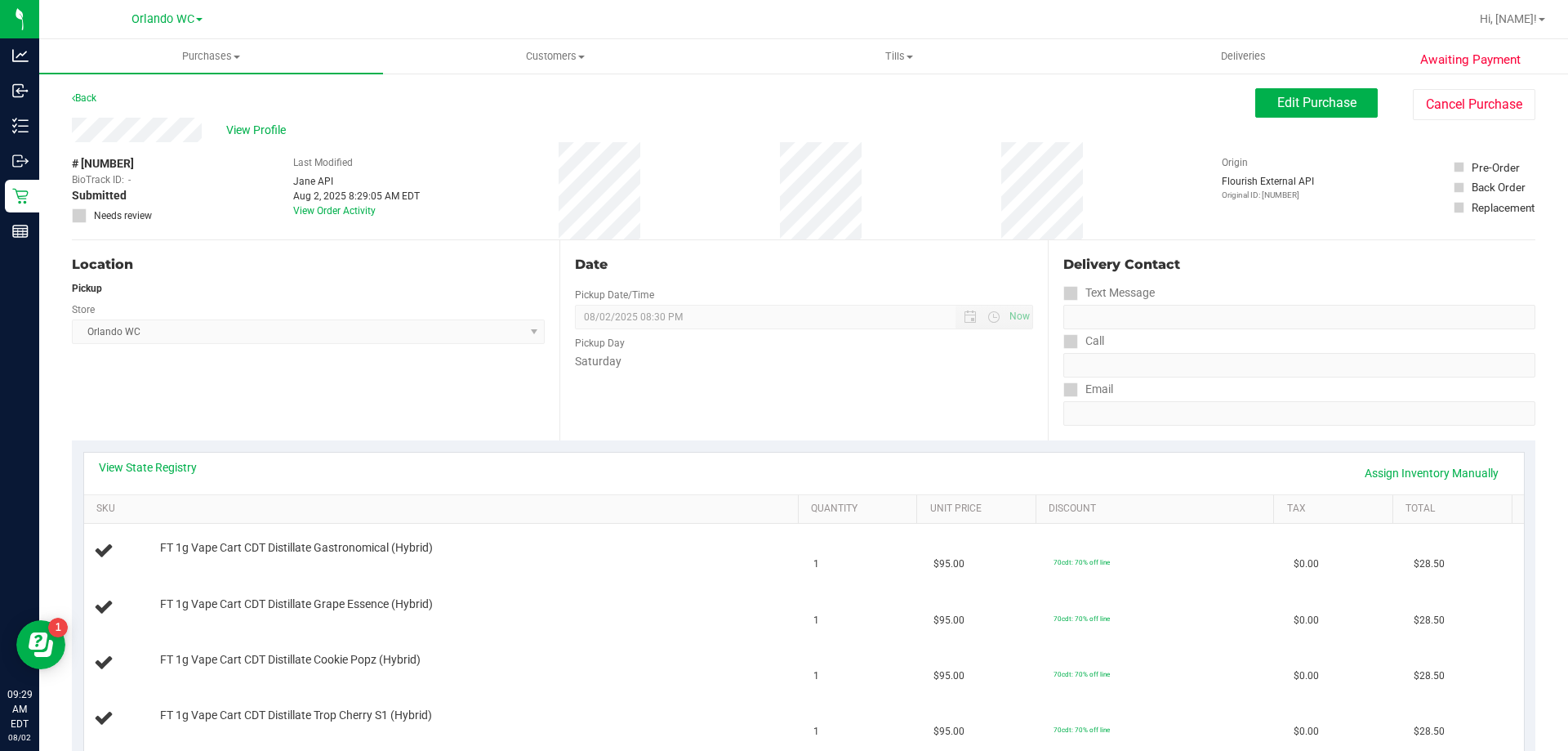 click on "Date
Pickup Date/Time
08/02/2025
Now
08/02/2025 08:30 PM
Now
Pickup Day
Saturday" at bounding box center [803, 340] 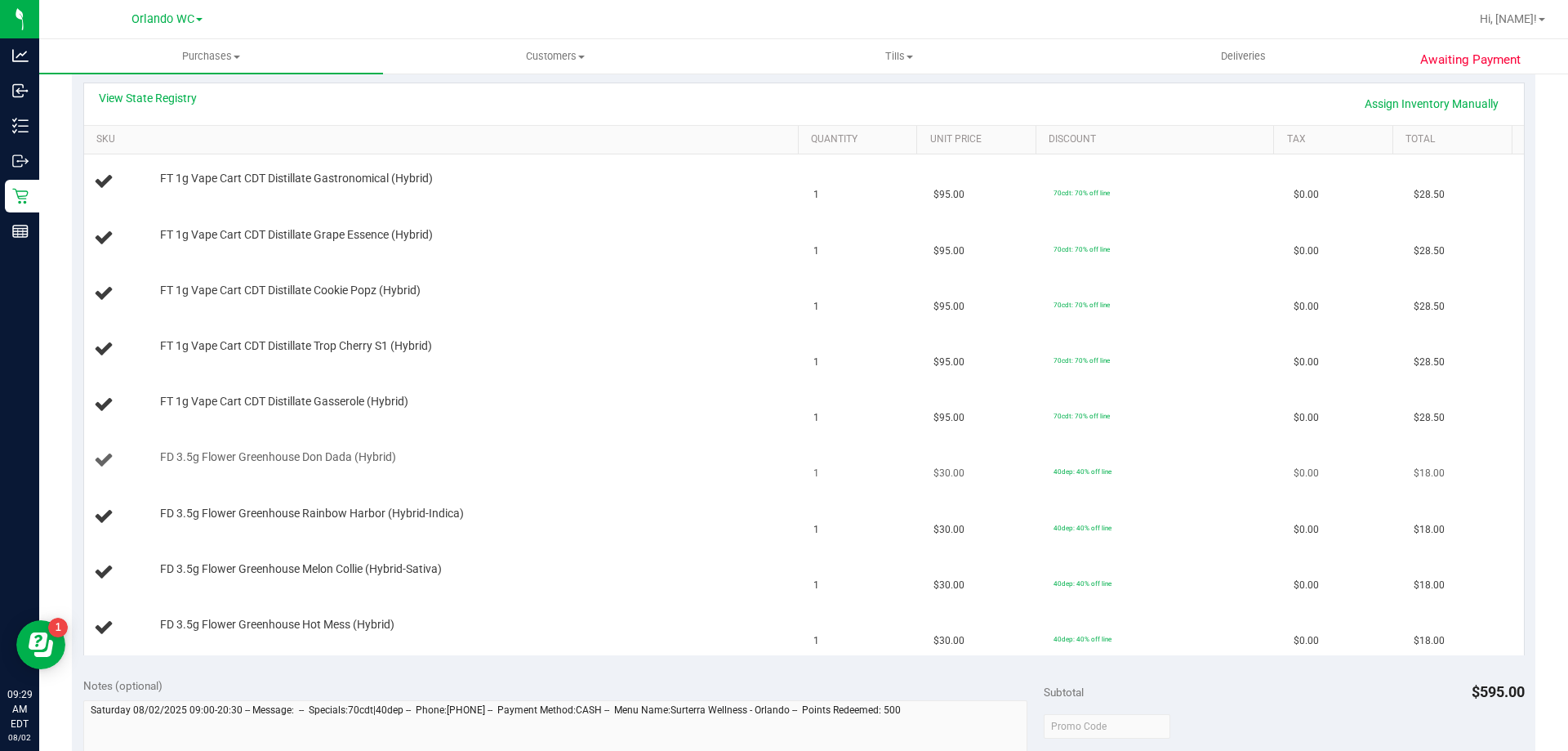 scroll, scrollTop: 327, scrollLeft: 0, axis: vertical 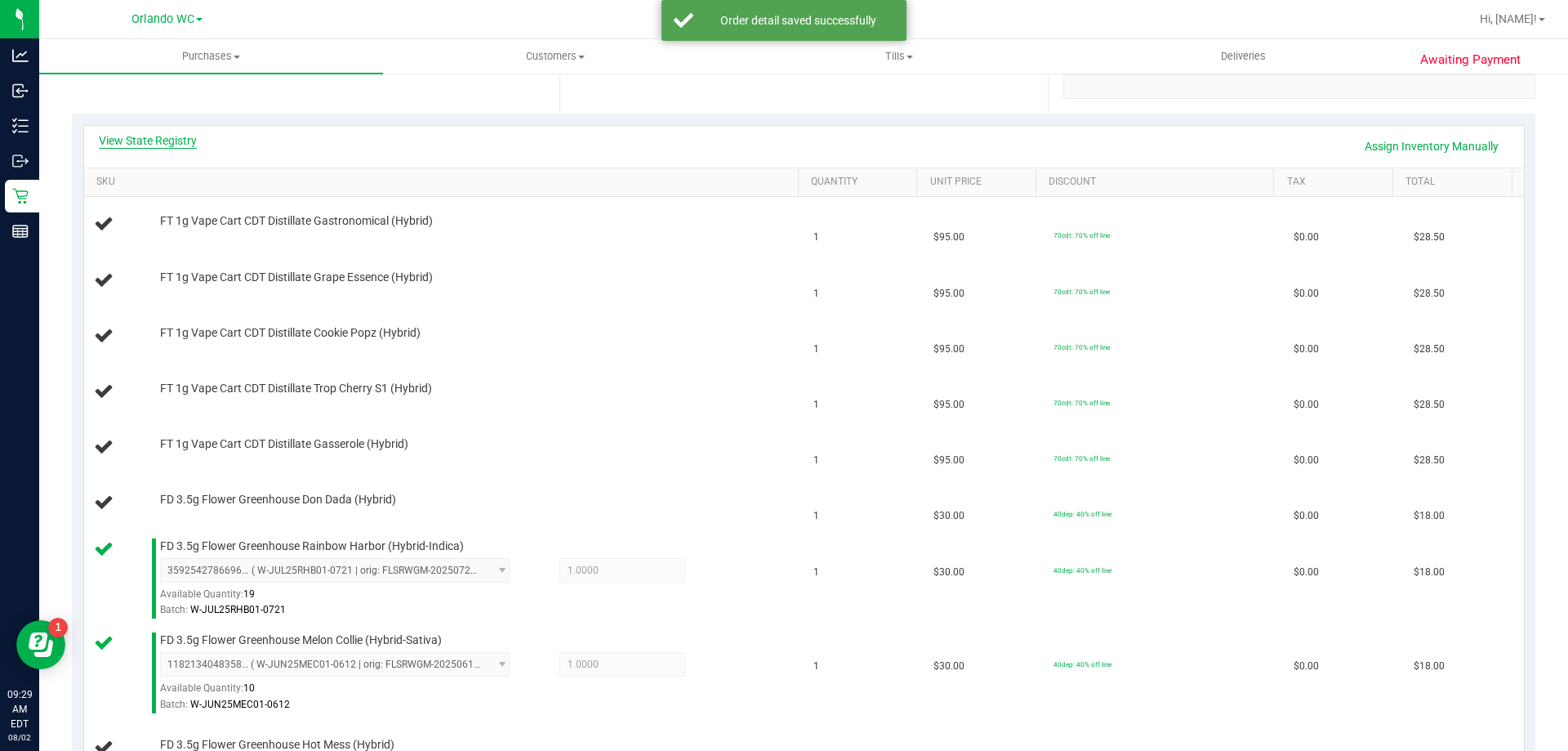 click on "View State Registry" at bounding box center [148, 141] 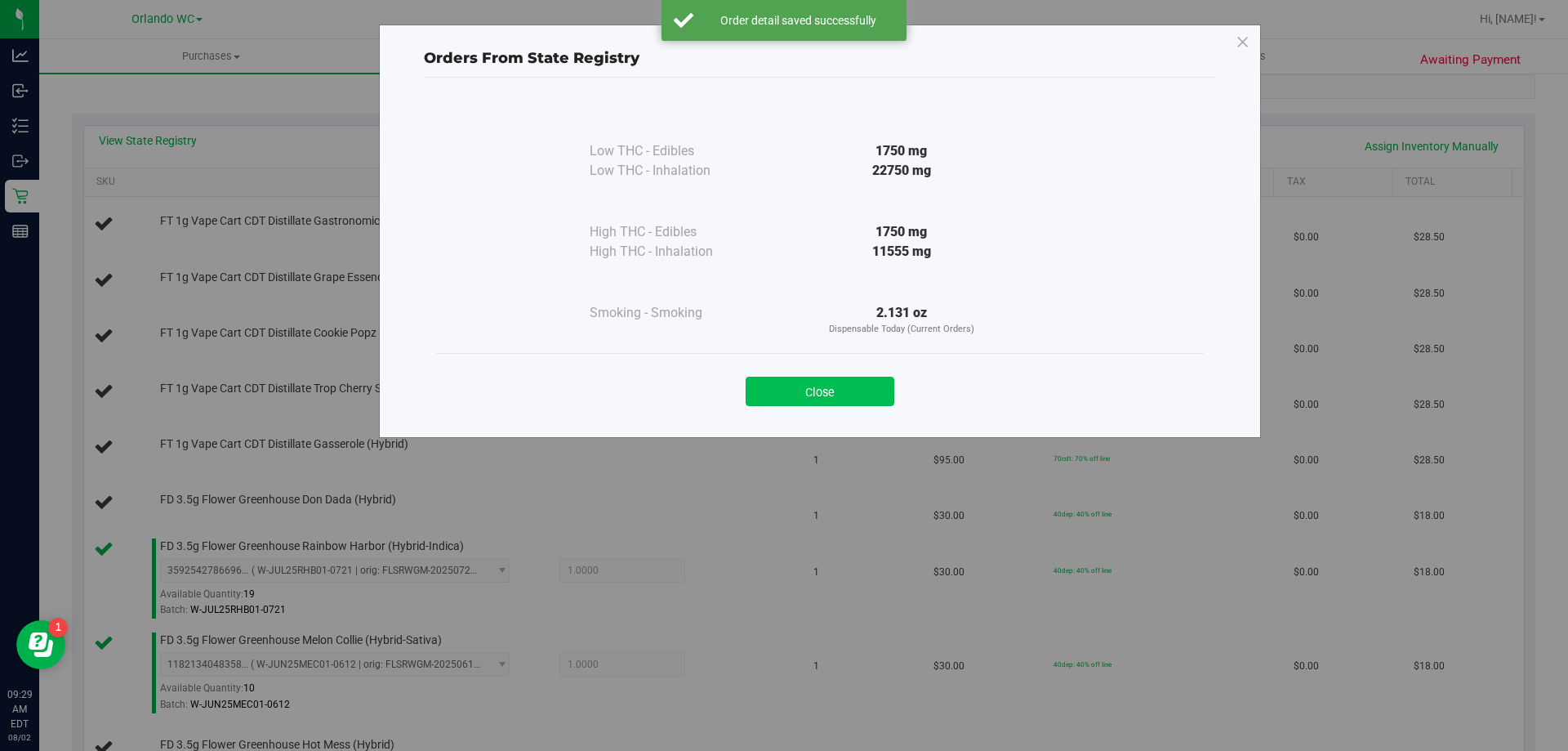 click on "Close" at bounding box center (820, 391) 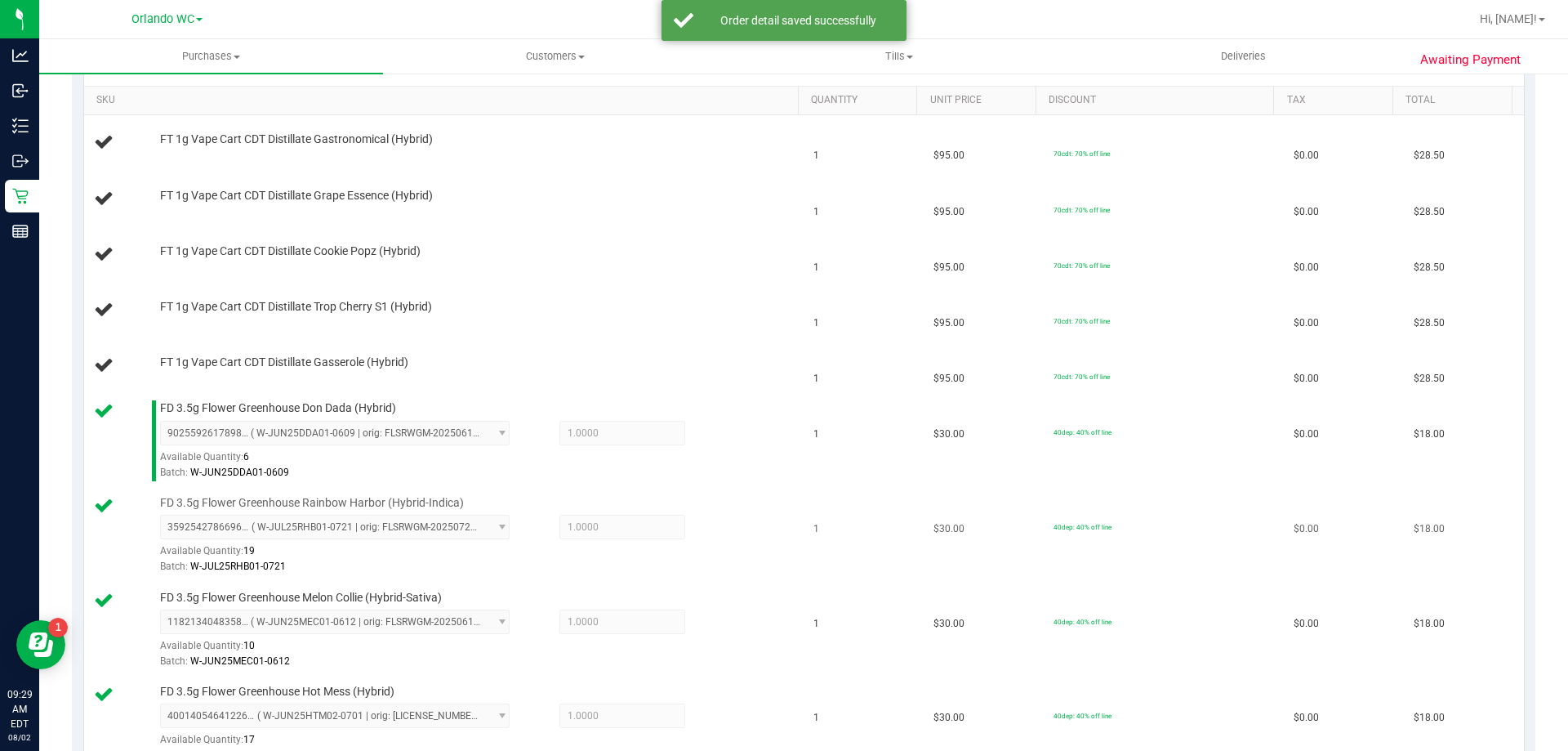 scroll, scrollTop: 327, scrollLeft: 0, axis: vertical 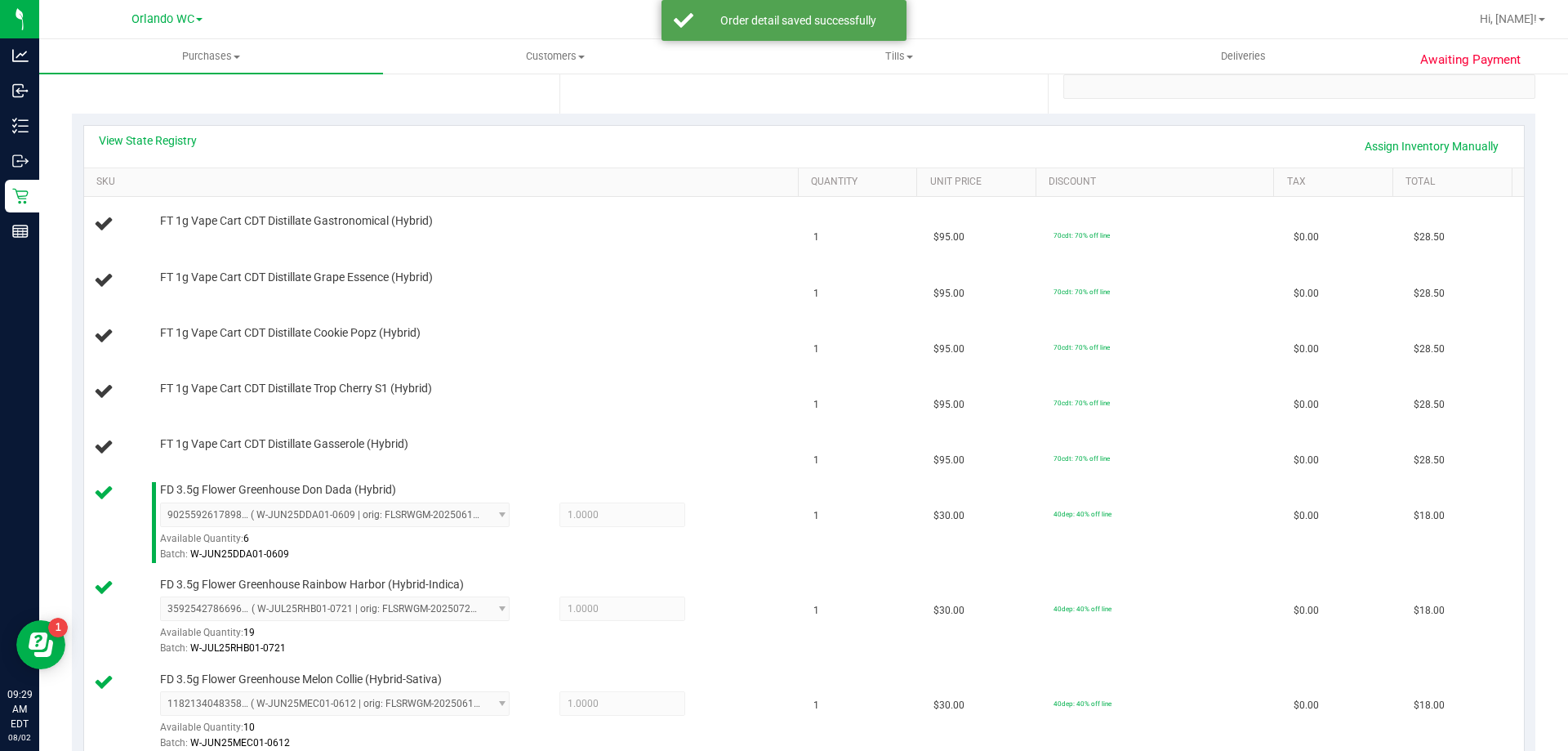 click on "View State Registry
Assign Inventory Manually" at bounding box center (804, 146) 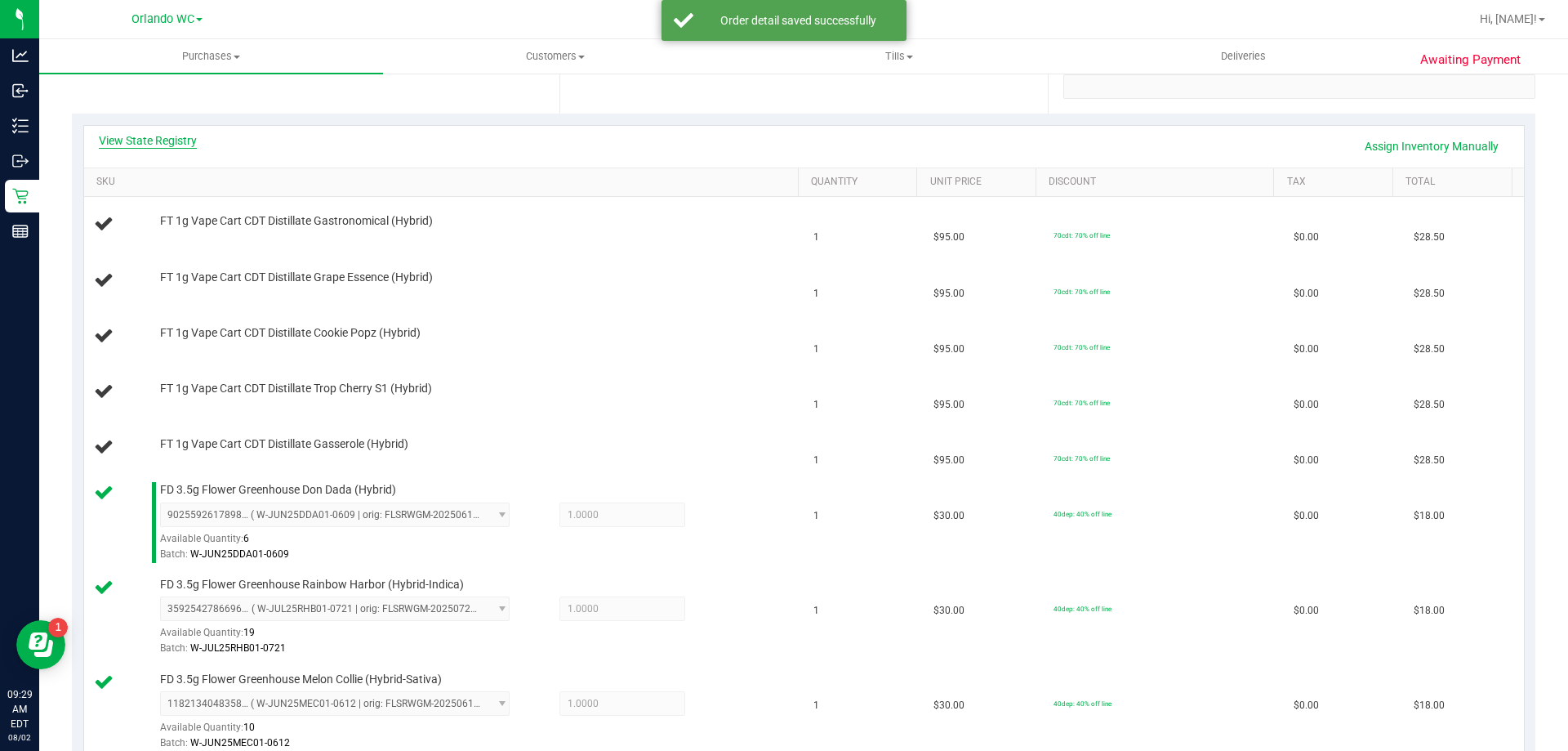 click on "View State Registry" at bounding box center (148, 141) 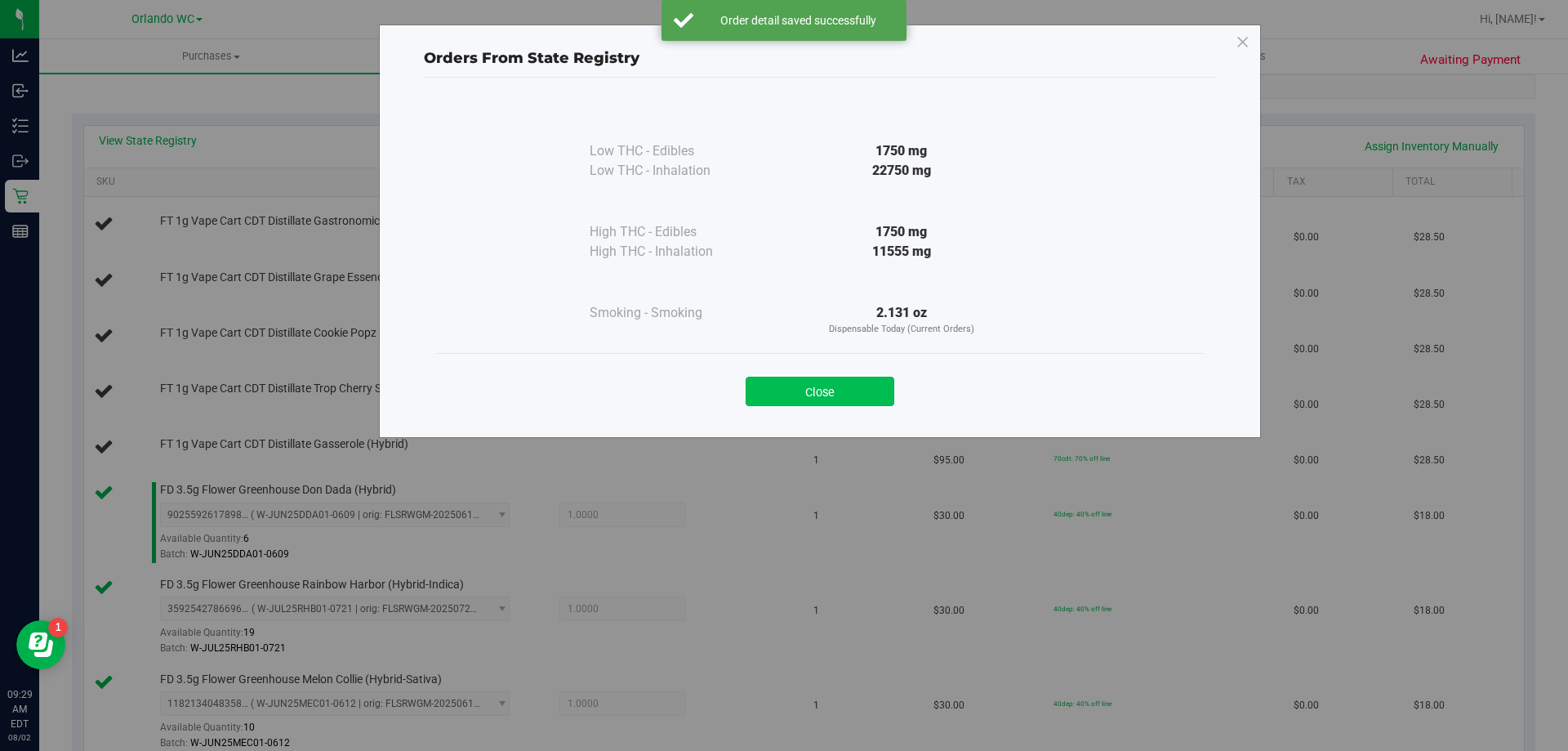 click on "Close" at bounding box center (820, 391) 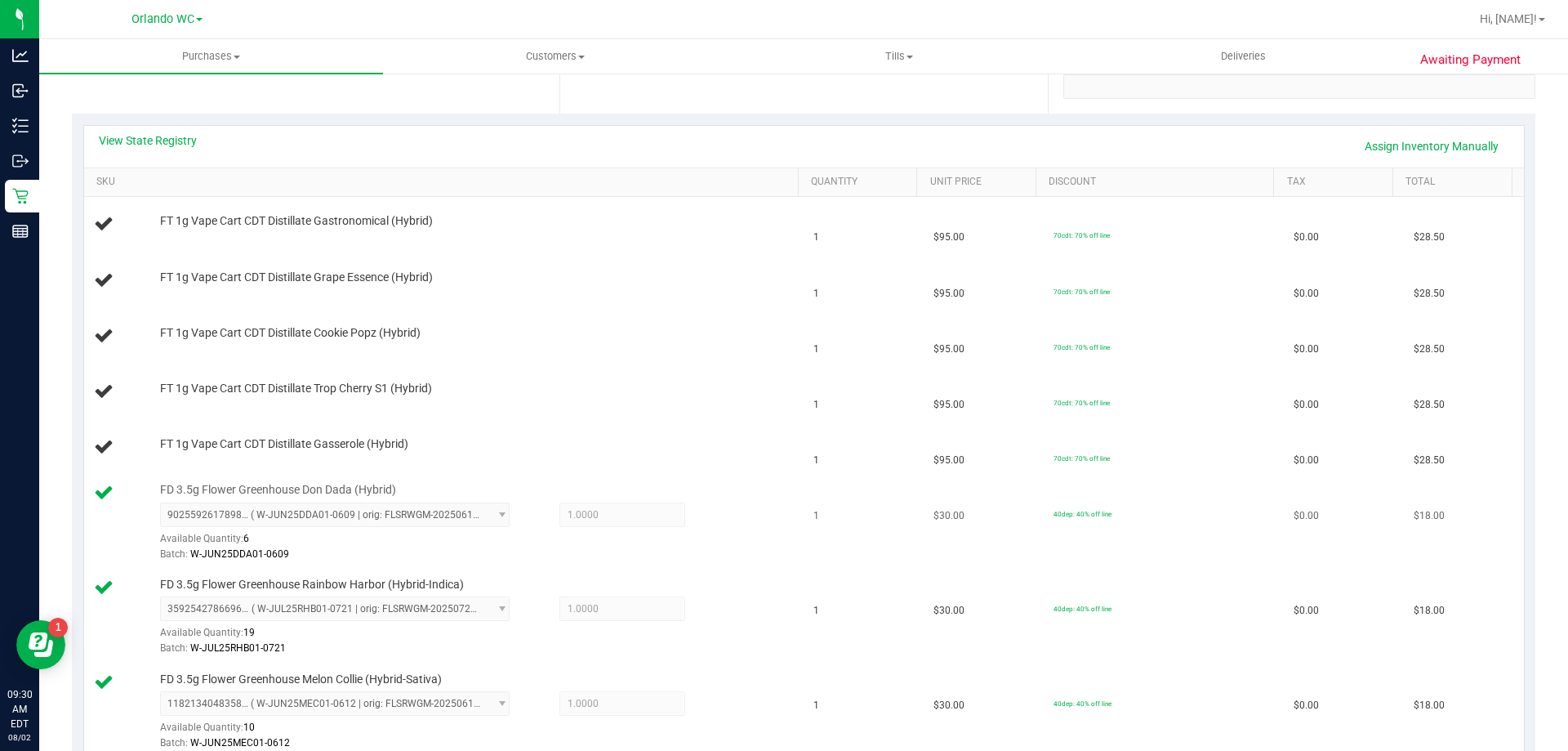 click on "9025592617898972
(
W-JUN25DDA01-0609 | orig: [LICENSE_NUMBER]
)
9025592617898972
Available Quantity:  6
1.0000 1
Batch:
W-JUN25DDA01-0609" at bounding box center [475, 532] 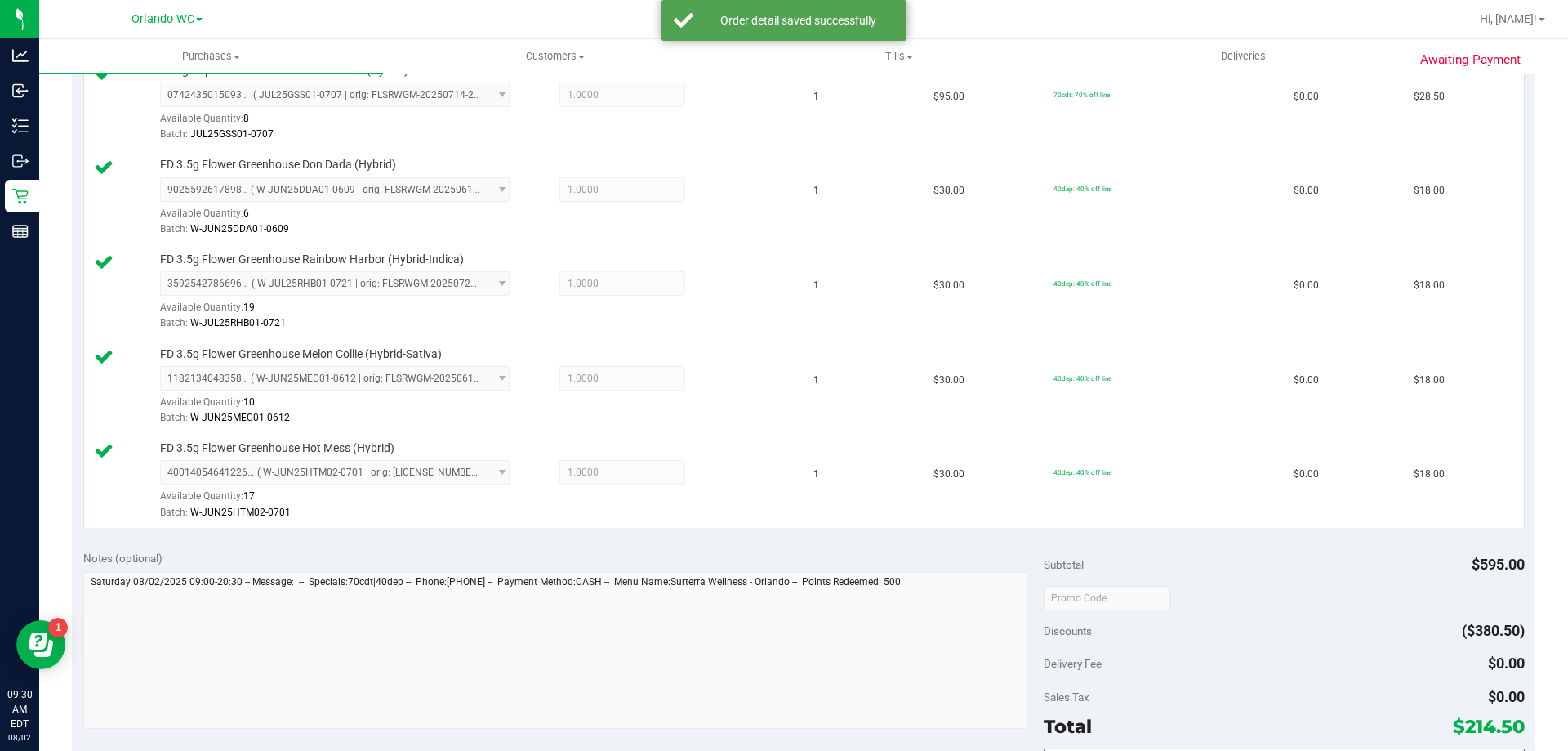 scroll, scrollTop: 981, scrollLeft: 0, axis: vertical 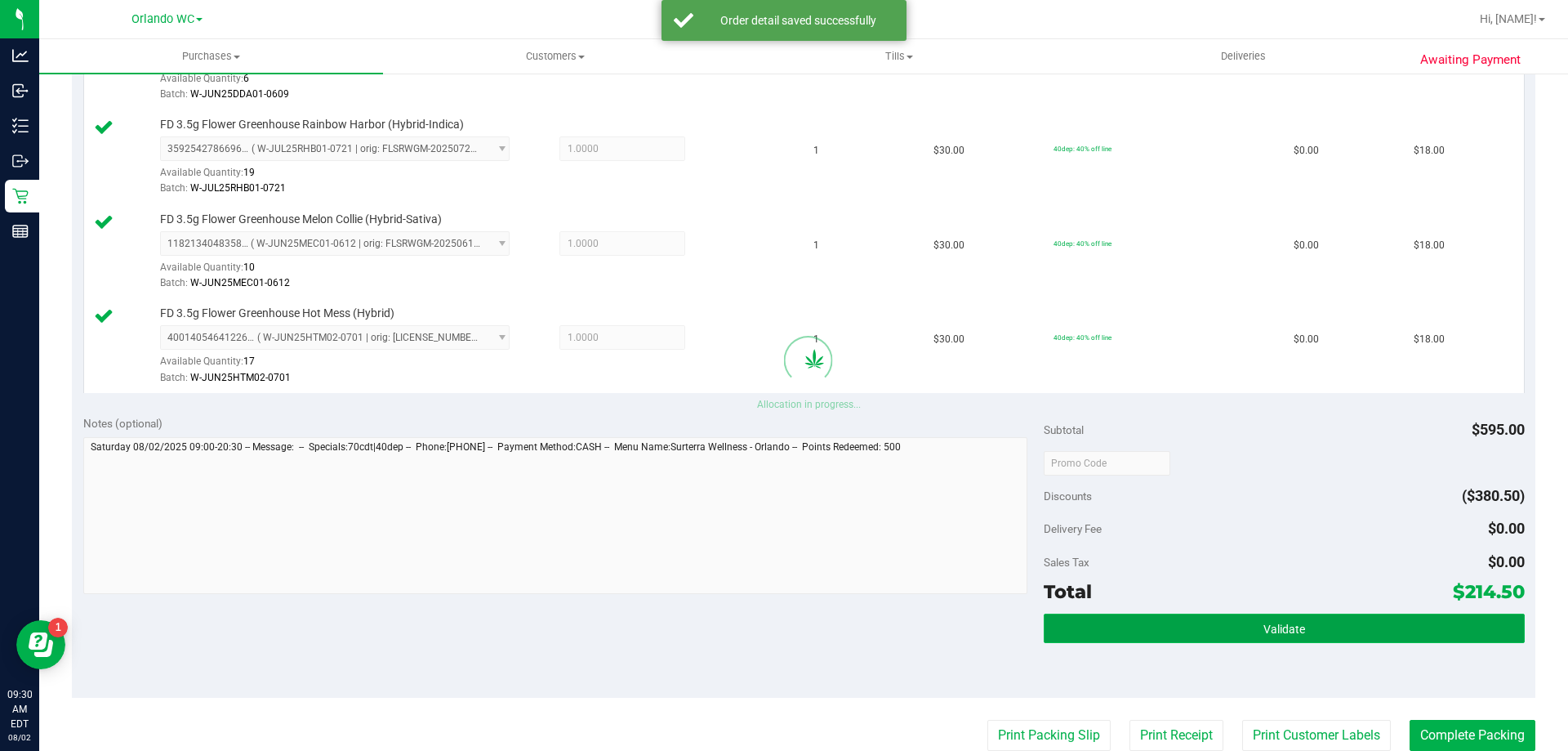 click on "Validate" at bounding box center [1284, 628] 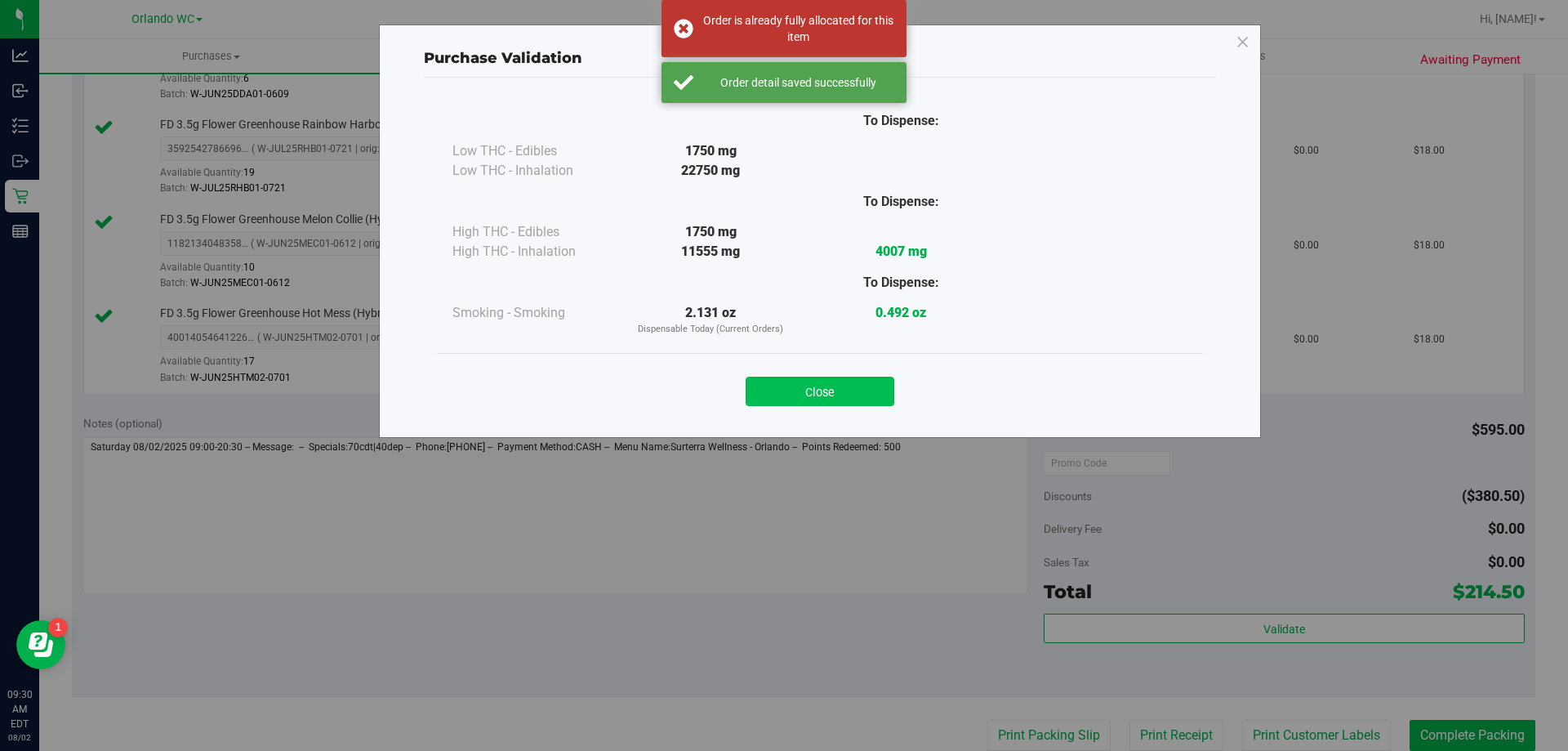 click on "Close" at bounding box center (820, 391) 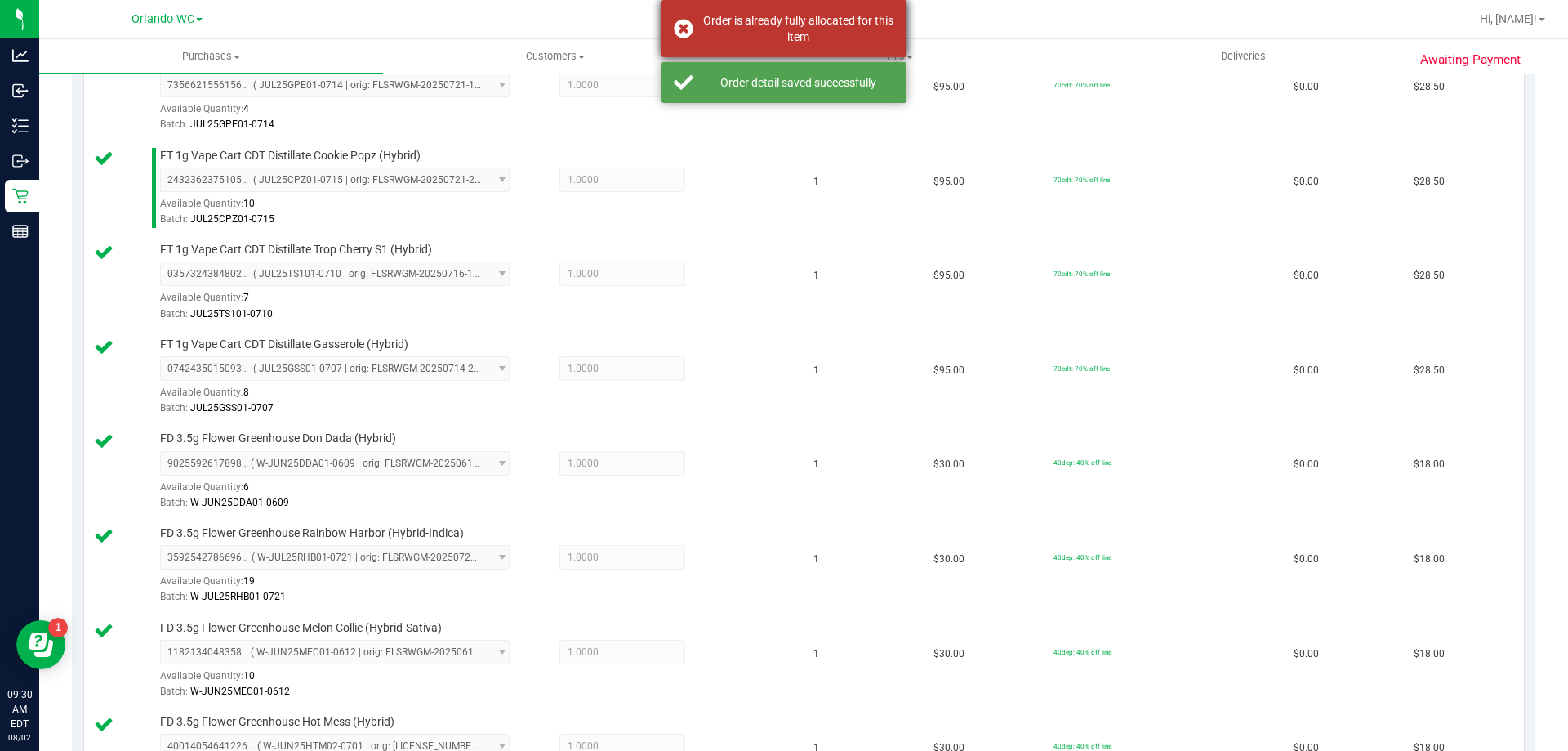 click on "Order is already fully allocated for this item" at bounding box center [798, 29] 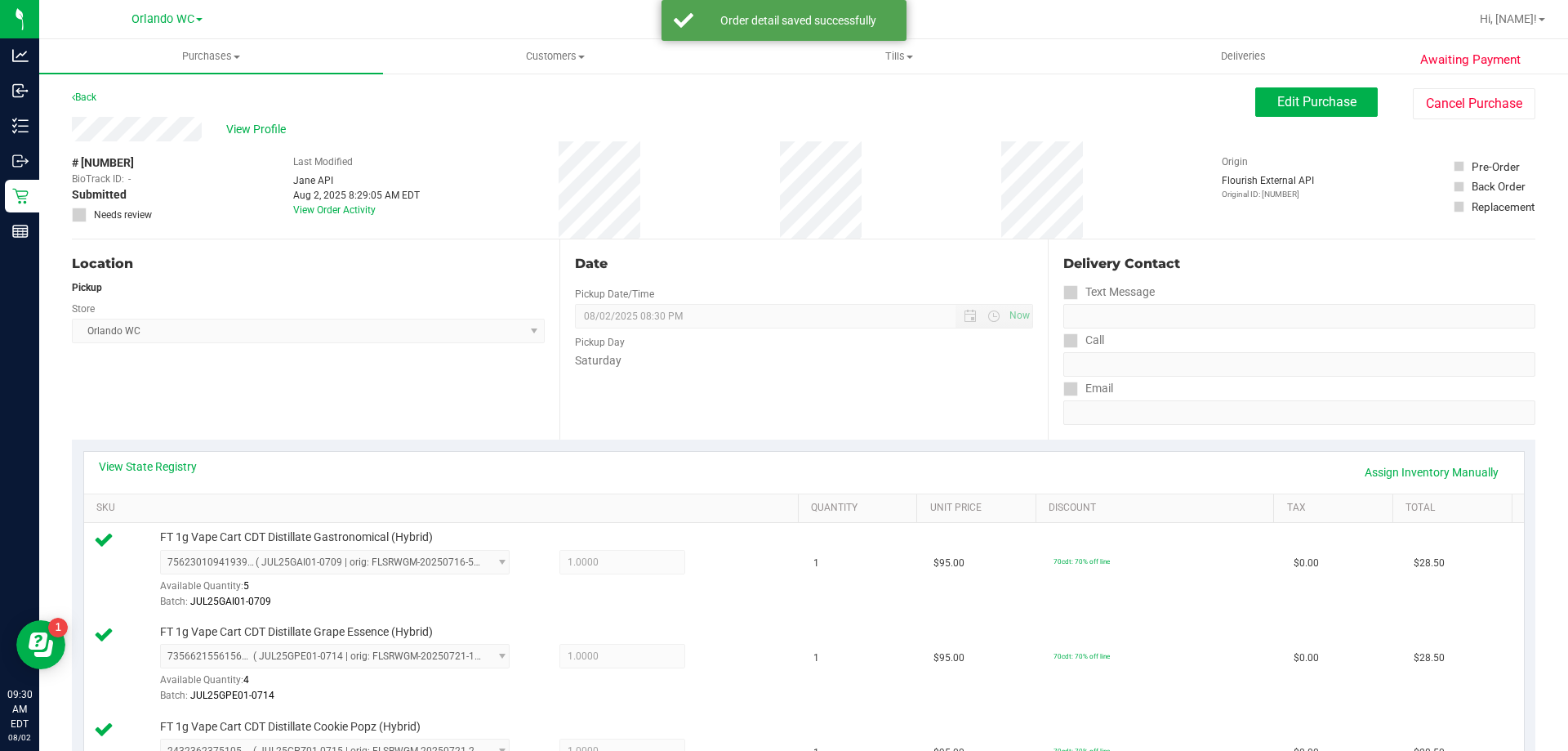 scroll, scrollTop: 0, scrollLeft: 0, axis: both 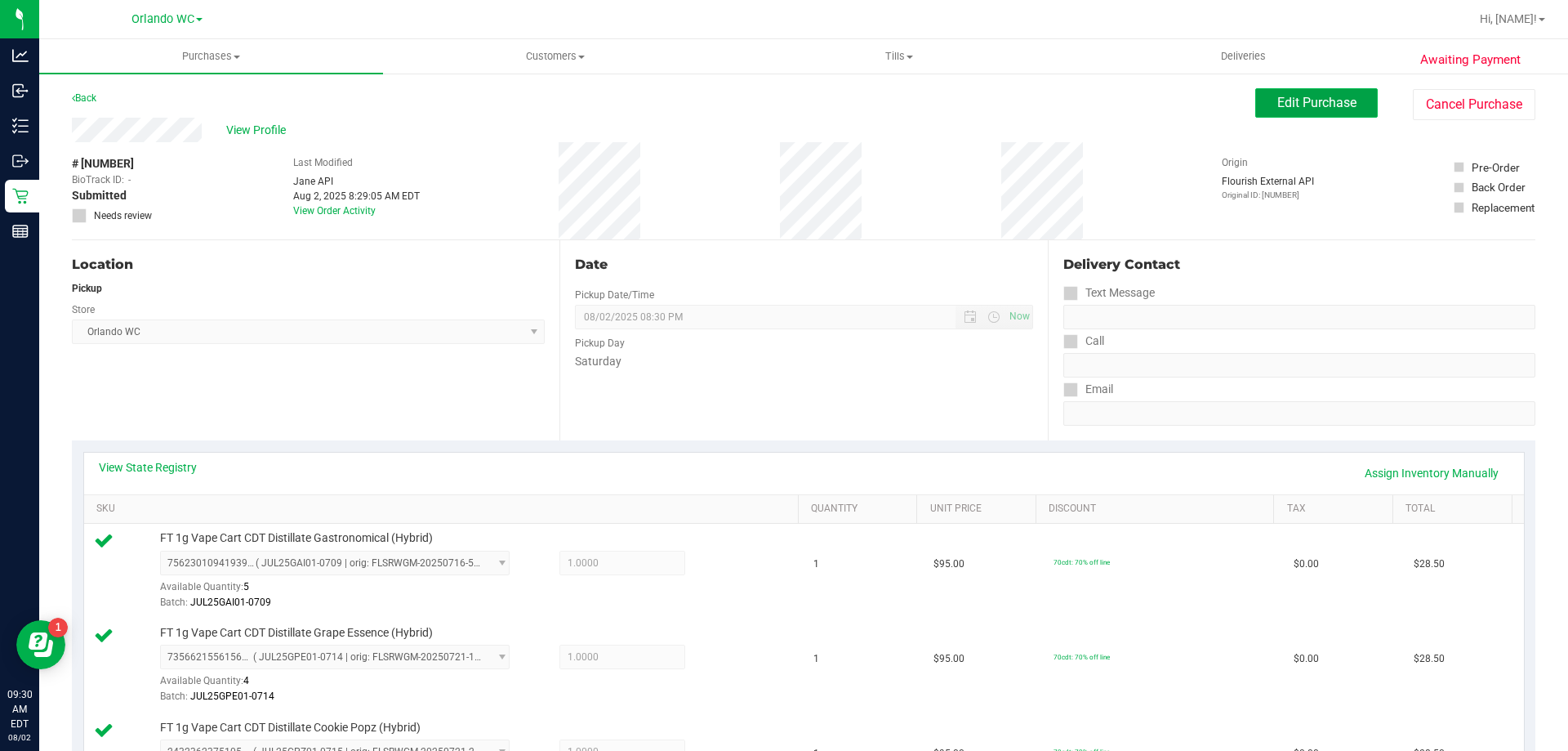 click on "Edit Purchase" at bounding box center [1316, 103] 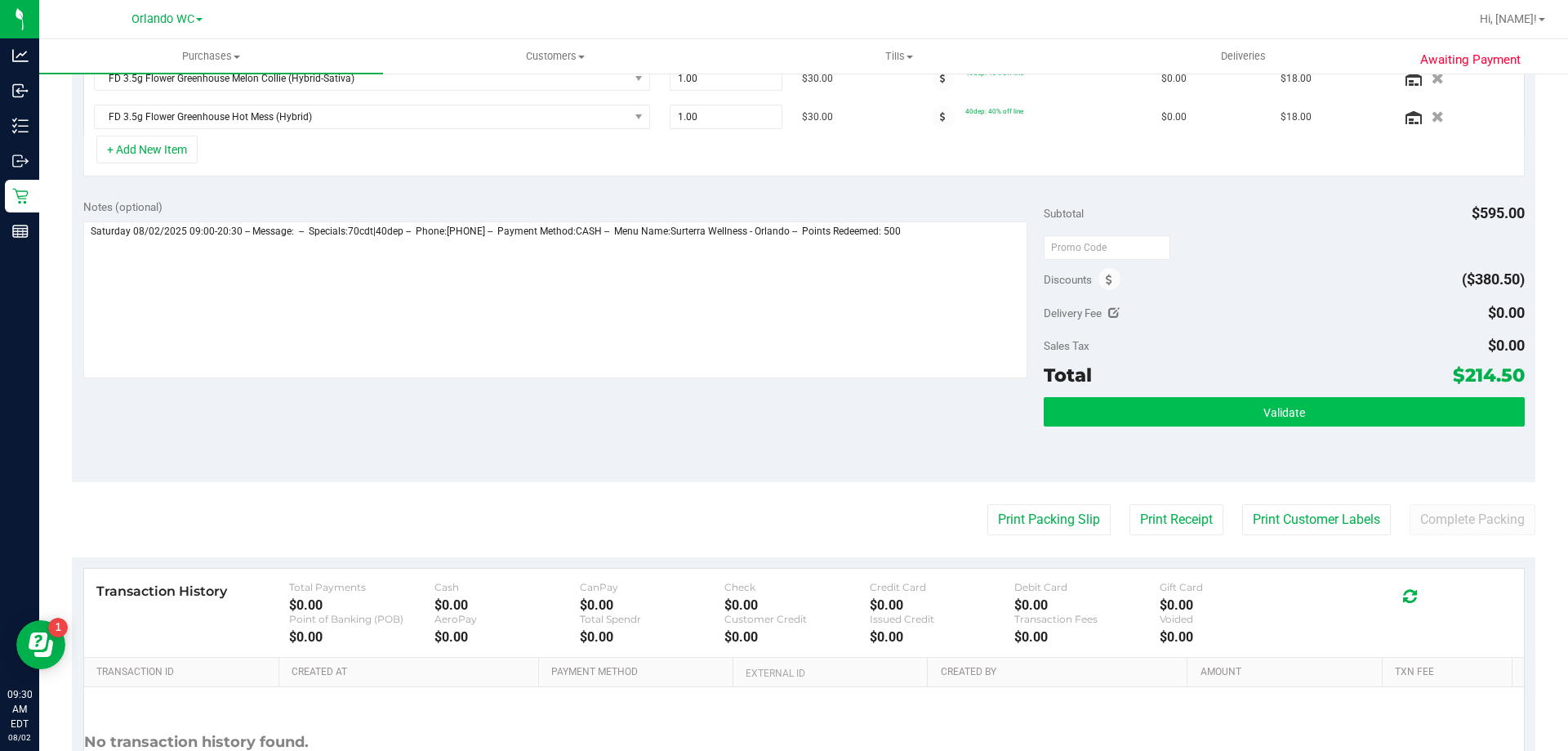 scroll, scrollTop: 735, scrollLeft: 0, axis: vertical 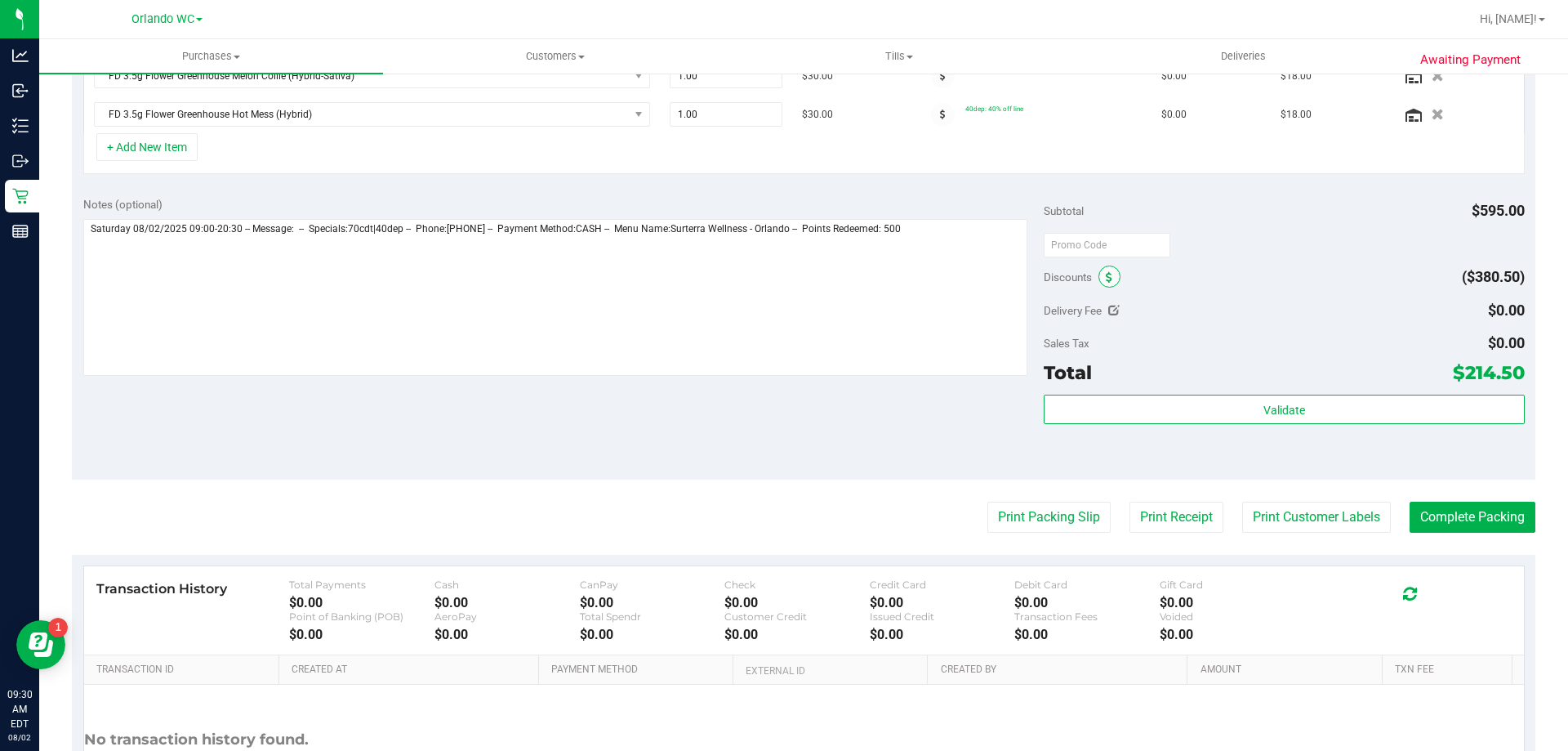 click at bounding box center (1109, 276) 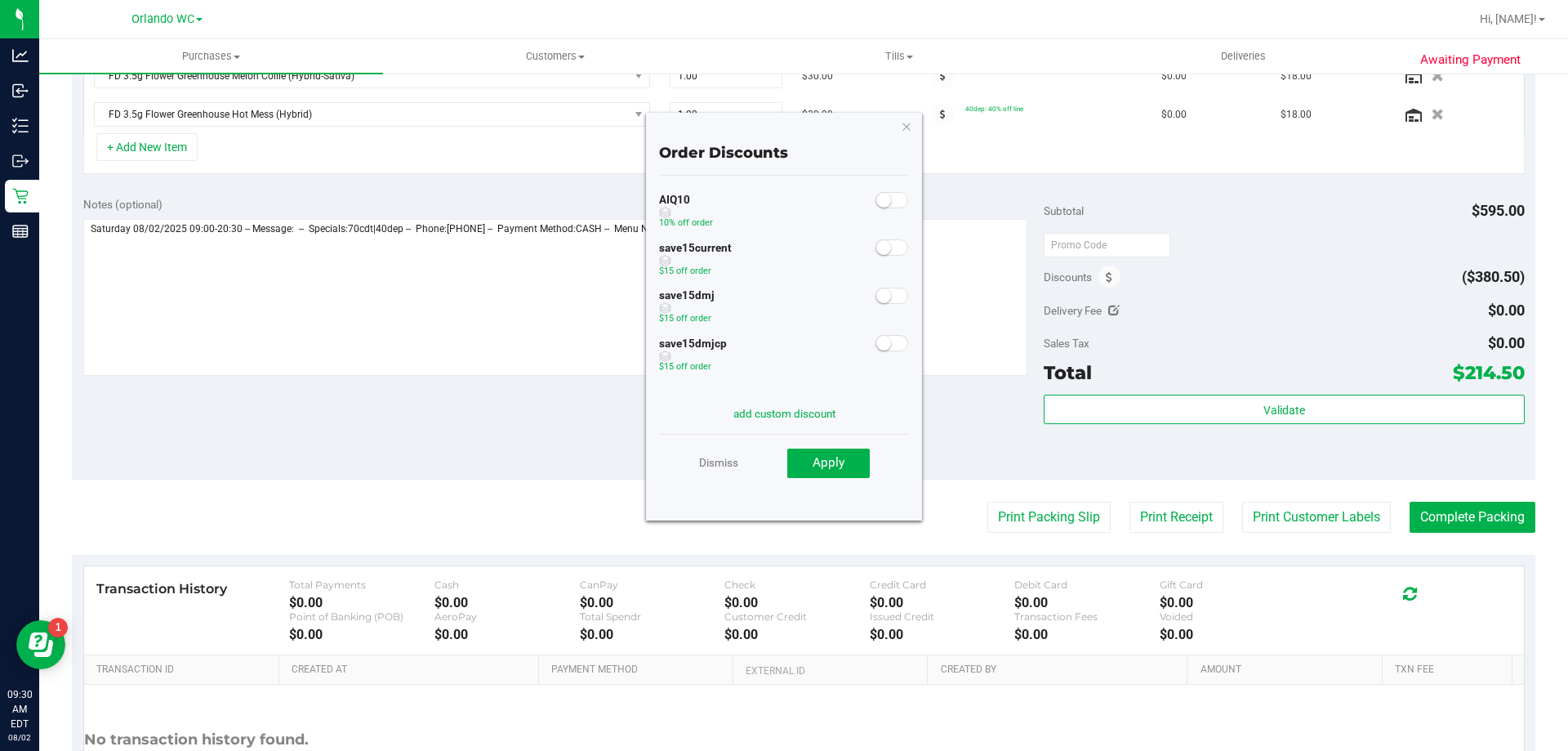 click at bounding box center (892, 199) 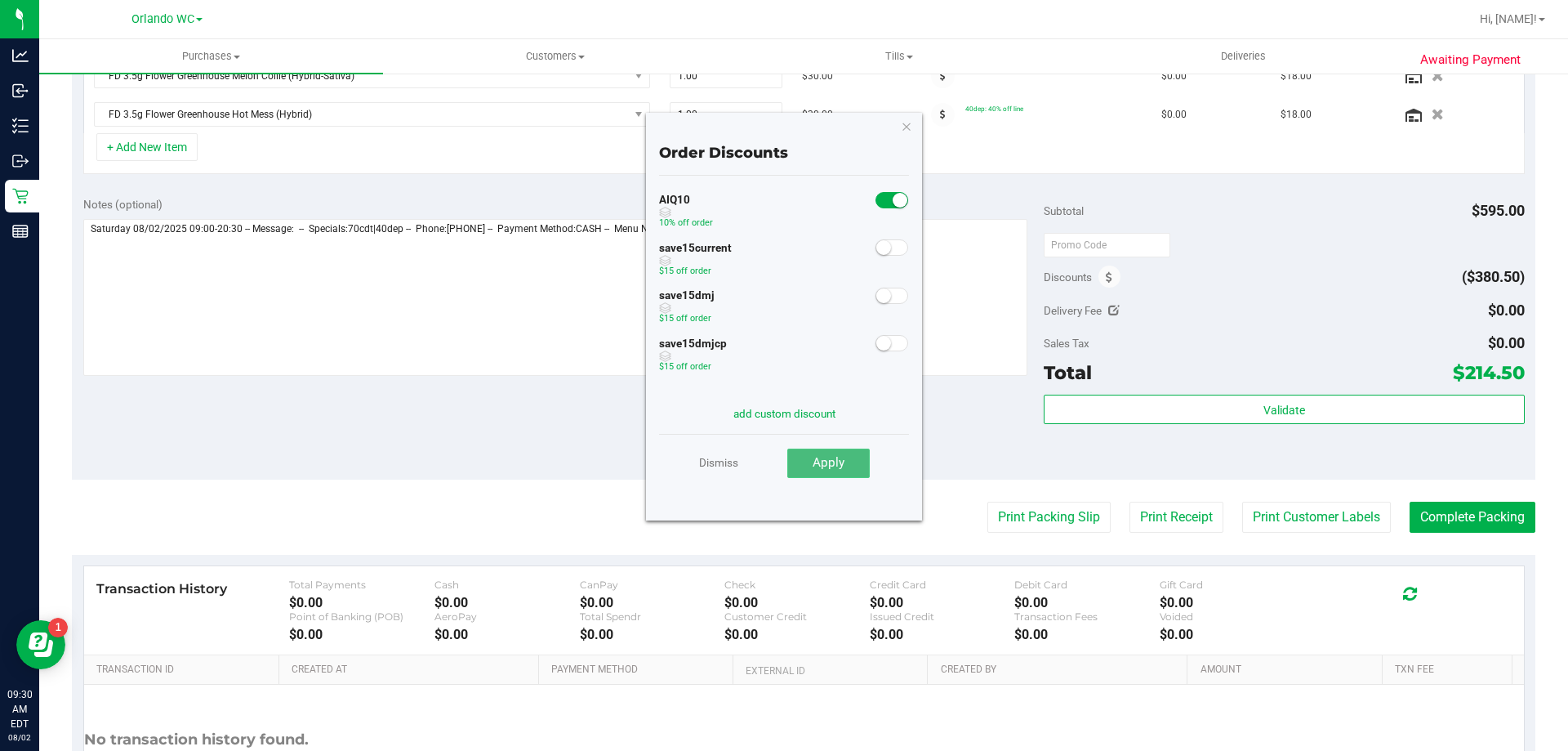 click on "Apply" at bounding box center (828, 463) 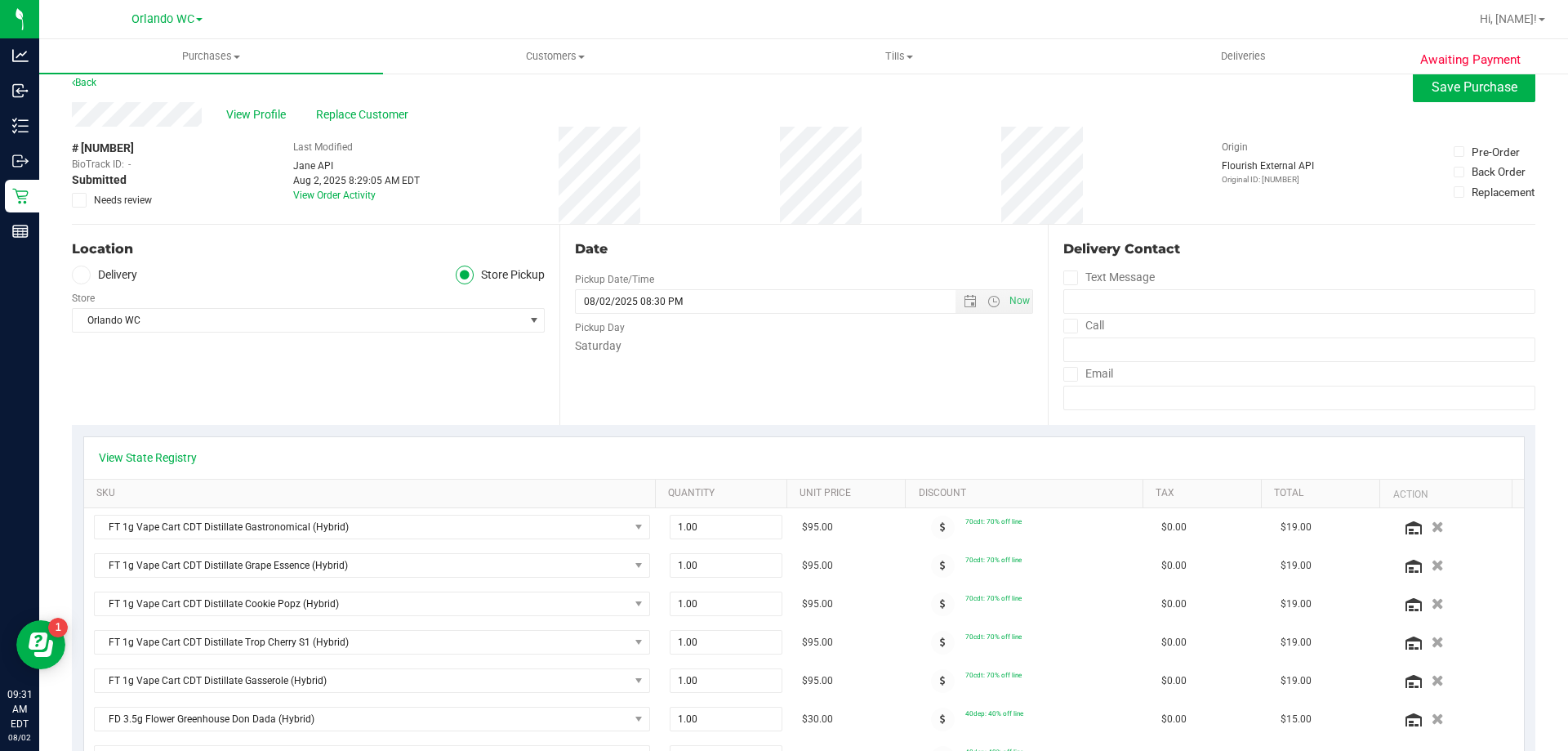 scroll, scrollTop: 0, scrollLeft: 0, axis: both 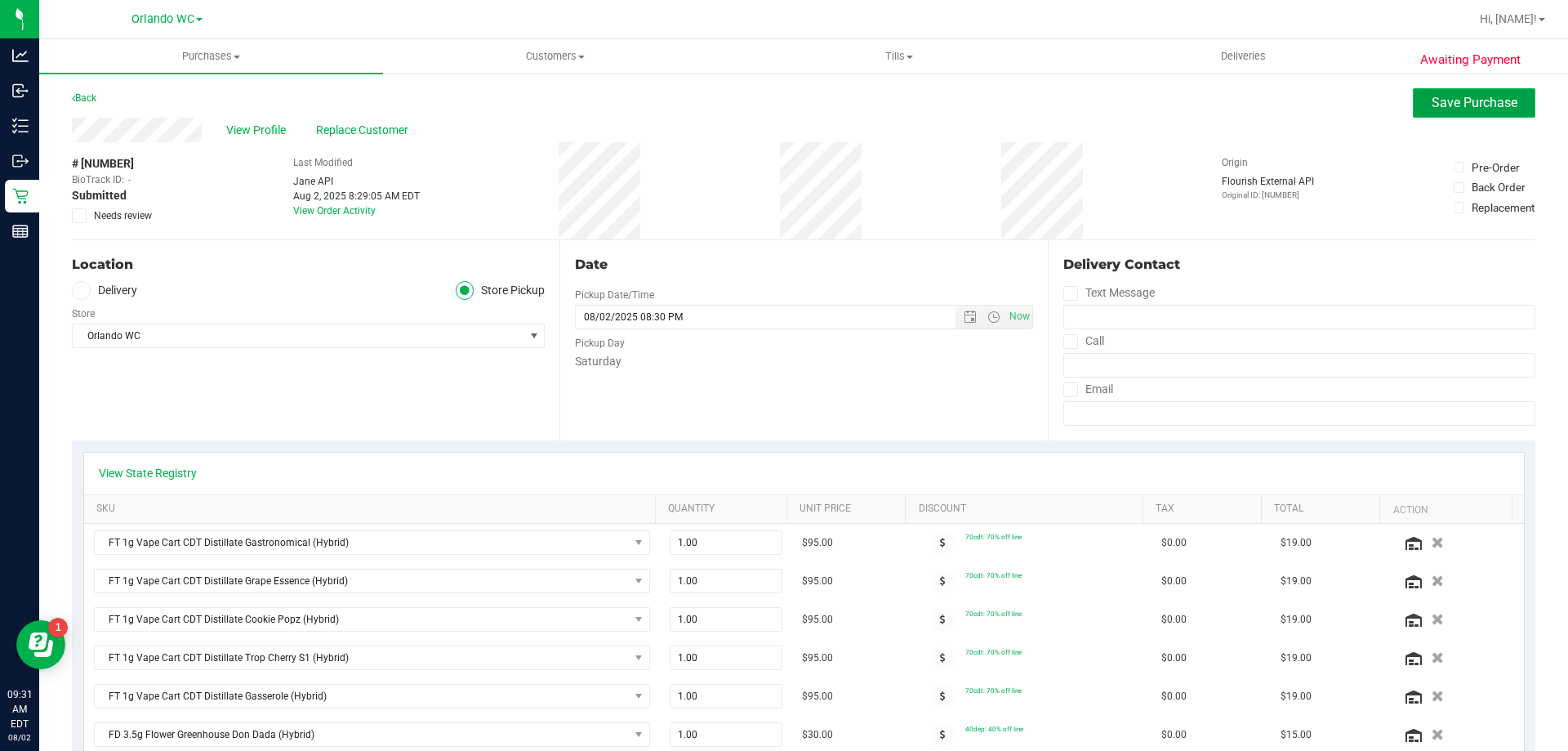 click on "Save Purchase" at bounding box center [1474, 102] 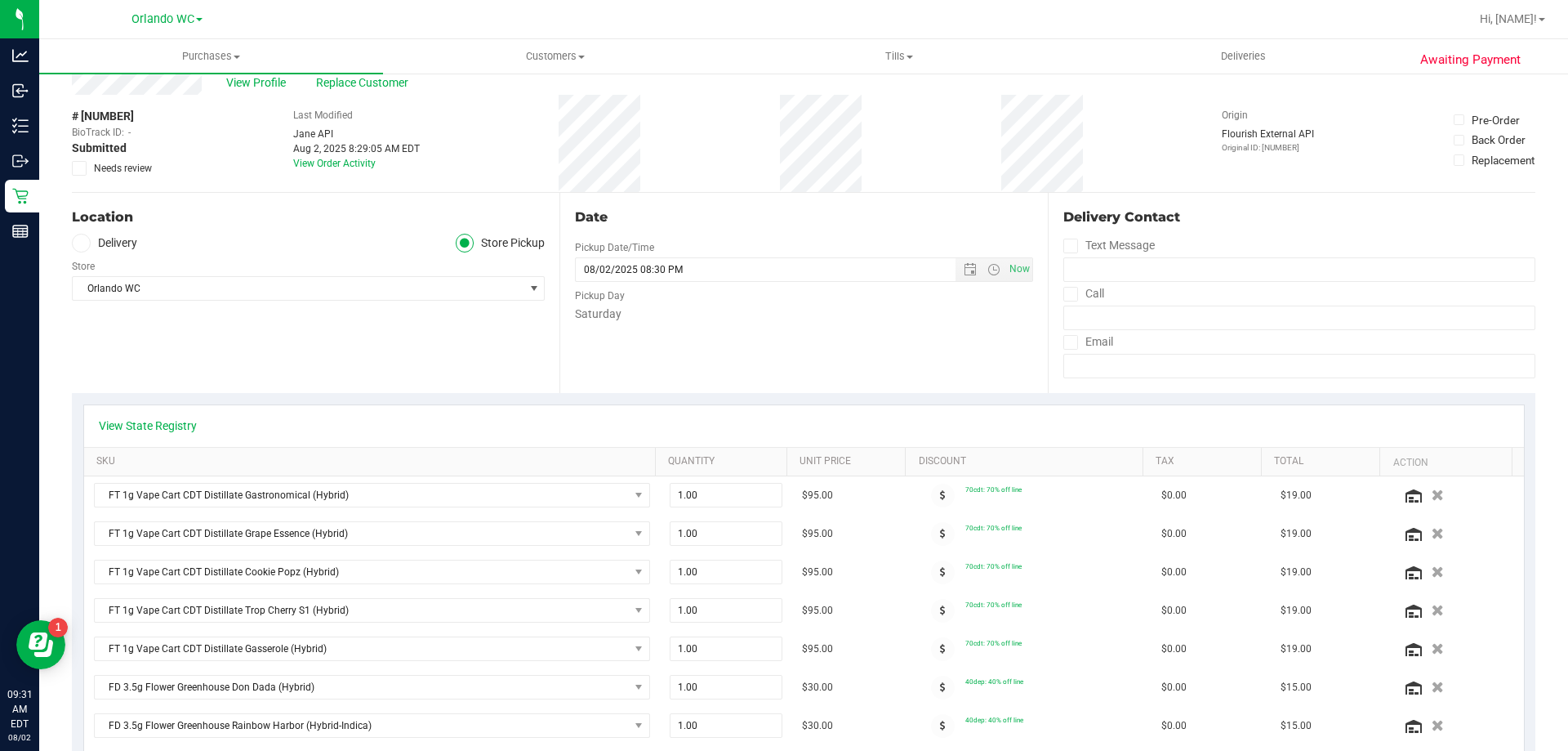 scroll, scrollTop: 82, scrollLeft: 0, axis: vertical 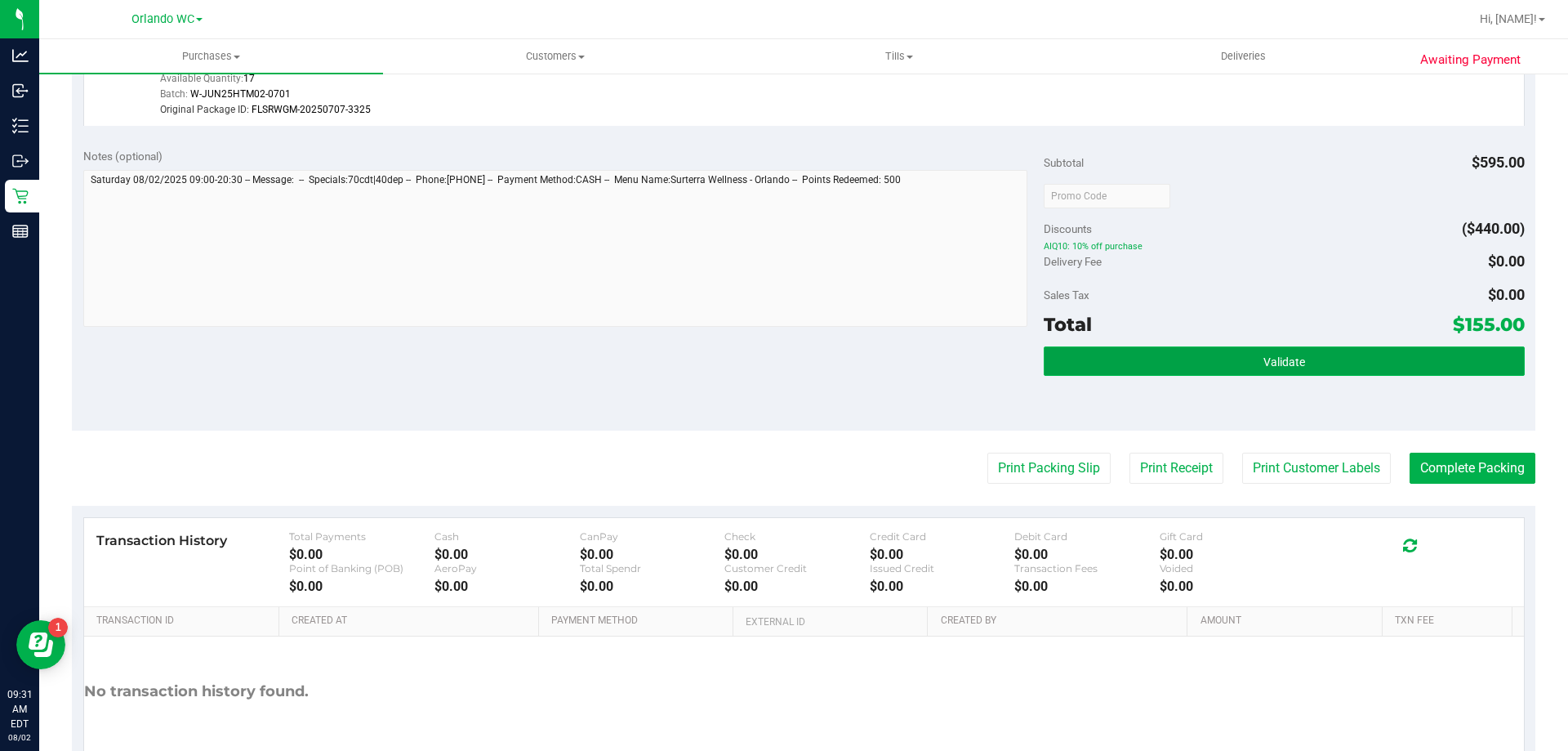 click on "Validate" at bounding box center (1284, 361) 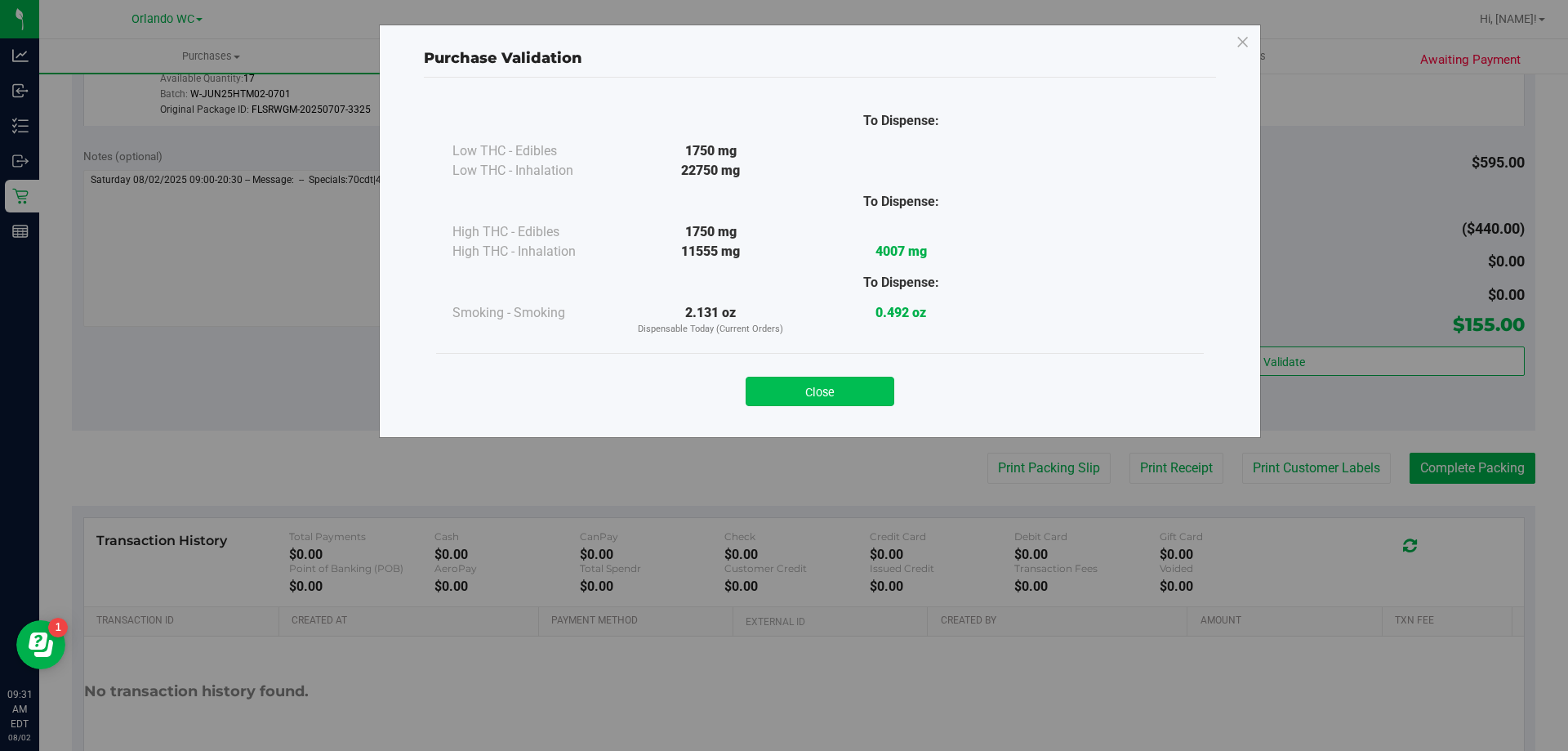 click on "Close" at bounding box center [820, 391] 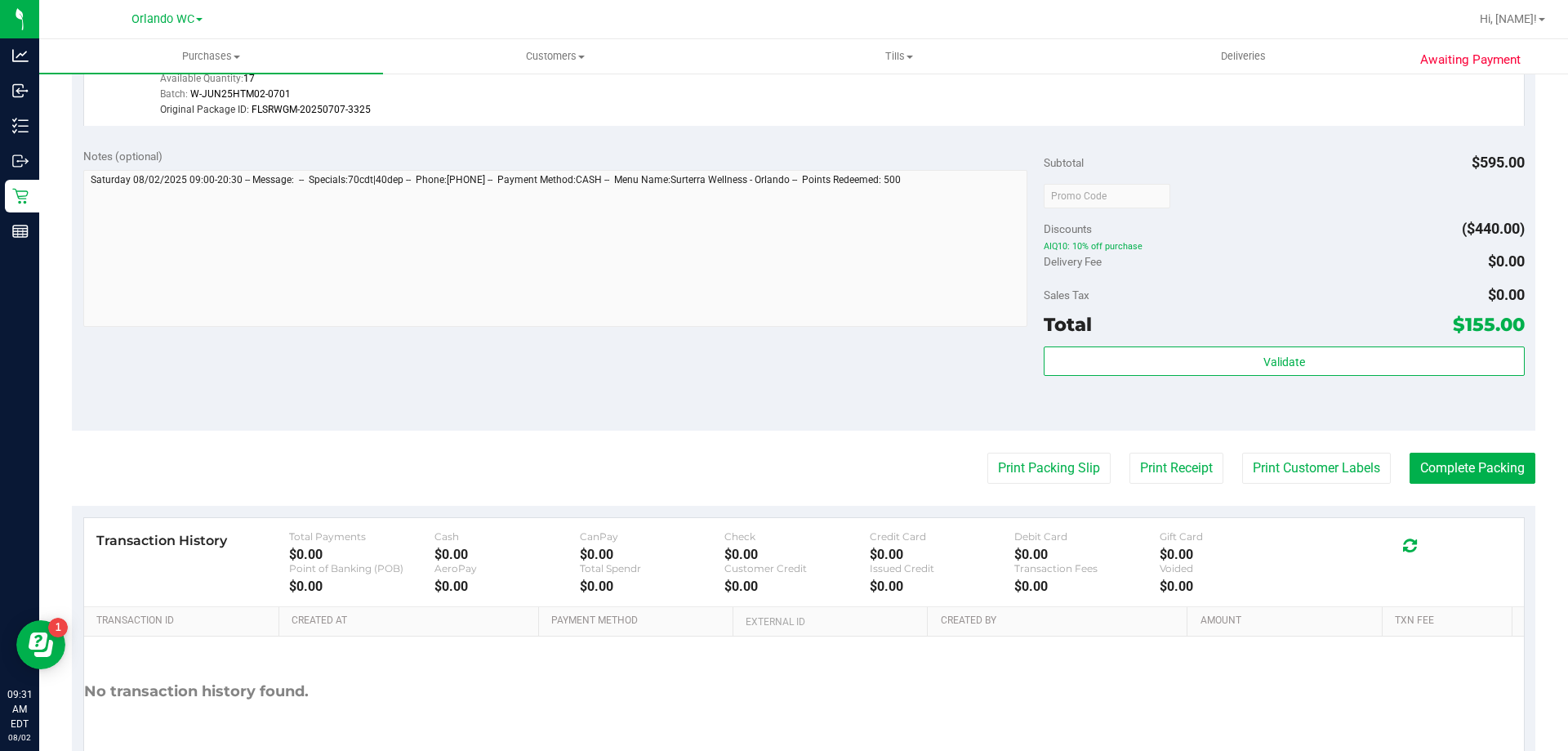 click on "Print Packing Slip
Print Receipt
Print Customer Labels
Complete Packing" at bounding box center (804, 468) 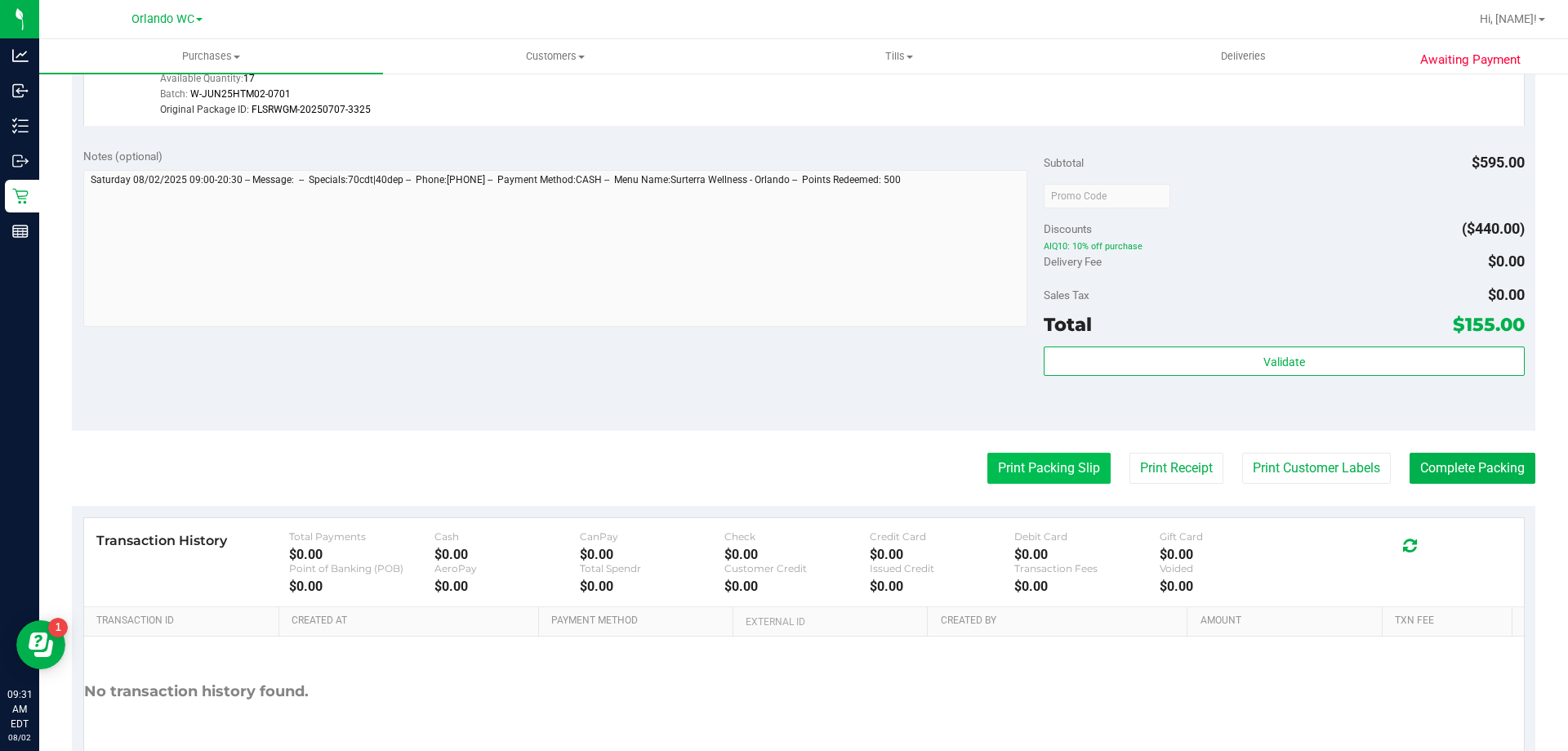 click on "Print Packing Slip" at bounding box center [1049, 468] 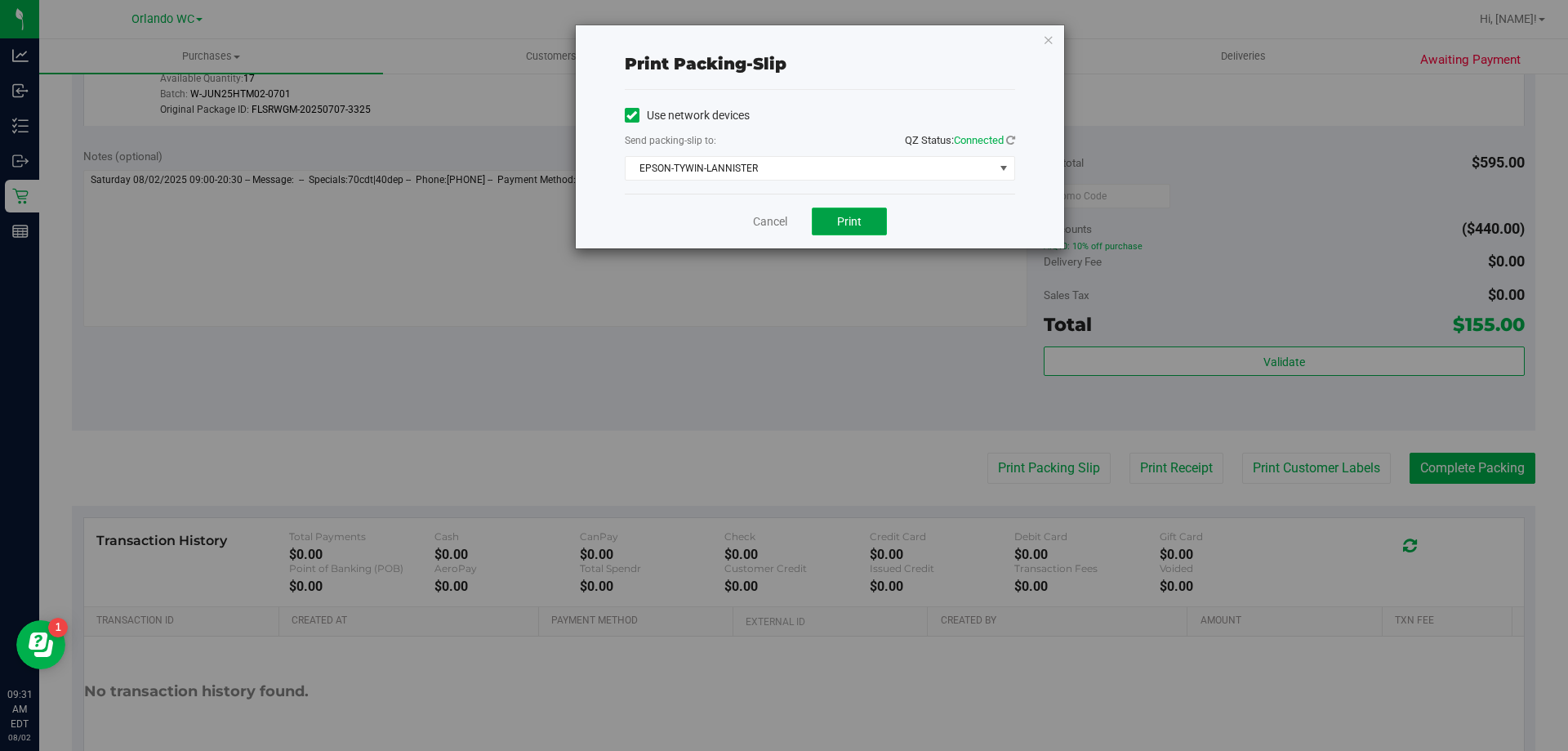 click on "Print" at bounding box center (849, 221) 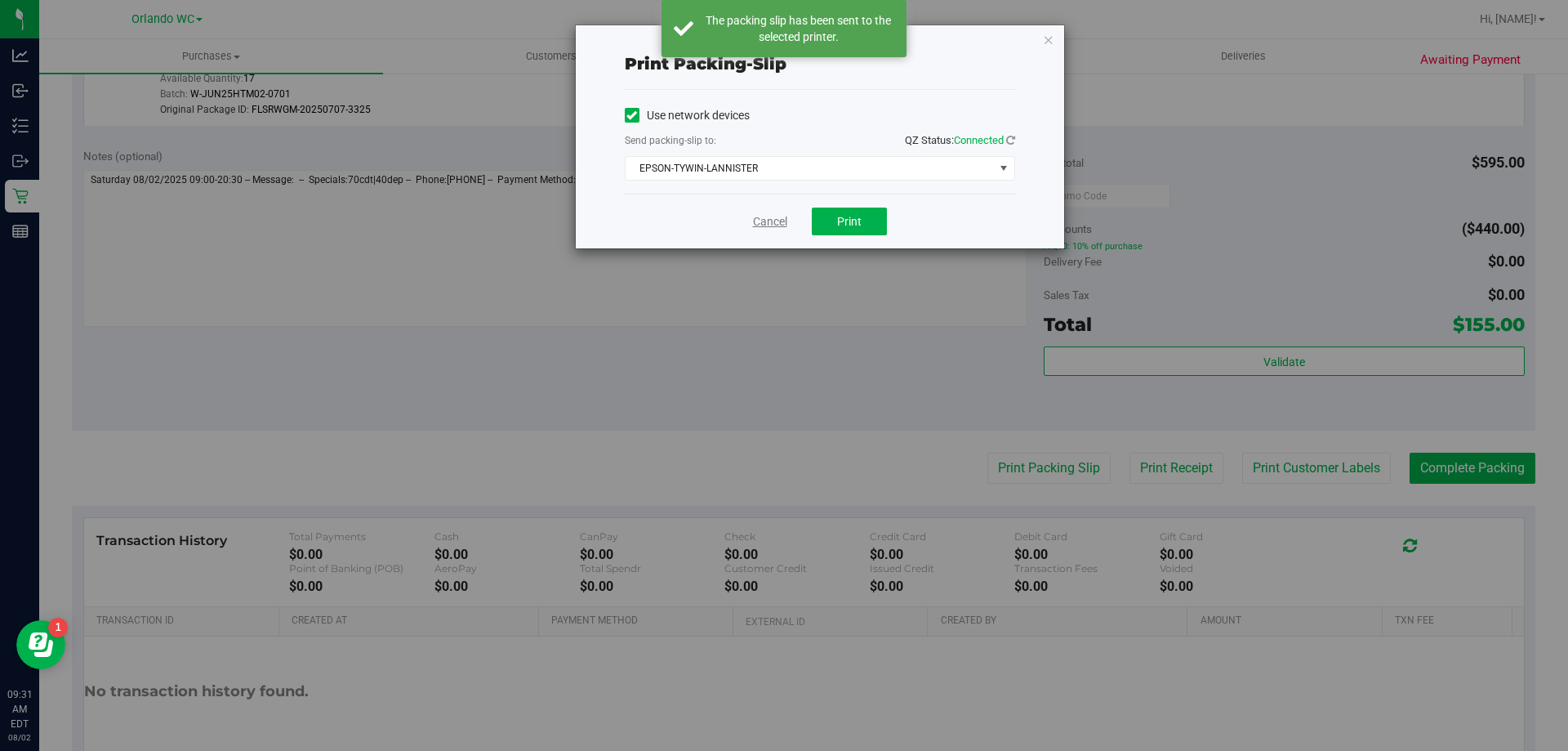 click on "Cancel
Print" at bounding box center [820, 221] 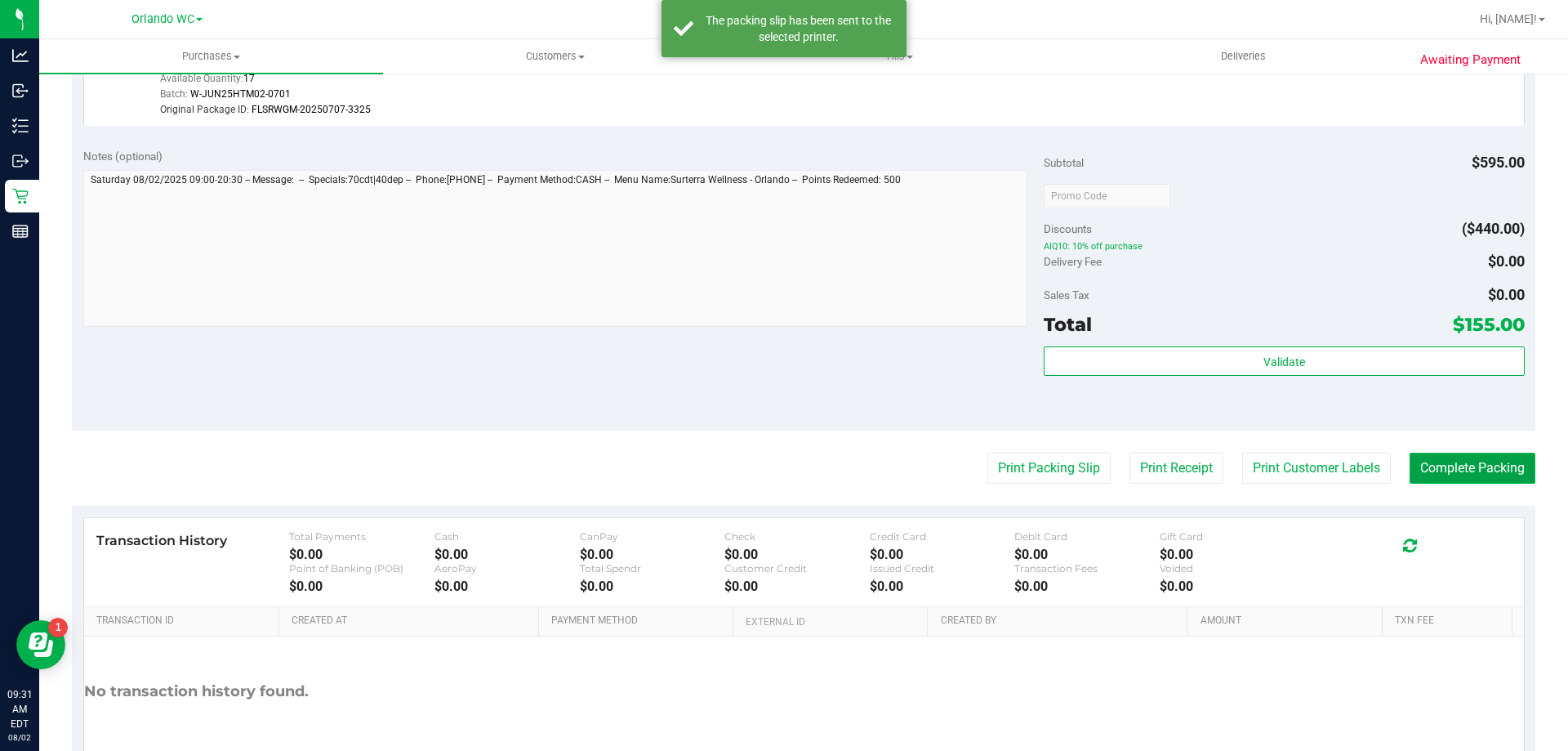 click on "Complete Packing" at bounding box center [1472, 468] 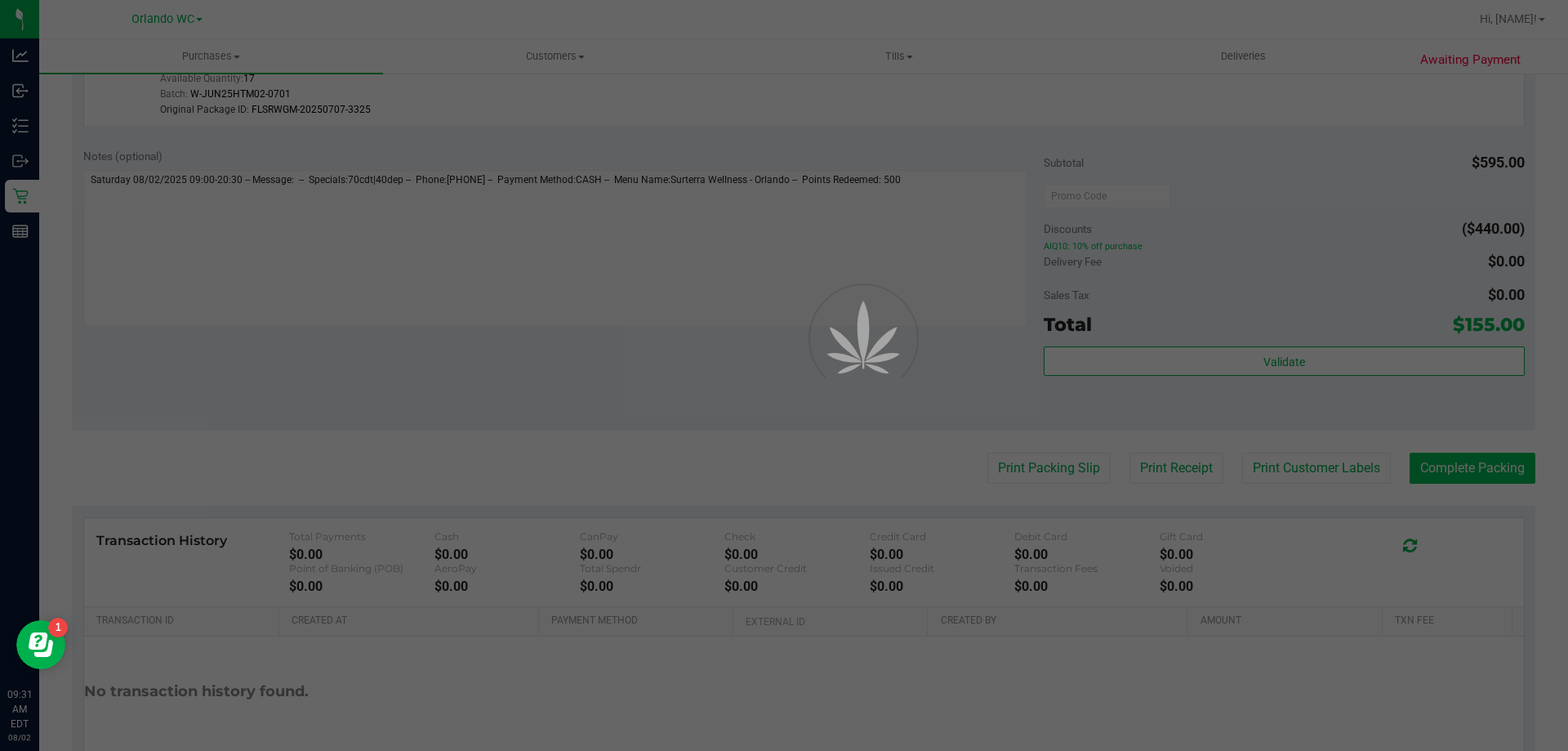scroll, scrollTop: 0, scrollLeft: 0, axis: both 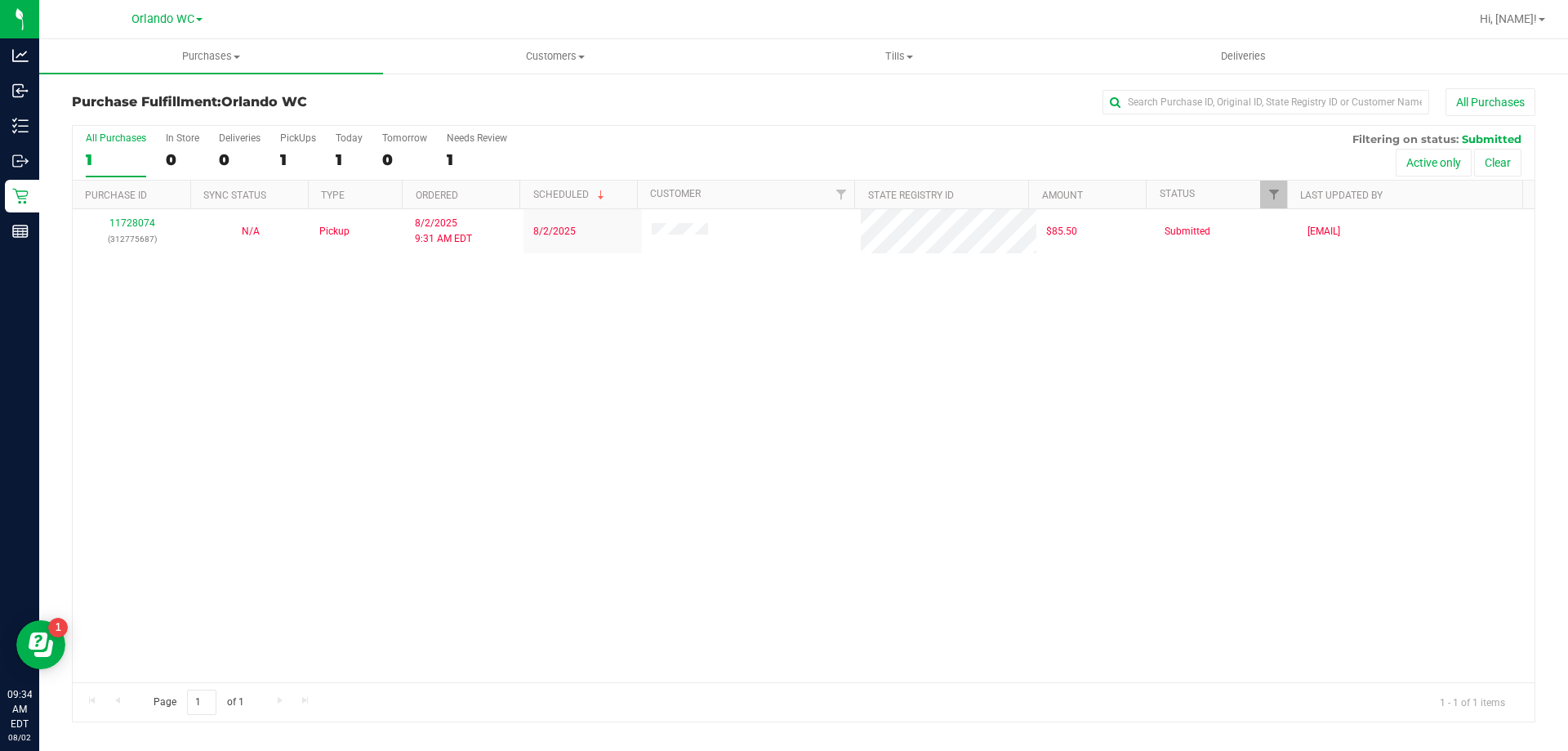 click on "1" at bounding box center [116, 159] 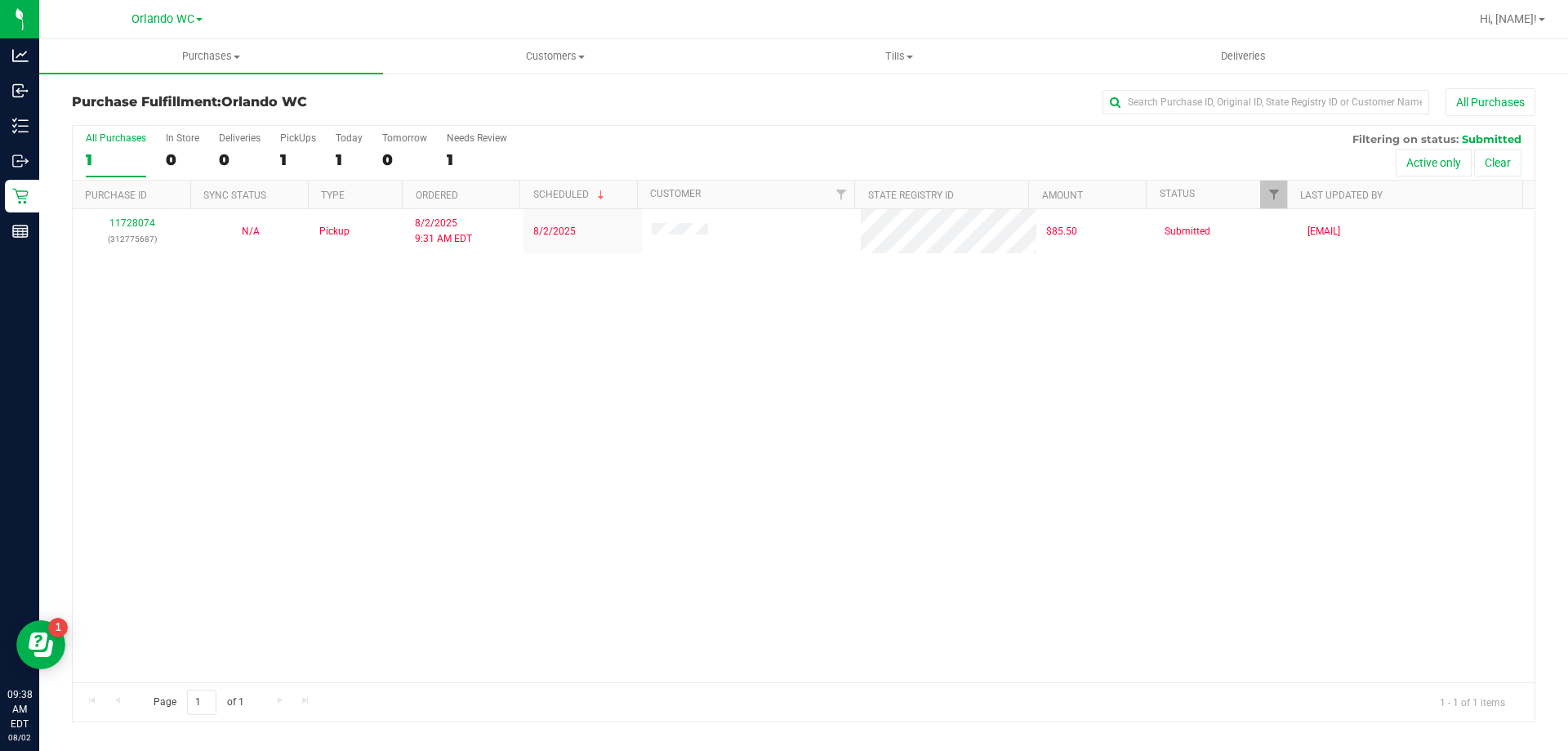click on "11728074
([PHONE])
N/A
Pickup 8/2/2025 9:31 AM EDT 8/2/2025
$85.50
Submitted cdoelle@[EMAIL]" at bounding box center [804, 445] 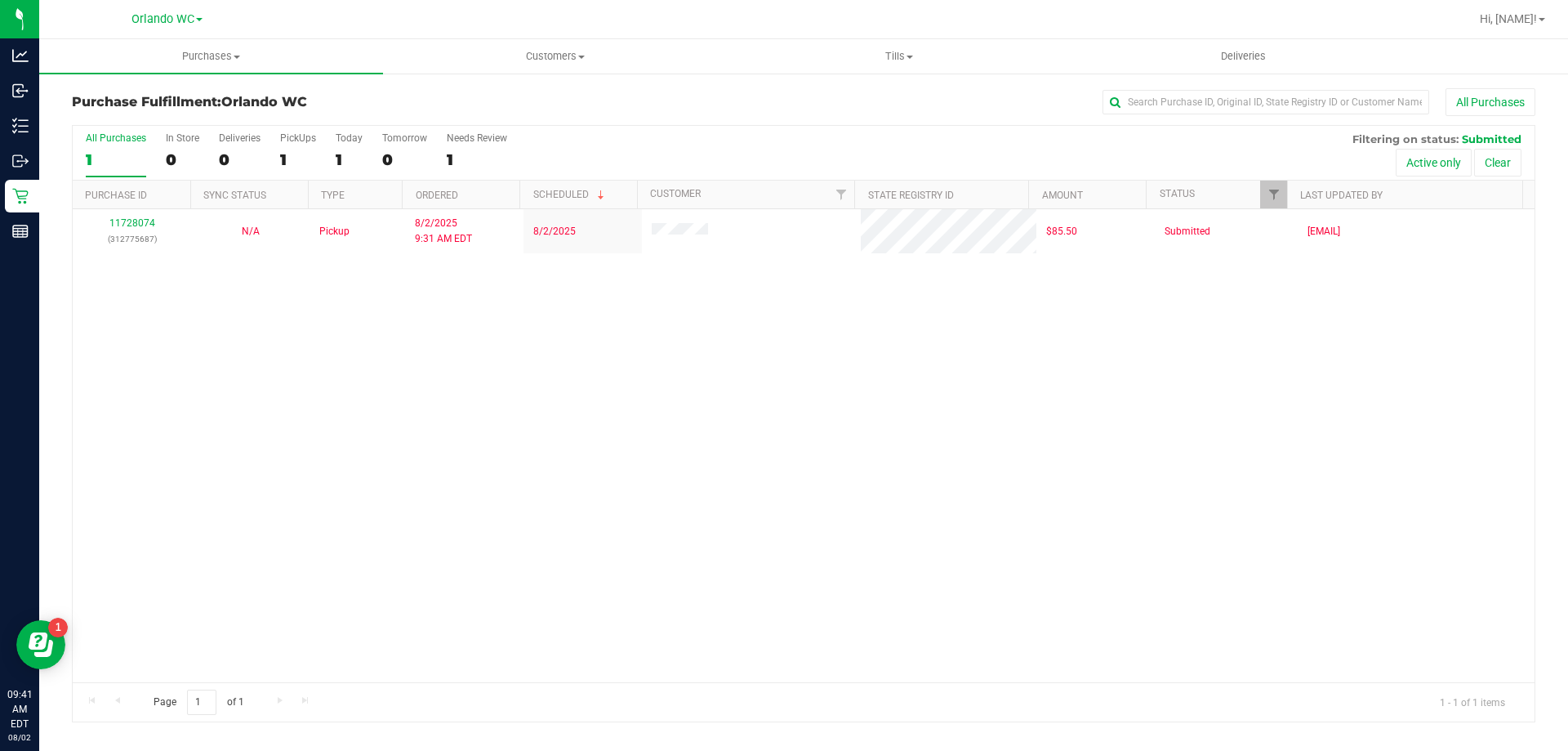 click on "1" at bounding box center [116, 159] 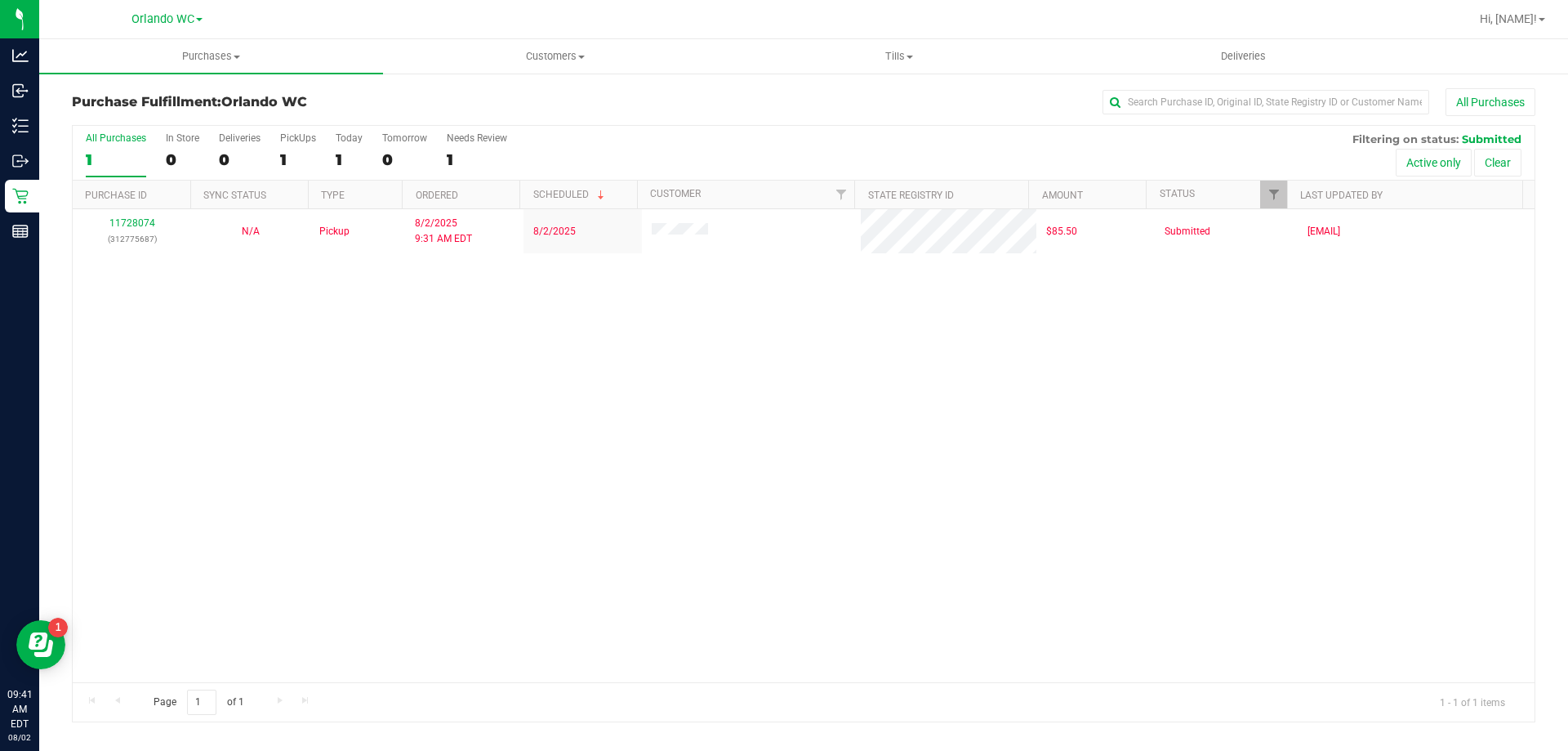 click on "11728074
([PHONE])
N/A
Pickup 8/2/2025 9:31 AM EDT 8/2/2025
$85.50
Submitted cdoelle@[EMAIL]" at bounding box center [804, 445] 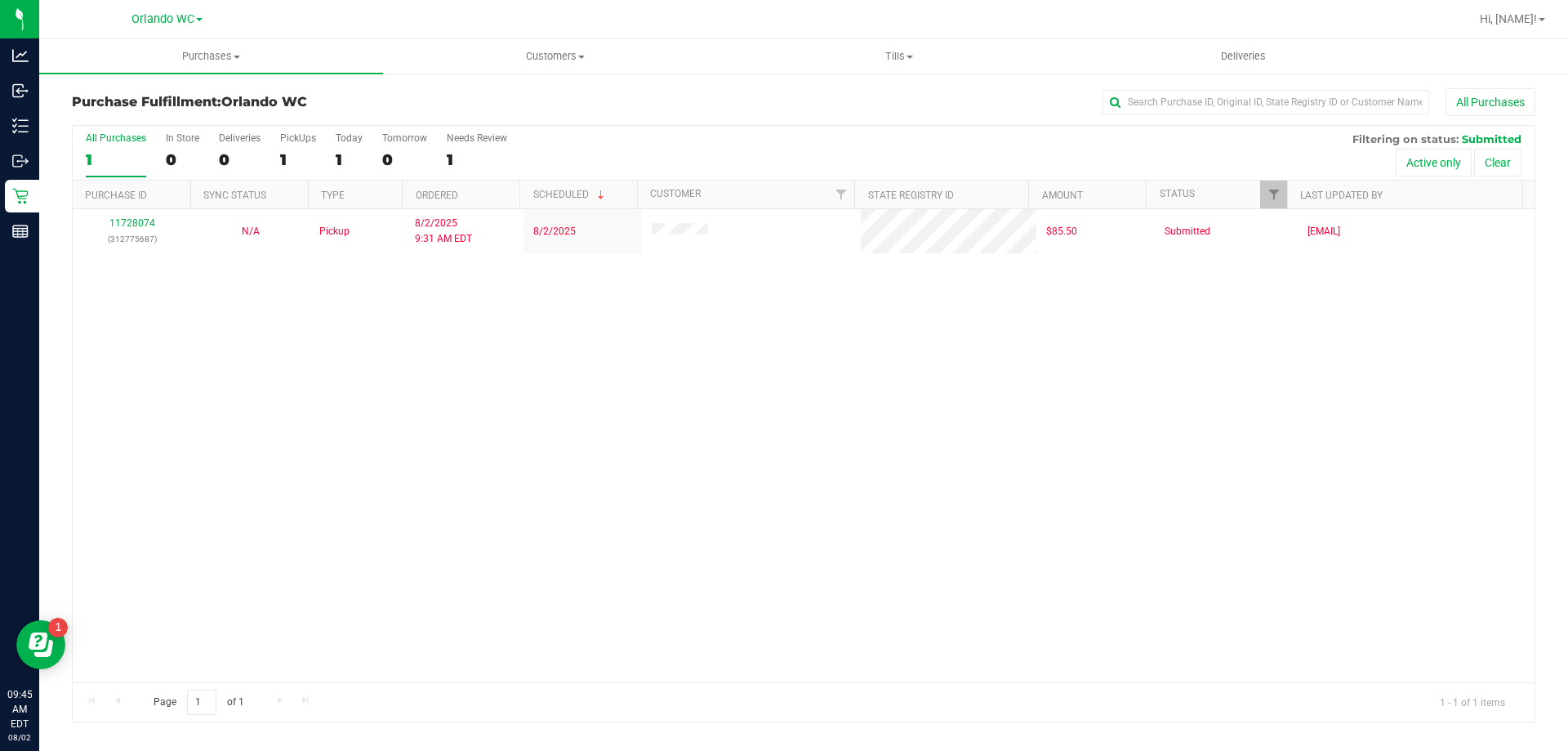 click on "1" at bounding box center (116, 159) 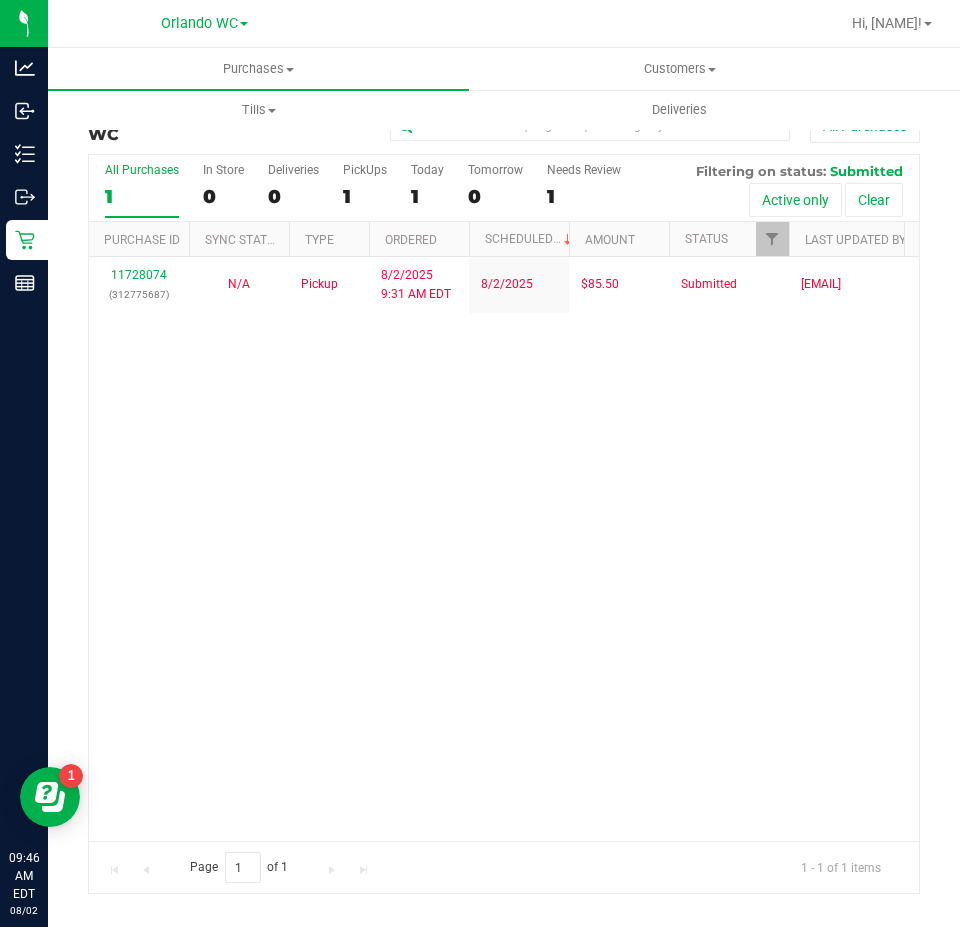 click on "1" at bounding box center (142, 196) 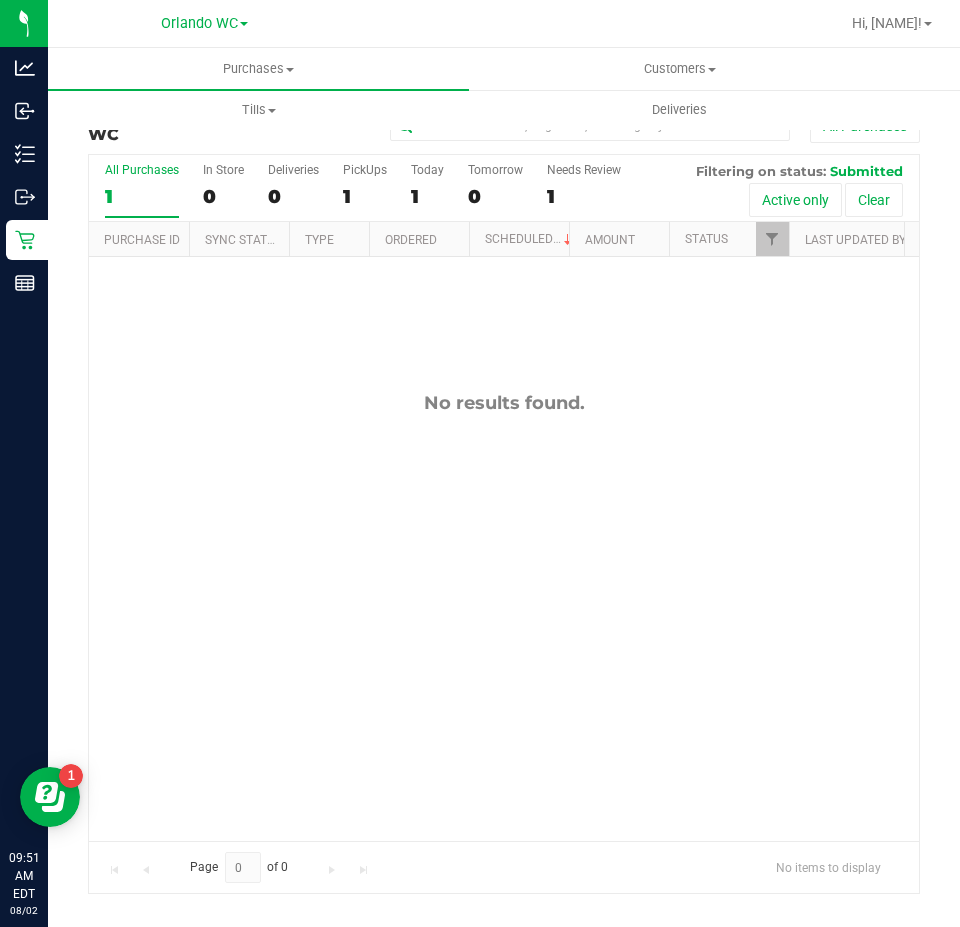 click on "All Purchases
1" at bounding box center [142, 190] 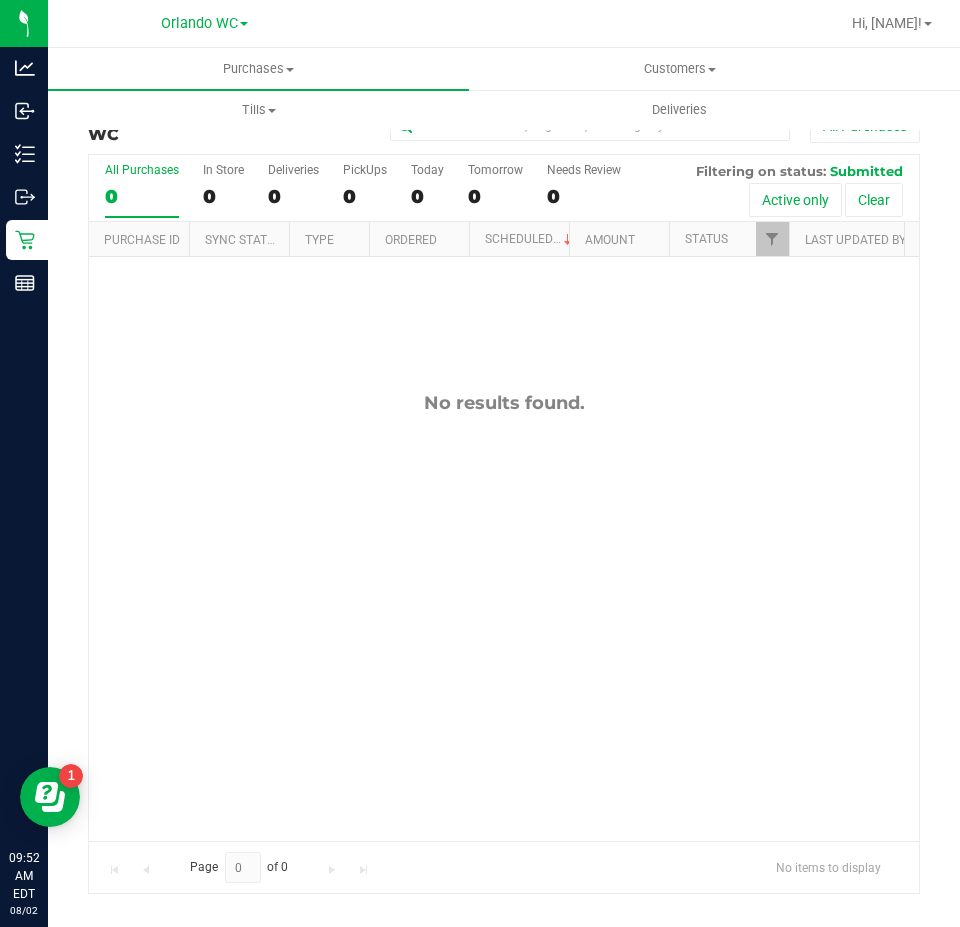 click on "0" at bounding box center [142, 196] 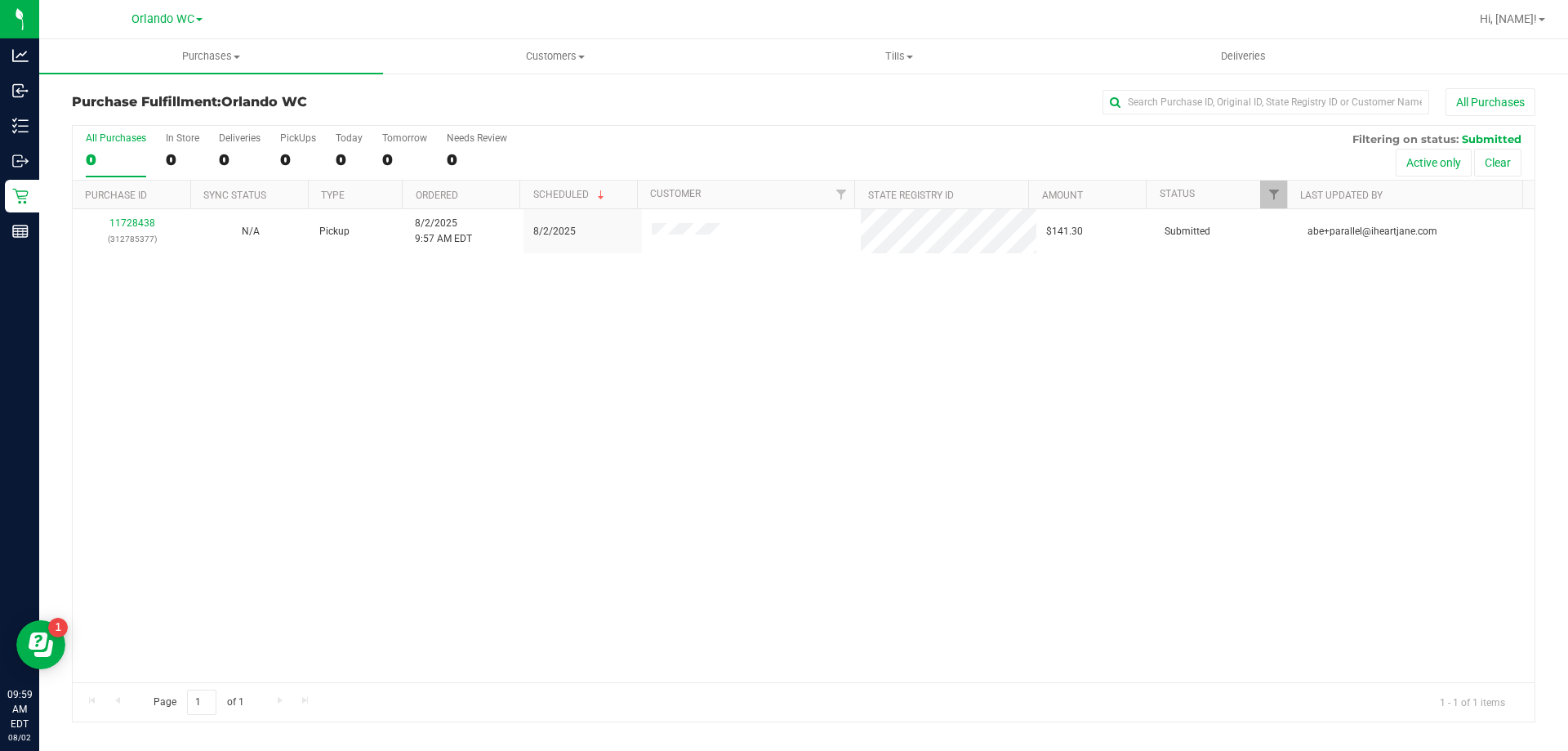 click on "0" at bounding box center (116, 159) 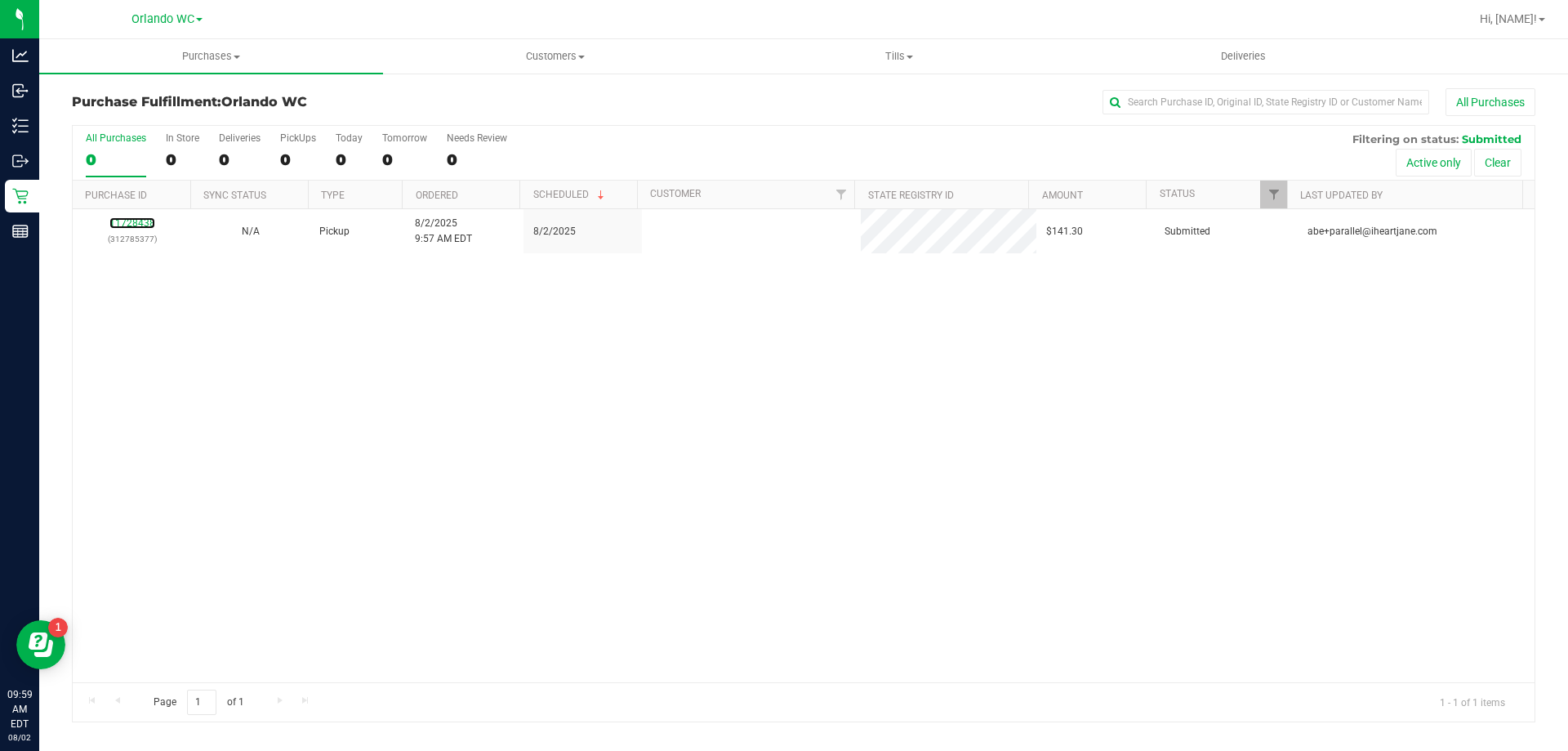 click on "11728438" at bounding box center [132, 223] 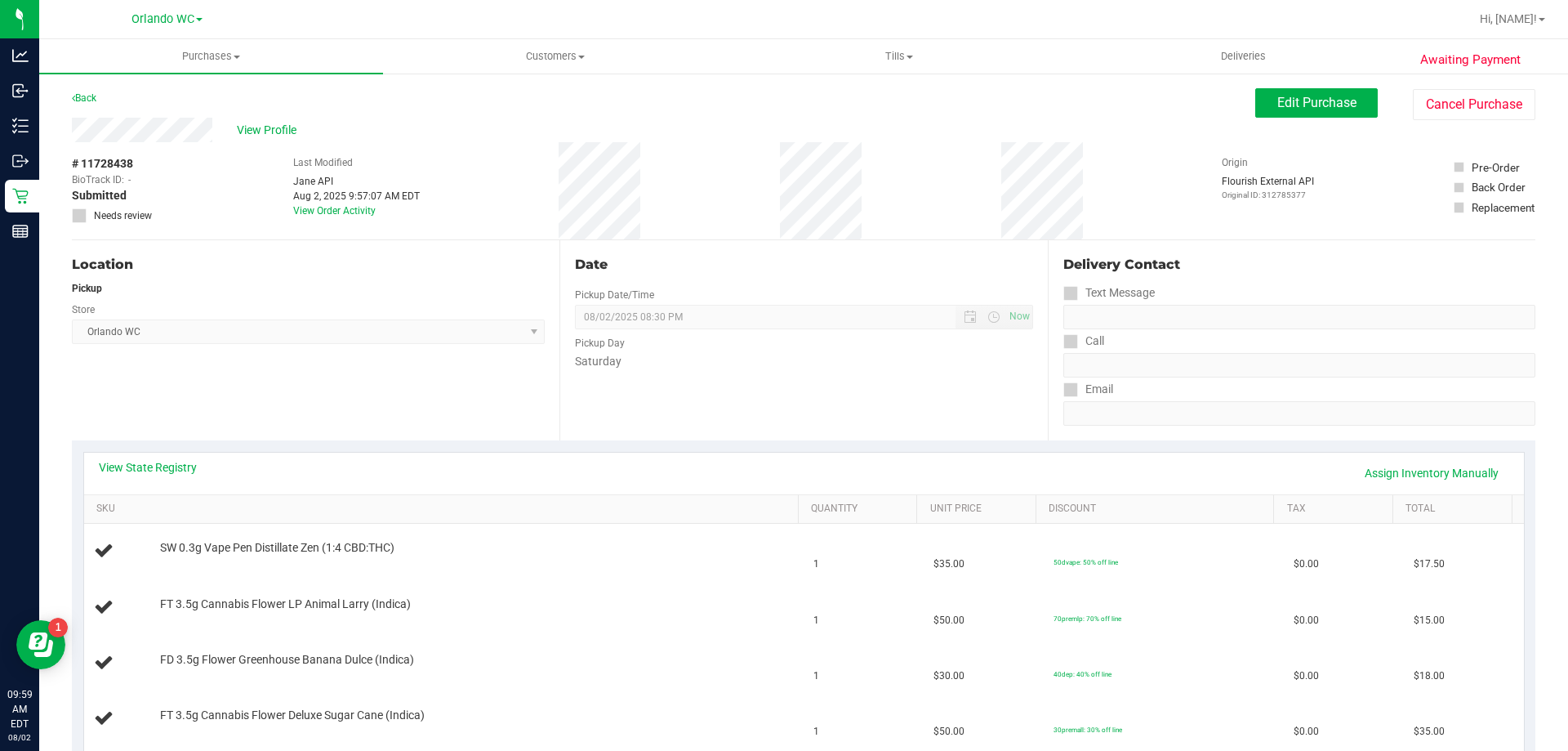 click on "Date
Pickup Date/Time
08/02/2025
Now
08/02/2025 08:30 PM
Now
Pickup Day
Saturday" at bounding box center (803, 340) 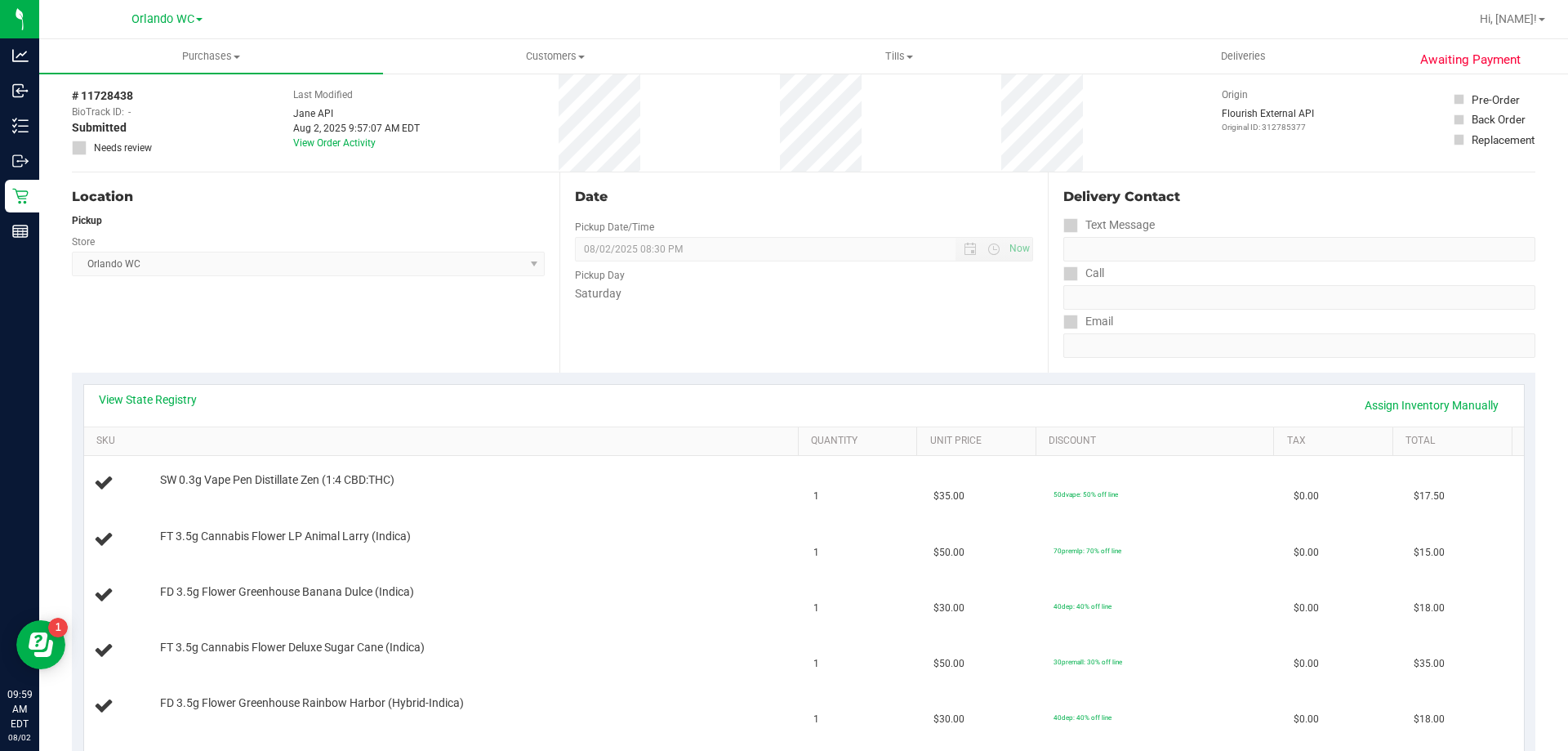 scroll, scrollTop: 327, scrollLeft: 0, axis: vertical 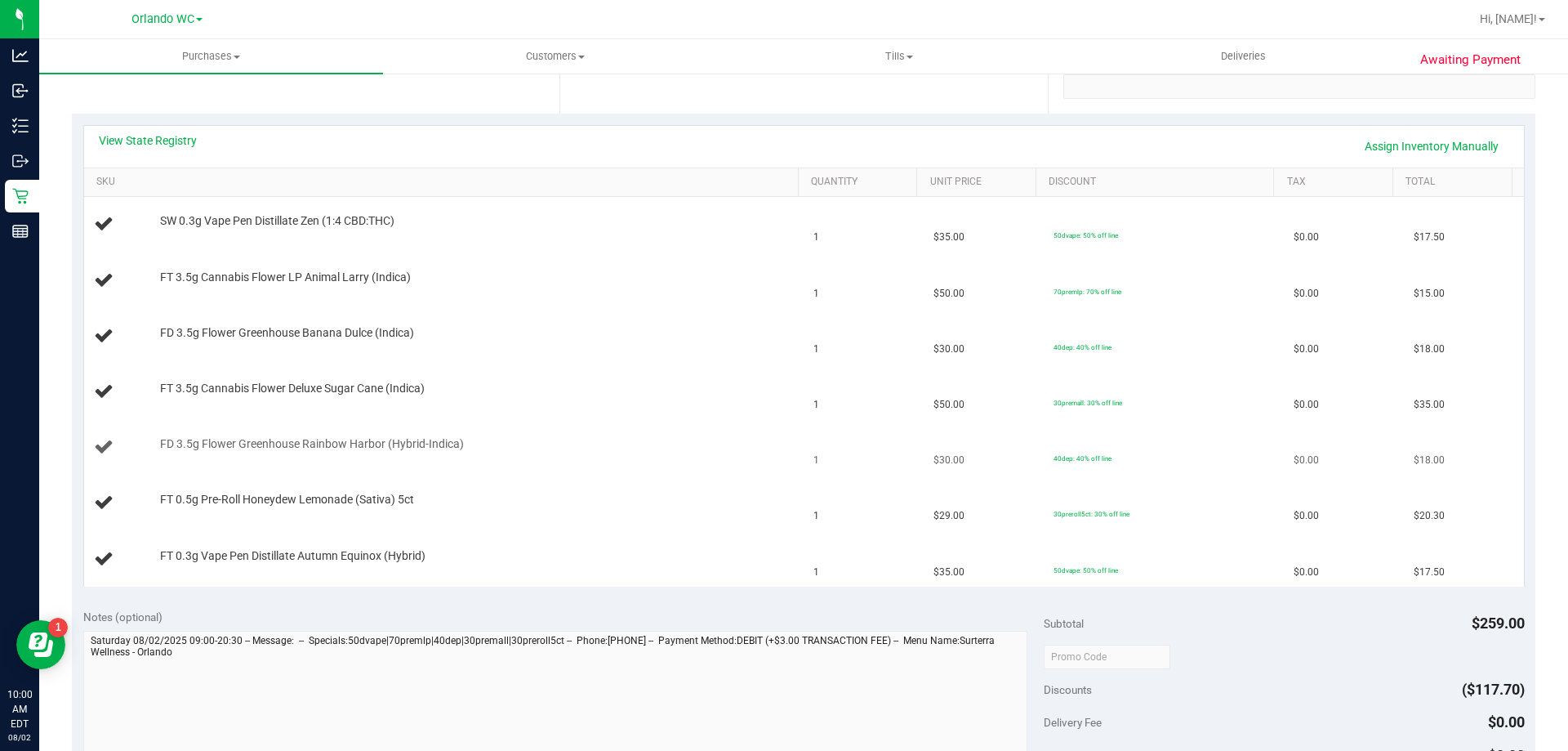 click on "FD 3.5g Flower Greenhouse Rainbow Harbor (Hybrid-Indica)" at bounding box center (471, 445) 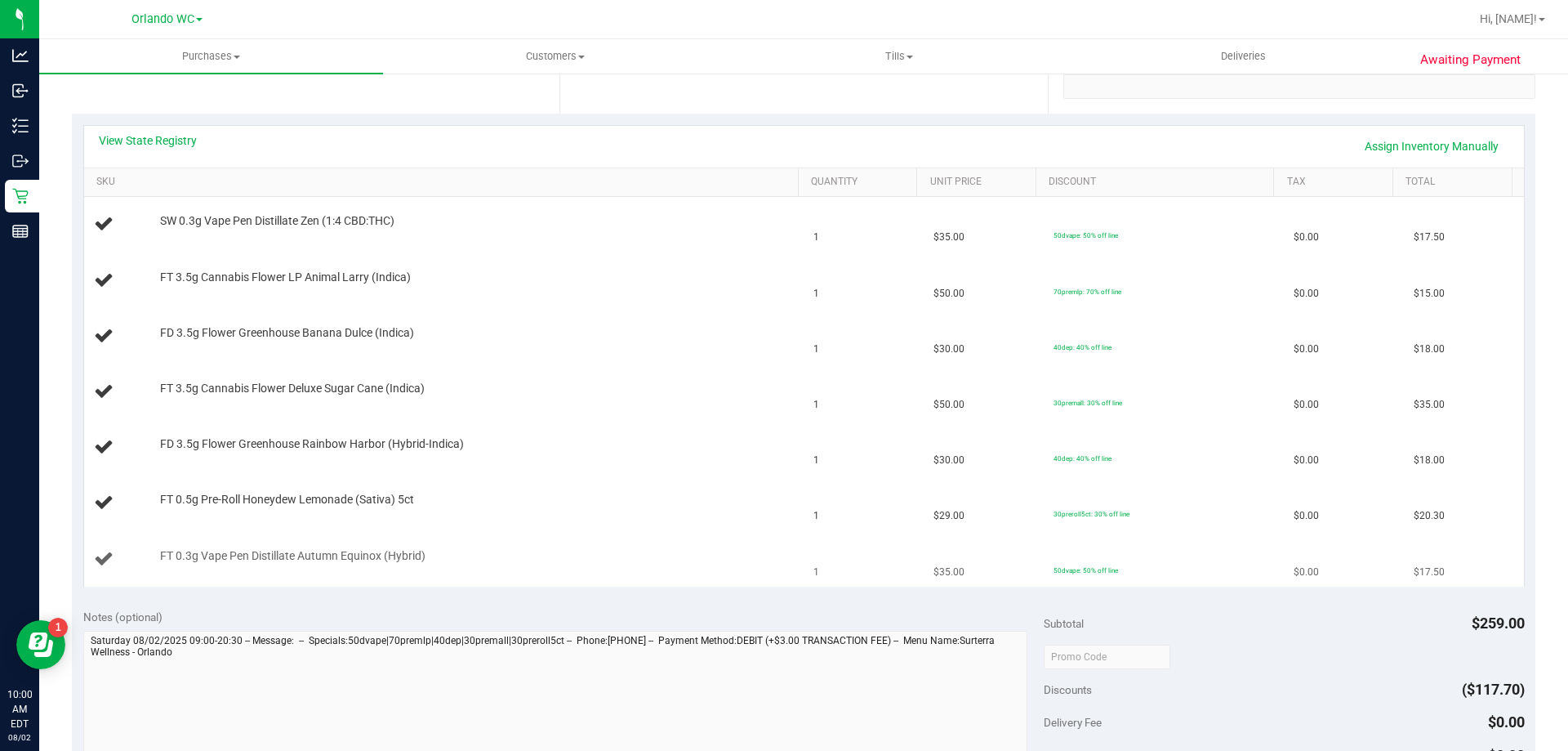 click on "FT 0.3g Vape Pen Distillate Autumn Equinox (Hybrid)" at bounding box center (471, 557) 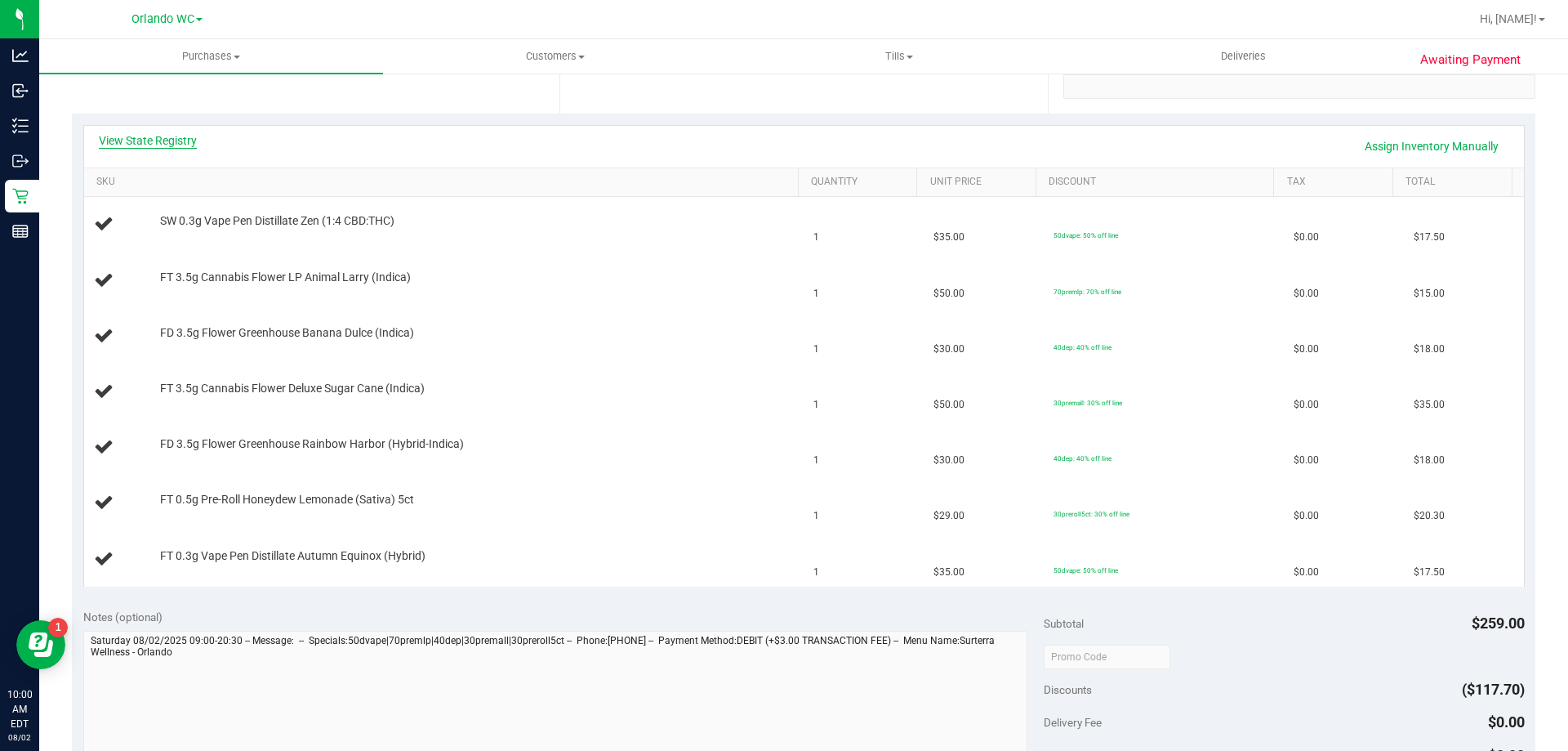 click on "View State Registry" at bounding box center [148, 141] 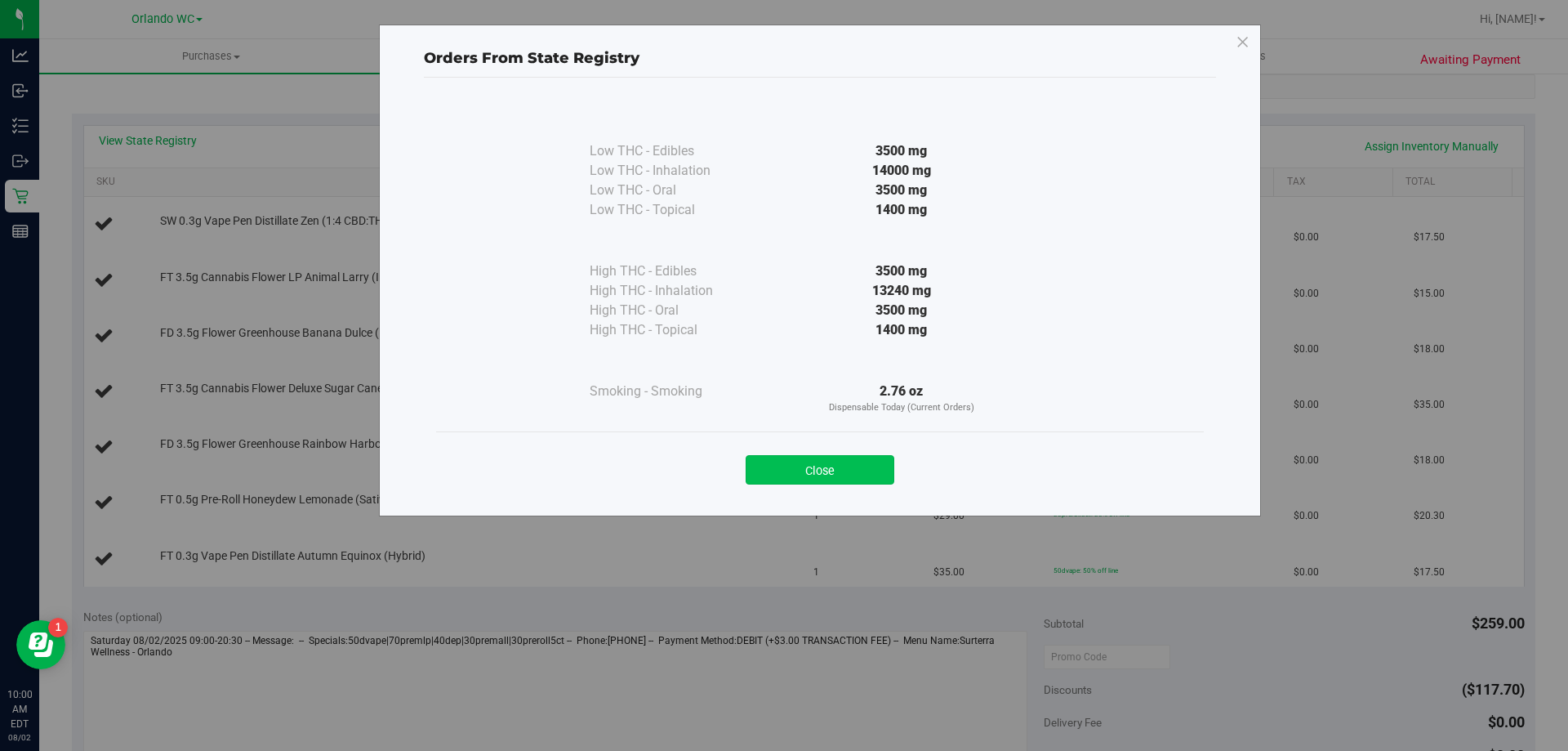 click on "Close" at bounding box center [820, 470] 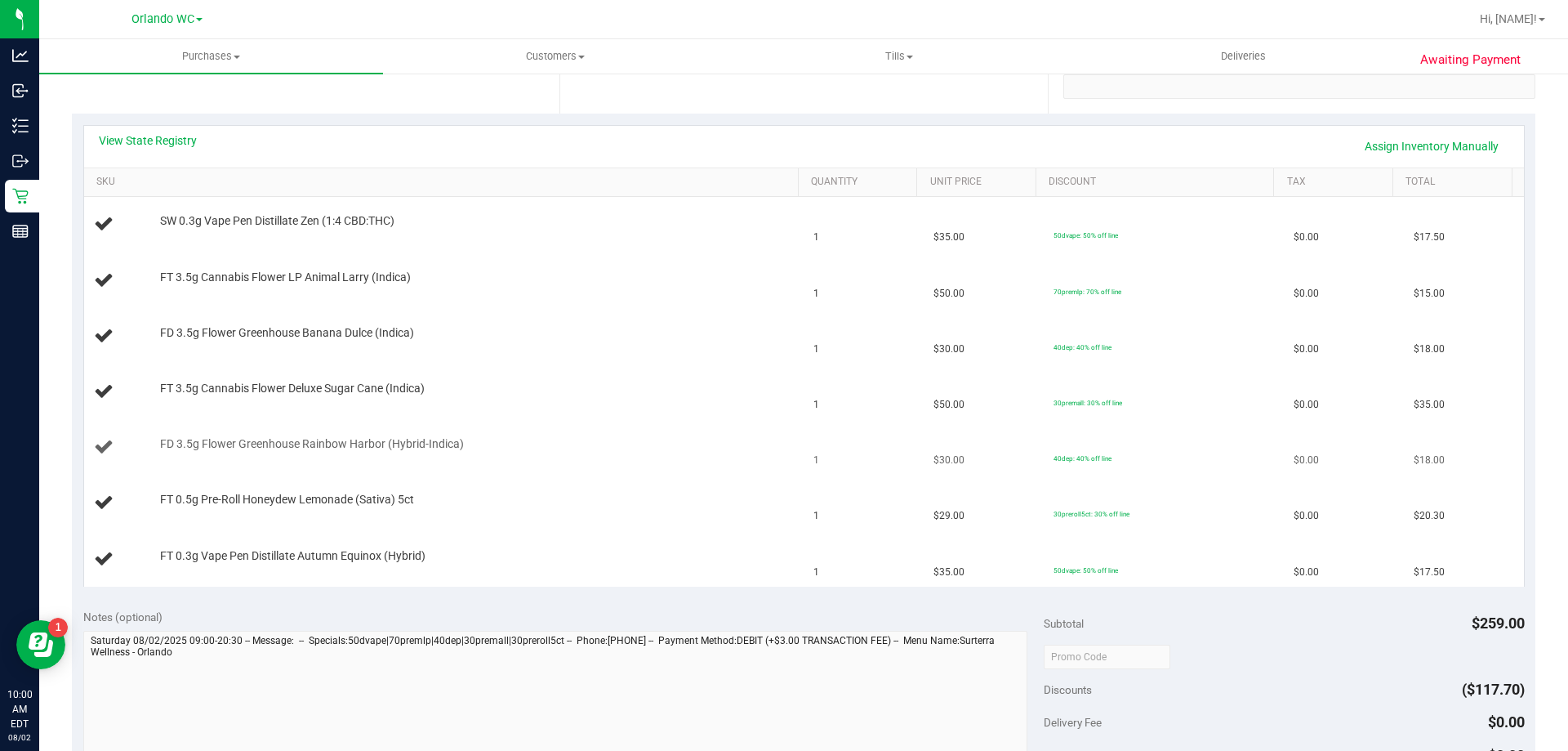 click on "1" at bounding box center [863, 448] 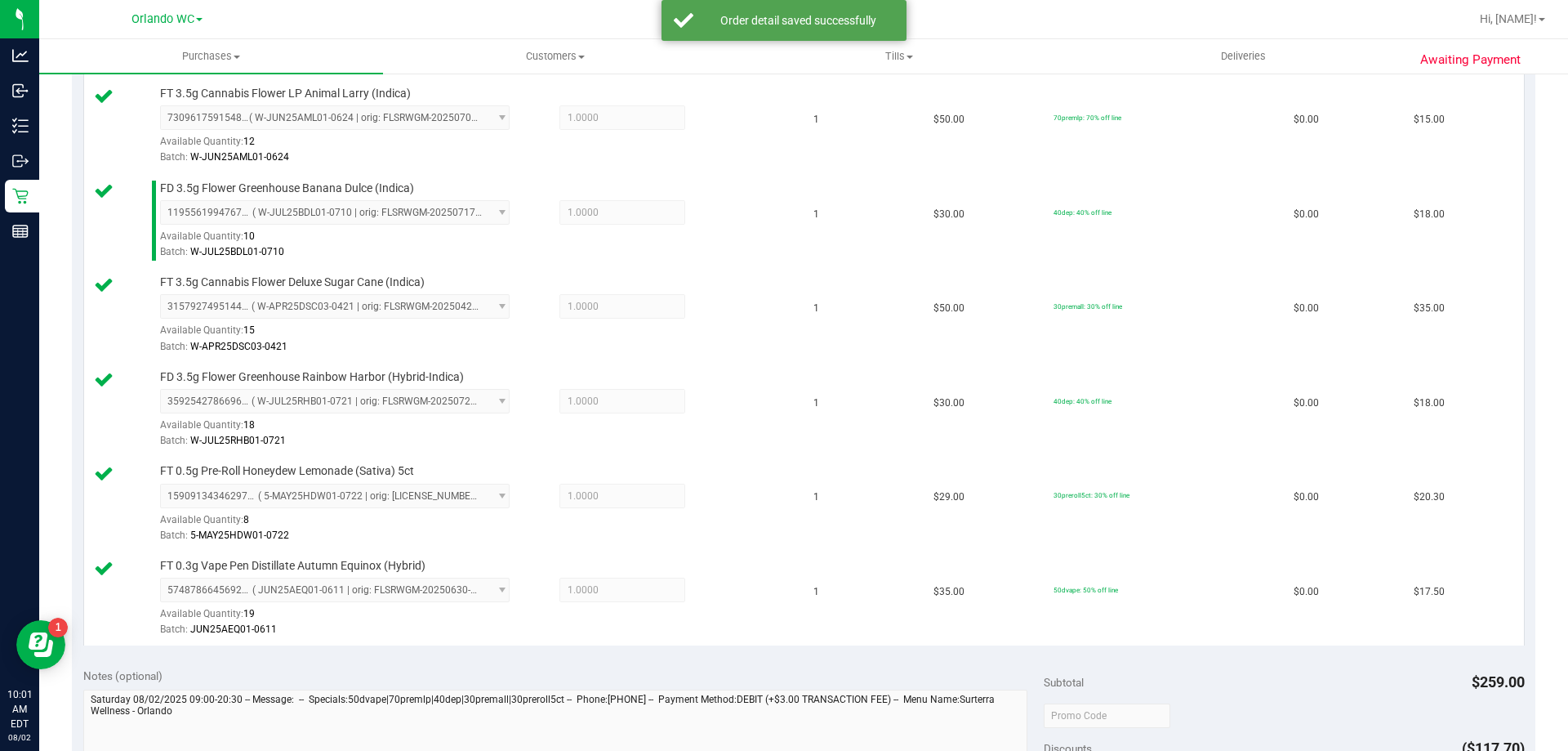 scroll, scrollTop: 899, scrollLeft: 0, axis: vertical 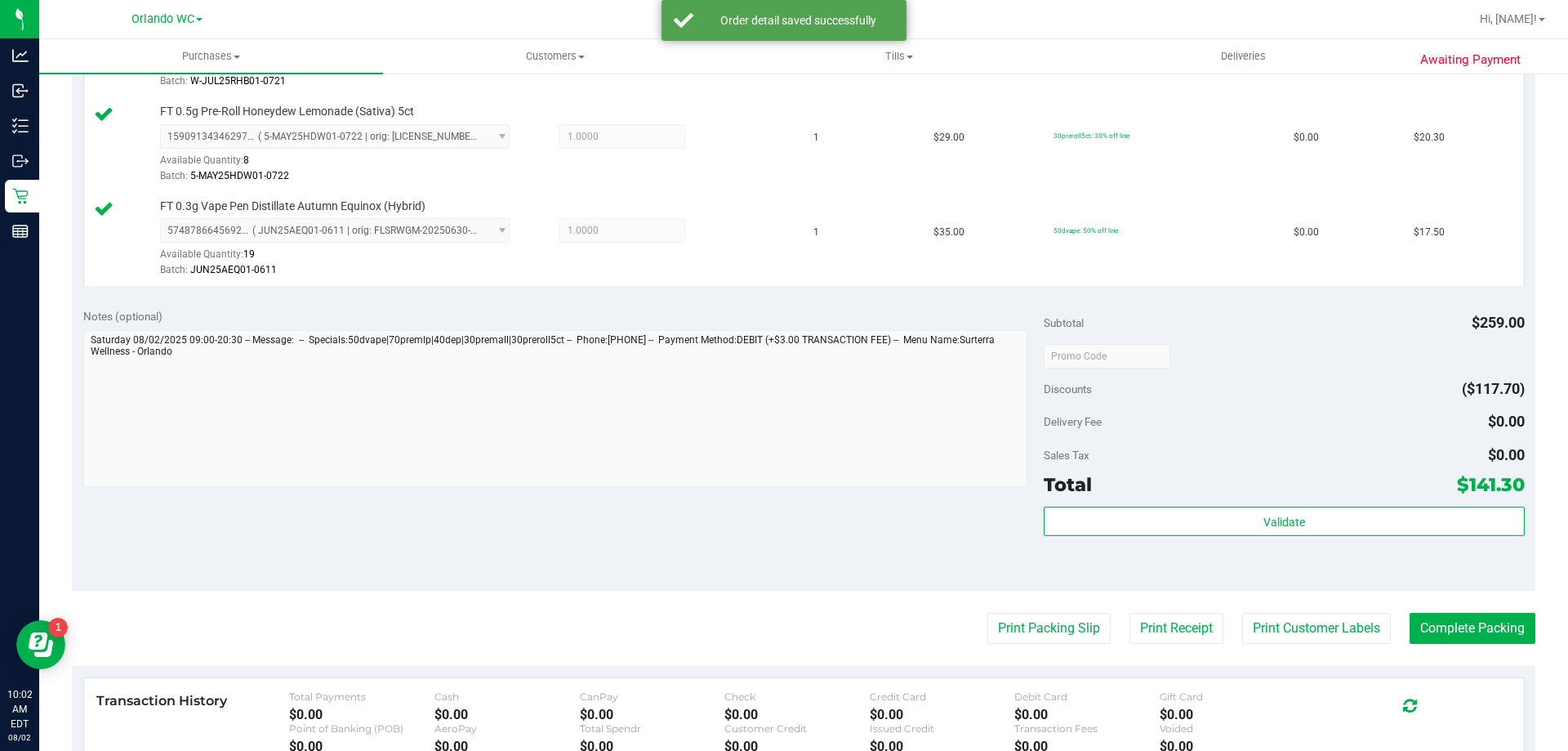 click on "Validate" at bounding box center (1284, 543) 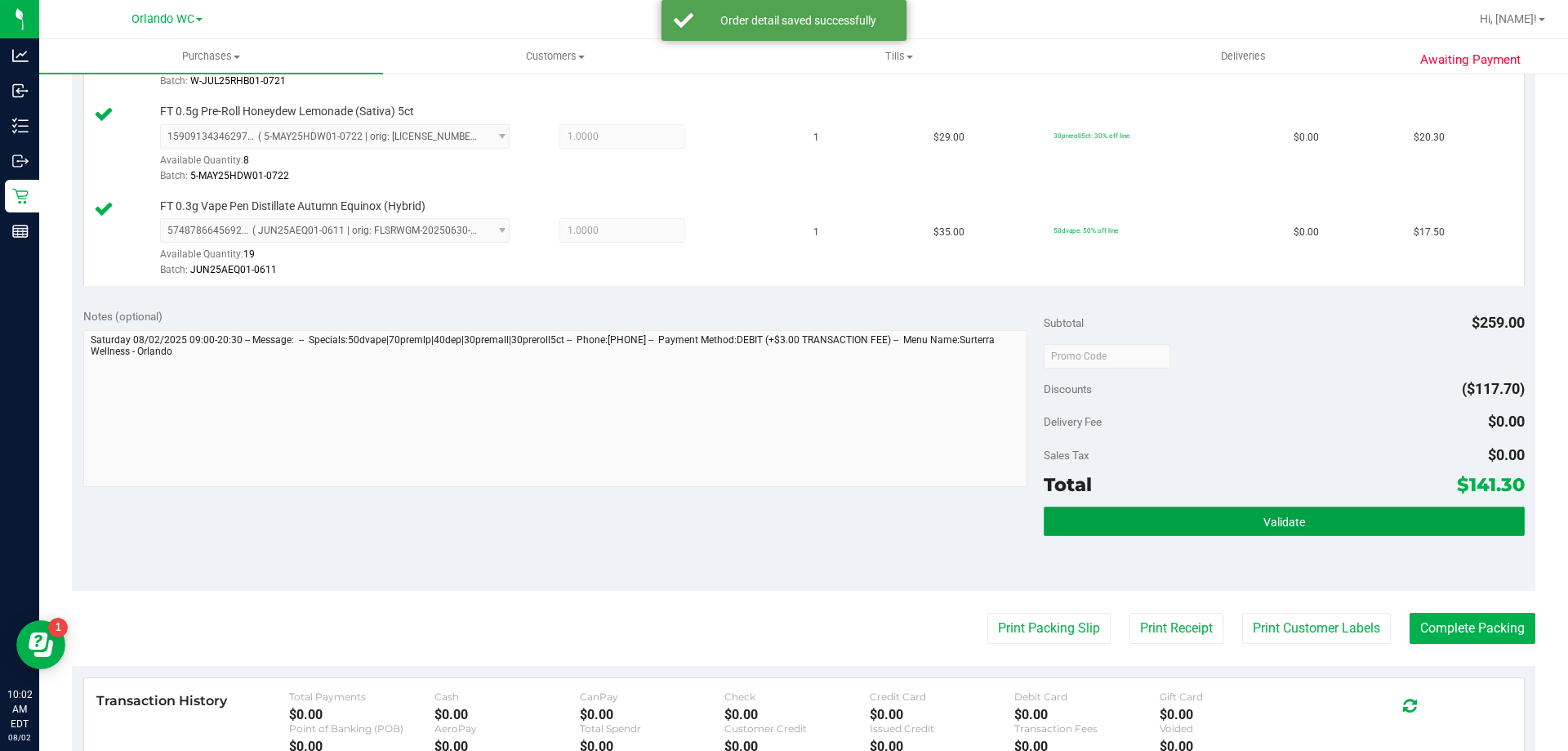 click on "Validate" at bounding box center (1284, 521) 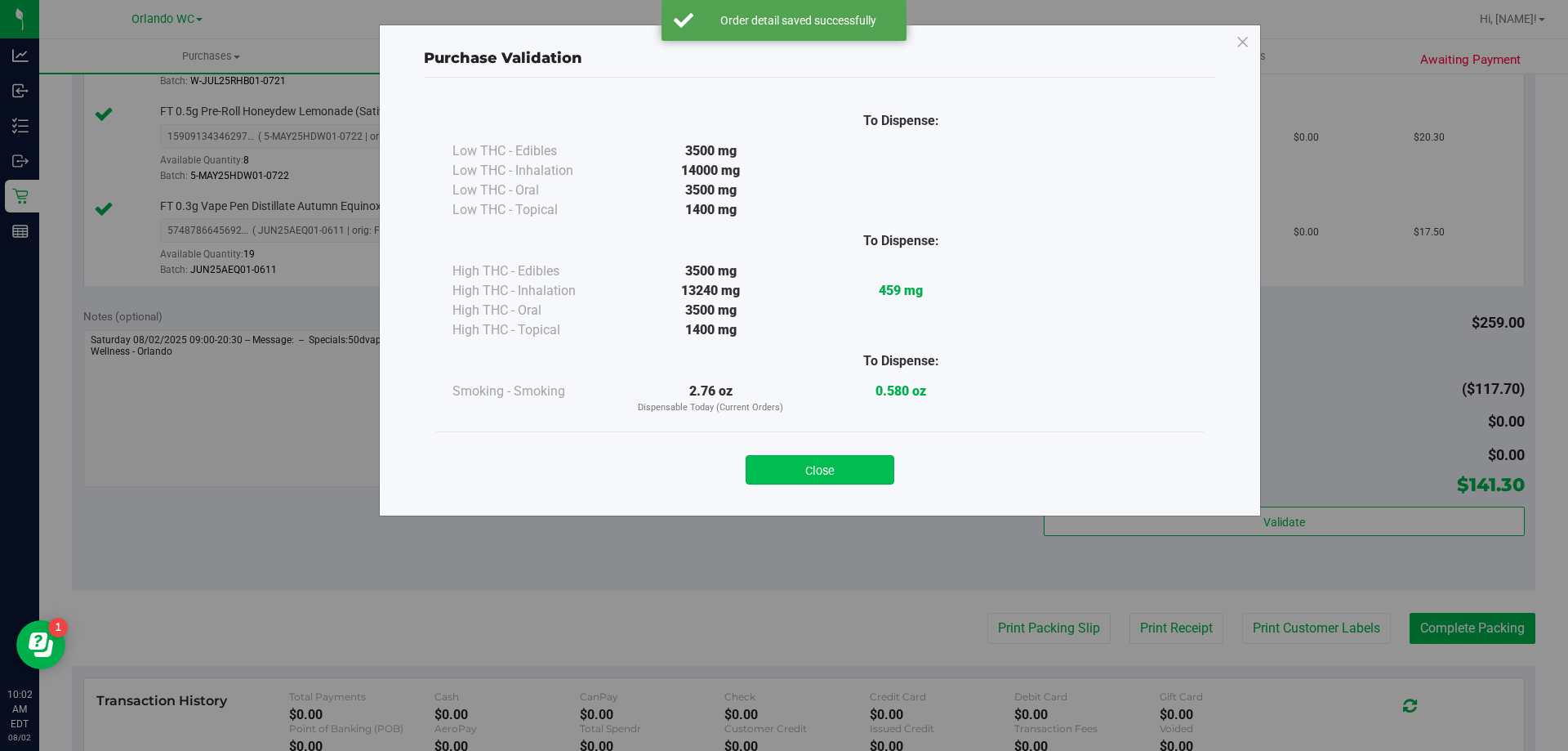 click on "Close" at bounding box center (820, 470) 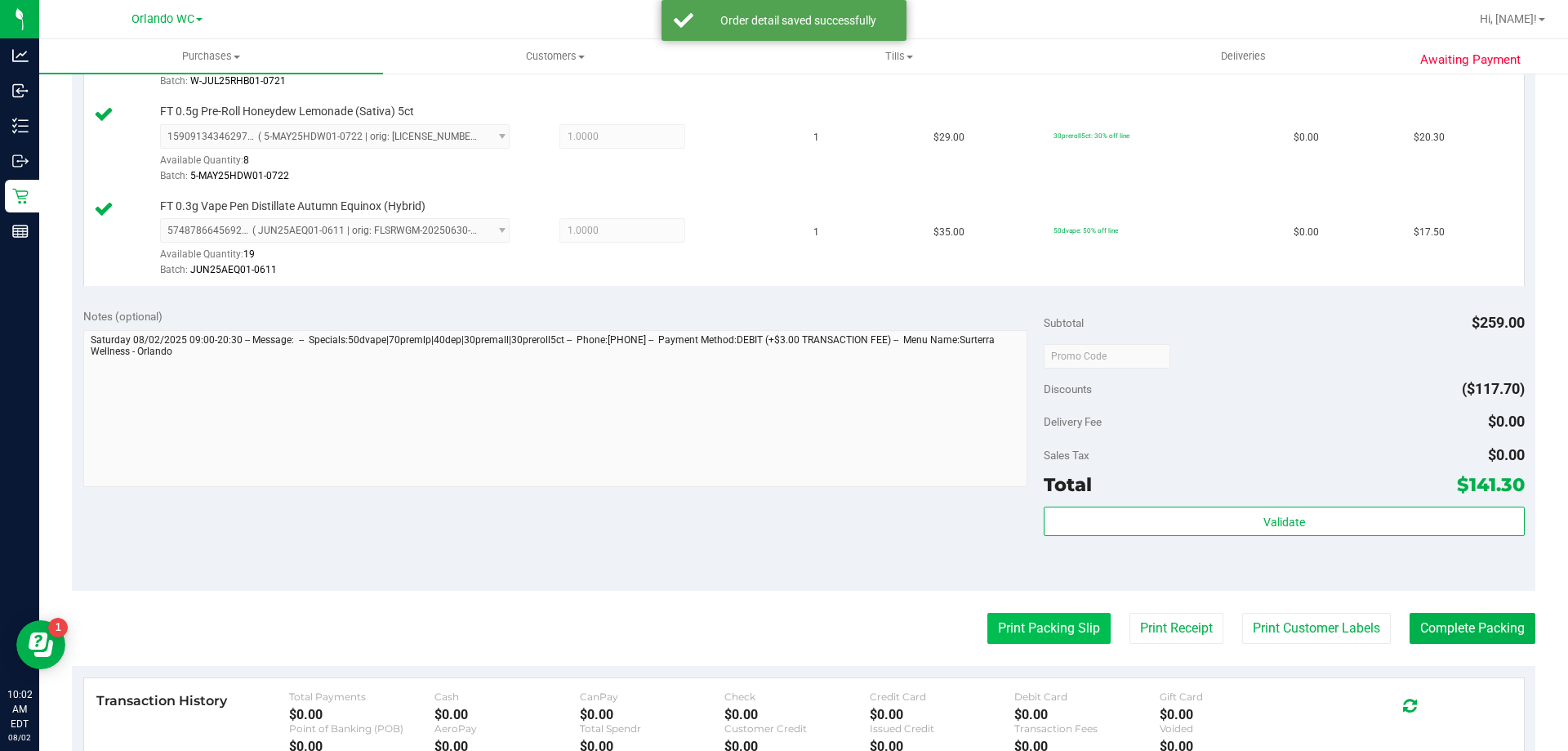 click on "Print Packing Slip" at bounding box center [1049, 628] 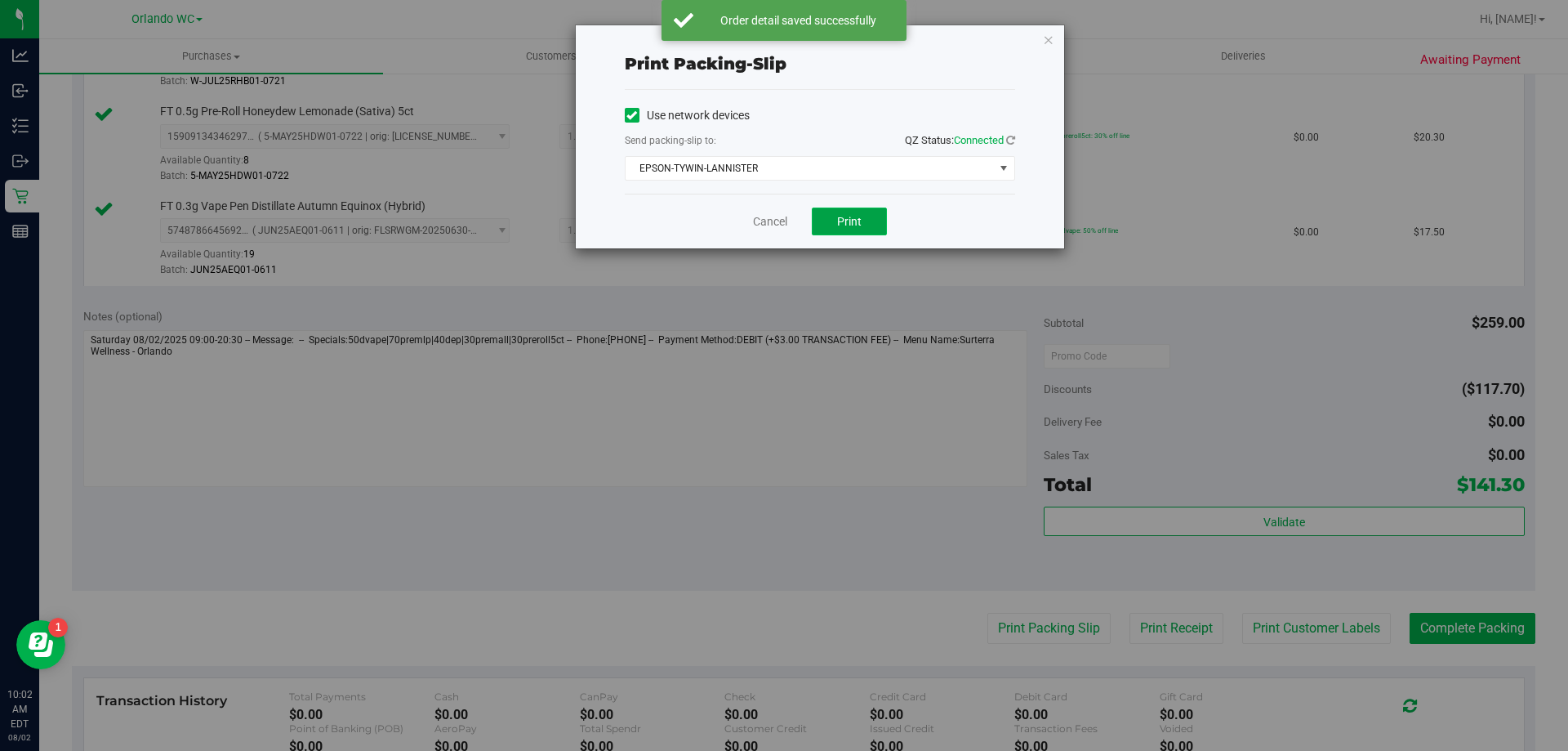 click on "Print" at bounding box center [849, 221] 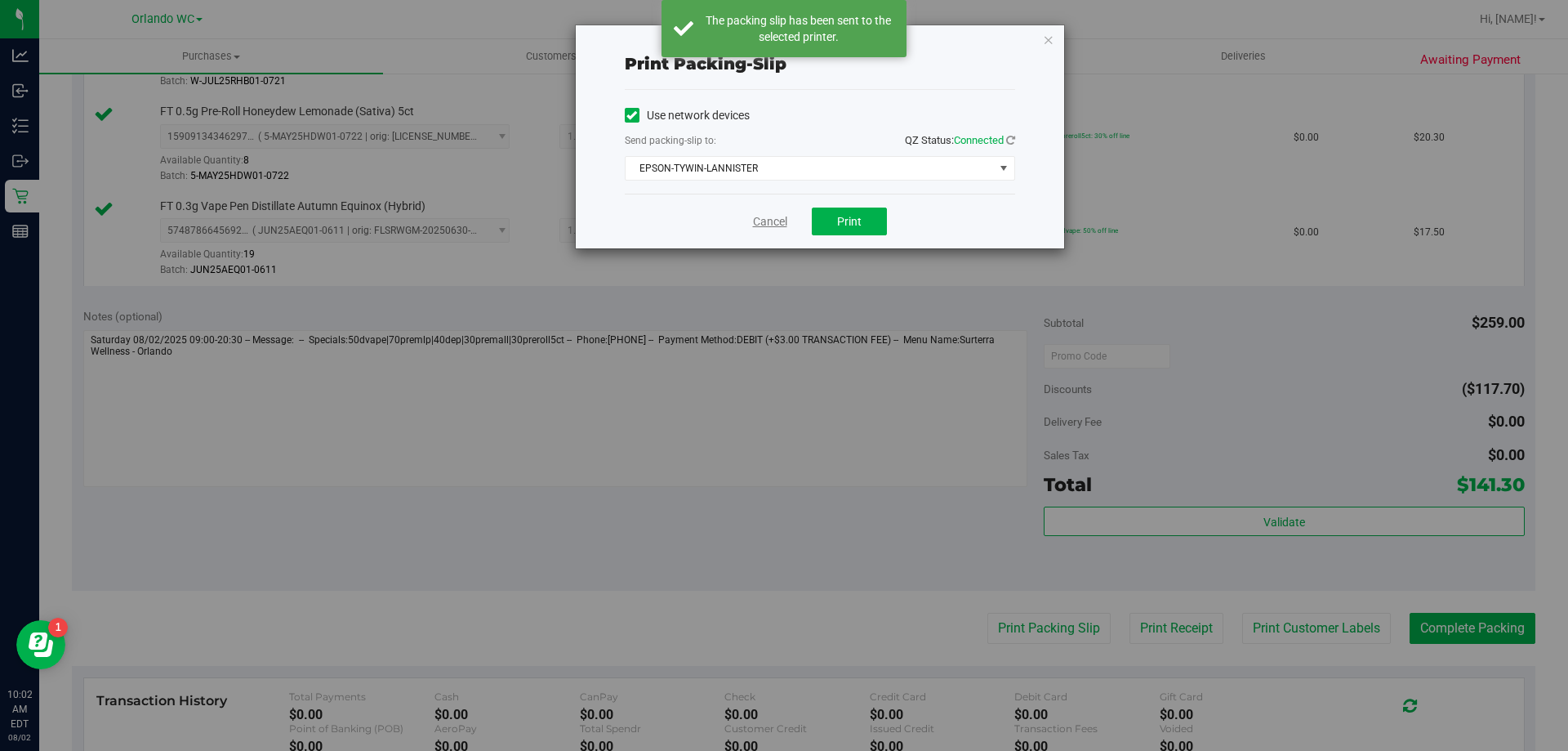 click on "Cancel" at bounding box center [770, 221] 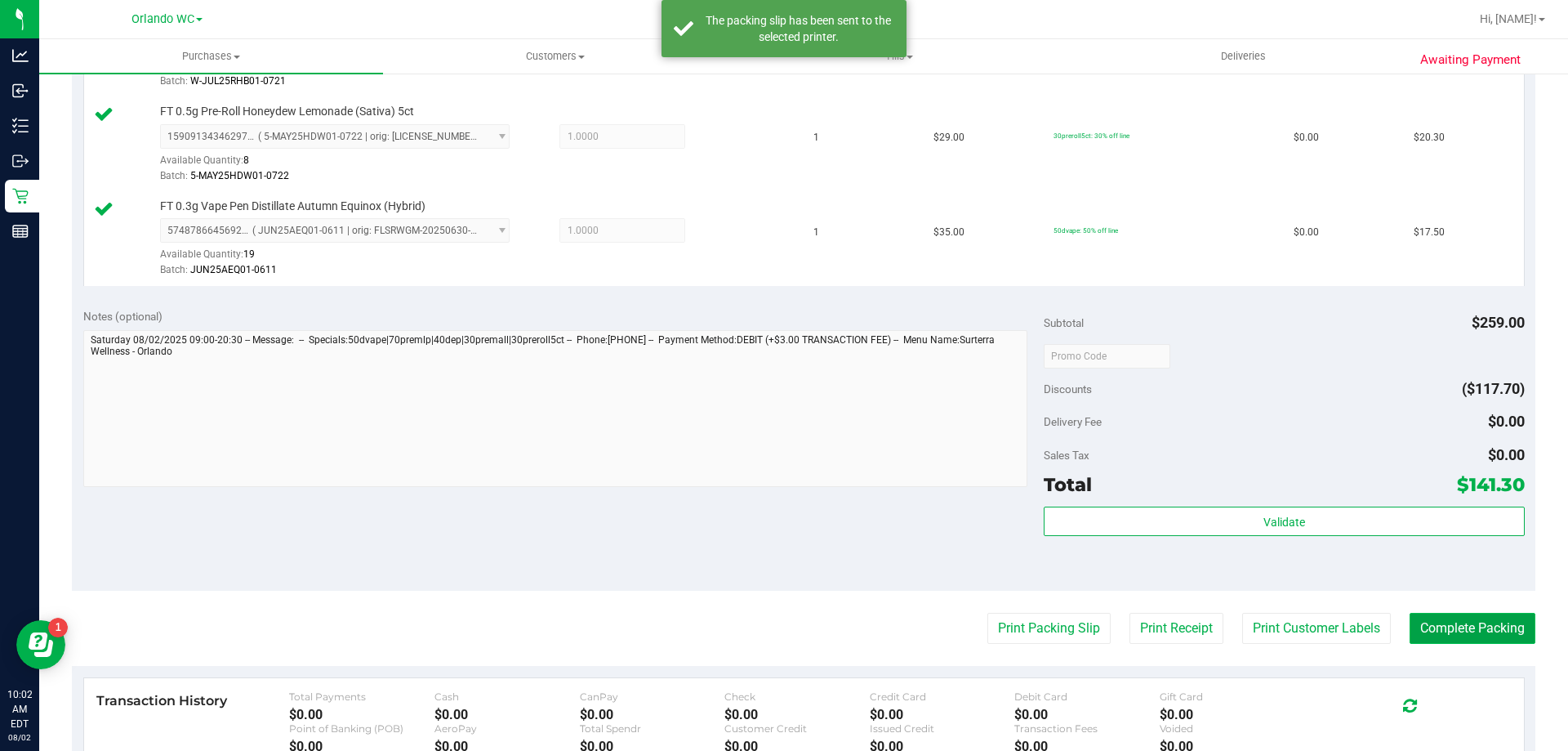 click on "Complete Packing" at bounding box center [1472, 628] 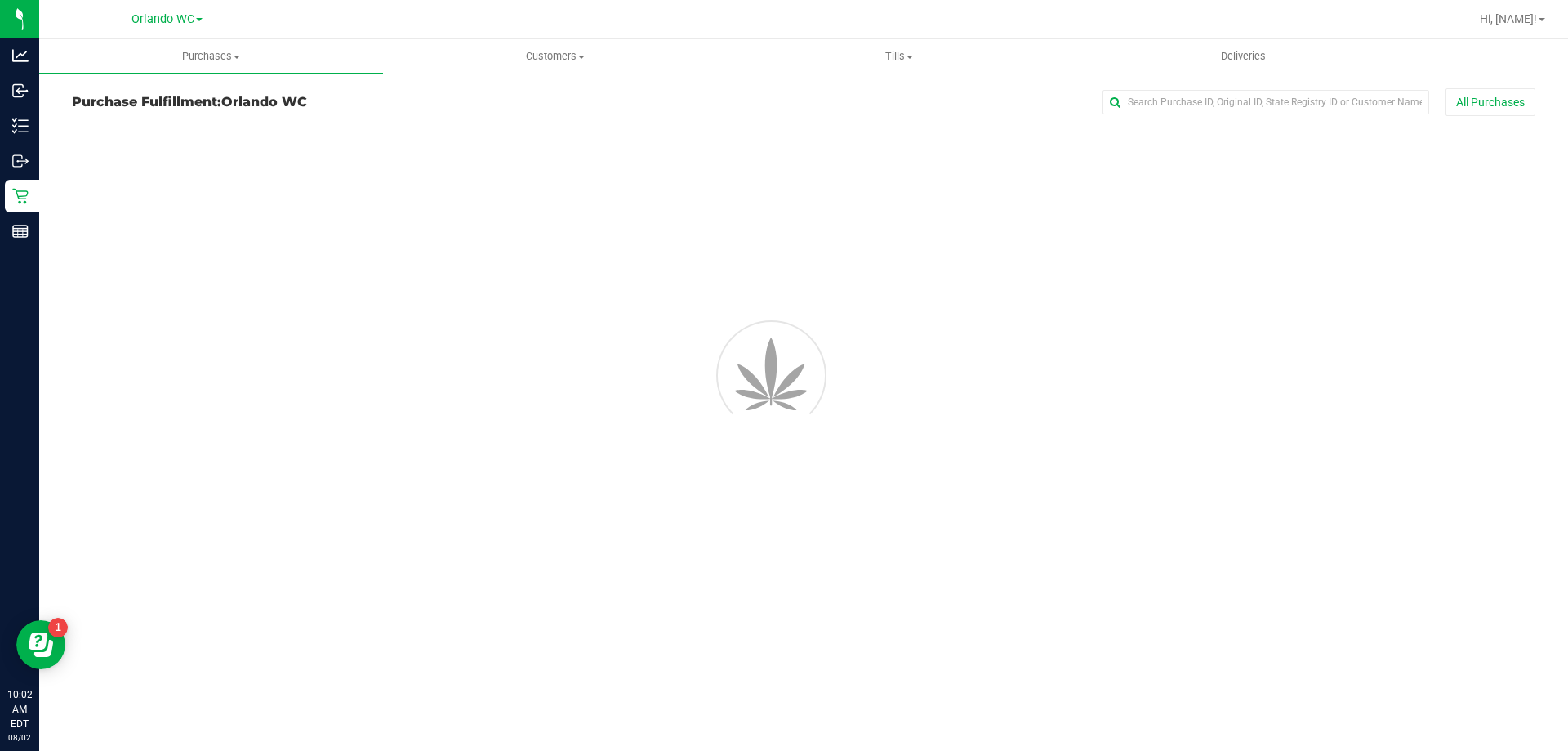 scroll, scrollTop: 0, scrollLeft: 0, axis: both 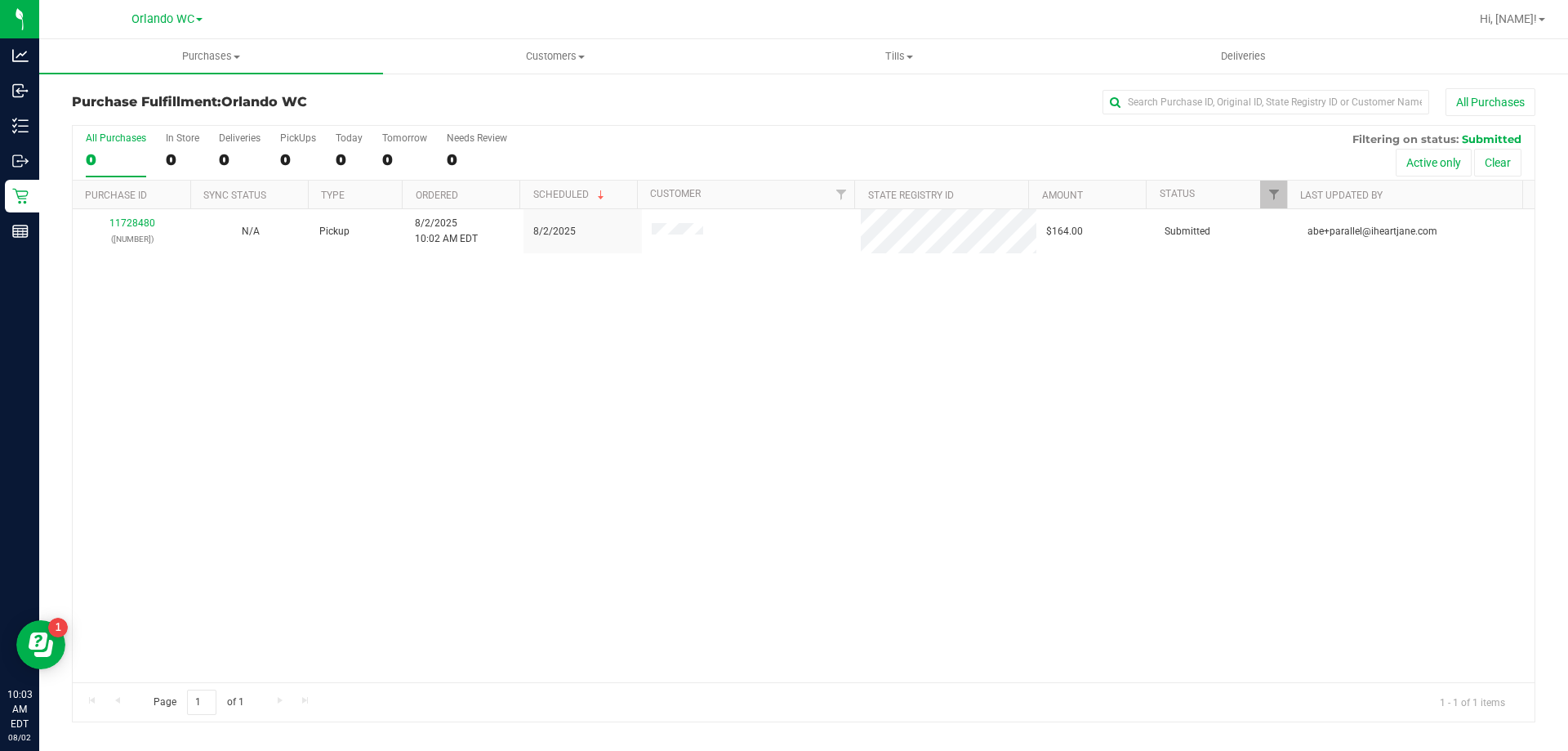 click on "11728480
([PHONE])
N/A
Pickup 8/2/2025 10:02 AM EDT 8/2/2025
$164.00
Submitted abe+parallel@[EMAIL]" at bounding box center [804, 445] 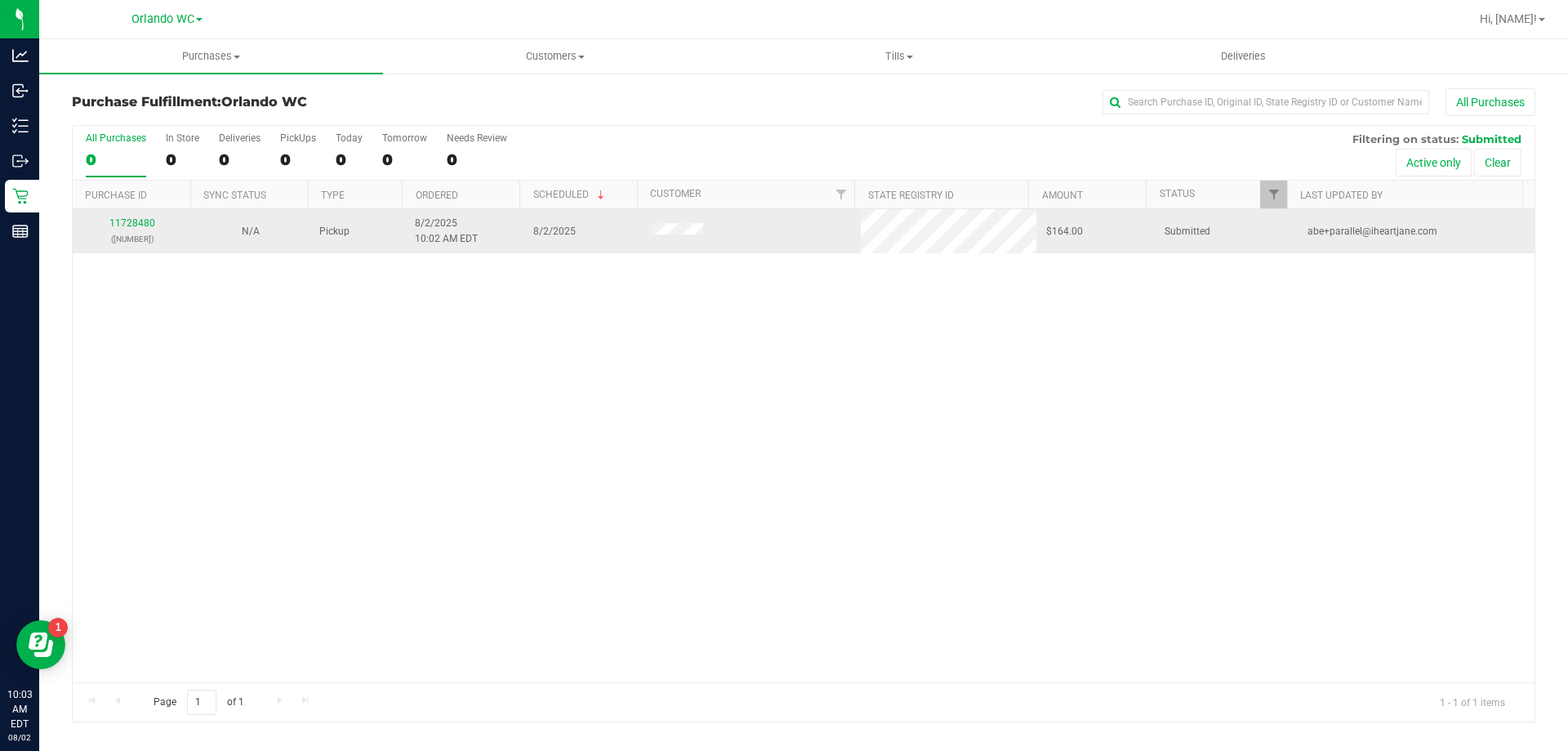 click on "11728480
([PHONE])" at bounding box center (131, 231) 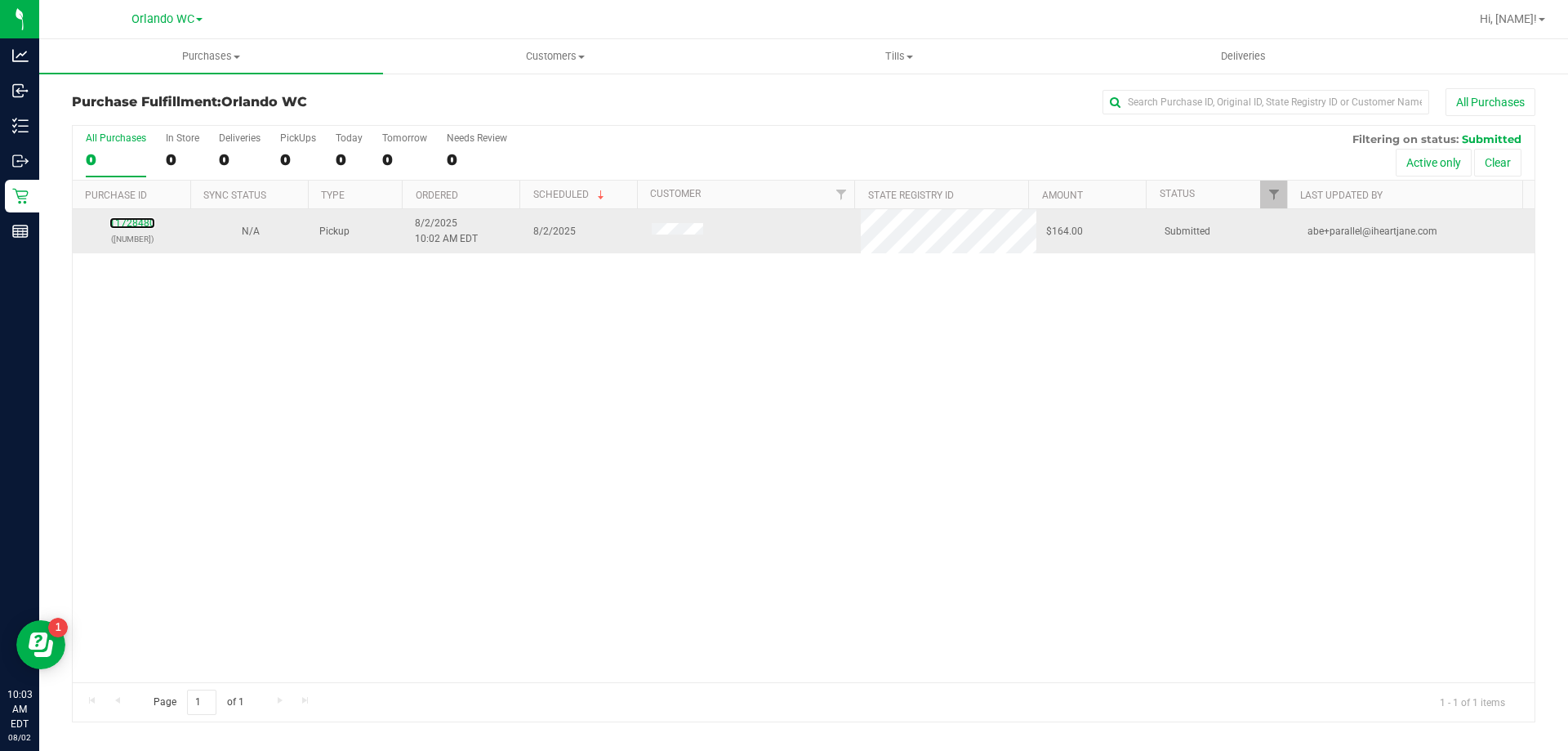 click on "11728480
([PHONE])" at bounding box center [131, 231] 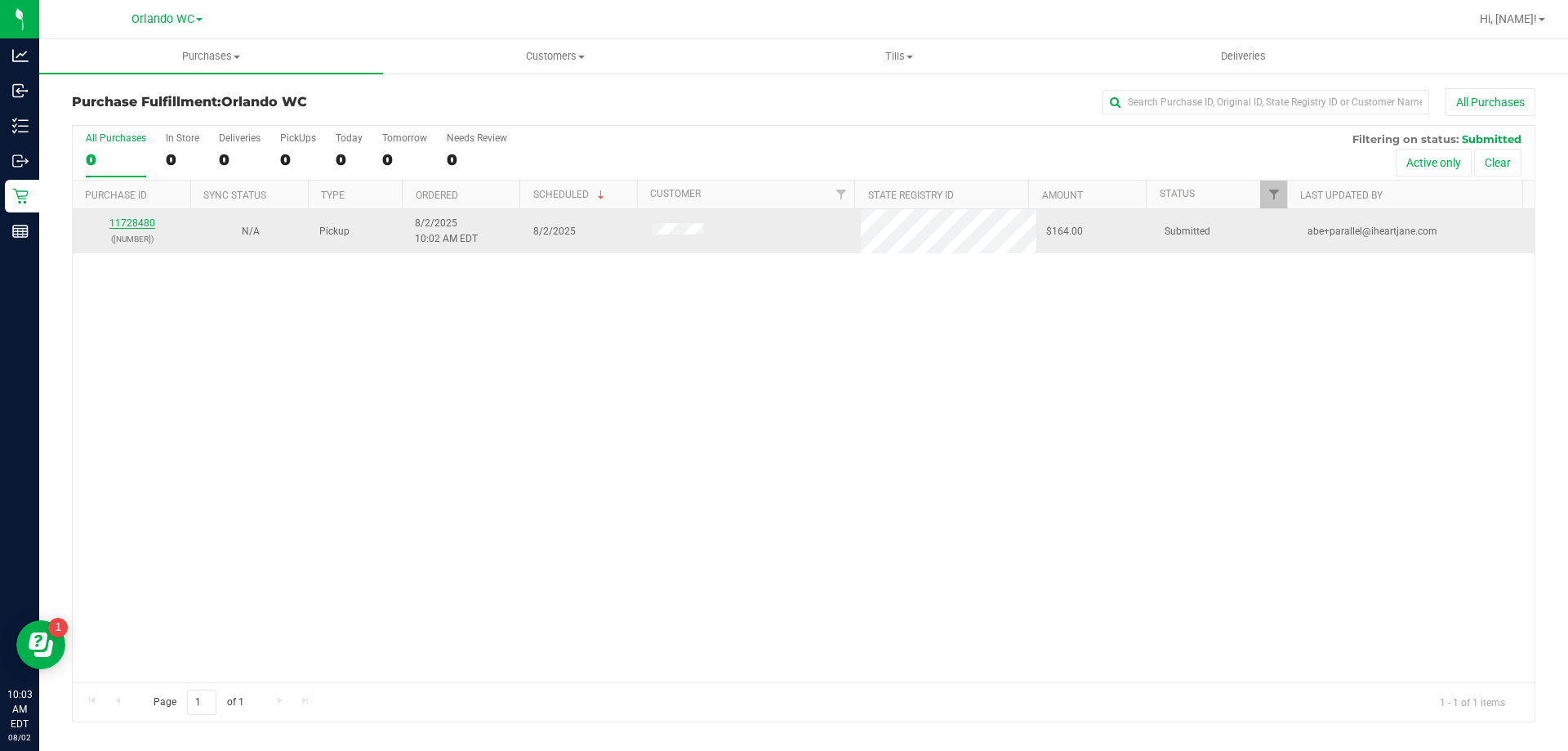 click on "11728480" at bounding box center (132, 223) 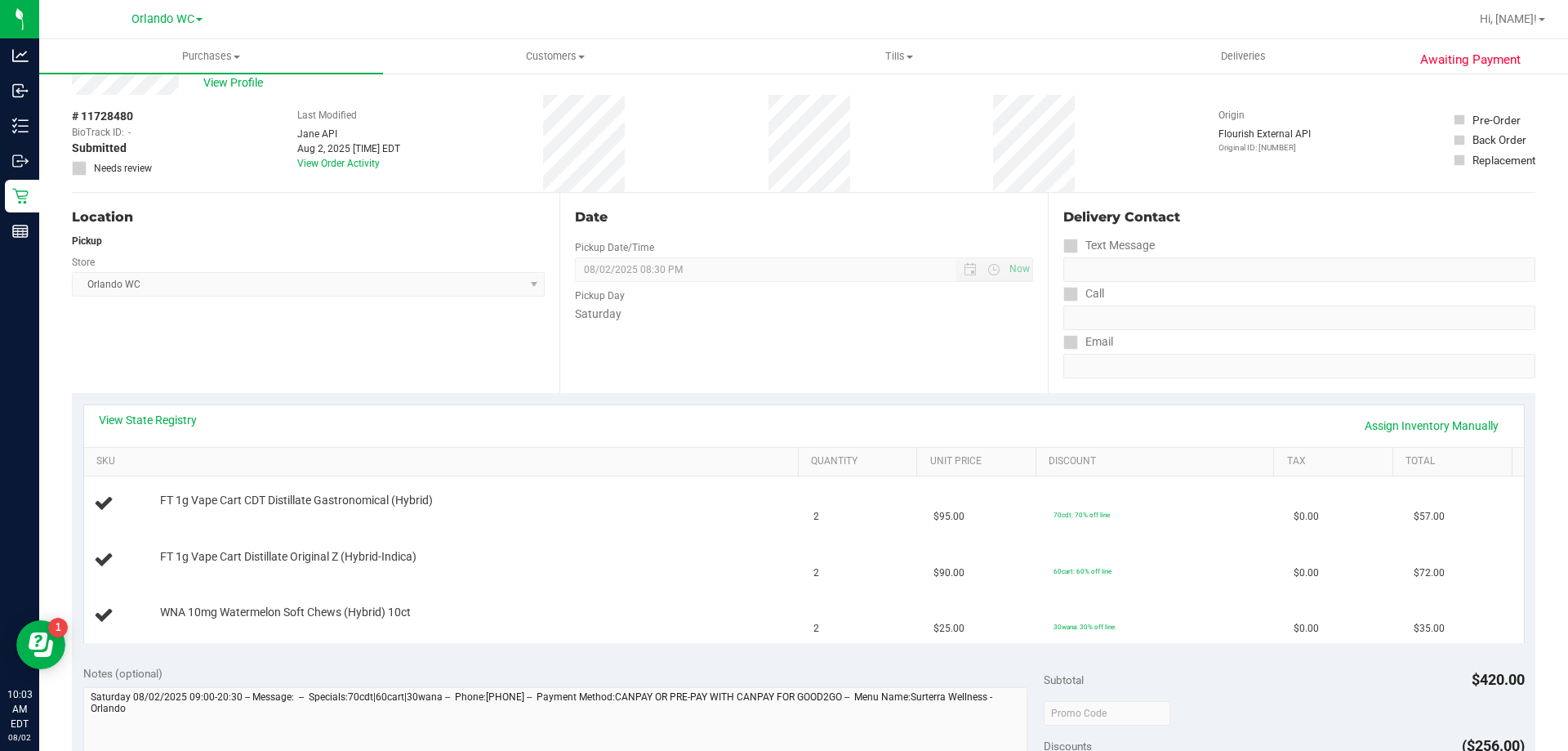 scroll, scrollTop: 82, scrollLeft: 0, axis: vertical 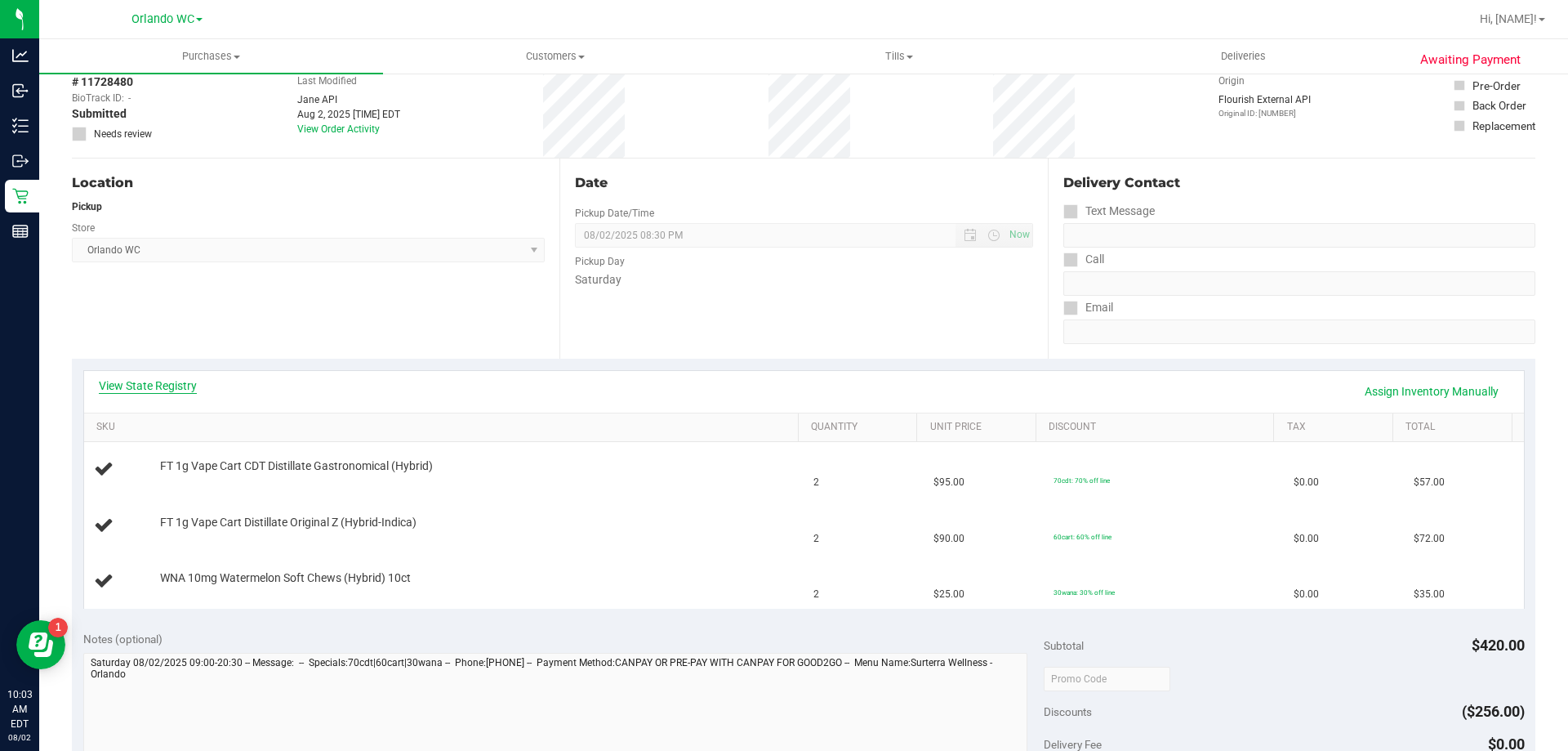 click on "View State Registry" at bounding box center [148, 386] 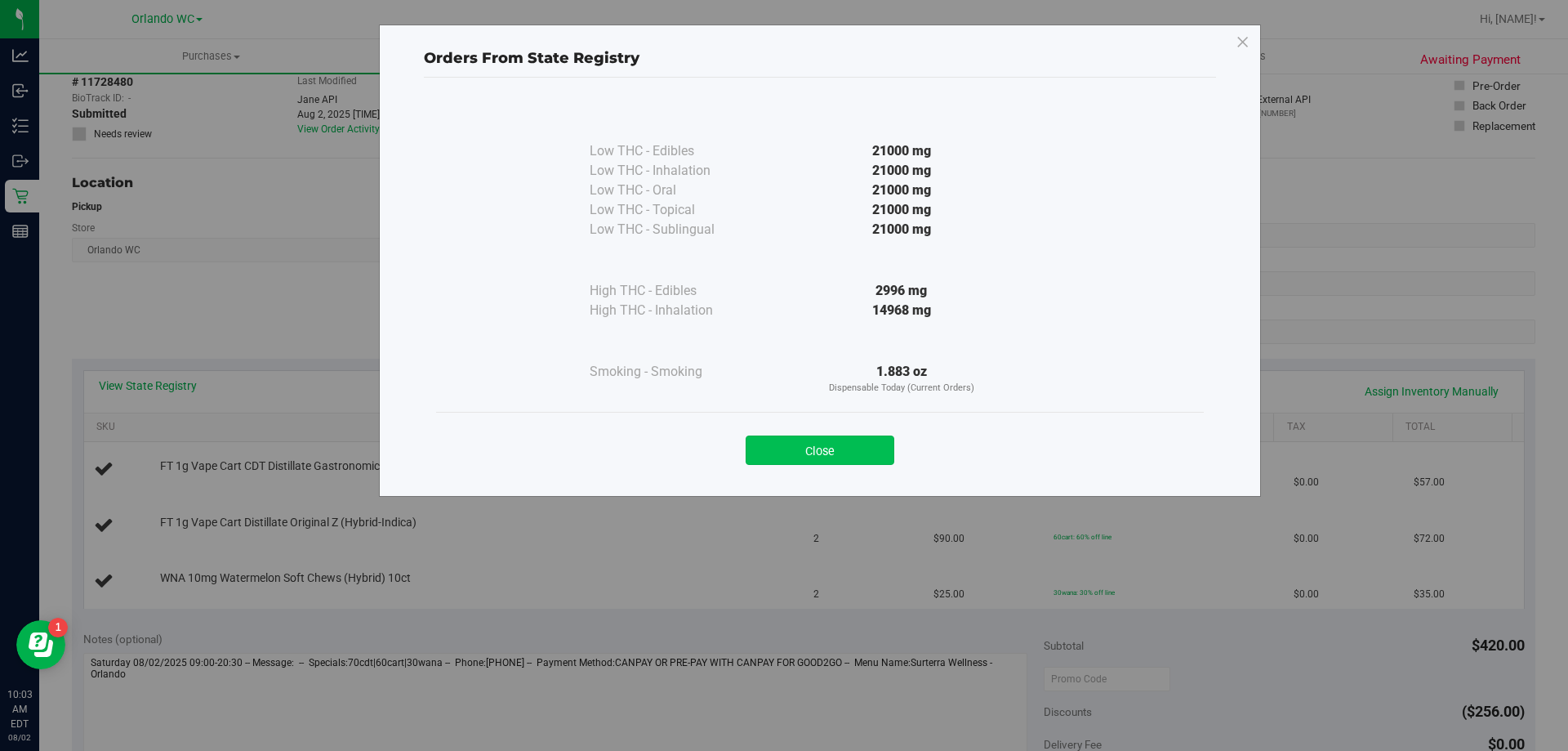 click on "Close" at bounding box center [820, 450] 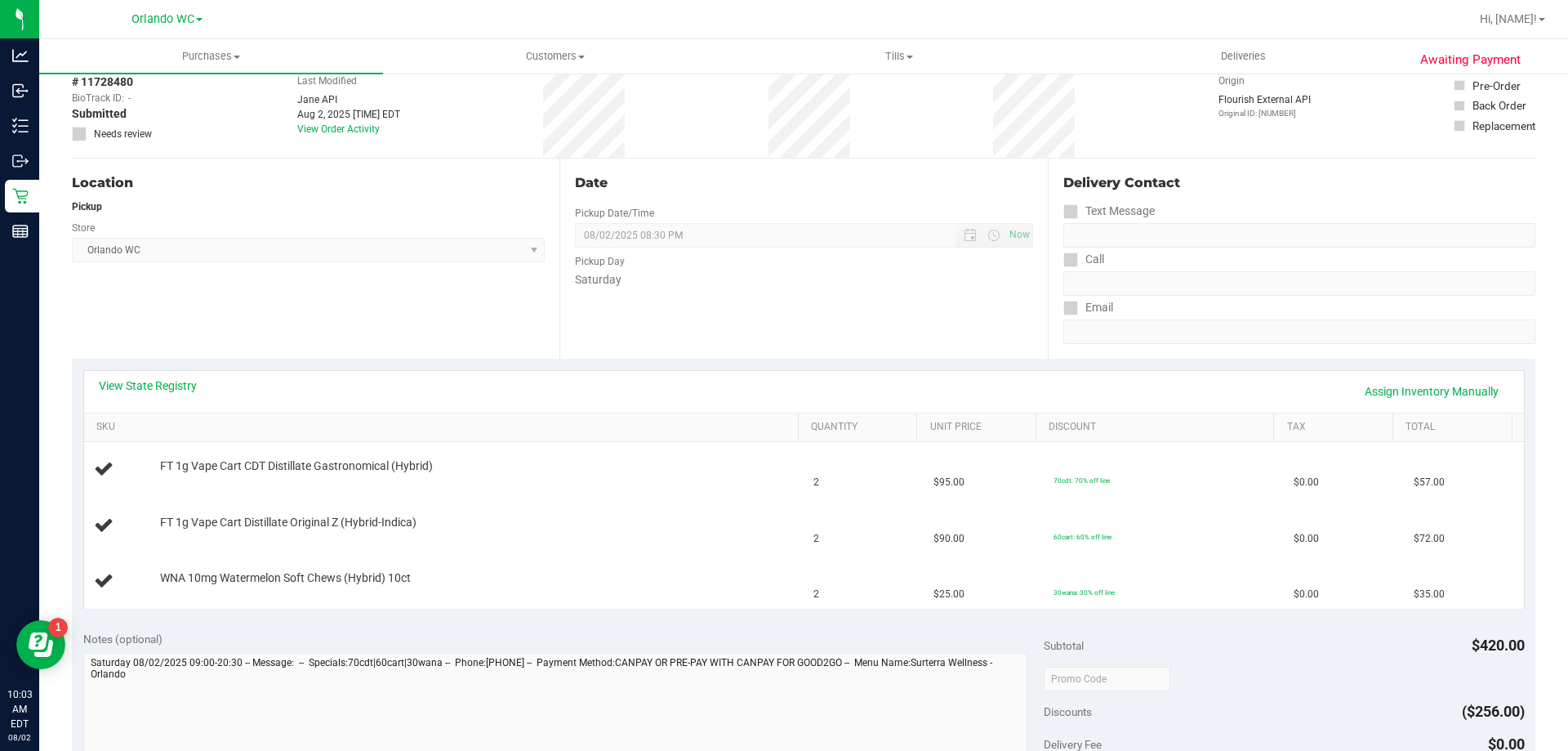click on "Notes (optional)" at bounding box center (564, 722) 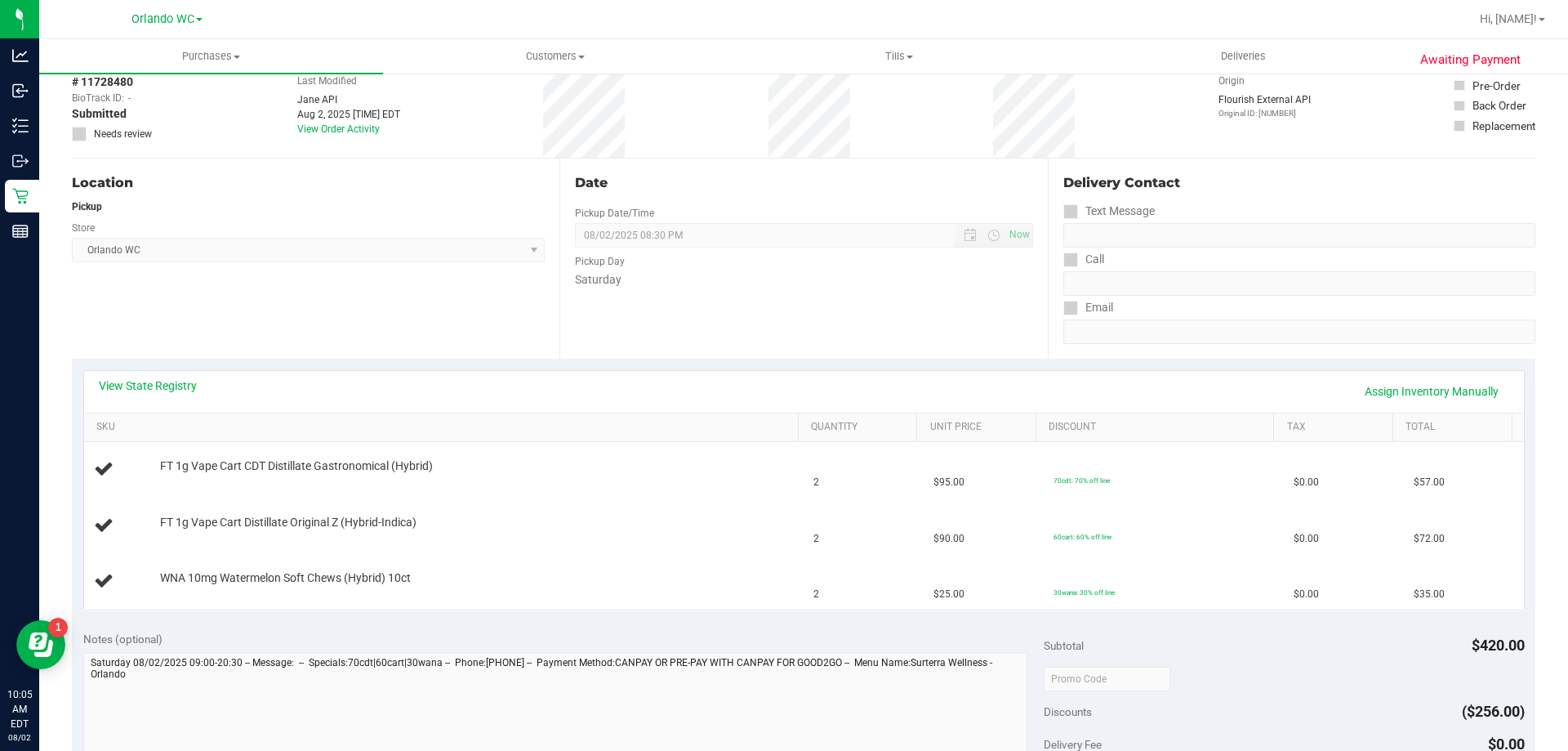 click on "Location
Pickup
Store
Orlando WC Select Store Bonita Springs WC Boynton Beach WC Bradenton WC Brandon WC Brooksville WC Call Center Clermont WC Crestview WC Deerfield Beach WC Delray Beach WC Deltona WC Ft Walton Beach WC Ft. Lauderdale WC Ft. Myers WC Gainesville WC Jax Atlantic WC JAX DC REP Jax WC Key West WC Lakeland WC Largo WC Lehigh Acres DC REP Merritt Island WC Miami 72nd WC Miami Beach WC Miami Dadeland WC Miramar DC REP New Port Richey WC North Palm Beach WC North Port WC Ocala WC Orange Park WC Orlando Colonial WC Orlando DC REP Orlando WC Oviedo WC Palm Bay WC Palm Coast WC Panama City WC Pensacola WC Port Orange WC Port St. Lucie WC Sebring WC South Tampa WC St. Pete WC Summerfield WC Tallahassee DC REP Tallahassee WC Tampa DC Testing Tampa Warehouse Tampa WC TX Austin DC TX Plano Retail Winter Haven WC" at bounding box center [315, 258] 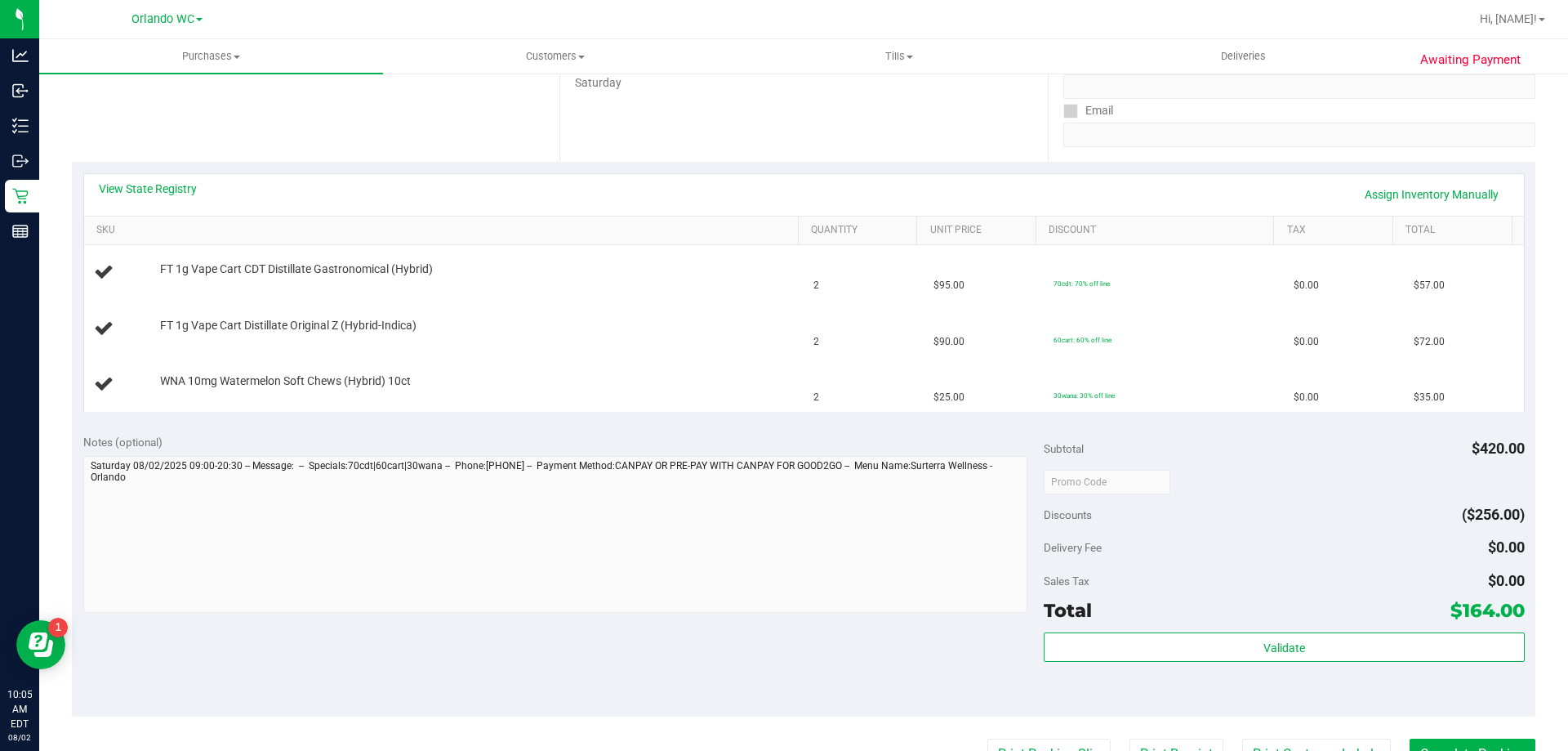 scroll, scrollTop: 327, scrollLeft: 0, axis: vertical 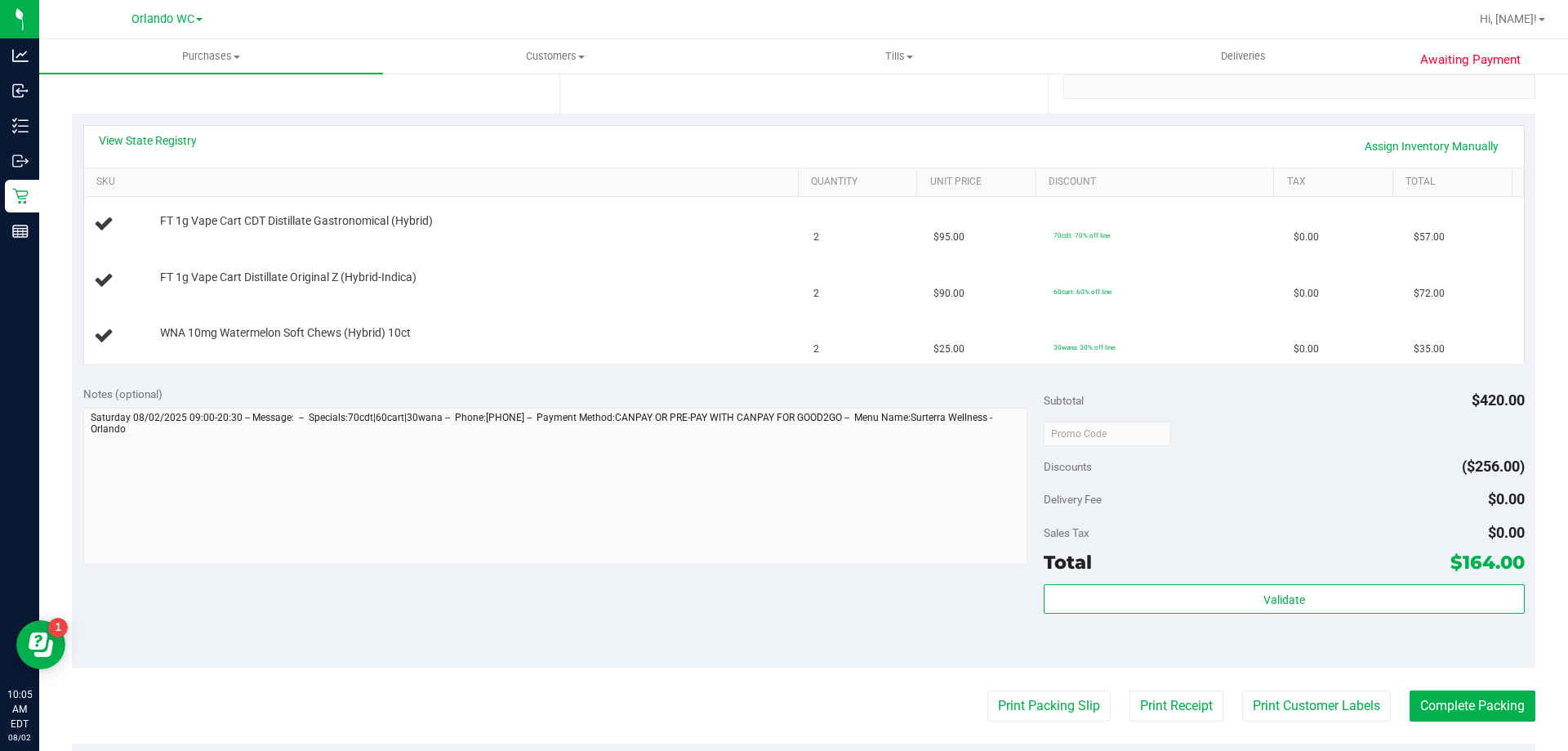 click on "Notes (optional)" at bounding box center (564, 477) 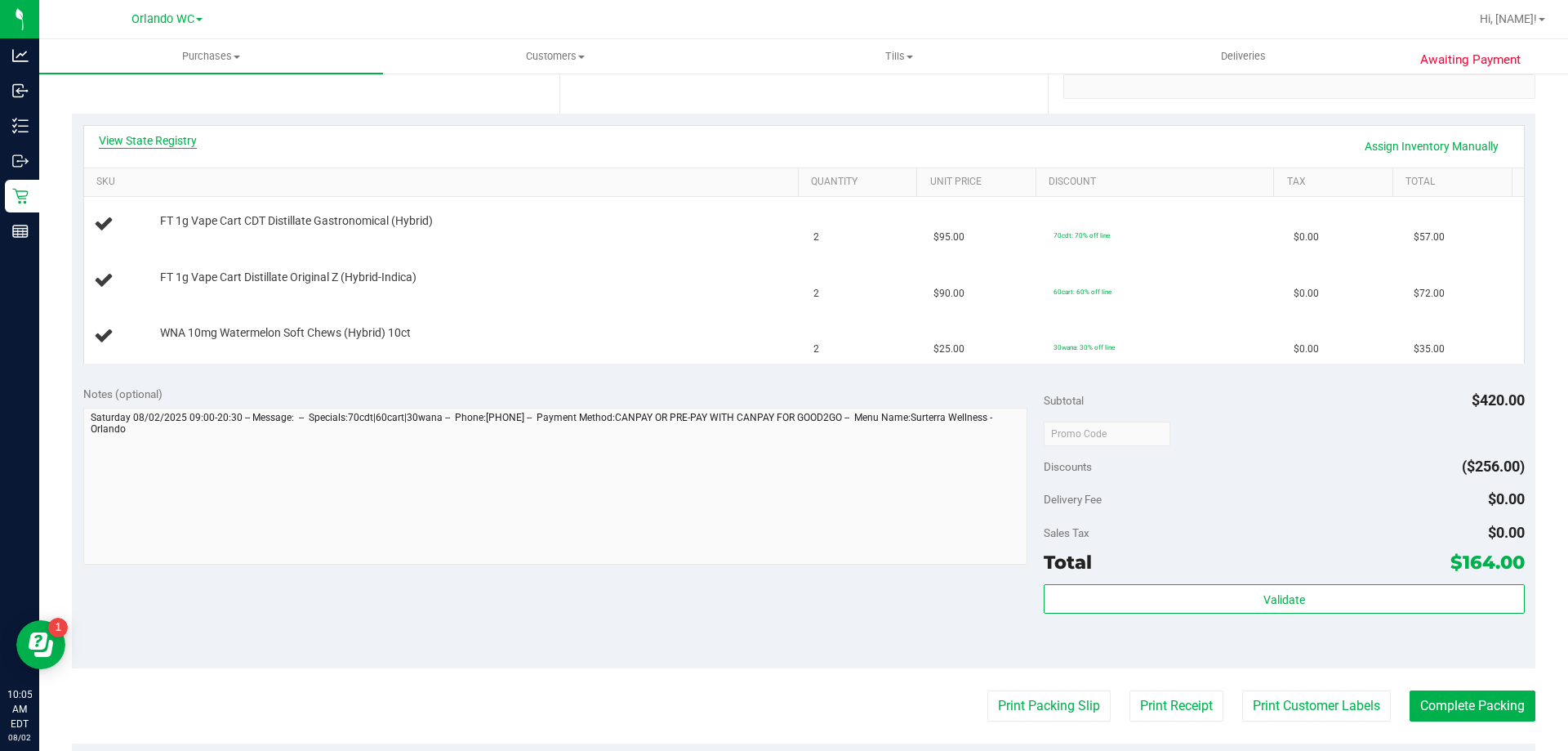 click on "View State Registry" at bounding box center (148, 141) 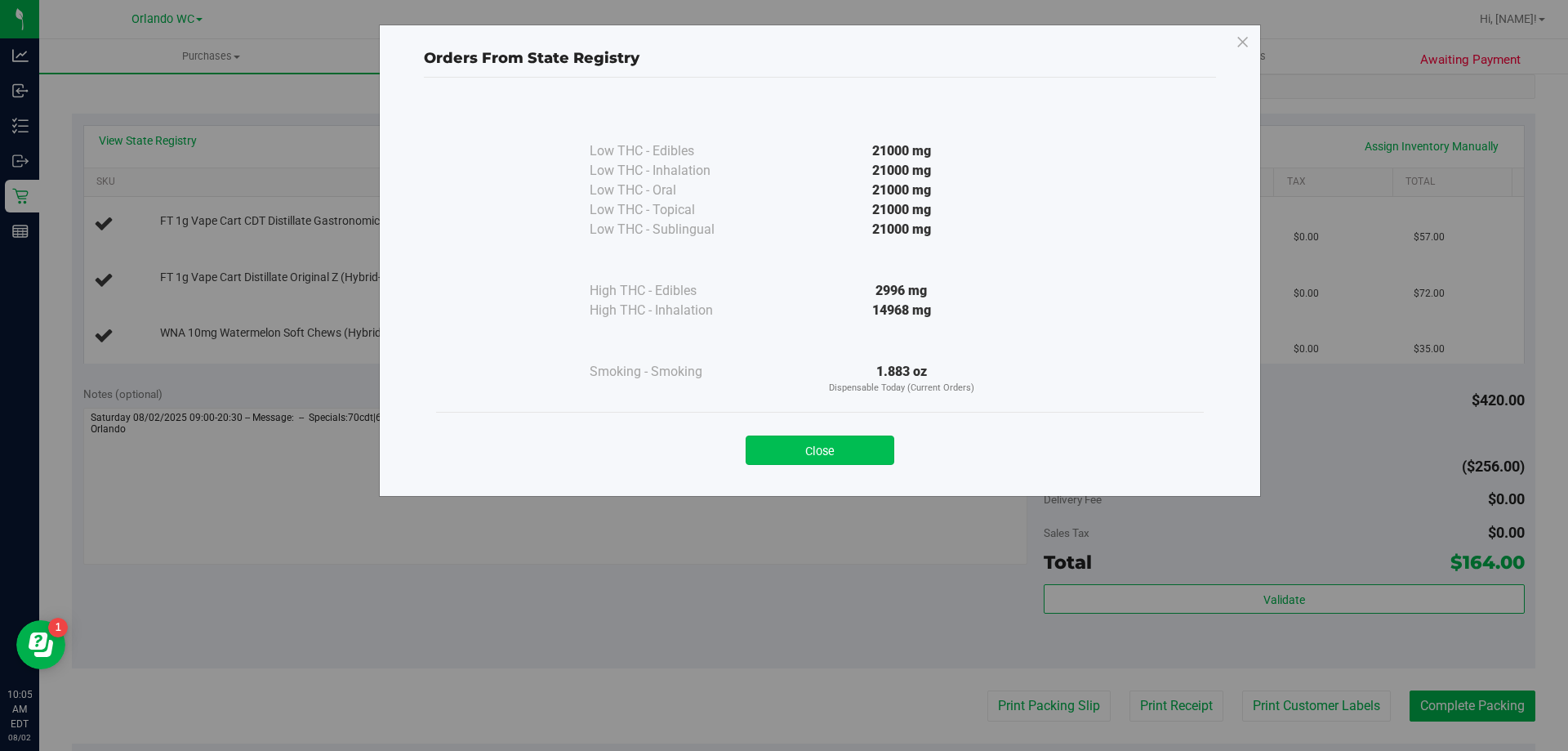 click on "Close" at bounding box center [820, 450] 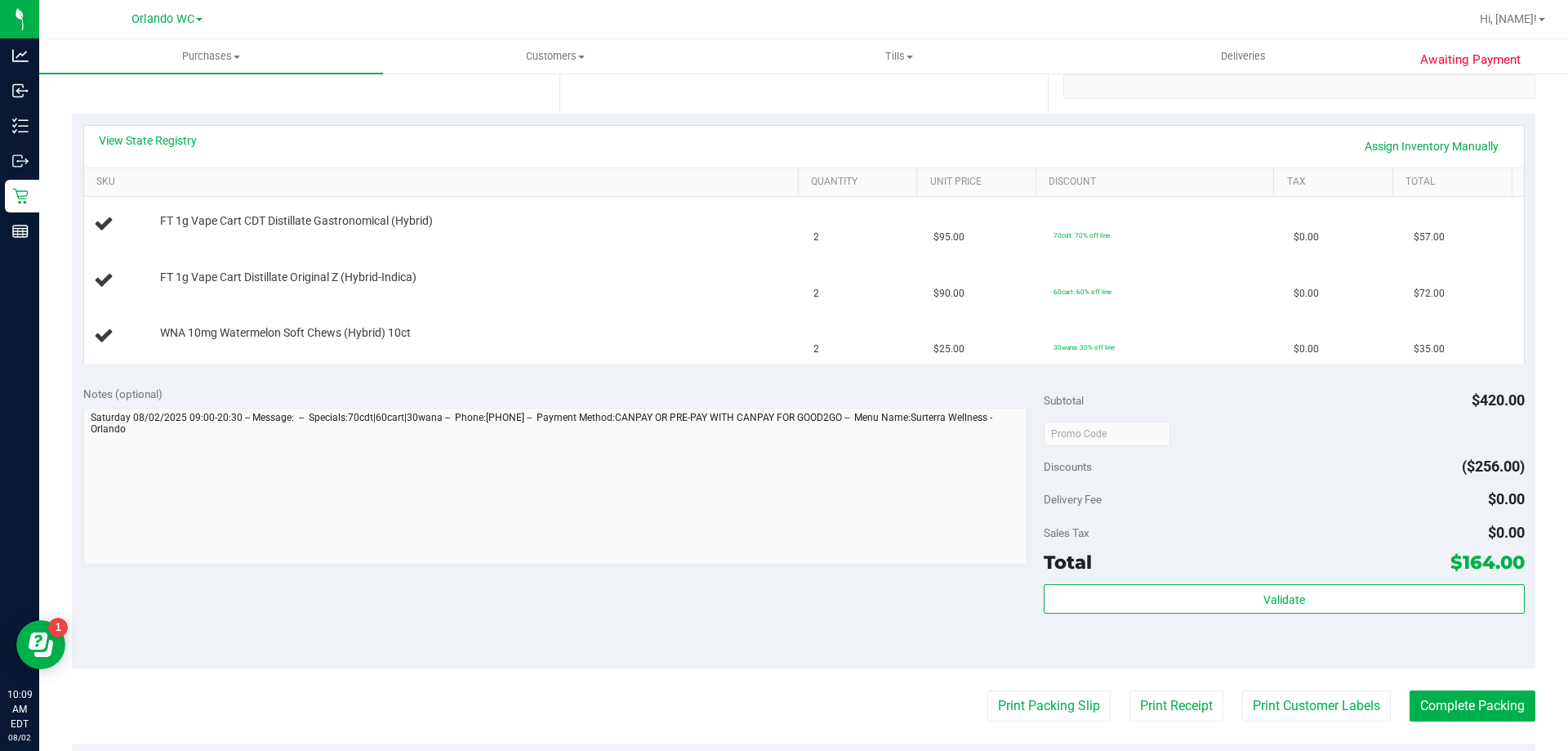 click on "Notes (optional)
Subtotal
$420.00
Discounts
($256.00)
Delivery Fee
$0.00
Sales Tax
$0.00
Total
$164.00" at bounding box center (804, 521) 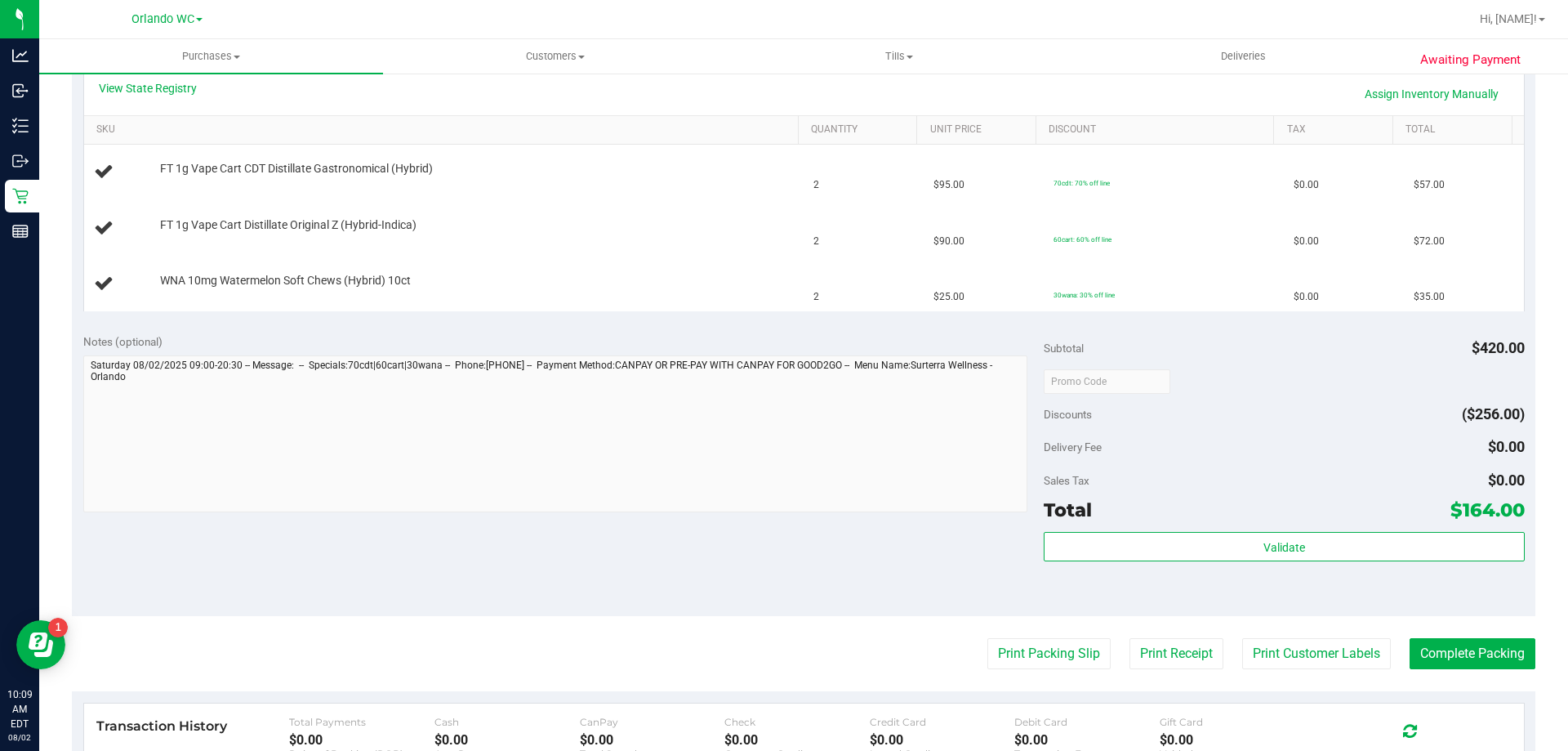 scroll, scrollTop: 409, scrollLeft: 0, axis: vertical 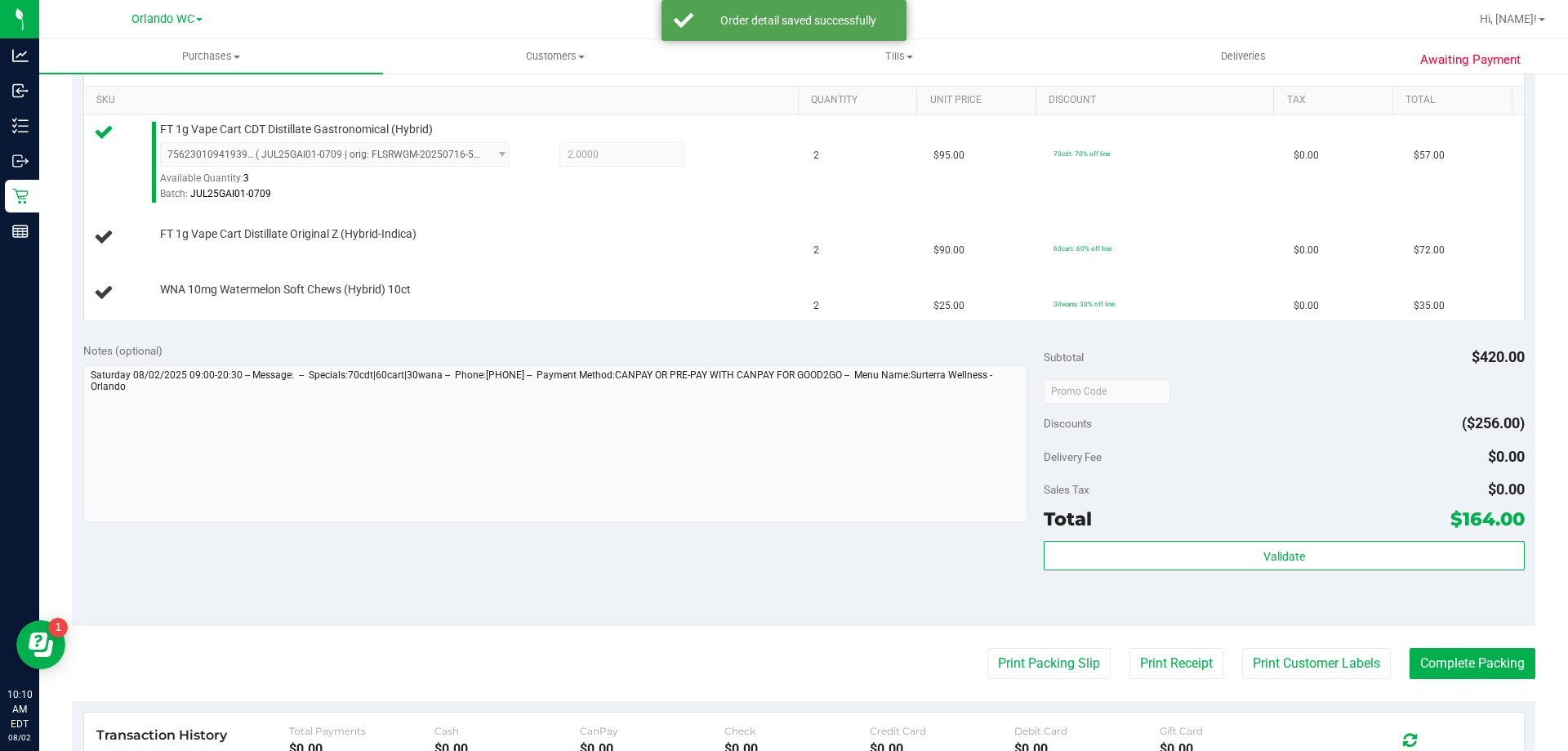click on "Notes (optional)
Subtotal
$420.00
Discounts
($256.00)
Delivery Fee
$0.00
Sales Tax
$0.00
Total
$164.00" at bounding box center [804, 479] 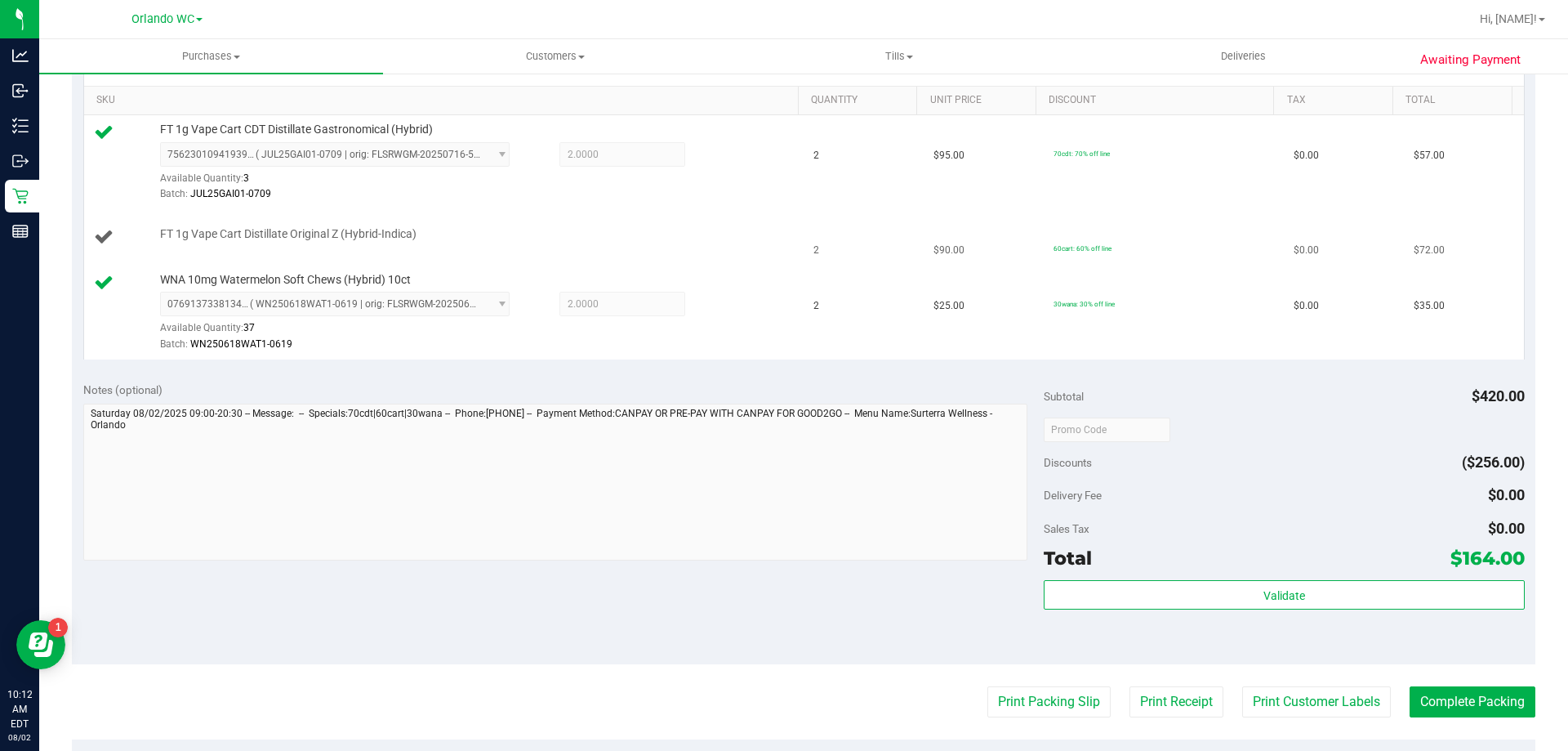 click on "FT 1g Vape Cart Distillate Original Z (Hybrid-Indica)" at bounding box center [444, 238] 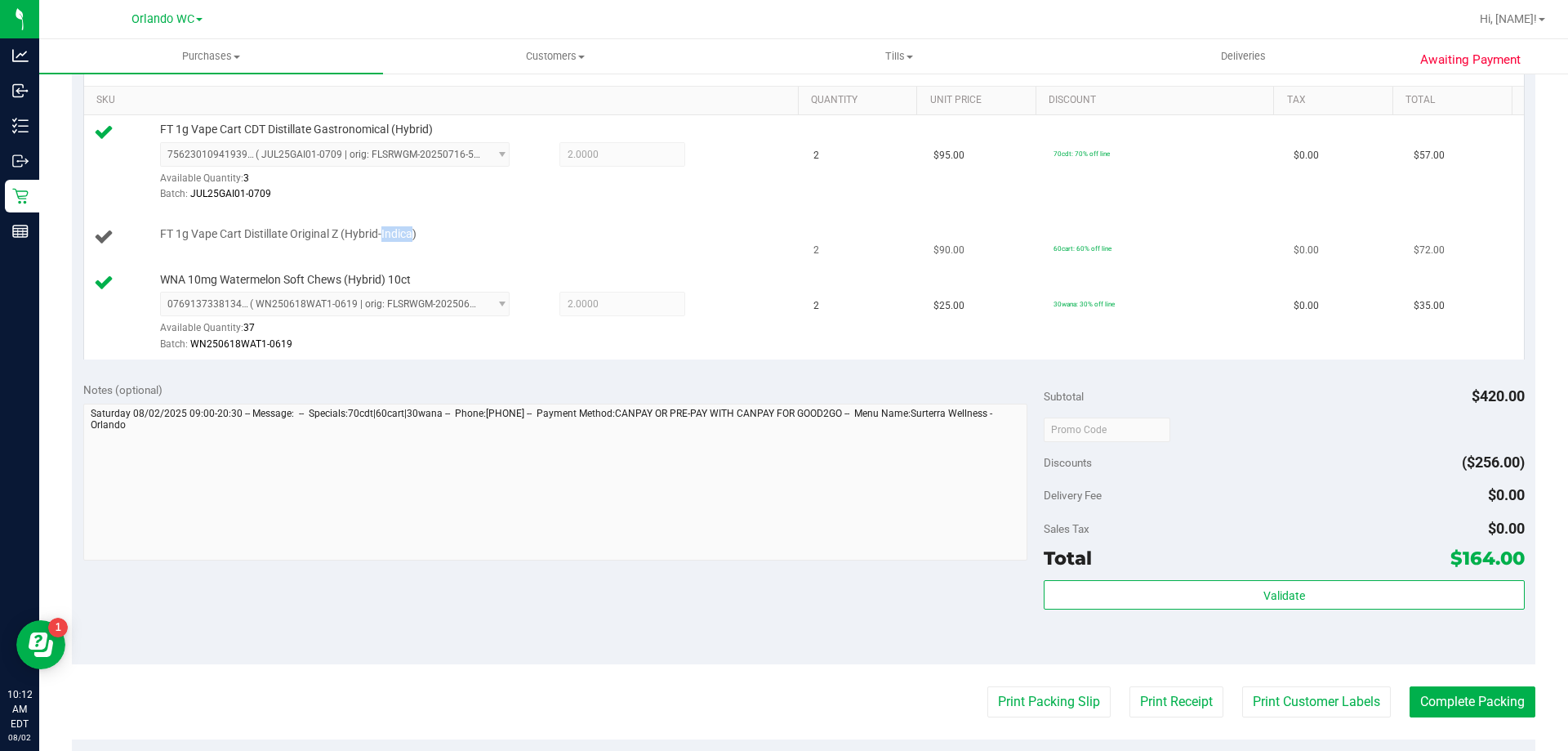click on "FT 1g Vape Cart Distillate Original Z (Hybrid-Indica)" at bounding box center [288, 234] 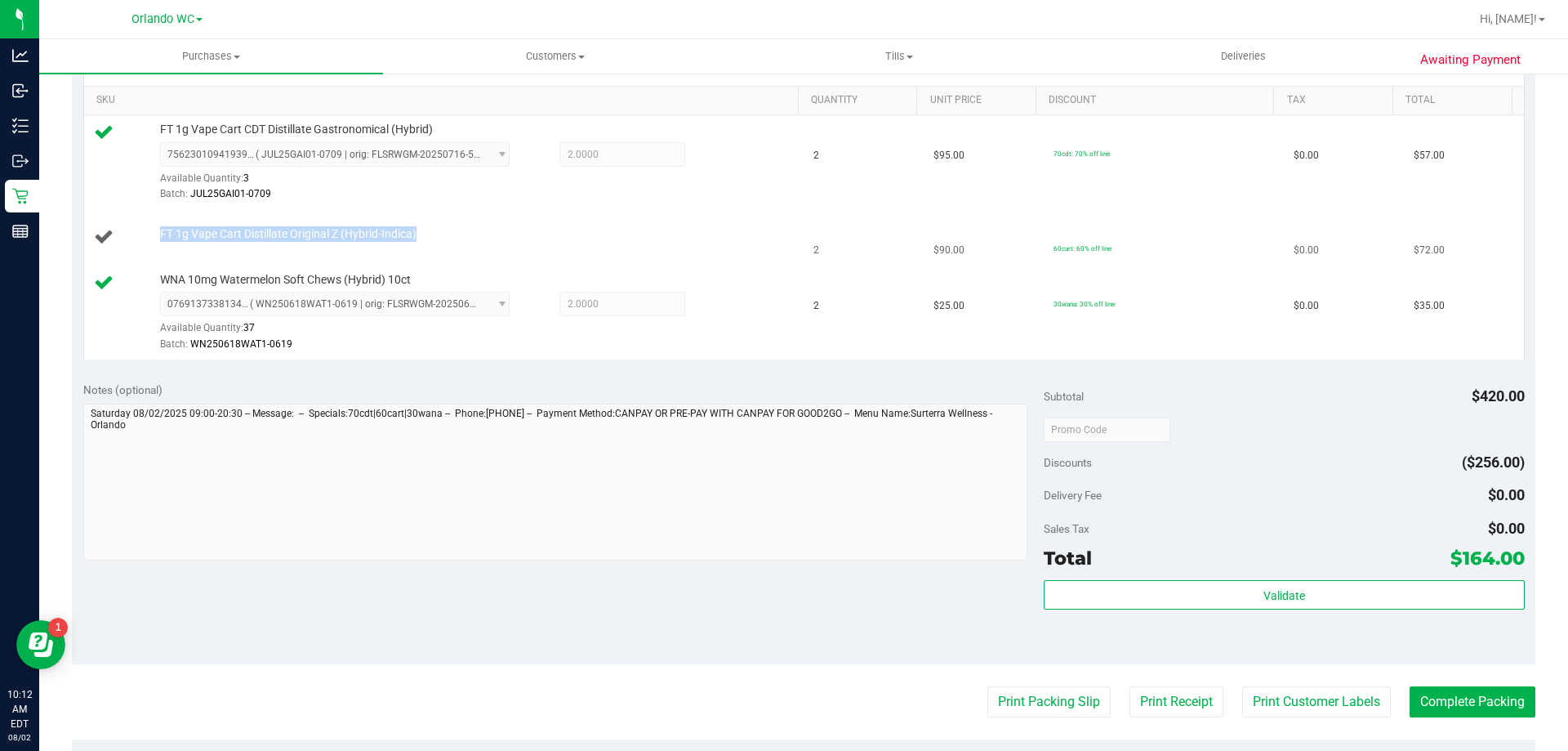 click on "FT 1g Vape Cart Distillate Original Z (Hybrid-Indica)" at bounding box center (288, 234) 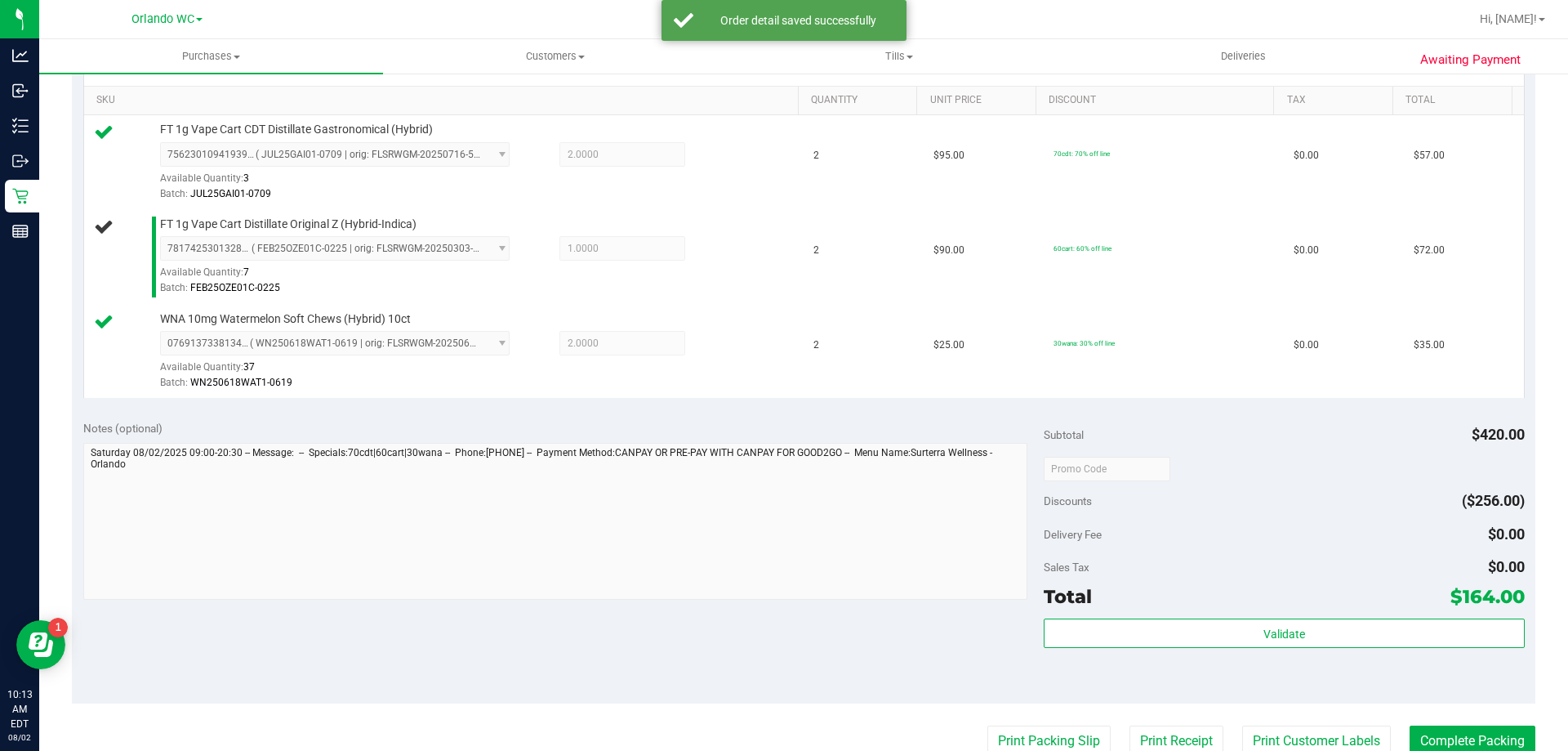 click on "View State Registry
Assign Inventory Manually
SKU Quantity Unit Price Discount Tax Total
FT 1g Vape Cart CDT Distillate Gastronomical (Hybrid)
7562301094193931
(
JUL25GAI01-0709 | orig: [LICENSE_NUMBER]
)
7562301094193931
Available Quantity:  3
2.0000 2 Batch:  2" at bounding box center (804, 221) 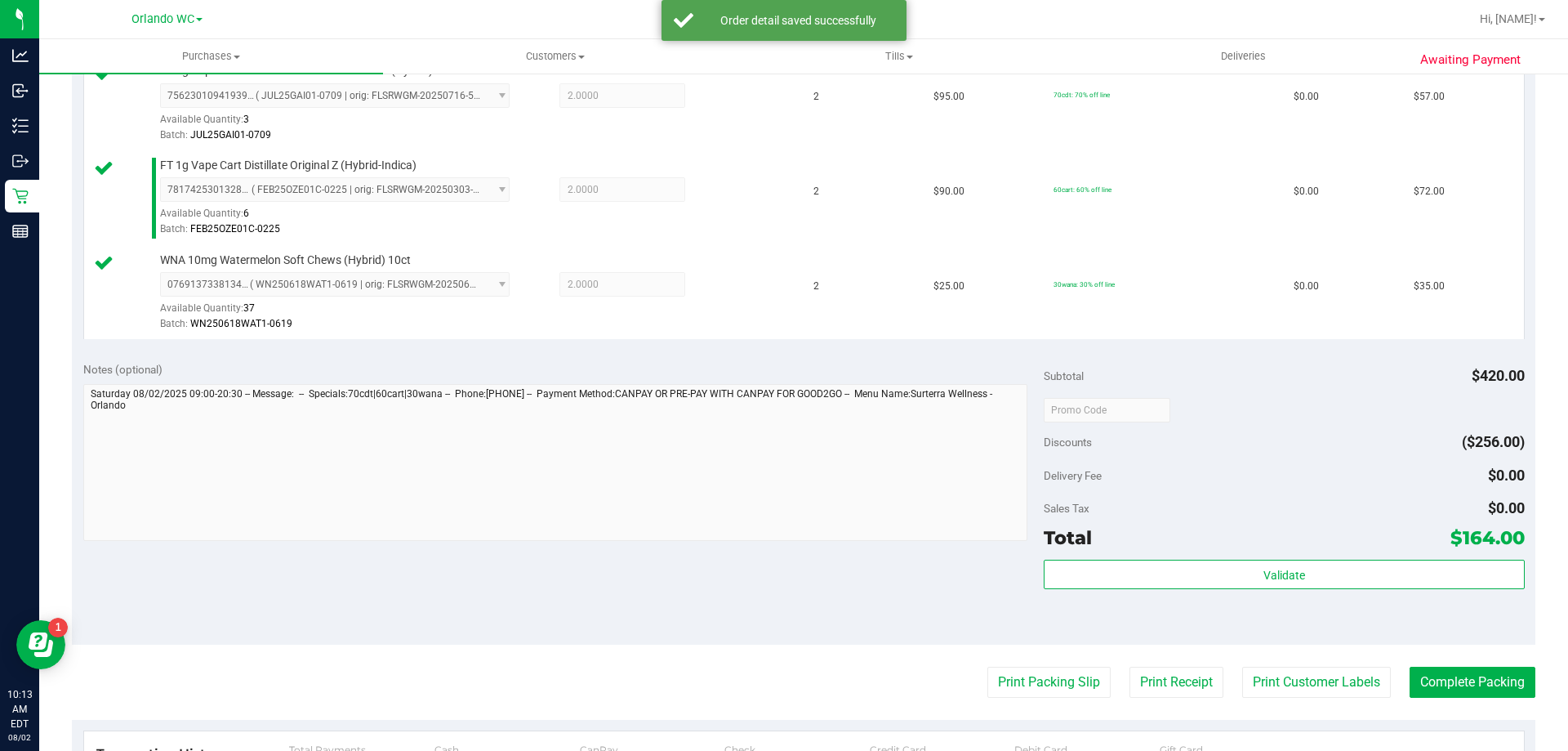 scroll, scrollTop: 572, scrollLeft: 0, axis: vertical 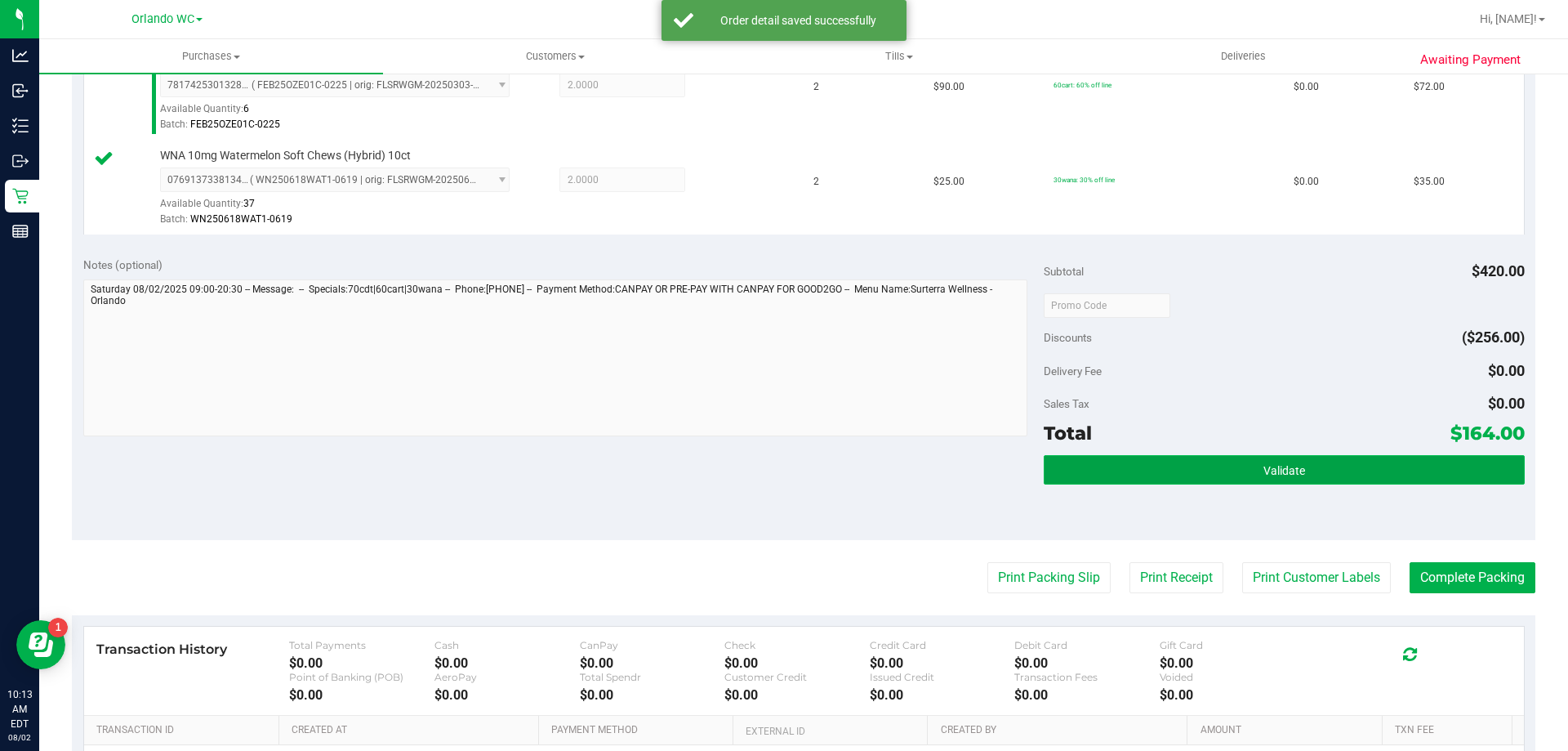 click on "Validate" at bounding box center [1284, 470] 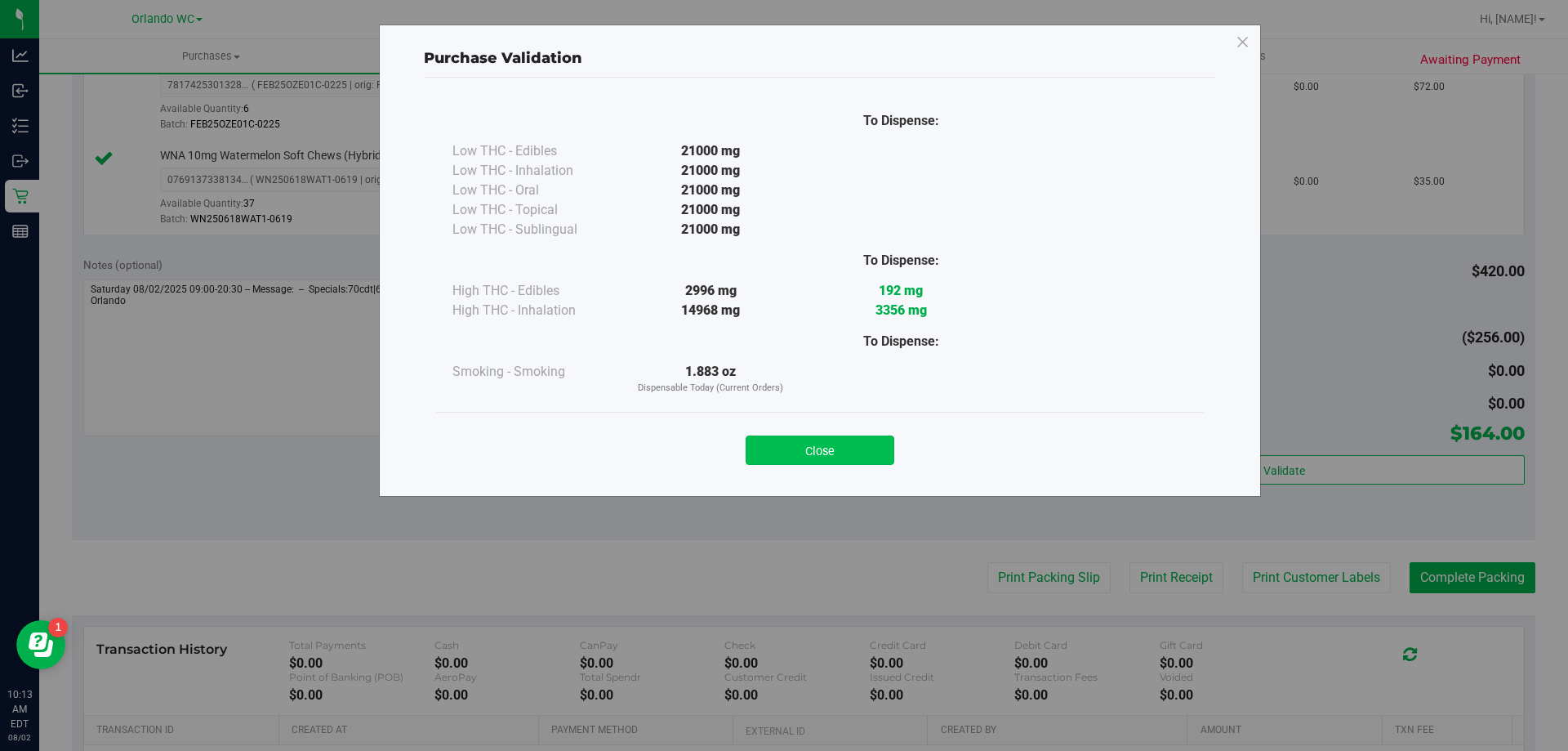 click on "Close" at bounding box center (820, 450) 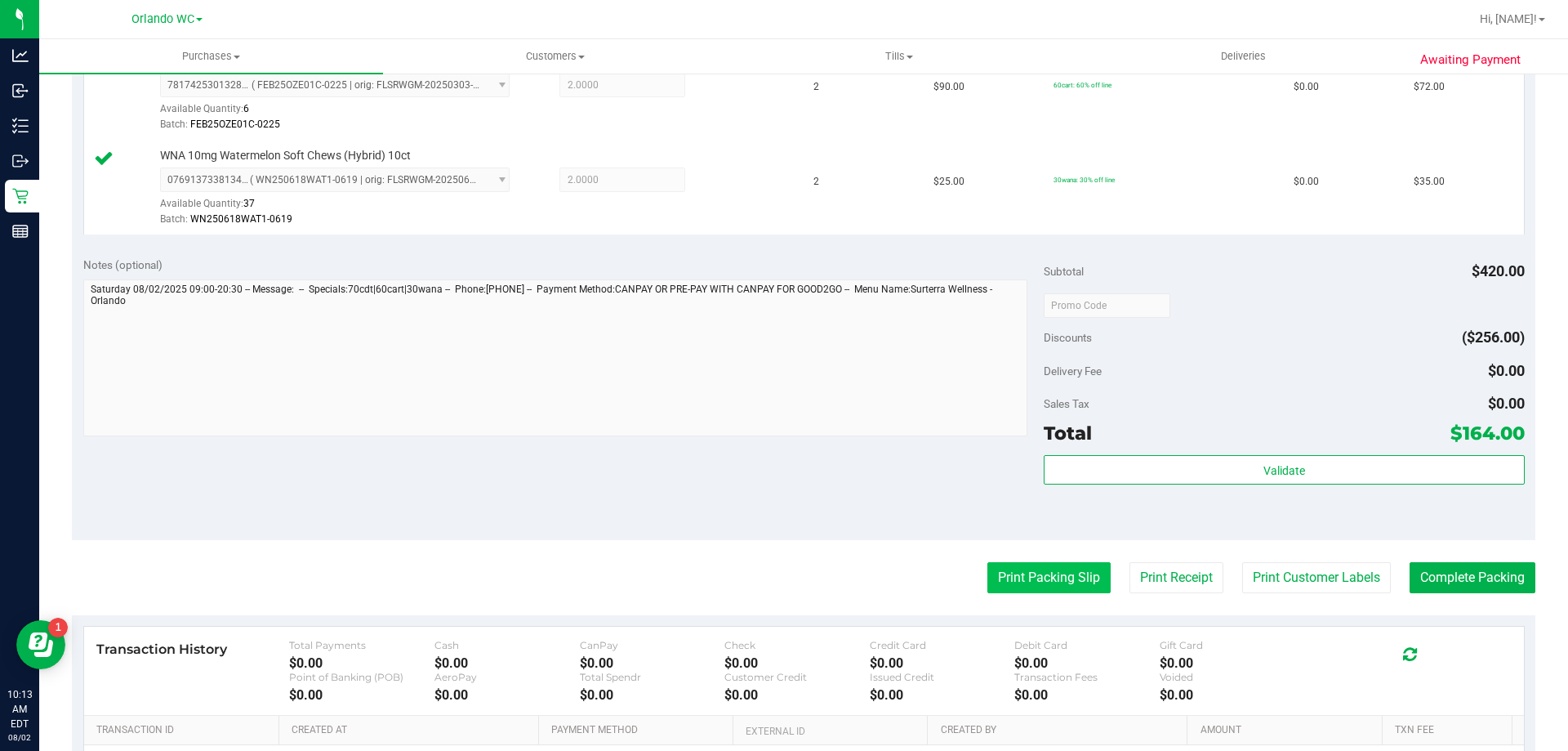 click on "Print Packing Slip" at bounding box center (1049, 578) 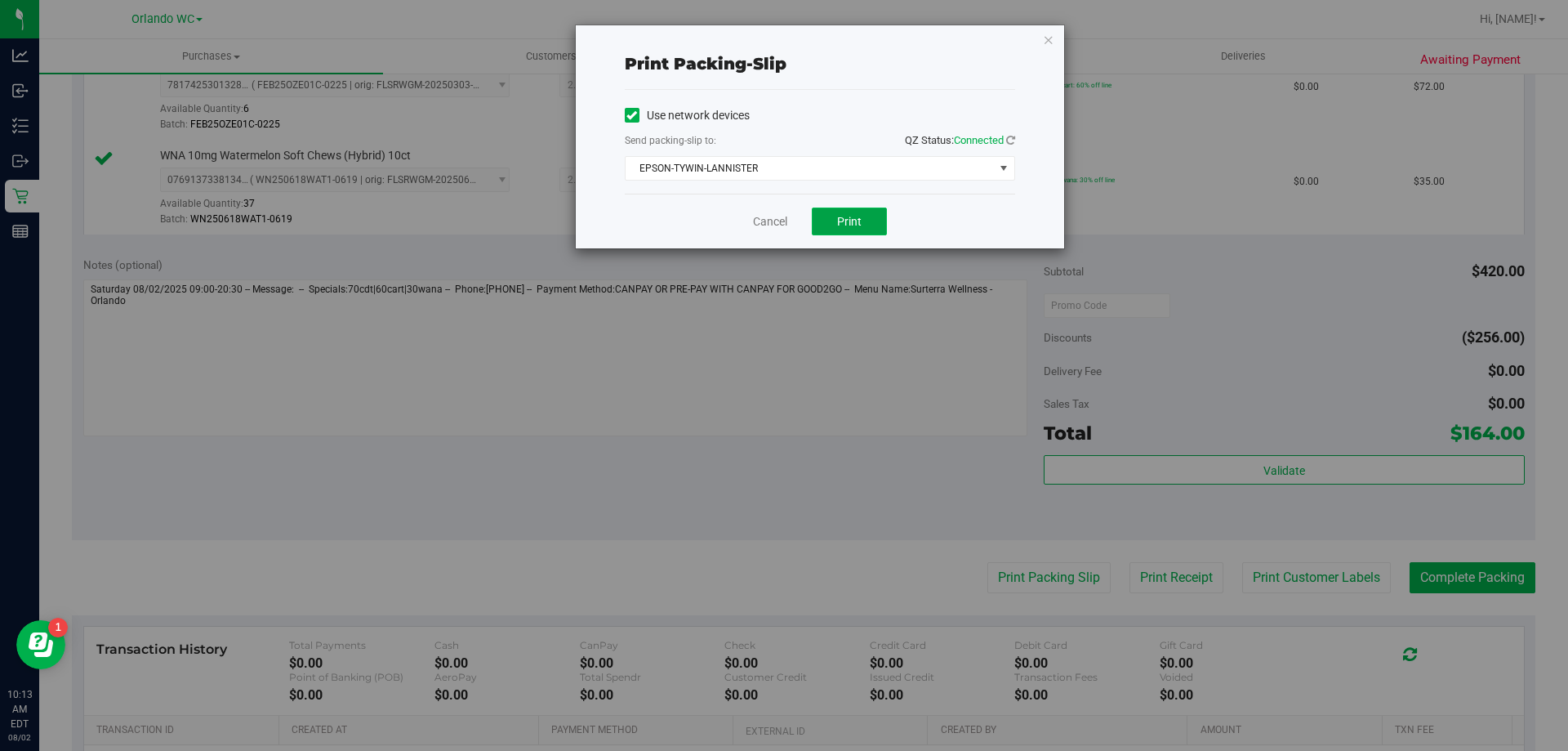 click on "Print" at bounding box center [849, 221] 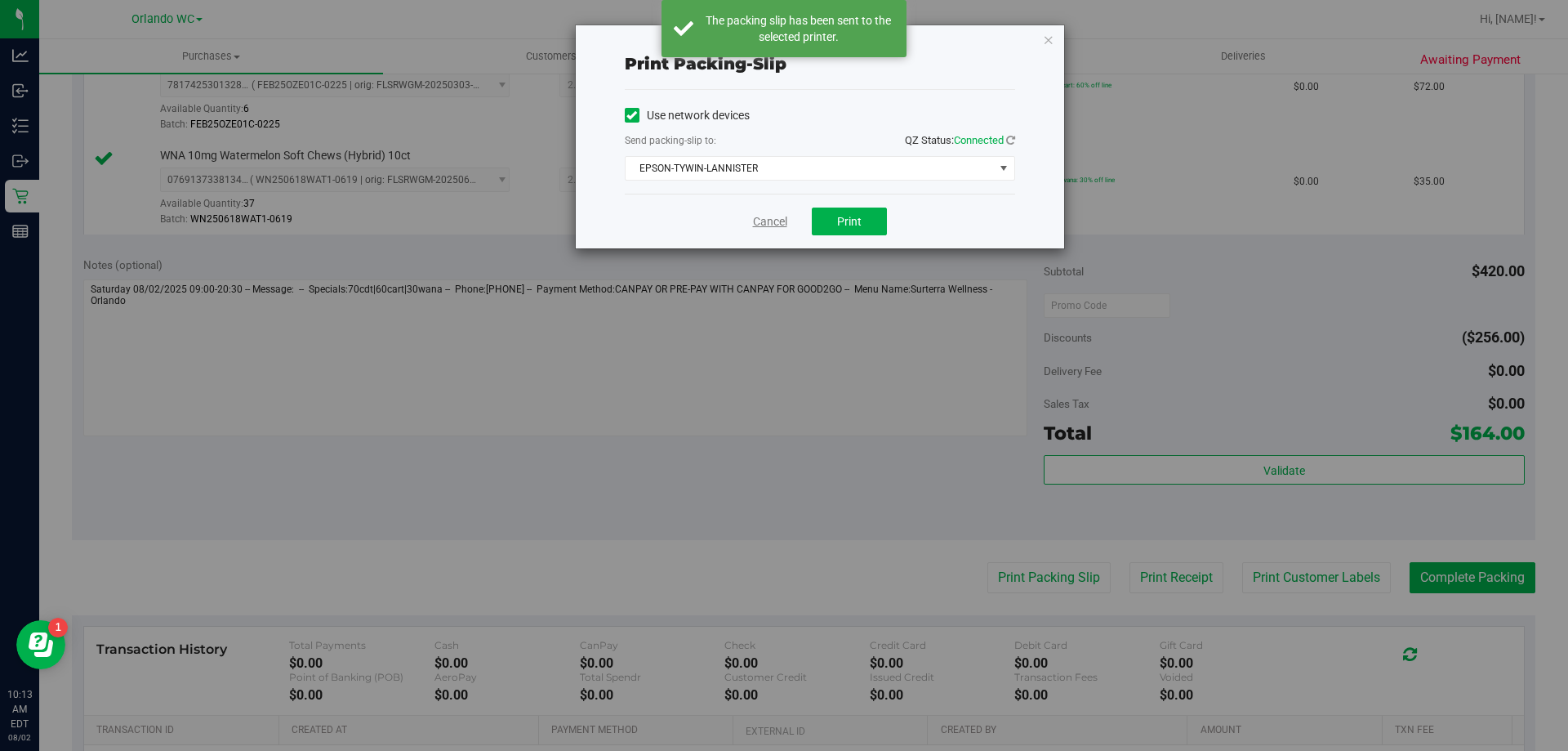 click on "Cancel" at bounding box center (770, 221) 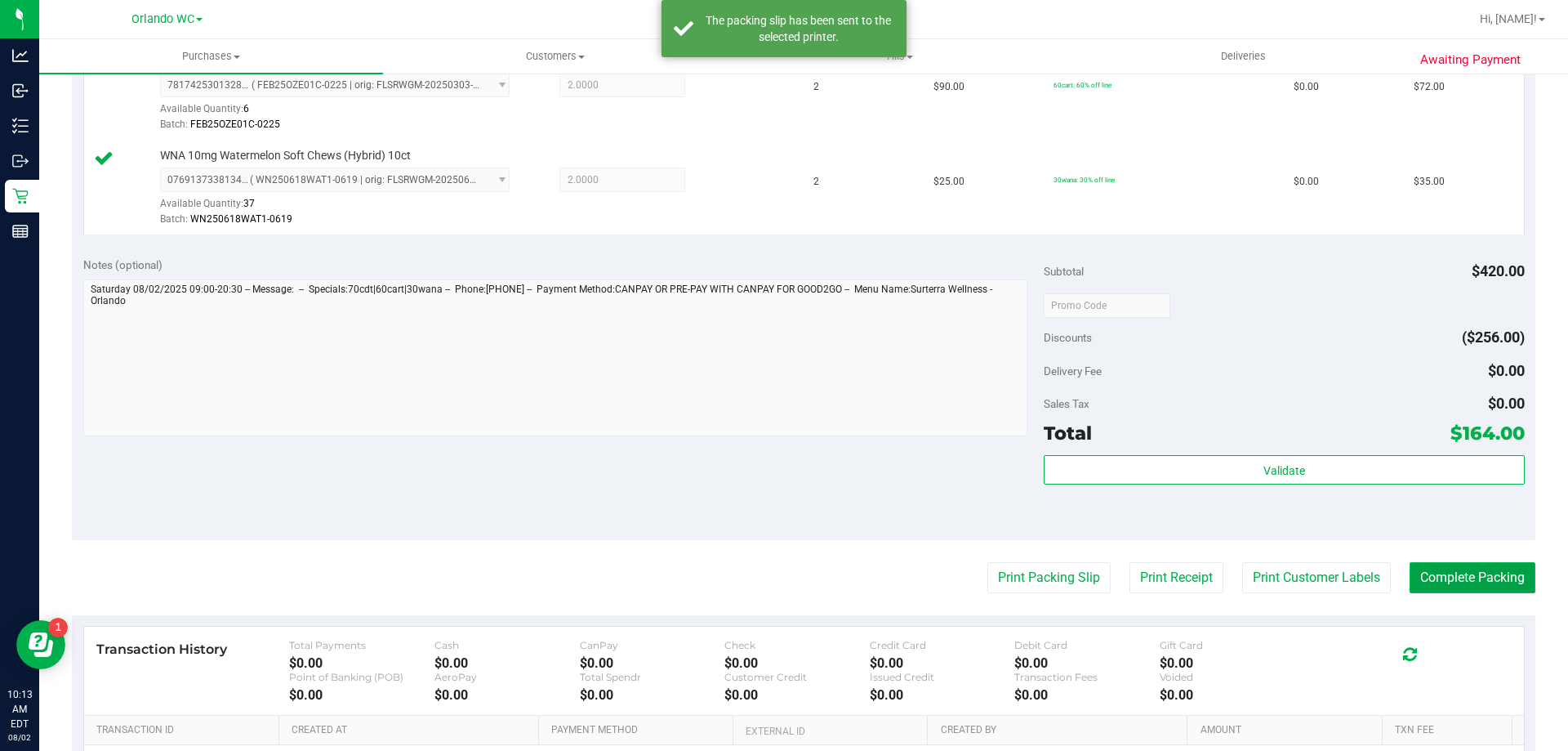 click on "Complete Packing" at bounding box center (1472, 578) 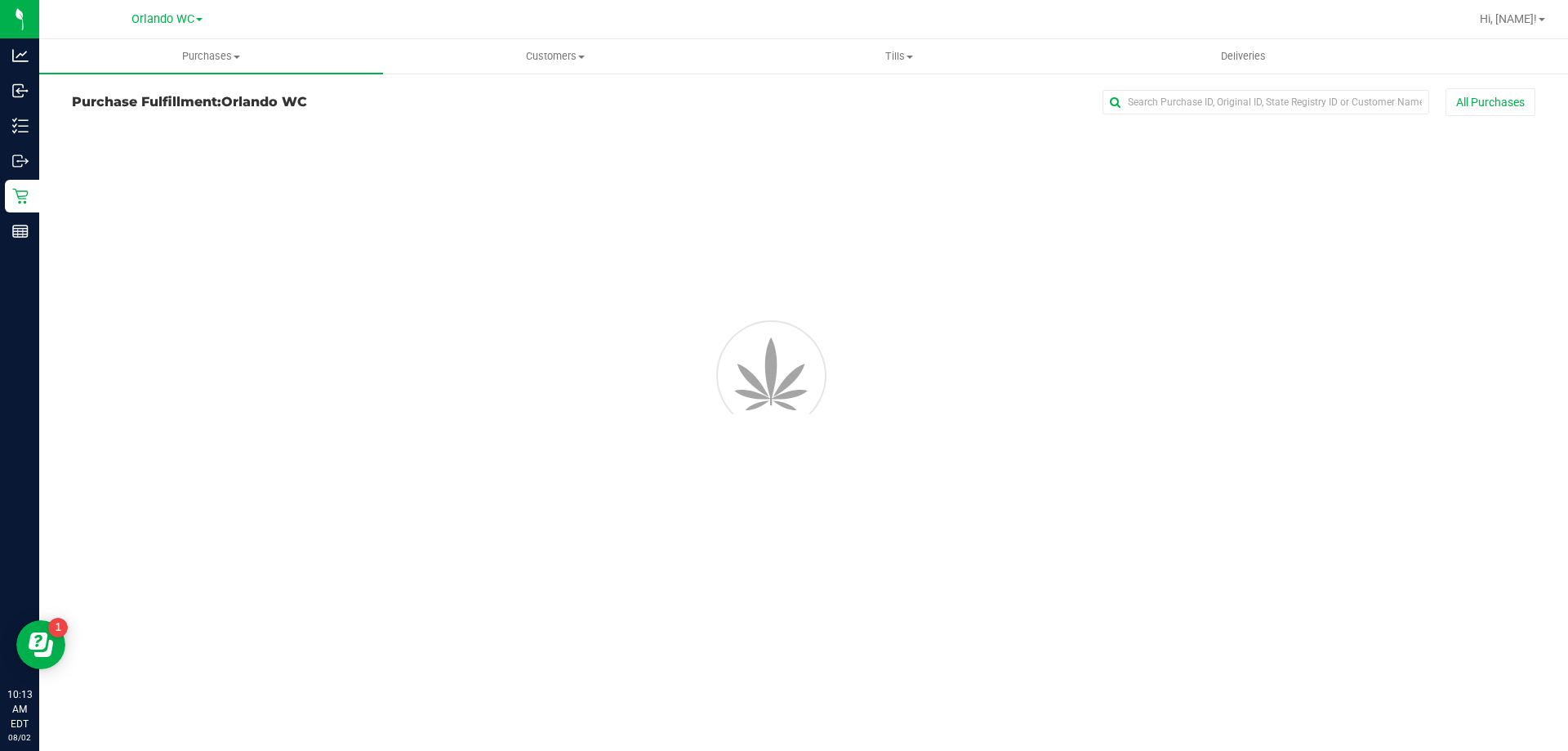 scroll, scrollTop: 0, scrollLeft: 0, axis: both 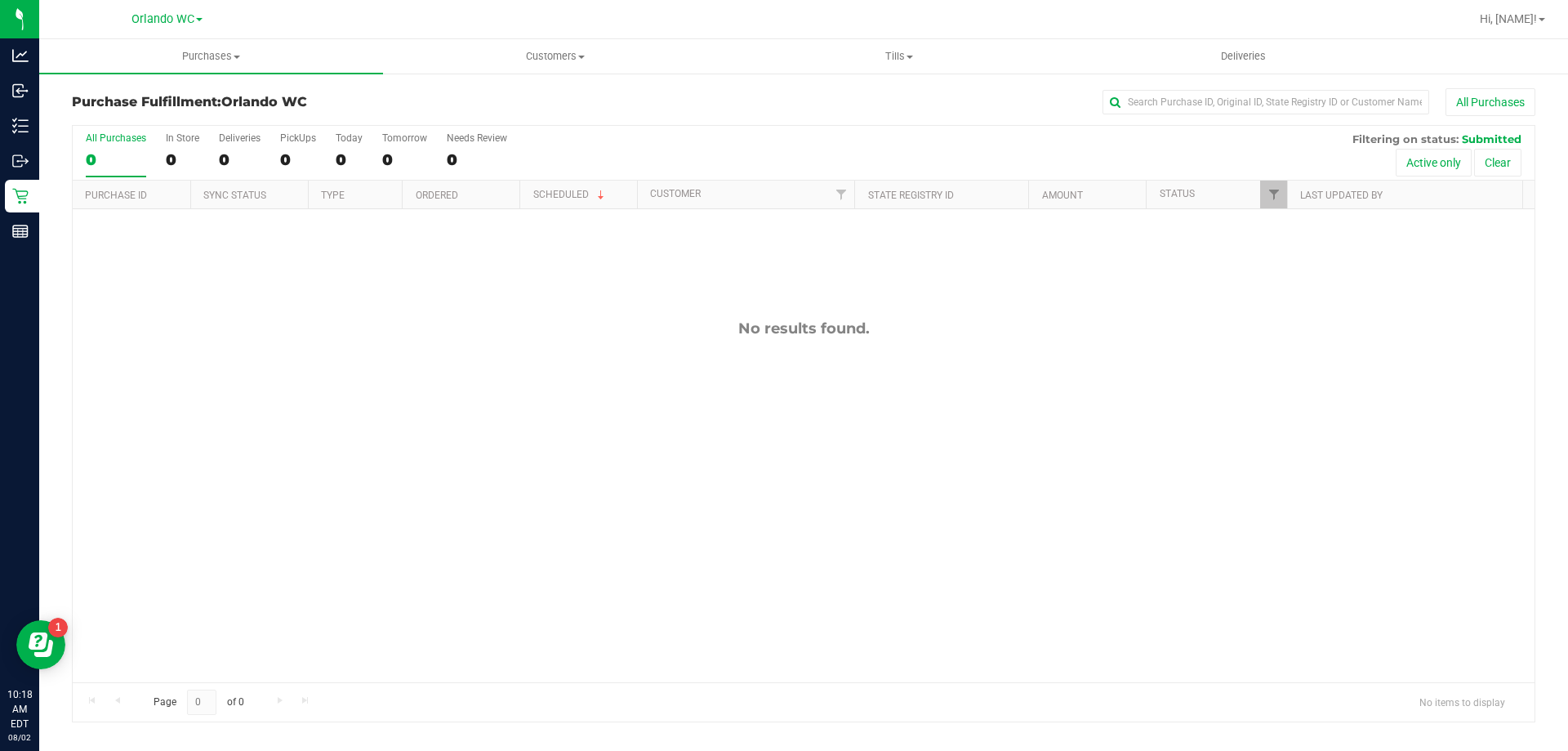 click on "0" at bounding box center [116, 159] 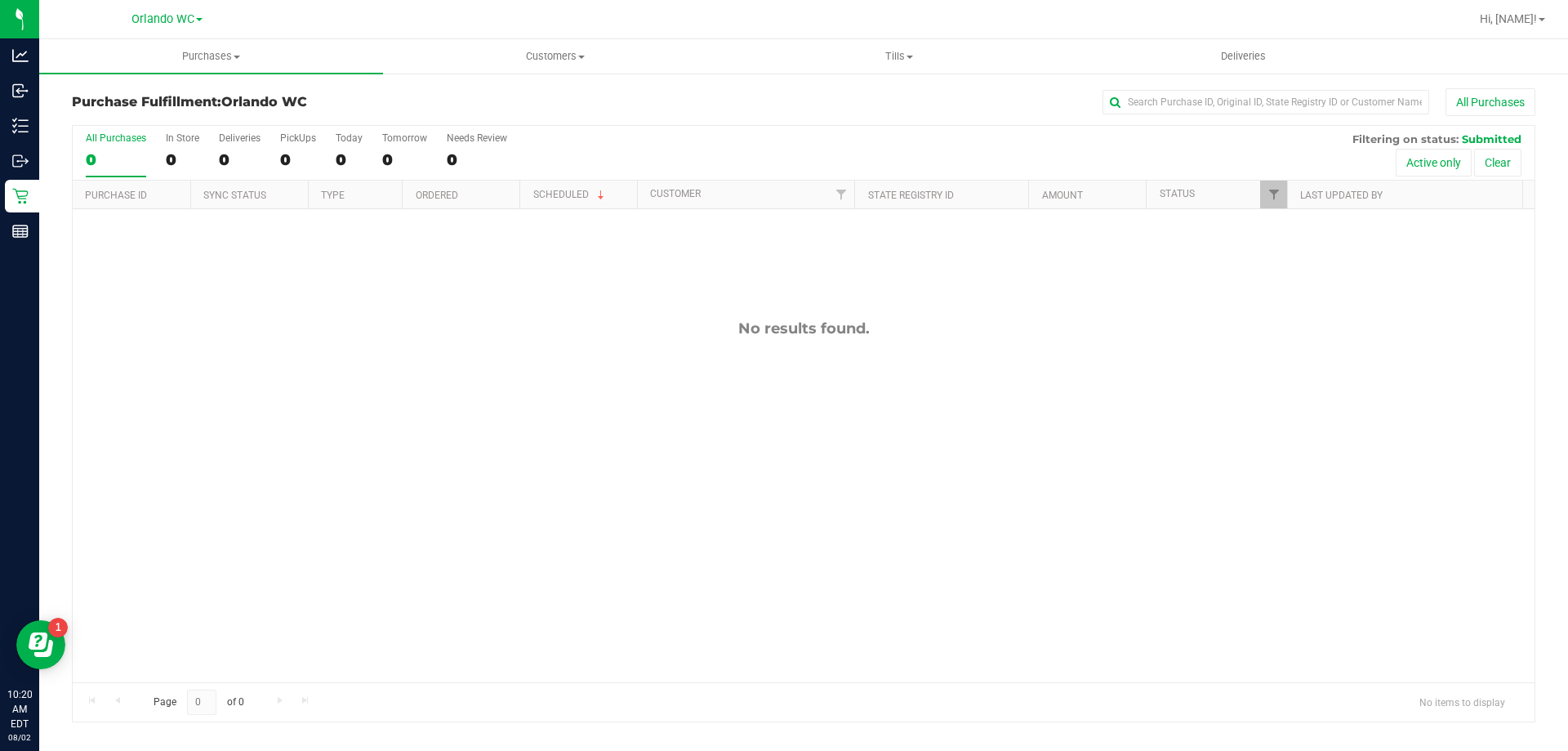 click on "All Purchases
0" at bounding box center (116, 154) 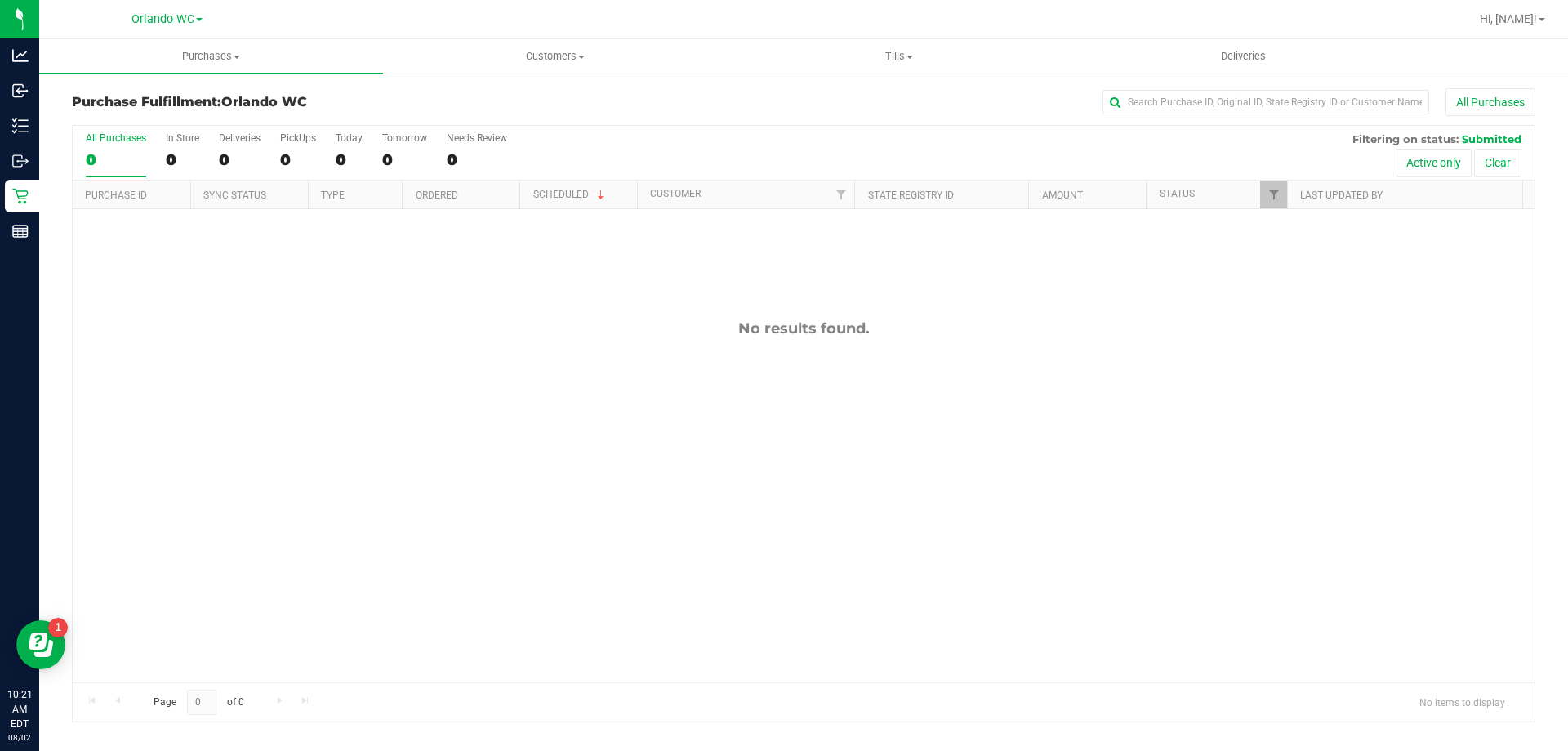 click on "0" at bounding box center [116, 159] 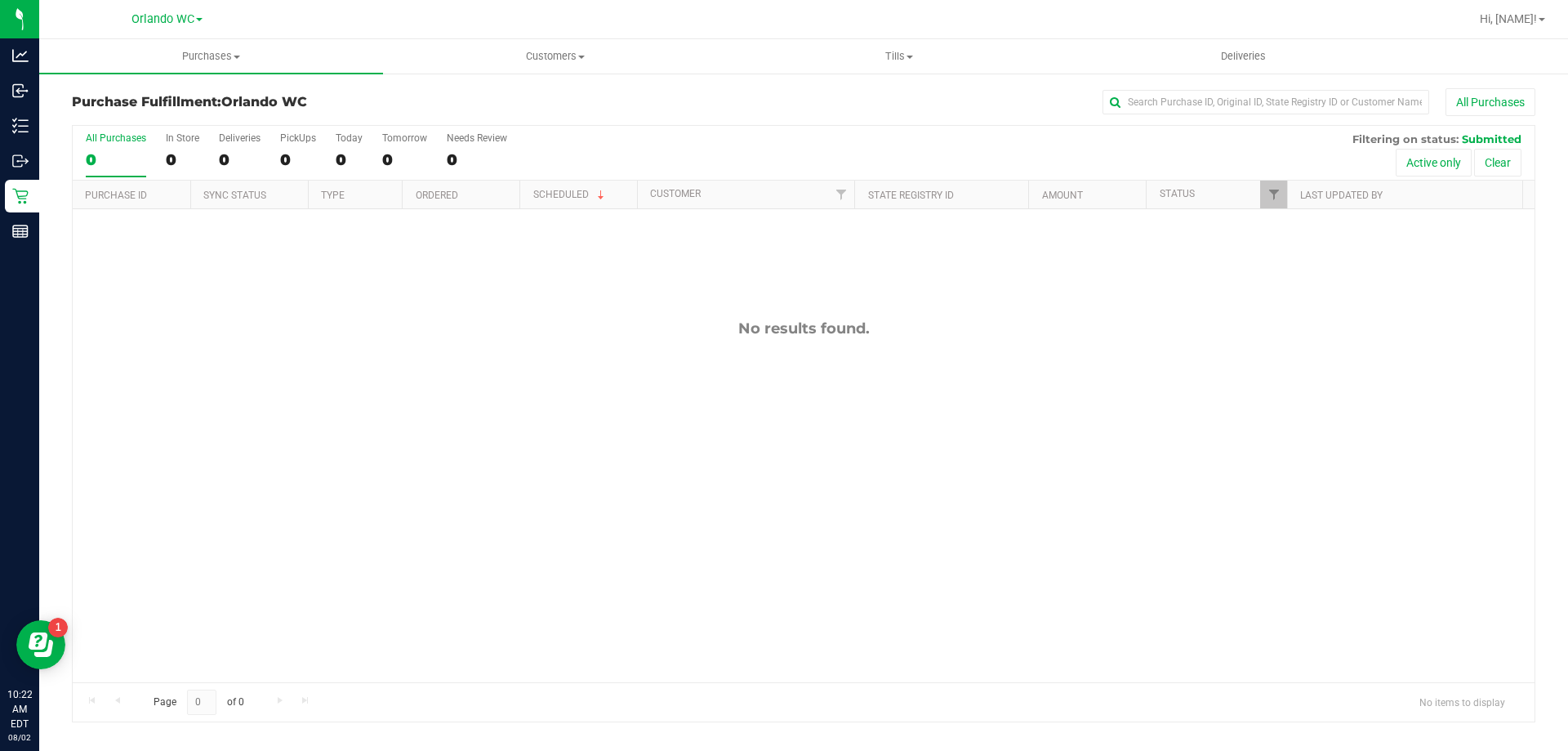 click on "All Purchases
0" at bounding box center (116, 154) 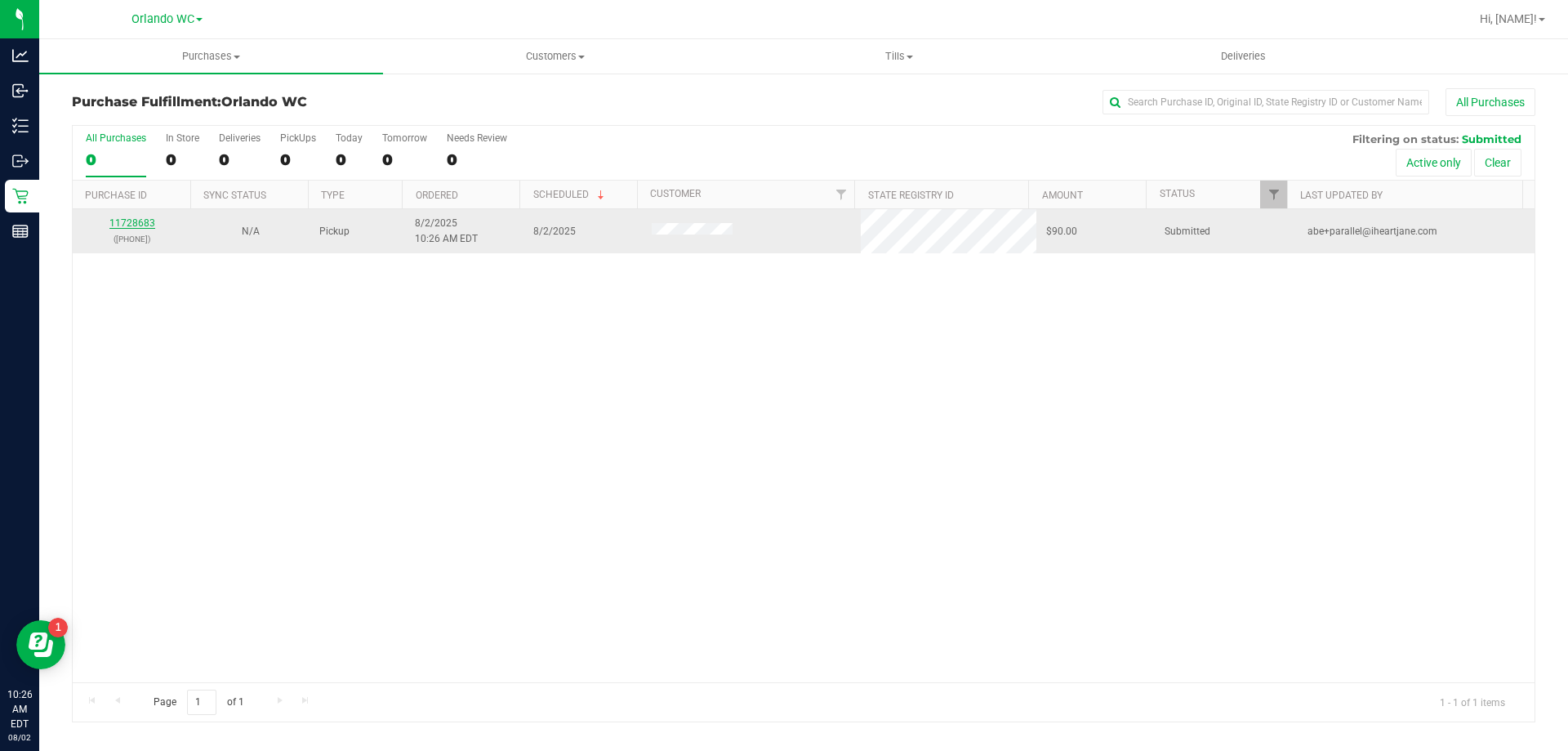 click on "11728683" at bounding box center [132, 223] 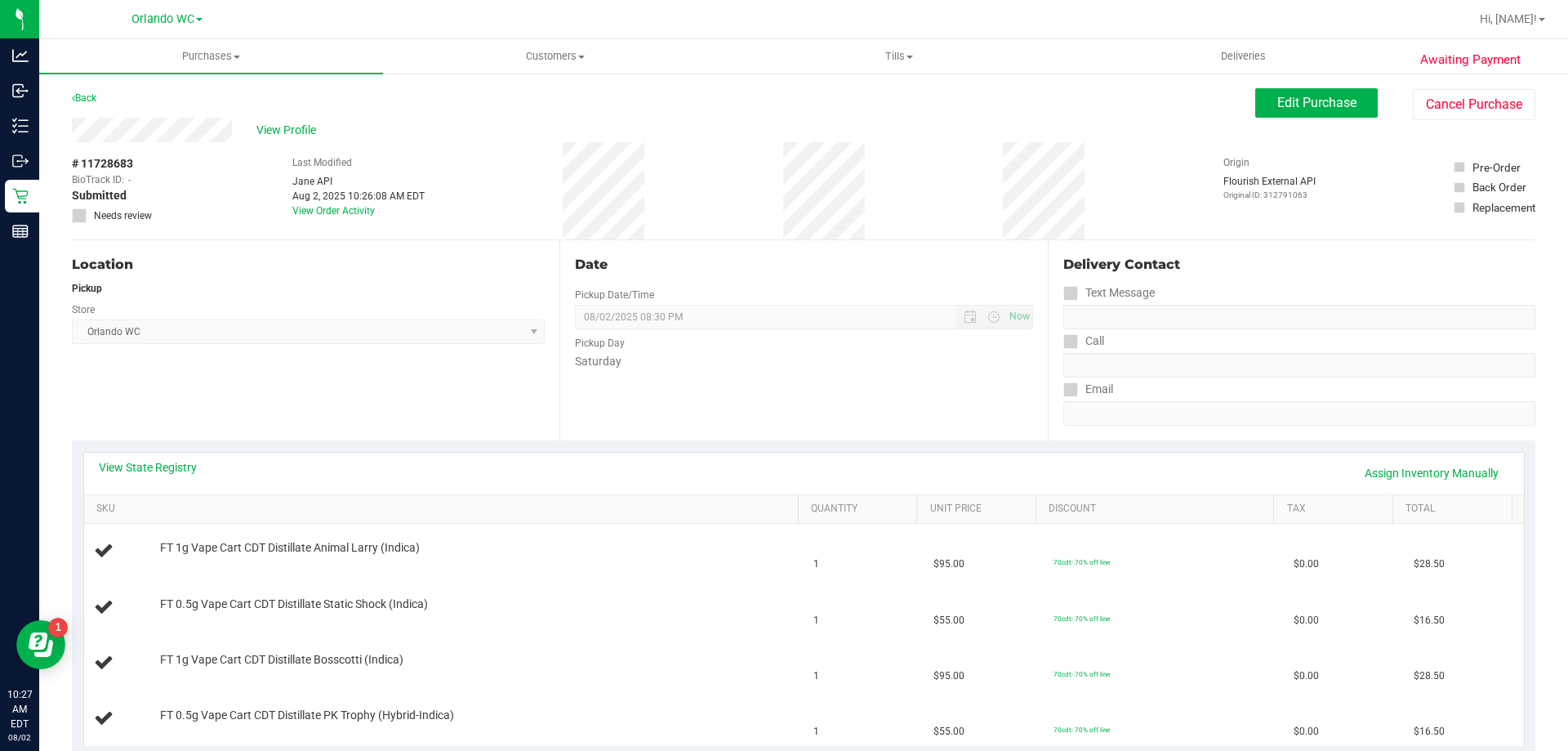 click on "Orlando WC Select Store Bonita Springs WC Boynton Beach WC Bradenton WC Brandon WC Brooksville WC Call Center Clermont WC Crestview WC Deerfield Beach WC Delray Beach WC Deltona WC Ft Walton Beach WC Ft. Lauderdale WC Ft. Myers WC Gainesville WC Jax Atlantic WC JAX DC REP Jax WC Key West WC Lakeland WC Largo WC Lehigh Acres DC REP Merritt Island WC Miami 72nd WC Miami Beach WC Miami Dadeland WC Miramar DC REP New Port Richey WC North Palm Beach WC North Port WC Ocala WC Orange Park WC Orlando Colonial WC Orlando DC REP Orlando WC Oviedo WC Palm Bay WC Palm Coast WC Panama City WC Pensacola WC Port Orange WC Port St. Lucie WC Sebring WC South Tampa WC St. Pete WC Summerfield WC Tallahassee DC REP Tallahassee WC Tampa DC Testing Tampa Warehouse Tampa WC TX Austin DC TX Plano Retail TX San Antonio Retail TX South-Austin Retail TX Sugarland Retail Winter Haven WC WPB DC WPB WC" at bounding box center [308, 332] 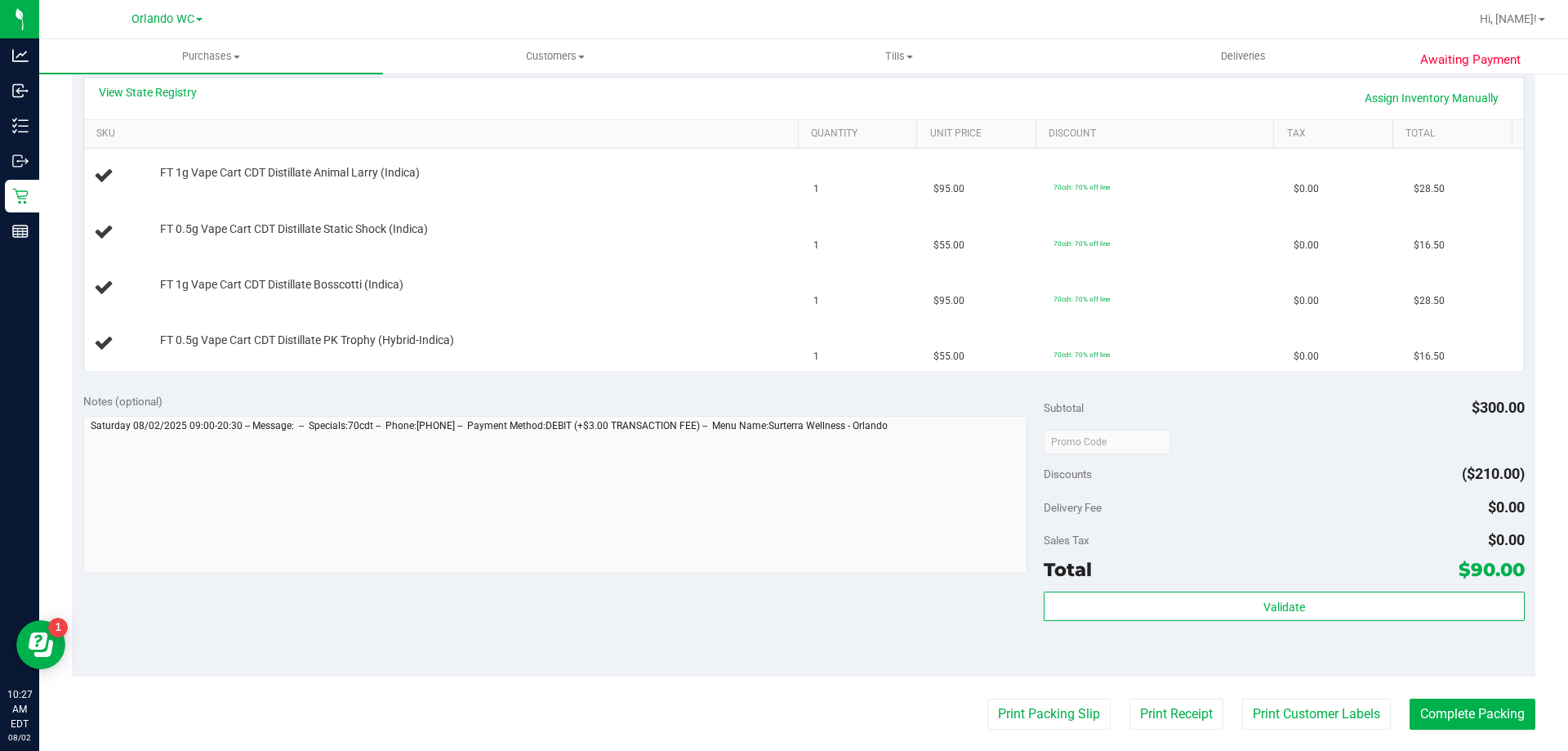 scroll, scrollTop: 409, scrollLeft: 0, axis: vertical 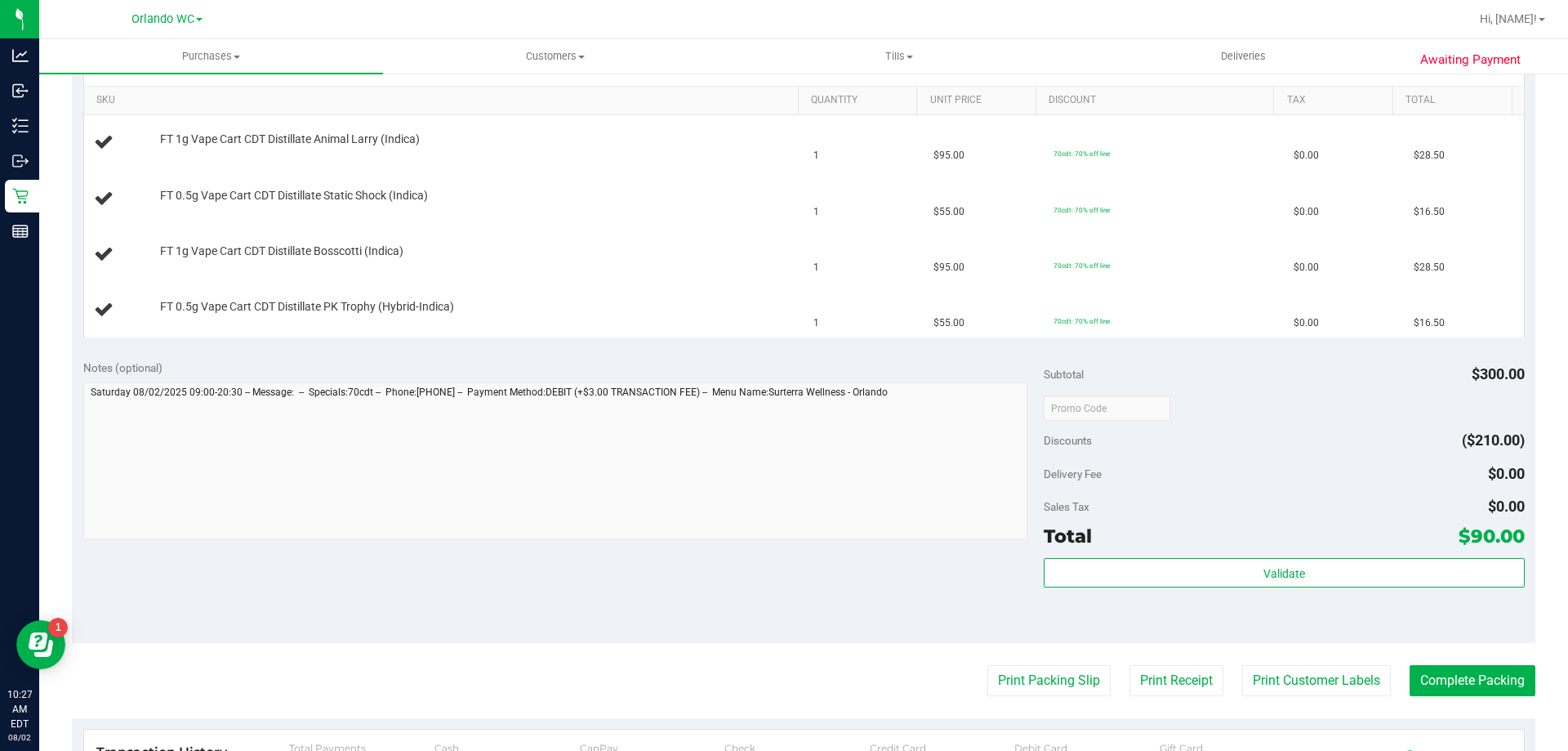 click on "Notes (optional)
Subtotal
$300.00
Discounts
($210.00)
Delivery Fee
$0.00
Sales Tax
$0.00
Total
$90.00" at bounding box center [804, 496] 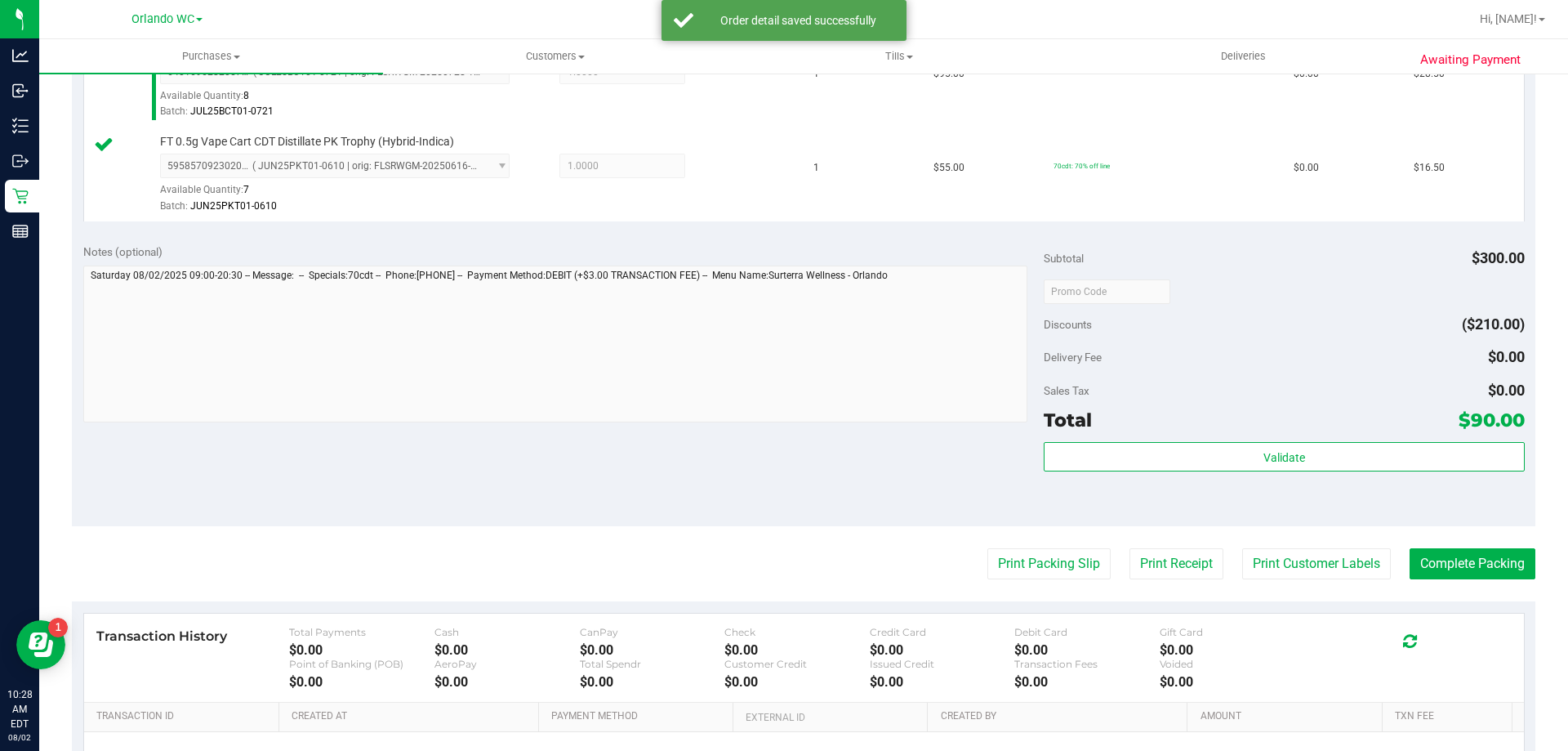 scroll, scrollTop: 735, scrollLeft: 0, axis: vertical 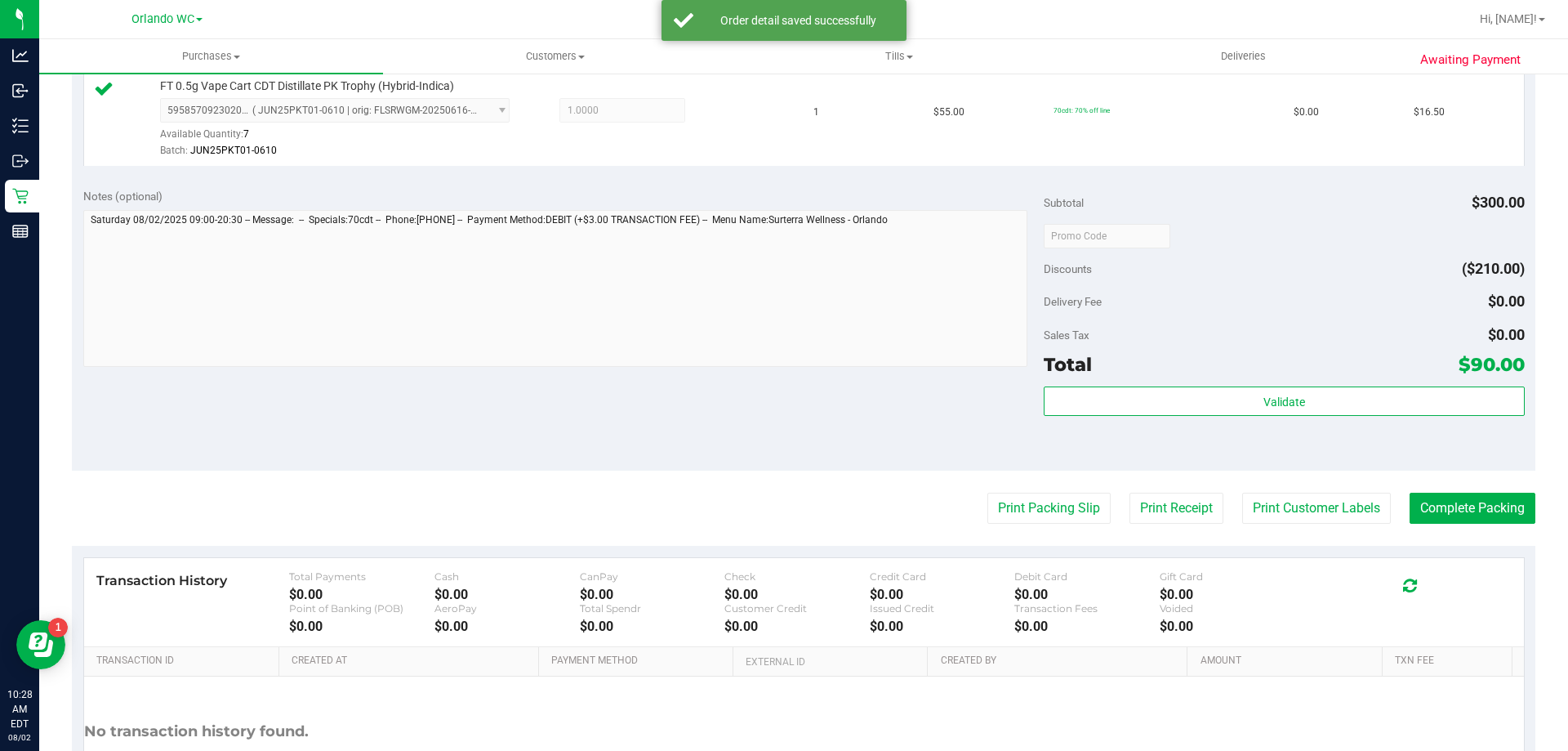 click on "Validate" at bounding box center [1284, 423] 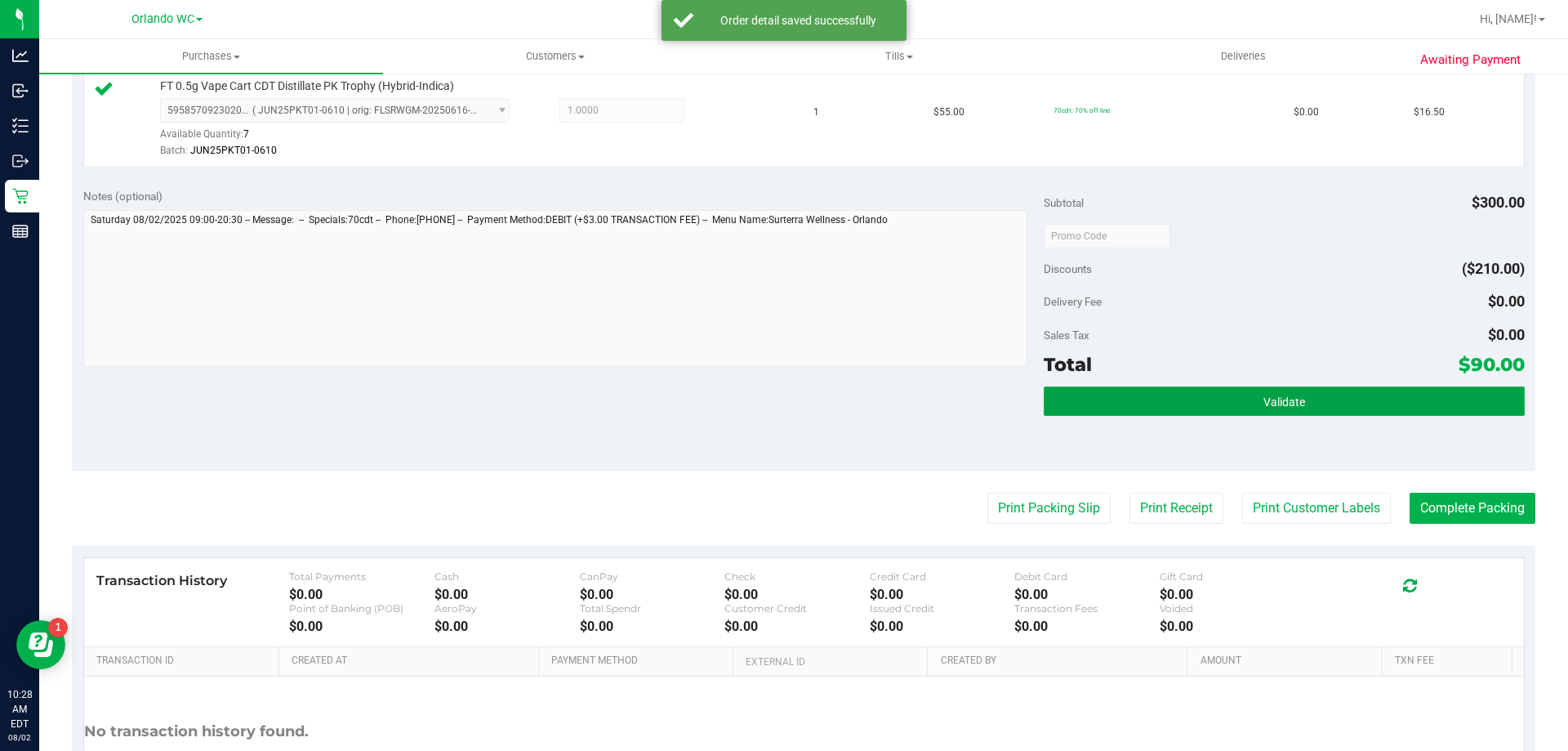 click on "Validate" at bounding box center (1284, 401) 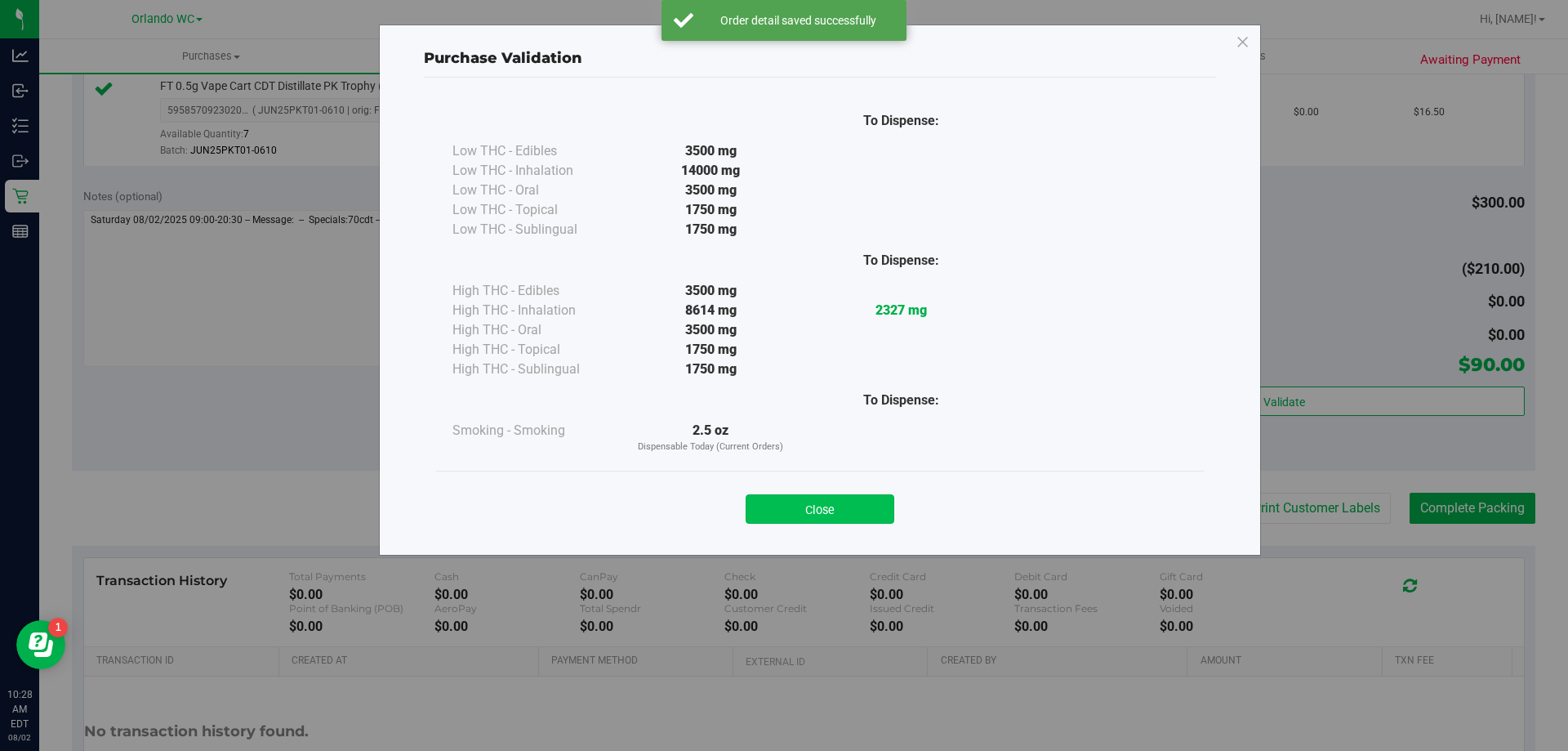 click on "Close" at bounding box center (820, 509) 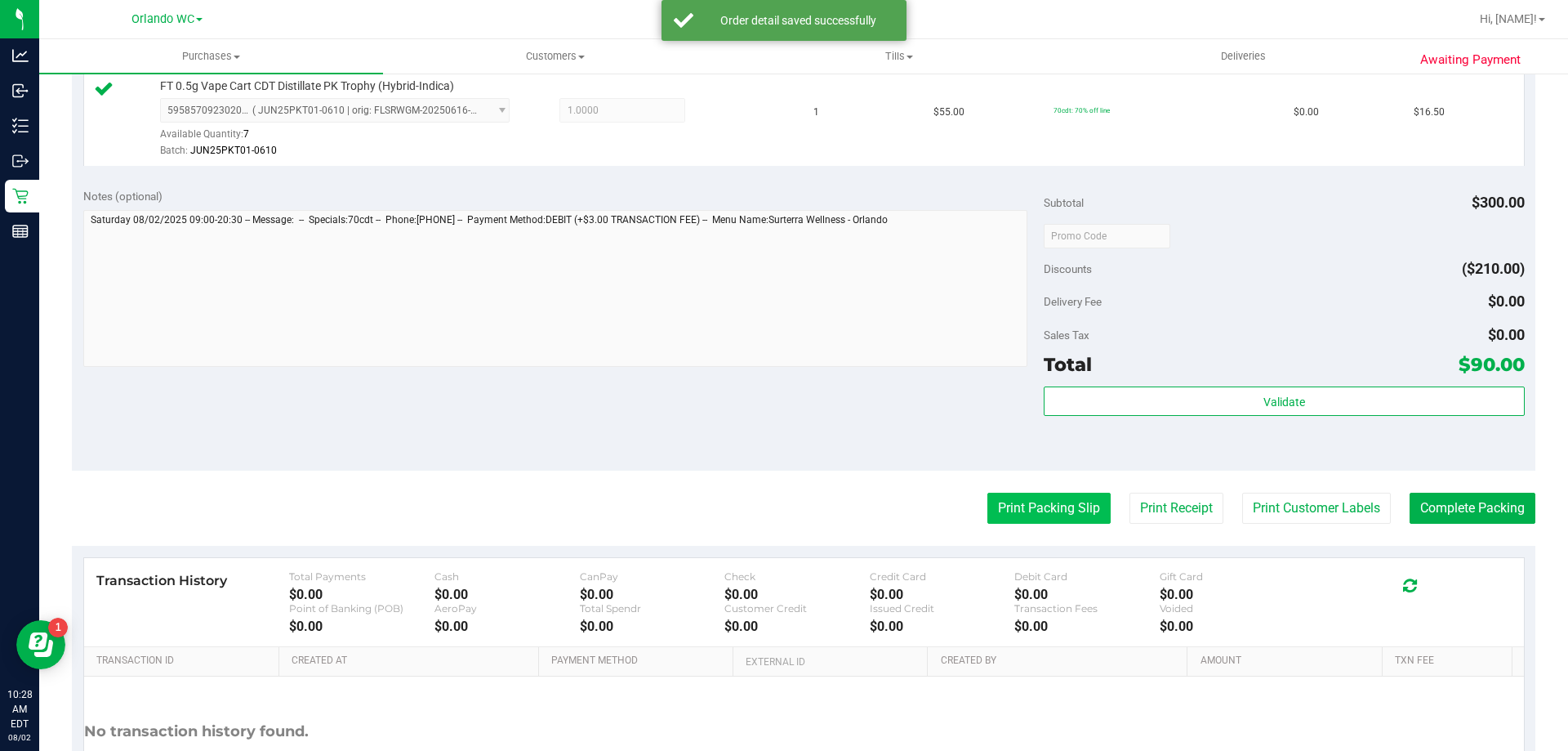 click on "Print Packing Slip" at bounding box center [1049, 508] 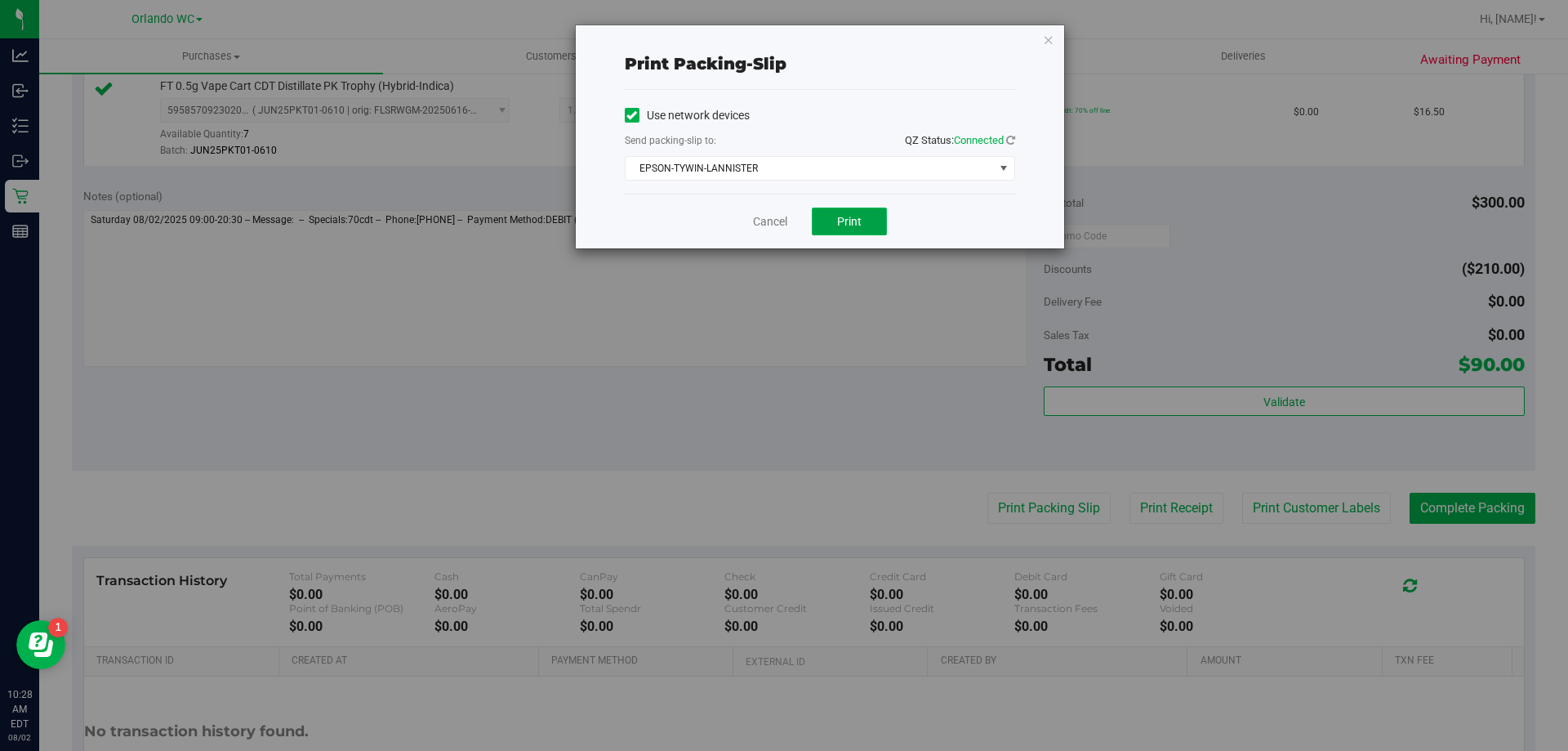 click on "Print" at bounding box center [849, 221] 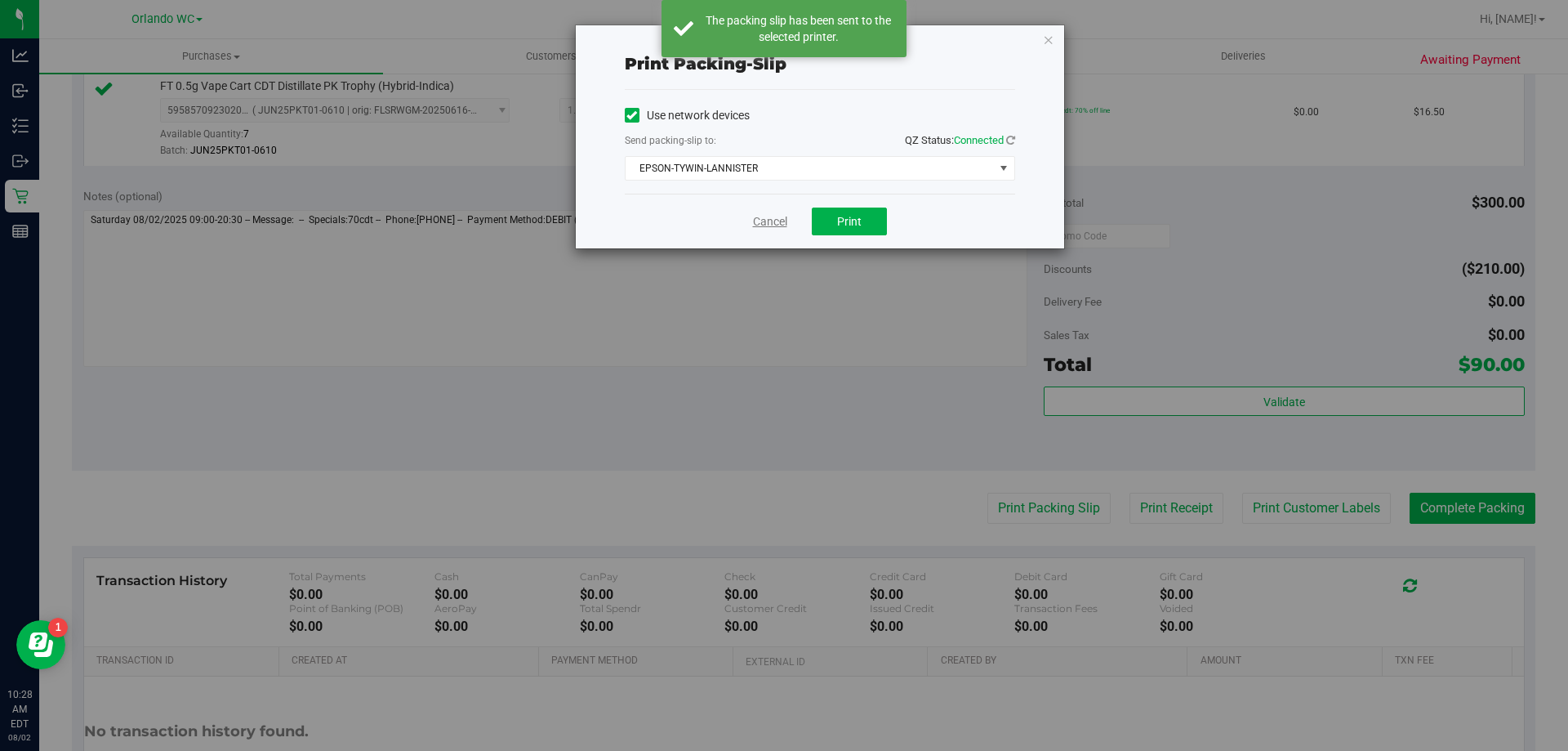 click on "Cancel" at bounding box center (770, 221) 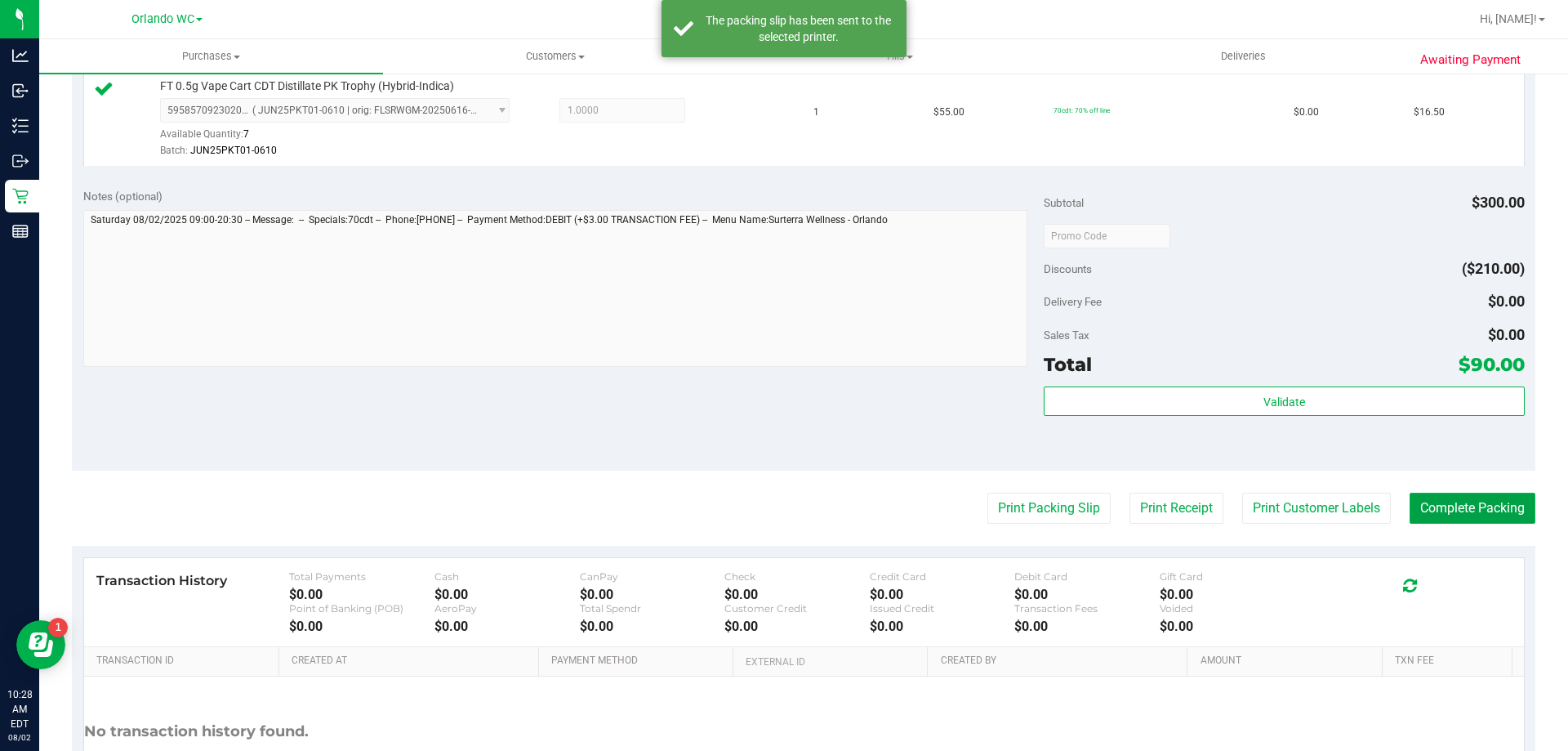 click on "Complete Packing" at bounding box center (1472, 508) 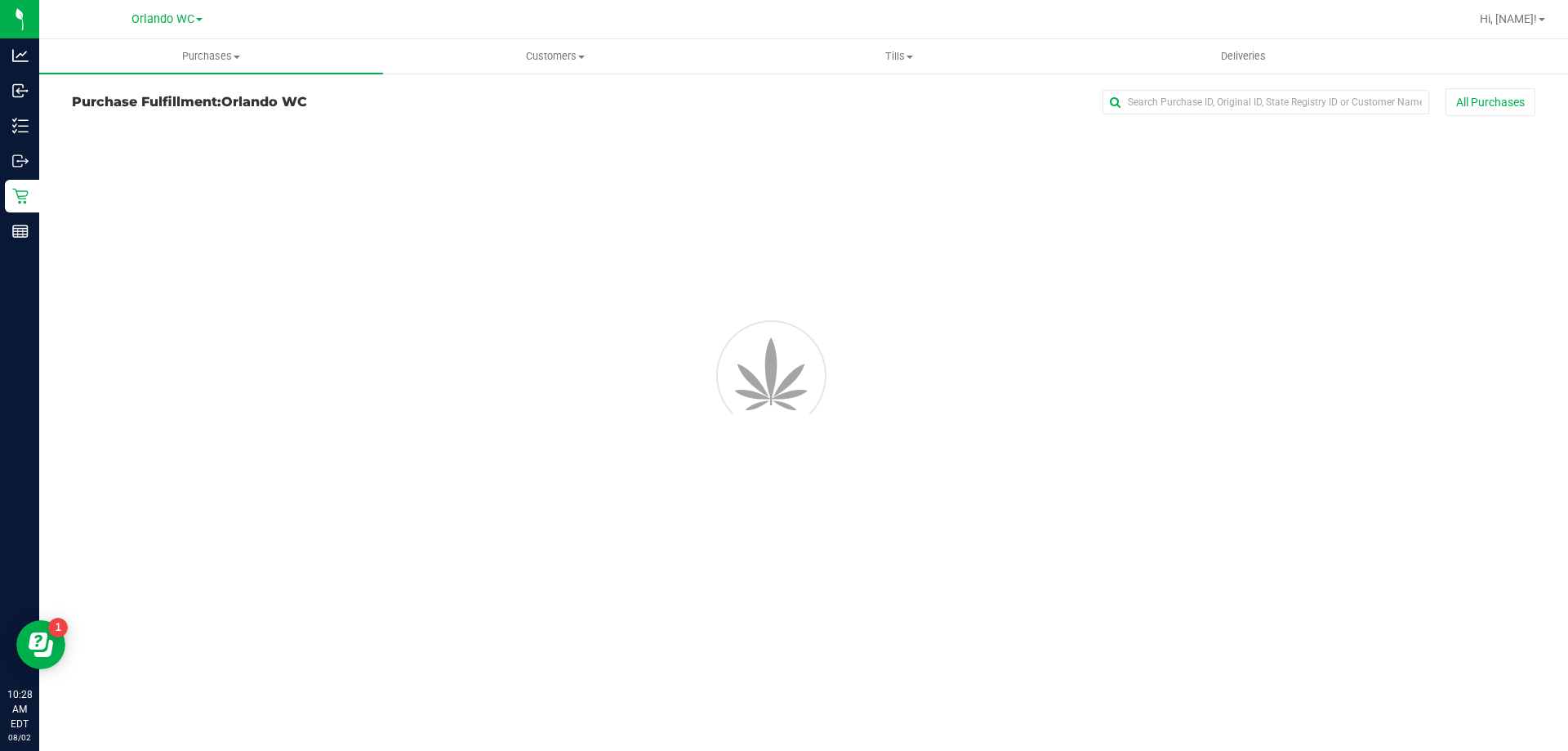 scroll, scrollTop: 0, scrollLeft: 0, axis: both 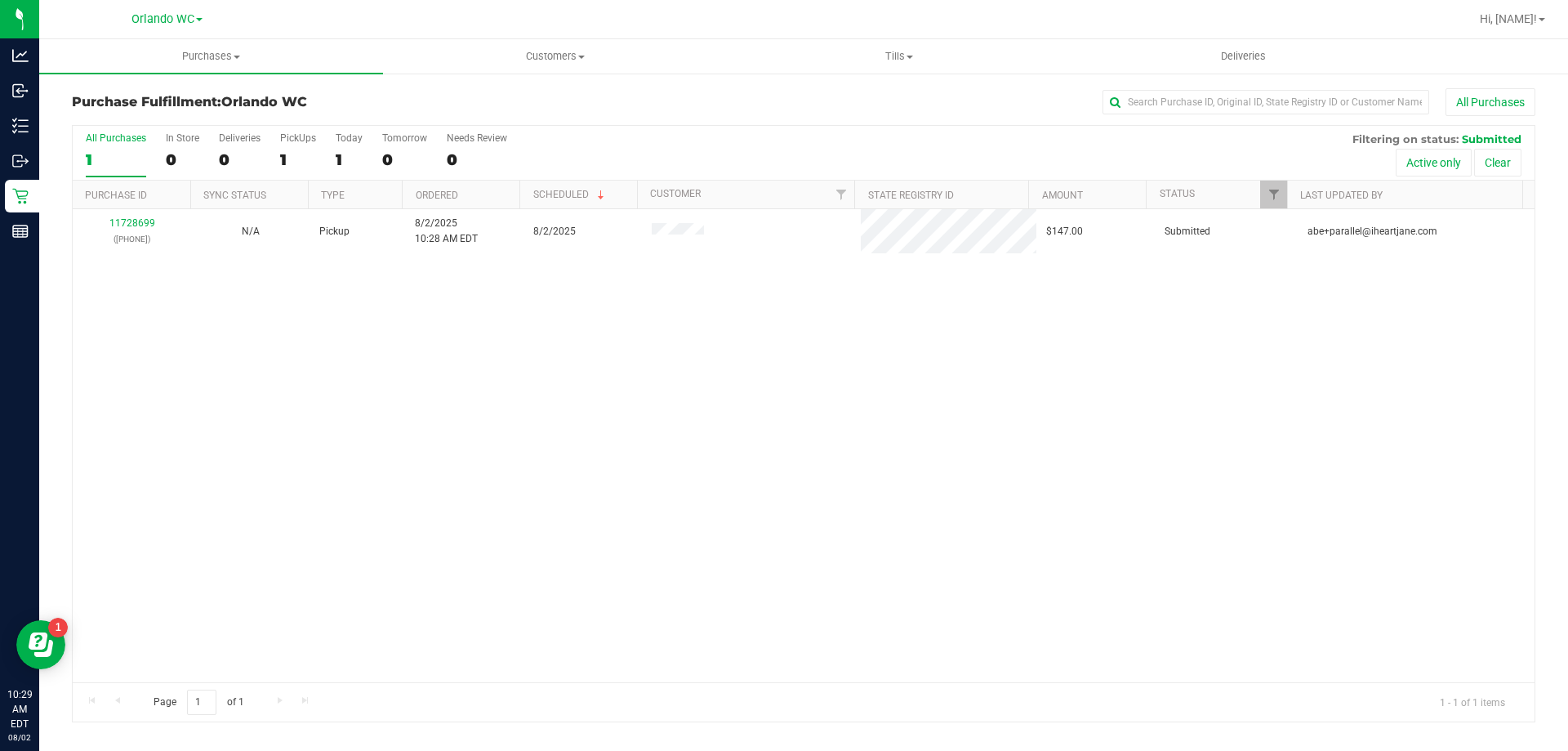 click on "11728699
([PHONE])
N/A
Pickup 8/2/2025 10:28 AM EDT 8/2/2025
$147.00
Submitted abe+parallel@[EMAIL]" at bounding box center [804, 445] 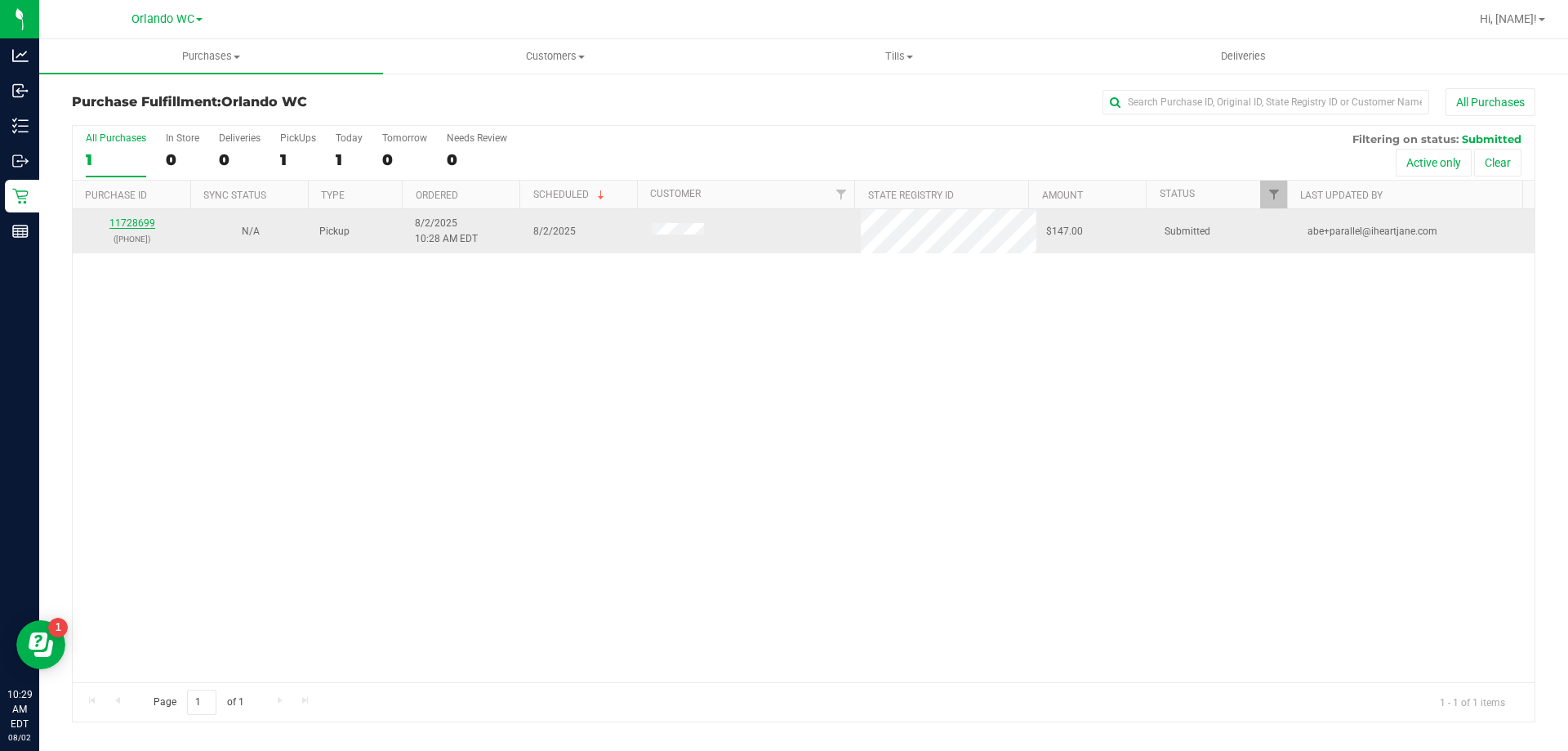 click on "11728699" at bounding box center [132, 223] 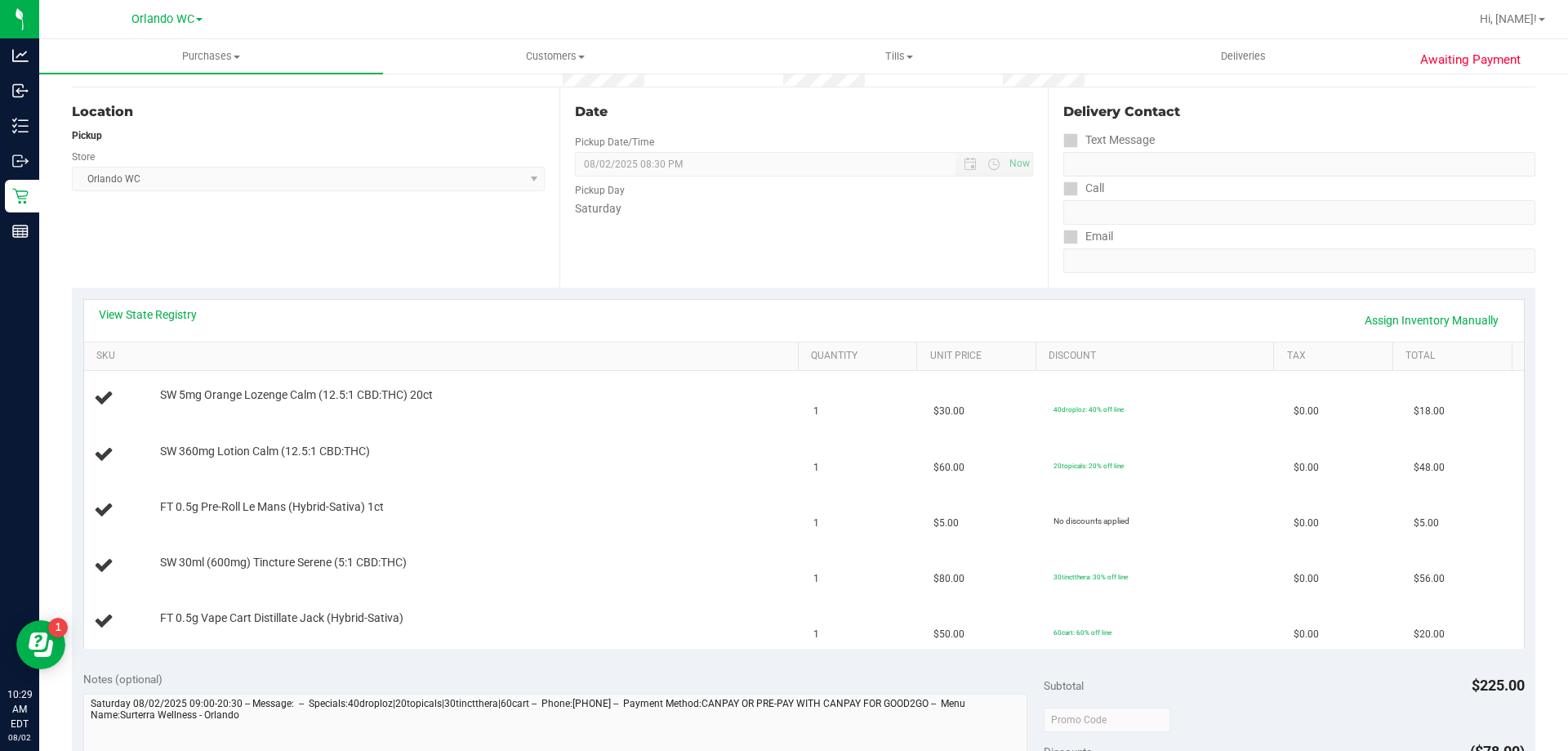 scroll, scrollTop: 163, scrollLeft: 0, axis: vertical 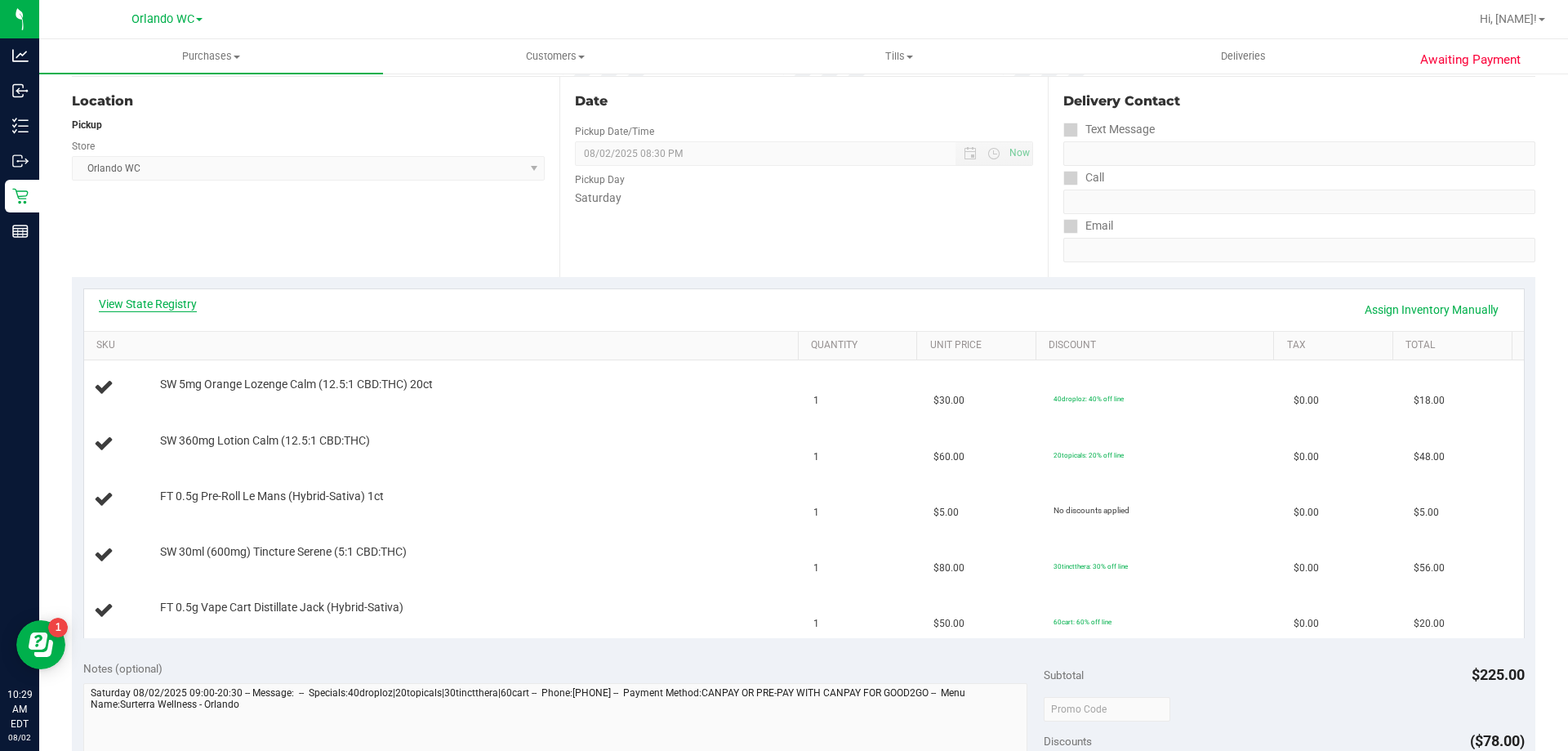click on "View State Registry" at bounding box center [148, 304] 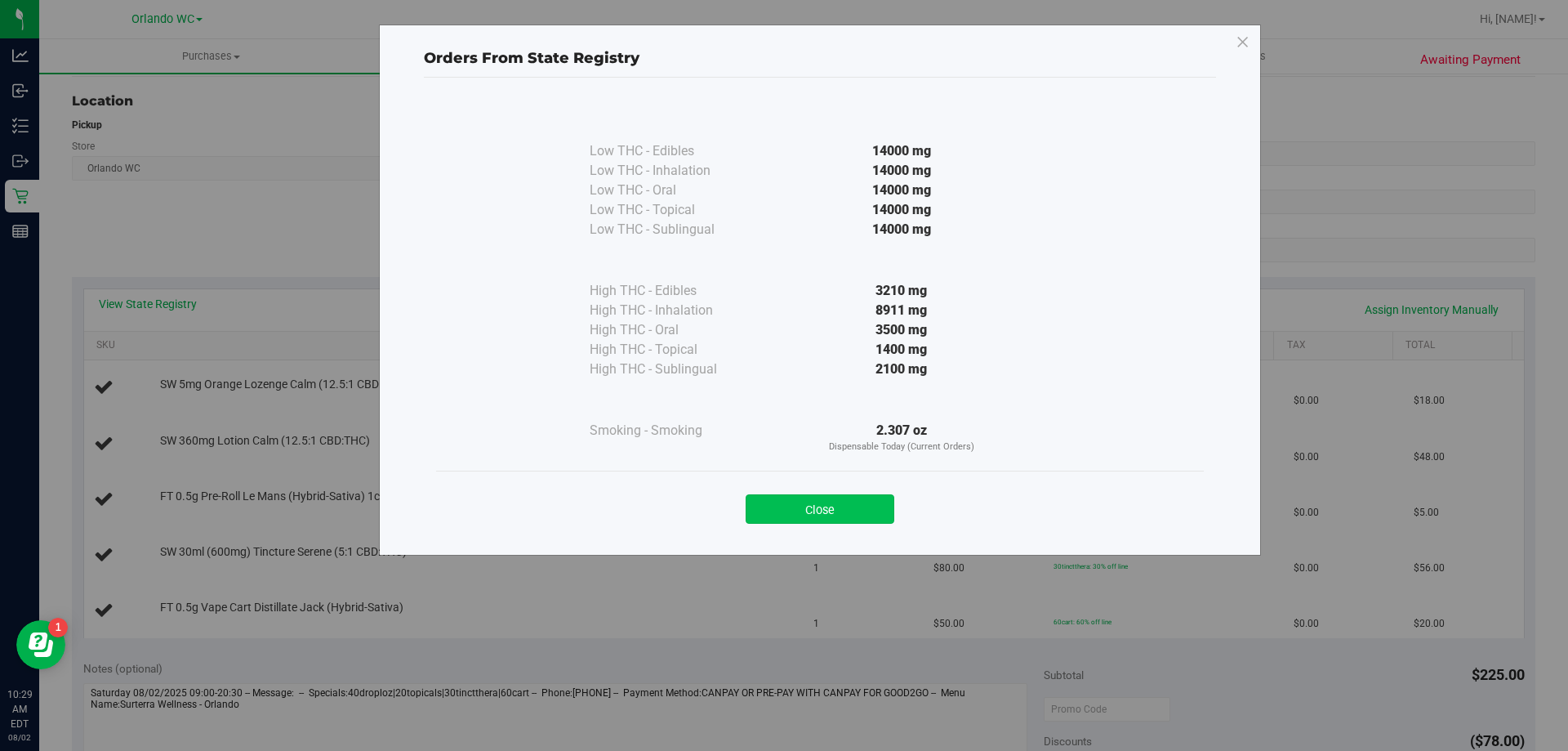 click on "Close" at bounding box center (820, 509) 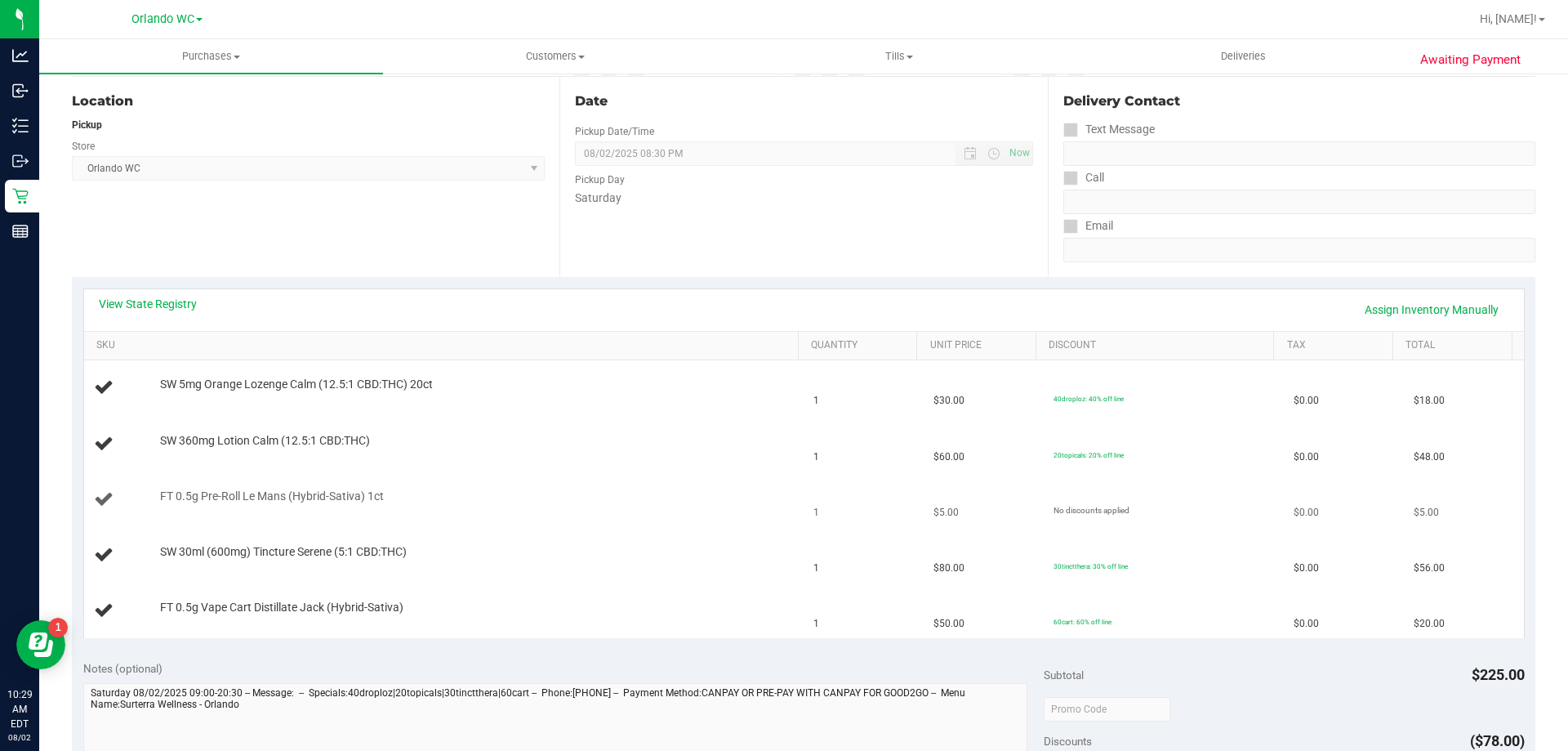click on "FT 0.5g Pre-Roll Le Mans (Hybrid-Sativa) 1ct" at bounding box center (444, 500) 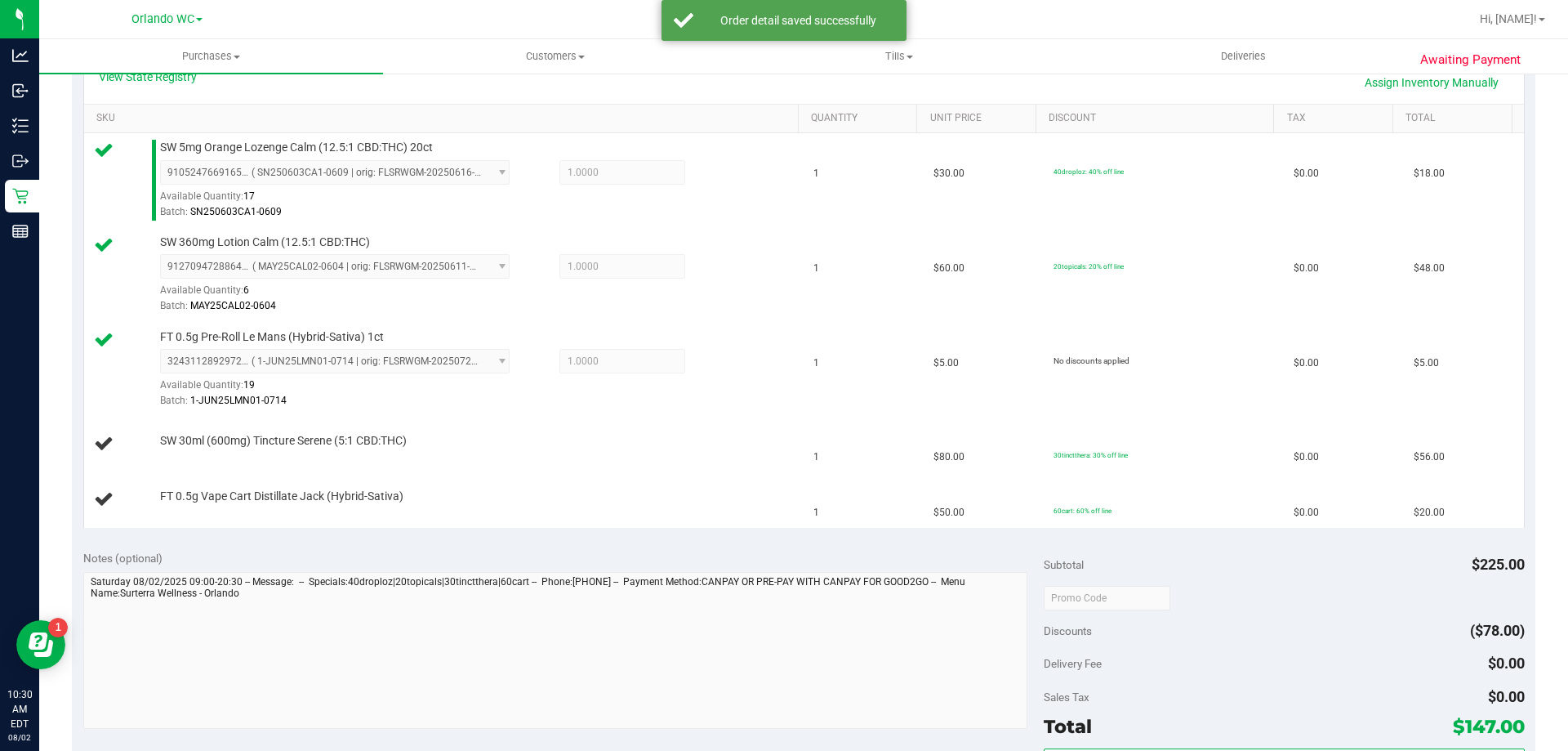 scroll, scrollTop: 385, scrollLeft: 0, axis: vertical 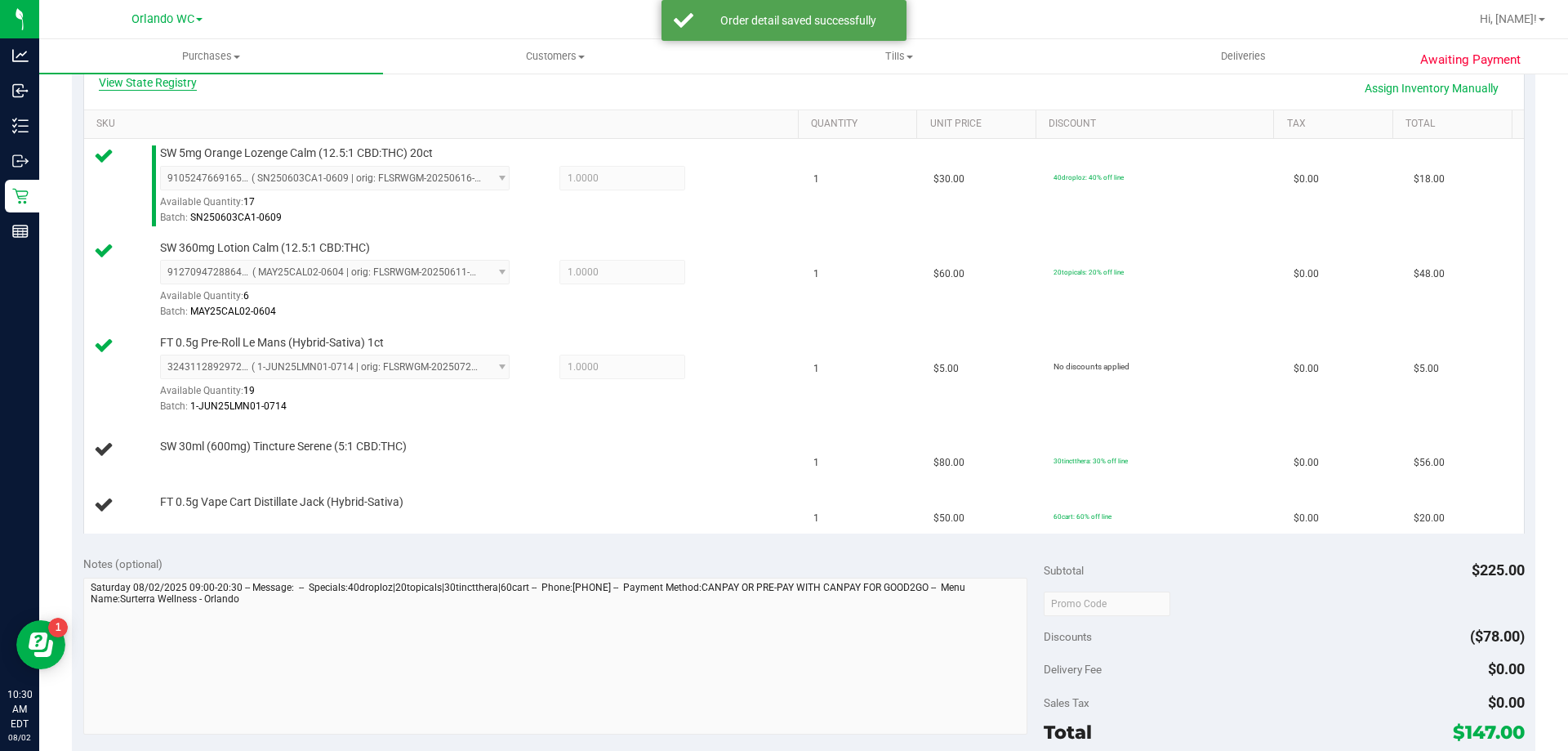click on "View State Registry" at bounding box center (148, 83) 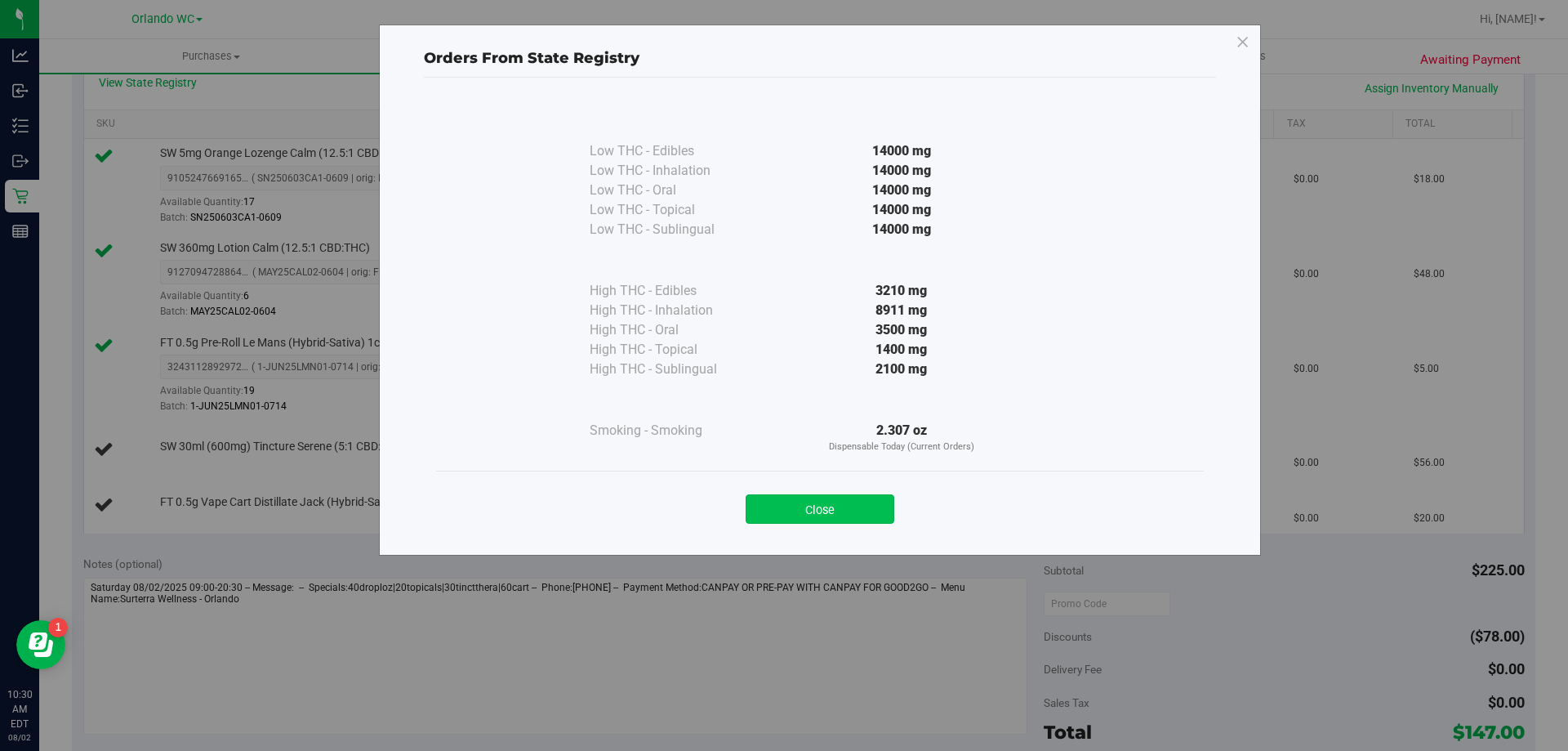 click on "Close" at bounding box center [820, 509] 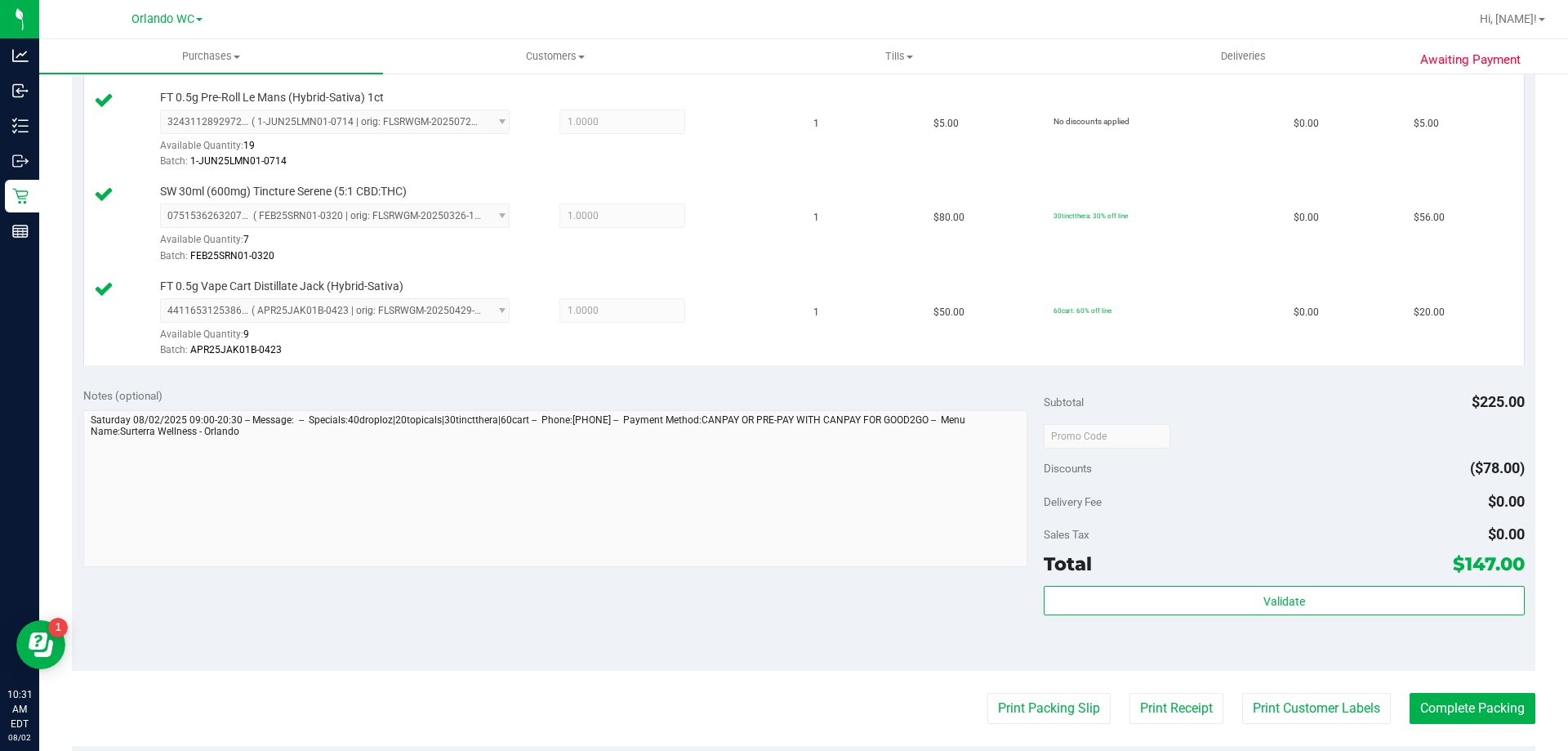 scroll, scrollTop: 875, scrollLeft: 0, axis: vertical 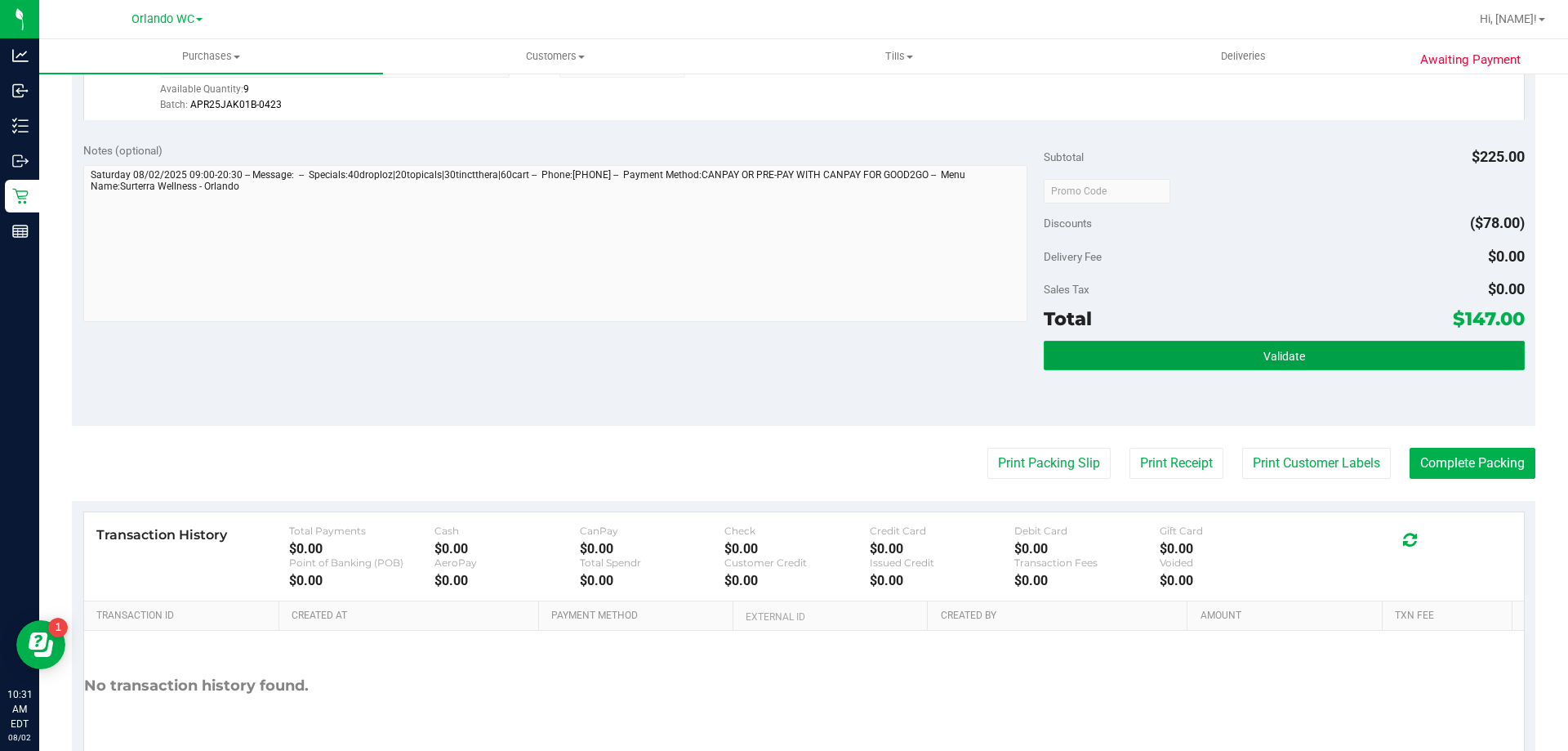 click on "Validate" at bounding box center [1284, 355] 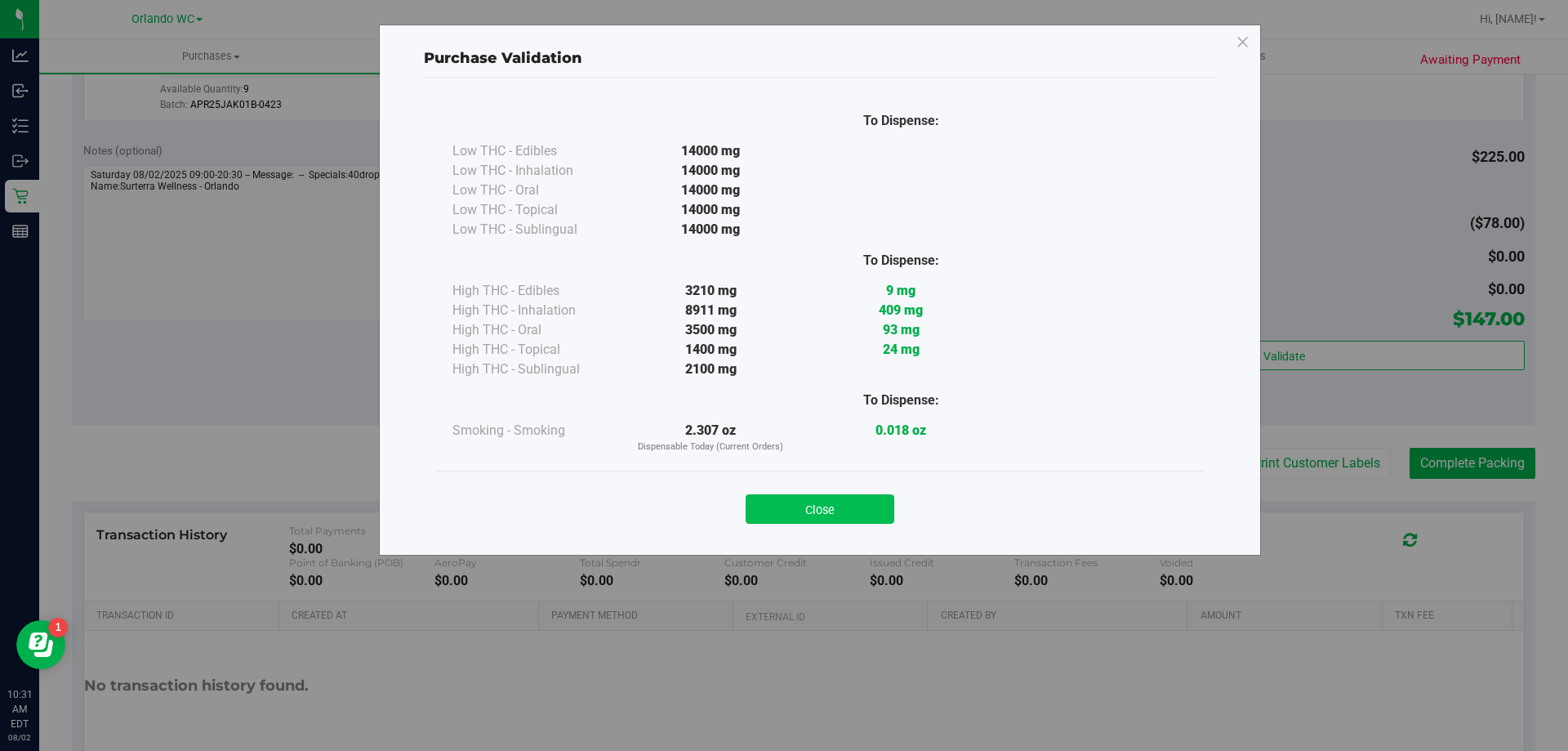 click on "Close" at bounding box center [820, 509] 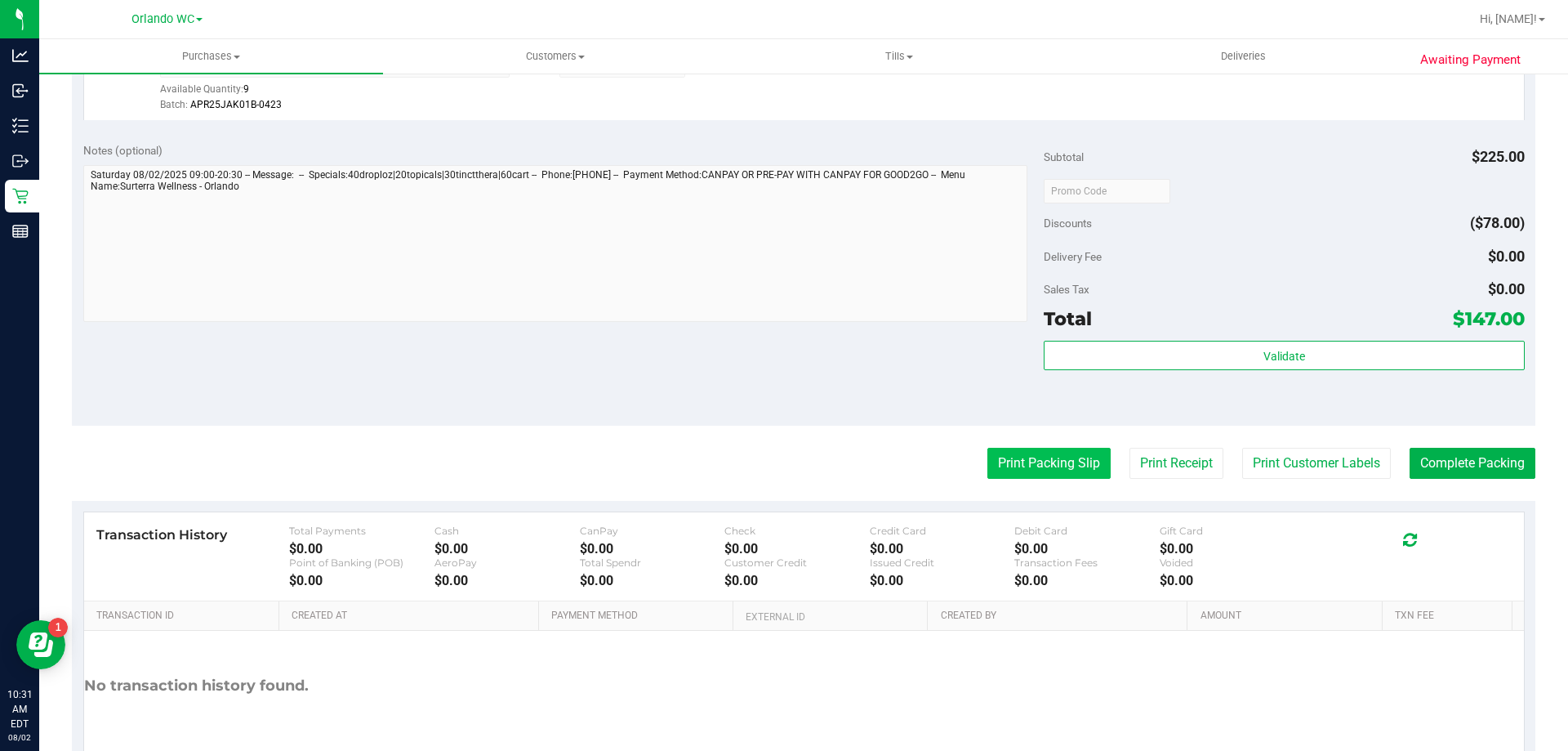click on "Print Packing Slip" at bounding box center [1049, 463] 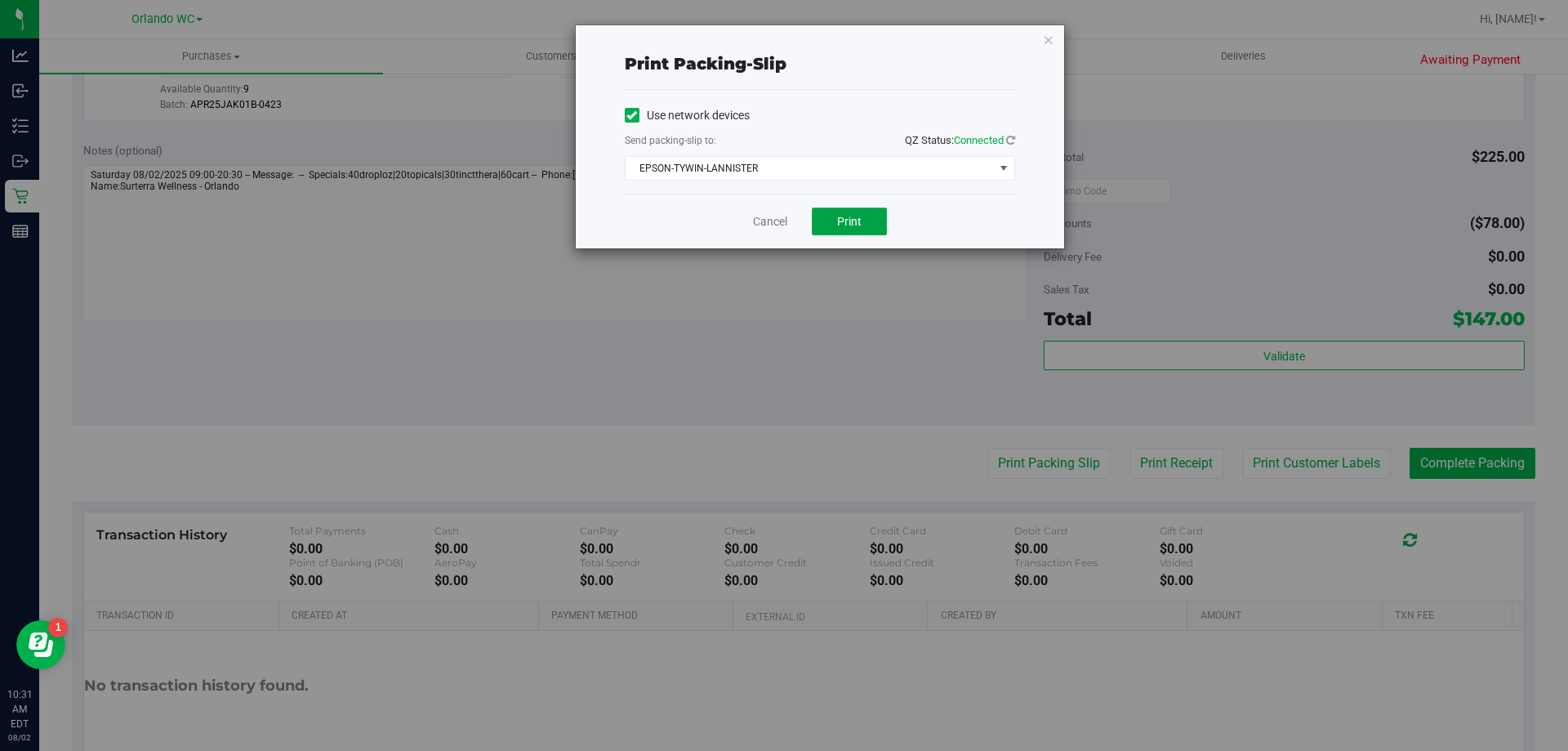 click on "Print" at bounding box center (849, 221) 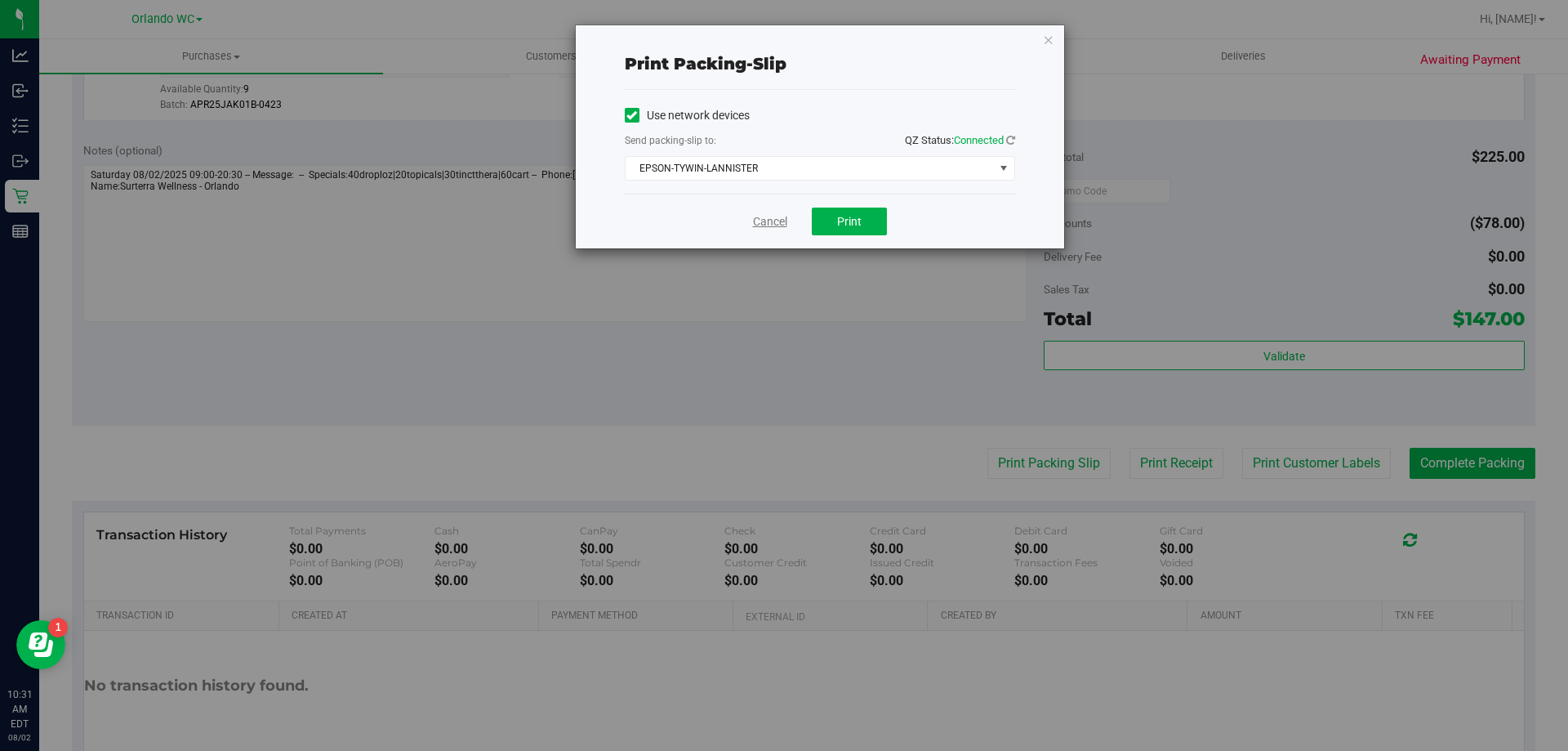 click on "Cancel" at bounding box center [770, 221] 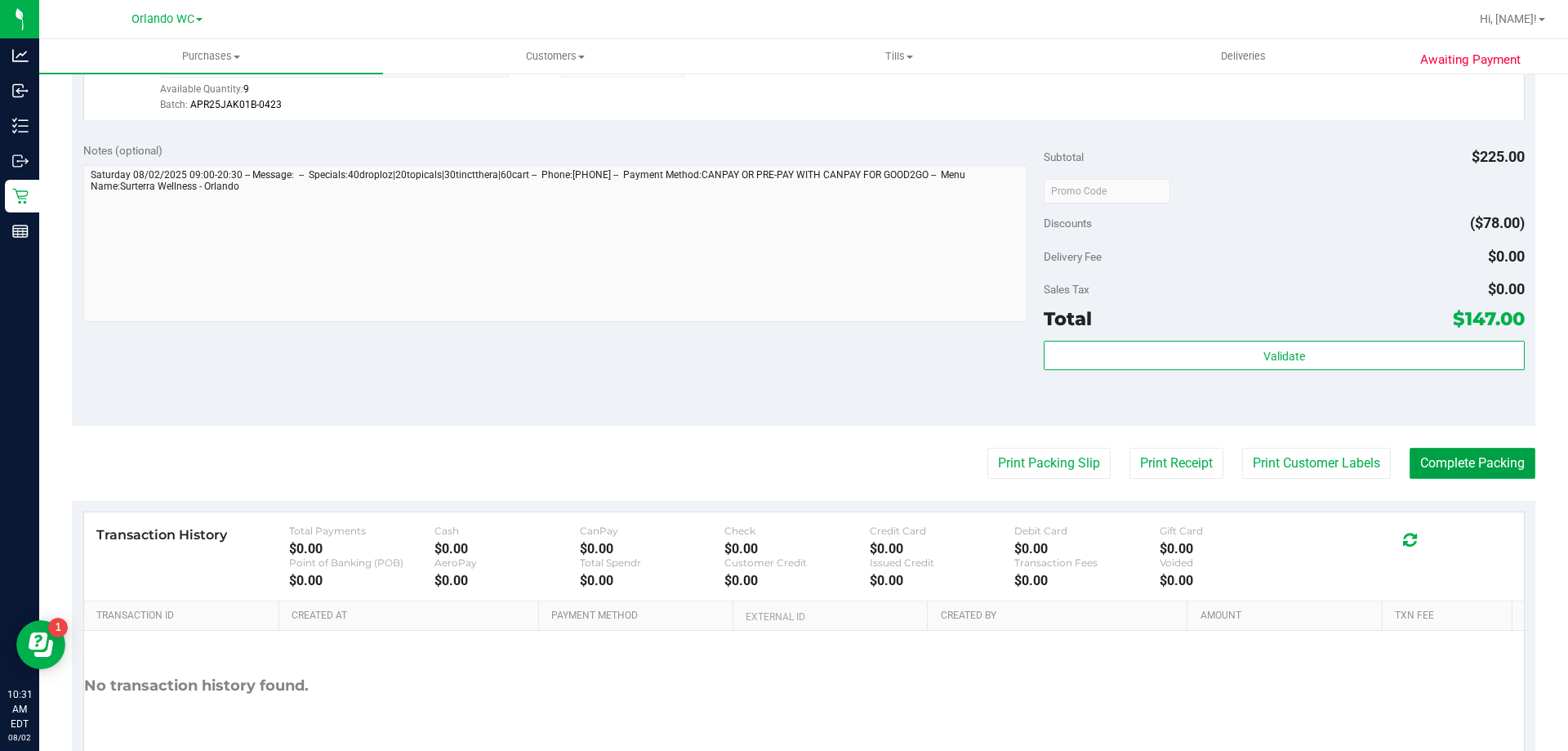 click on "Complete Packing" at bounding box center (1472, 463) 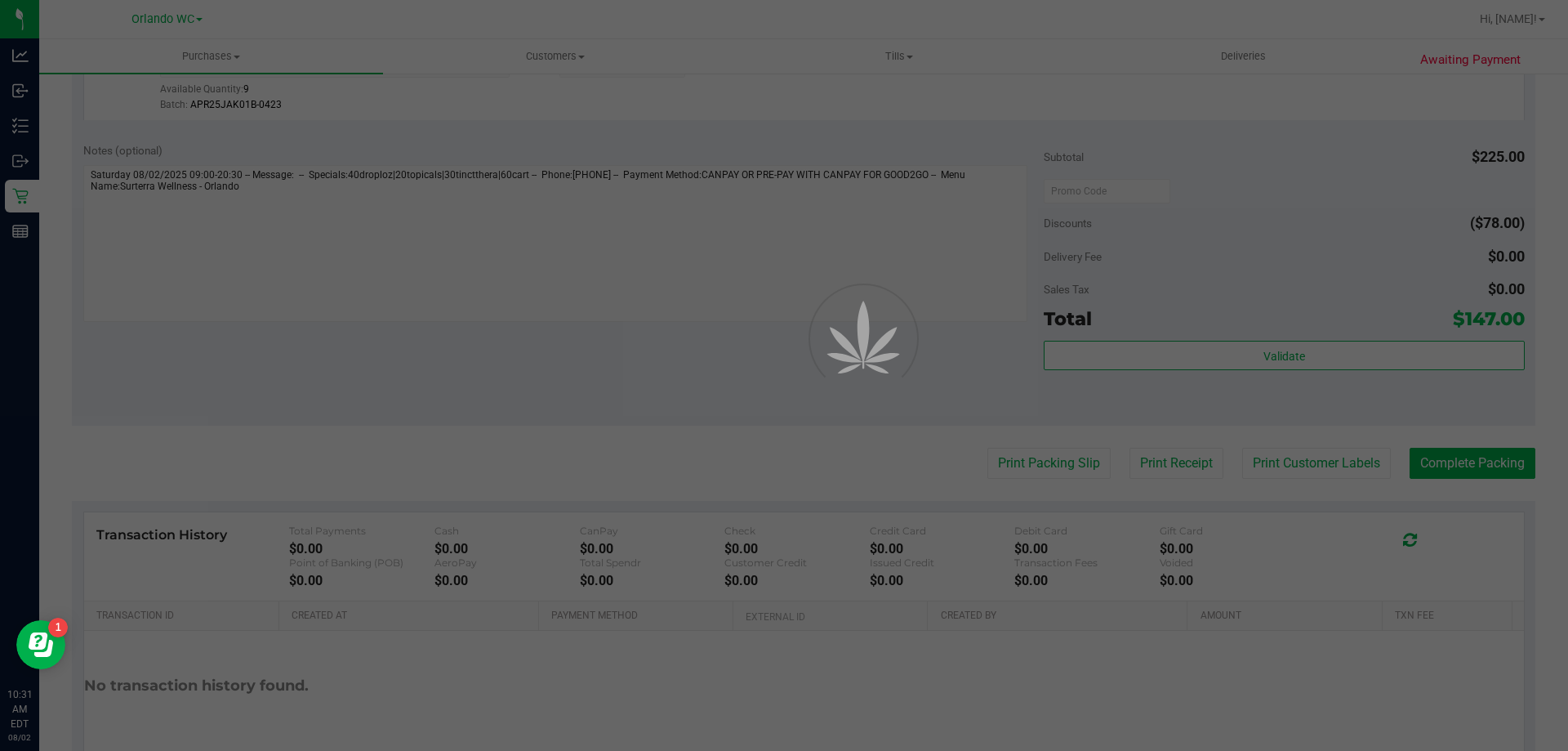 scroll, scrollTop: 0, scrollLeft: 0, axis: both 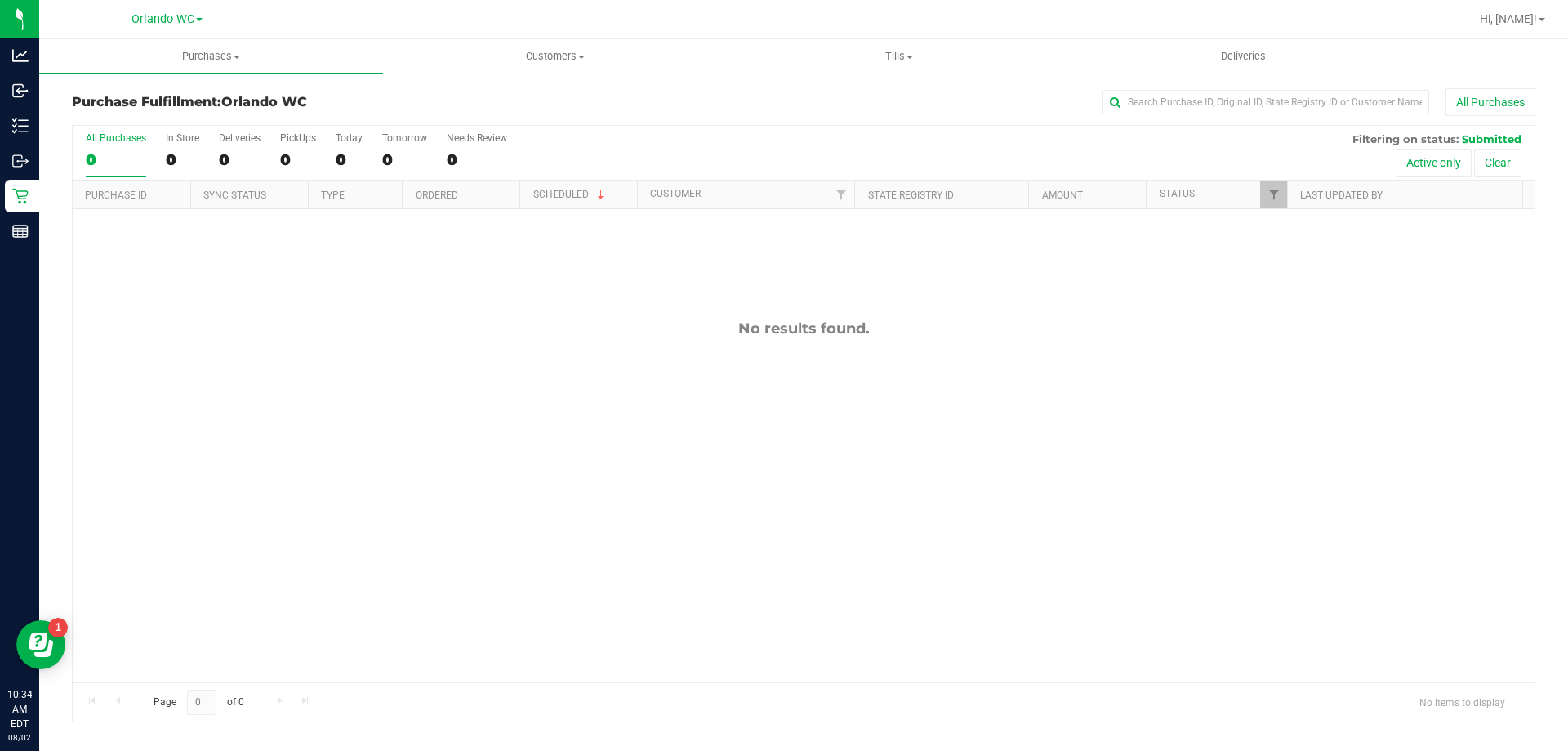 click on "All Purchases" at bounding box center [116, 138] 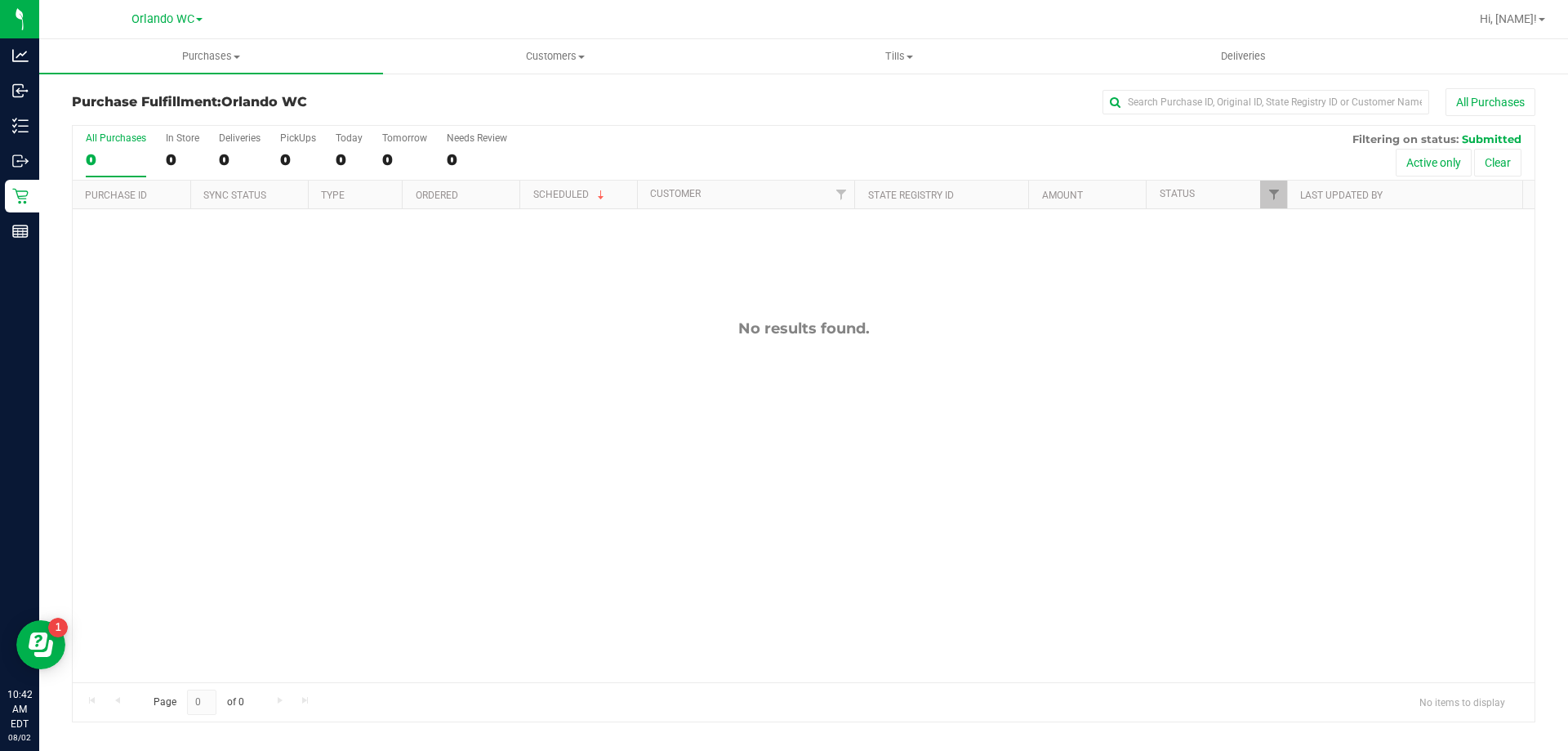 click on "0" at bounding box center [116, 159] 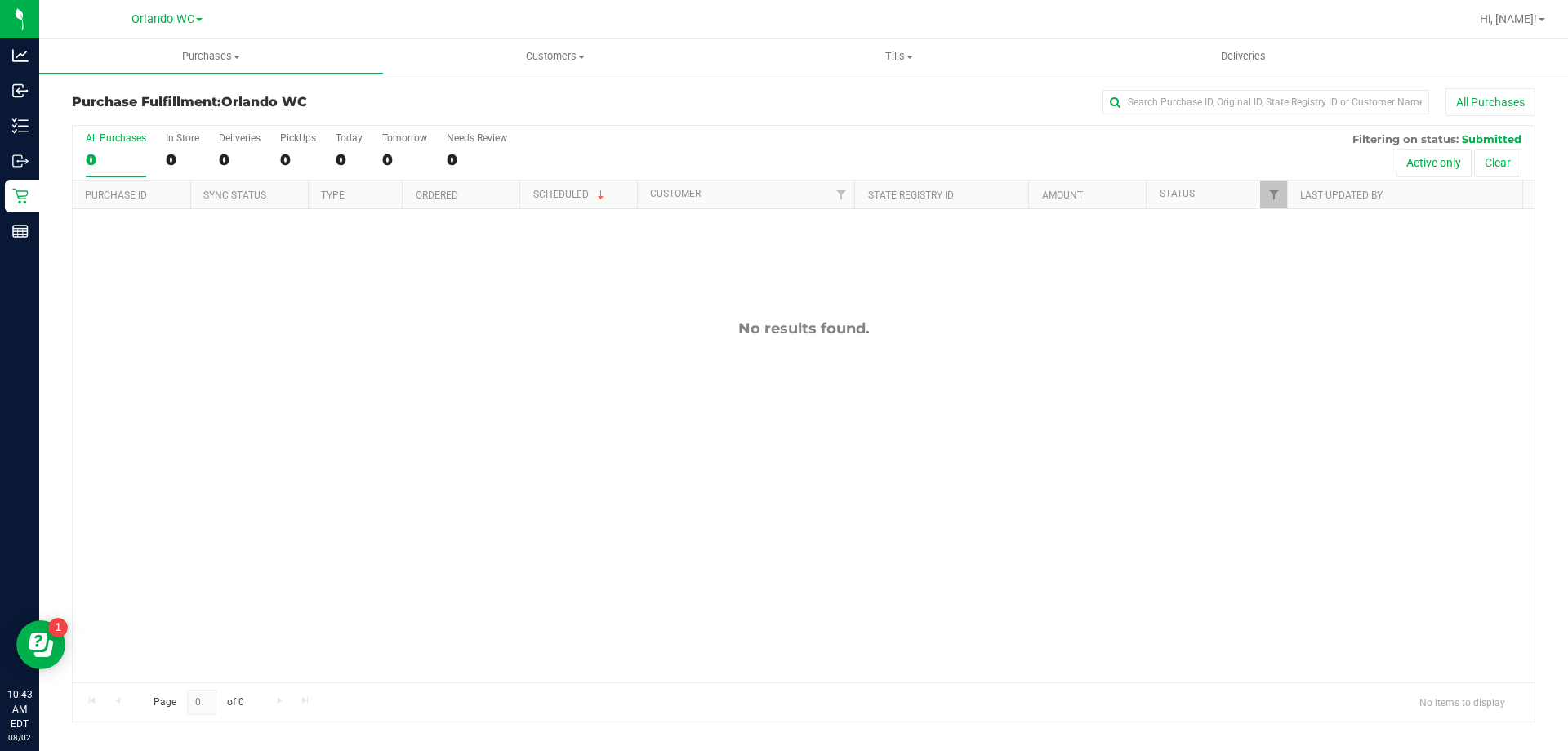 click on "0" at bounding box center (116, 159) 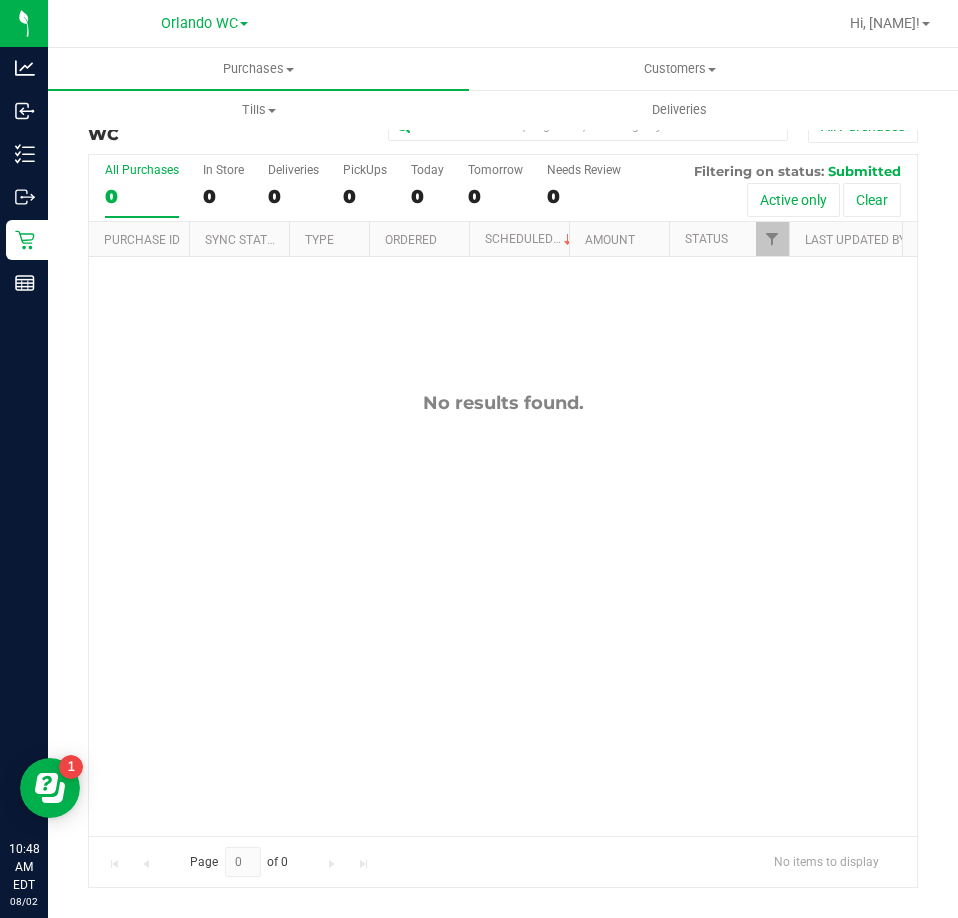 click on "All Purchases
0" at bounding box center [142, 190] 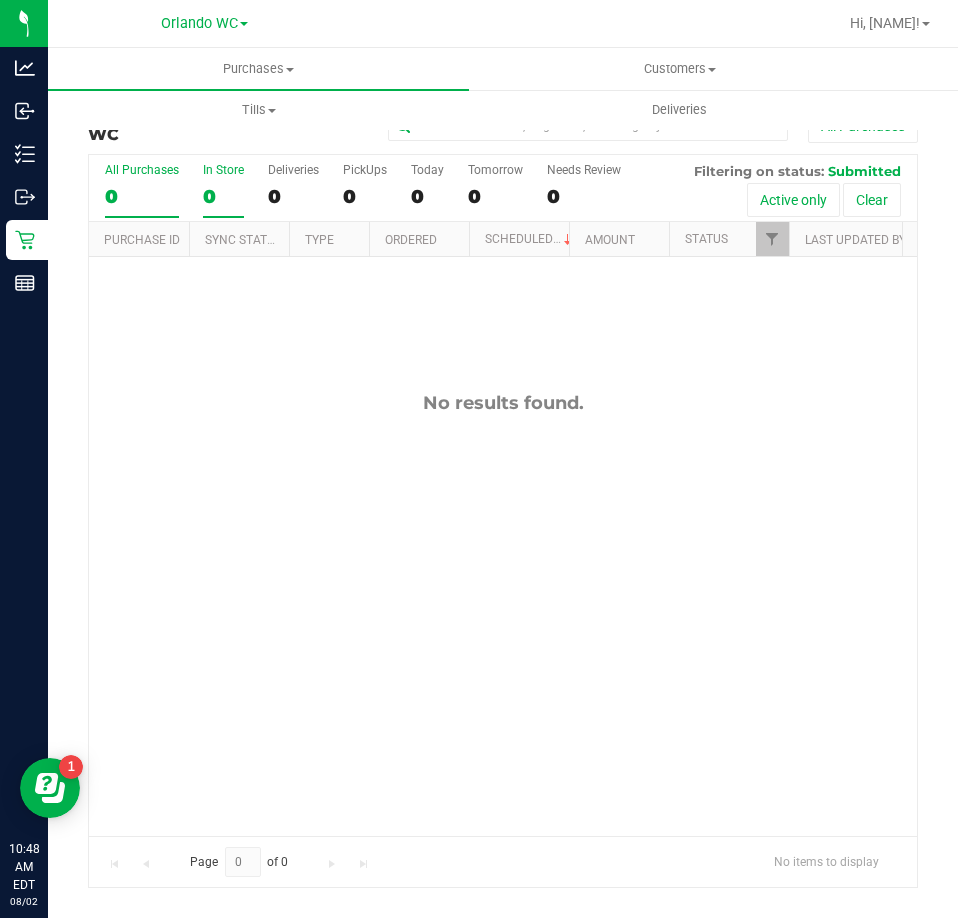 click on "0" at bounding box center [223, 196] 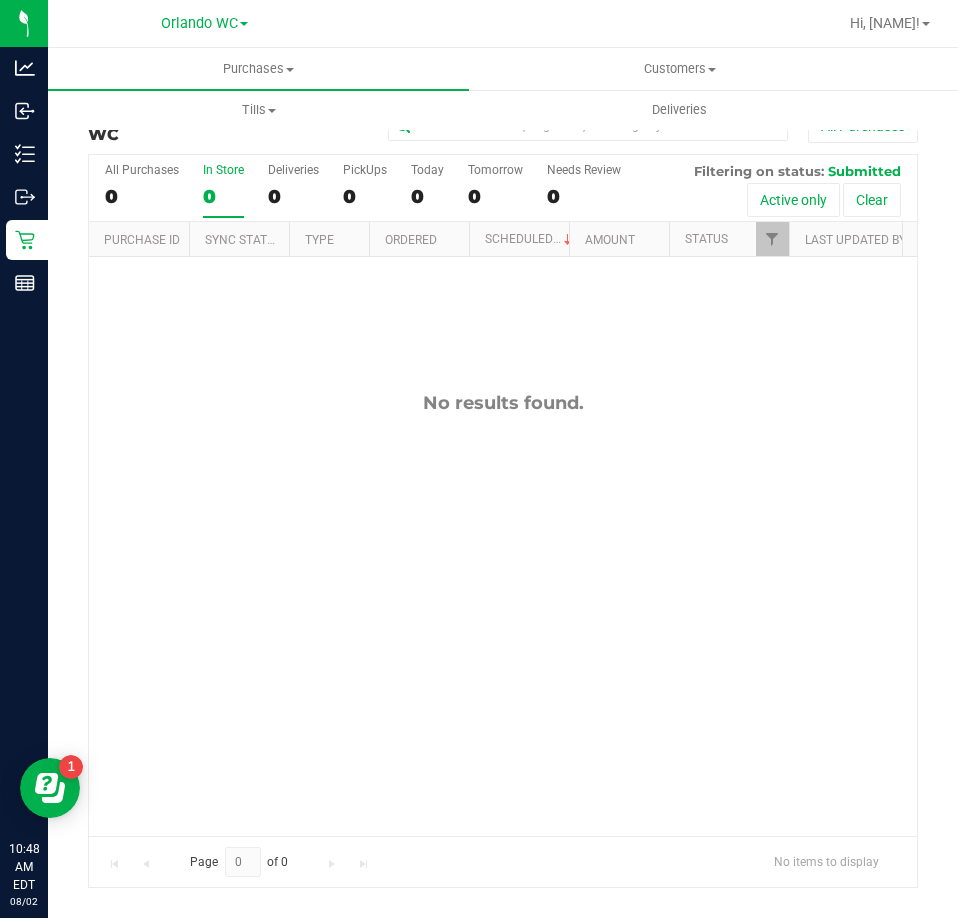 click on "No results found." at bounding box center (503, 613) 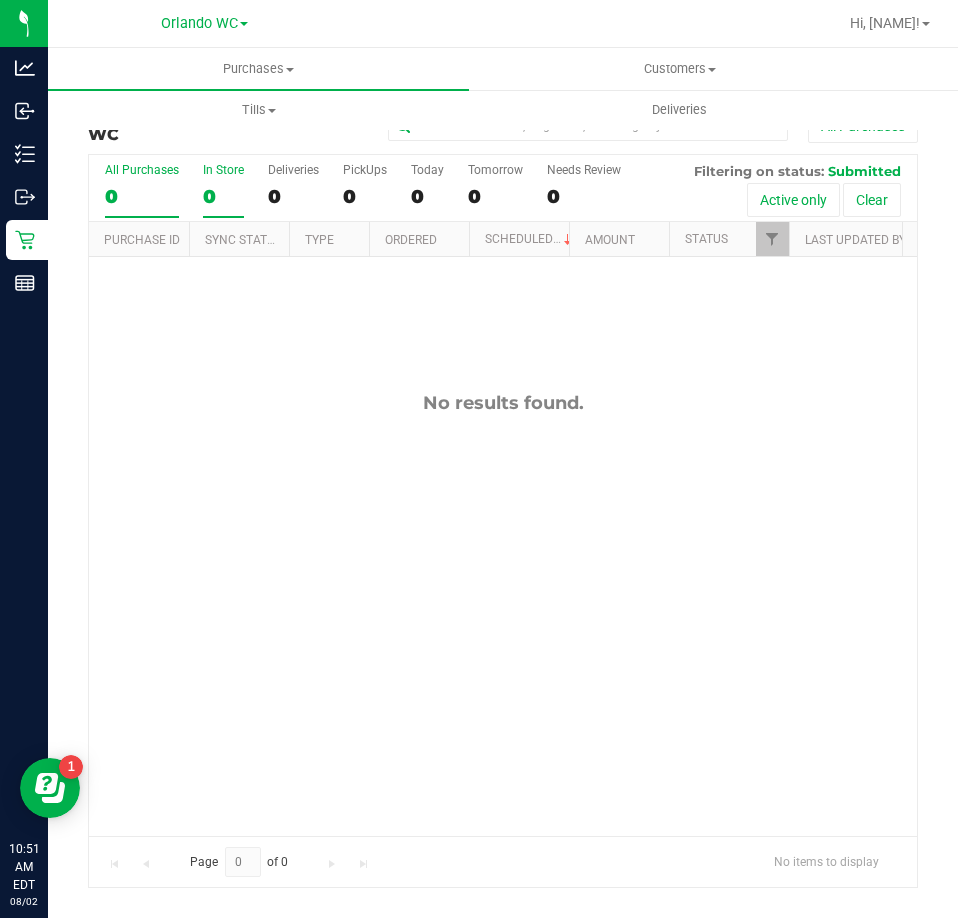 click on "All Purchases
0" at bounding box center (142, 190) 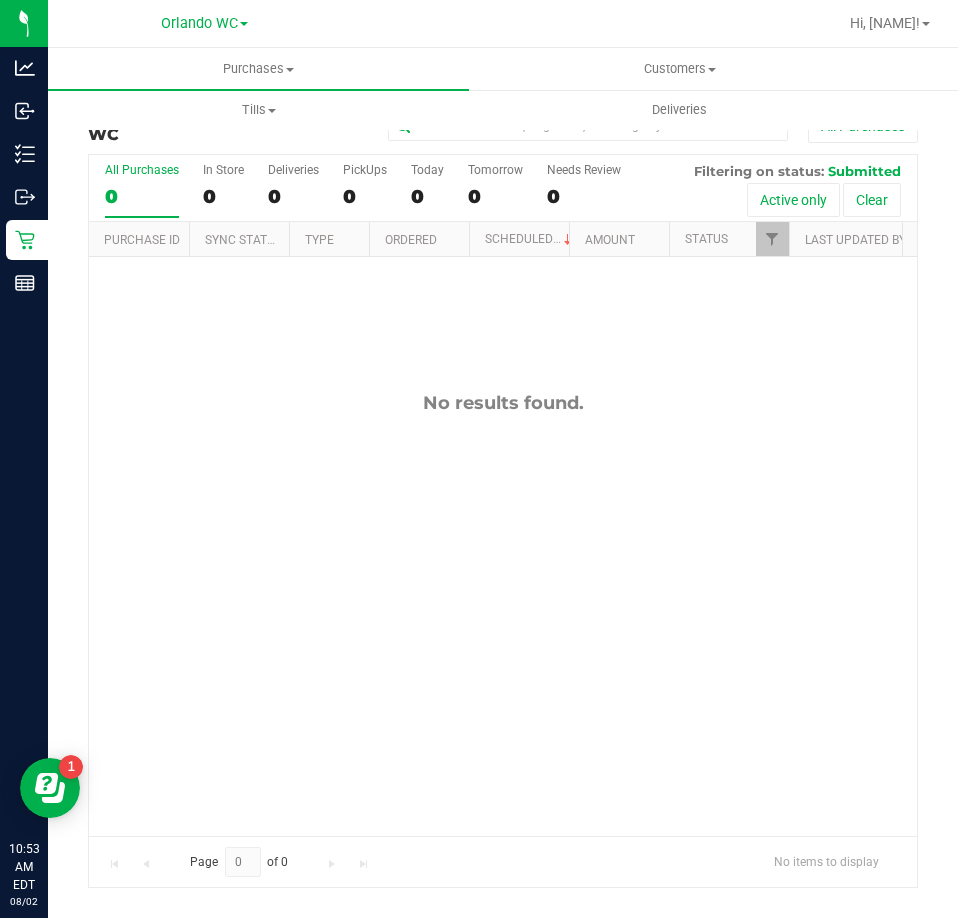 click on "0" at bounding box center (142, 196) 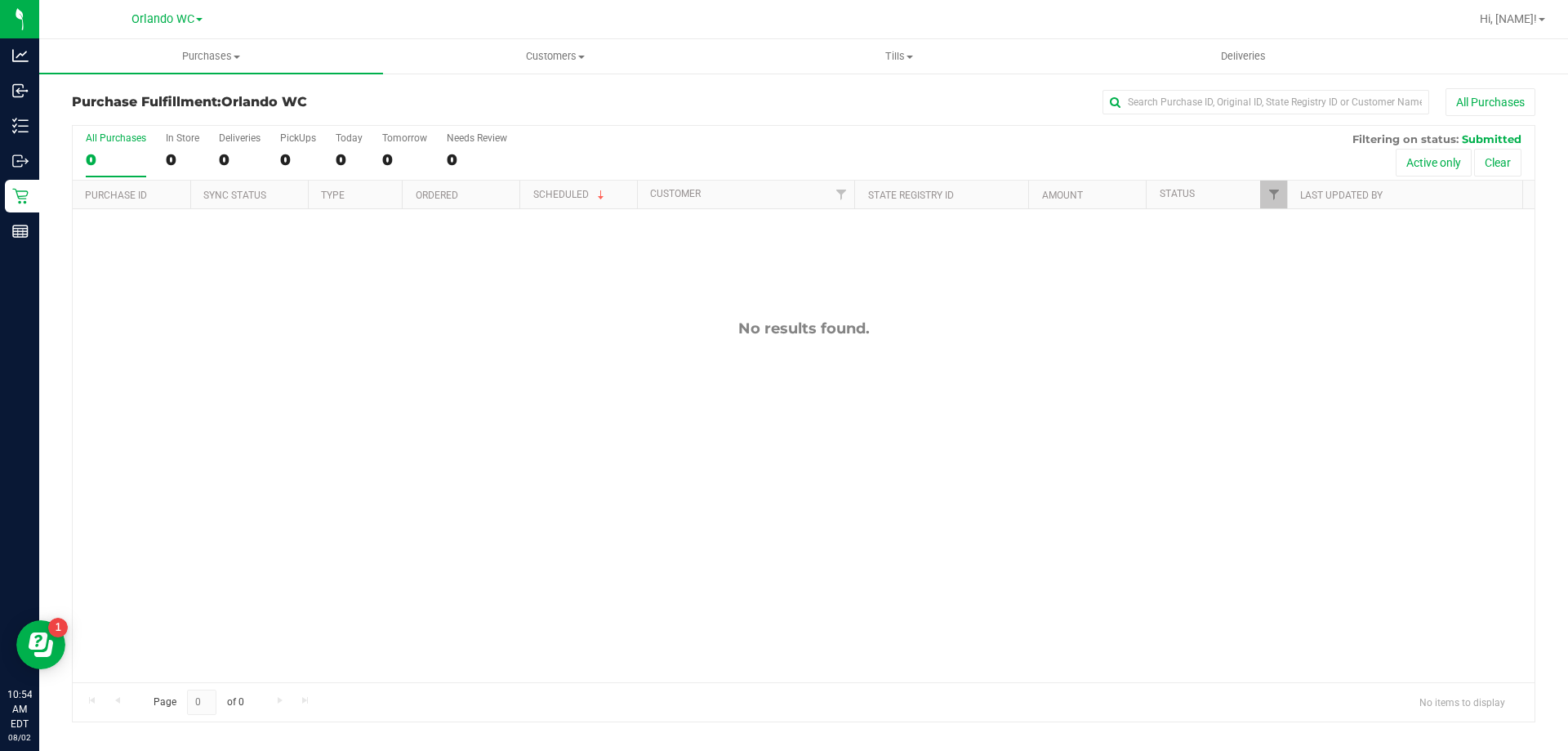 click on "0" at bounding box center (116, 159) 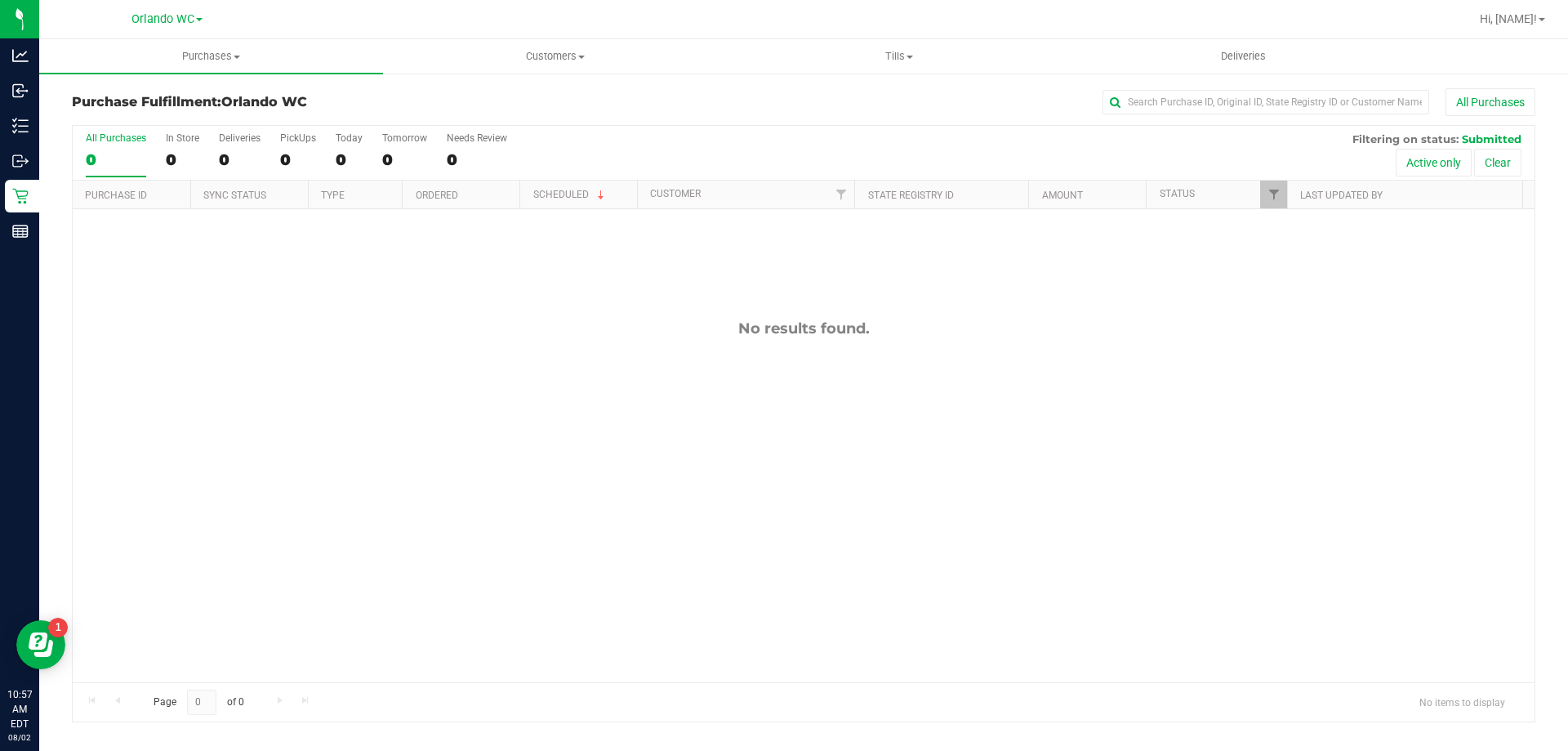 click on "All Purchases
0" at bounding box center (116, 154) 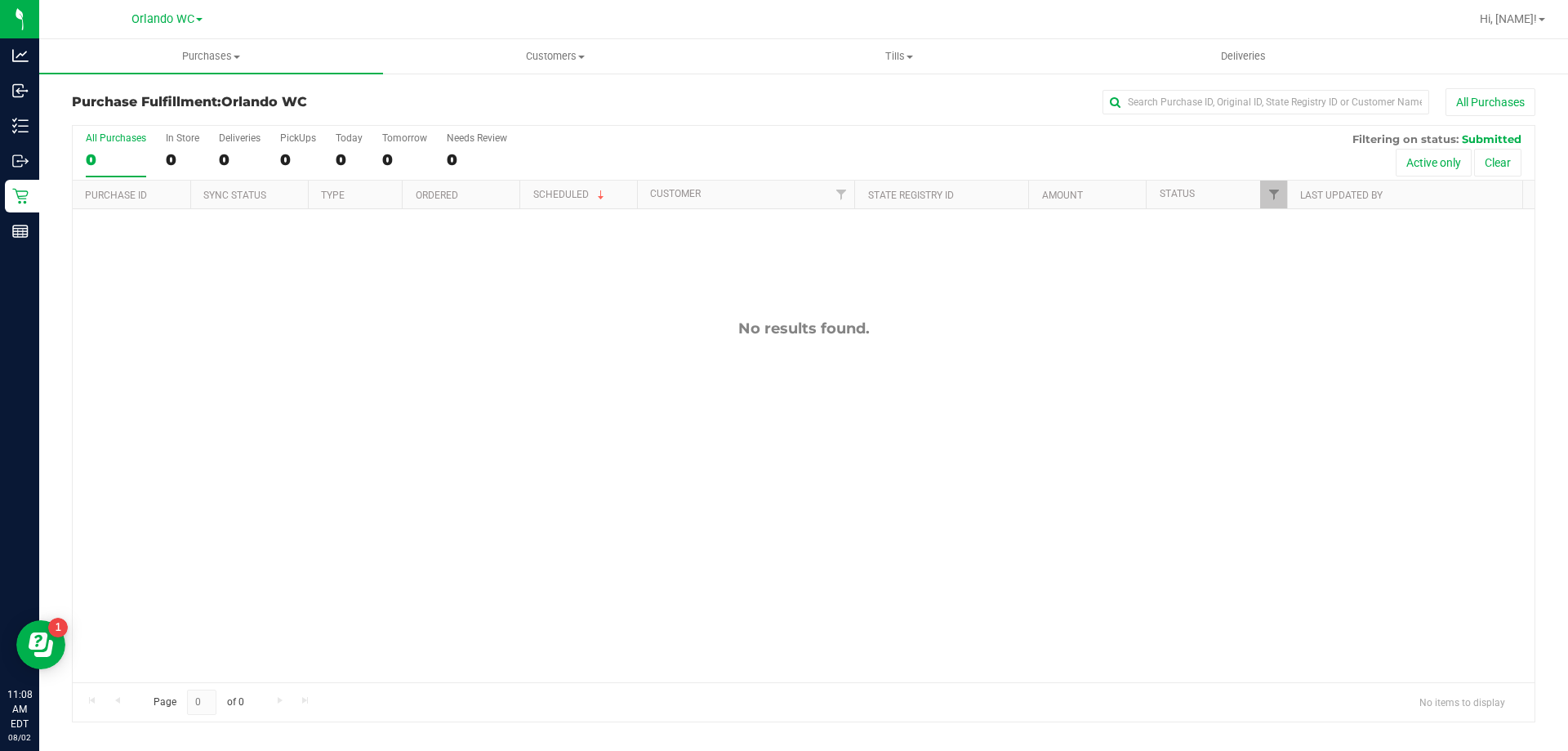 click on "0" at bounding box center [116, 159] 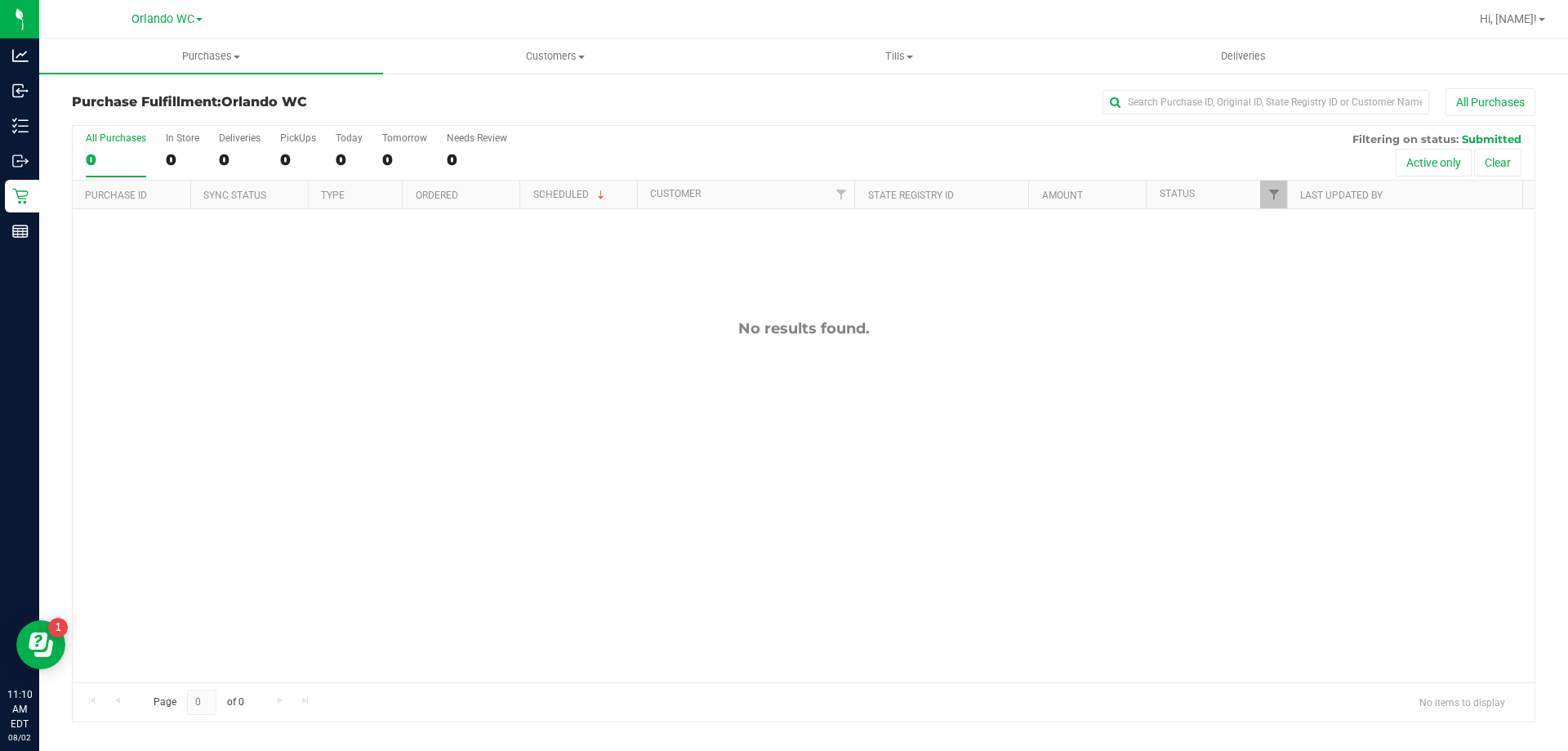 click on "0" at bounding box center [116, 159] 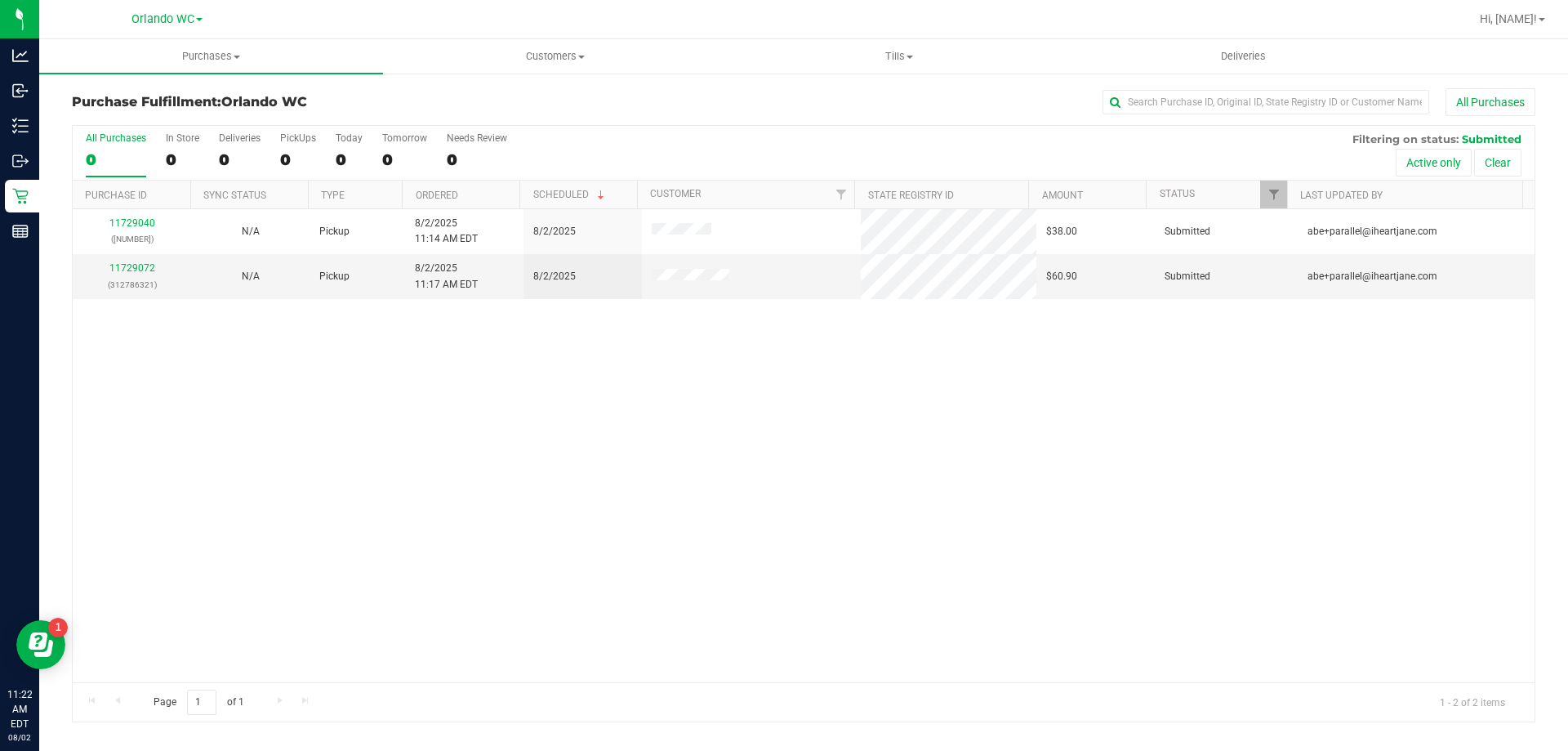 click on "[NUMBER]
([NUMBER])
N/A
Pickup [DATE] [TIME] EDT [DATE]
$38.00
Submitted [EMAIL]
[NUMBER]
([NUMBER])
N/A
Pickup [DATE] [TIME] EDT [DATE]
$60.90
Submitted [EMAIL]" at bounding box center [804, 445] 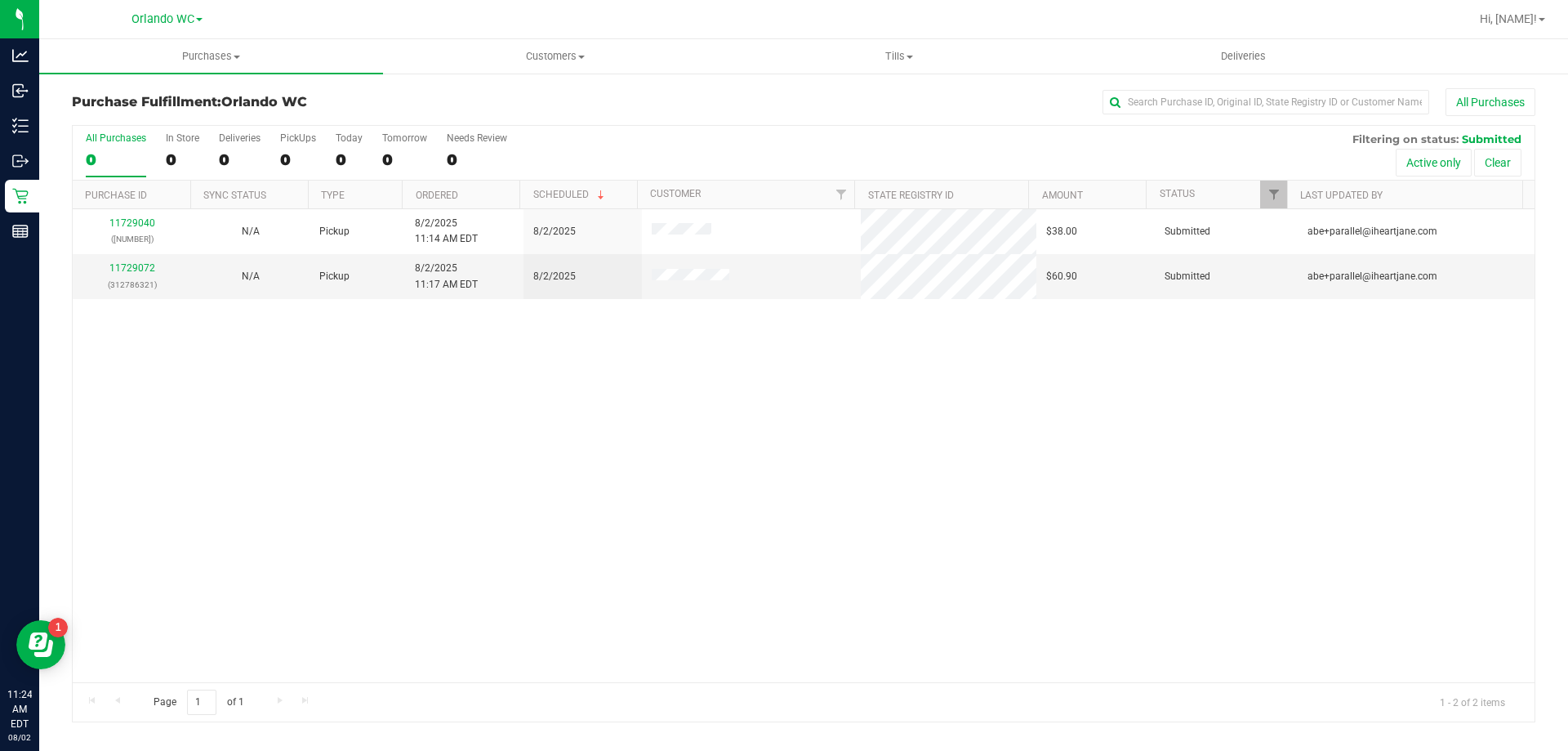 click on "[NUMBER]
([NUMBER])
N/A
Pickup [DATE] [TIME] EDT [DATE]
$38.00
Submitted [EMAIL]
[NUMBER]
([NUMBER])
N/A
Pickup [DATE] [TIME] EDT [DATE]
$60.90
Submitted [EMAIL]" at bounding box center (804, 445) 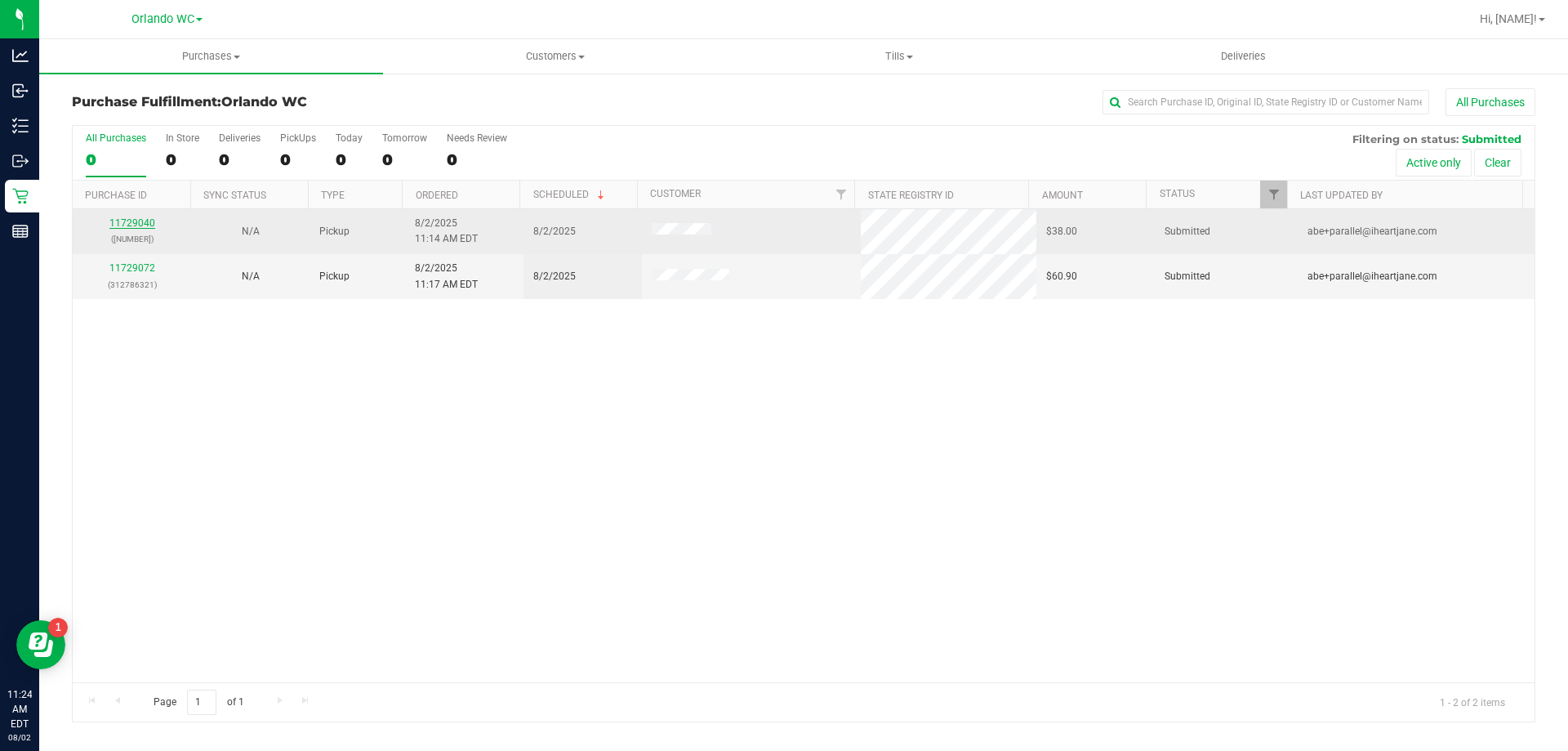 click on "11729040" at bounding box center [132, 223] 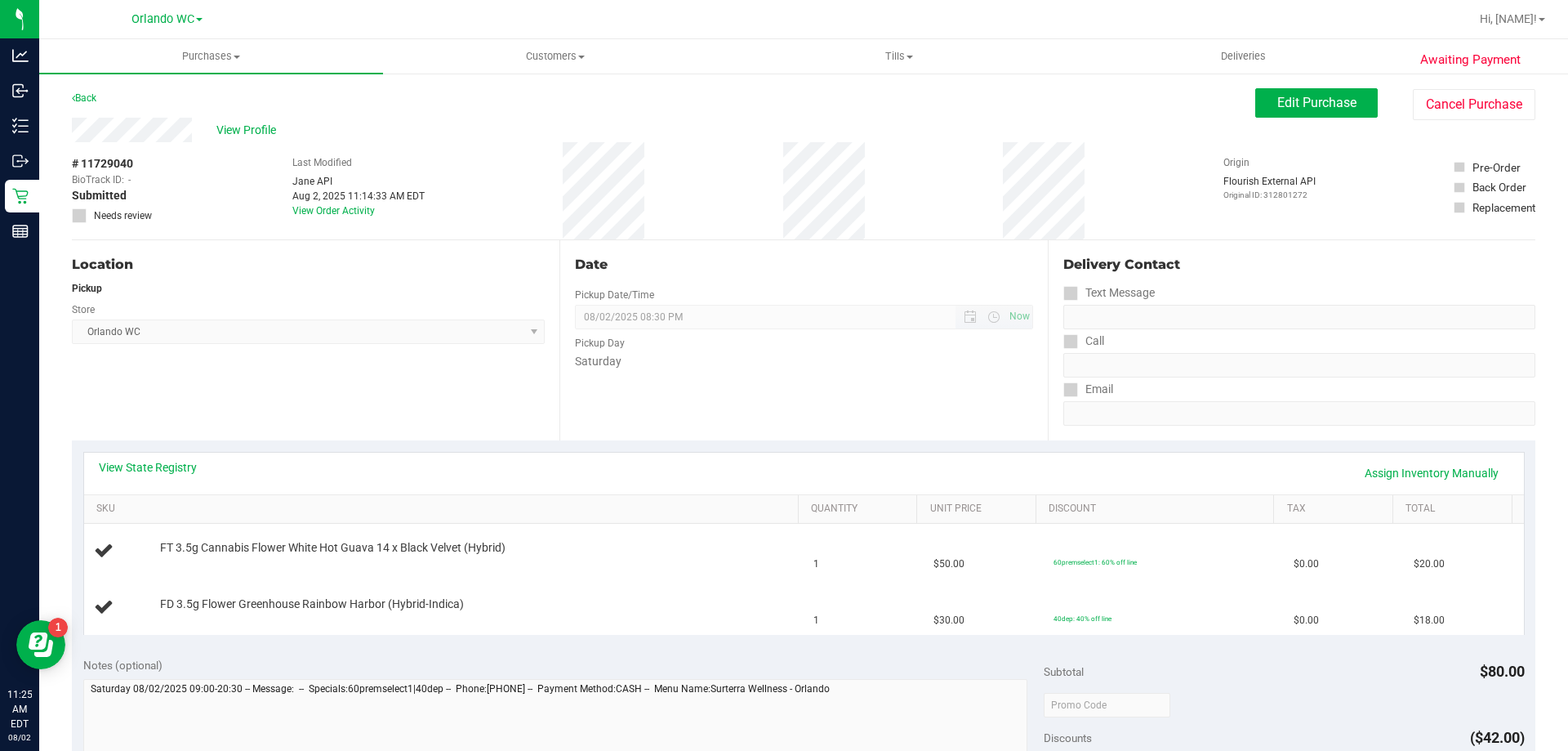 click on "08/02/2025 08:30 PM
Now" at bounding box center (804, 317) 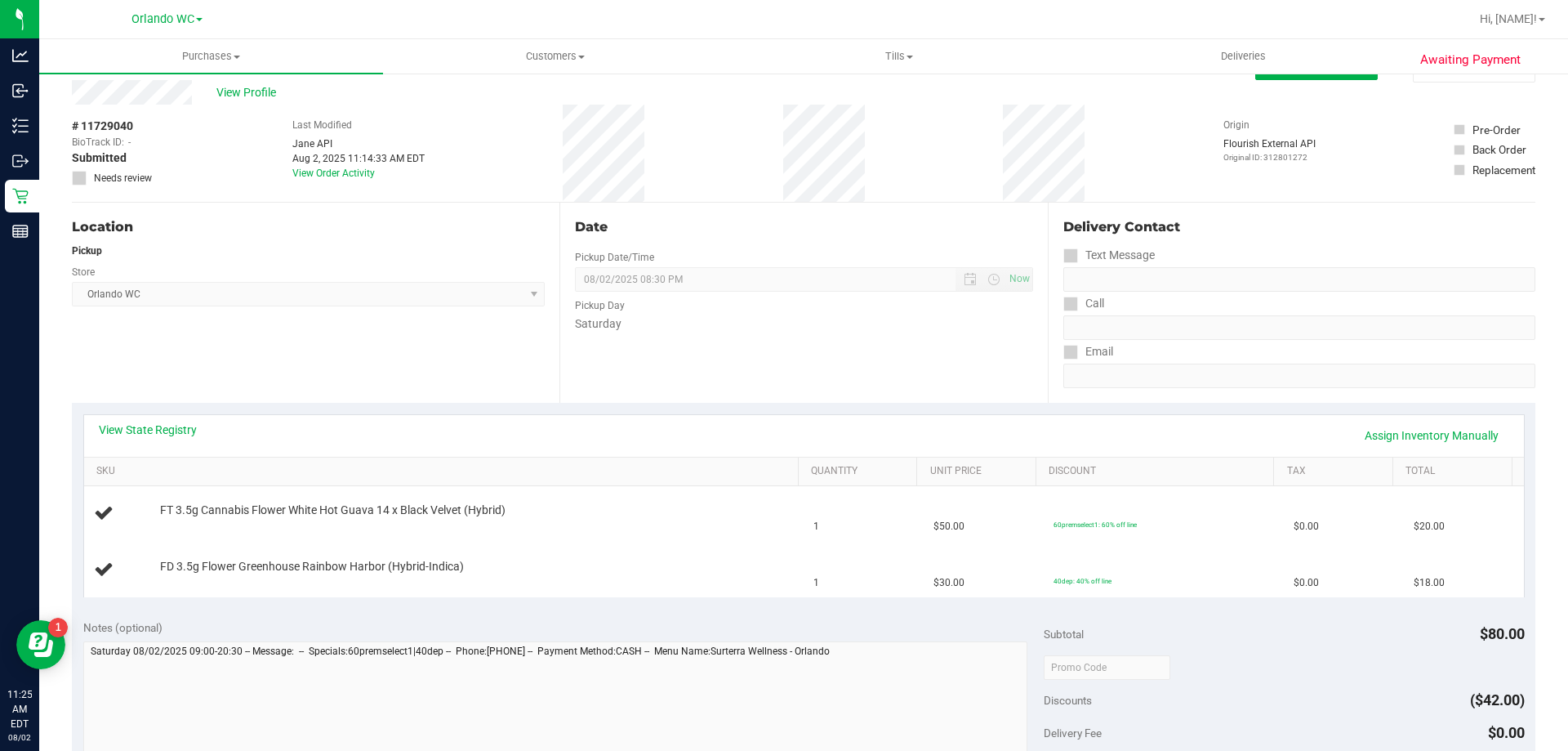 scroll, scrollTop: 82, scrollLeft: 0, axis: vertical 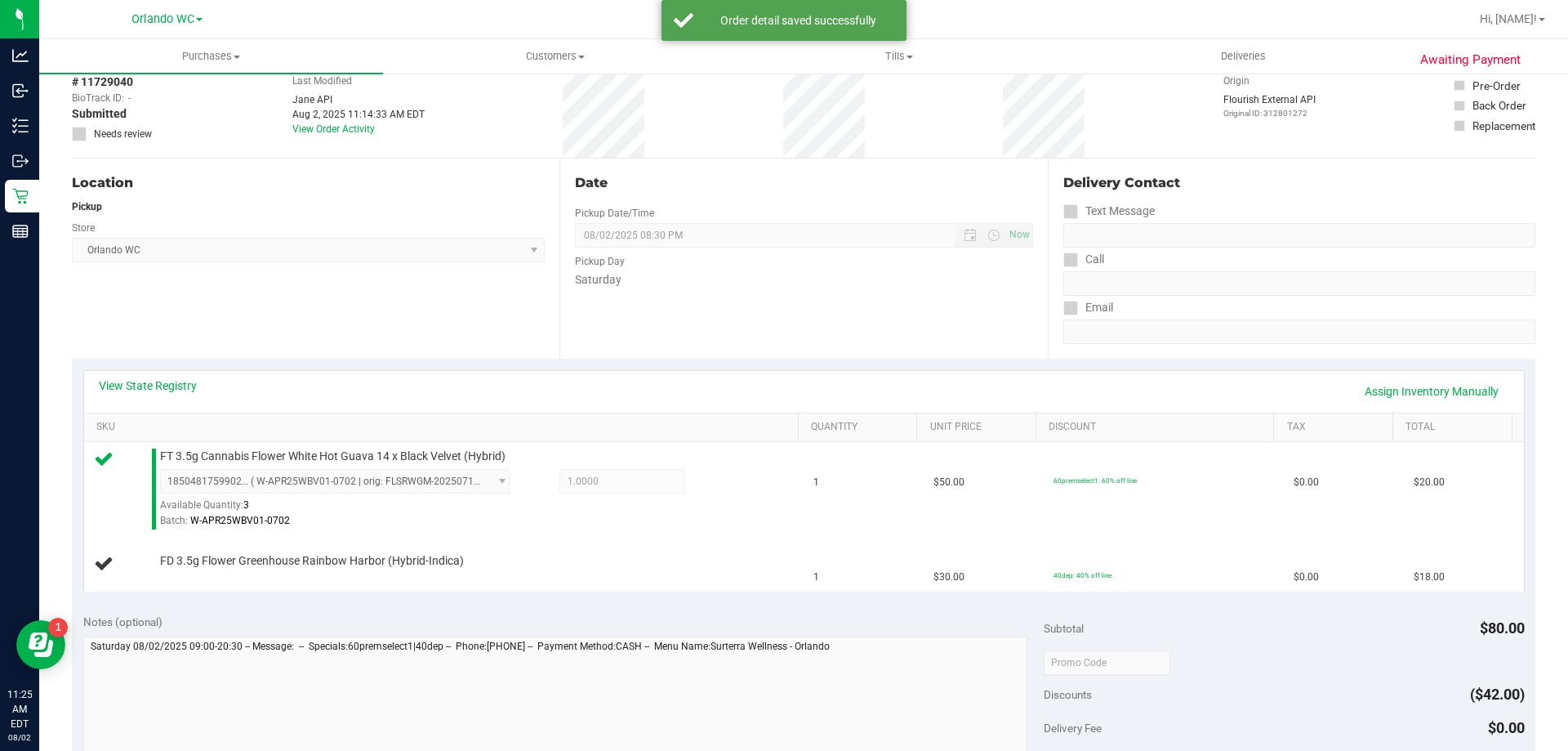 click on "Date
Pickup Date/Time
08/02/2025
Now
08/02/2025 08:30 PM
Now
Pickup Day
Saturday" at bounding box center [803, 258] 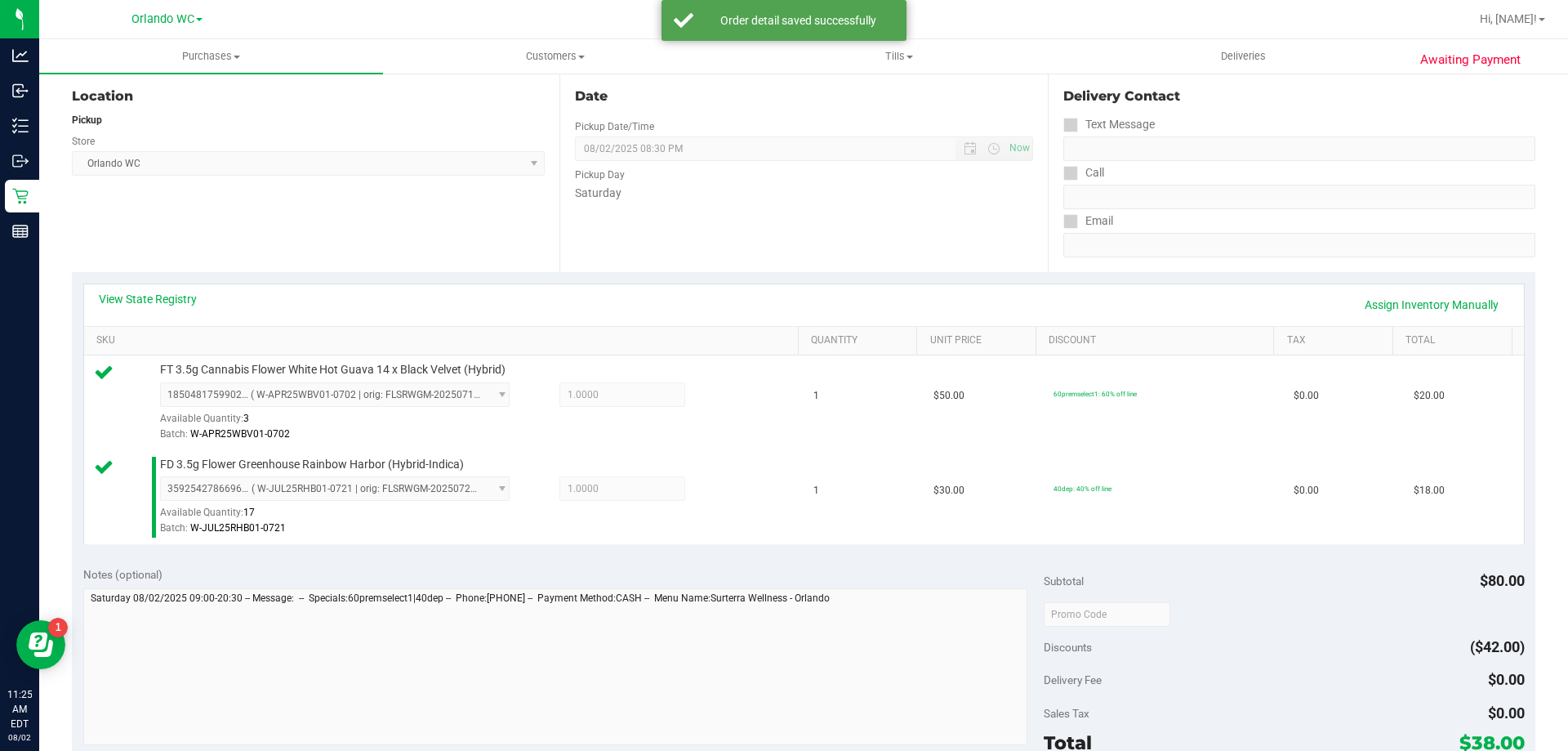 scroll, scrollTop: 327, scrollLeft: 0, axis: vertical 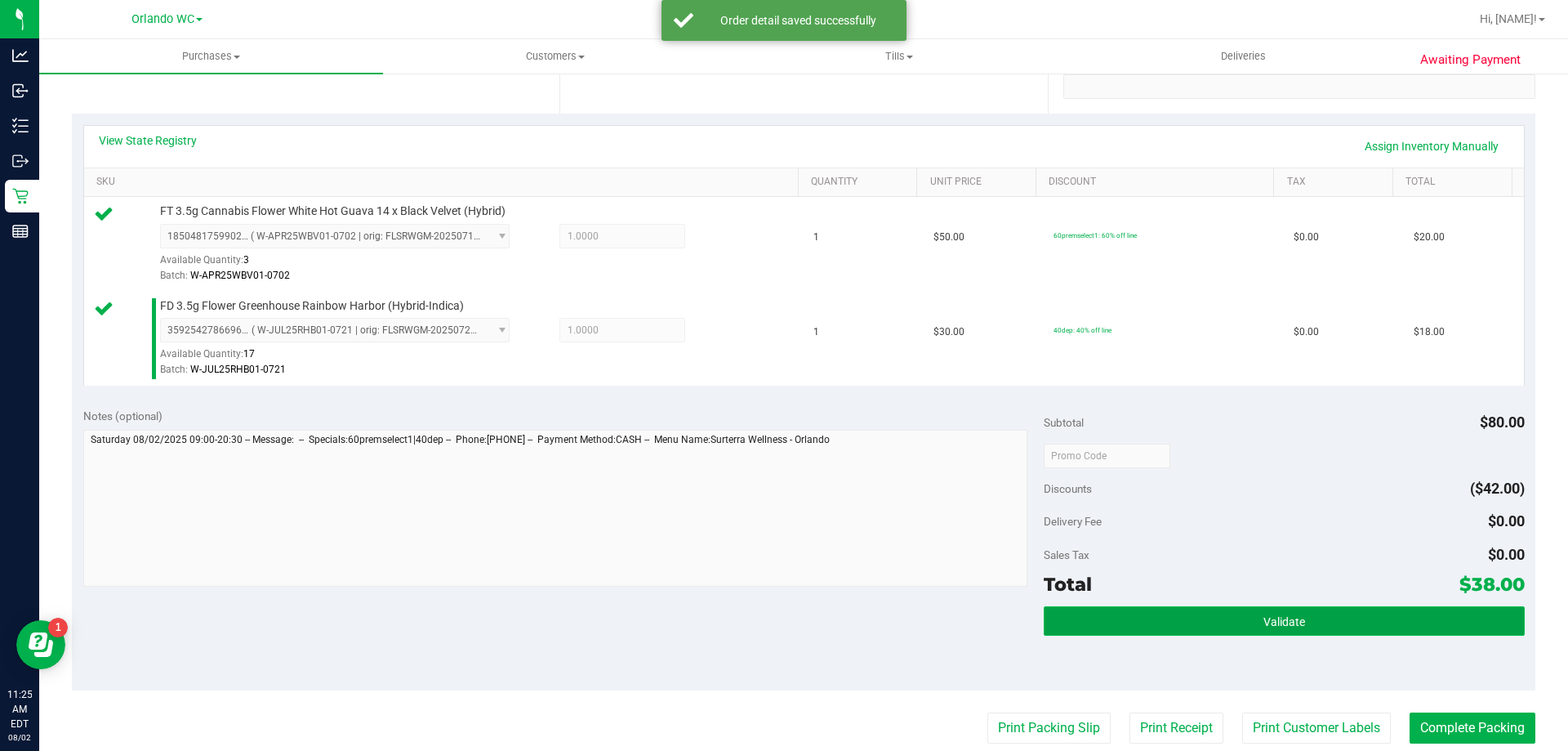 click on "Validate" at bounding box center [1284, 621] 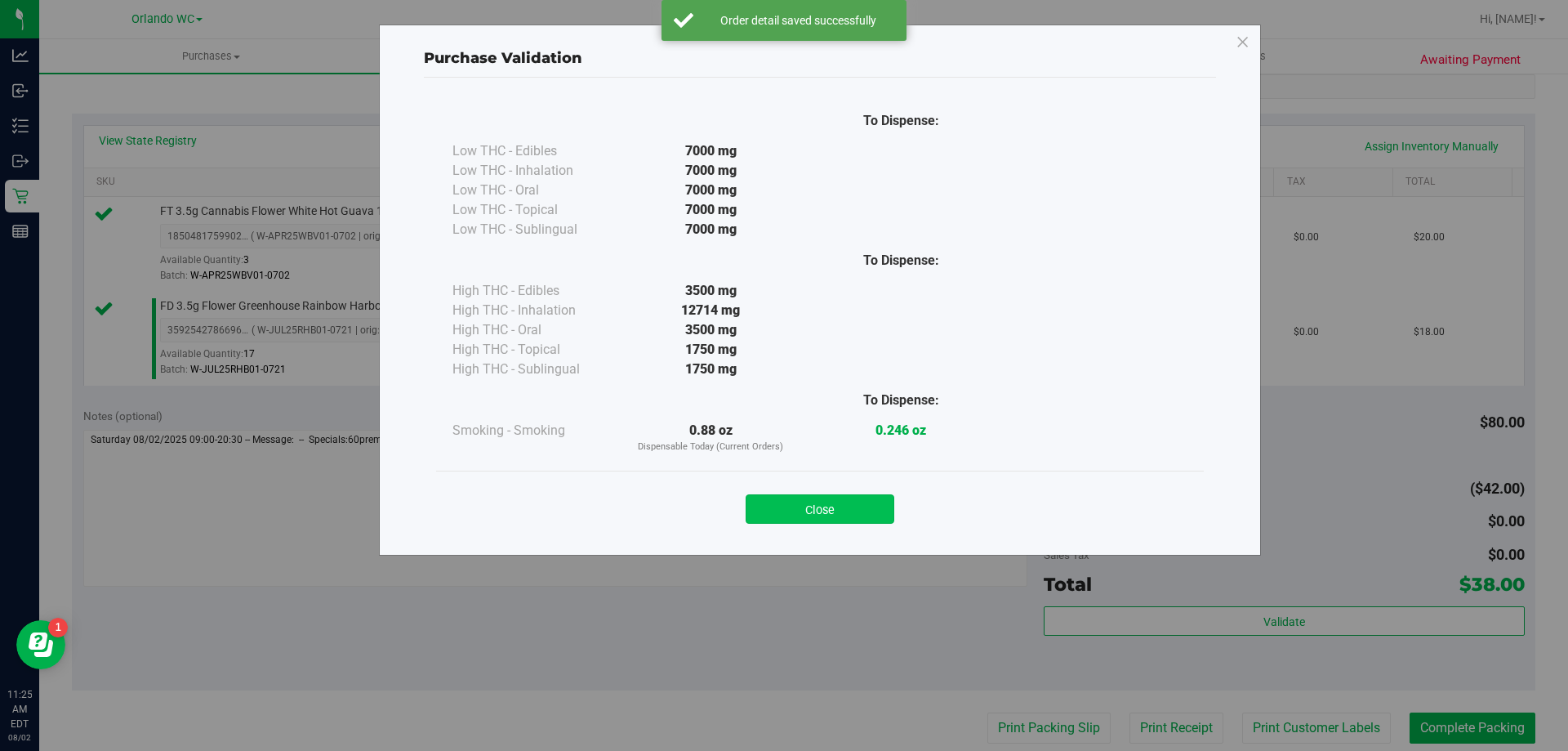 click on "Close" at bounding box center [820, 509] 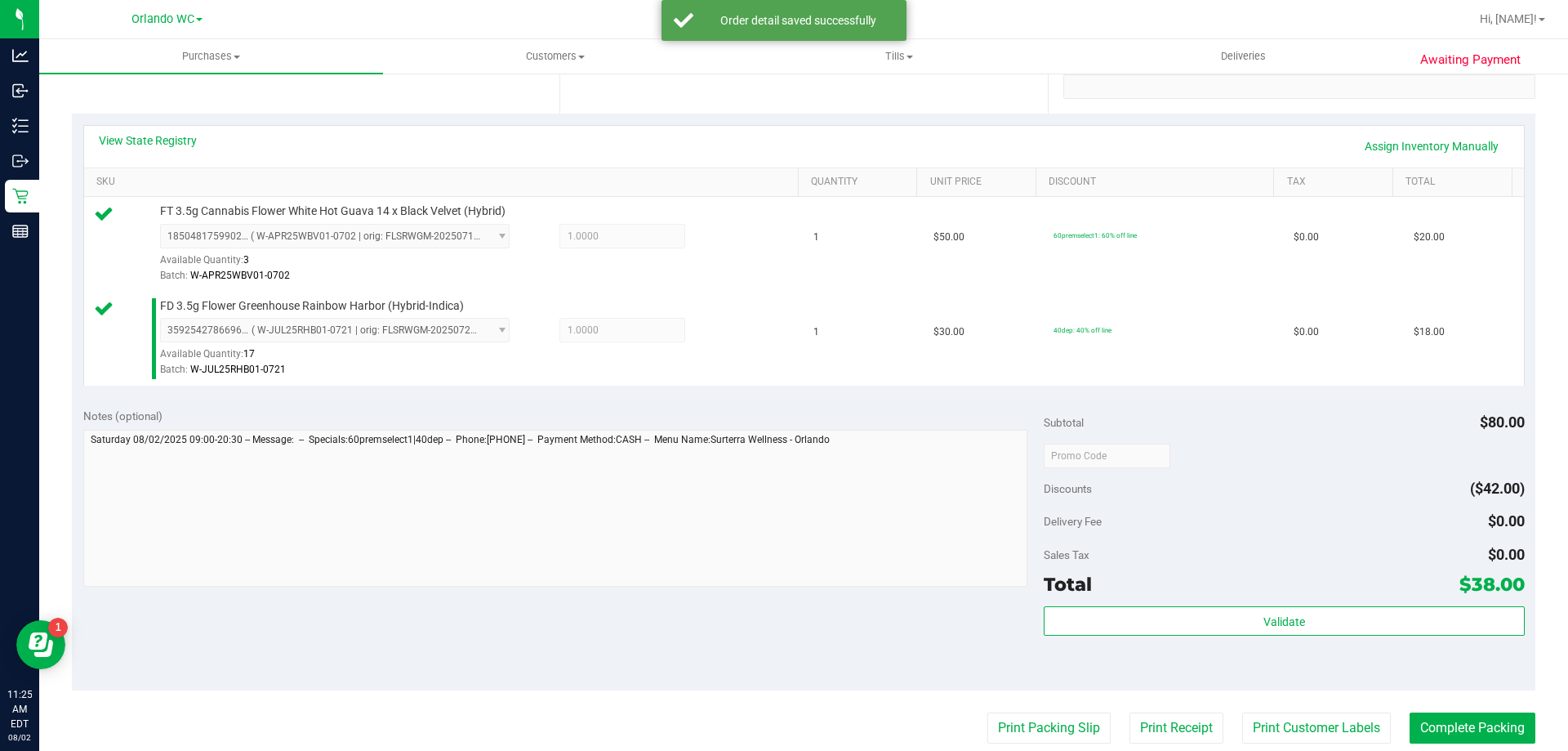 click on "Back
Edit Purchase
Cancel Purchase
View Profile
# 11729040
BioTrack ID:
-
Submitted
Needs review
Last Modified
Jane API
Aug 2, 2025 11:14:33 AM EDT" at bounding box center [804, 416] 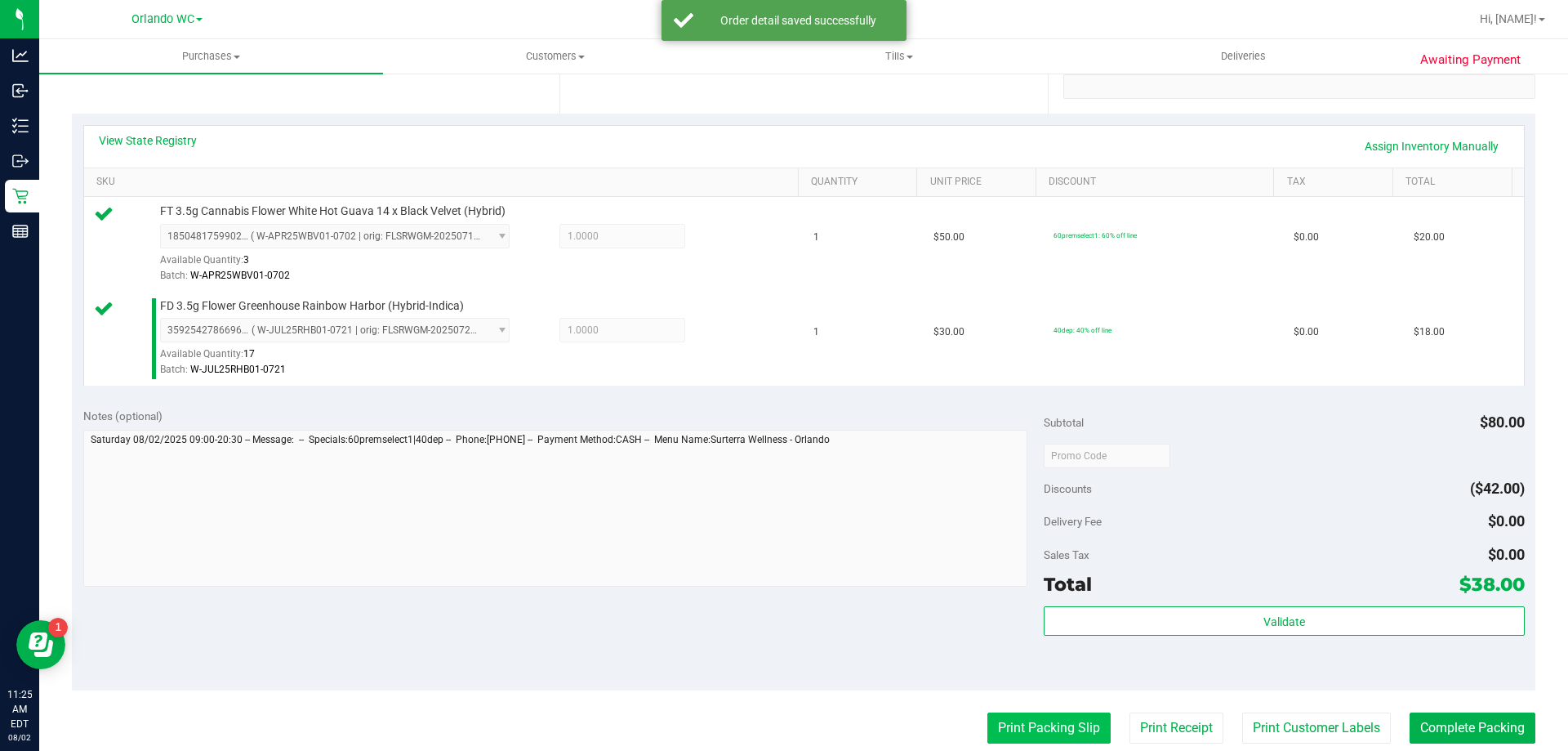 click on "Print Packing Slip" at bounding box center (1049, 728) 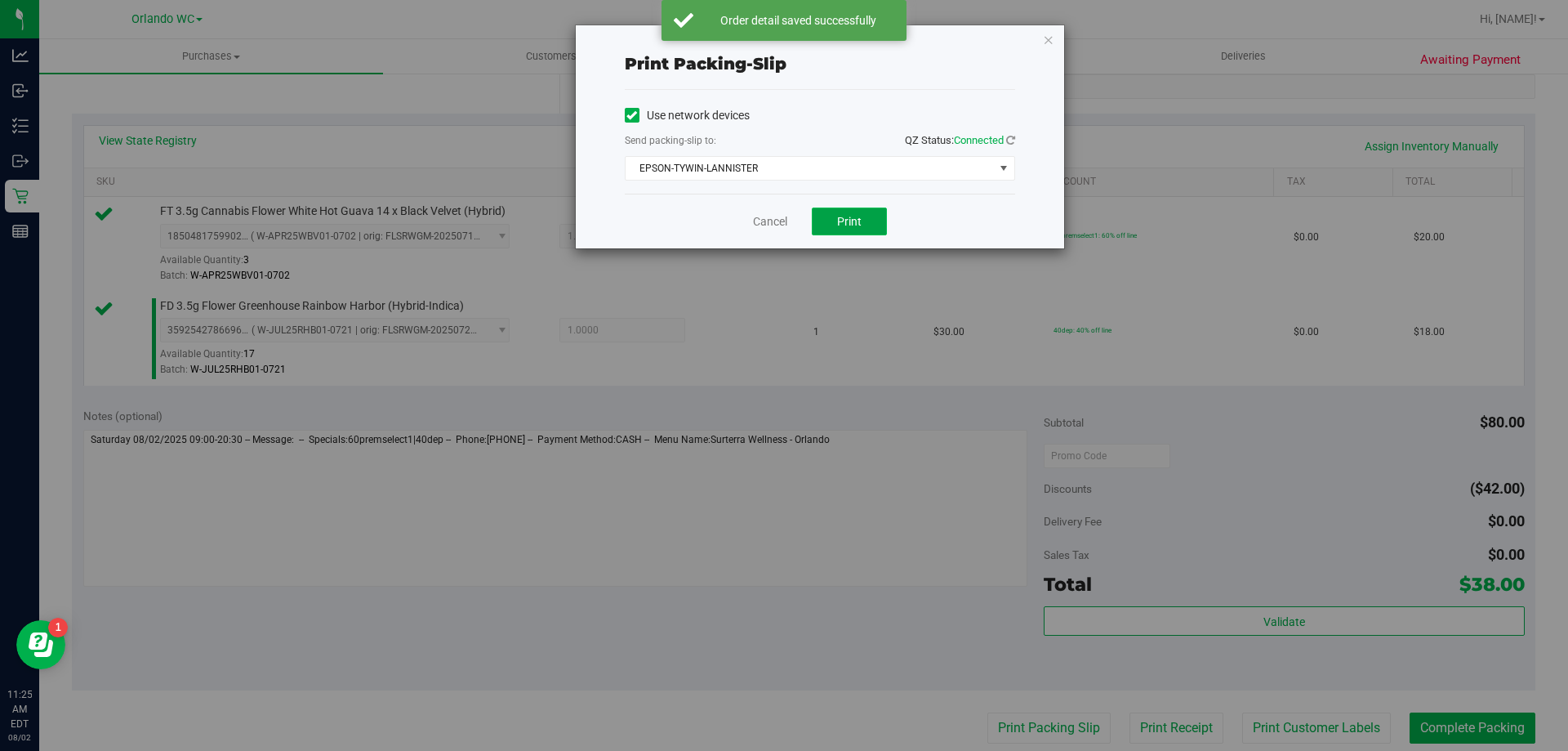 click on "Print" at bounding box center [849, 221] 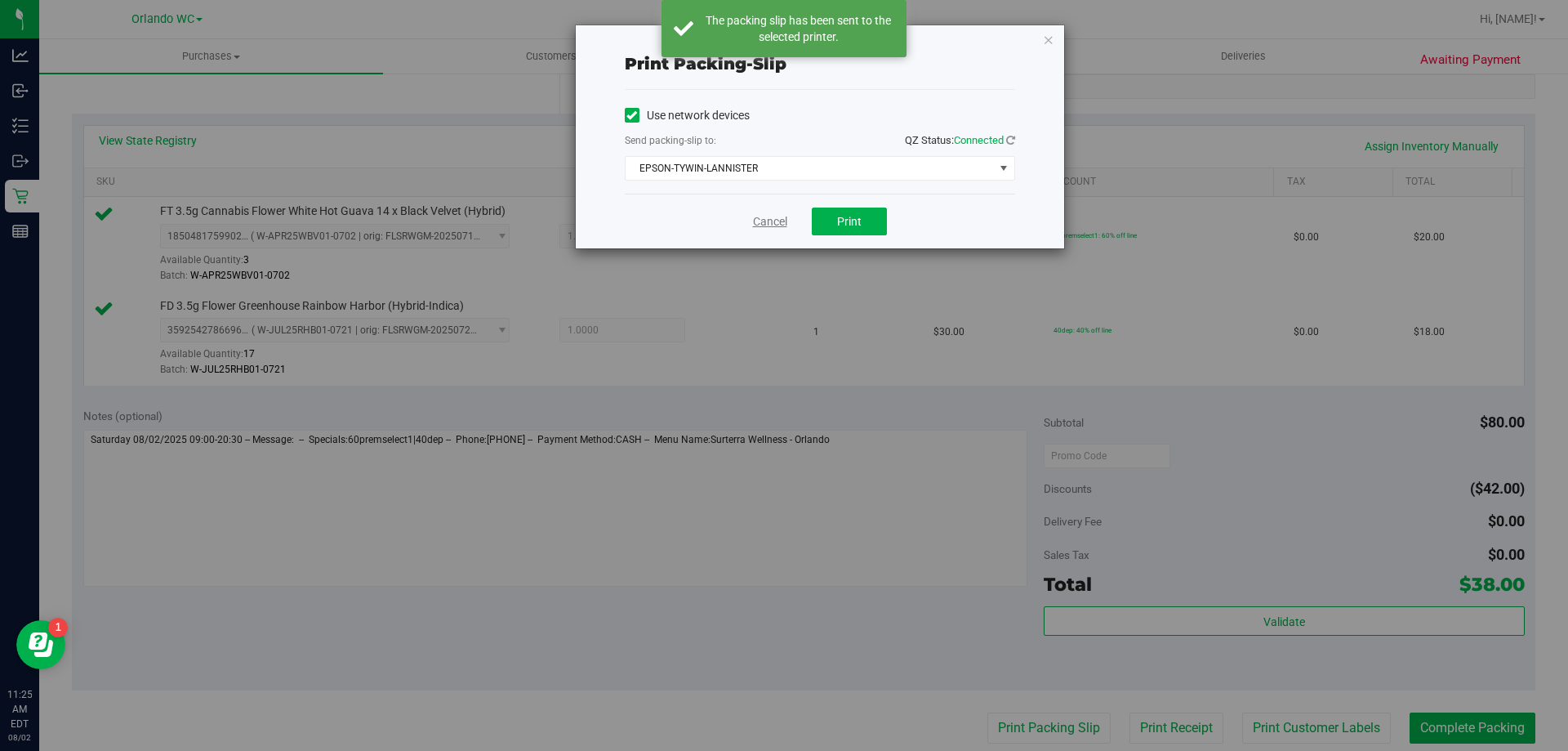 click on "Cancel" at bounding box center [770, 221] 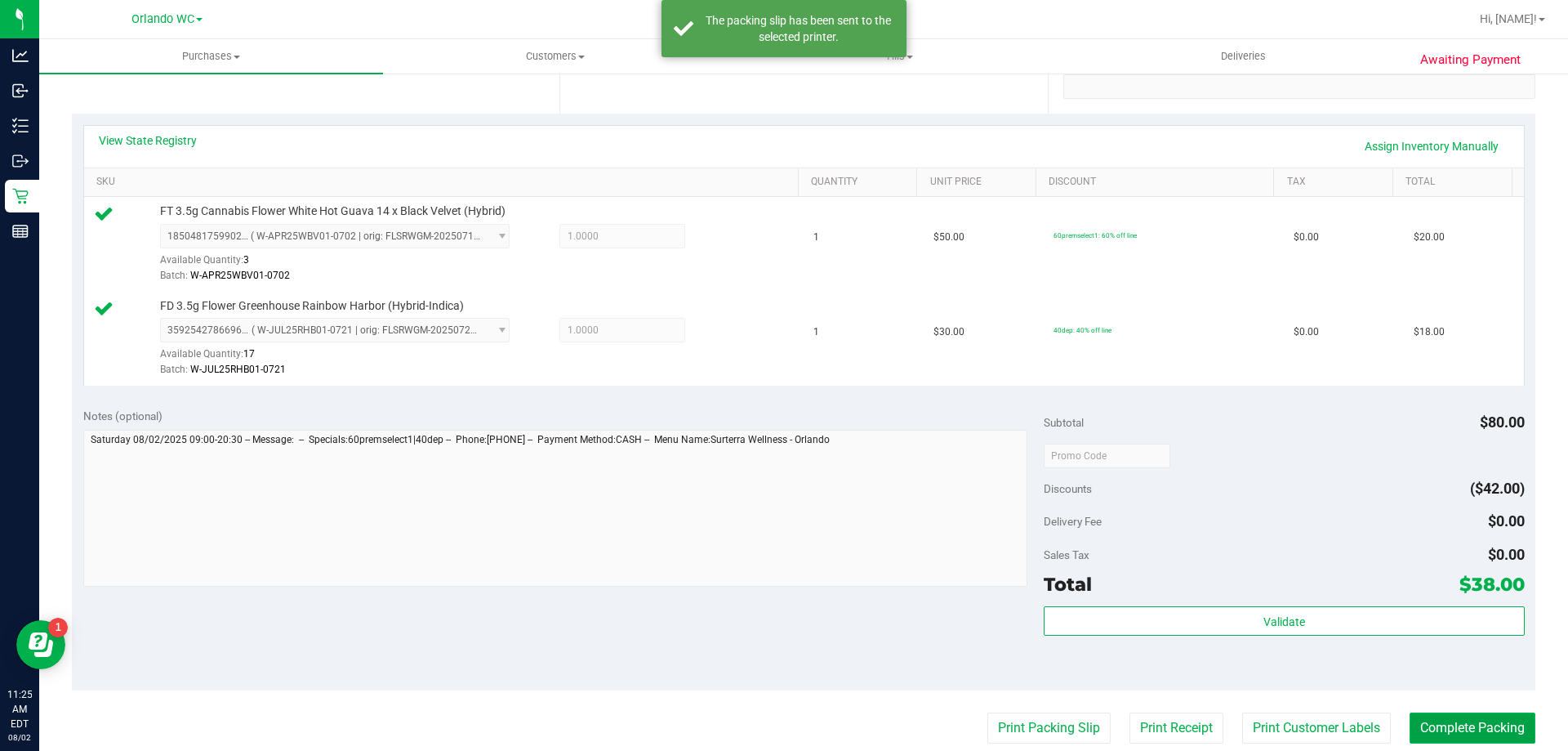 click on "Complete Packing" at bounding box center [1472, 728] 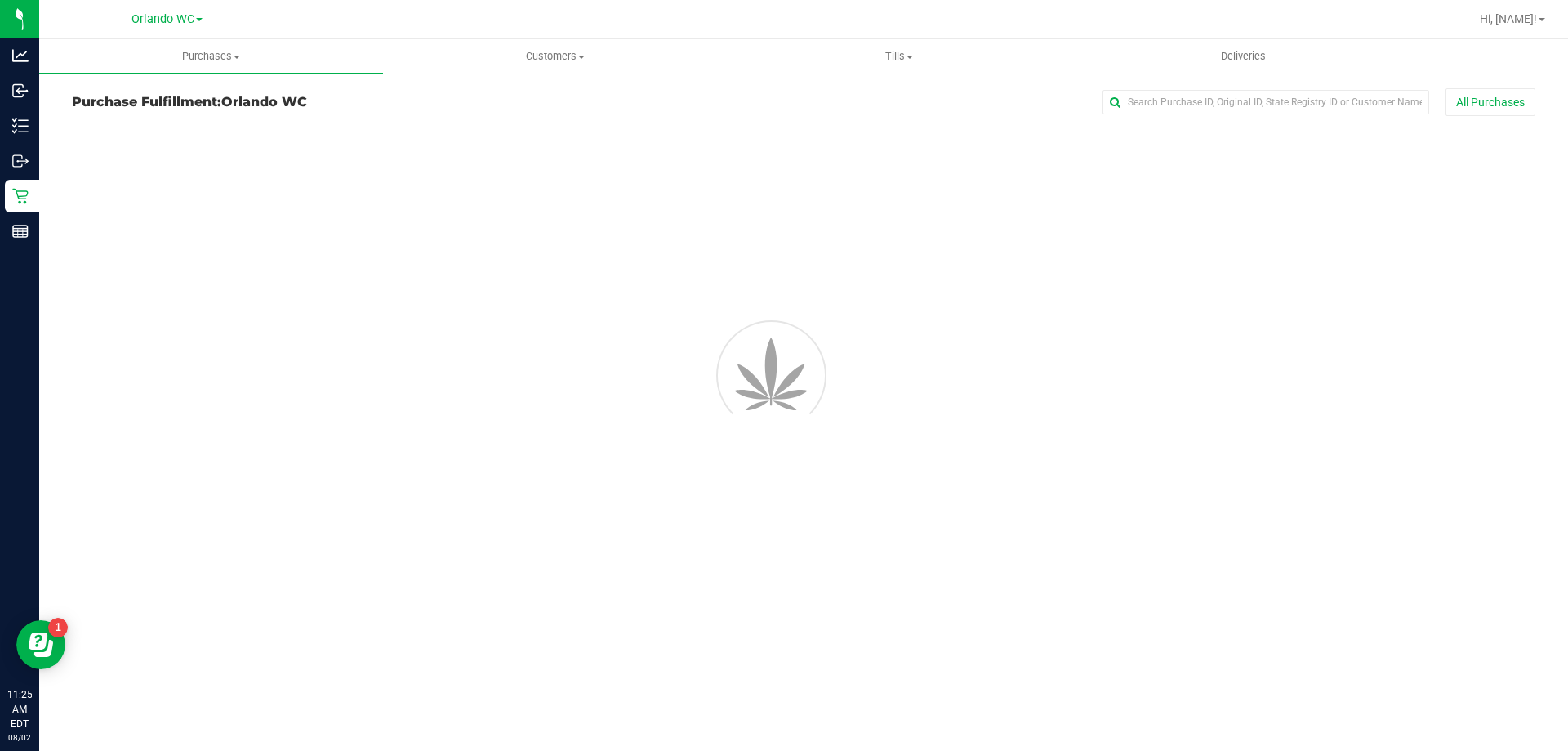 scroll, scrollTop: 0, scrollLeft: 0, axis: both 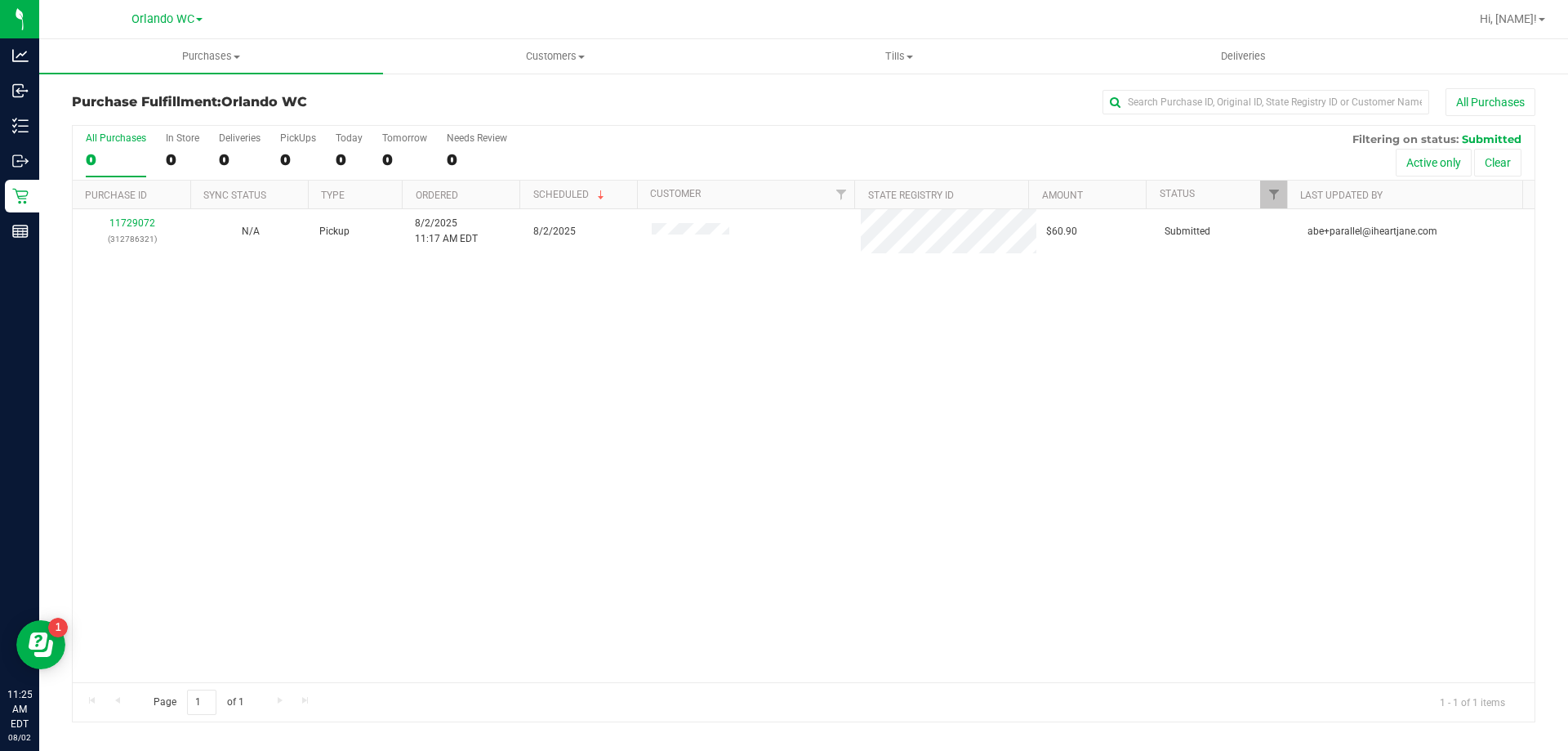 click on "11729072
([PHONE])
N/A
Pickup 8/2/2025 11:17 AM EDT 8/2/2025
$60.90
Submitted abe+parallel@[EMAIL]" at bounding box center (804, 445) 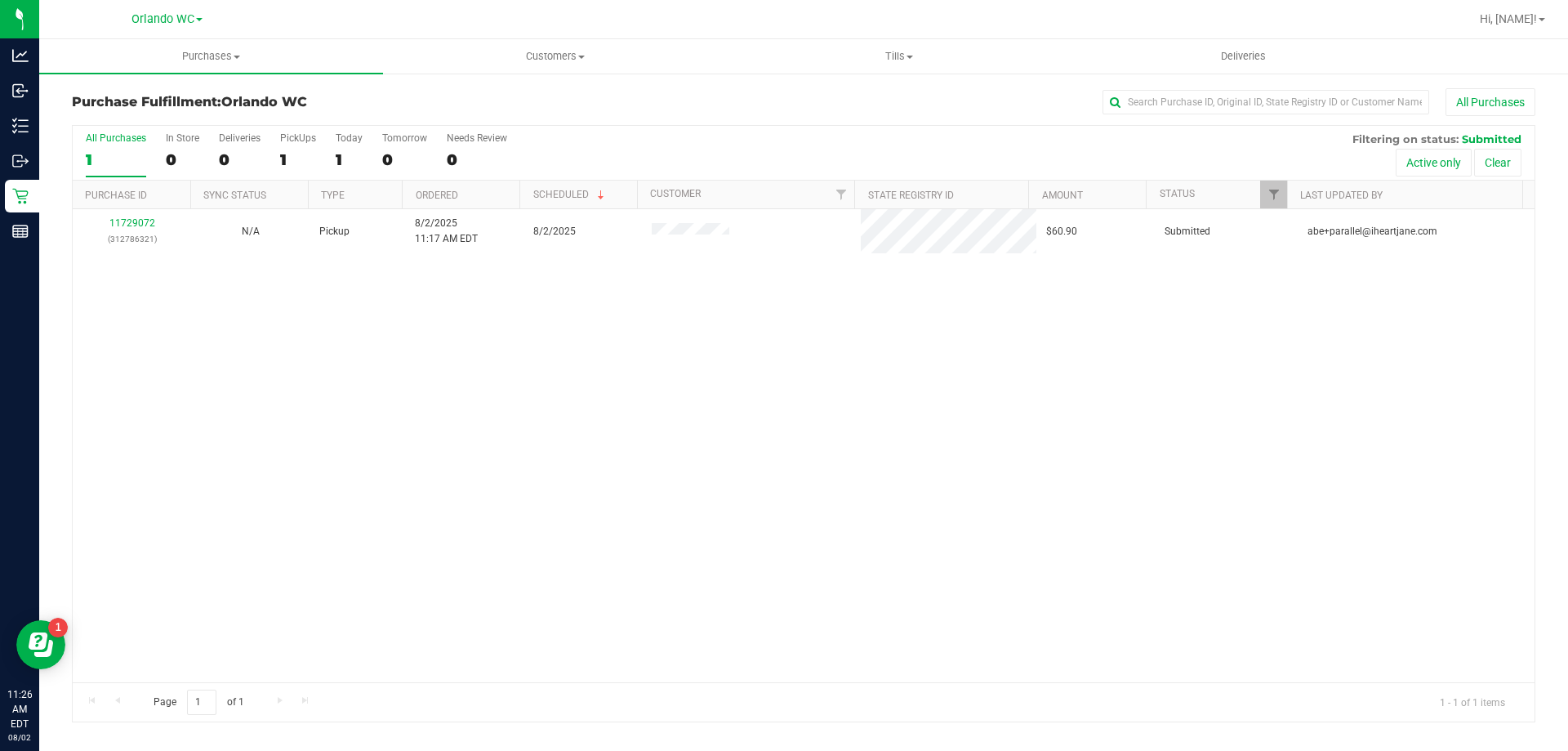 click on "11729072
([PHONE])
N/A
Pickup 8/2/2025 11:17 AM EDT 8/2/2025
$60.90
Submitted abe+parallel@[EMAIL]" at bounding box center [804, 445] 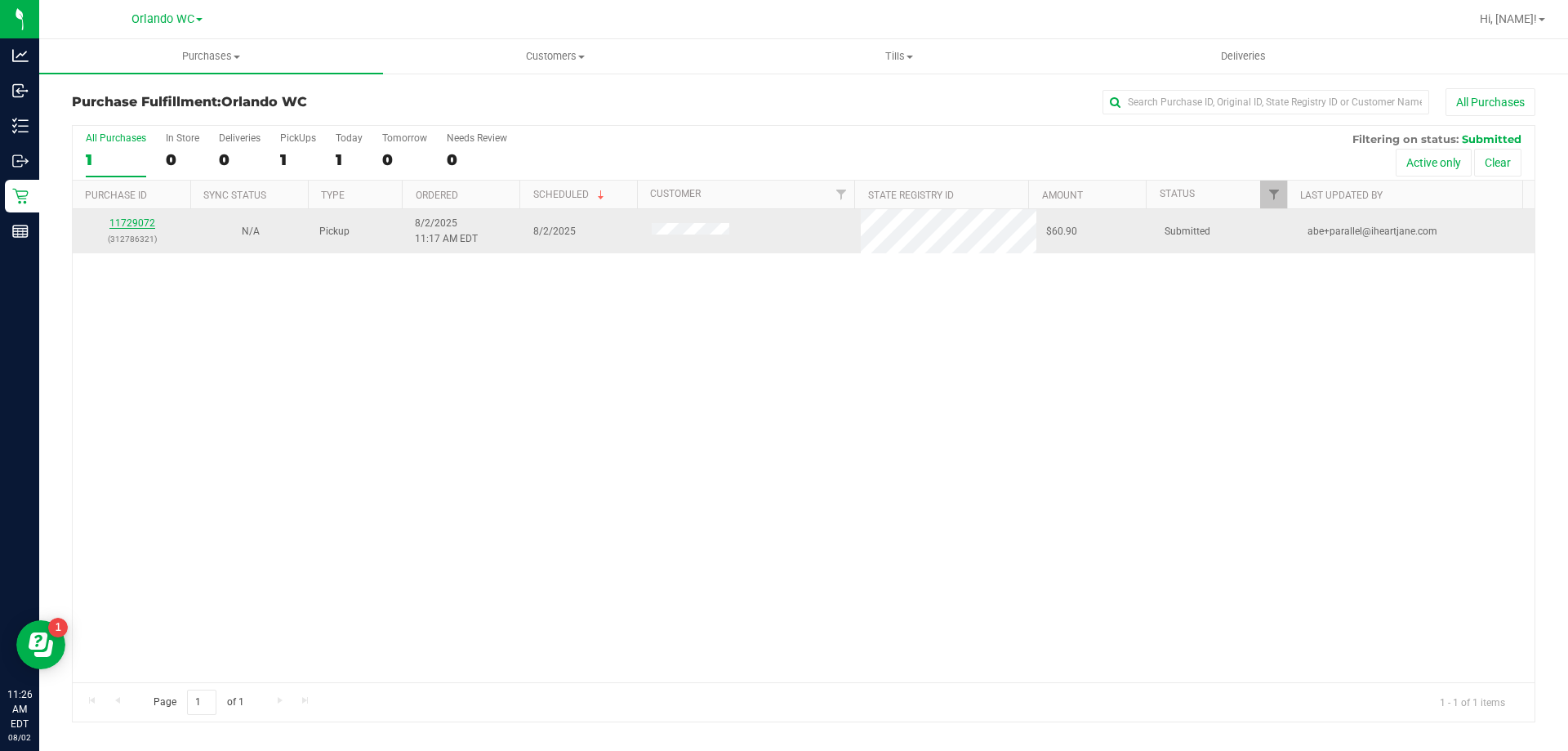 click on "11729072" at bounding box center [132, 223] 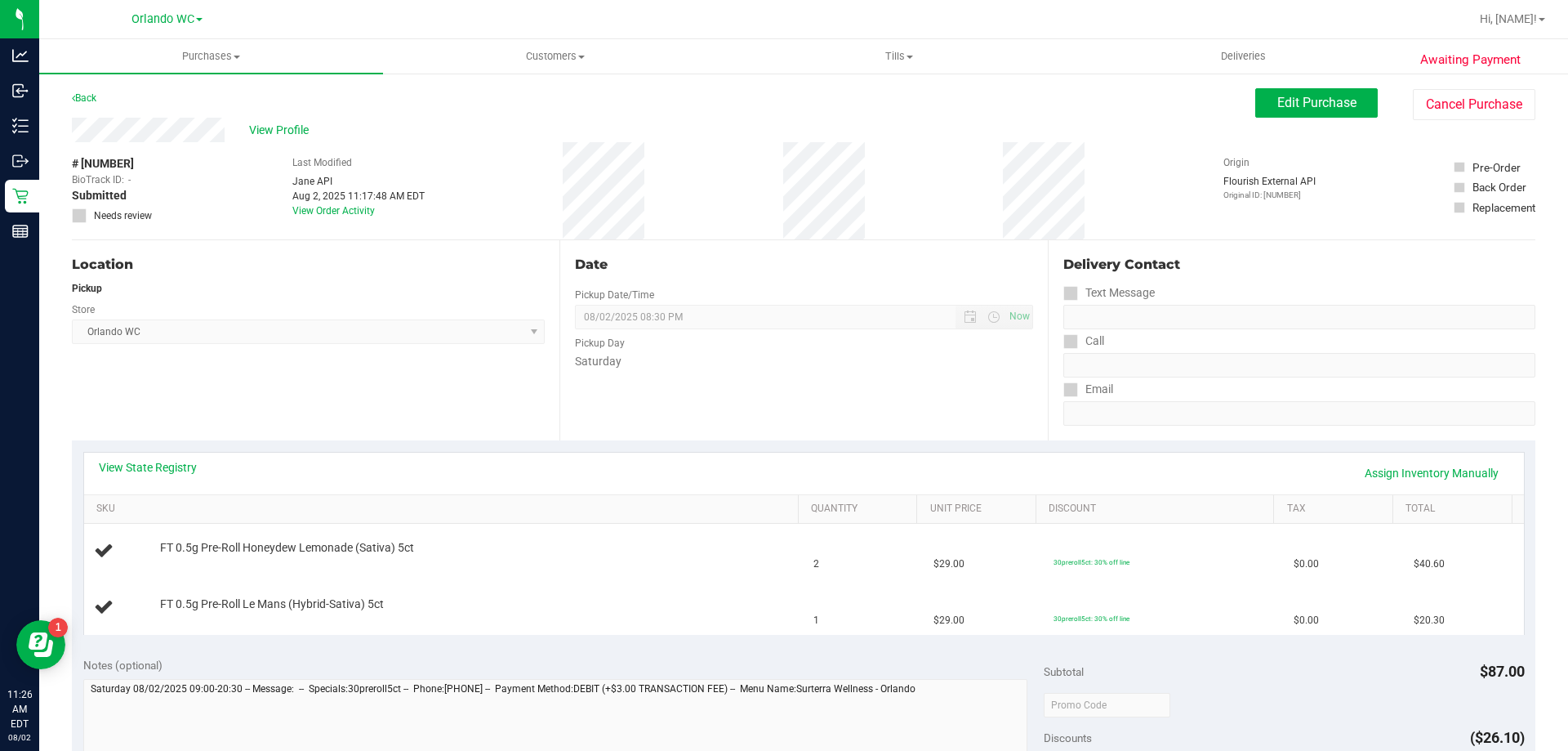 click on "Location
Pickup
Store
Orlando WC Select Store Bonita Springs WC Boynton Beach WC Bradenton WC Brandon WC Brooksville WC Call Center Clermont WC Crestview WC Deerfield Beach WC Delray Beach WC Deltona WC Ft Walton Beach WC Ft. Lauderdale WC Ft. Myers WC Gainesville WC Jax Atlantic WC JAX DC REP Jax WC Key West WC Lakeland WC Largo WC Lehigh Acres DC REP Merritt Island WC Miami 72nd WC Miami Beach WC Miami Dadeland WC Miramar DC REP New Port Richey WC North Palm Beach WC North Port WC Ocala WC Orange Park WC Orlando Colonial WC Orlando DC REP Orlando WC Oviedo WC Palm Bay WC Palm Coast WC Panama City WC Pensacola WC Port Orange WC Port St. Lucie WC Sebring WC South Tampa WC St. Pete WC Summerfield WC Tallahassee DC REP Tallahassee WC Tampa DC Testing Tampa Warehouse Tampa WC TX Austin DC TX Plano Retail Winter Haven WC" at bounding box center [315, 340] 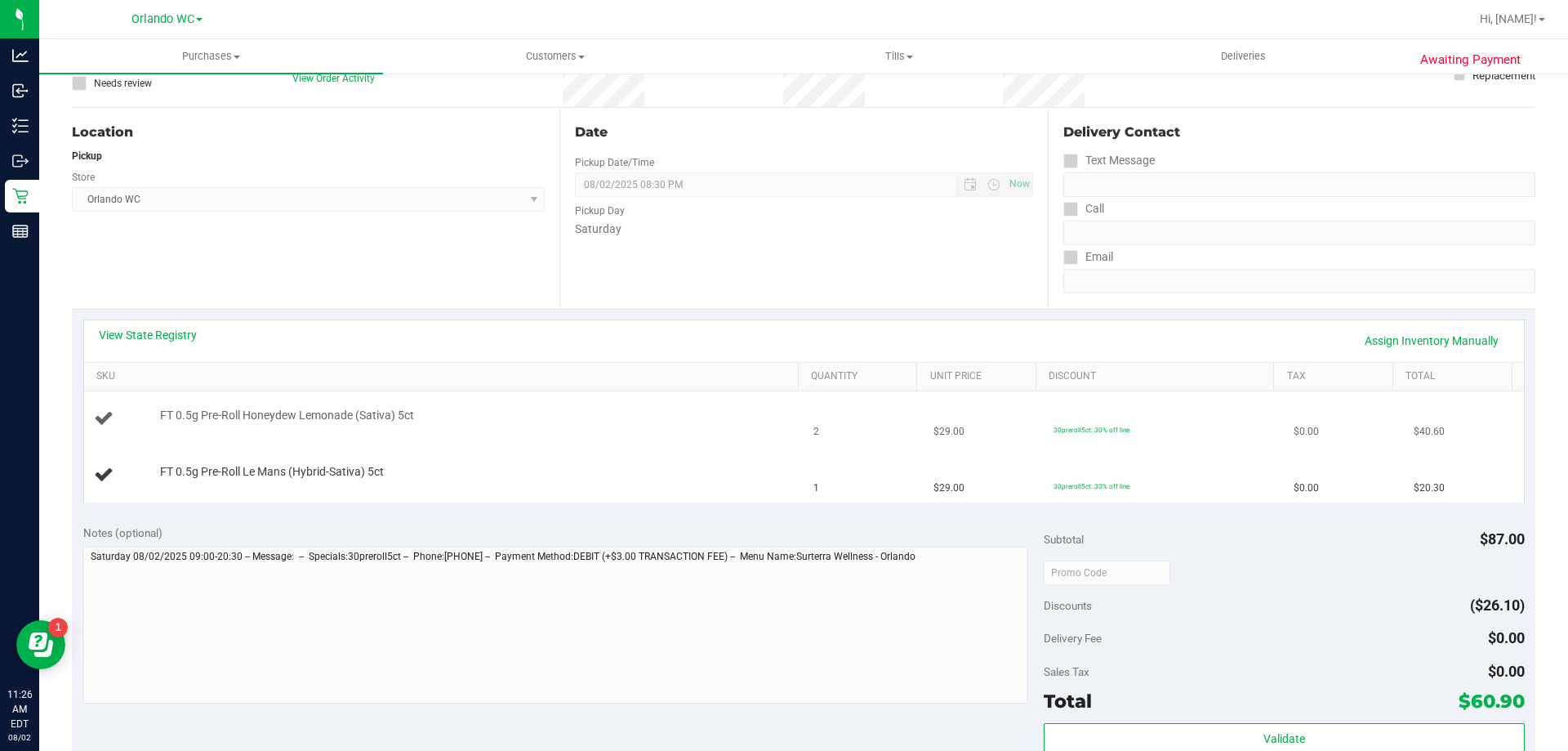 scroll, scrollTop: 163, scrollLeft: 0, axis: vertical 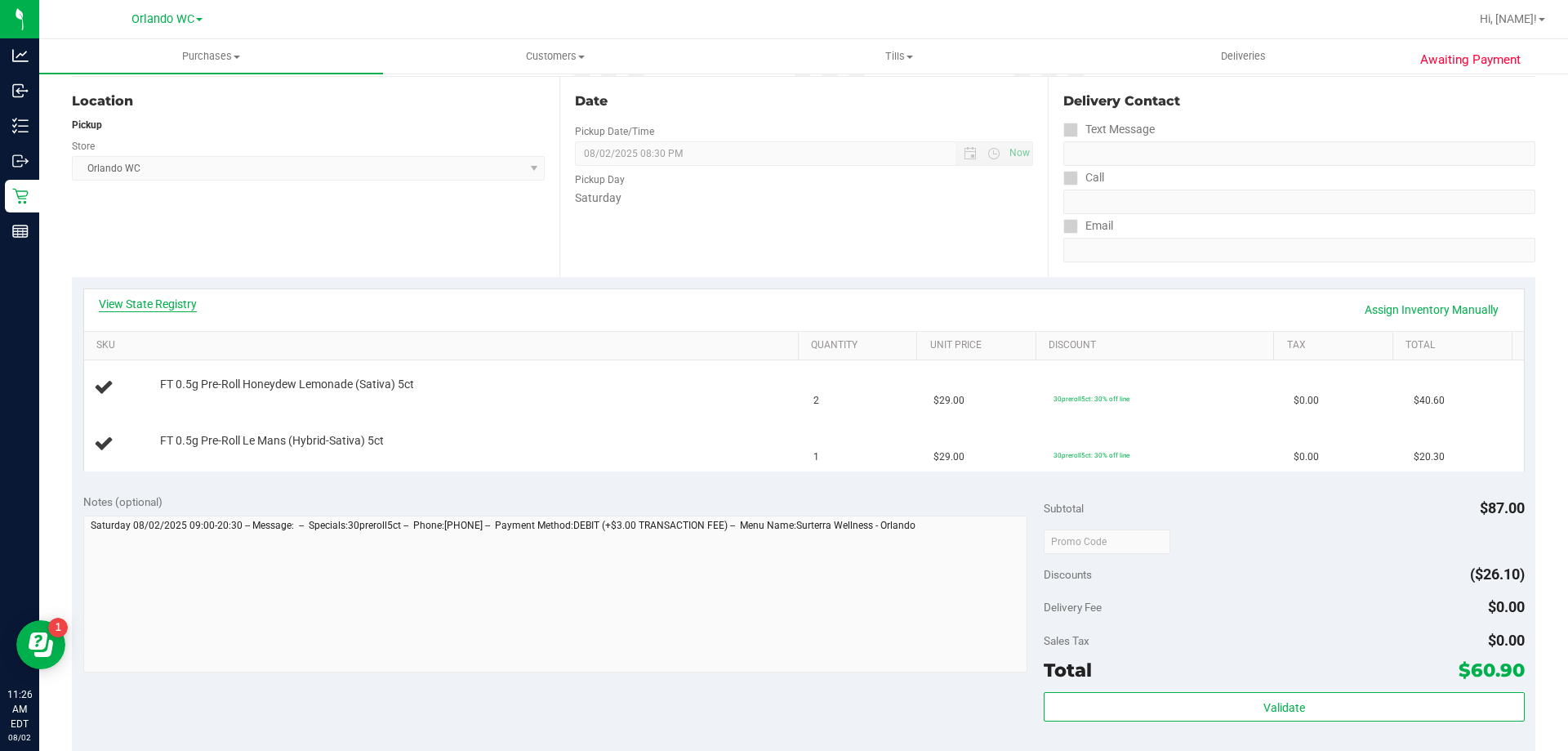 click on "View State Registry" at bounding box center (148, 304) 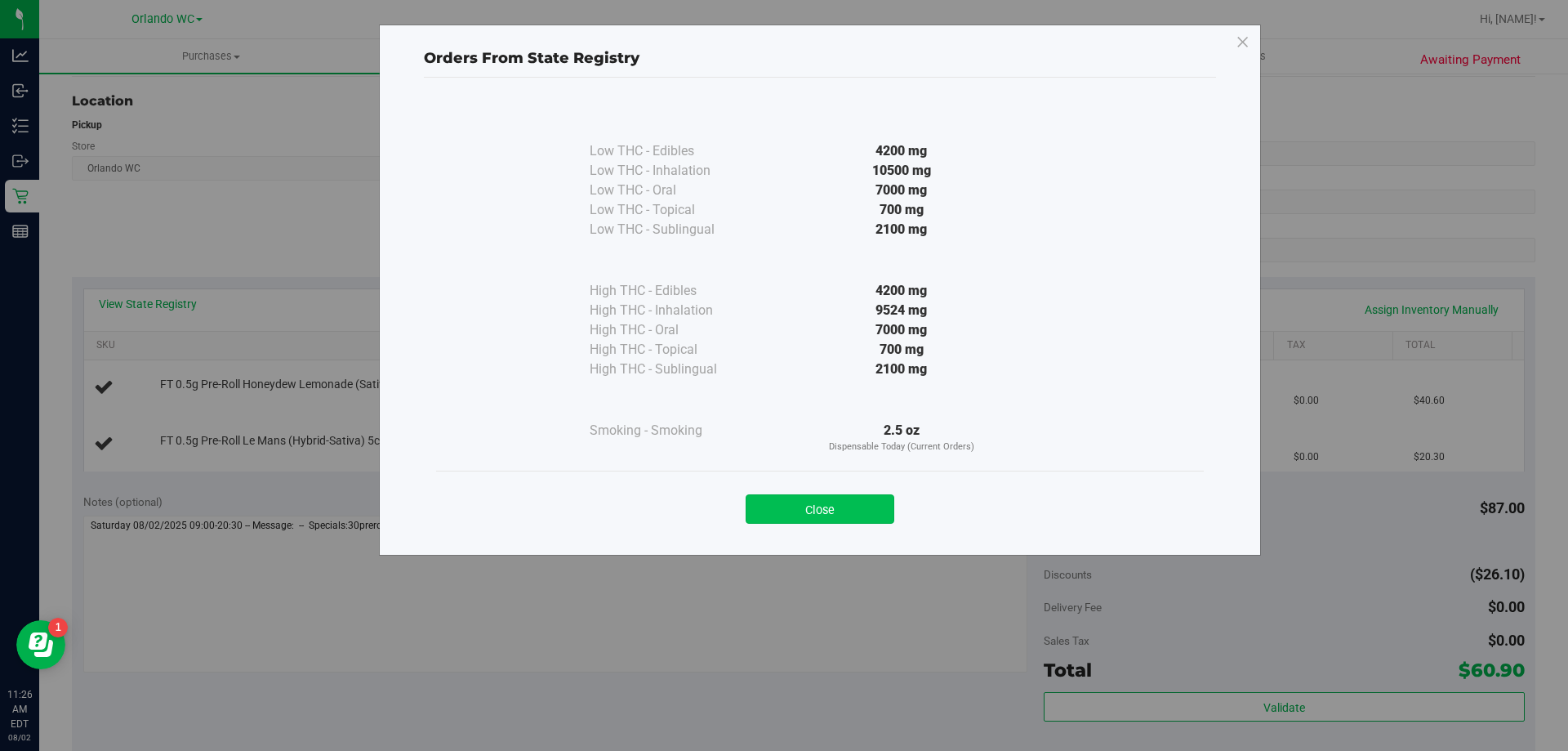 click on "Close" at bounding box center [820, 509] 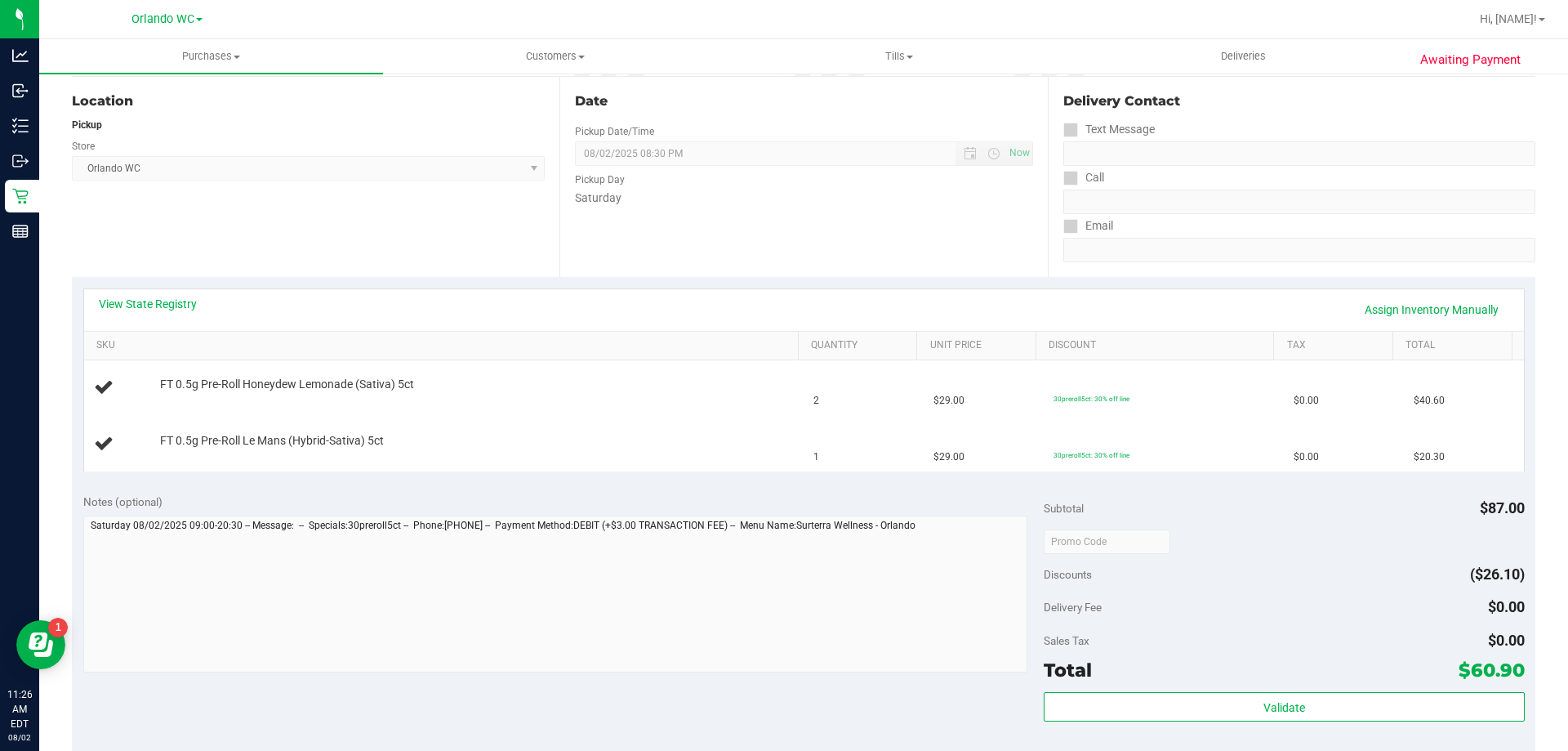 click on "Location
Pickup
Store
Orlando WC Select Store Bonita Springs WC Boynton Beach WC Bradenton WC Brandon WC Brooksville WC Call Center Clermont WC Crestview WC Deerfield Beach WC Delray Beach WC Deltona WC Ft Walton Beach WC Ft. Lauderdale WC Ft. Myers WC Gainesville WC Jax Atlantic WC JAX DC REP Jax WC Key West WC Lakeland WC Largo WC Lehigh Acres DC REP Merritt Island WC Miami 72nd WC Miami Beach WC Miami Dadeland WC Miramar DC REP New Port Richey WC North Palm Beach WC North Port WC Ocala WC Orange Park WC Orlando Colonial WC Orlando DC REP Orlando WC Oviedo WC Palm Bay WC Palm Coast WC Panama City WC Pensacola WC Port Orange WC Port St. Lucie WC Sebring WC South Tampa WC St. Pete WC Summerfield WC Tallahassee DC REP Tallahassee WC Tampa DC Testing Tampa Warehouse Tampa WC TX Austin DC TX Plano Retail Winter Haven WC" at bounding box center (315, 177) 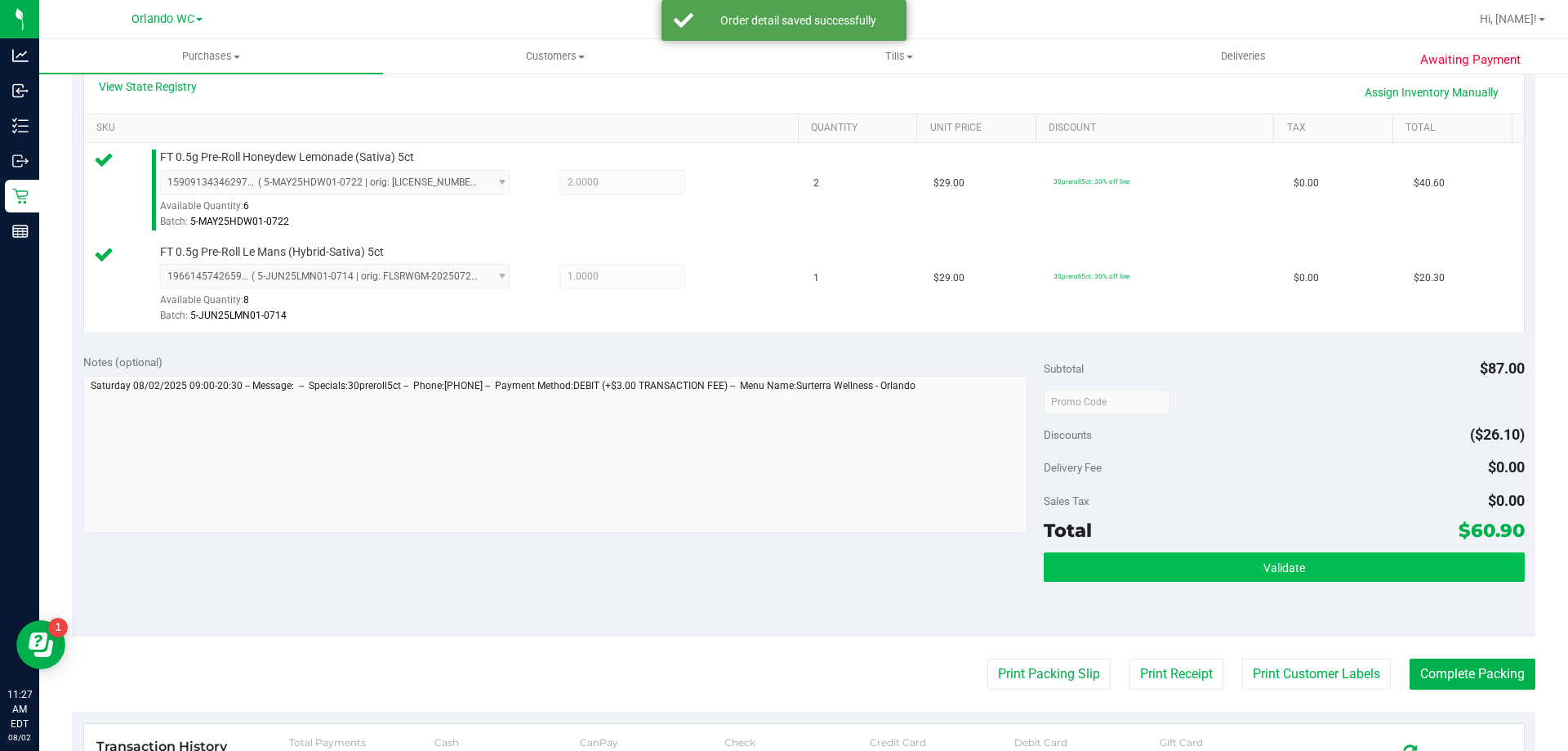 scroll, scrollTop: 409, scrollLeft: 0, axis: vertical 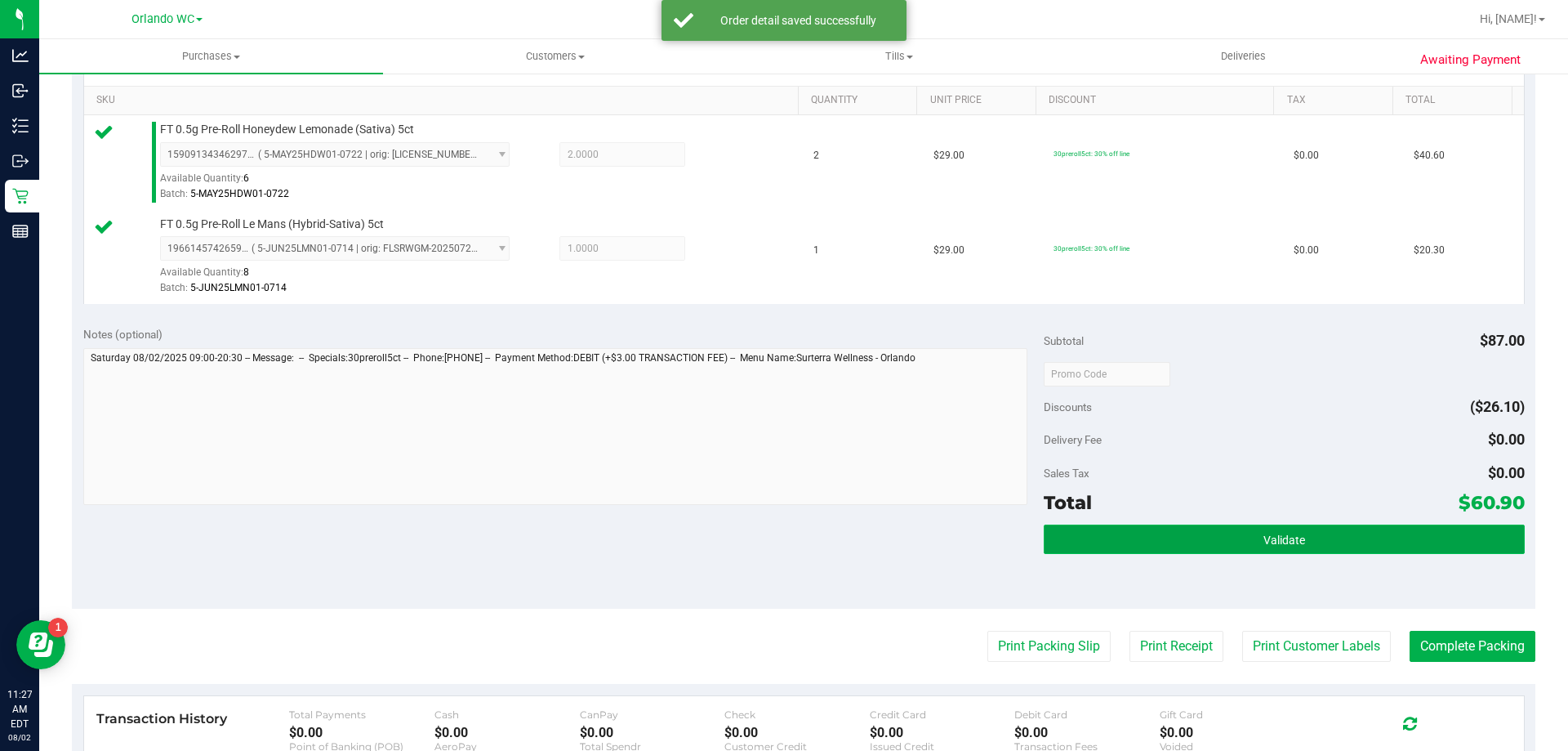 click on "Validate" at bounding box center (1284, 539) 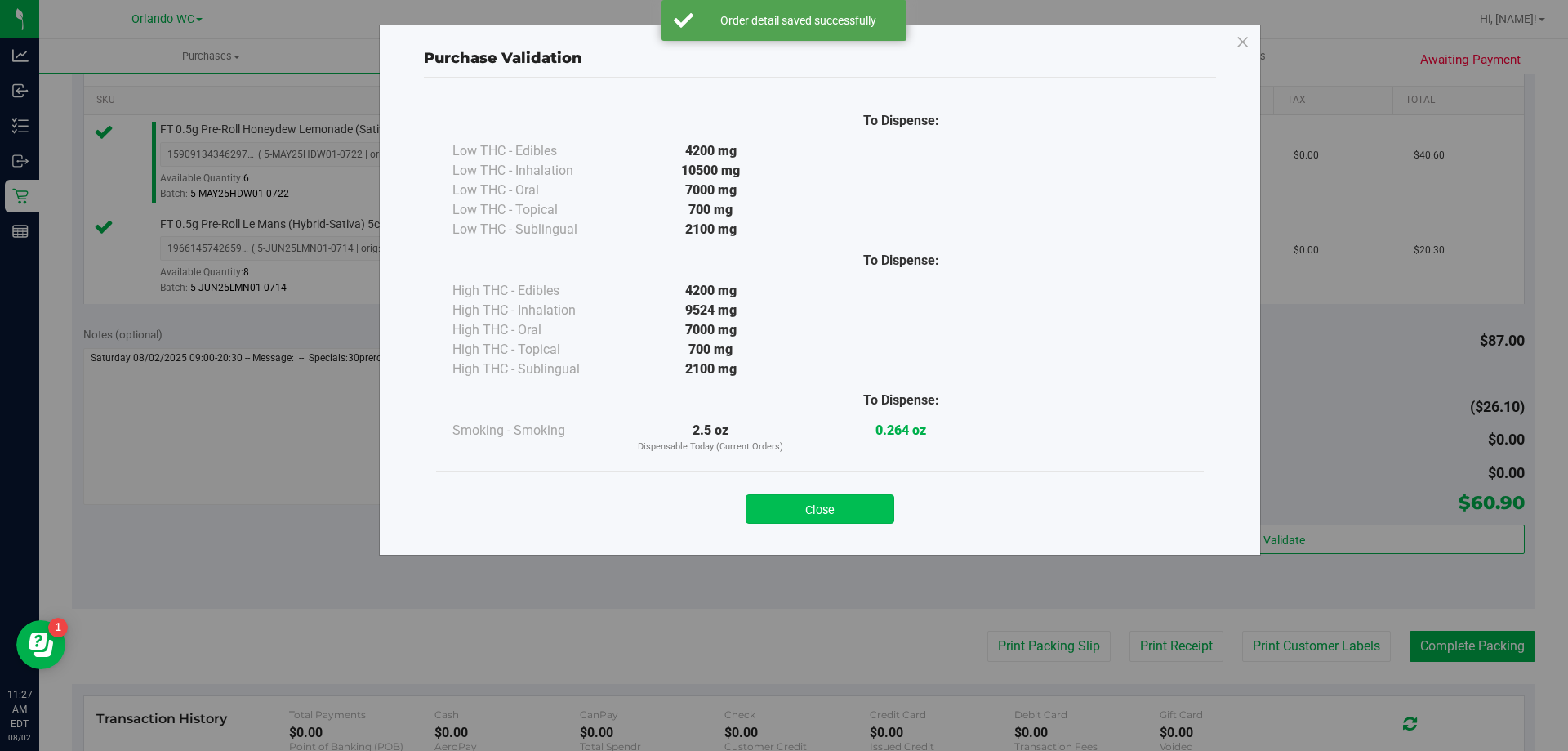 click on "Close" at bounding box center (820, 509) 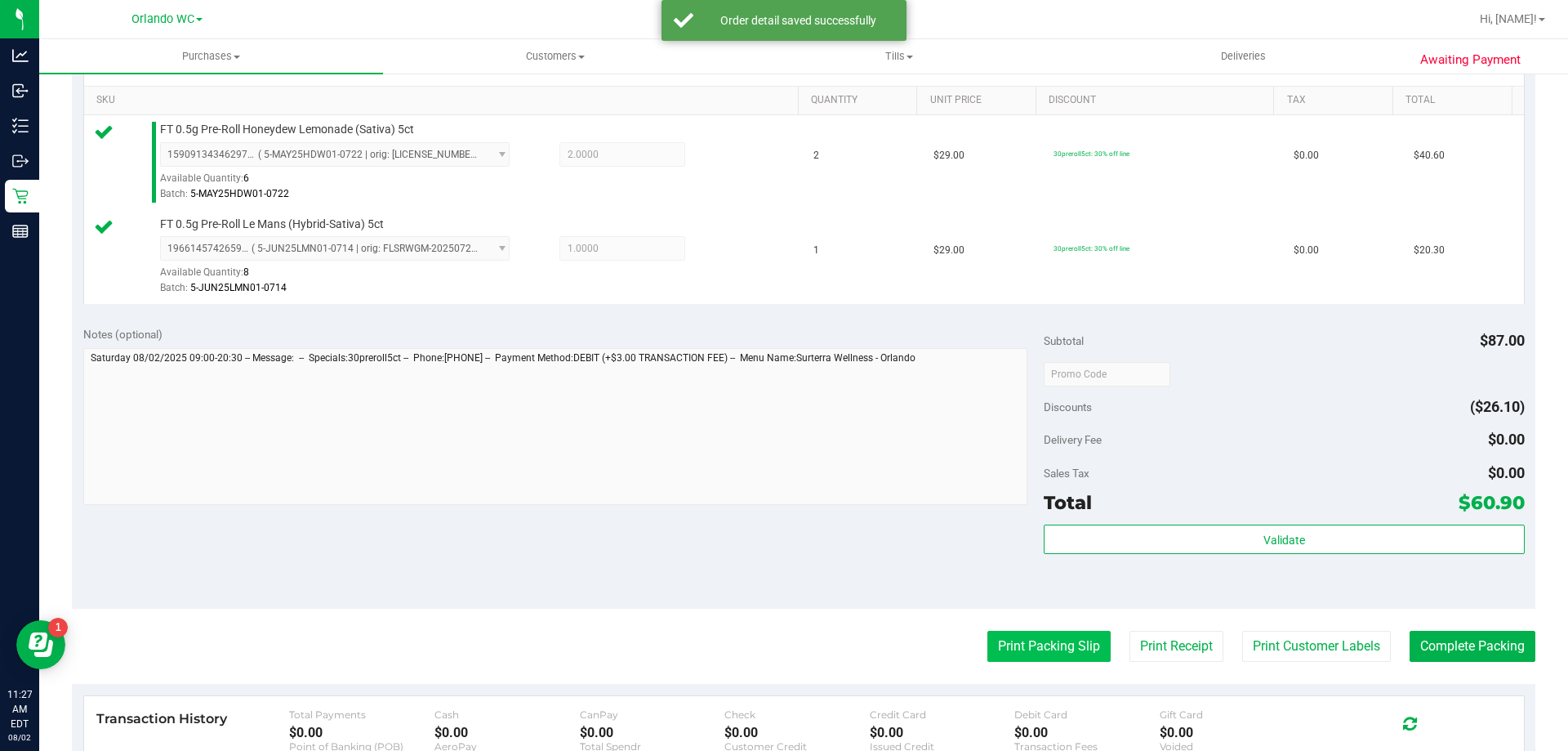 click on "Print Packing Slip" at bounding box center (1049, 646) 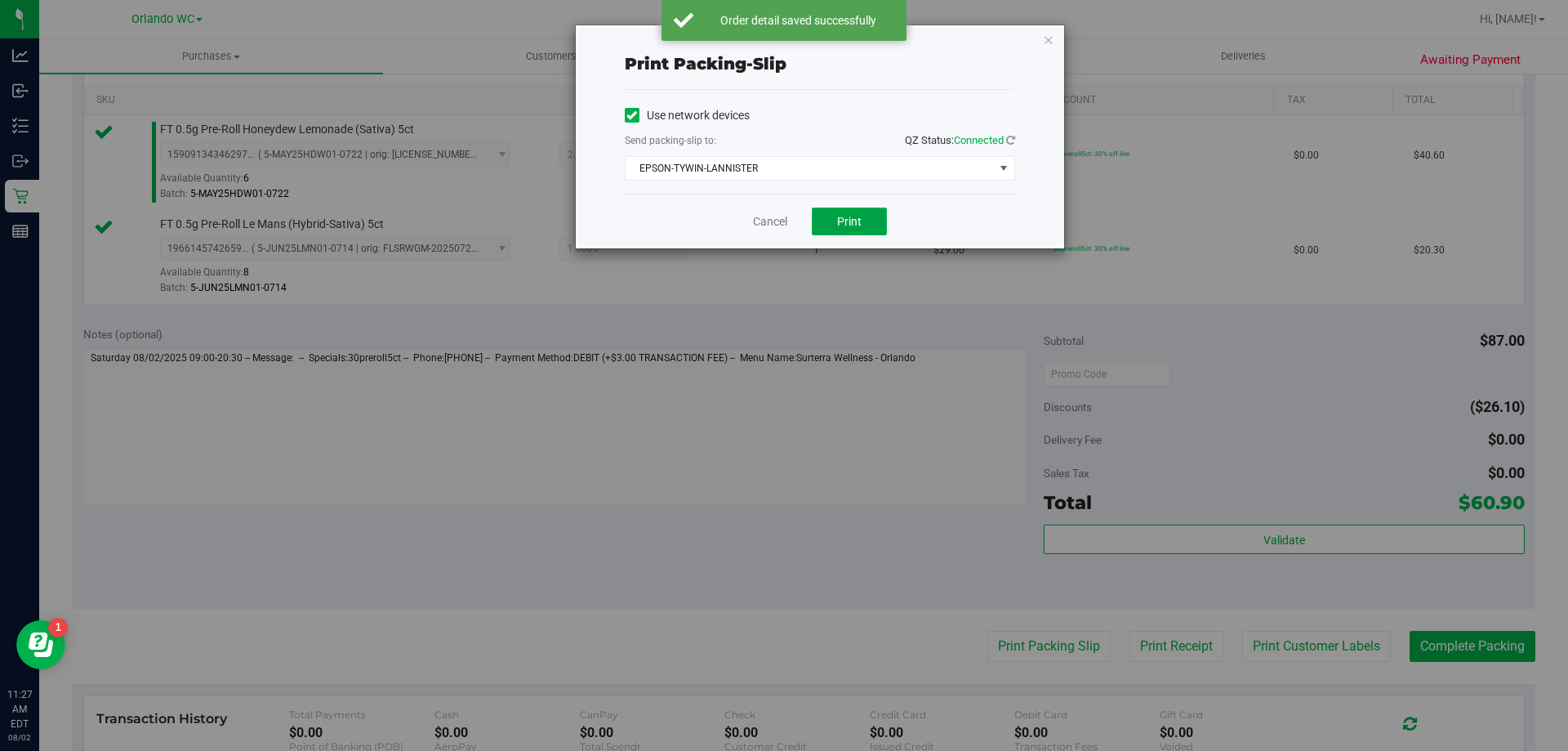click on "Print" at bounding box center (849, 221) 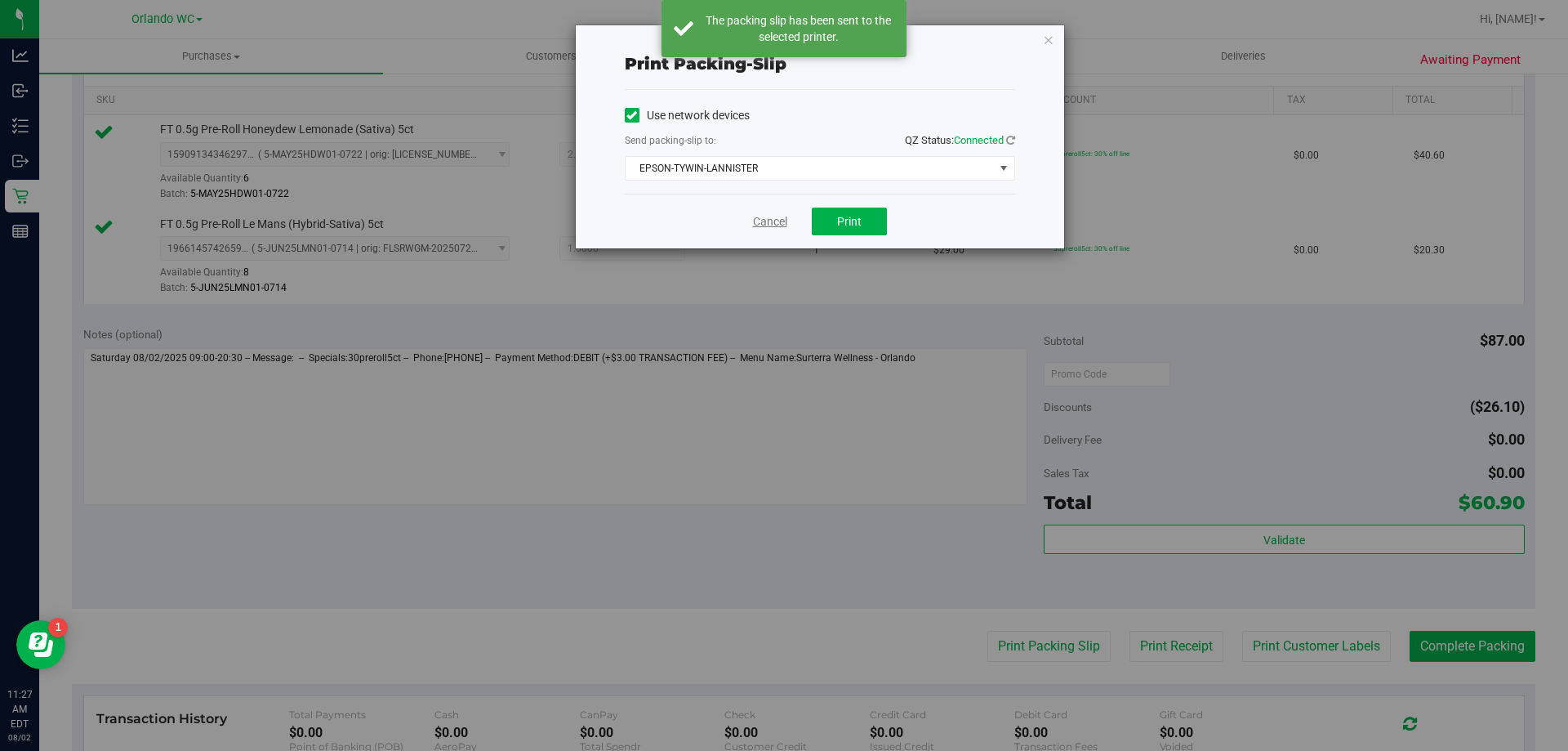 click on "Cancel" at bounding box center (770, 221) 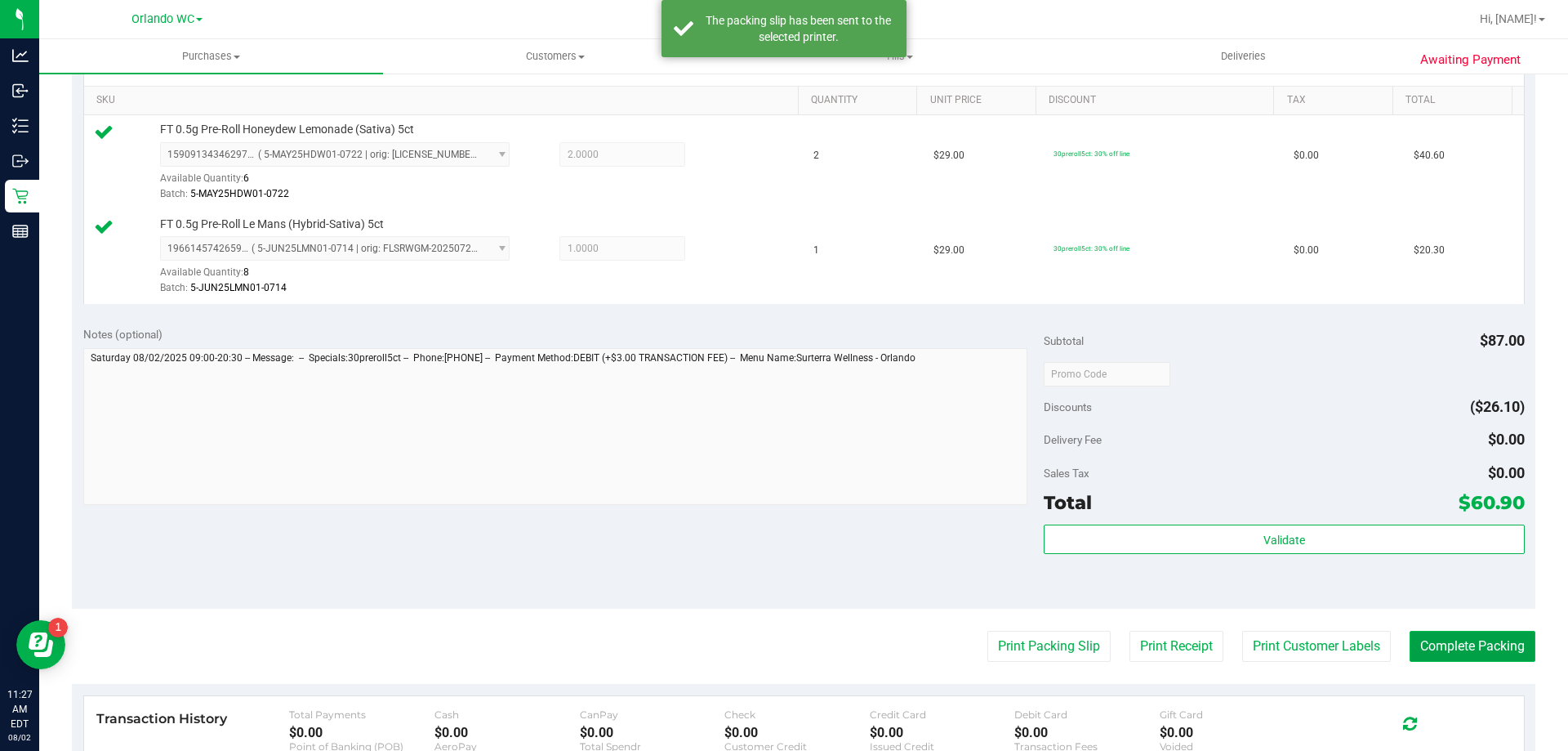 click on "Complete Packing" at bounding box center (1472, 646) 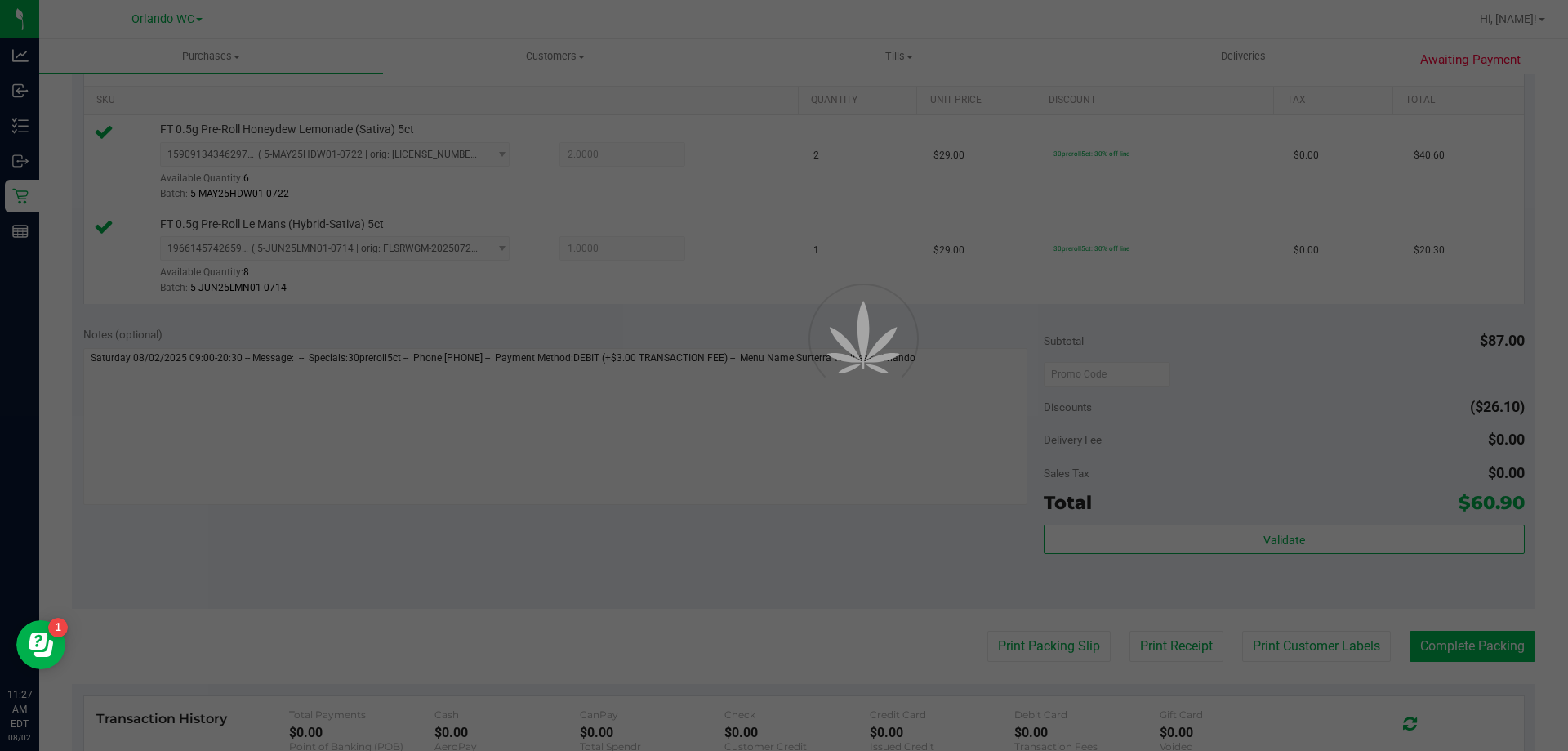 scroll, scrollTop: 0, scrollLeft: 0, axis: both 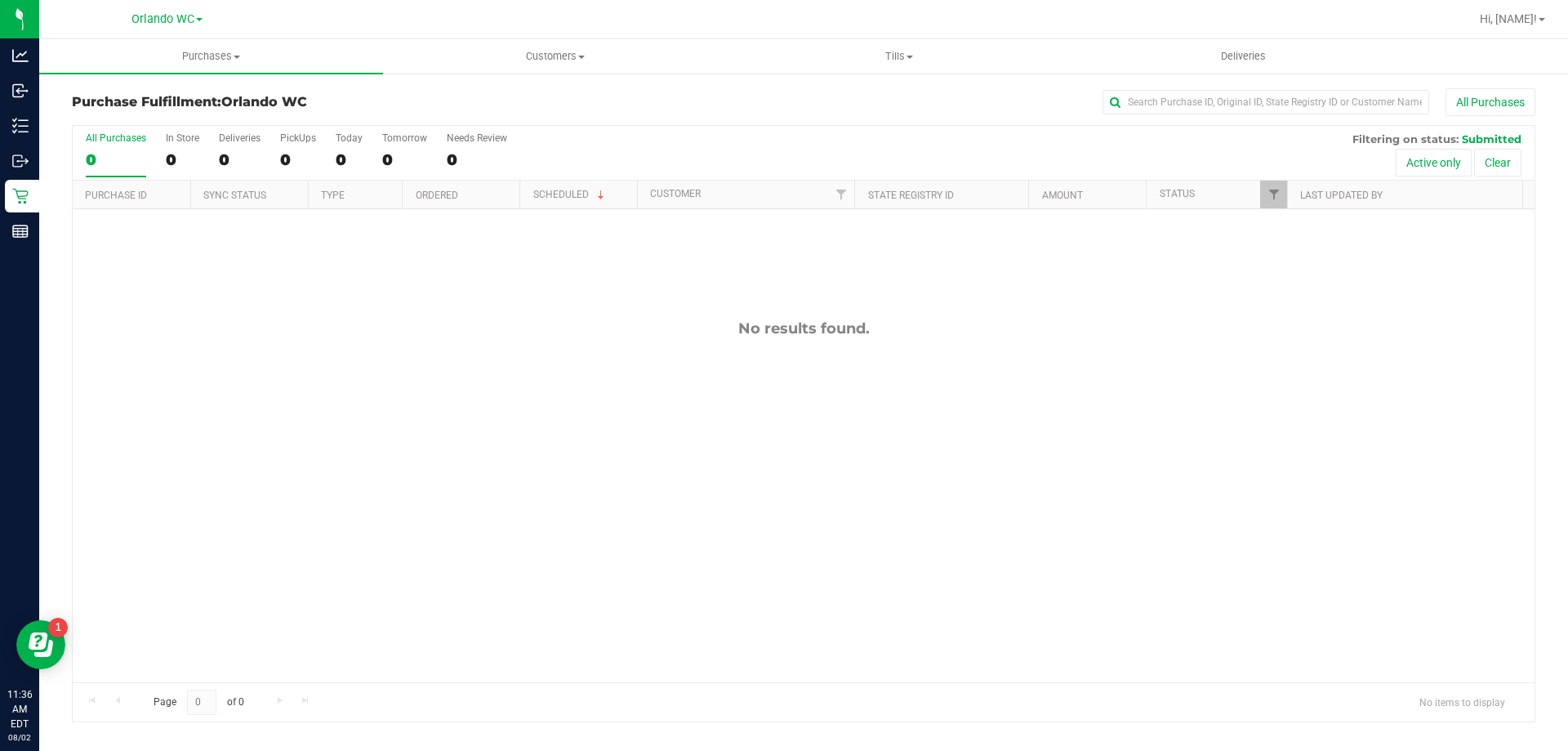 click on "0" at bounding box center [116, 159] 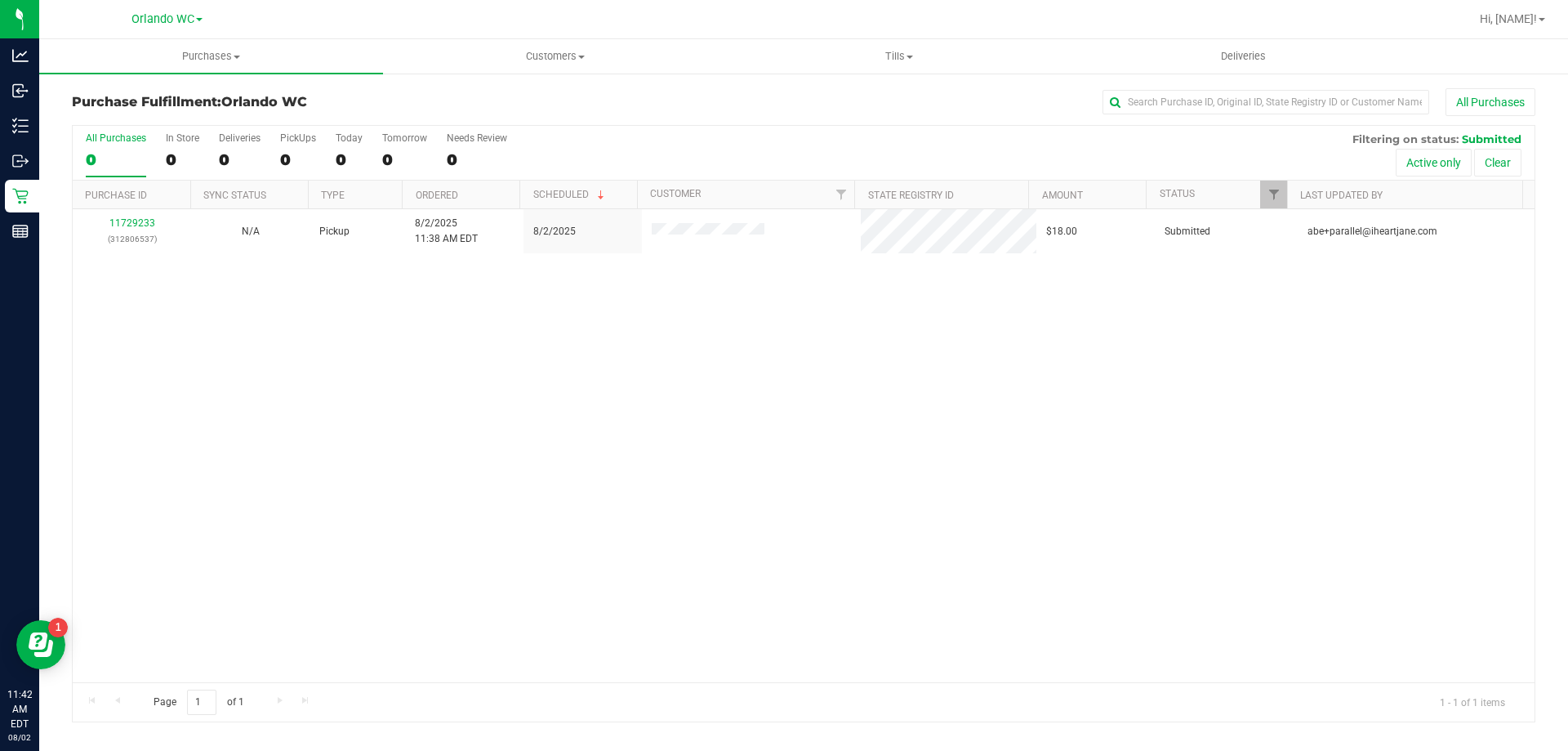 click on "All Purchases" at bounding box center (116, 138) 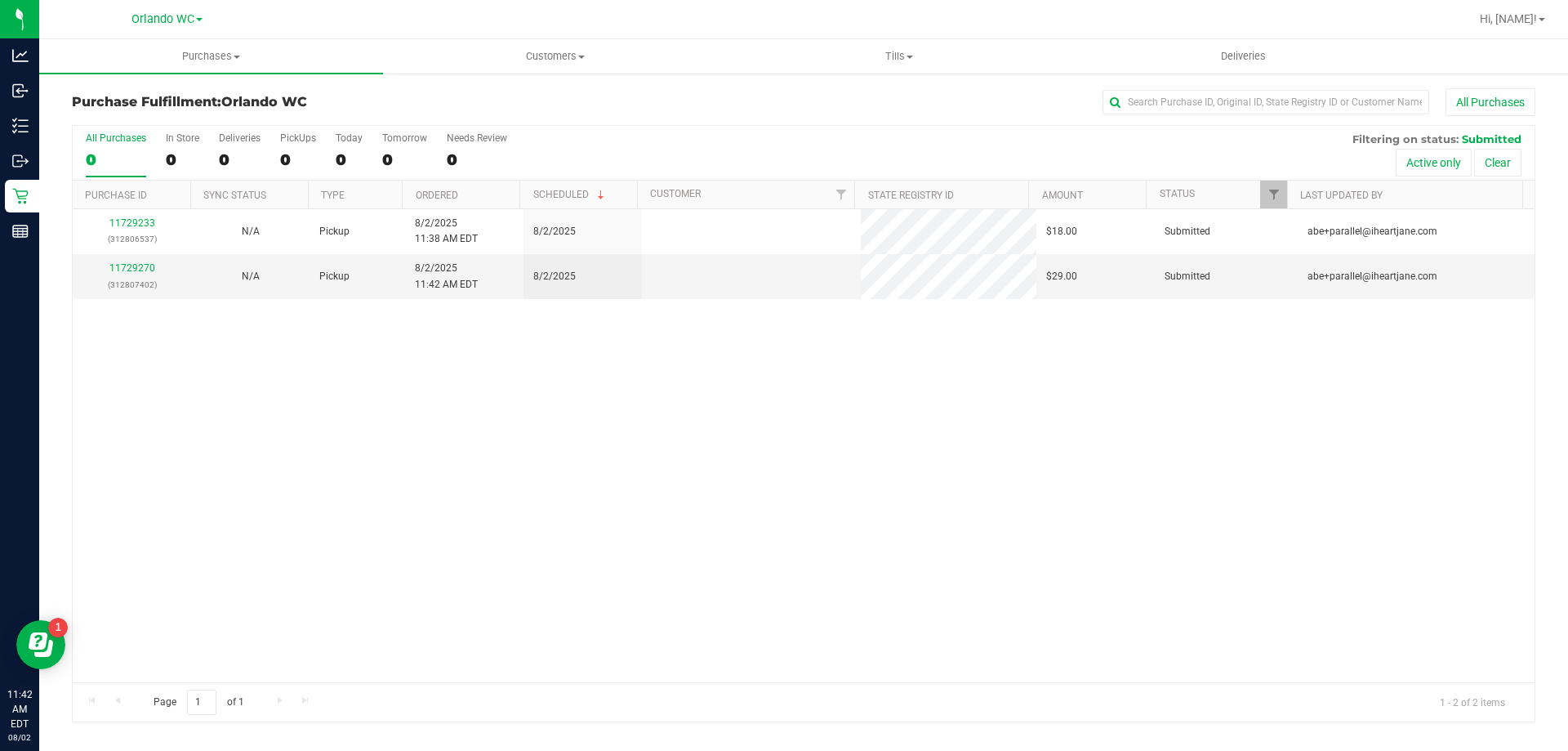 click on "11729233
([PHONE])
N/A
Pickup 8/2/2025 11:38 AM EDT 8/2/2025
$18.00
Submitted abe+parallel@[EMAIL]
11729270
([PHONE])
N/A
Pickup 8/2/2025 11:42 AM EDT 8/2/2025
$29.00
Submitted abe+parallel@[EMAIL]" at bounding box center (804, 445) 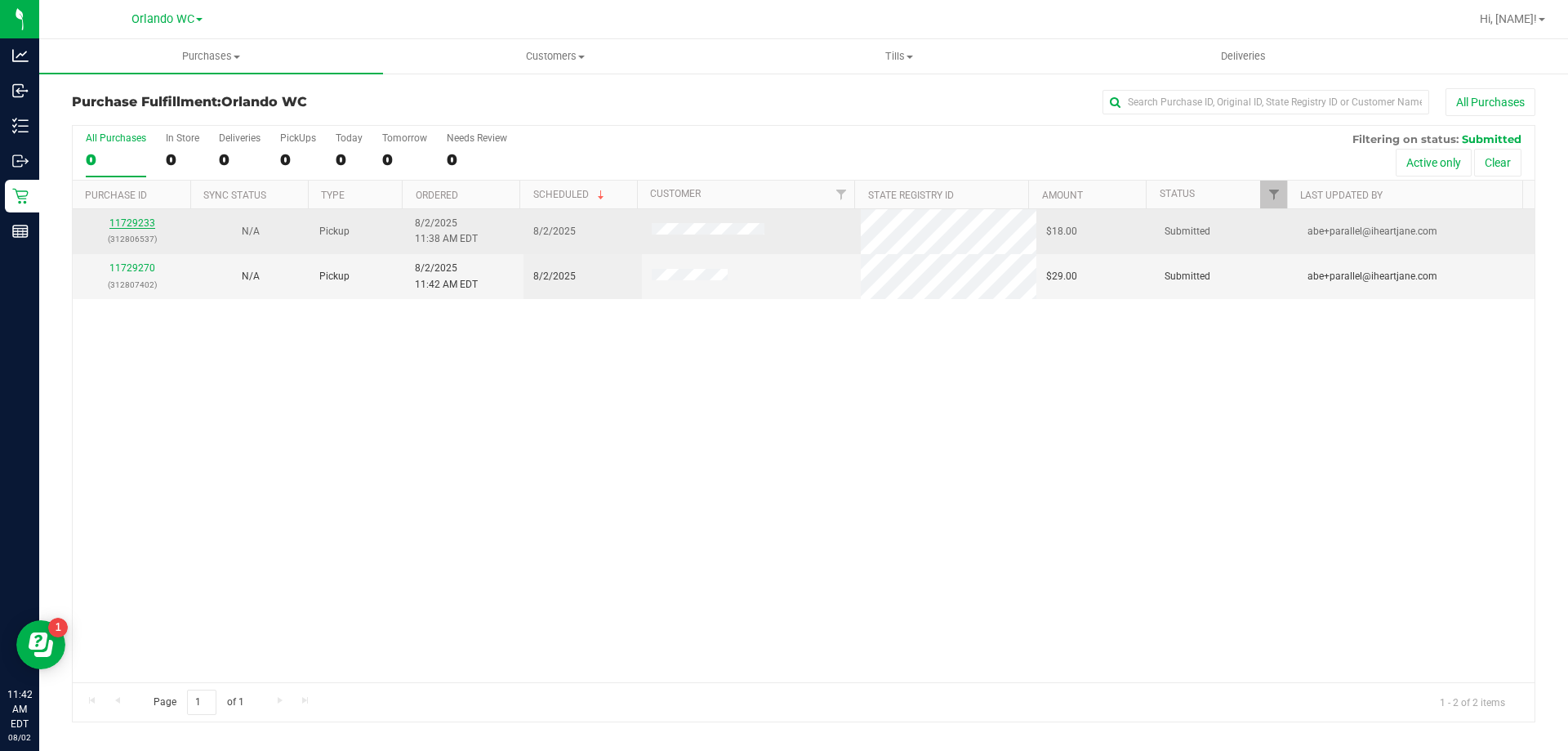 click on "11729233" at bounding box center (132, 223) 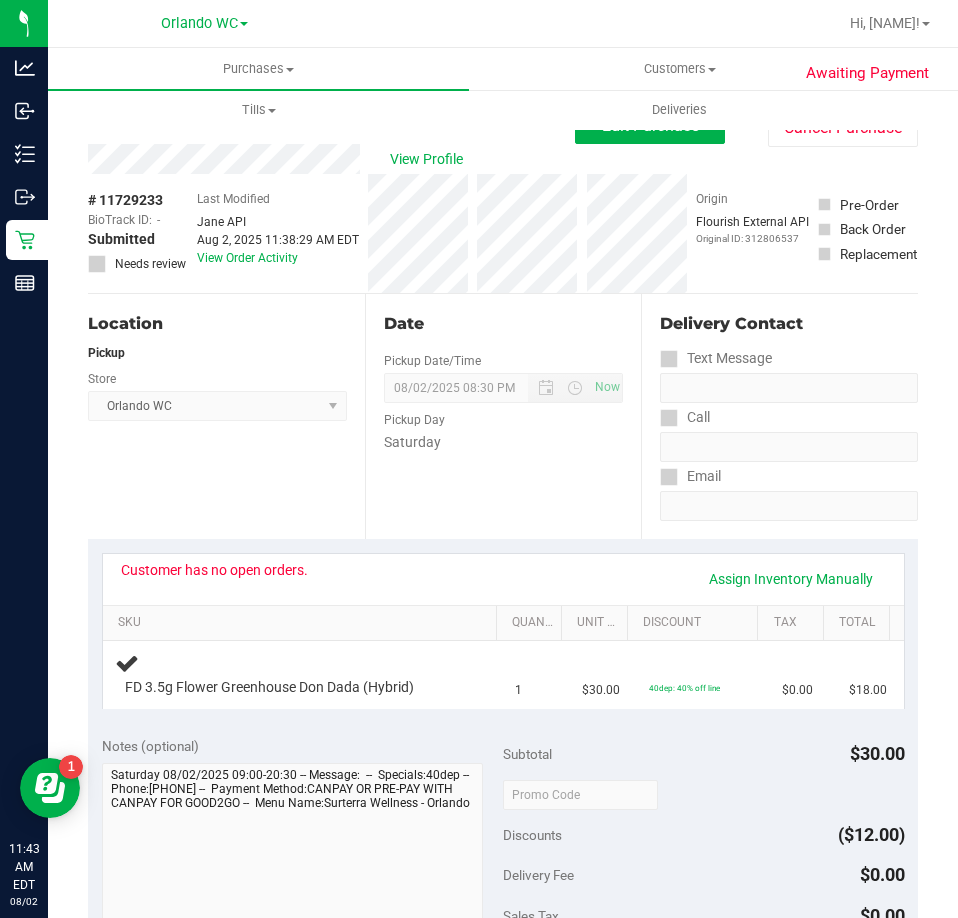click on "Date
Pickup Date/Time
08/02/2025
Now
08/02/2025 08:30 PM
Now
Pickup Day
Saturday" at bounding box center (503, 416) 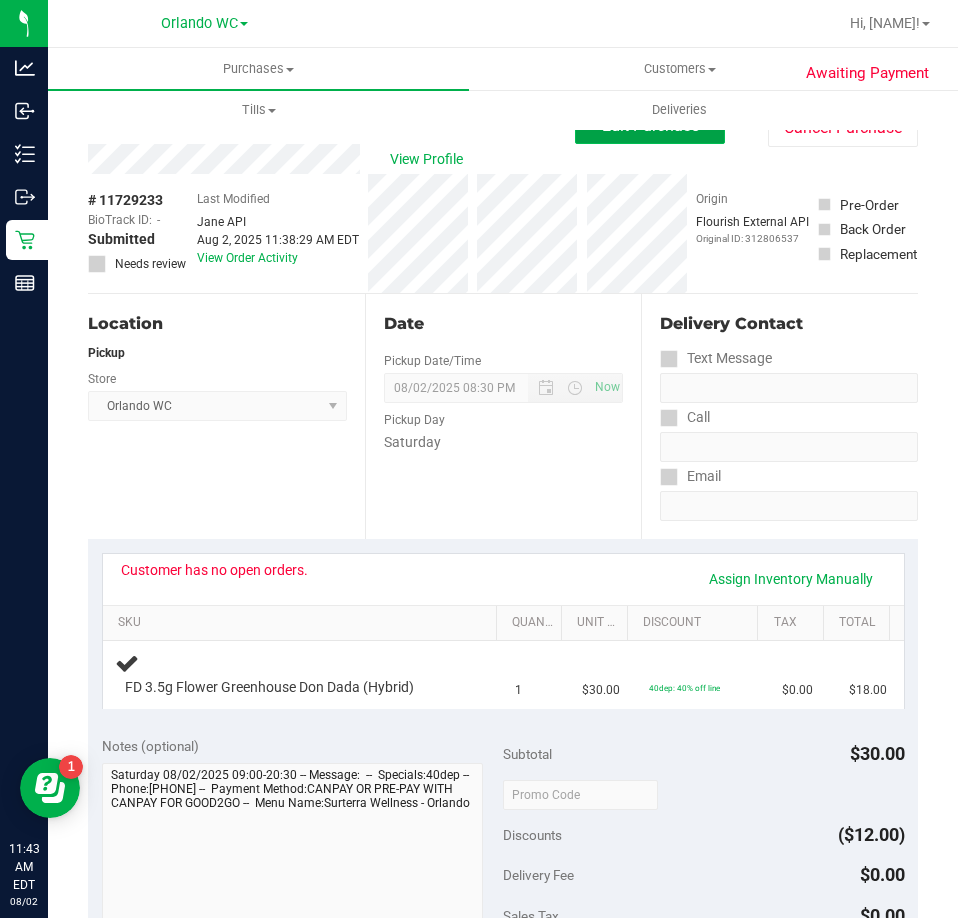 click on "Edit Purchase" at bounding box center [650, 126] 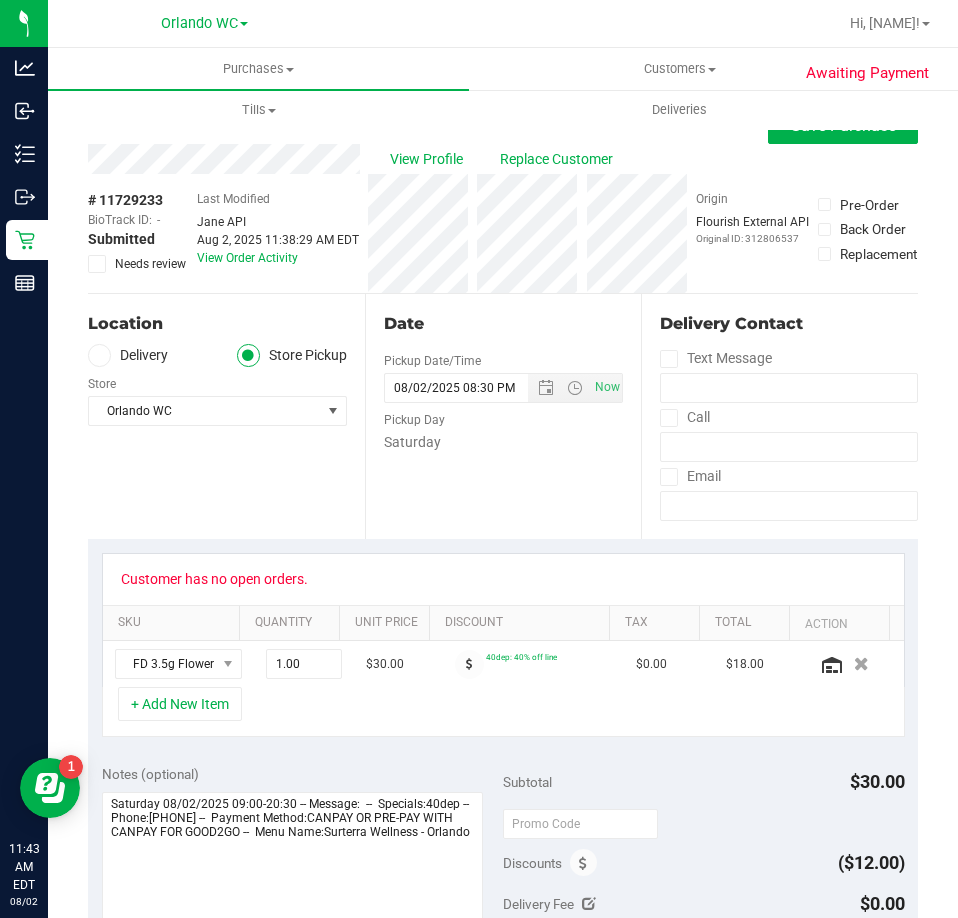 click at bounding box center [97, 264] 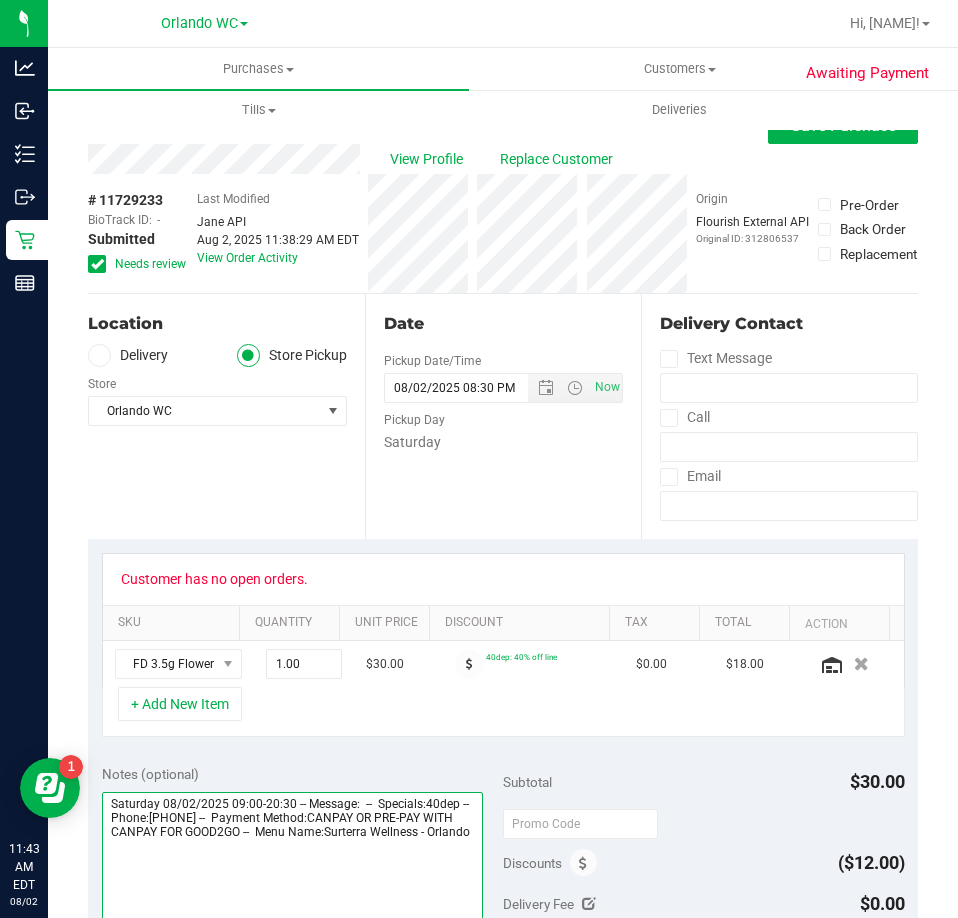 click at bounding box center (293, 888) 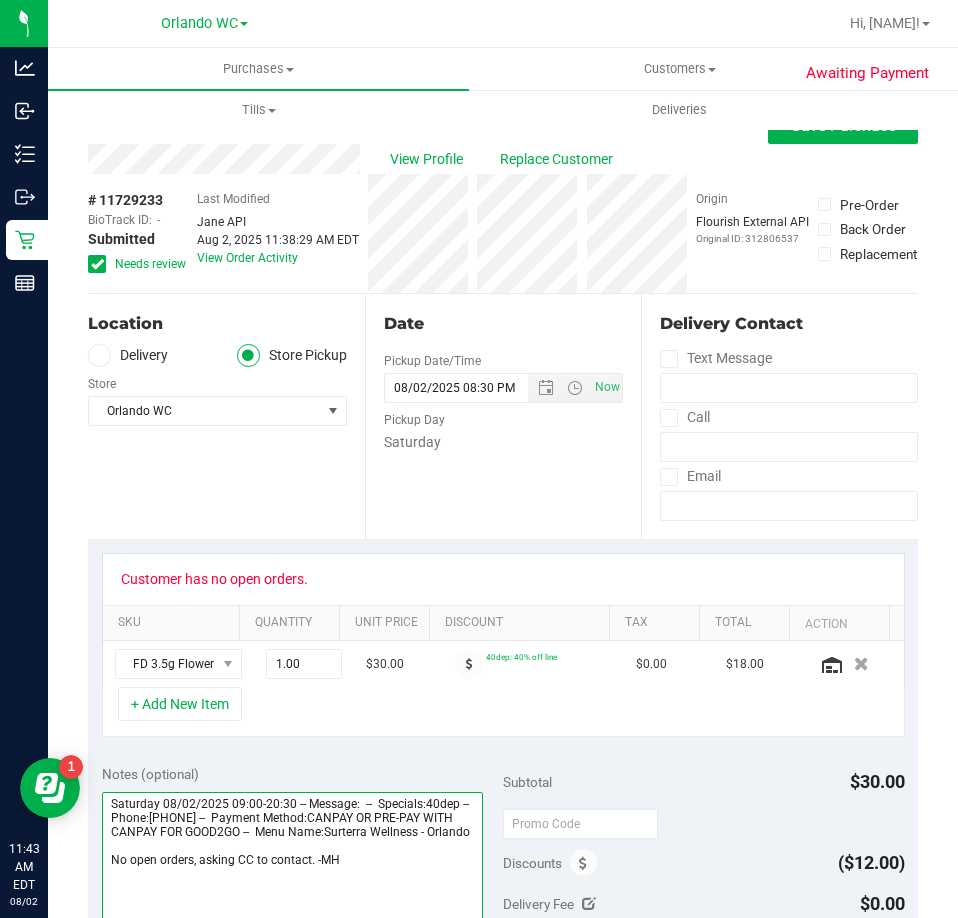 type on "Saturday 08/02/2025 09:00-20:30 -- Message:  --  Specials:40dep --  Phone:[PHONE] --  Payment Method:CANPAY OR PRE-PAY WITH CANPAY FOR GOOD2GO --  Menu Name:Surterra Wellness - Orlando
No open orders, asking CC to contact. -MH" 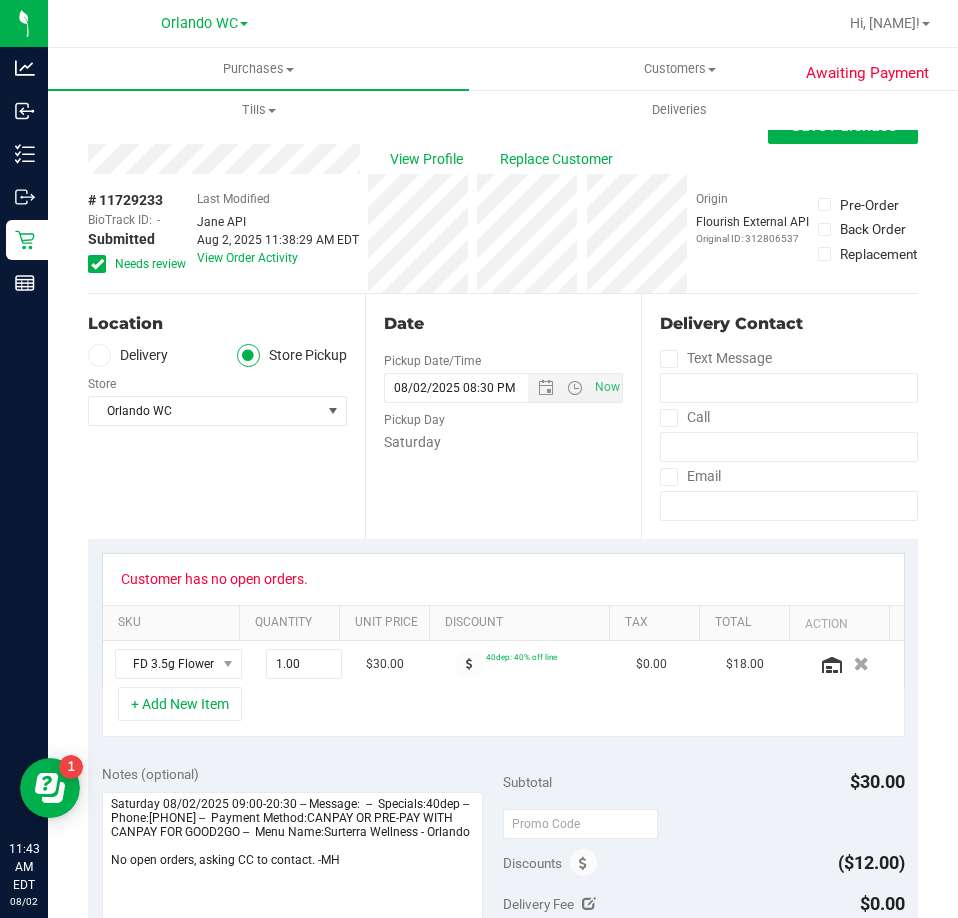 click on "Date
Pickup Date/Time
08/02/2025
Now
08/02/2025 08:30 PM
Now
Pickup Day
Saturday" at bounding box center [503, 416] 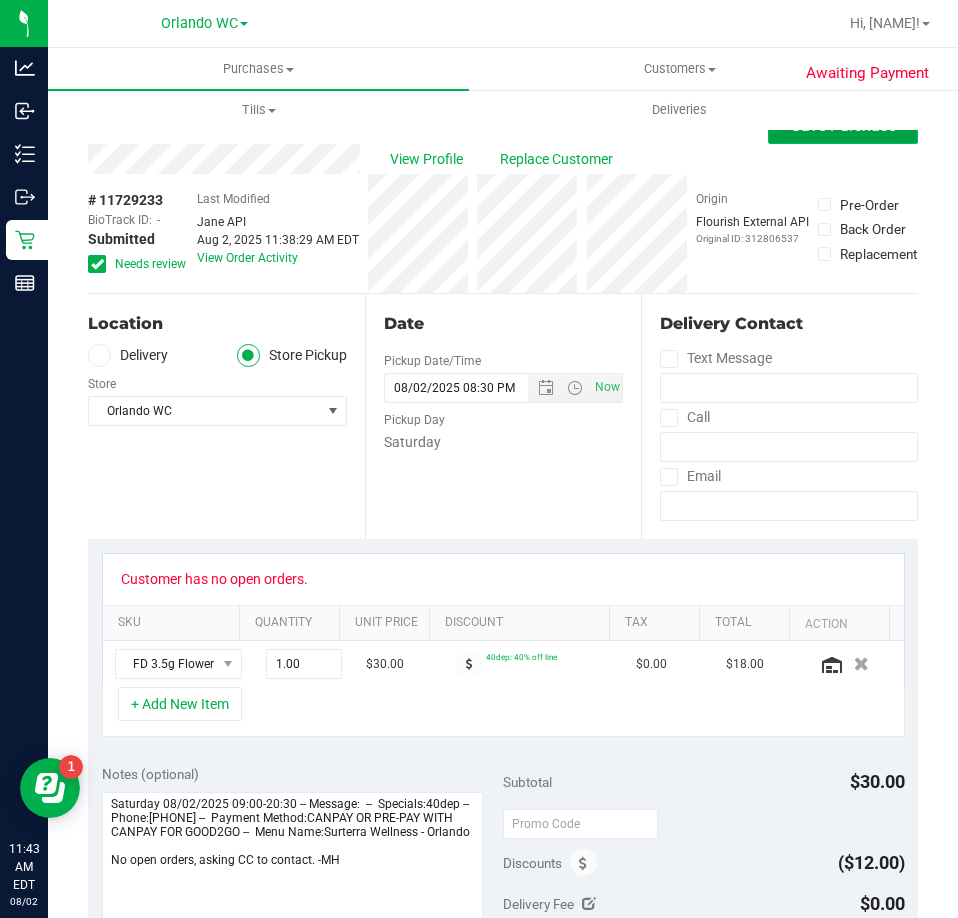 click on "Save Purchase" at bounding box center (843, 126) 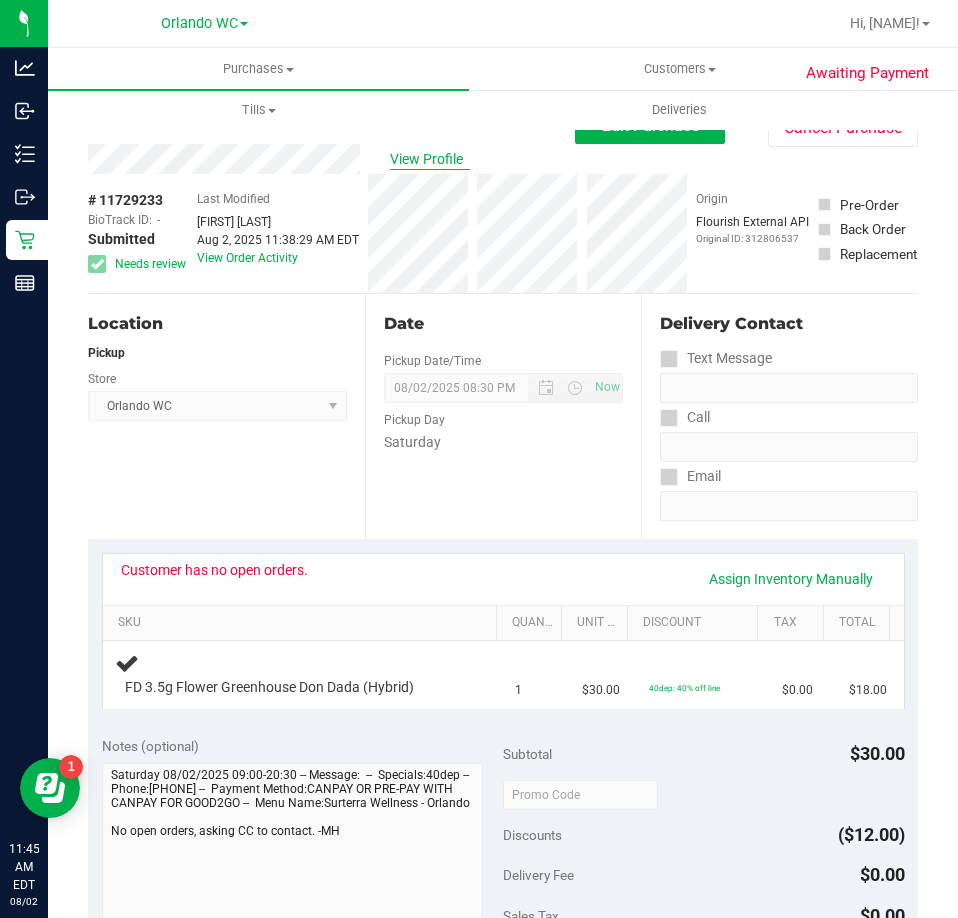 click on "View Profile" at bounding box center [430, 159] 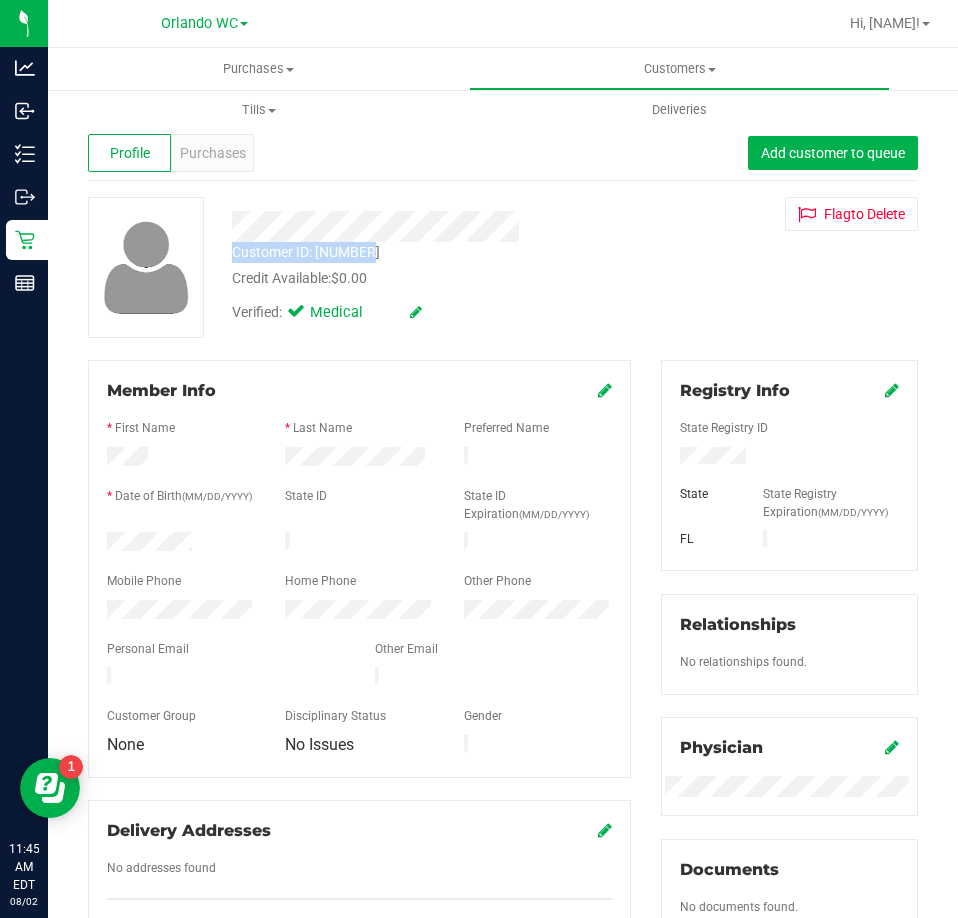 drag, startPoint x: 229, startPoint y: 247, endPoint x: 374, endPoint y: 254, distance: 145.16887 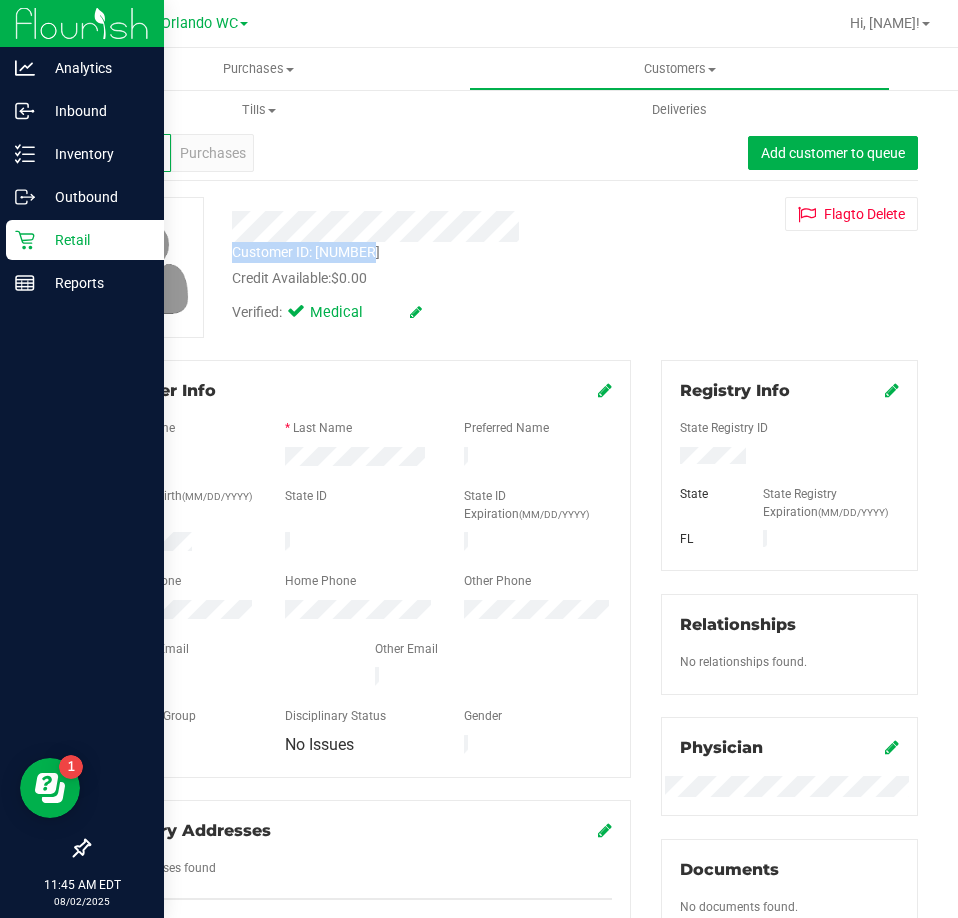 copy on "Customer ID: [NUMBER]" 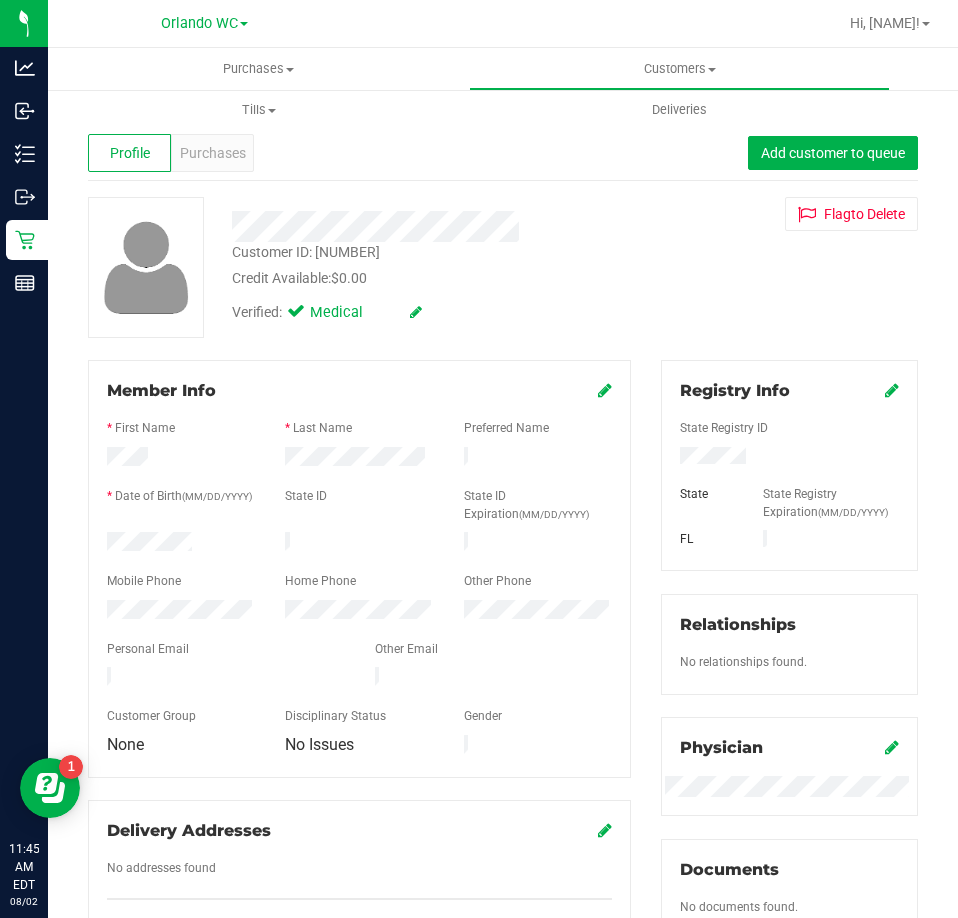 click on "Verified:
Medical" at bounding box center [432, 311] 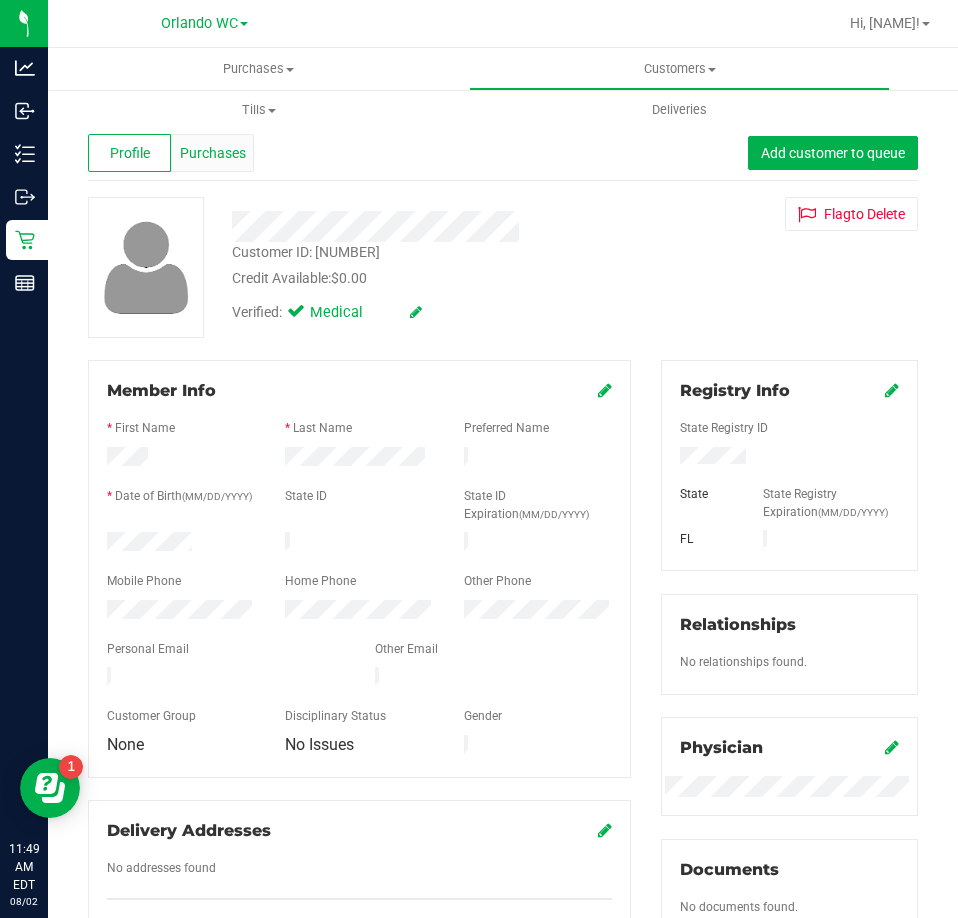 click on "Purchases" at bounding box center [213, 153] 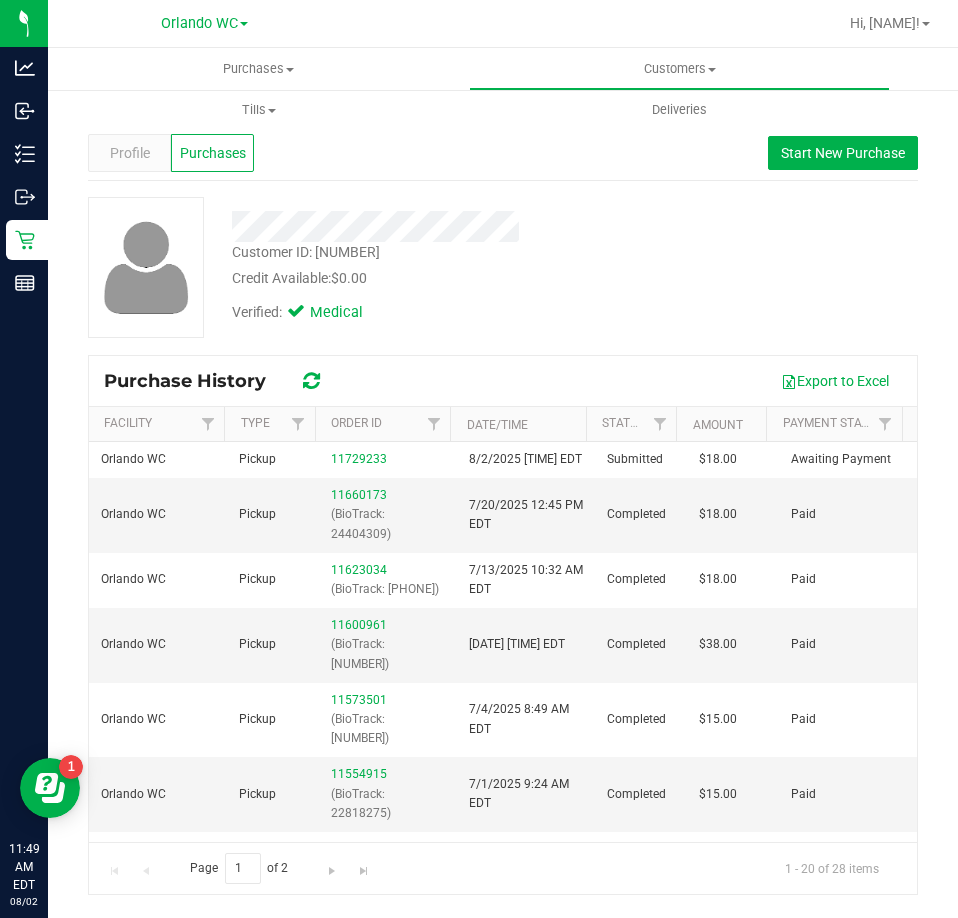 click on "Customer ID: 1431343
Credit Available:
$0.00
Verified:
Medical" at bounding box center [503, 267] 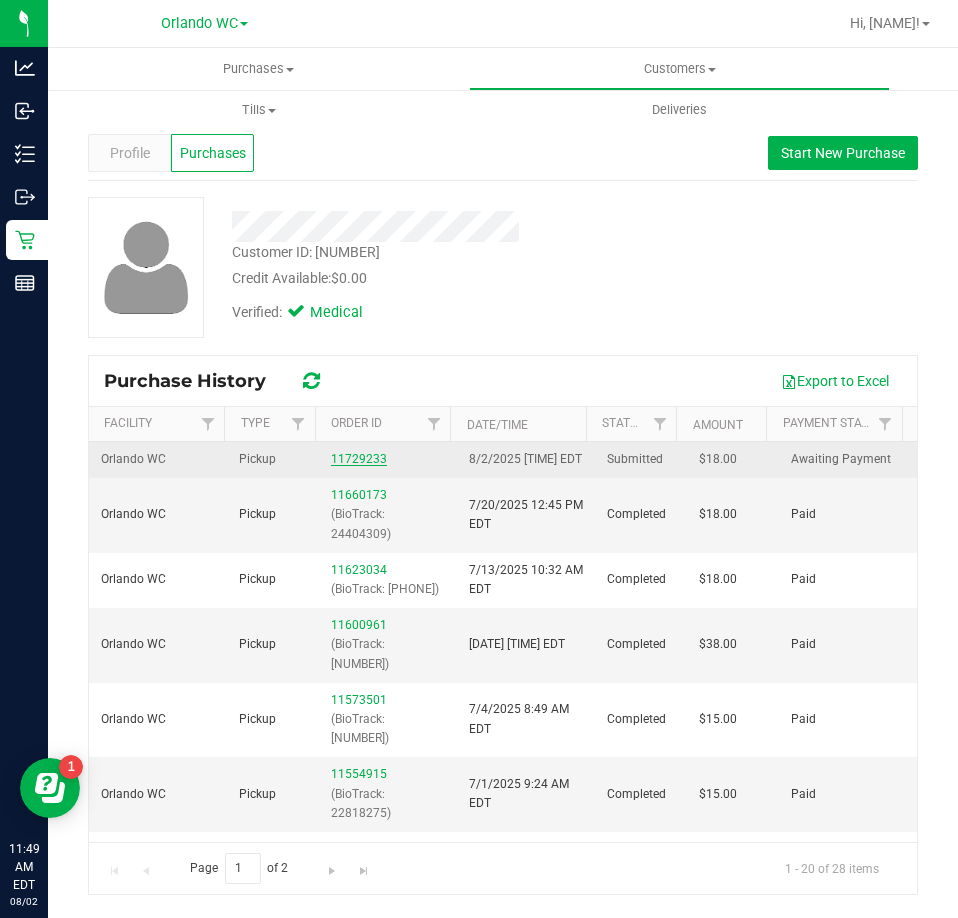 click on "11729233" at bounding box center (359, 459) 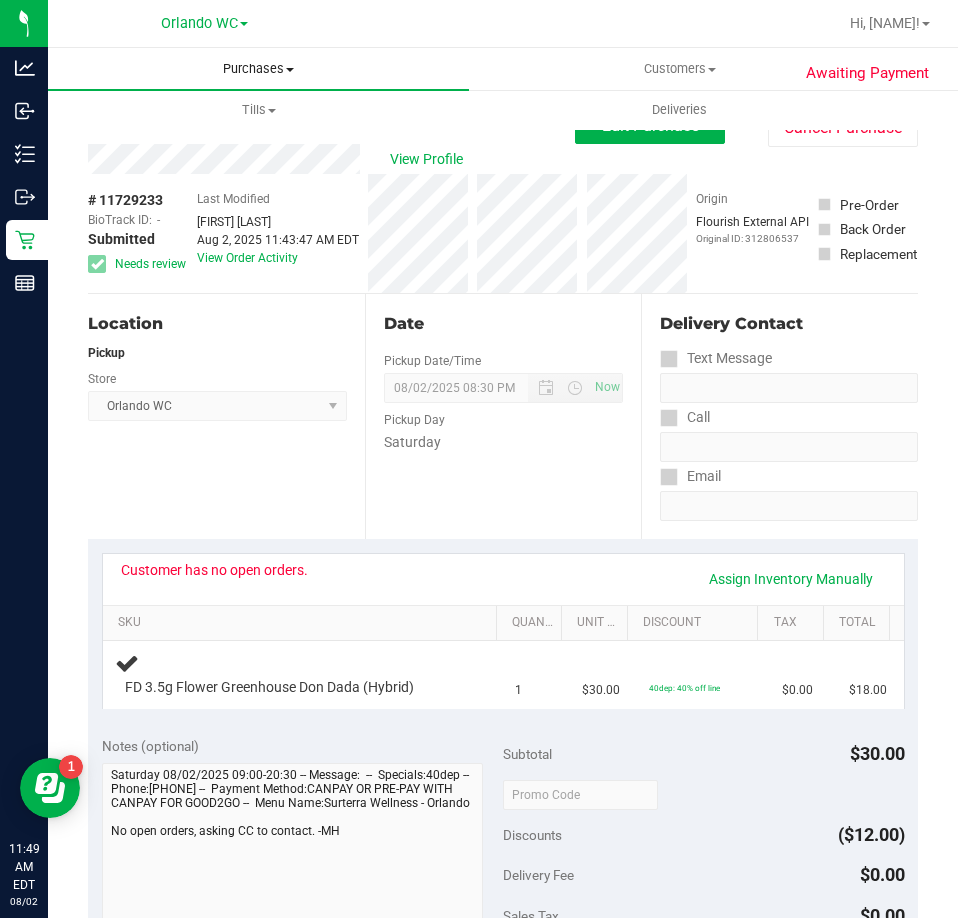 click on "Purchases" at bounding box center [258, 69] 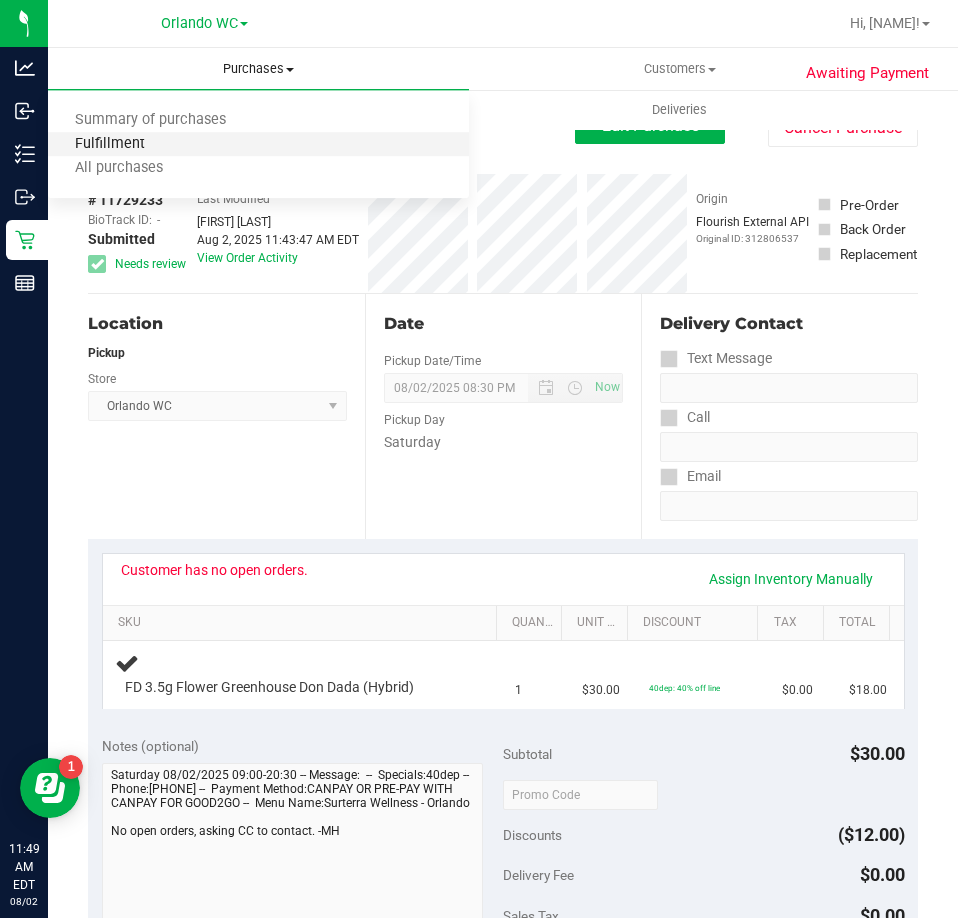 click on "Fulfillment" at bounding box center (110, 144) 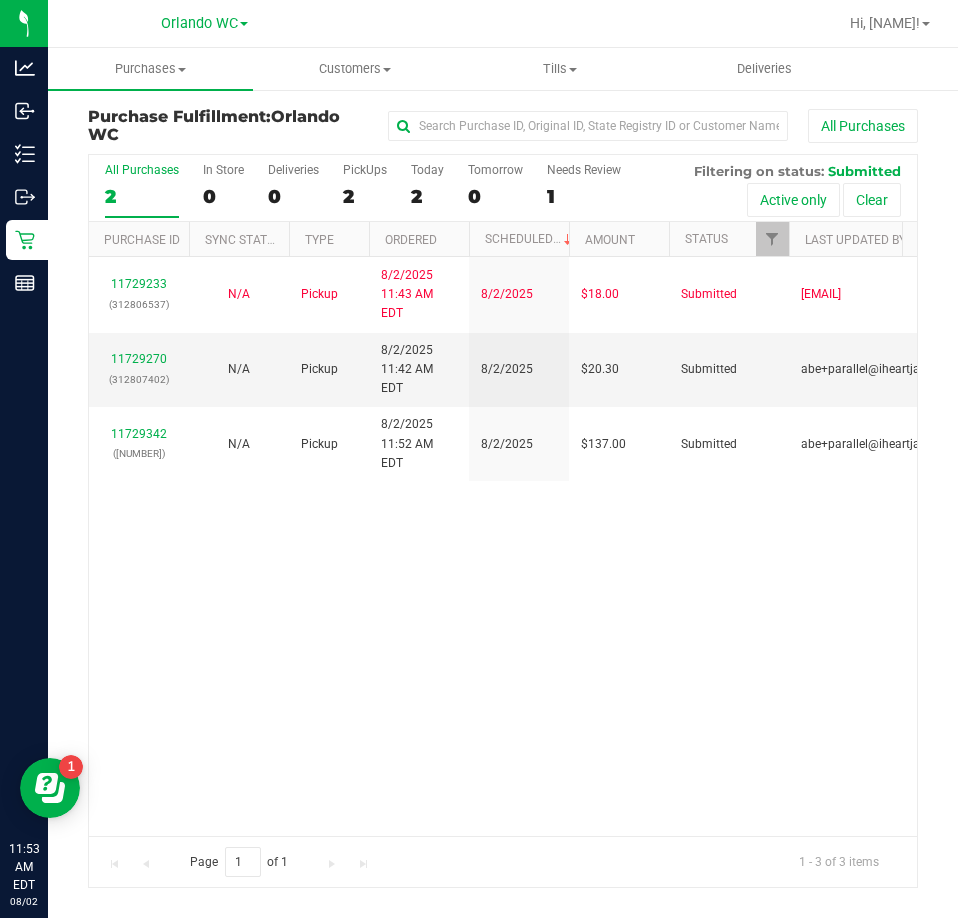 click on "11729233
([PHONE])
N/A
Pickup 8/2/2025 11:43 AM EDT 8/2/2025
$18.00
Submitted mharvey@[EMAIL]
11729270
([PHONE])
N/A
Pickup 8/2/2025 11:42 AM EDT 8/2/2025
$20.30
Submitted abe+parallel@[EMAIL]
11729342
([PHONE])
N/A
Pickup 8/2/2025 11:52 AM EDT 8/2/2025
$137.00
Submitted abe+parallel@[EMAIL]" at bounding box center (503, 546) 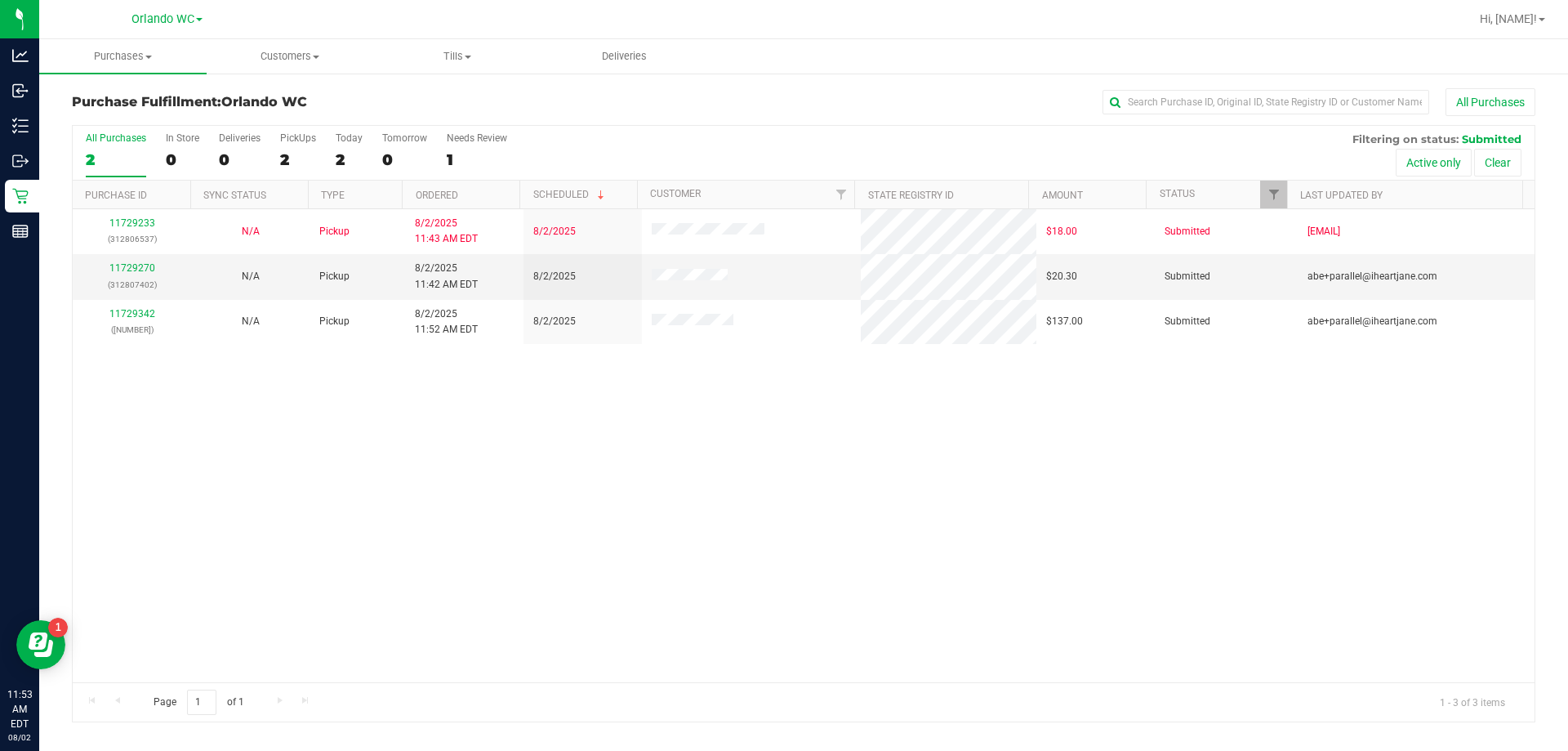 click on "11729233
([PHONE])
N/A
Pickup 8/2/2025 11:43 AM EDT 8/2/2025
$18.00
Submitted mharvey@[EMAIL]
11729270
([PHONE])
N/A
Pickup 8/2/2025 11:42 AM EDT 8/2/2025
$20.30
Submitted abe+parallel@[EMAIL]
11729342
([PHONE])
N/A
Pickup 8/2/2025 11:52 AM EDT 8/2/2025
$137.00
Submitted abe+parallel@[EMAIL]" at bounding box center (804, 445) 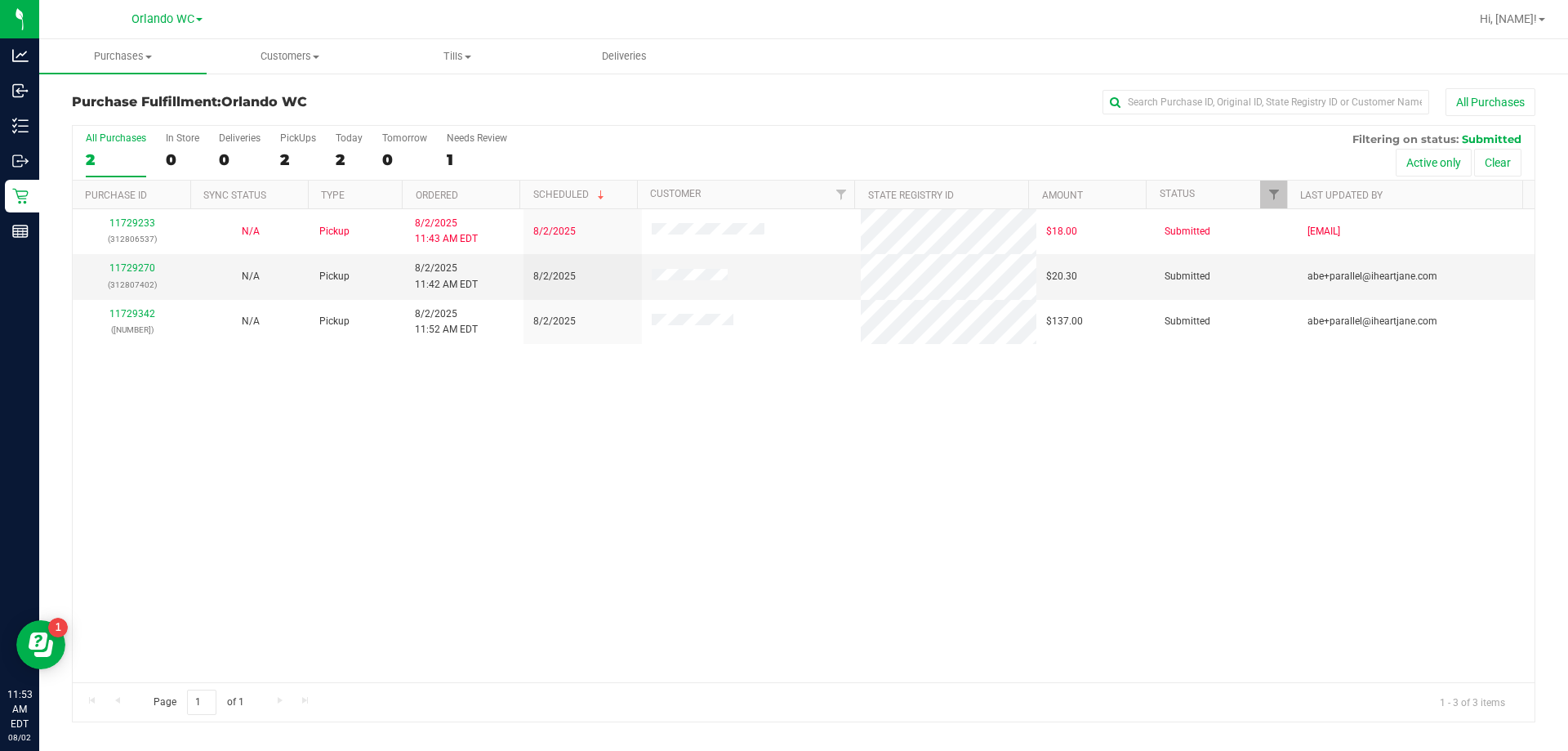 click on "Type" at bounding box center (354, 194) 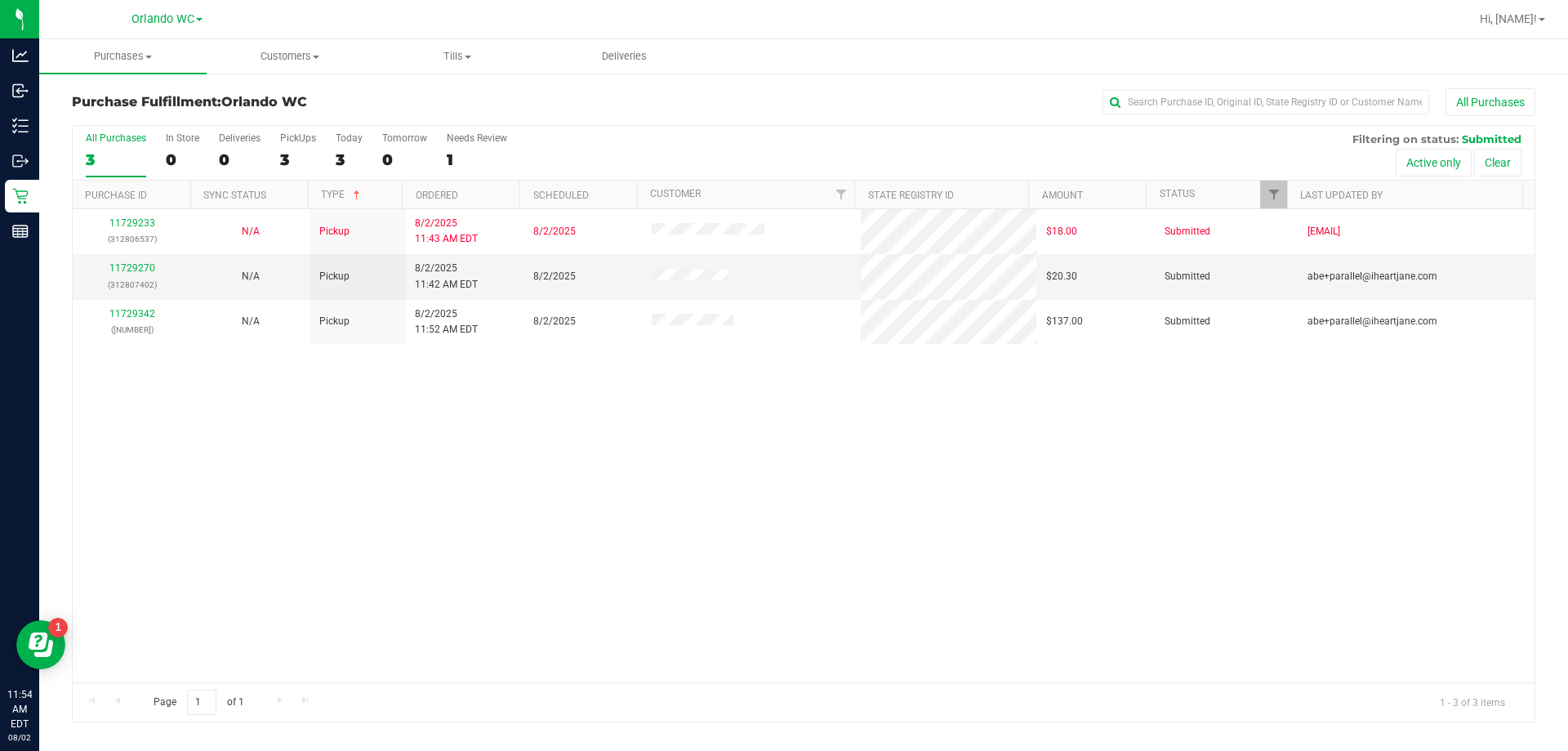 click on "11729233
([PHONE])
N/A
Pickup 8/2/2025 11:43 AM EDT 8/2/2025
$18.00
Submitted mharvey@[EMAIL]
11729270
([PHONE])
N/A
Pickup 8/2/2025 11:42 AM EDT 8/2/2025
$20.30
Submitted abe+parallel@[EMAIL]
11729342
([PHONE])
N/A
Pickup 8/2/2025 11:52 AM EDT 8/2/2025
$137.00
Submitted abe+parallel@[EMAIL]" at bounding box center [804, 445] 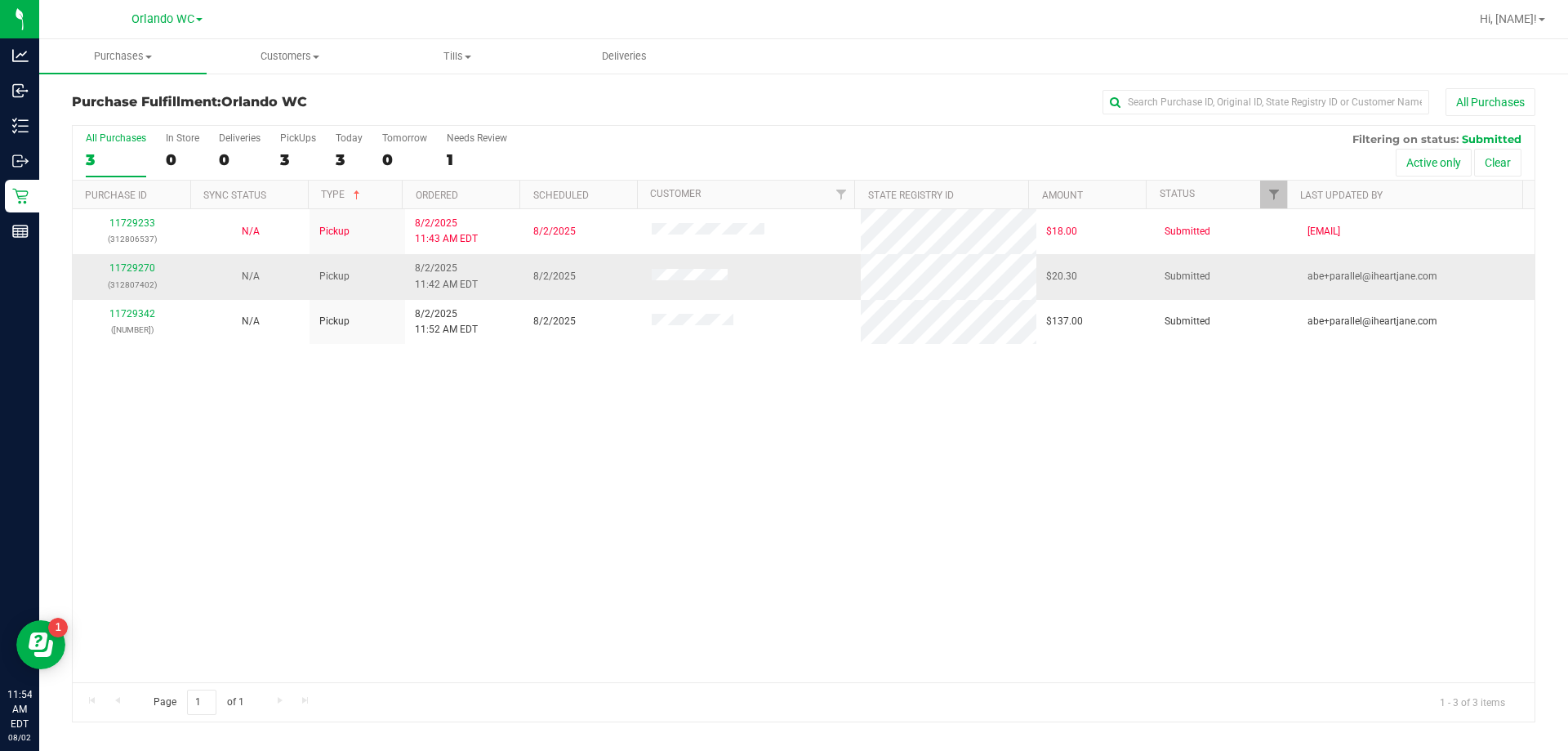 click on "(312807402)" at bounding box center (131, 284) 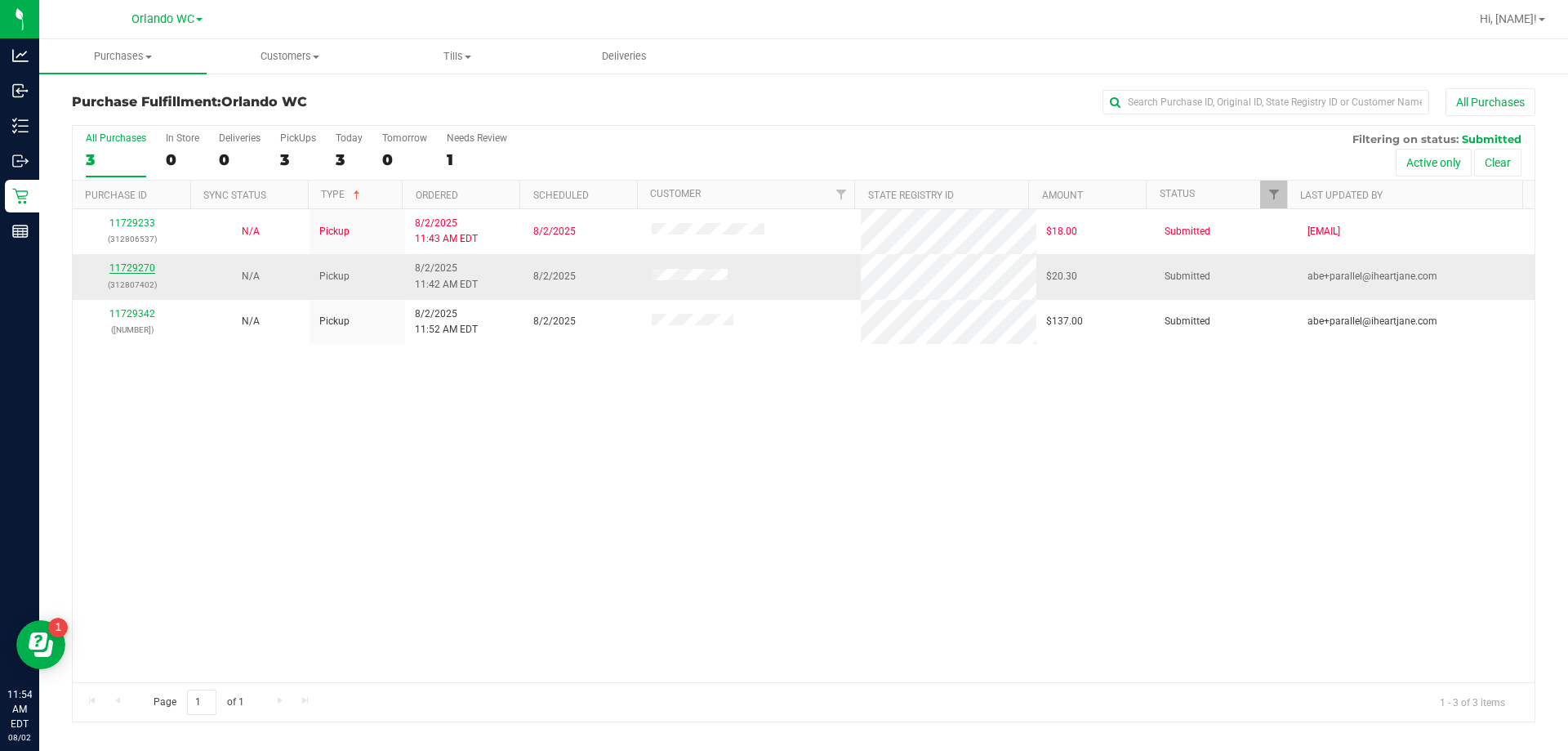 click on "11729270" at bounding box center (132, 268) 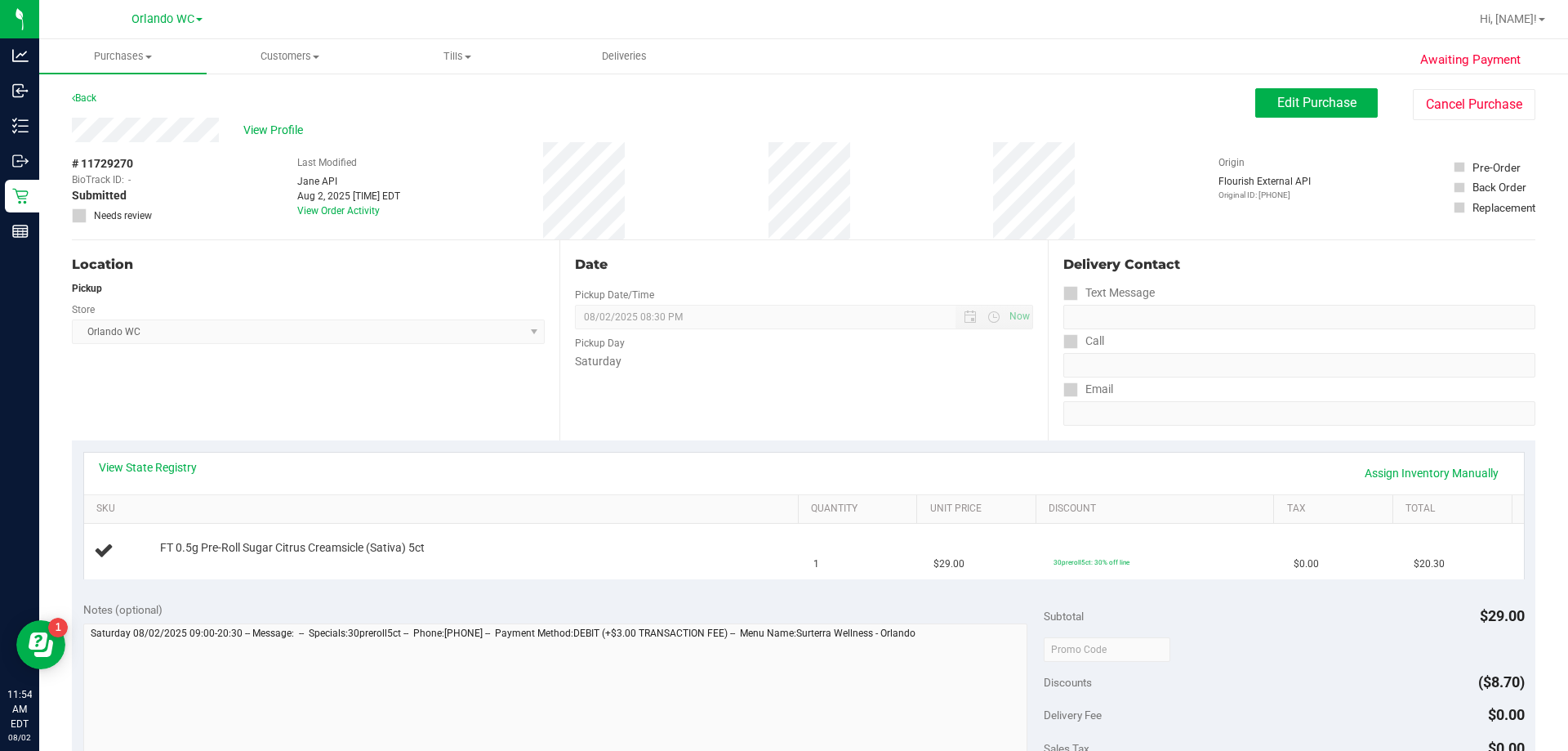 scroll, scrollTop: 82, scrollLeft: 0, axis: vertical 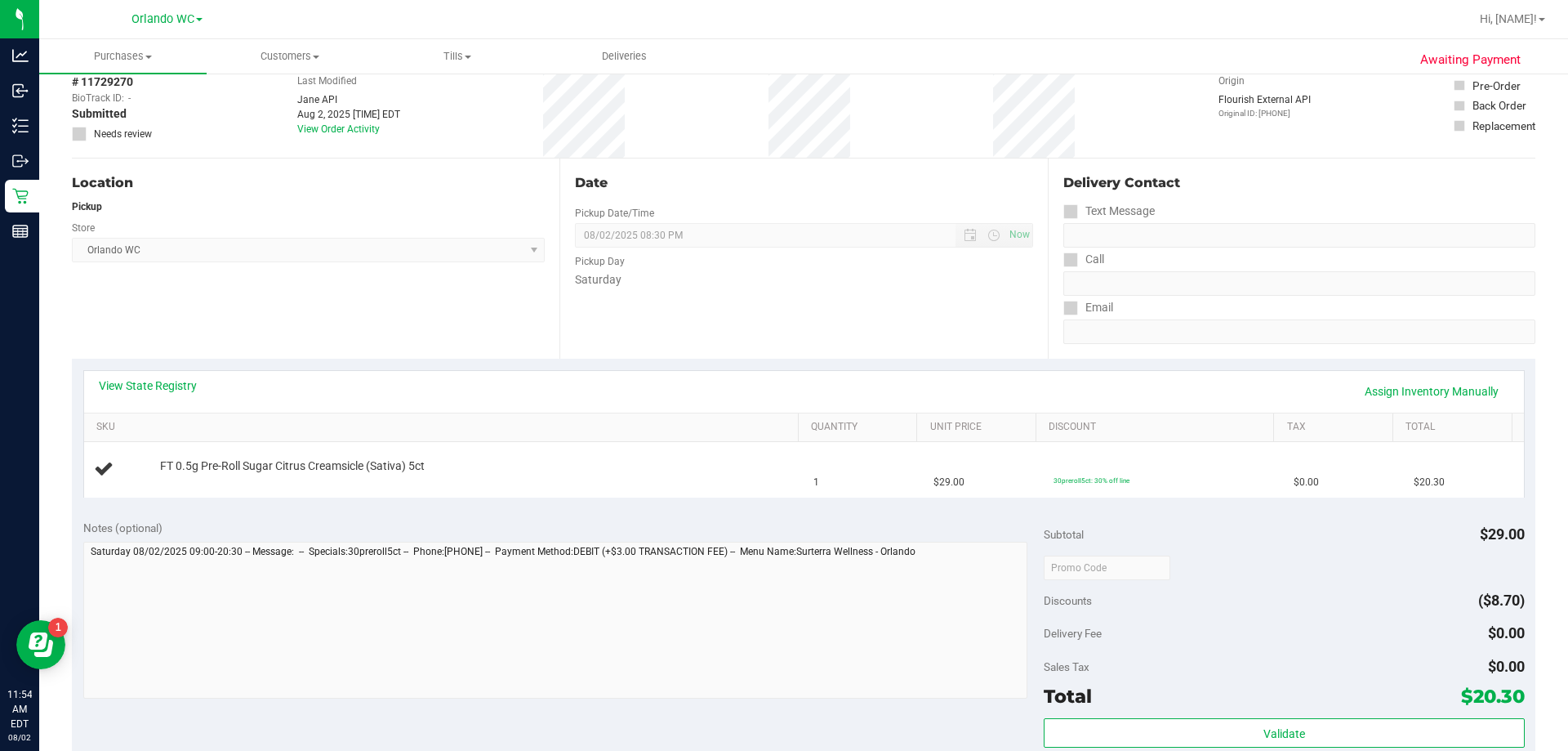 click on "View State Registry
Assign Inventory Manually" at bounding box center [804, 391] 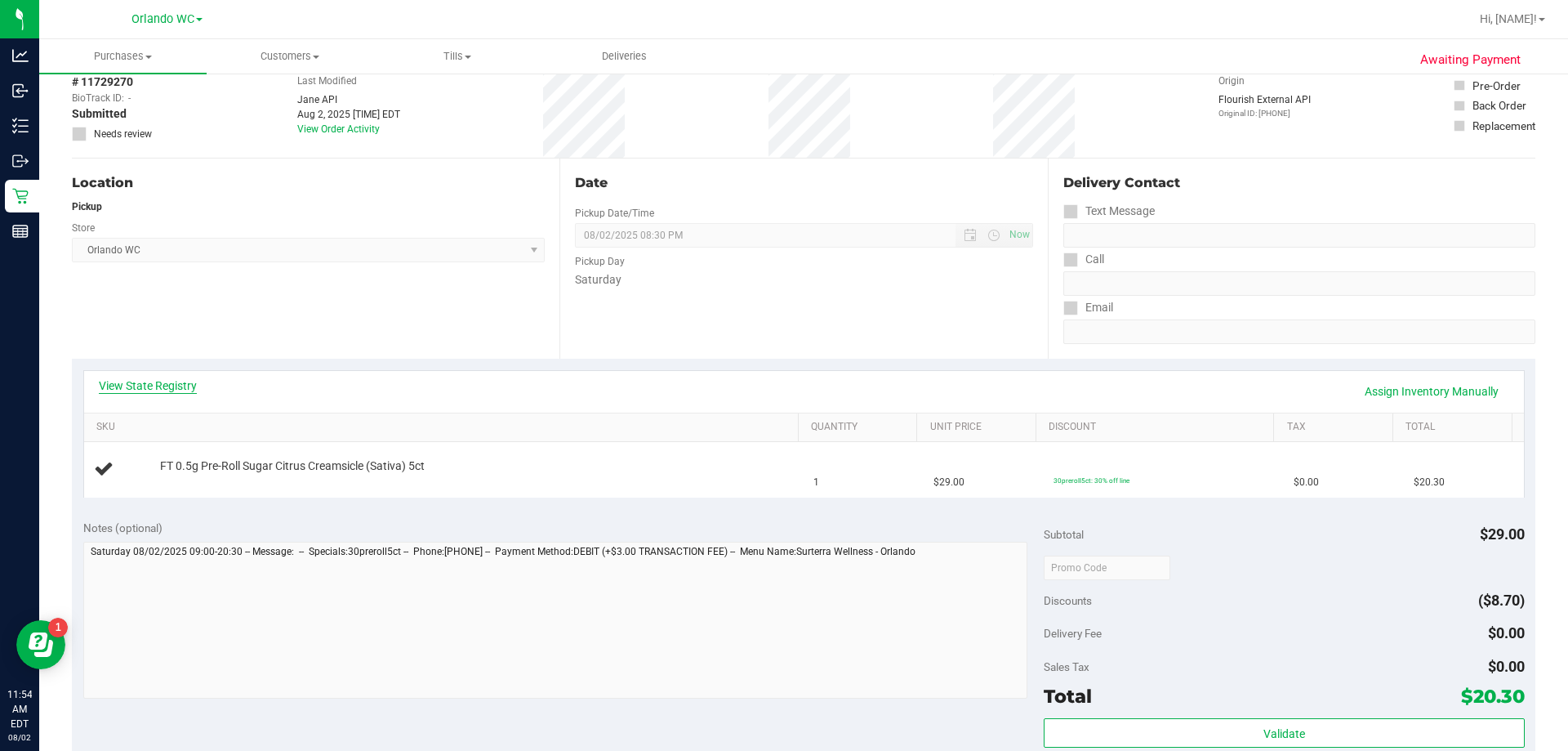 click on "View State Registry" at bounding box center (148, 386) 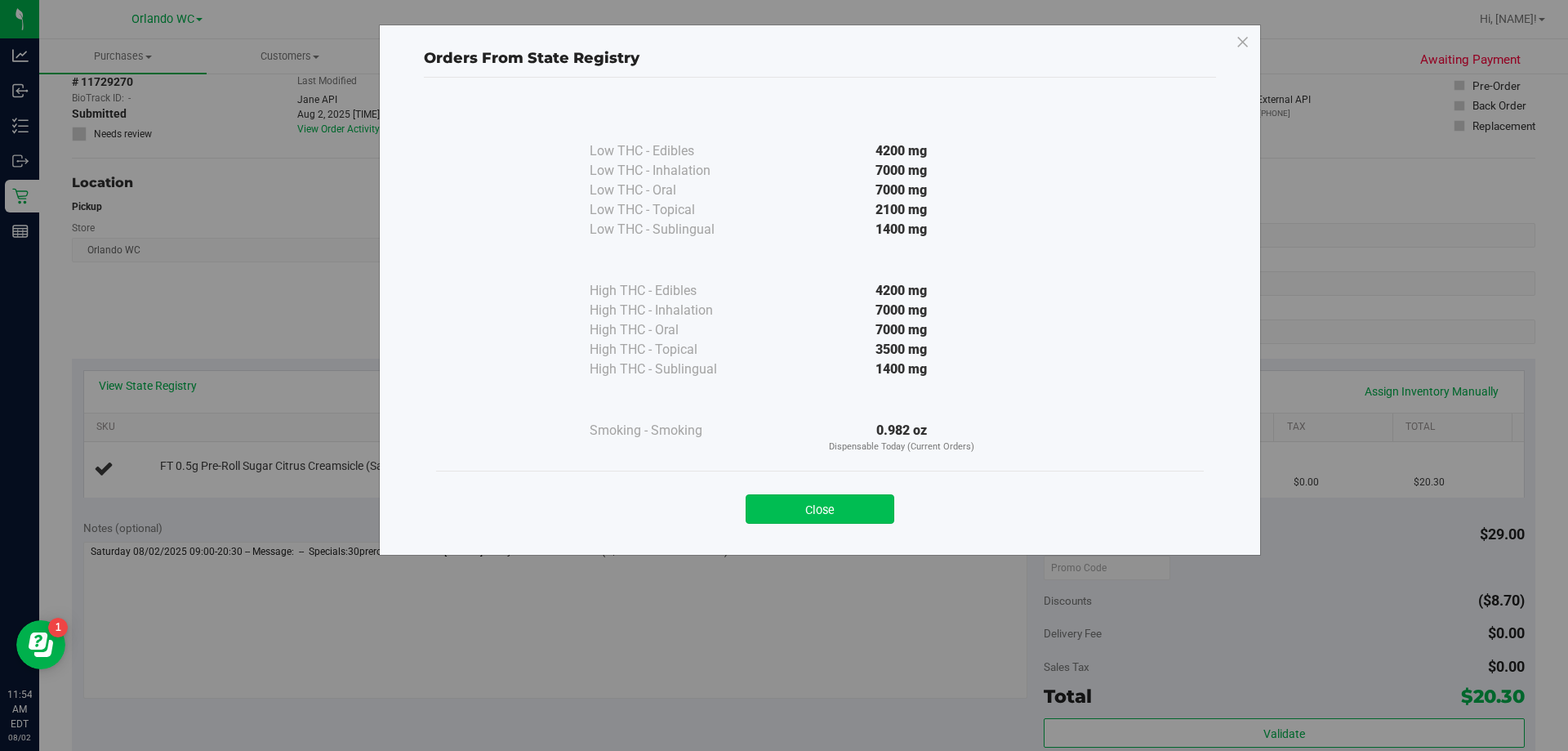 click on "Close" at bounding box center (820, 509) 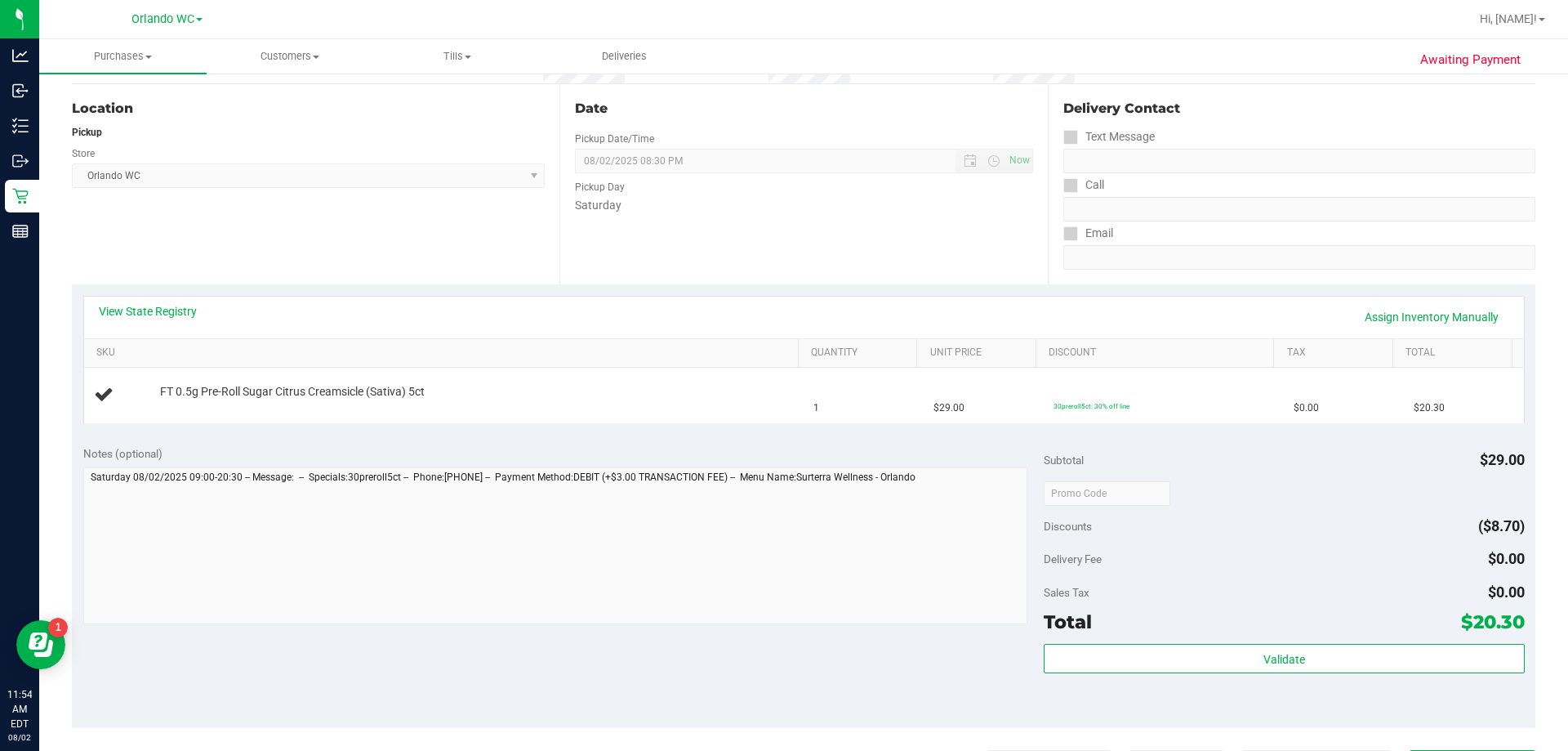 scroll, scrollTop: 163, scrollLeft: 0, axis: vertical 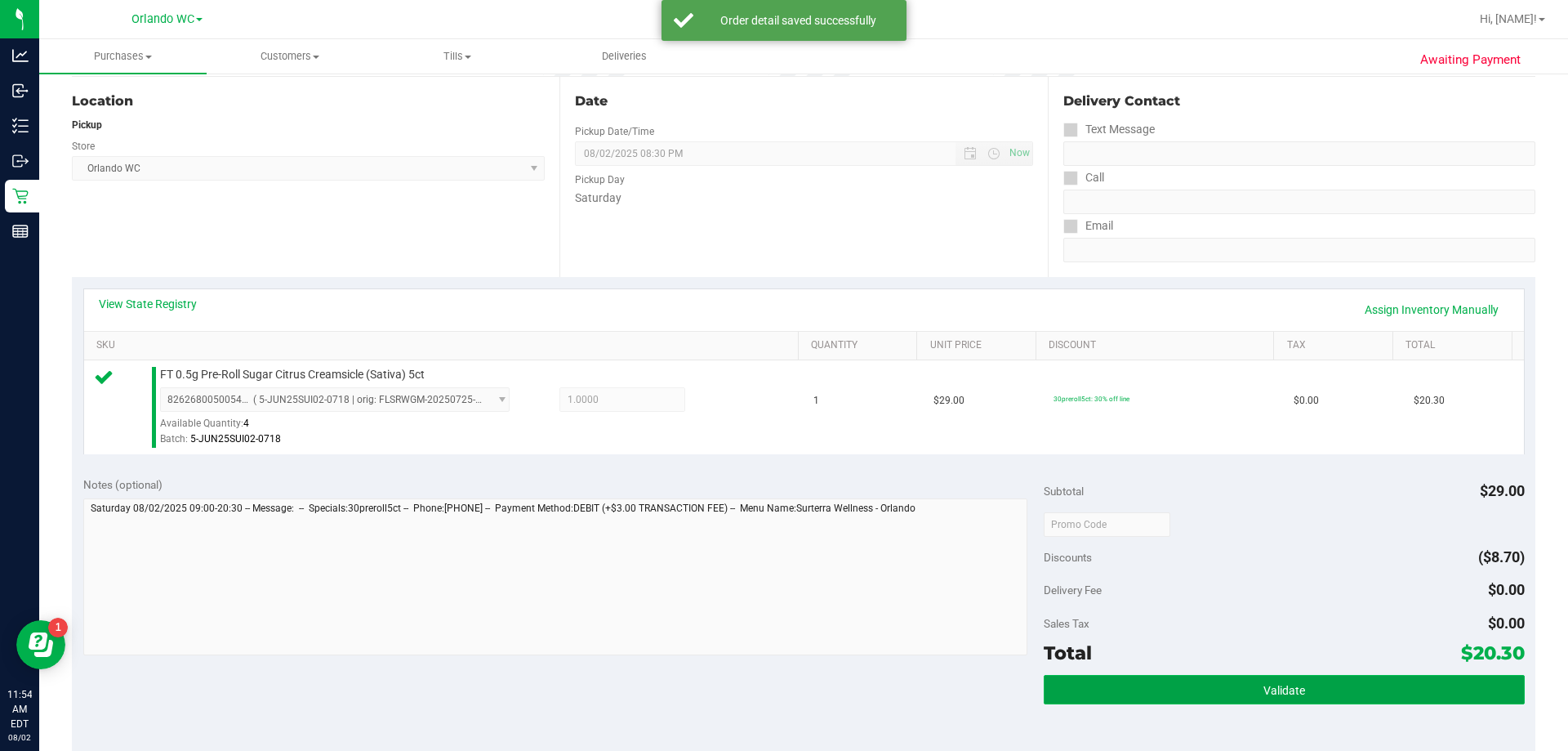 click on "Validate" at bounding box center [1284, 690] 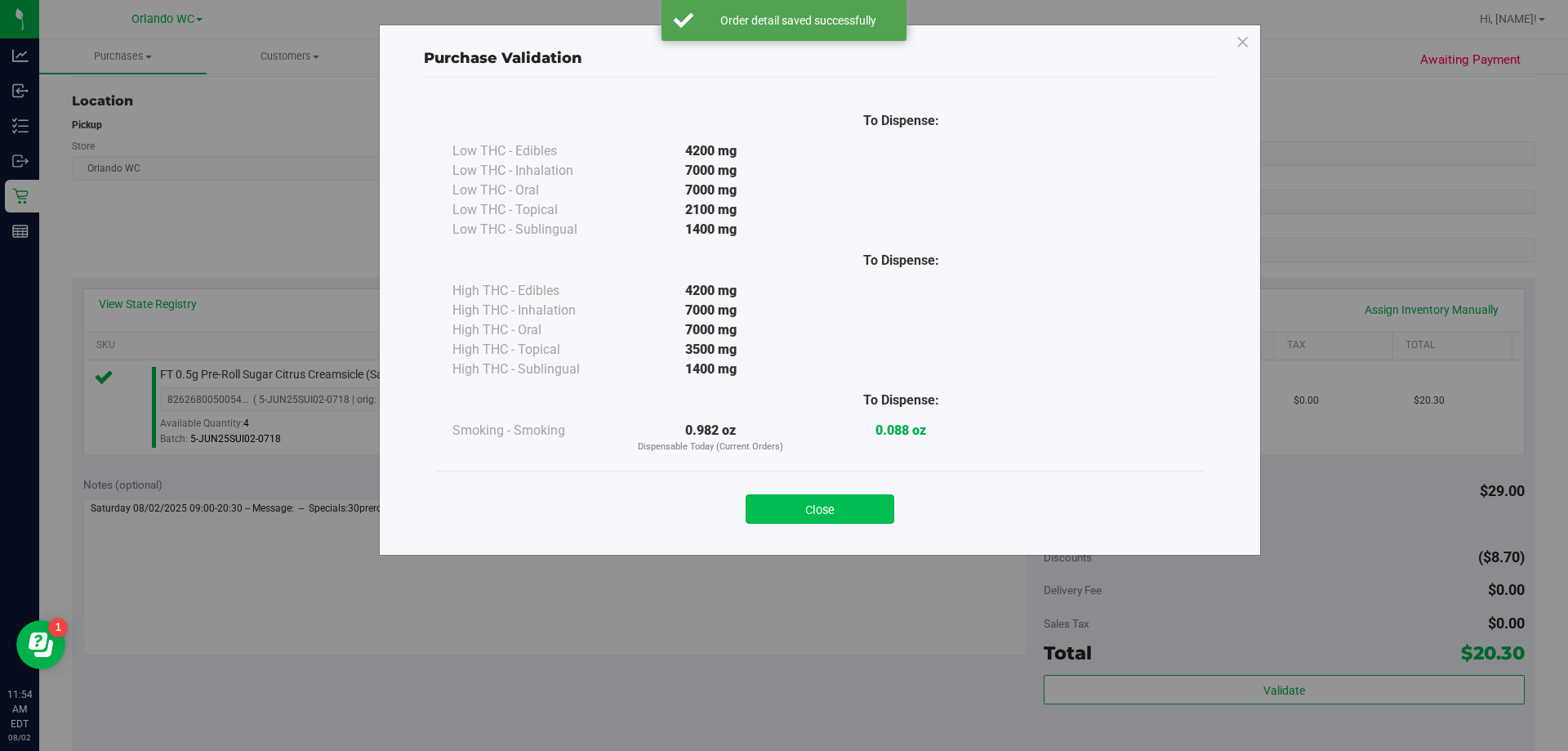 click on "Close" at bounding box center (820, 509) 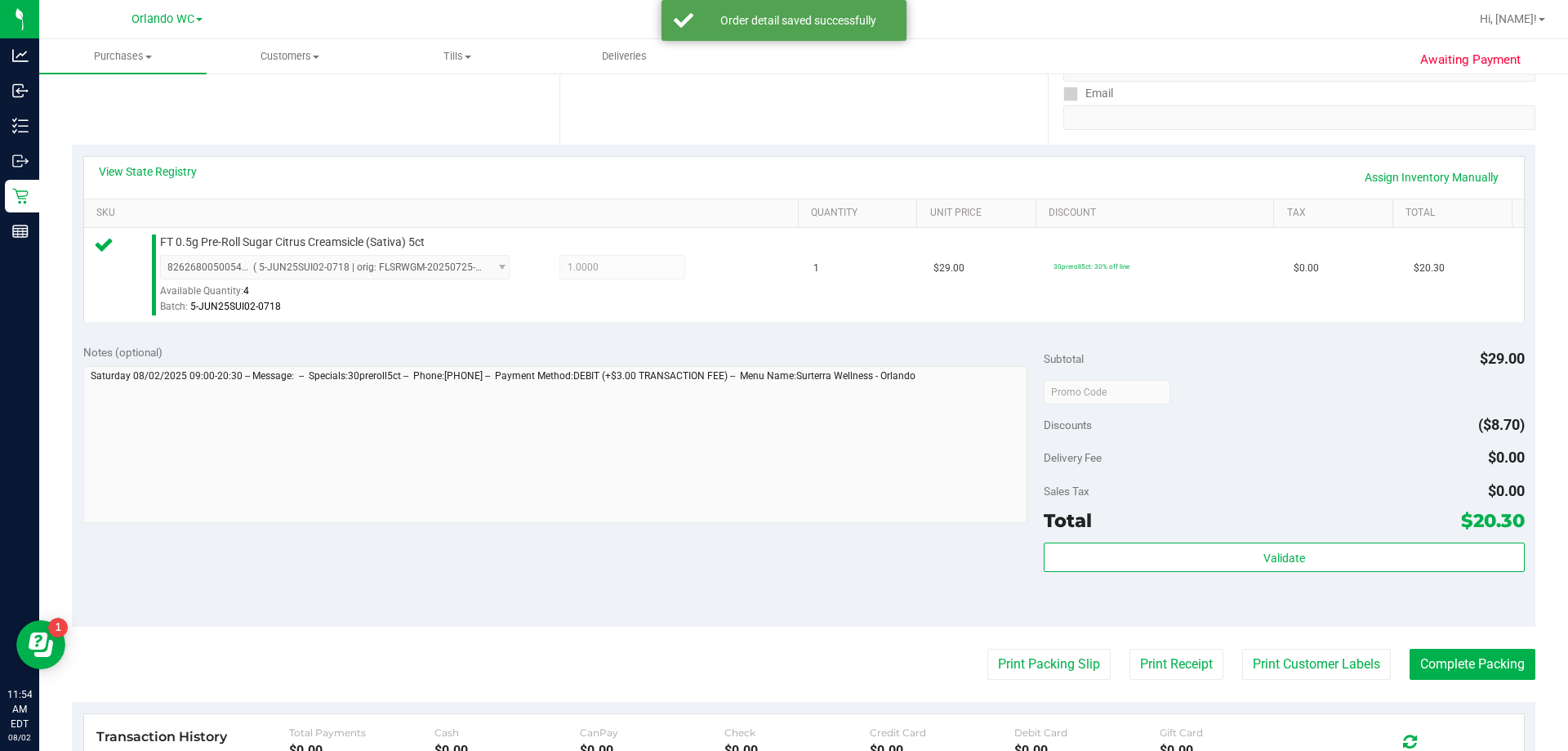 scroll, scrollTop: 490, scrollLeft: 0, axis: vertical 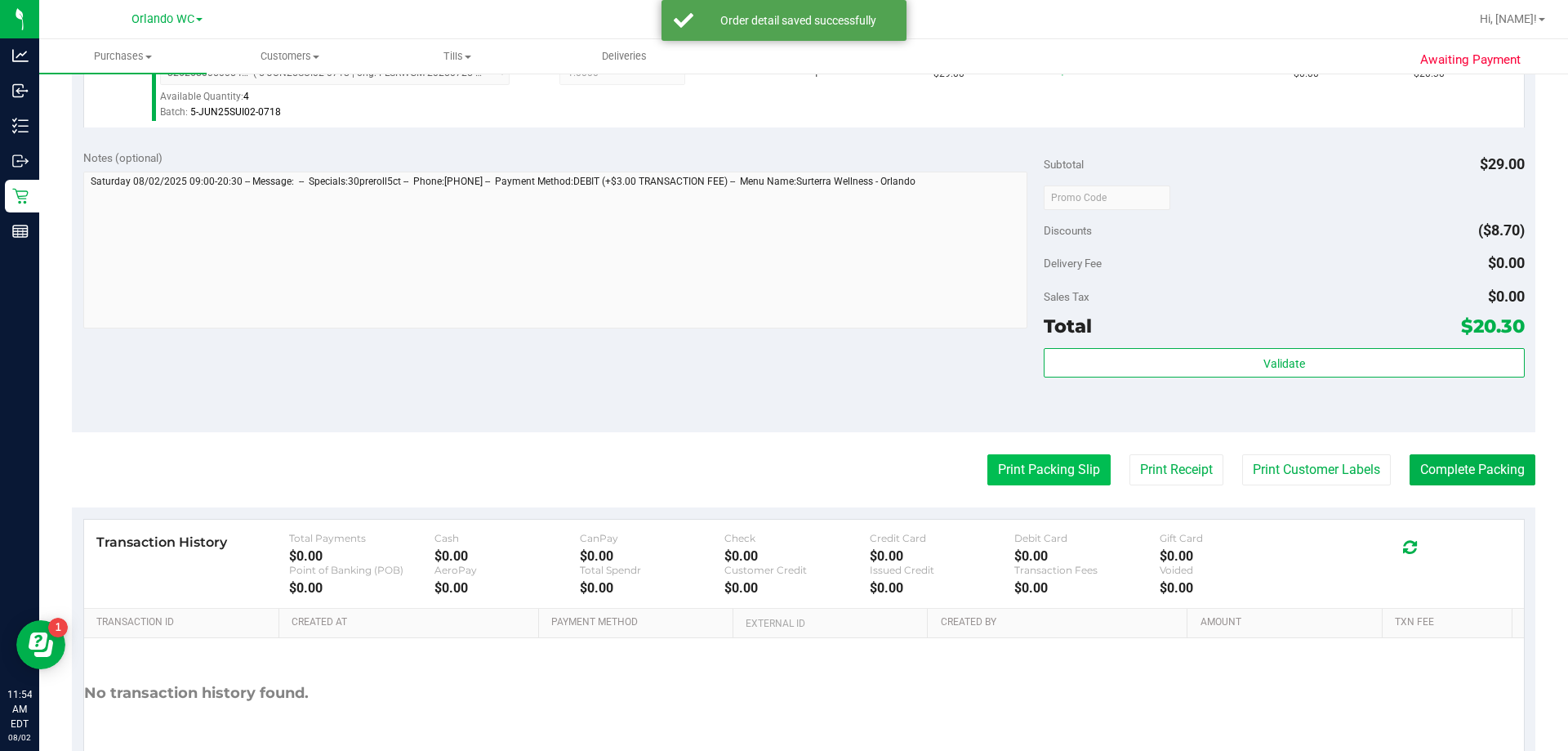 click on "Print Packing Slip" at bounding box center [1049, 470] 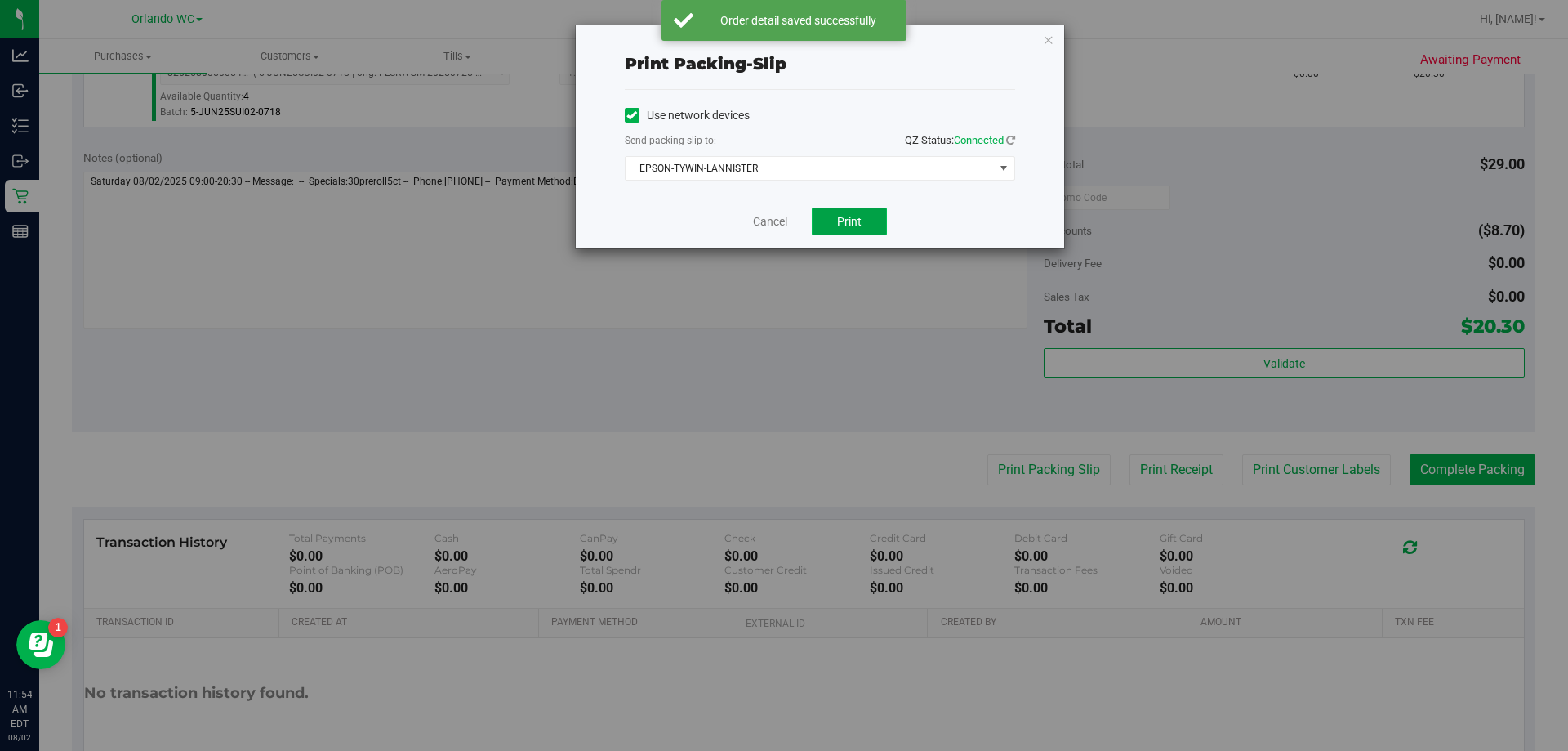 click on "Print" at bounding box center [849, 221] 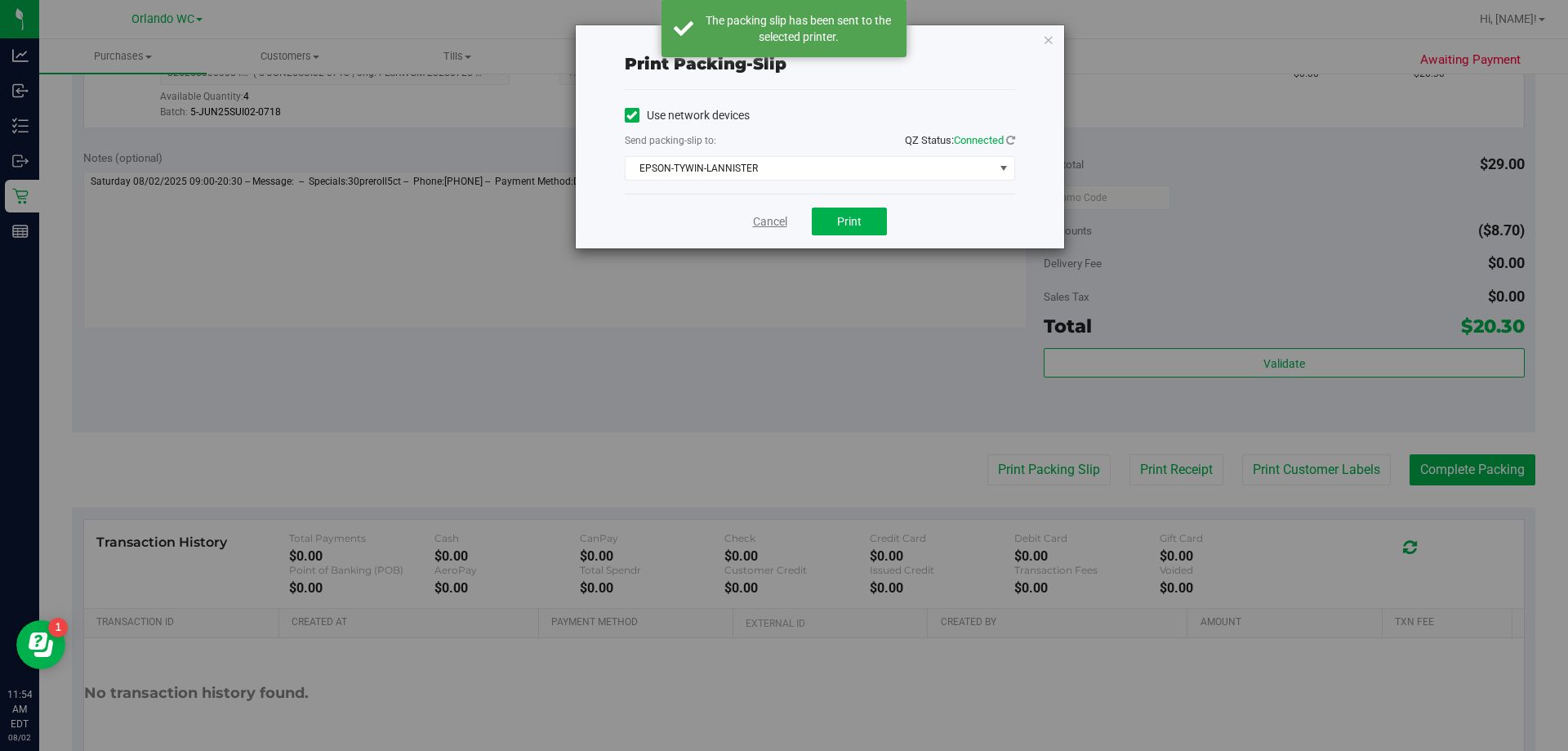click on "Cancel" at bounding box center [770, 221] 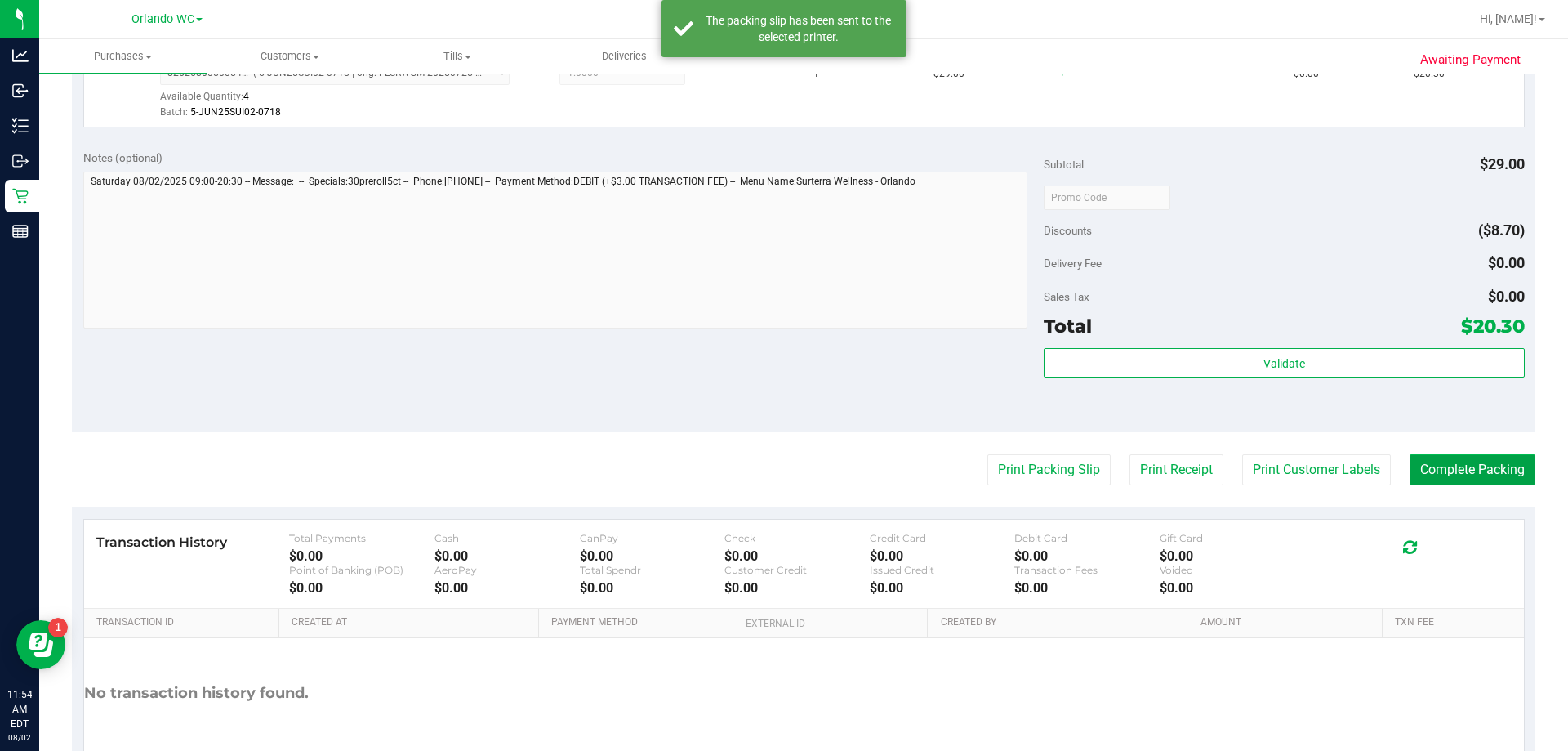click on "Complete Packing" at bounding box center (1472, 470) 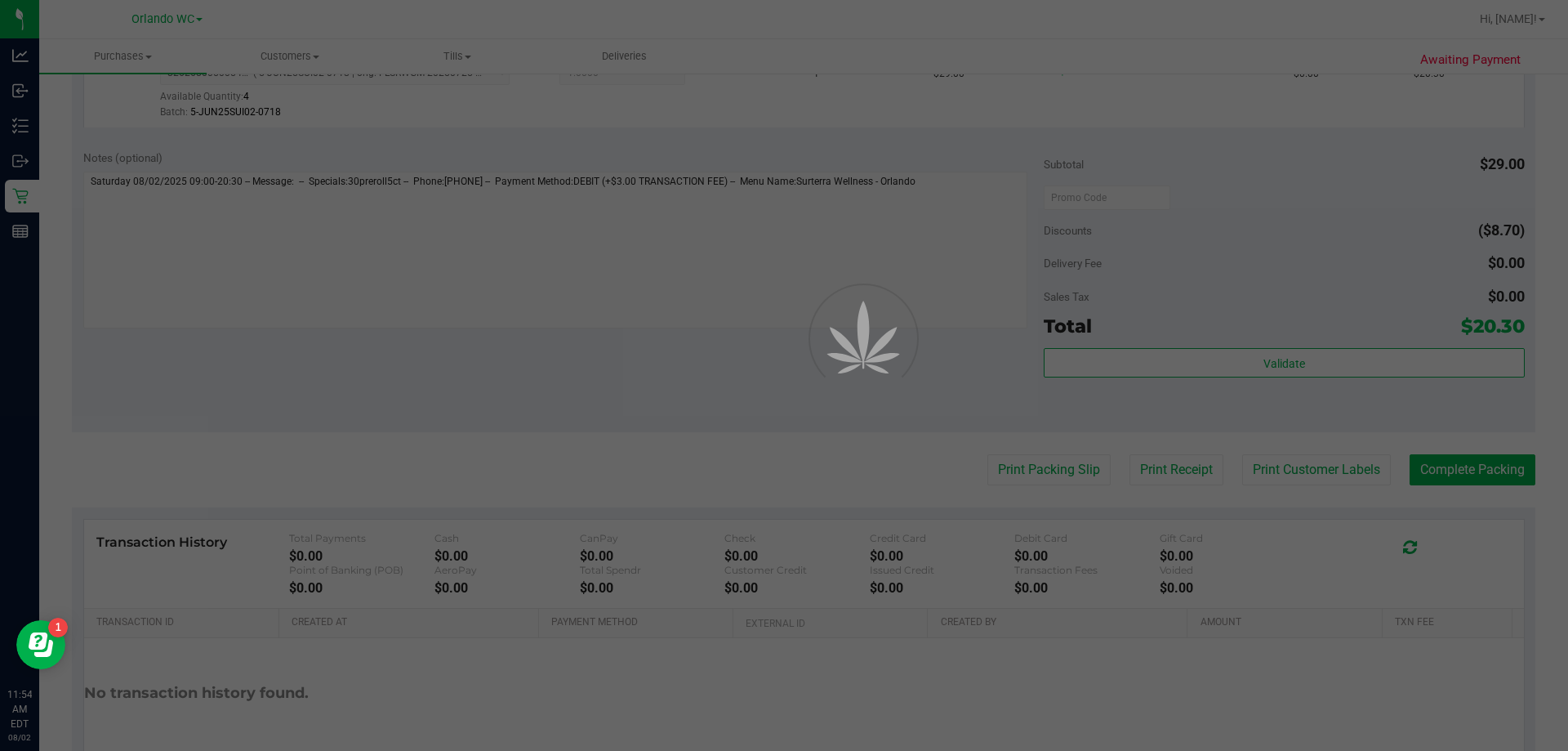 scroll, scrollTop: 0, scrollLeft: 0, axis: both 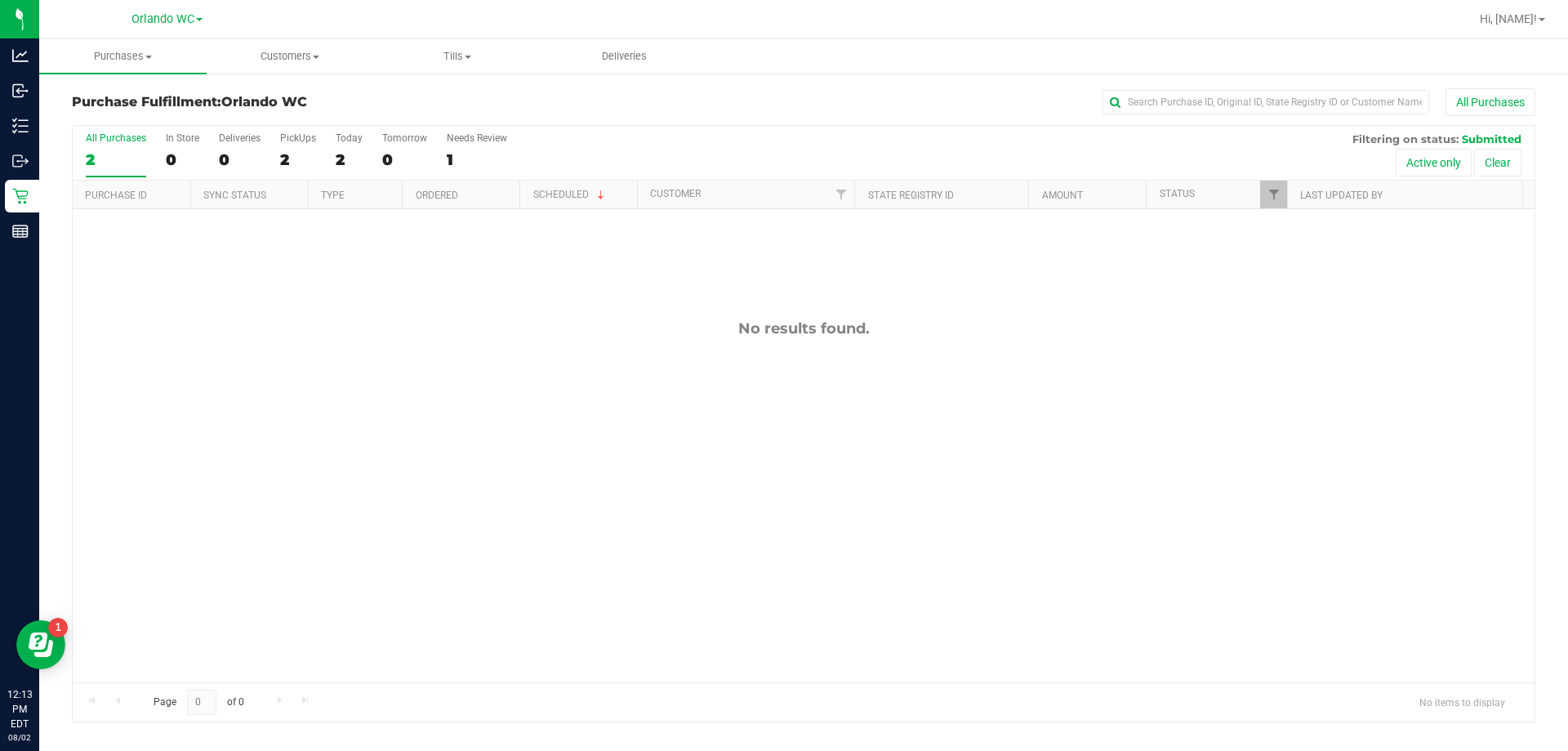 click on "2" at bounding box center [116, 159] 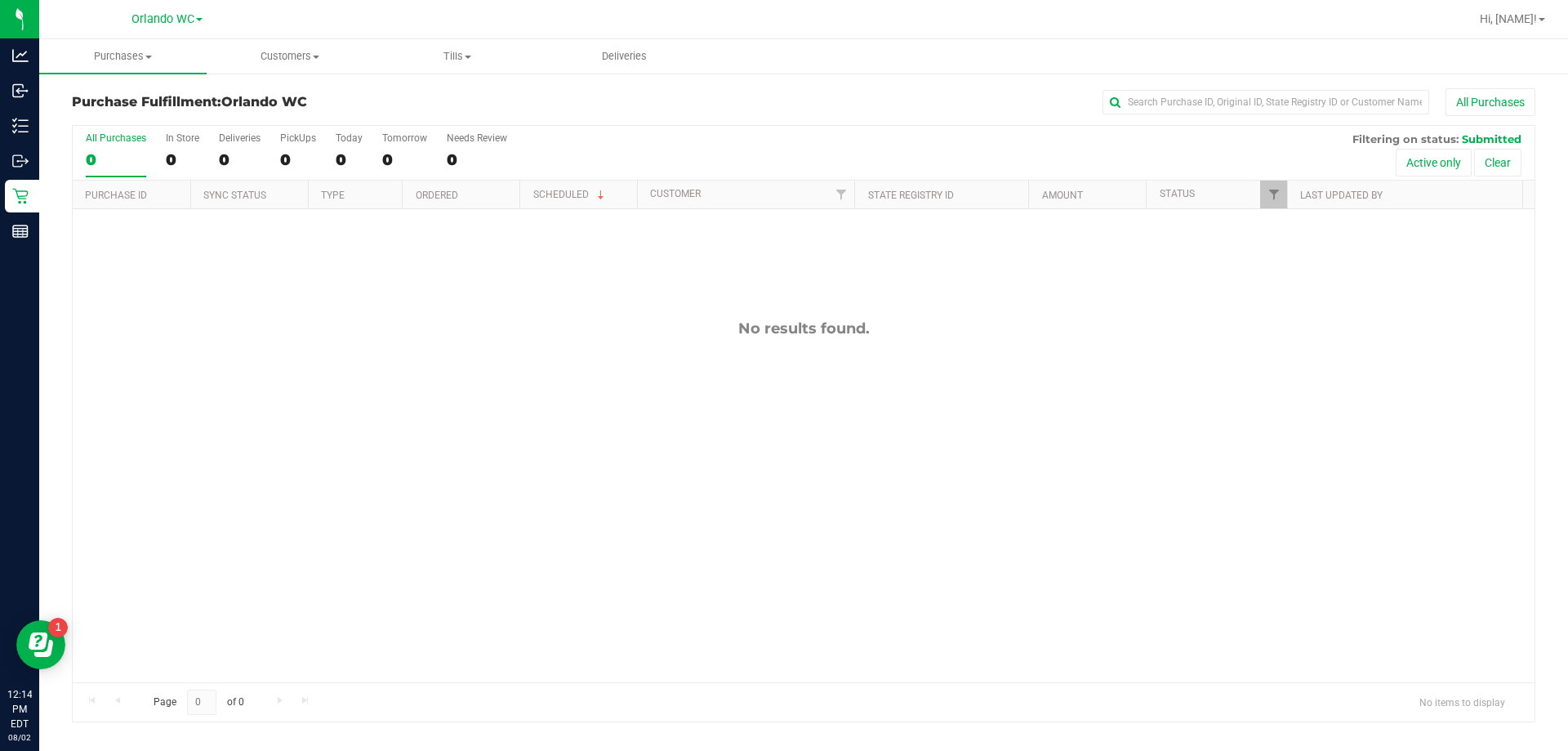 click on "No results found." at bounding box center [804, 501] 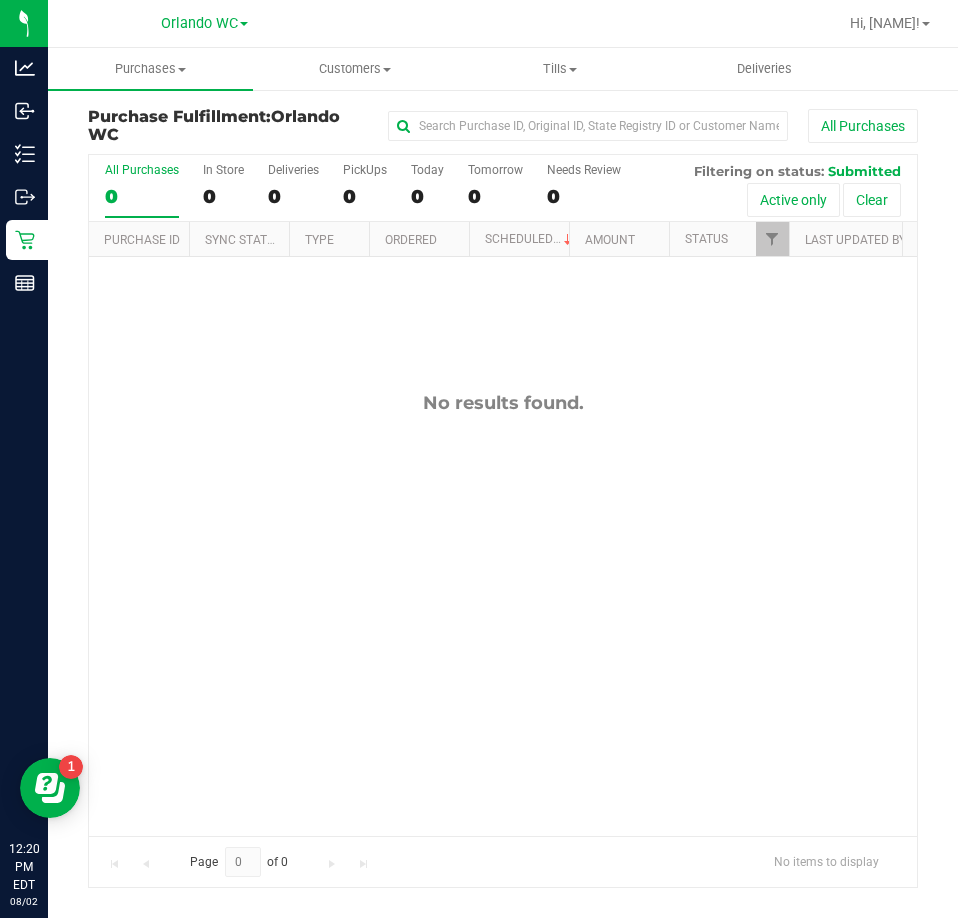 click on "0" at bounding box center [142, 196] 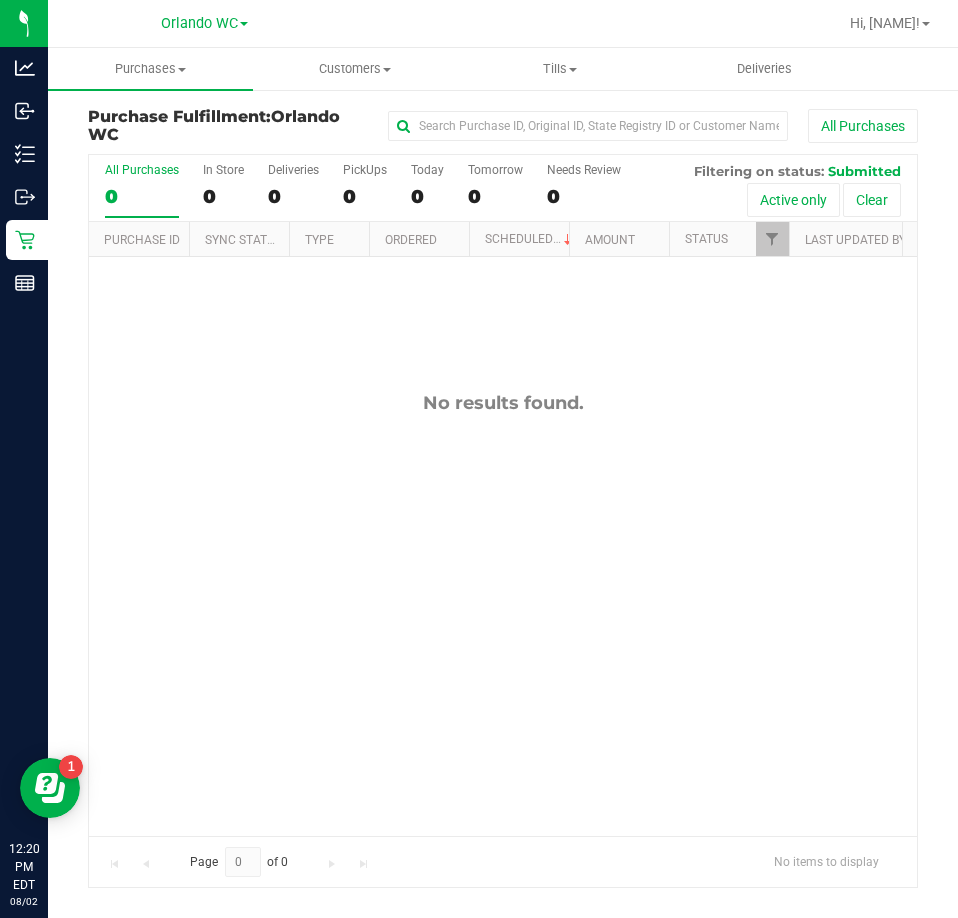 click on "No results found." at bounding box center [503, 613] 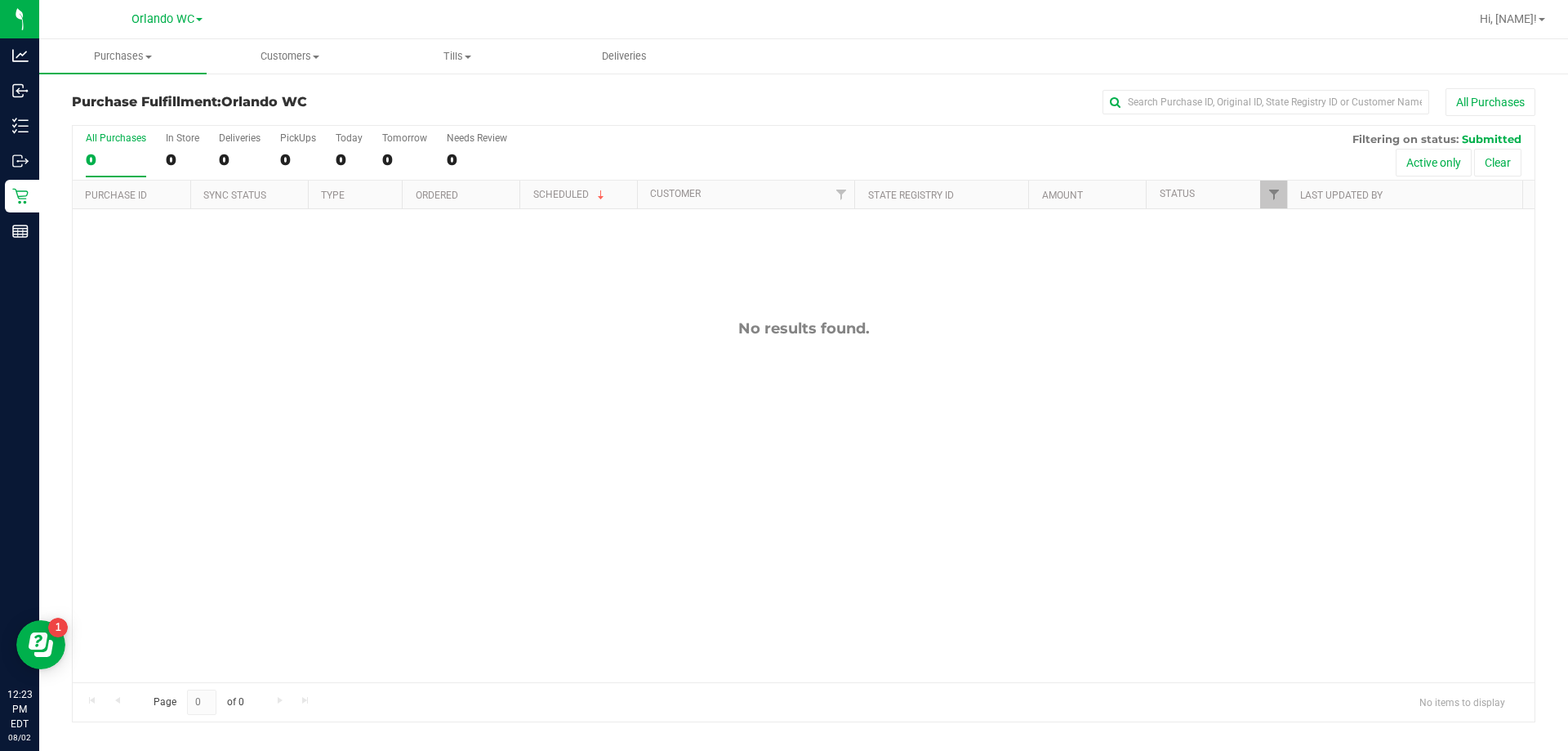 click on "0" at bounding box center [116, 159] 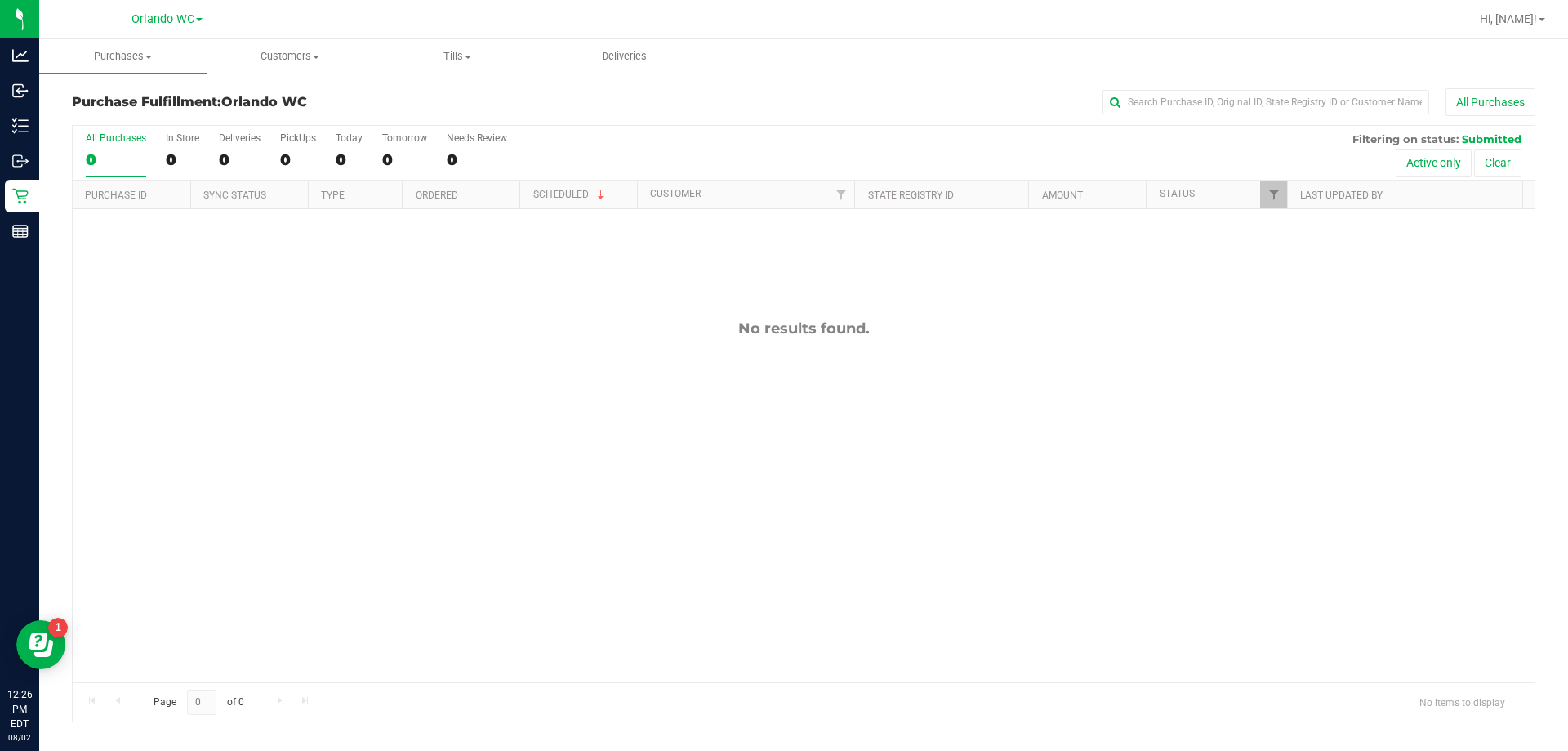 click on "0" at bounding box center (116, 159) 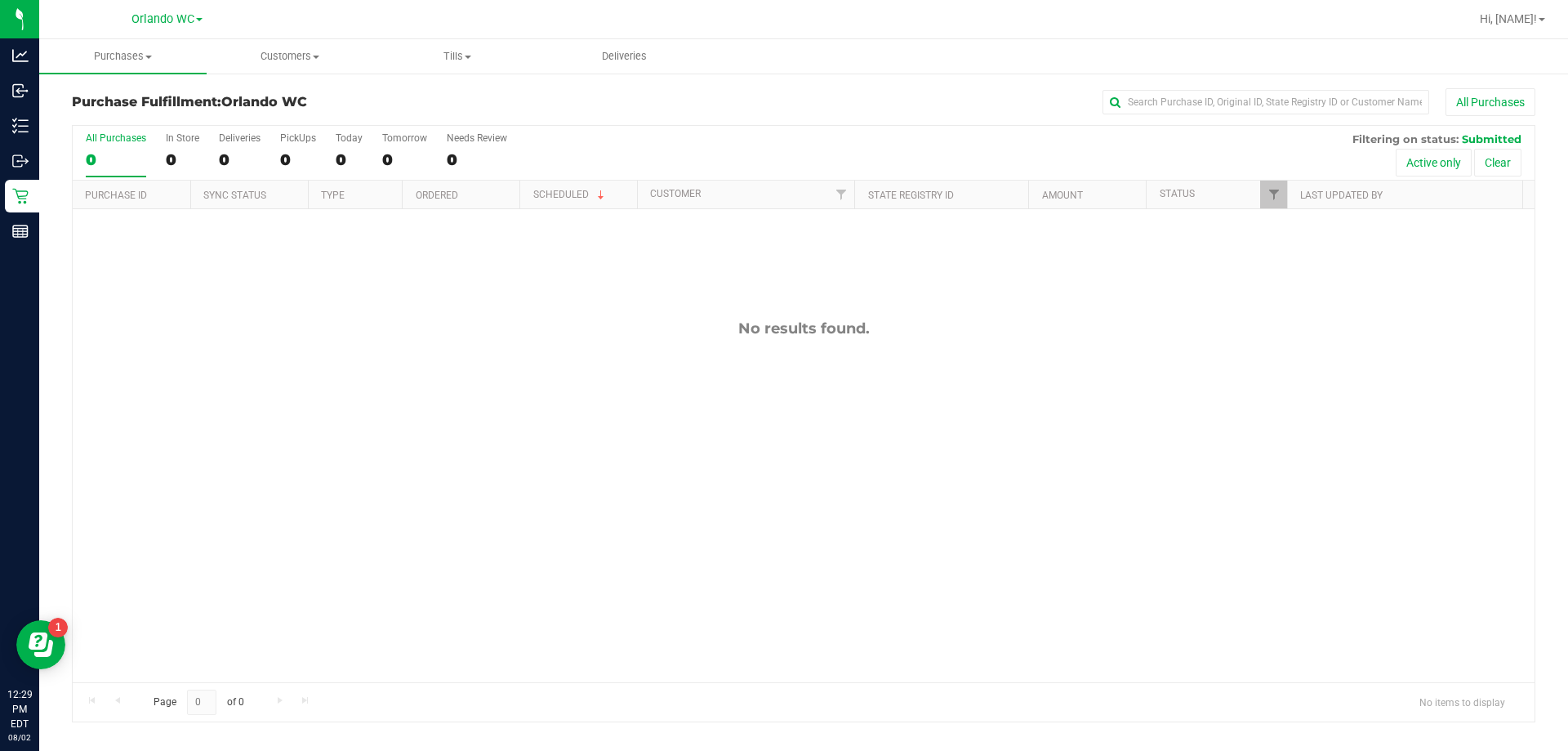 click on "All Purchases" at bounding box center (116, 138) 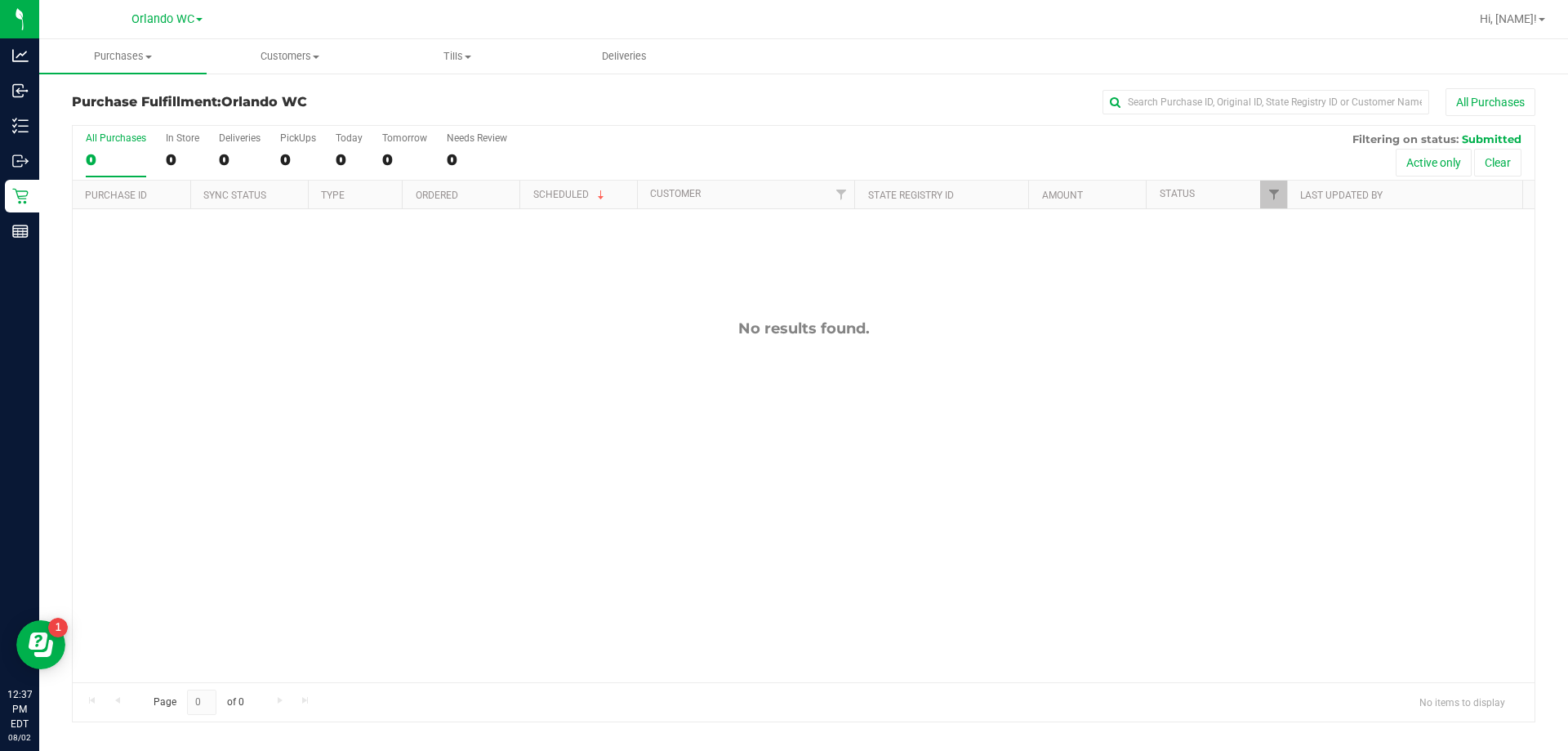 click on "0" at bounding box center [116, 159] 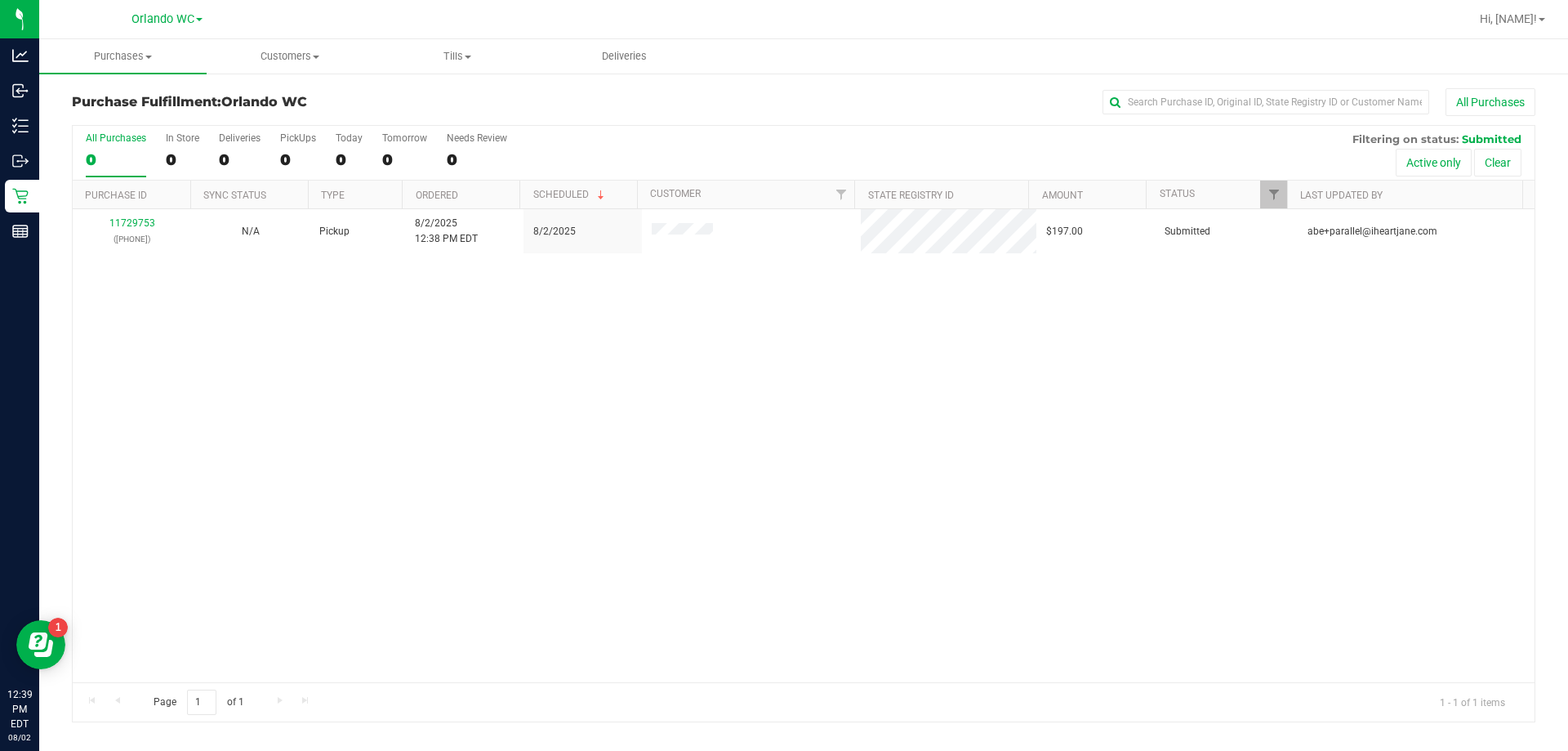 click on "0" at bounding box center (116, 159) 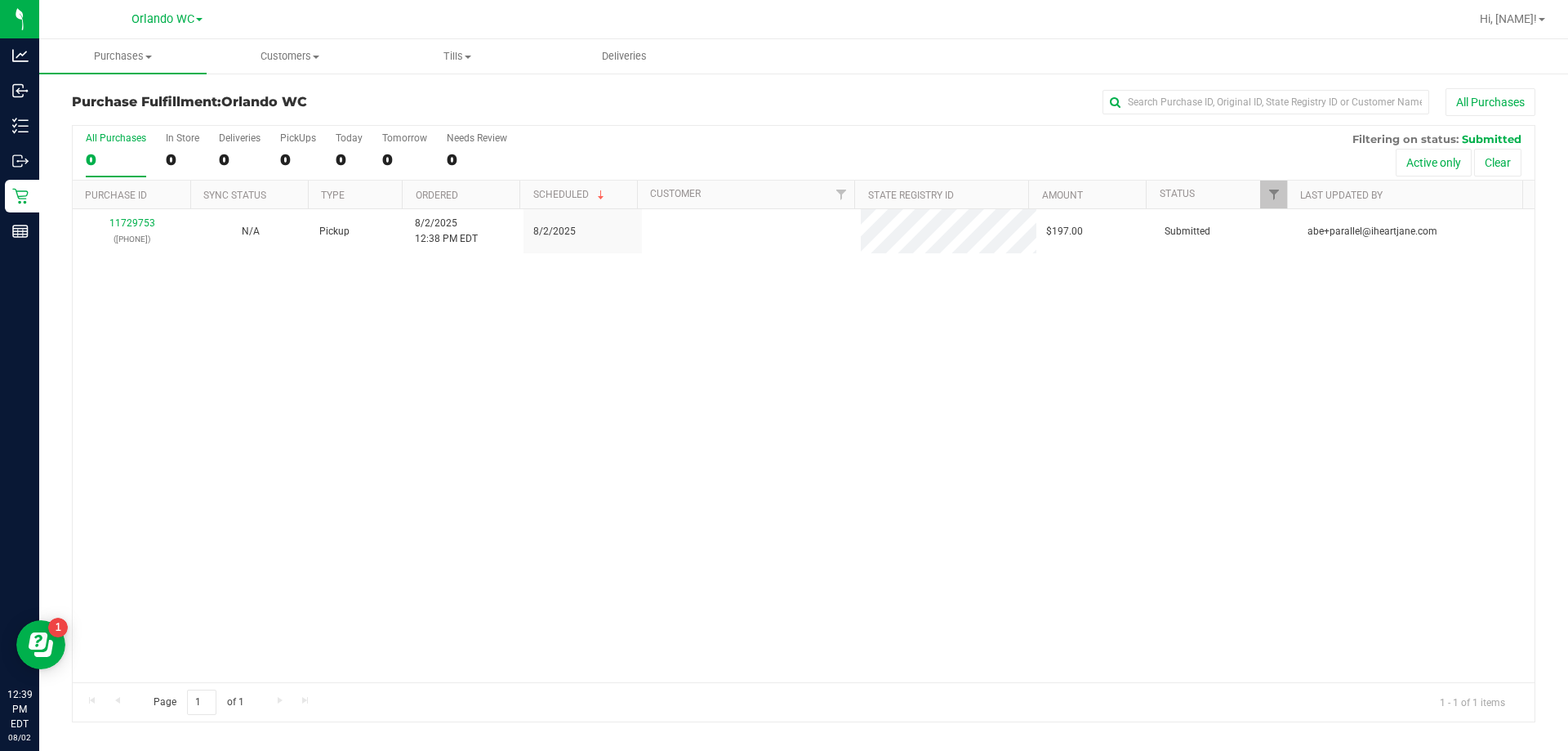 click on "[NUMBER]
([NUMBER])
N/A
Pickup [DATE] [TIME] EDT [DATE]
$197.00
Submitted [EMAIL]" at bounding box center (804, 445) 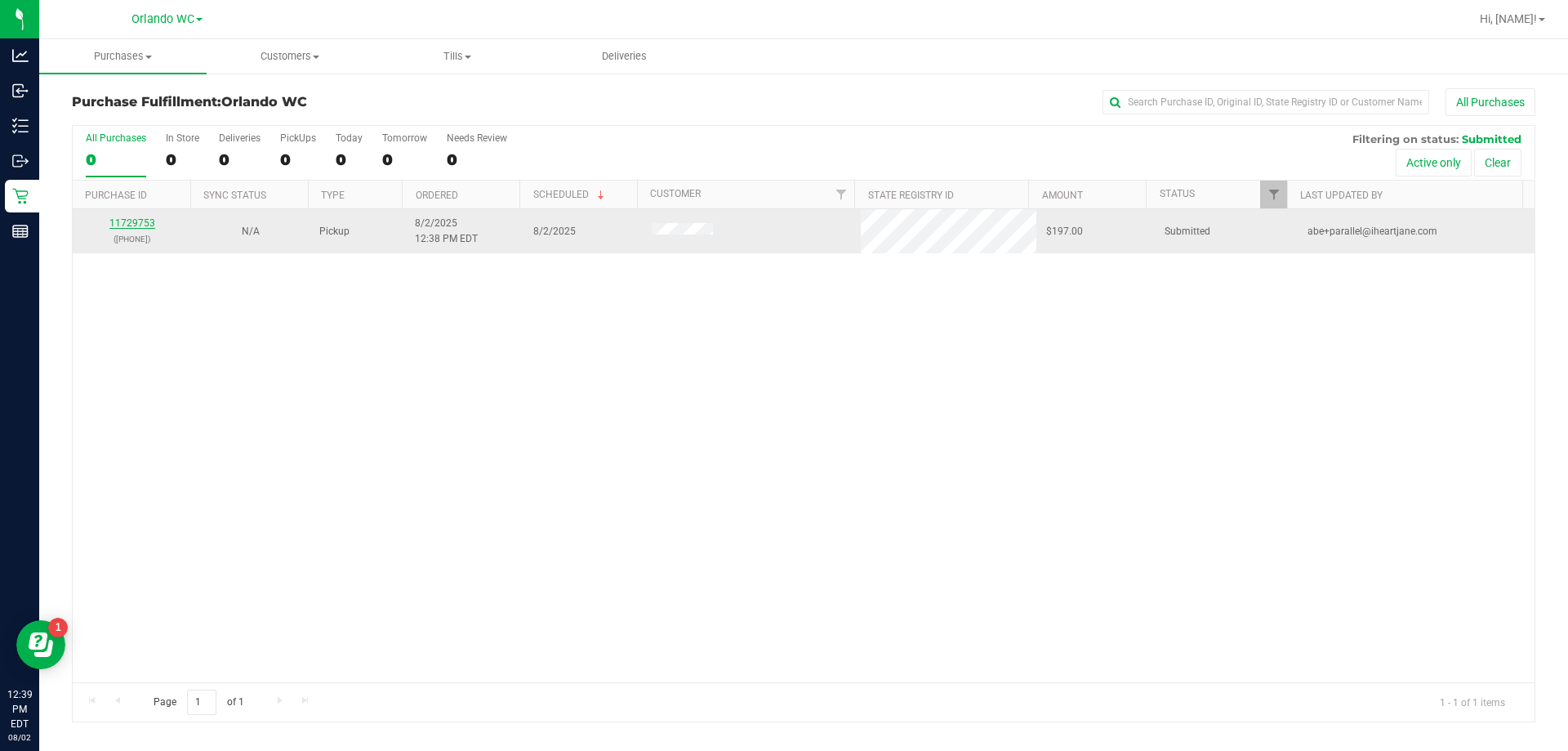click on "11729753" at bounding box center [132, 223] 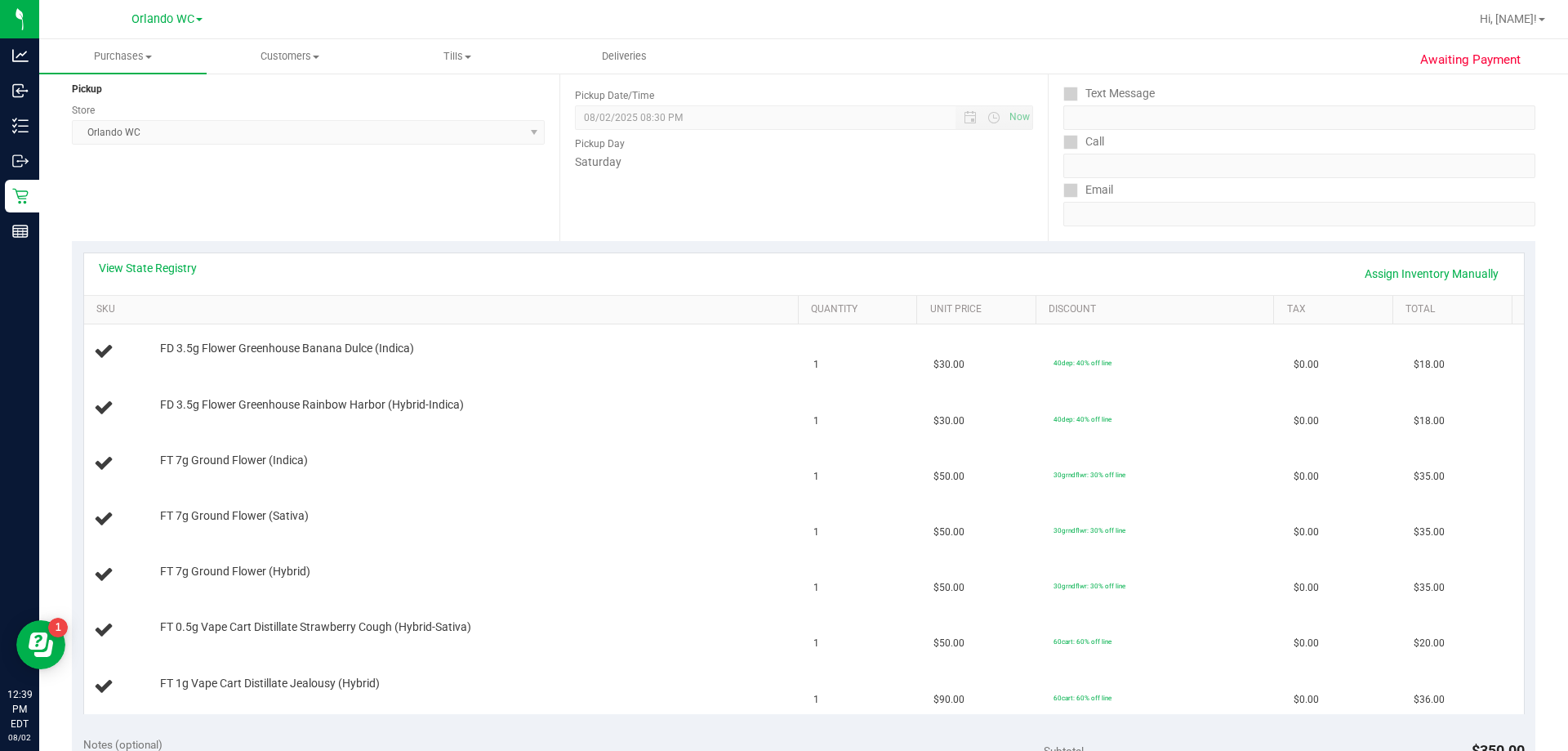 scroll, scrollTop: 245, scrollLeft: 0, axis: vertical 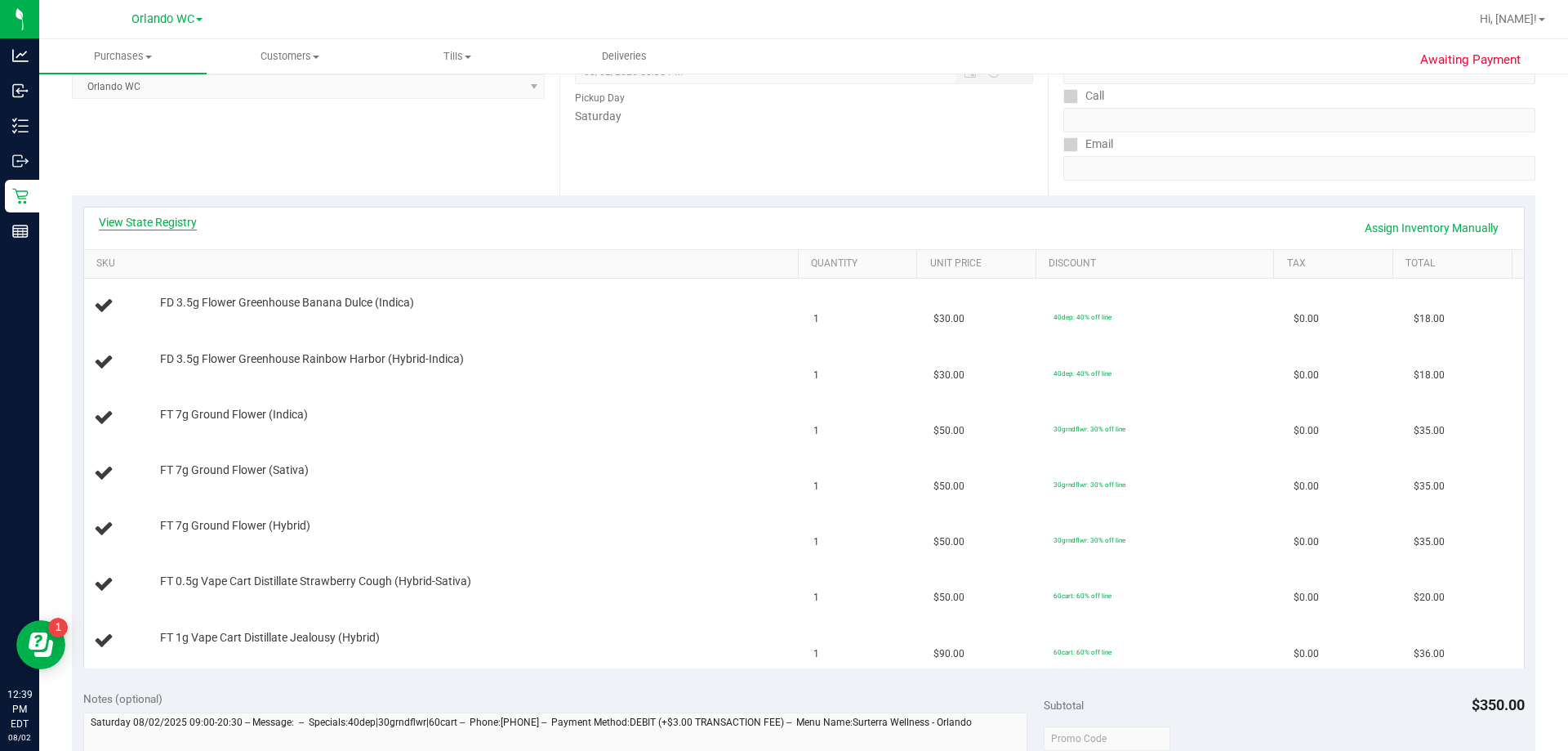 click on "View State Registry" at bounding box center (148, 222) 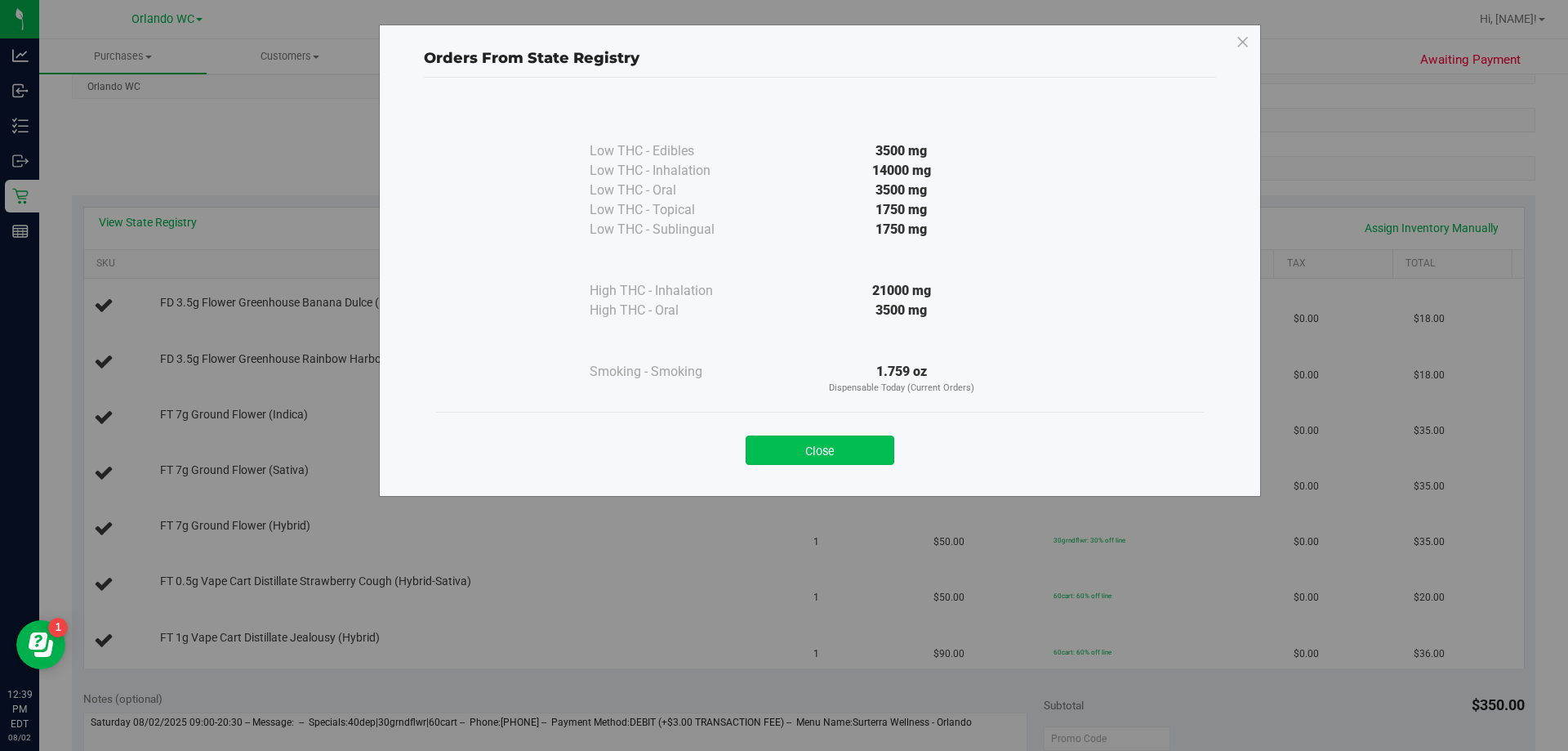 click on "Close" at bounding box center (820, 450) 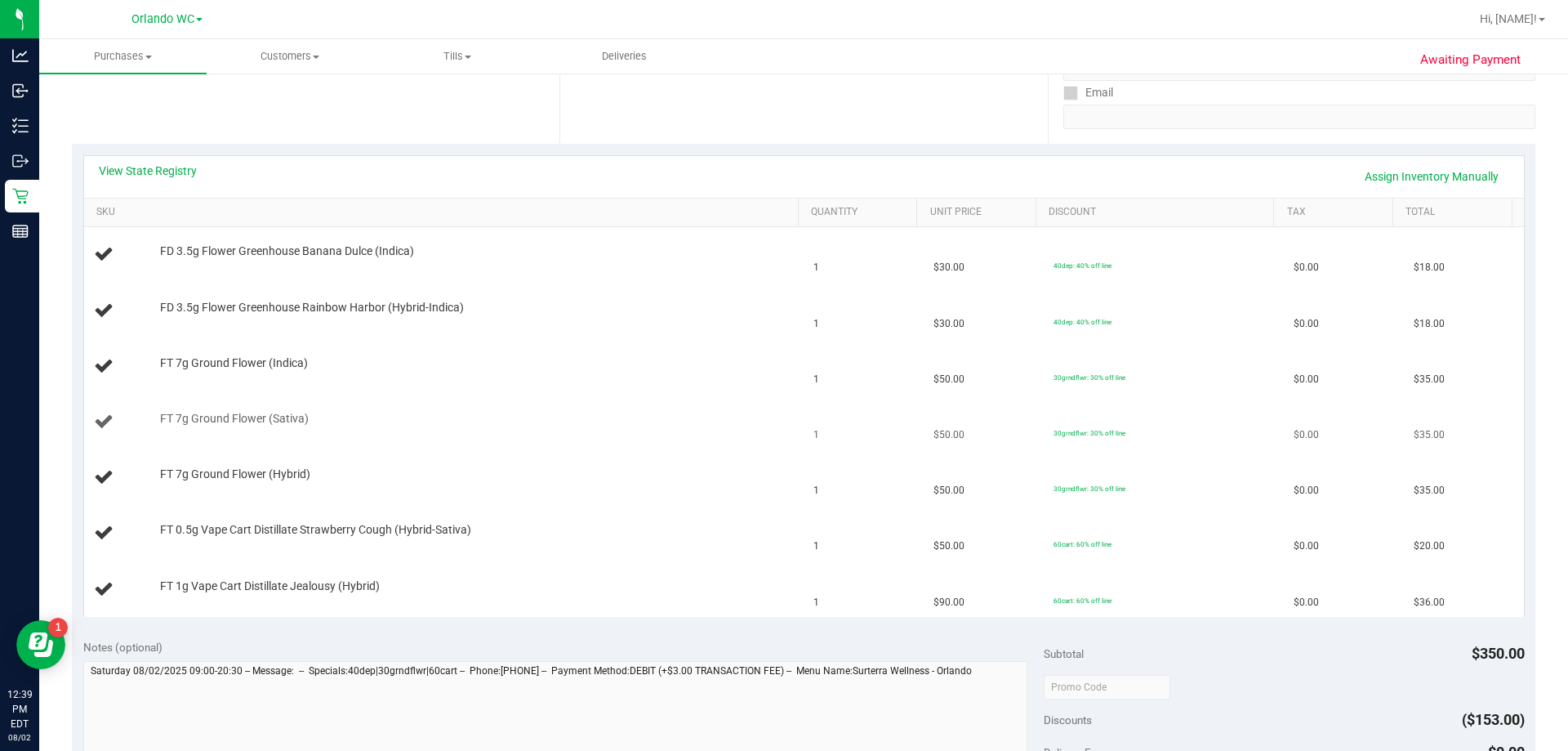 scroll, scrollTop: 327, scrollLeft: 0, axis: vertical 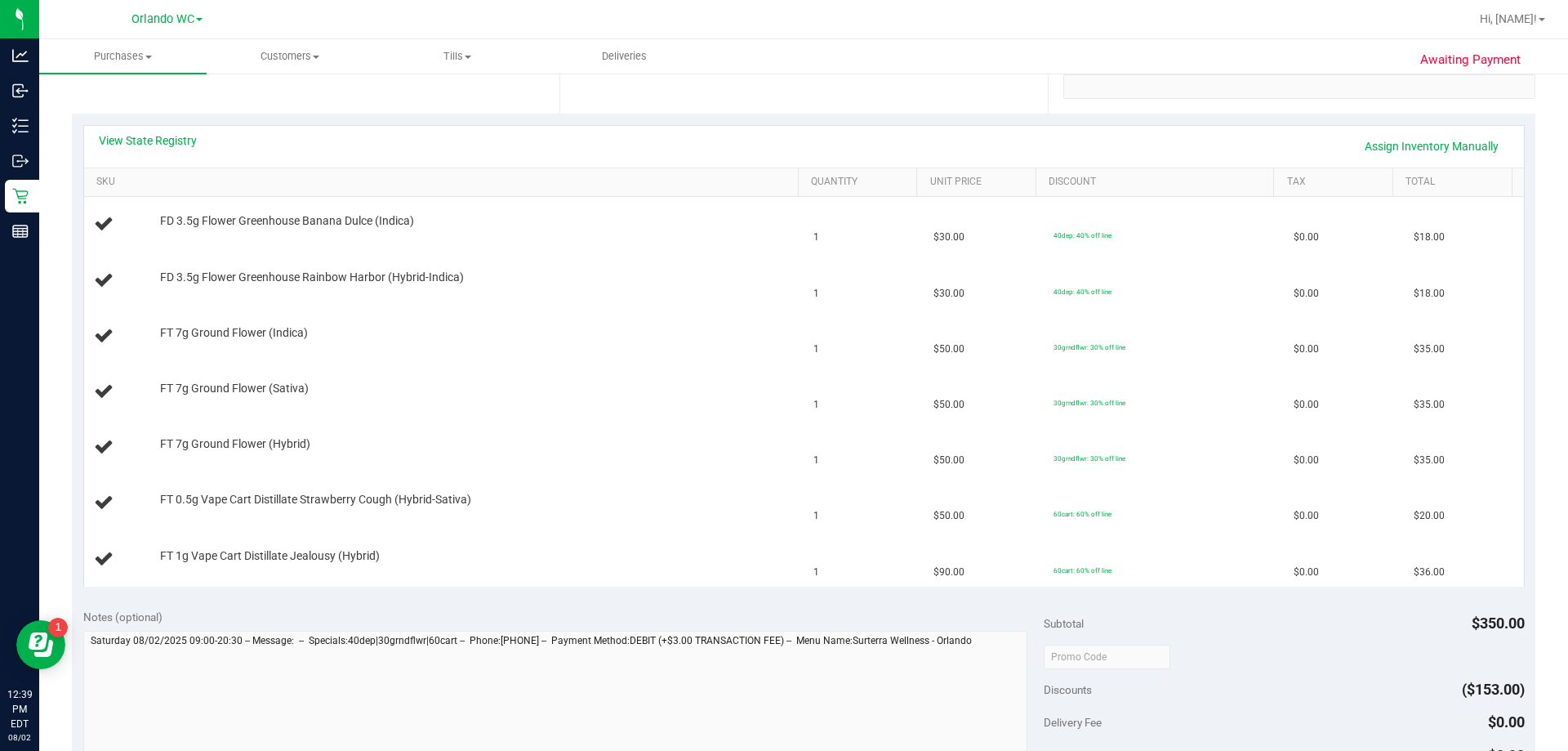 click on "View State Registry
Assign Inventory Manually" at bounding box center (804, 146) 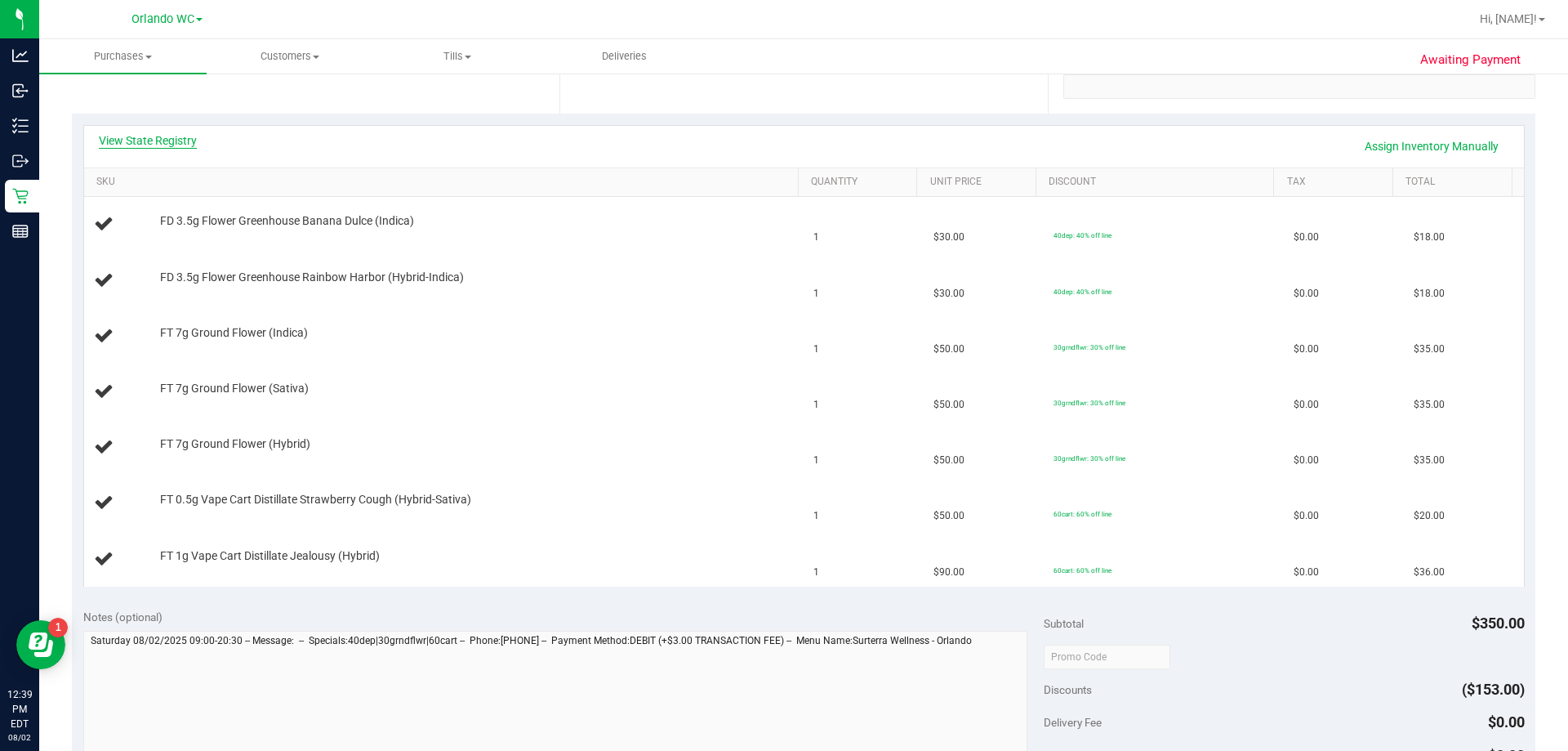click on "View State Registry" at bounding box center [148, 141] 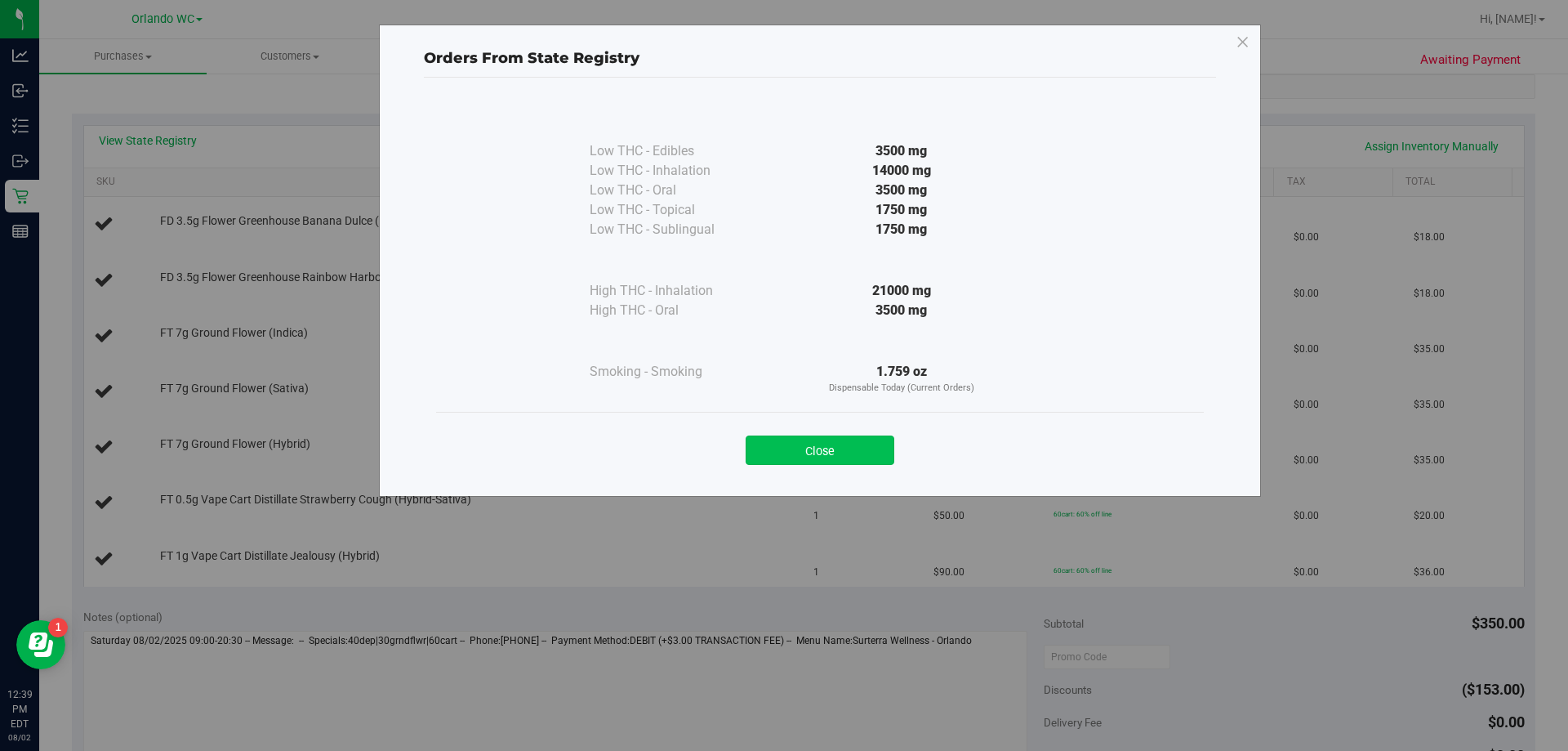 click on "Close" at bounding box center (820, 450) 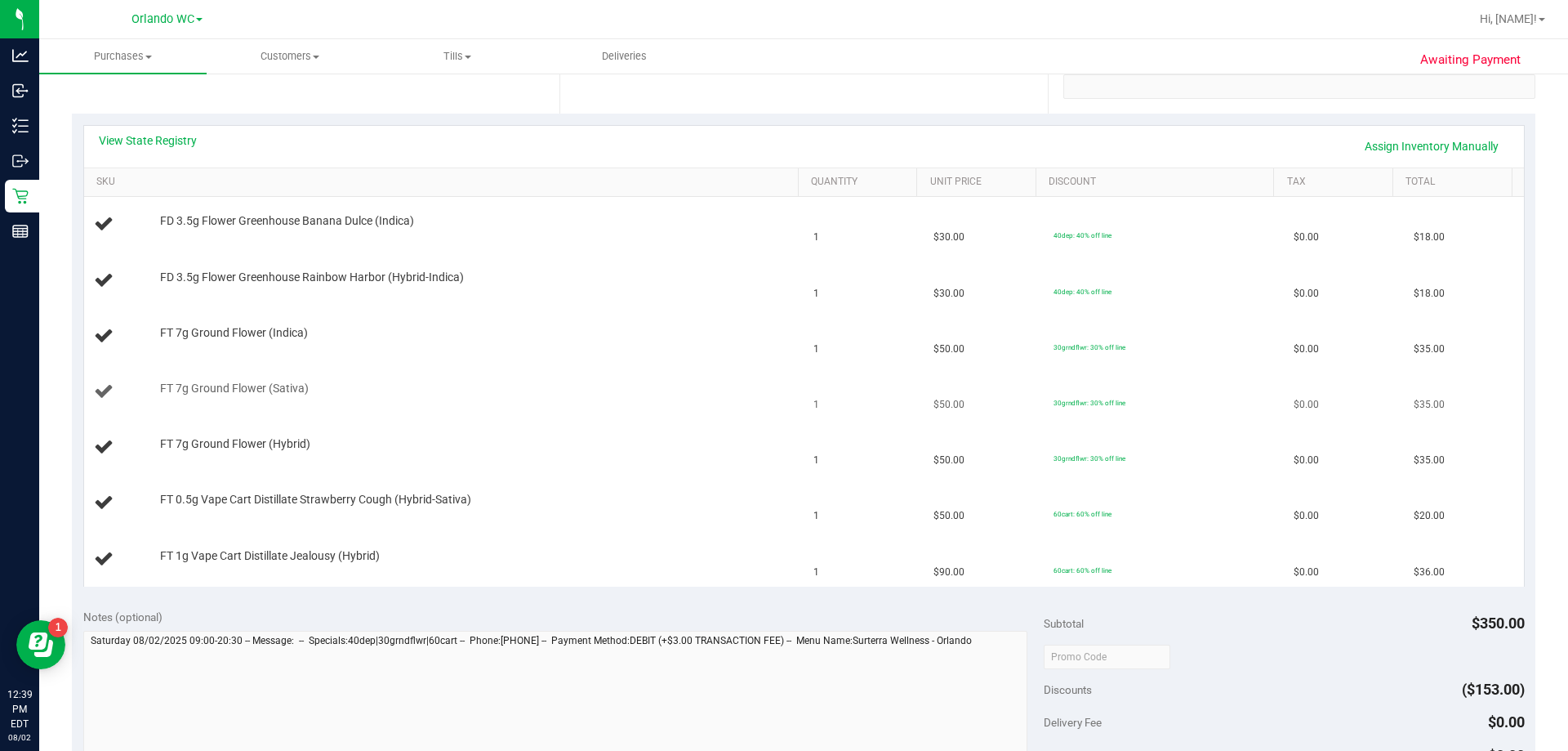 click on "FT 7g Ground Flower (Sativa)" at bounding box center [444, 392] 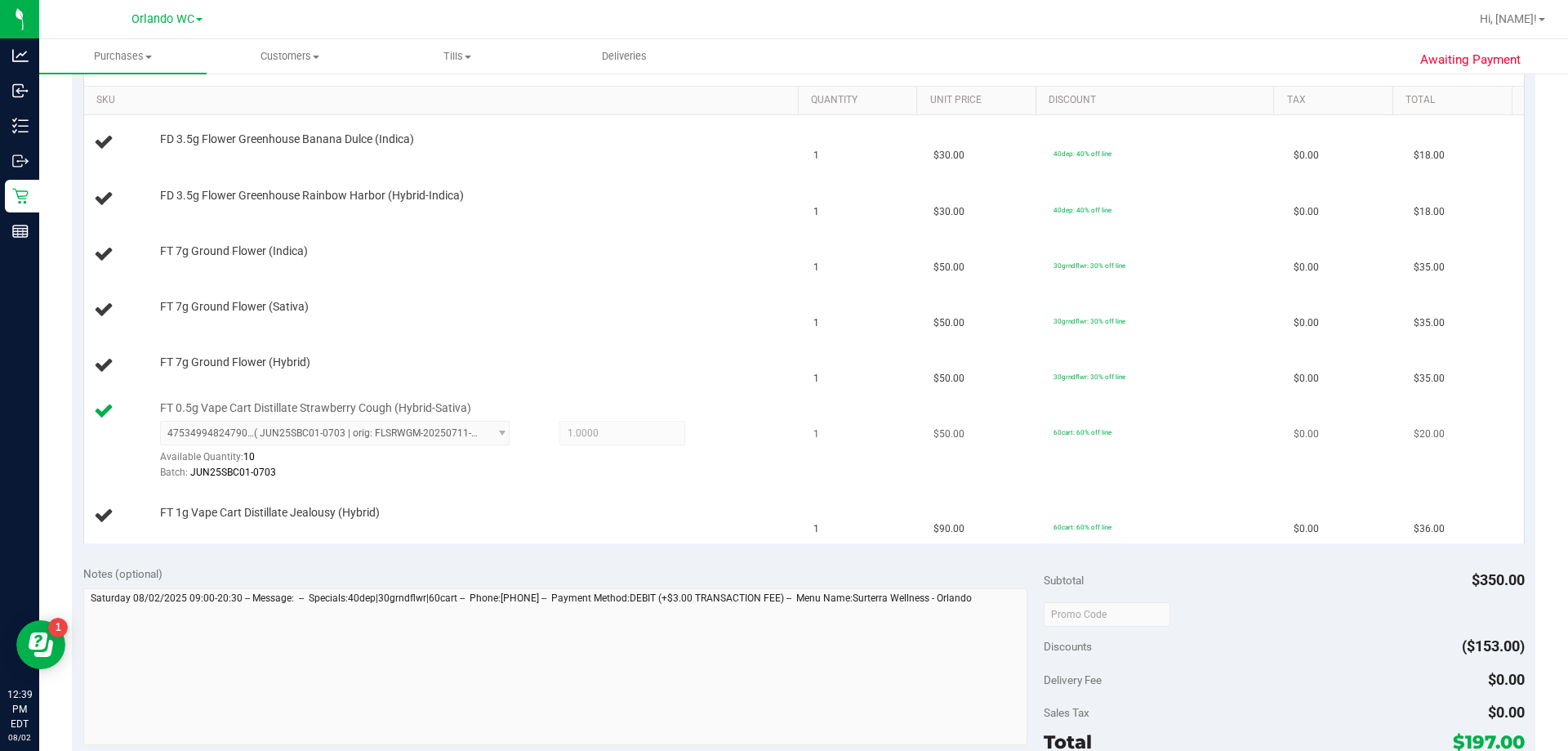 click on "Batch:
JUN25SBC01-0703" at bounding box center [475, 472] 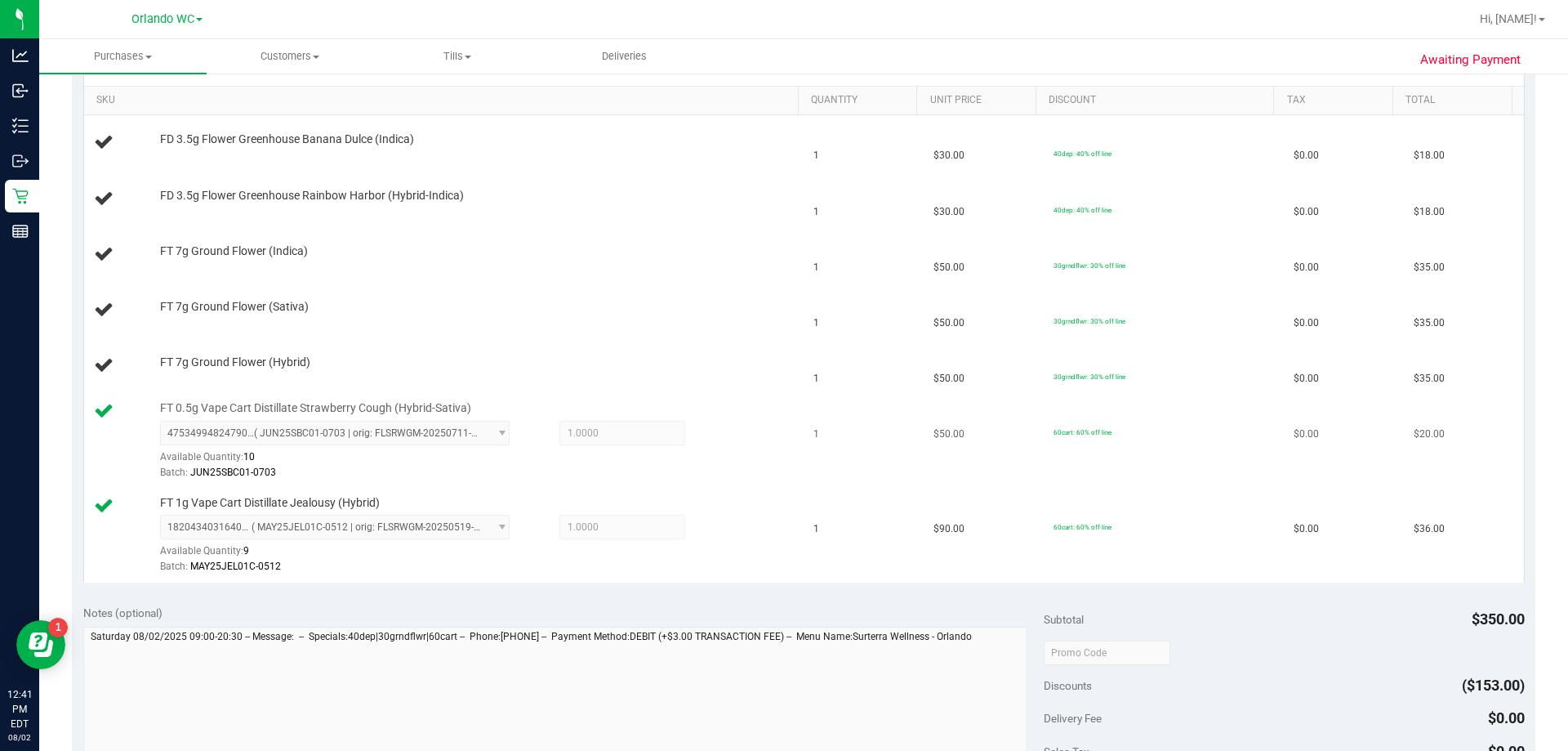 click on "4753499482479071
(
JUN25SBC01-0703 | orig: FLSRWGM-20250711-287
)
4753499482479071
Available Quantity:  10
1.0000 1
Batch:
JUN25SBC01-0703" at bounding box center (475, 450) 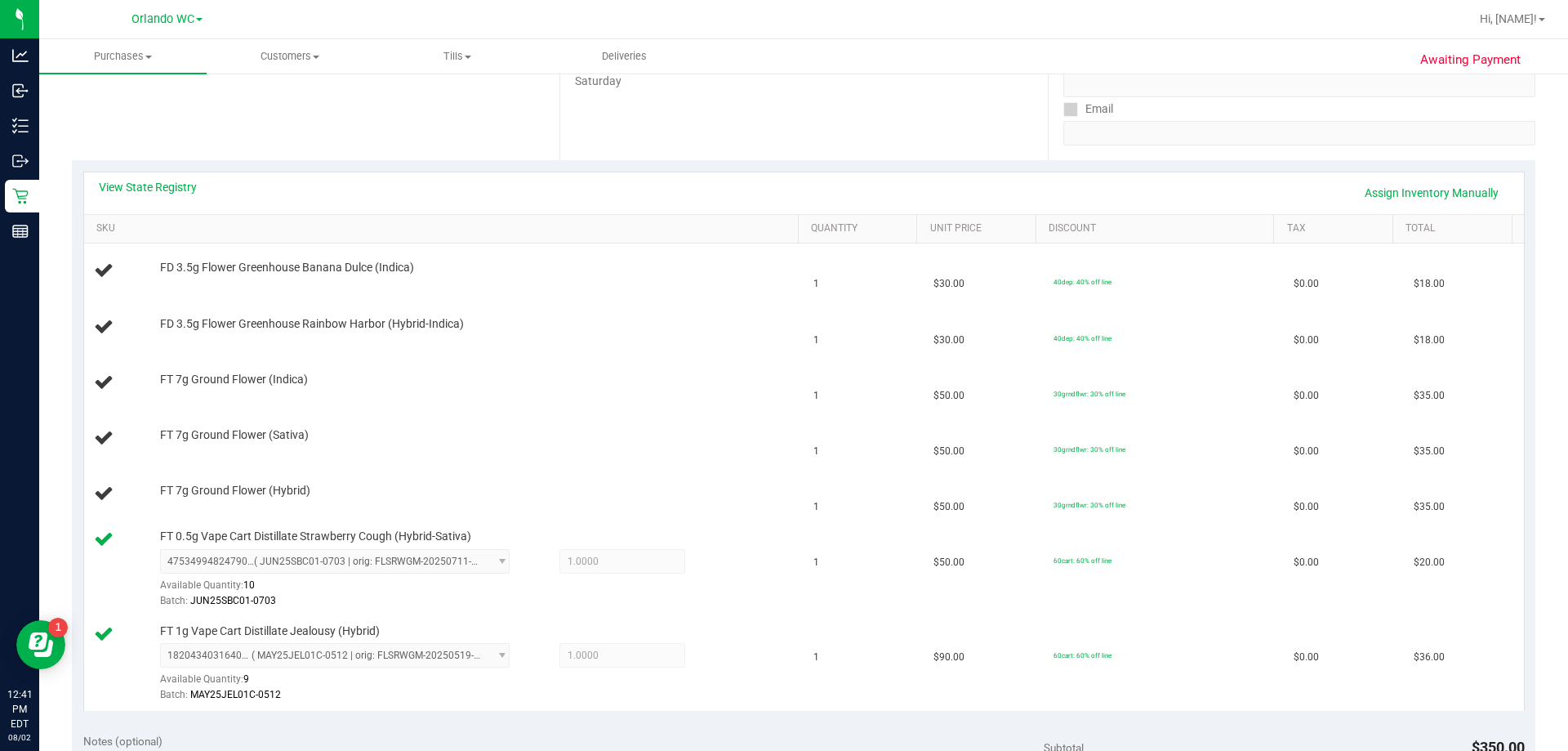 scroll, scrollTop: 245, scrollLeft: 0, axis: vertical 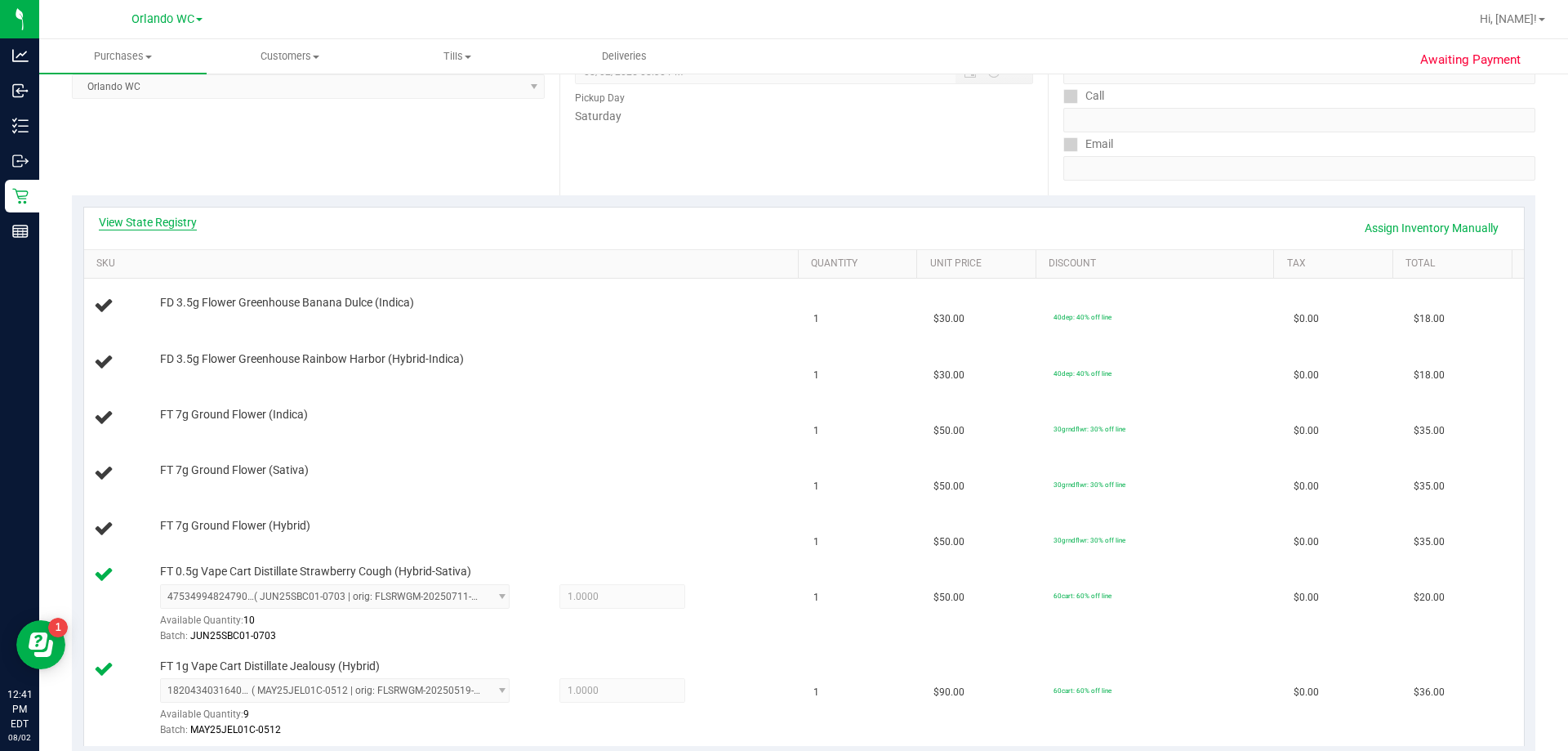click on "View State Registry" at bounding box center (148, 222) 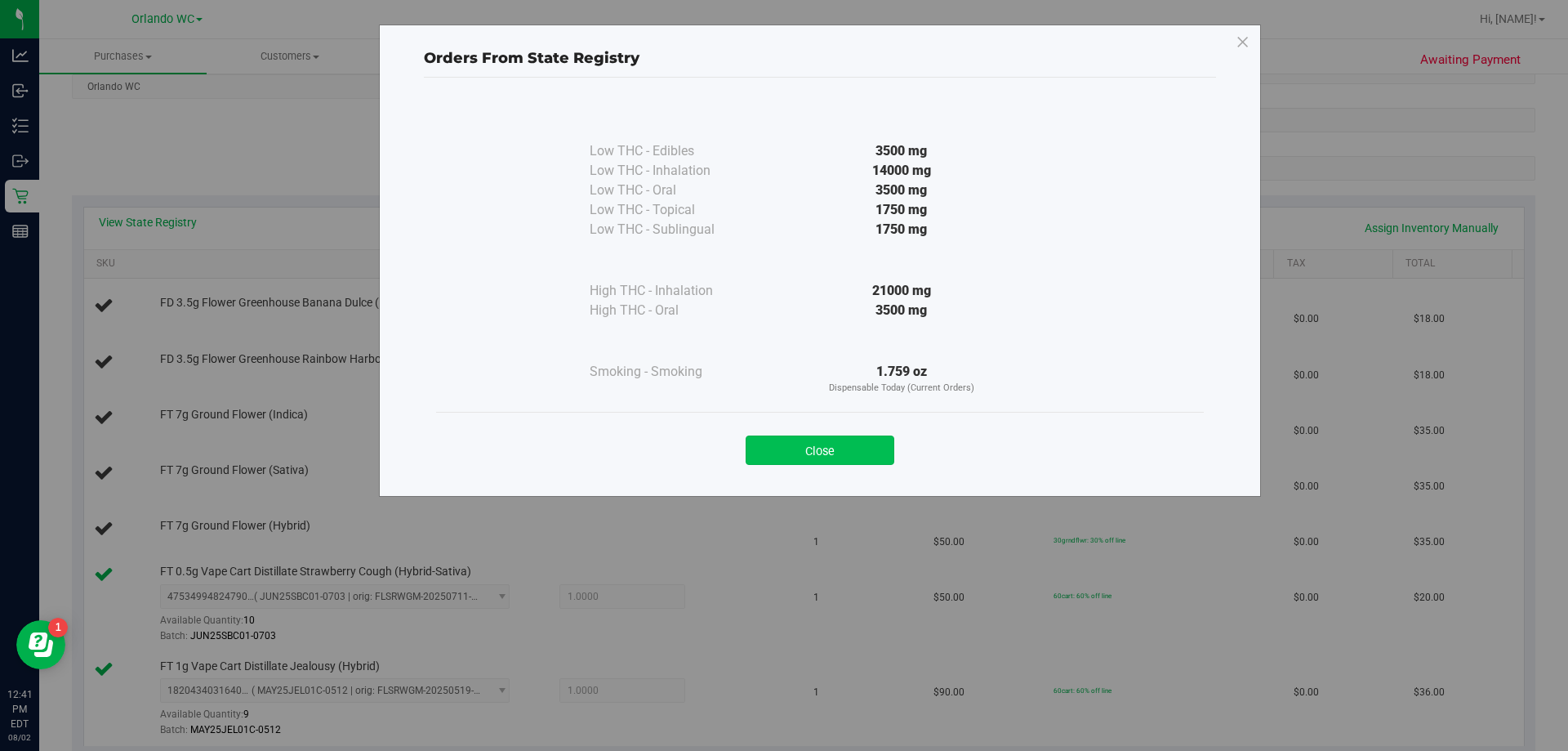 click on "Close" at bounding box center (820, 450) 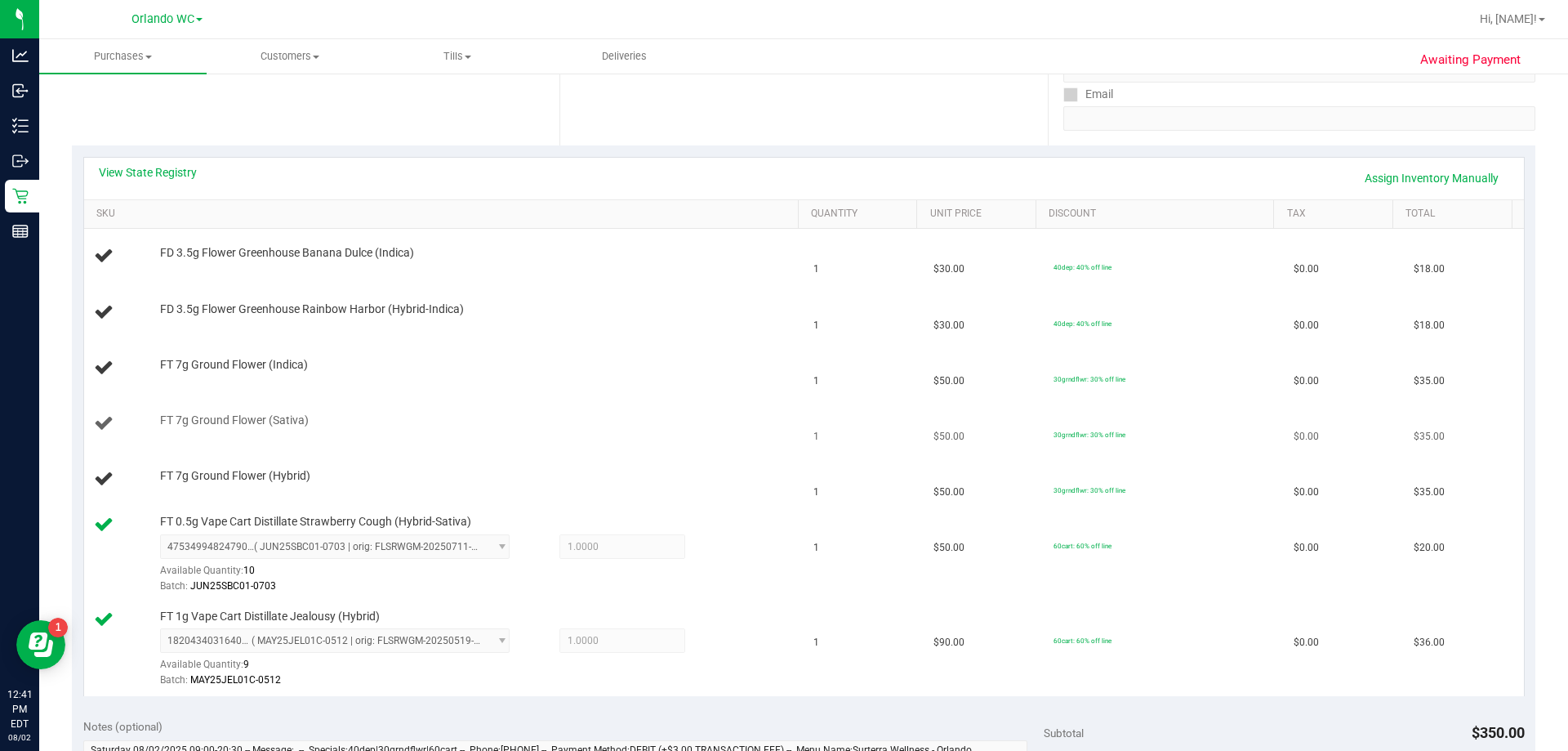 scroll, scrollTop: 327, scrollLeft: 0, axis: vertical 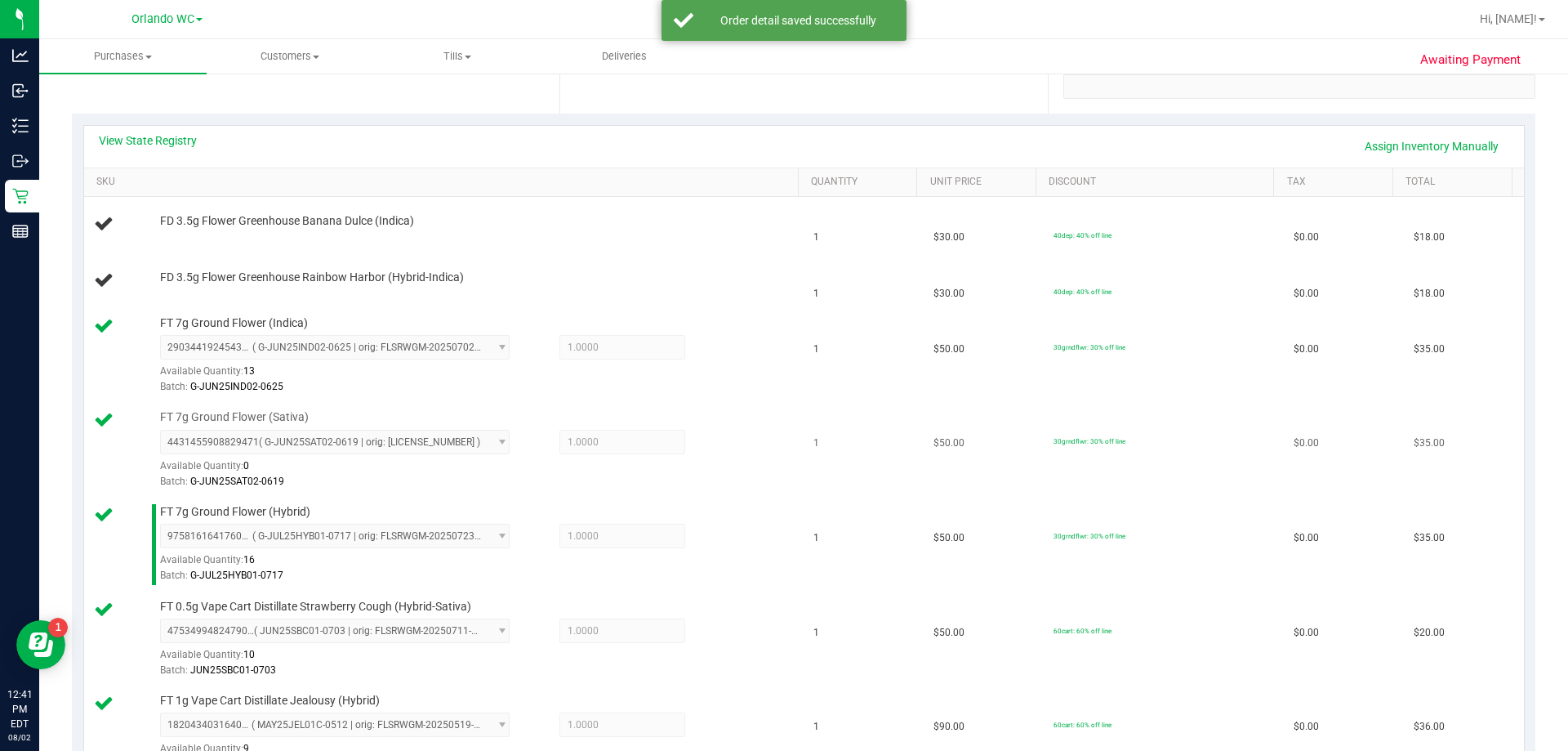 click on "FT 7g Ground Flower (Sativa)" at bounding box center (234, 417) 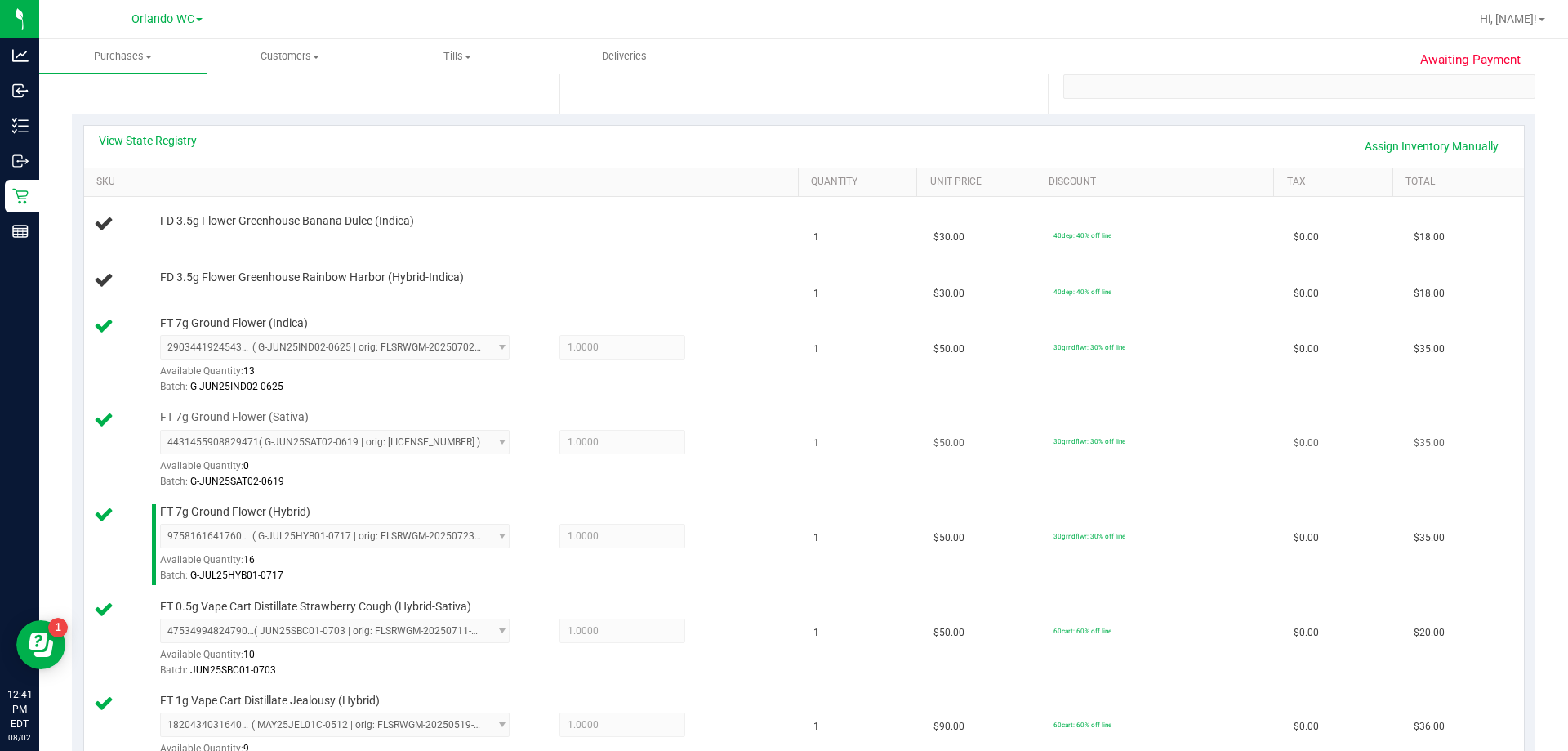click on "FT 7g Ground Flower (Sativa)" at bounding box center (234, 417) 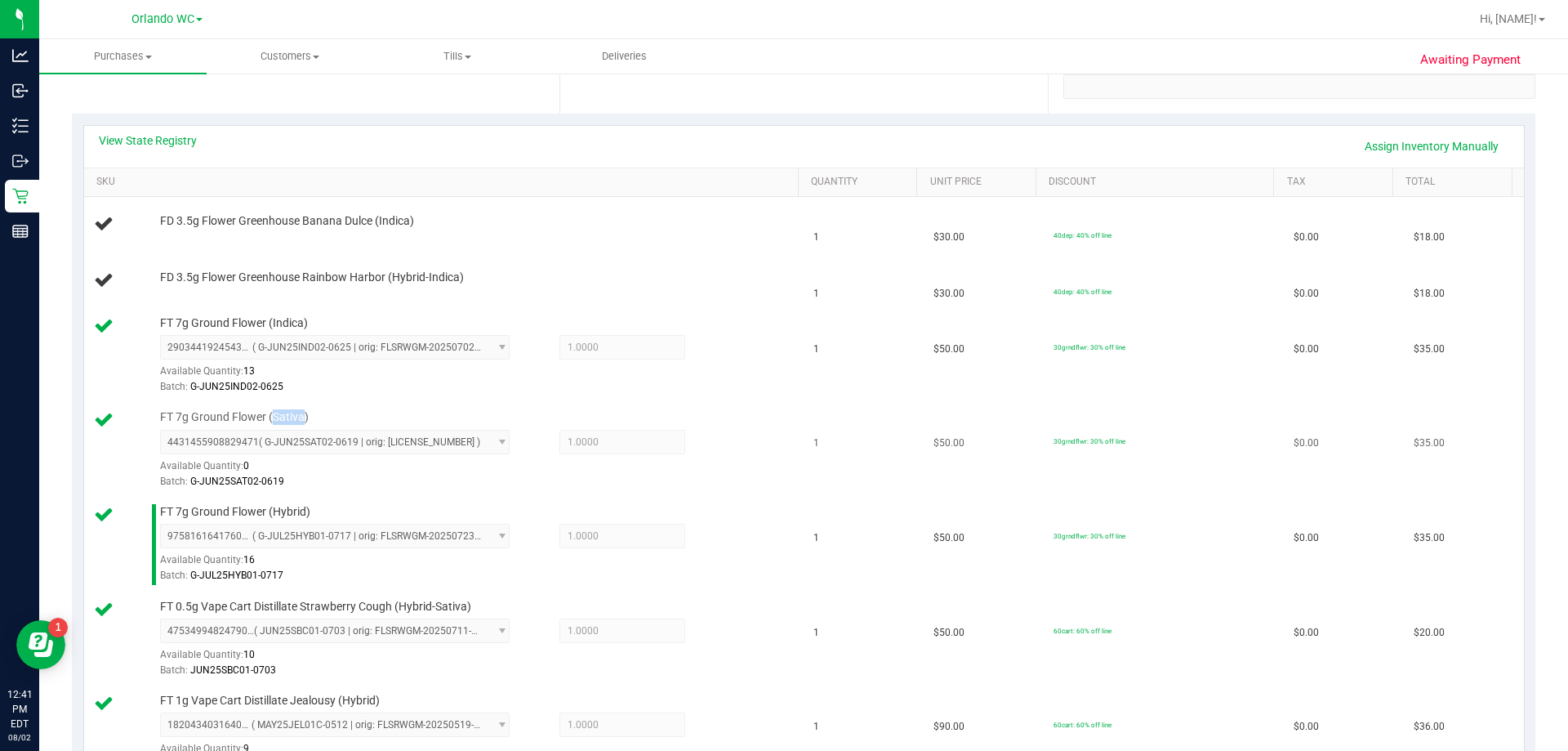 click on "FT 7g Ground Flower (Sativa)" at bounding box center [234, 417] 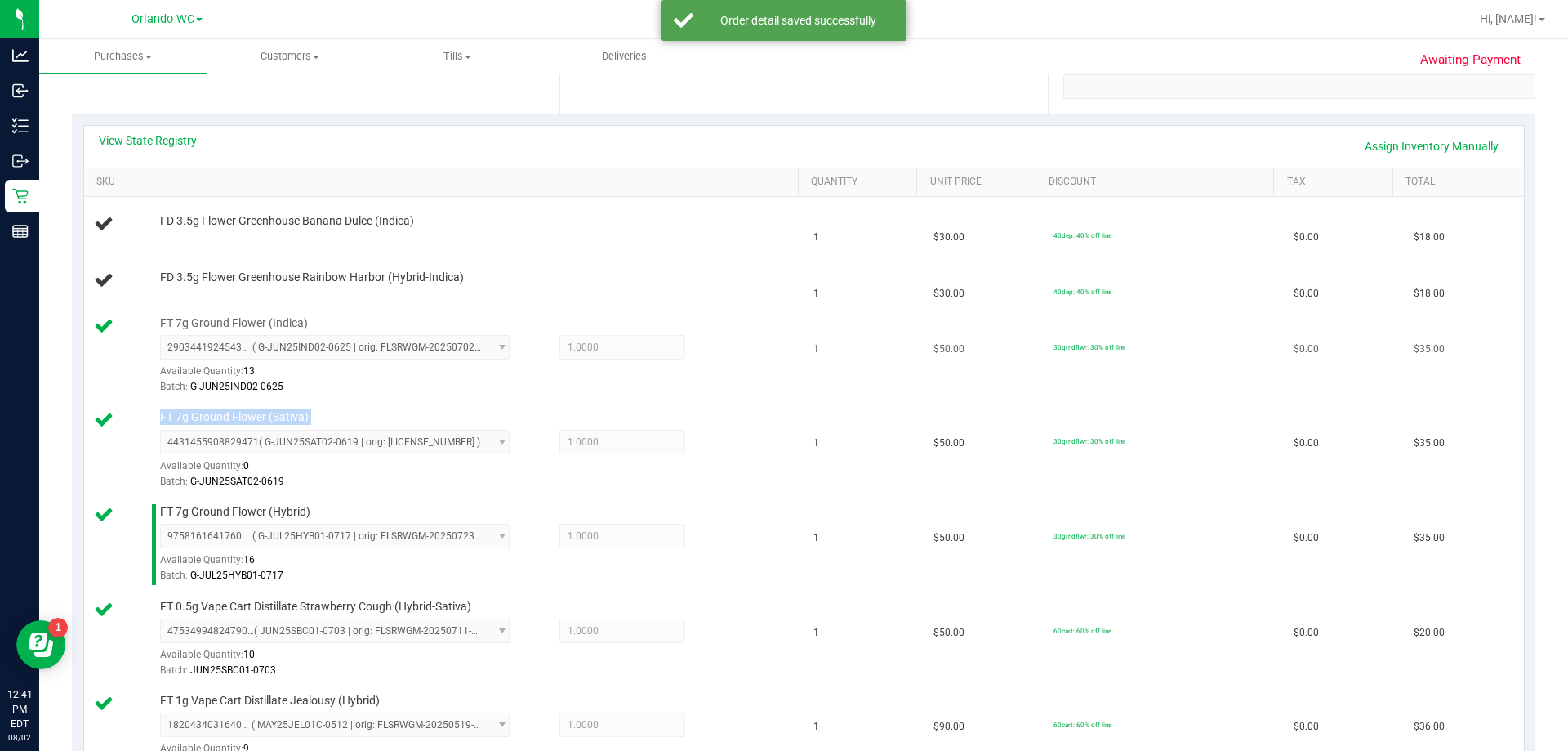 copy on "FT 7g Ground Flower (Sativa)" 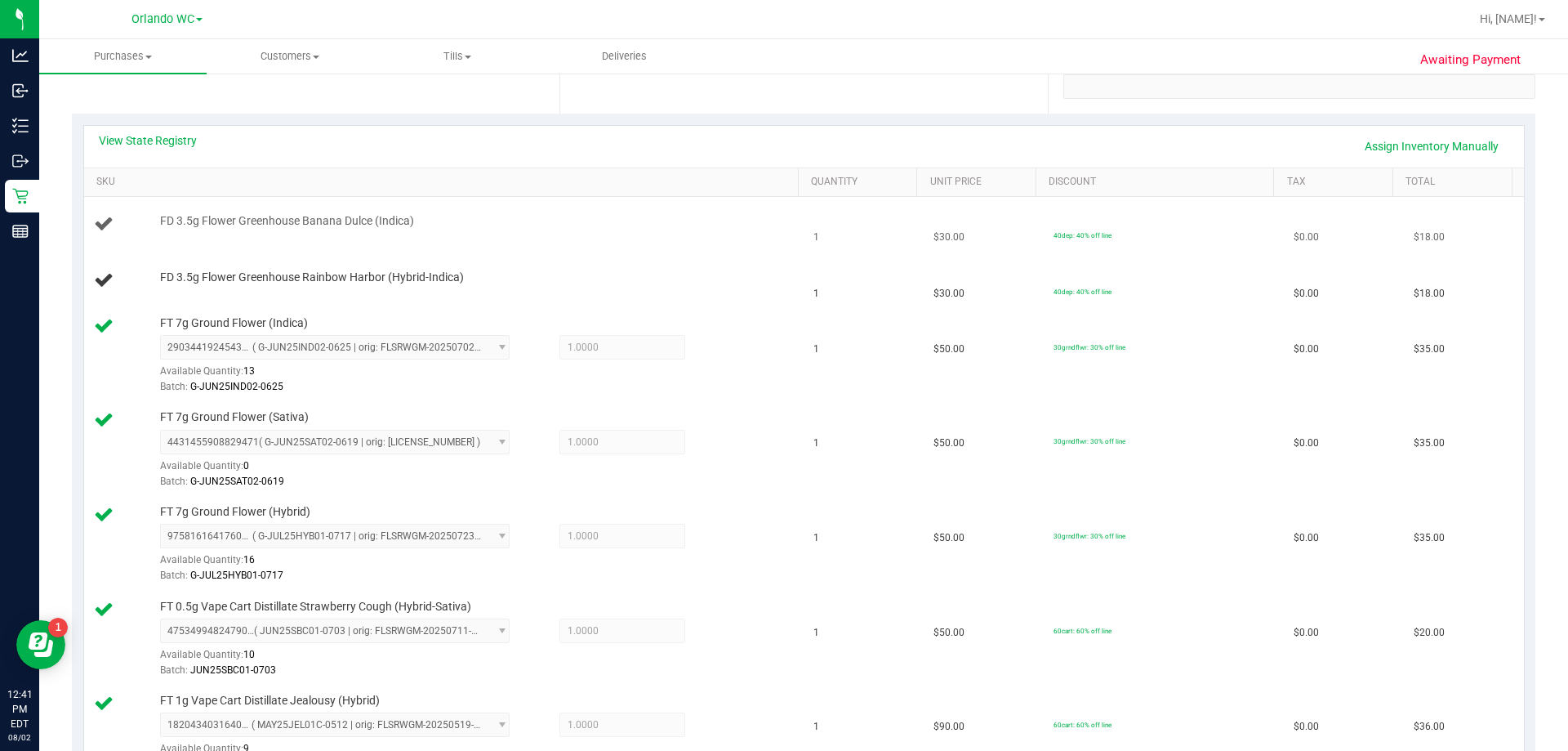 click on "FD 3.5g Flower Greenhouse Banana Dulce (Indica)" at bounding box center (471, 221) 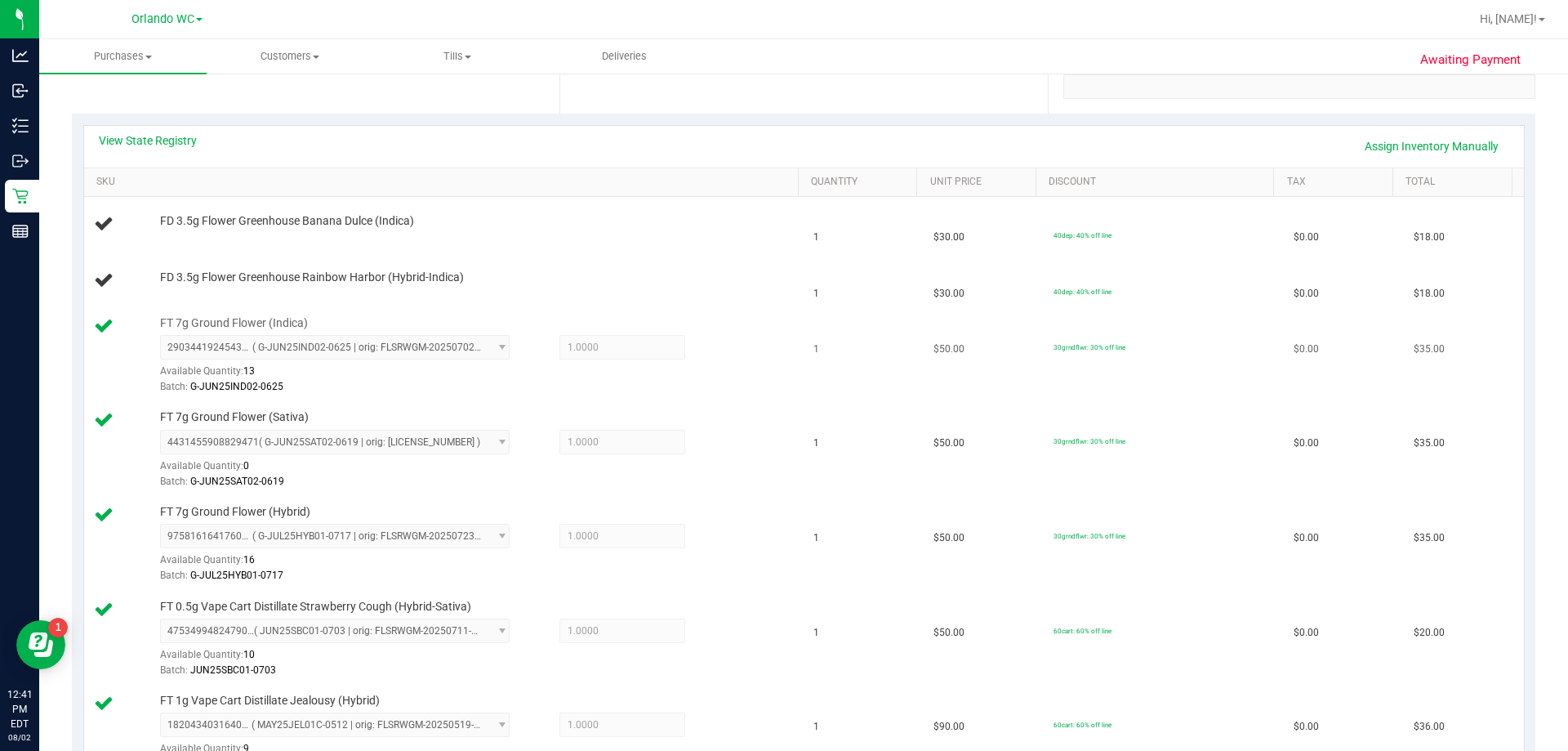 click on "1.0000 1" at bounding box center (622, 347) 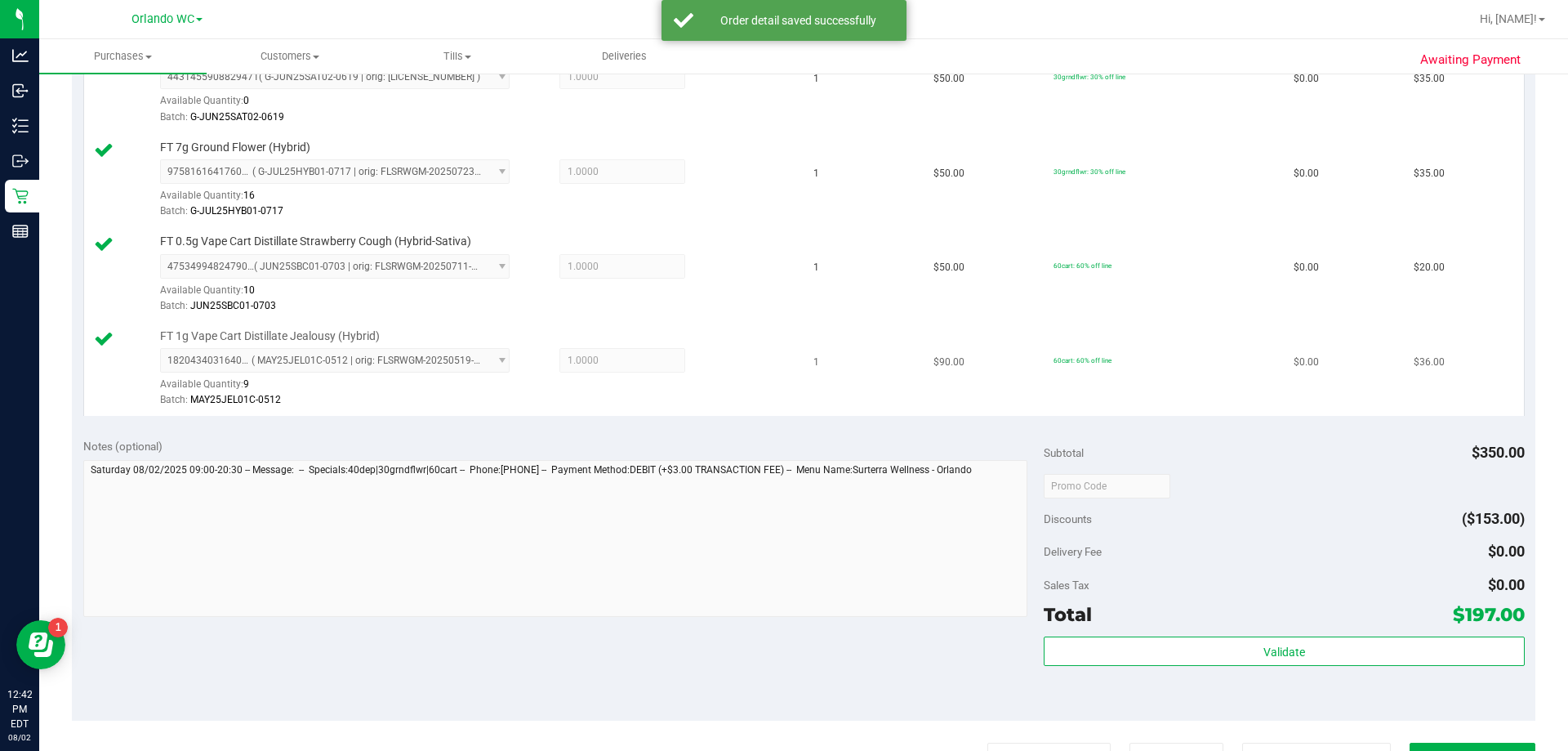 scroll, scrollTop: 899, scrollLeft: 0, axis: vertical 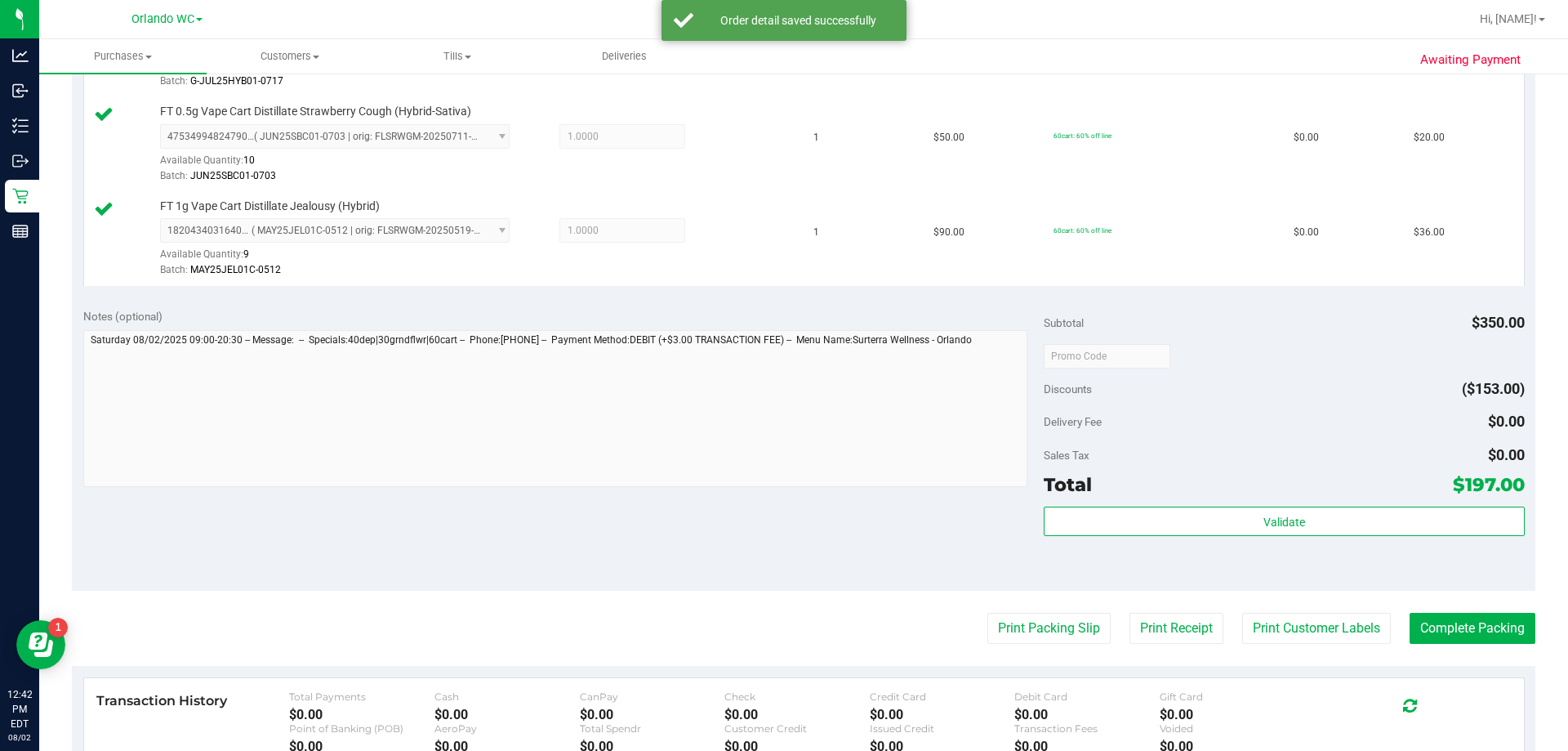 click on "Subtotal
$350.00
Discounts
($153.00)
Delivery Fee
$0.00
Sales Tax
$0.00
Total
$197.00
Validate" at bounding box center [1284, 444] 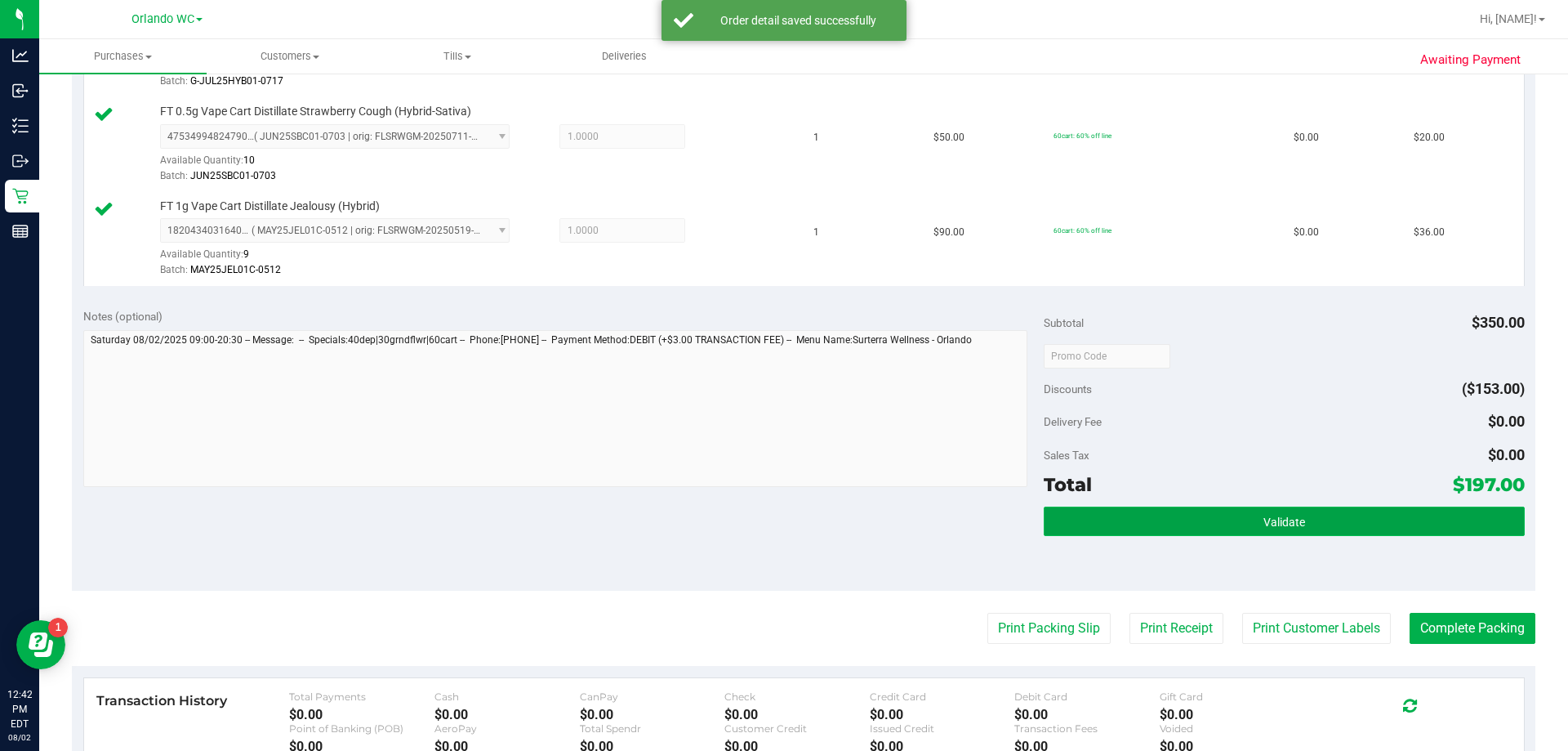 click on "Validate" at bounding box center (1284, 521) 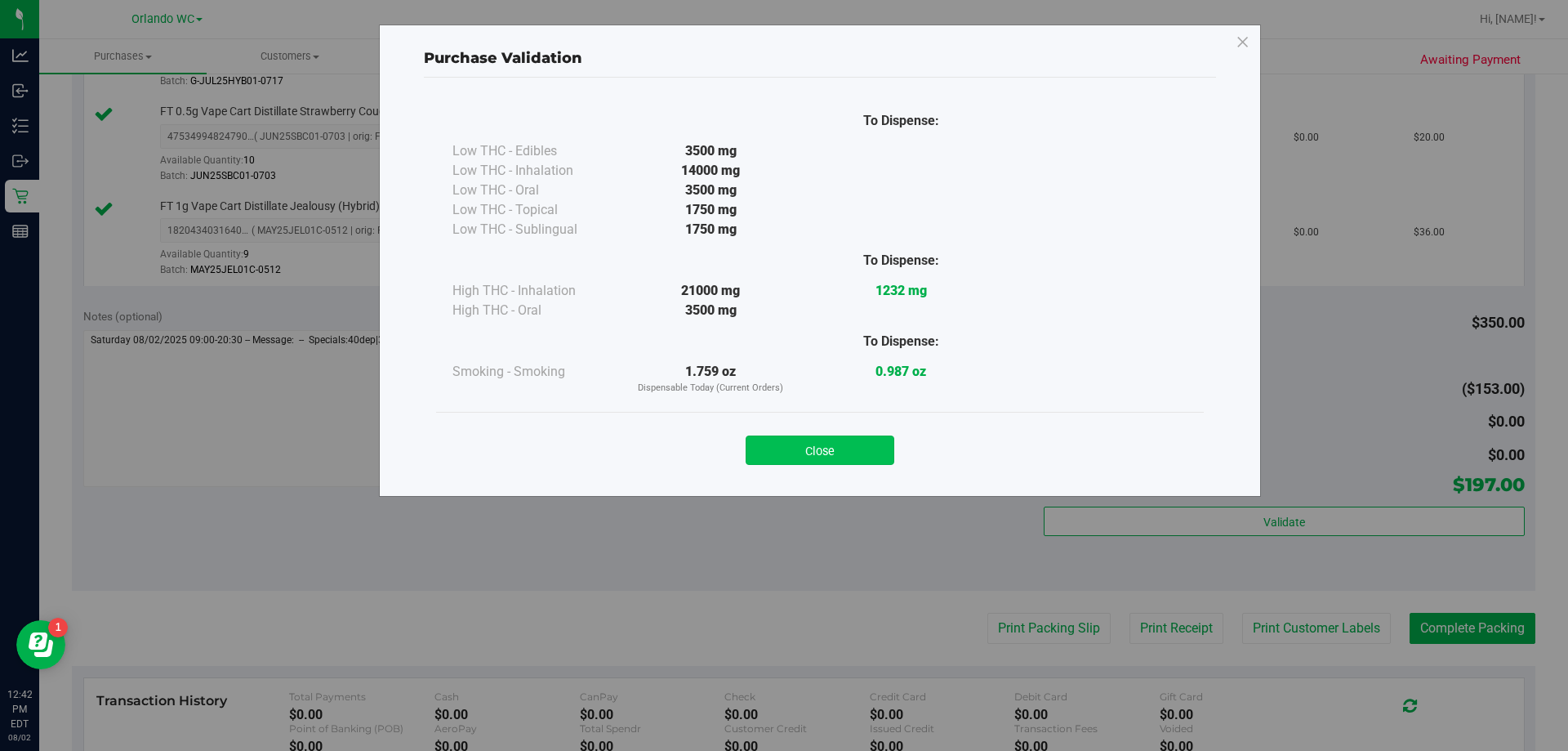 click on "Close" at bounding box center (820, 450) 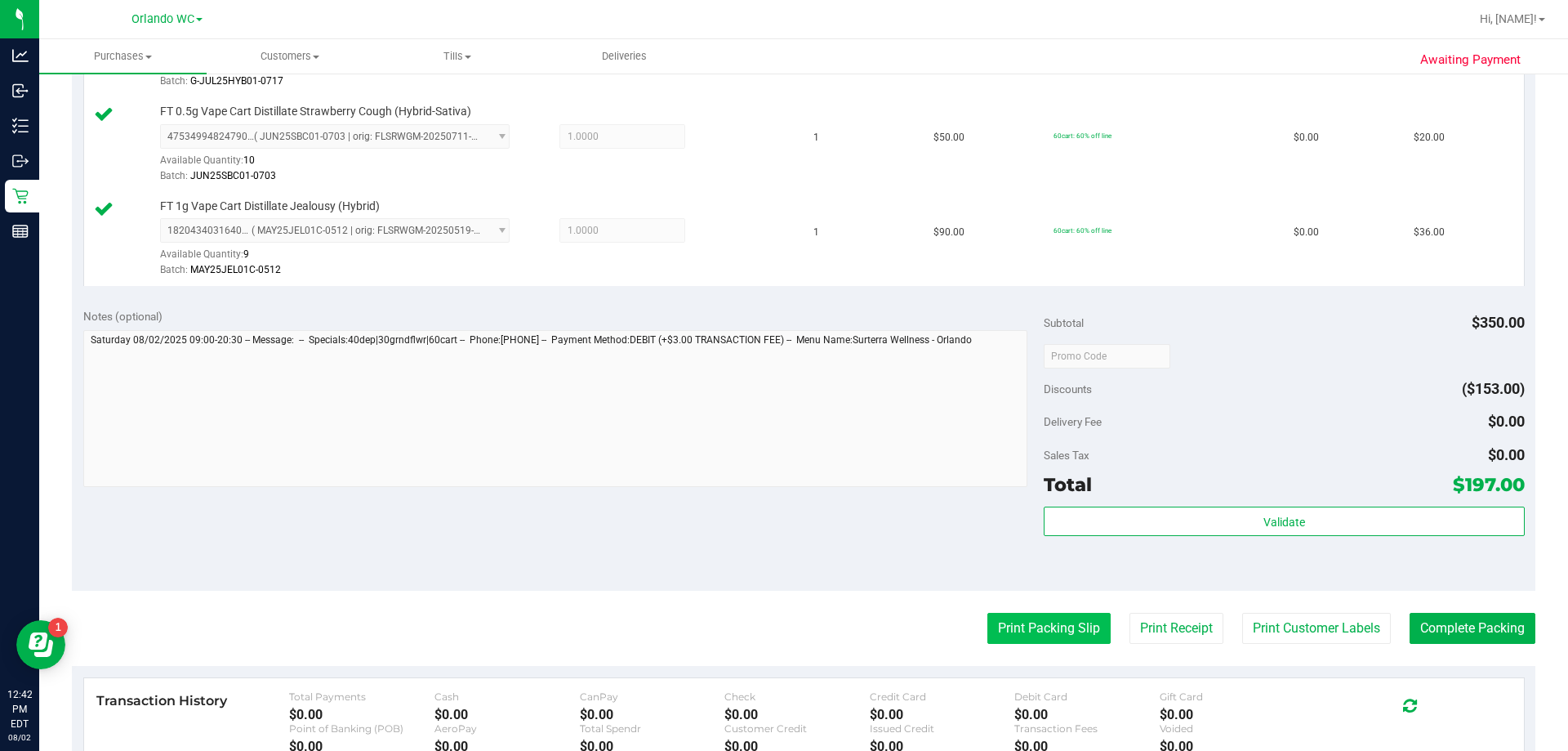 click on "Print Packing Slip" at bounding box center [1049, 628] 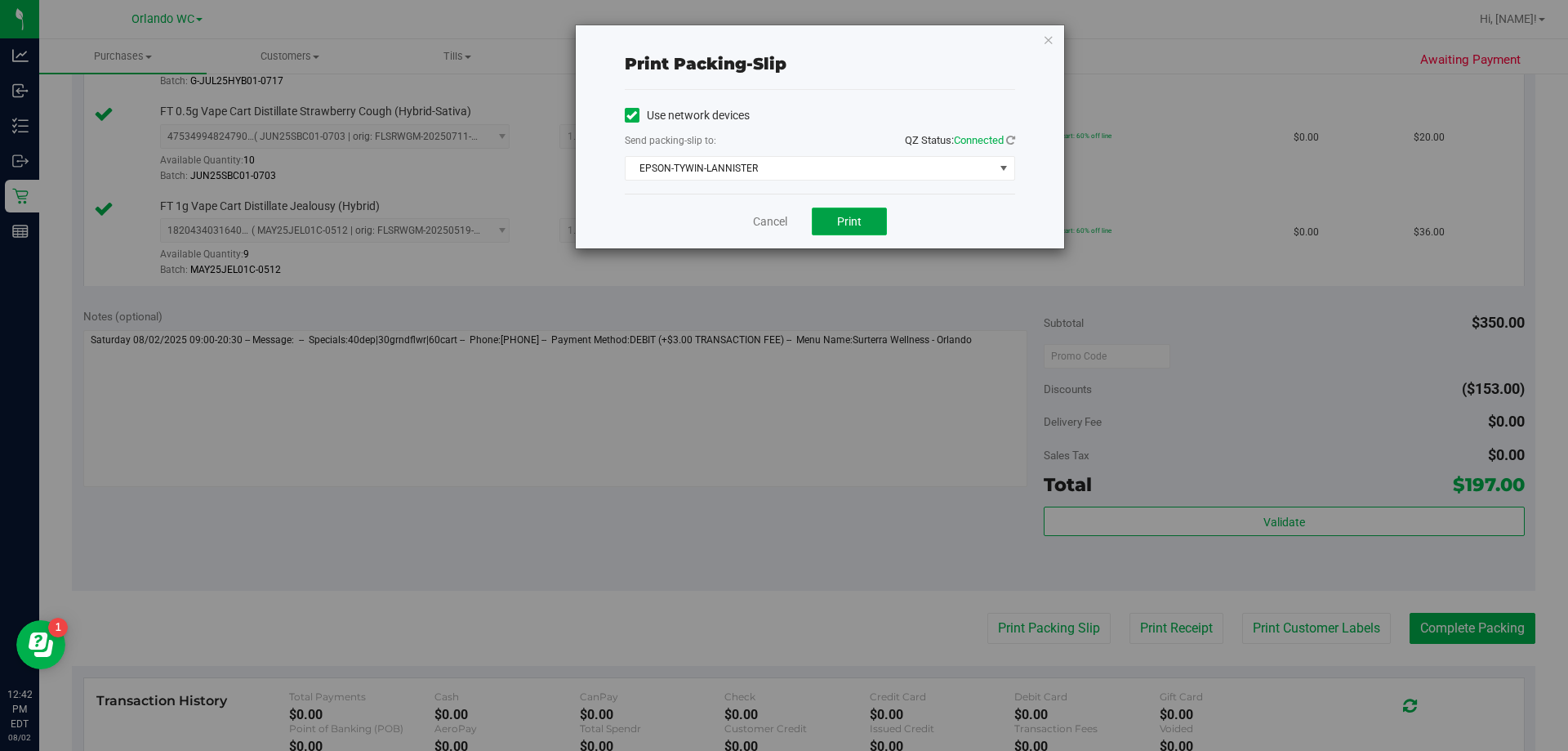 click on "Print" at bounding box center [849, 221] 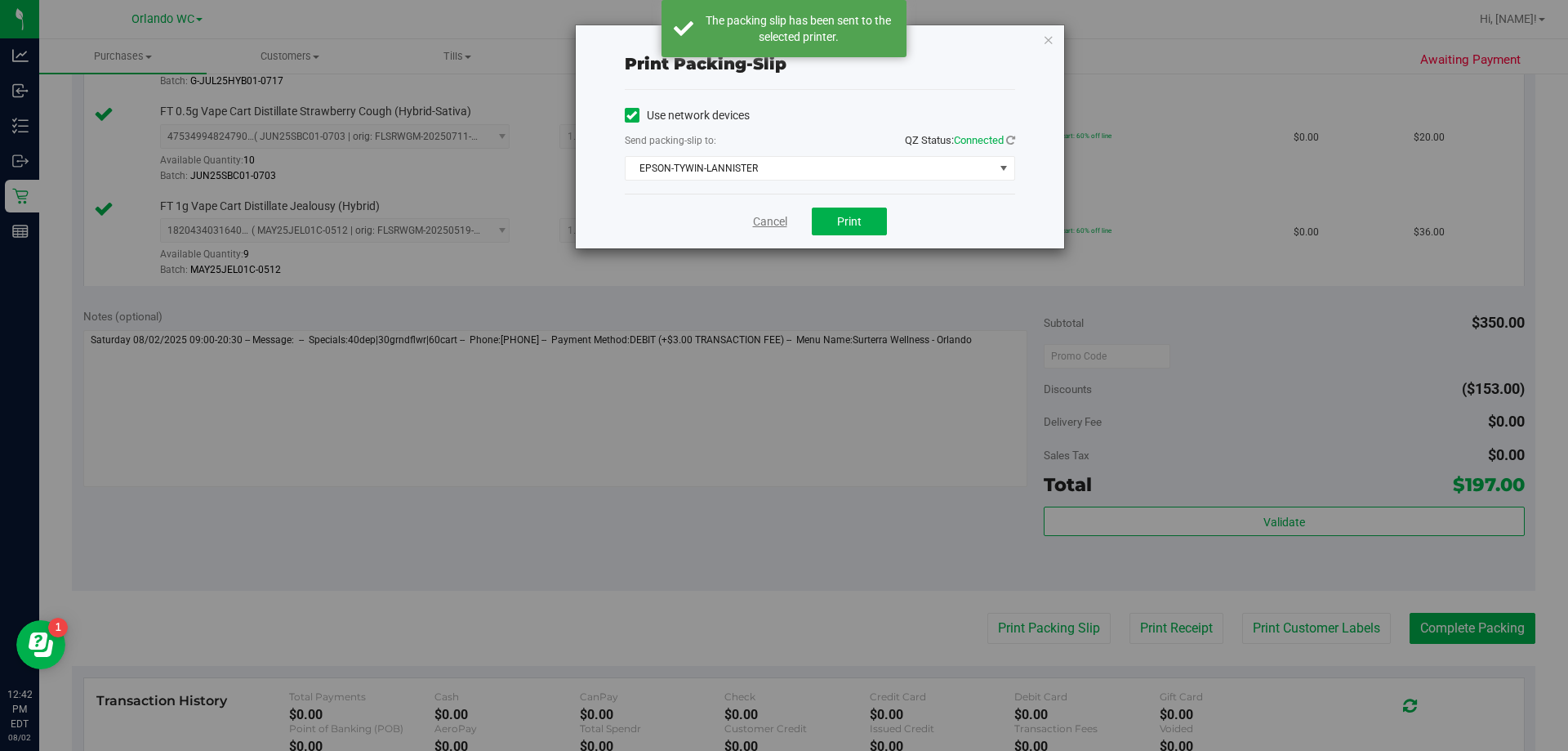 click on "Cancel" at bounding box center (770, 221) 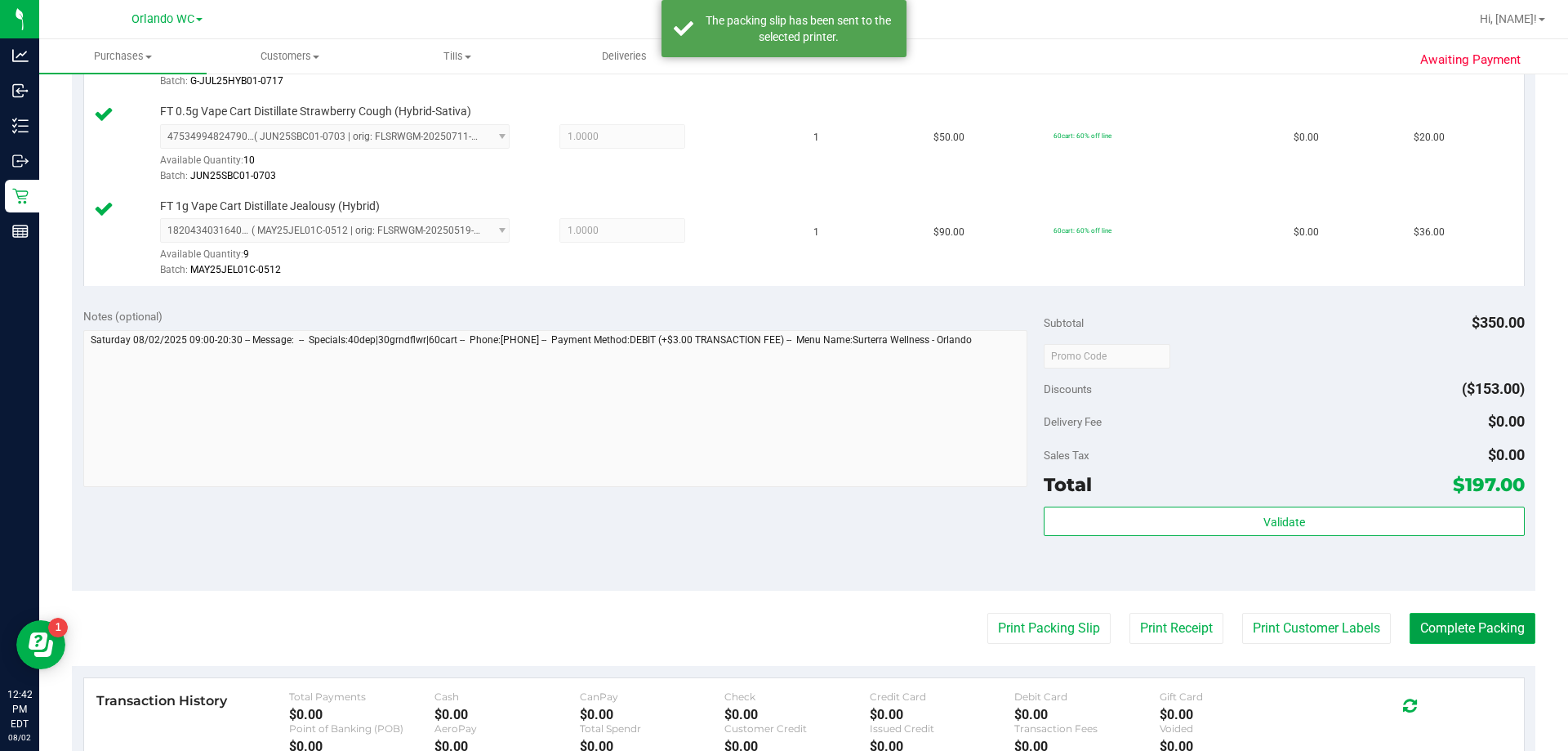 click on "Complete Packing" at bounding box center (1472, 628) 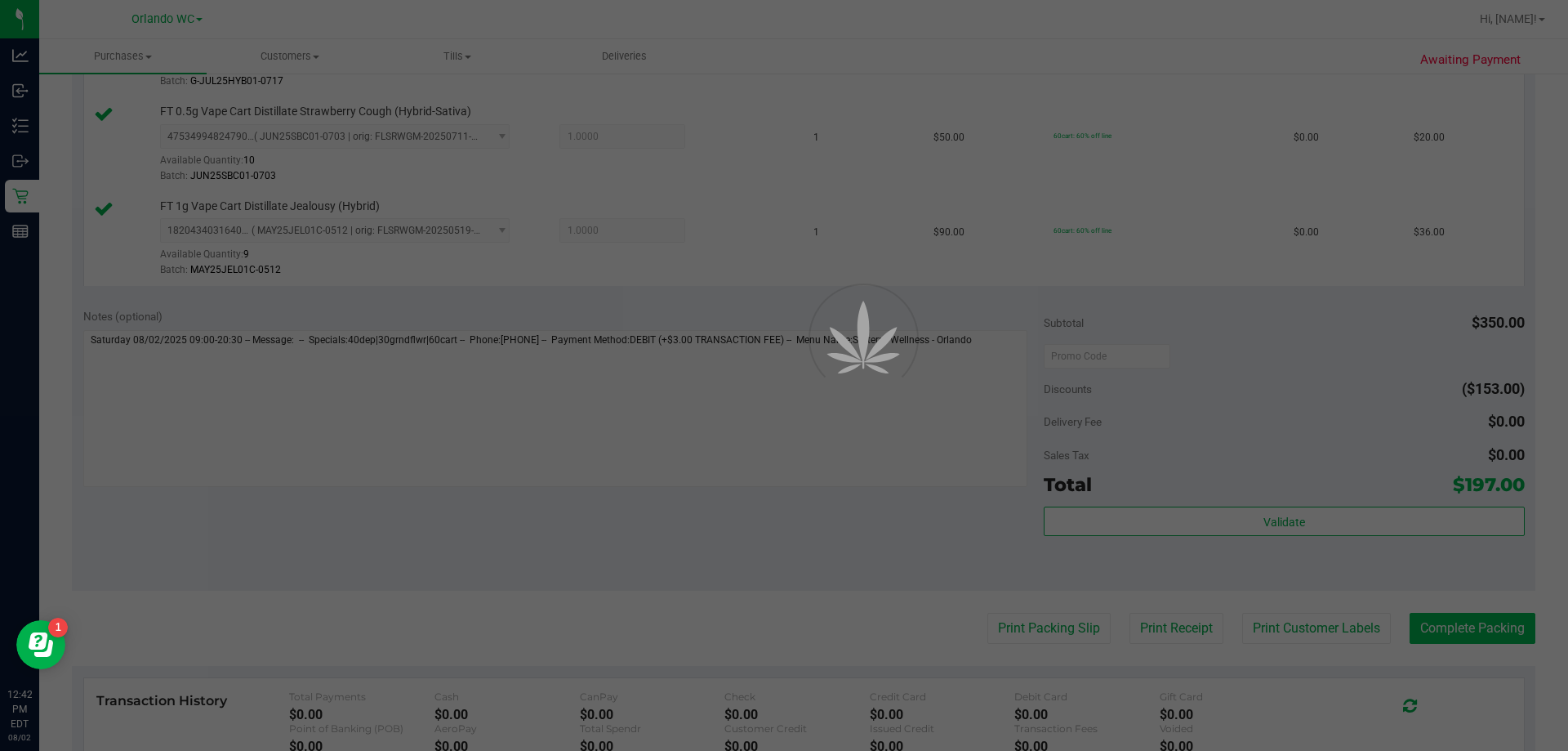 scroll, scrollTop: 0, scrollLeft: 0, axis: both 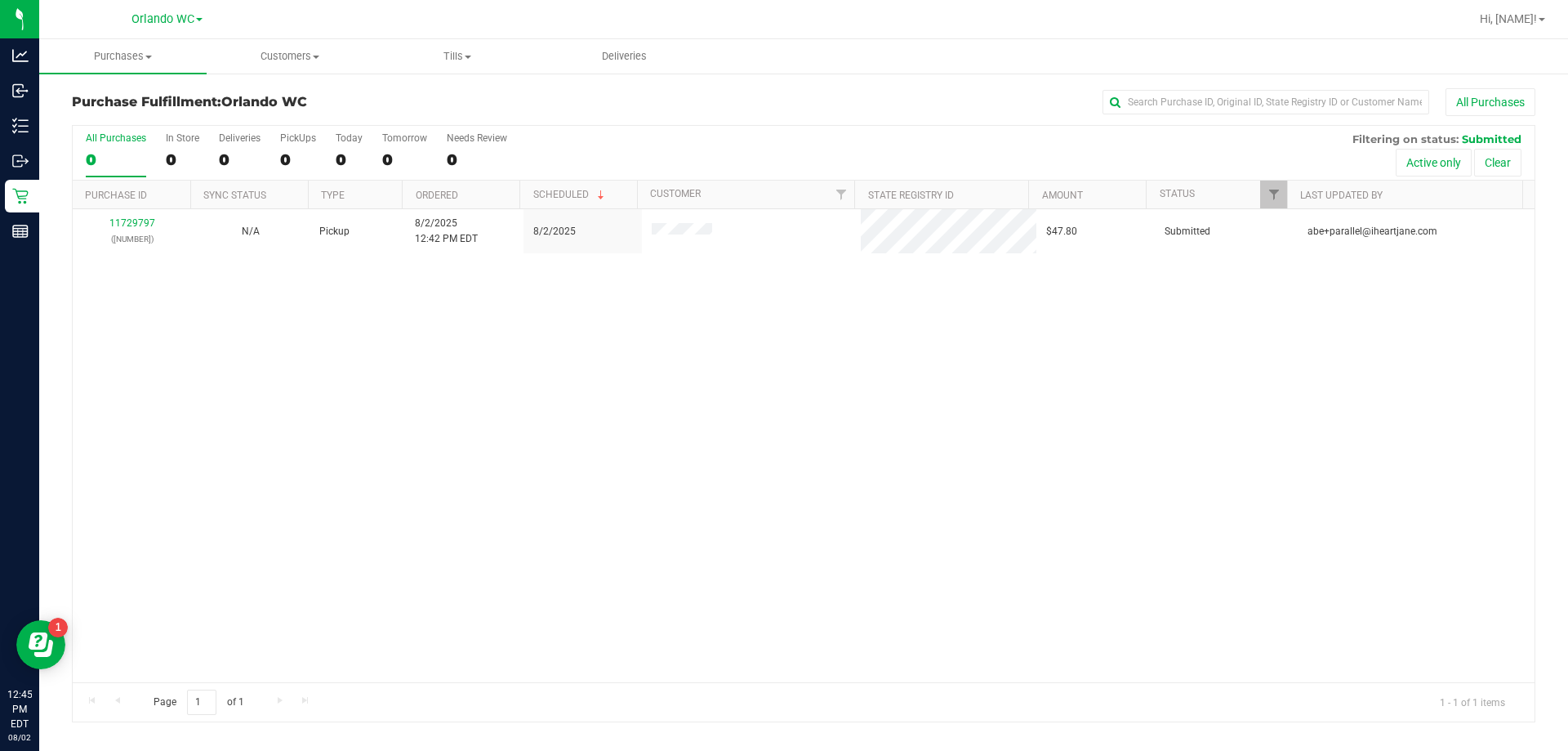click on "[NUMBER]
([NUMBER])
N/A
Pickup [DATE] [TIME] EDT [DATE]
$47.80
Submitted [EMAIL]" at bounding box center [804, 445] 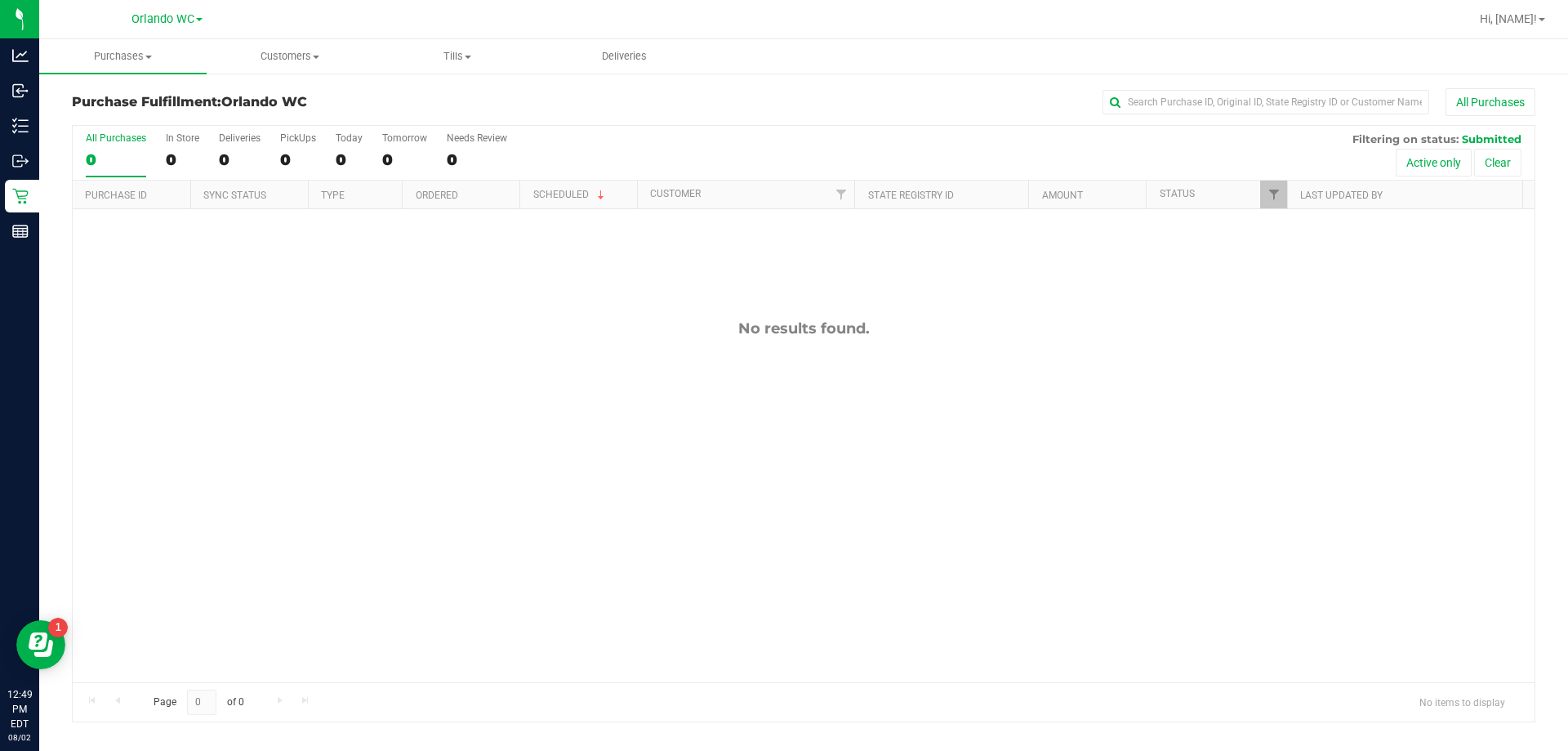 click on "0" at bounding box center (116, 159) 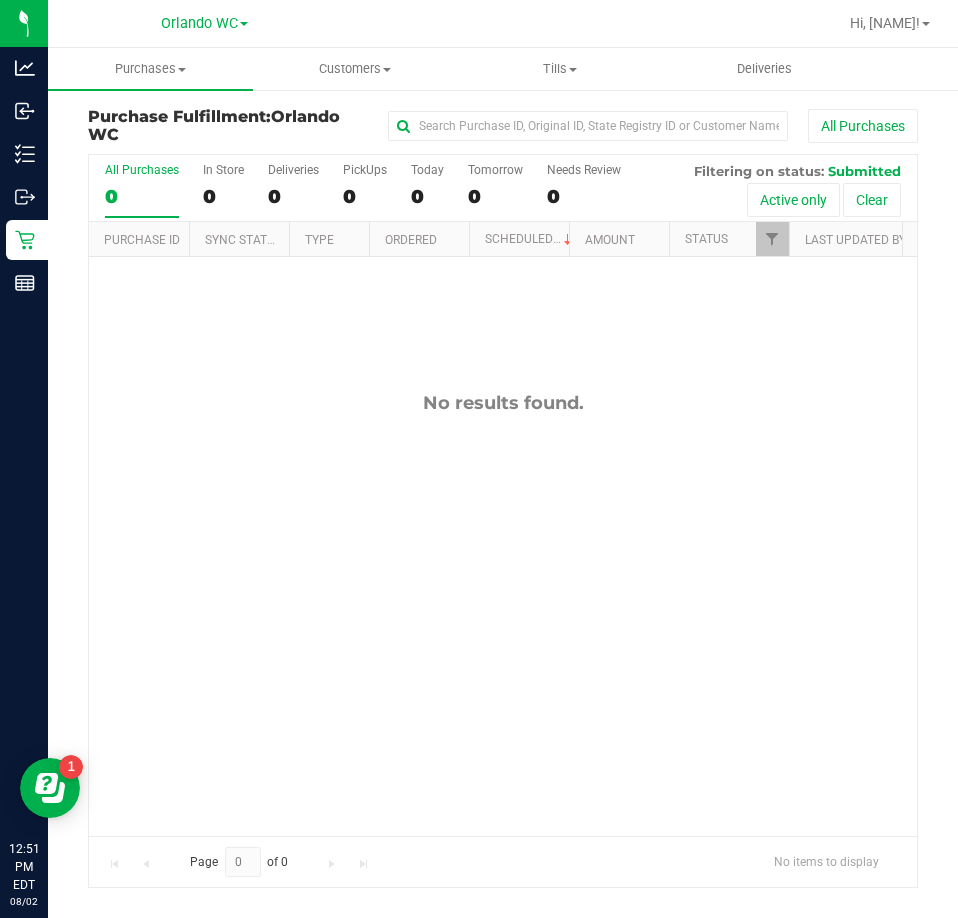 click on "0" at bounding box center (142, 196) 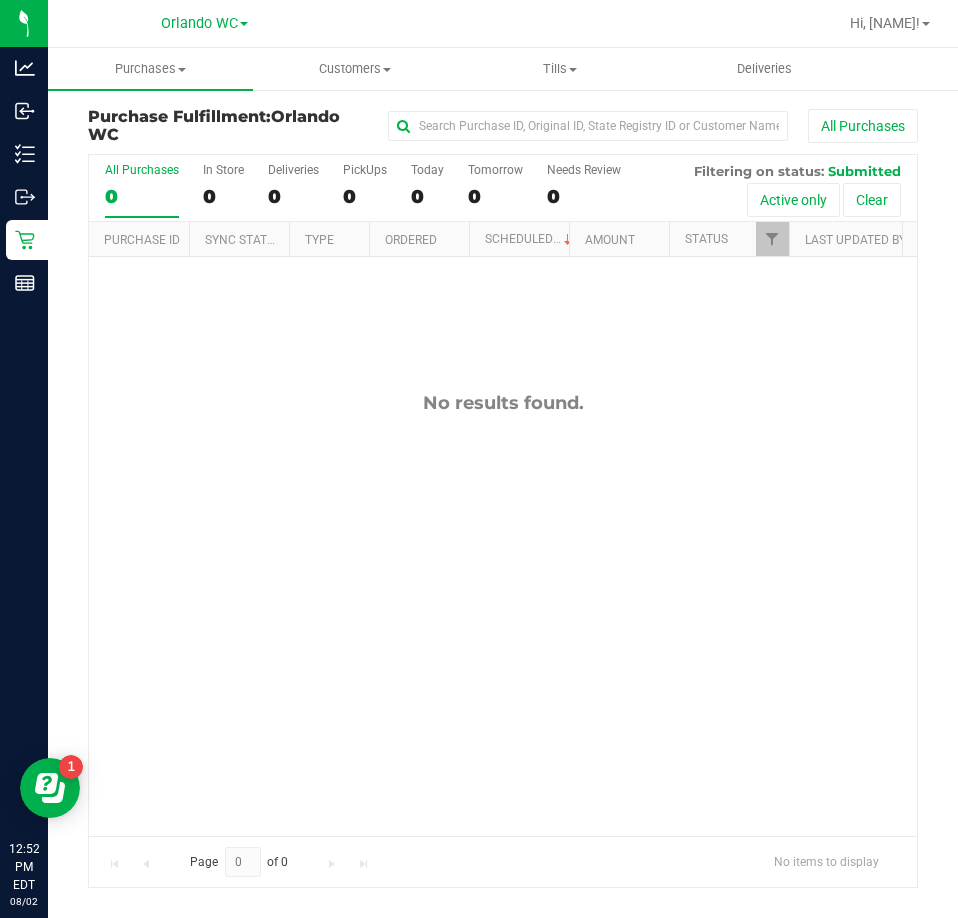 drag, startPoint x: 340, startPoint y: 500, endPoint x: 270, endPoint y: 325, distance: 188.48077 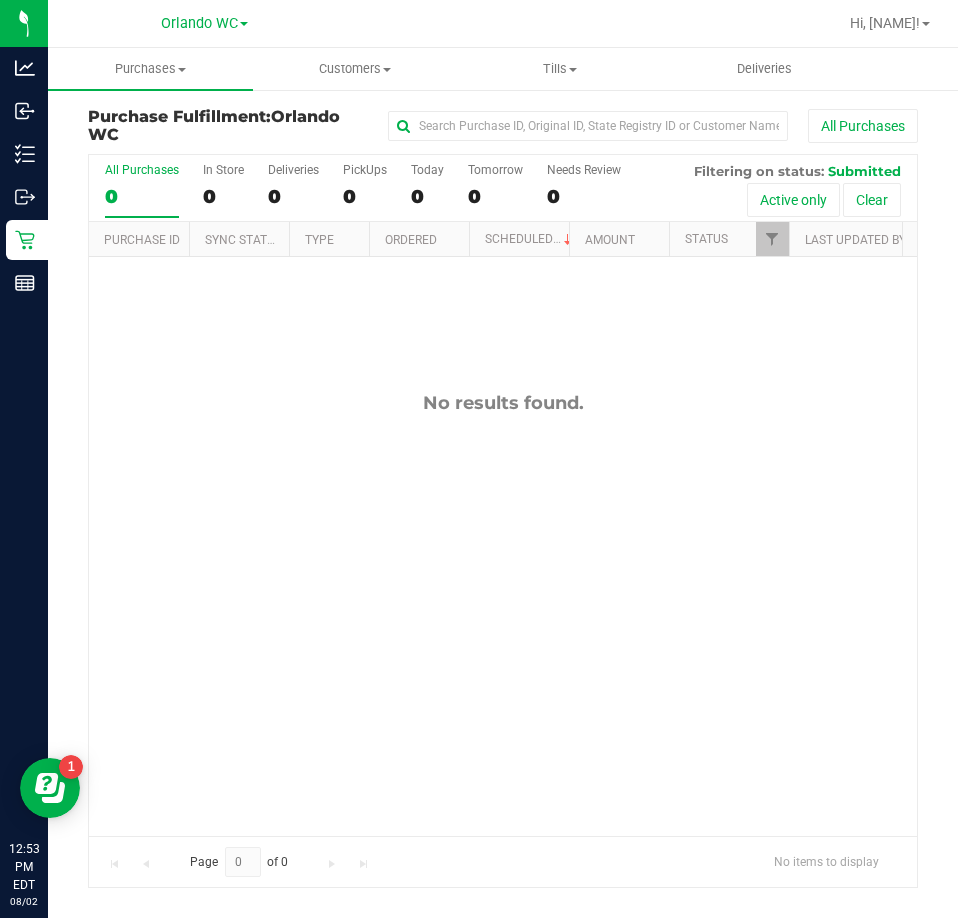 click on "All Purchases" at bounding box center [142, 170] 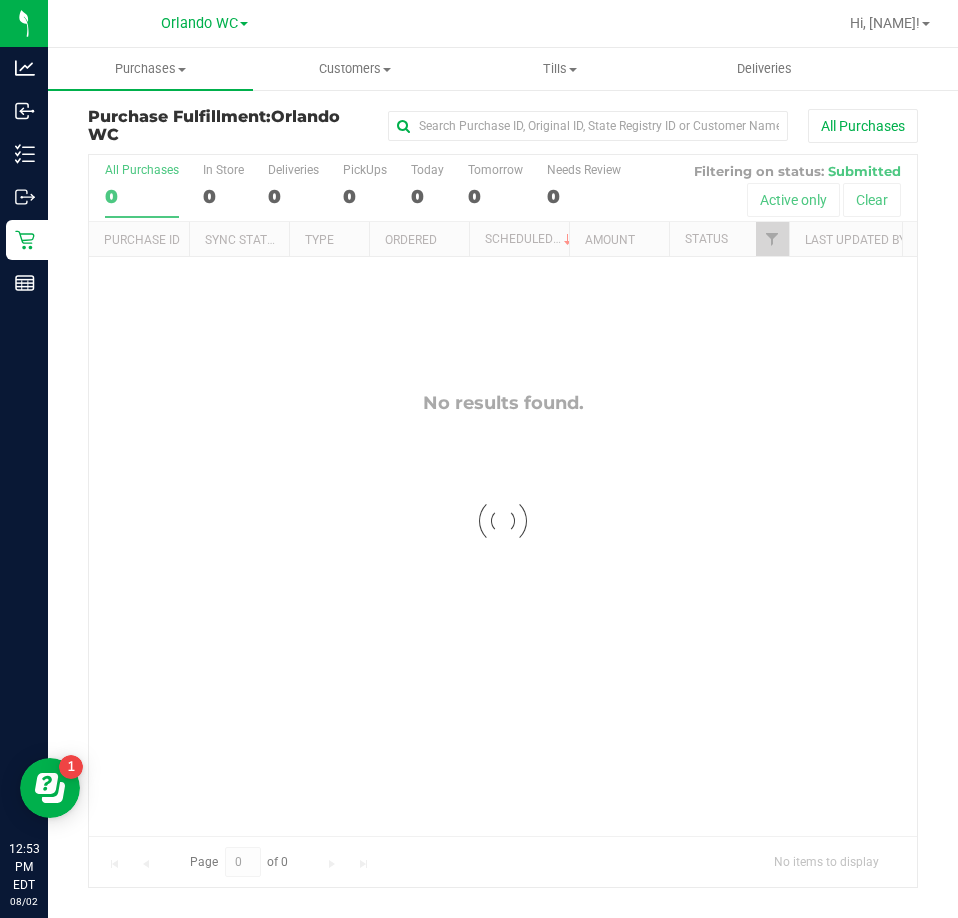 click at bounding box center [503, 521] 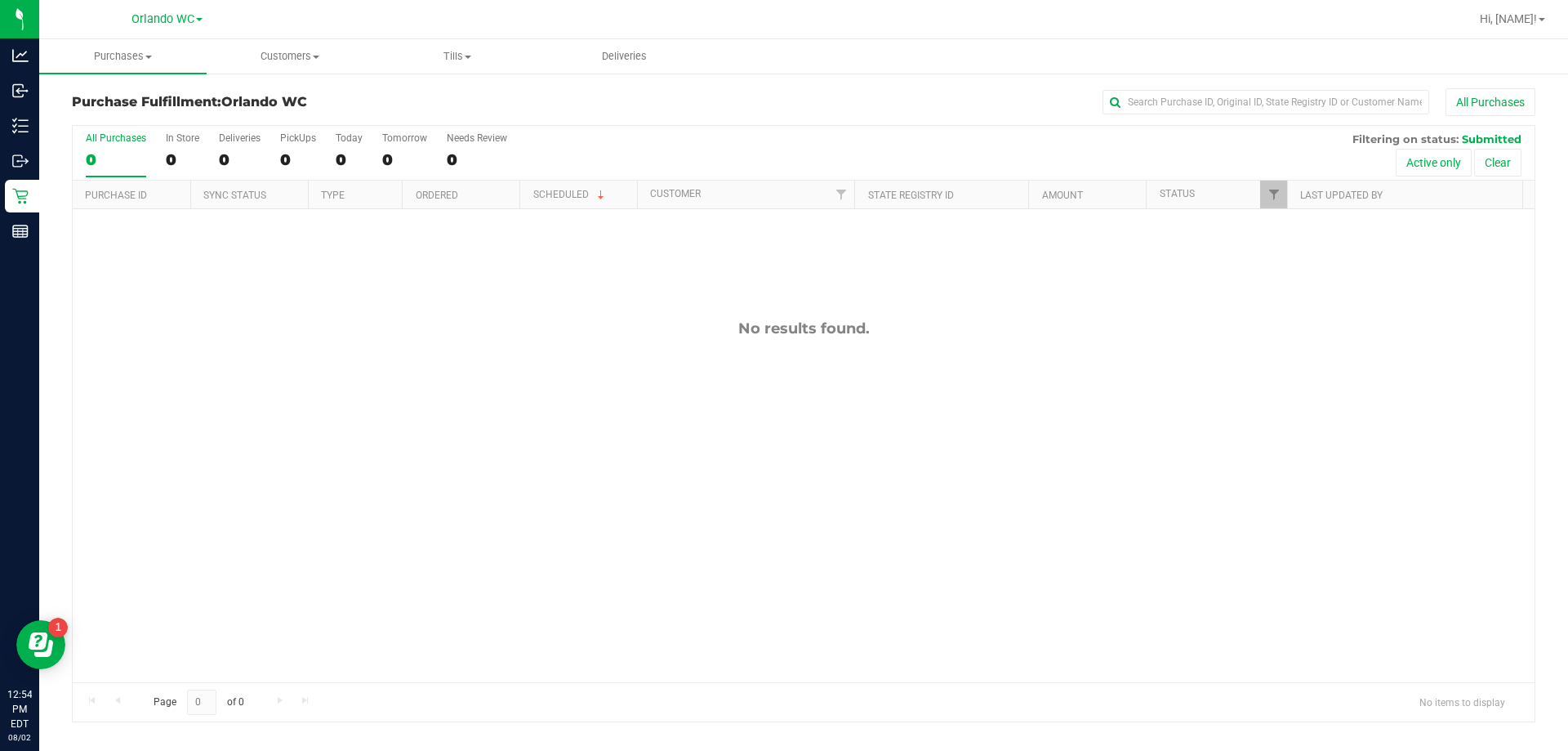 click on "0" at bounding box center [116, 159] 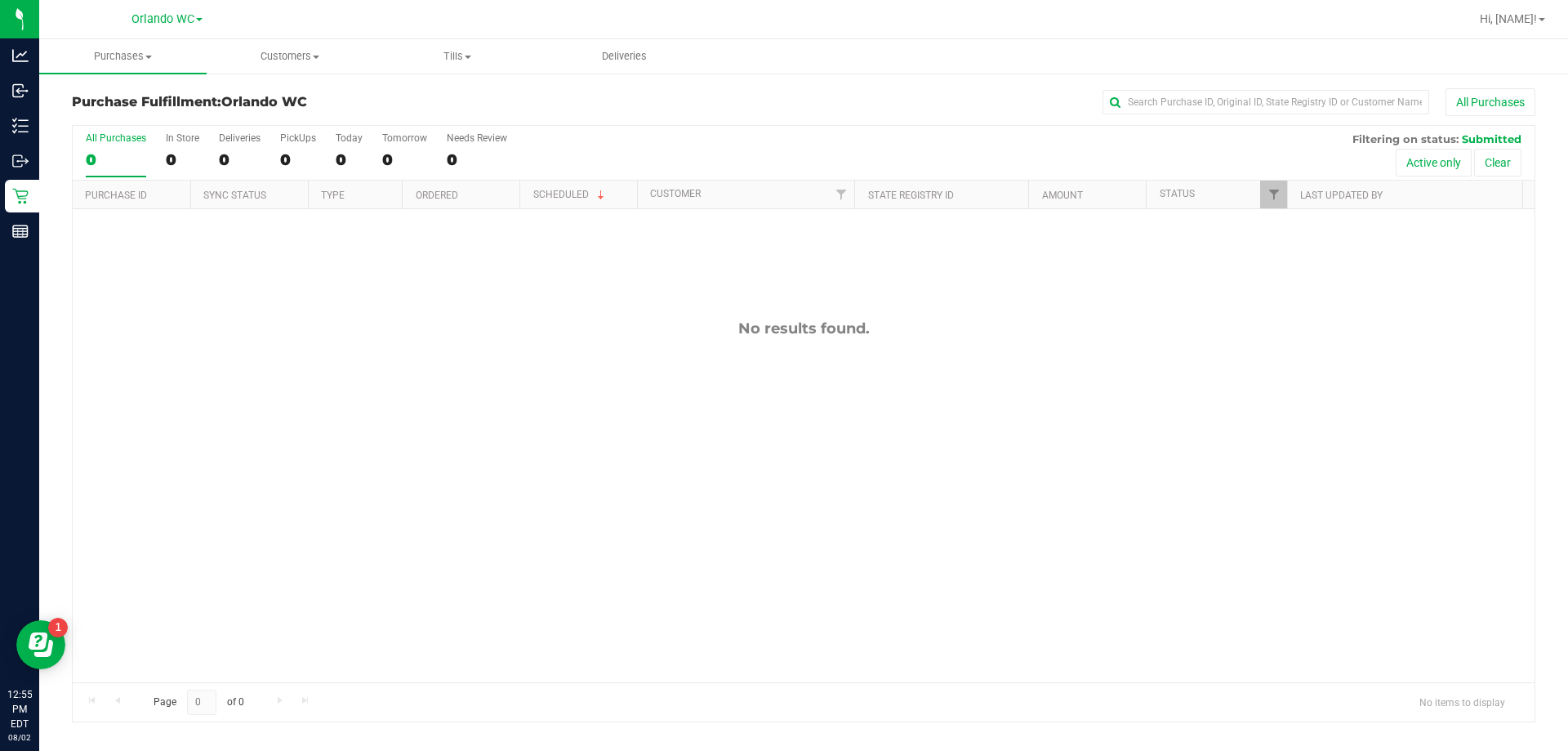 click on "0" at bounding box center [116, 159] 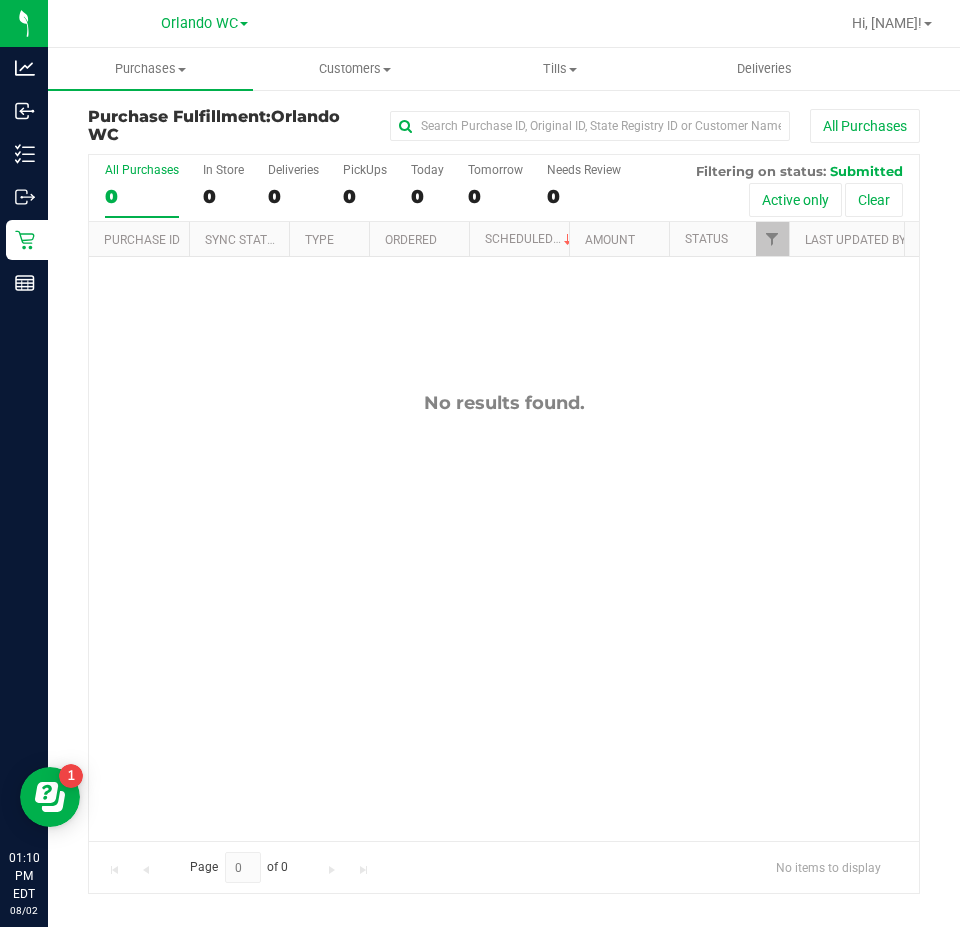 click on "All Purchases
0" at bounding box center [142, 190] 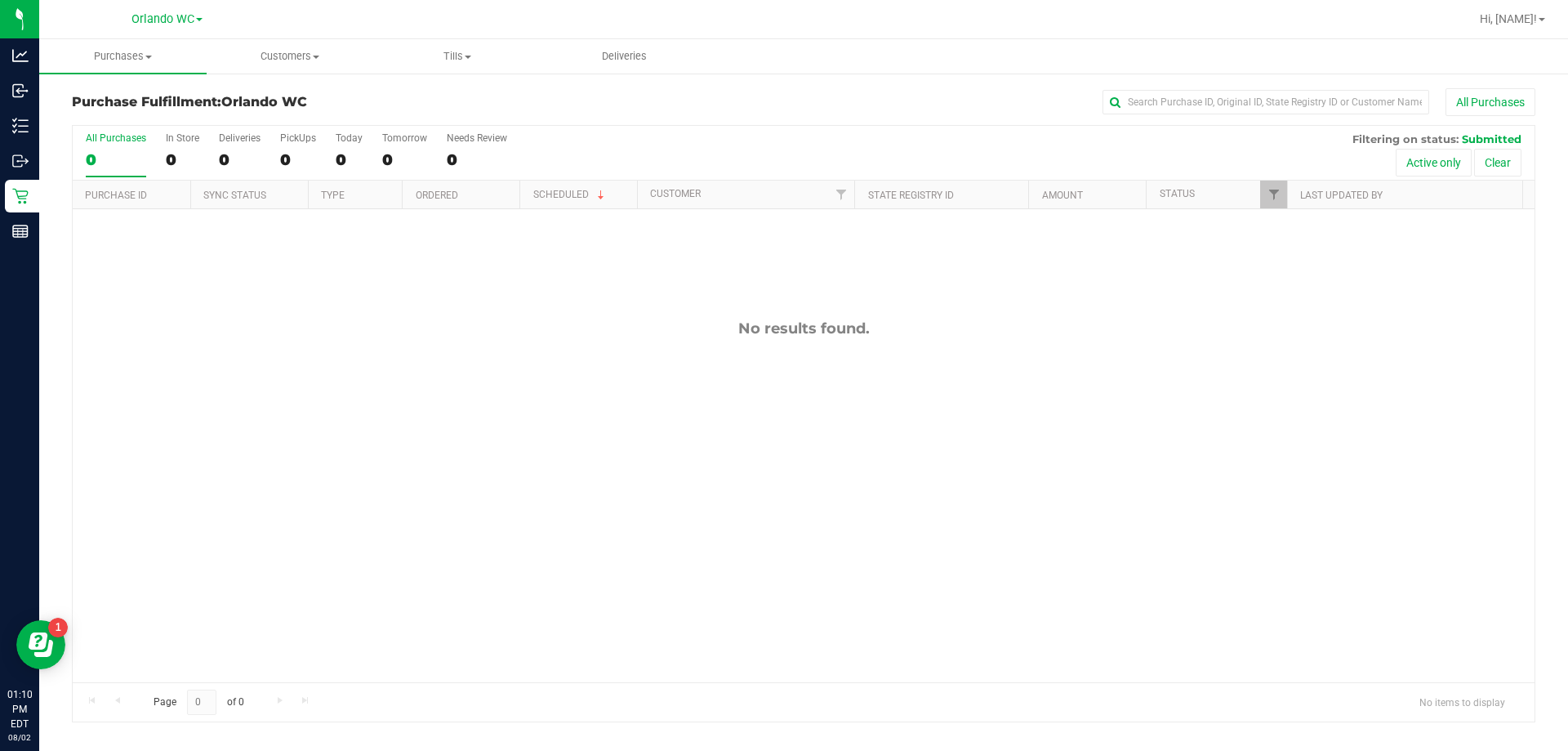 click on "0" at bounding box center [116, 159] 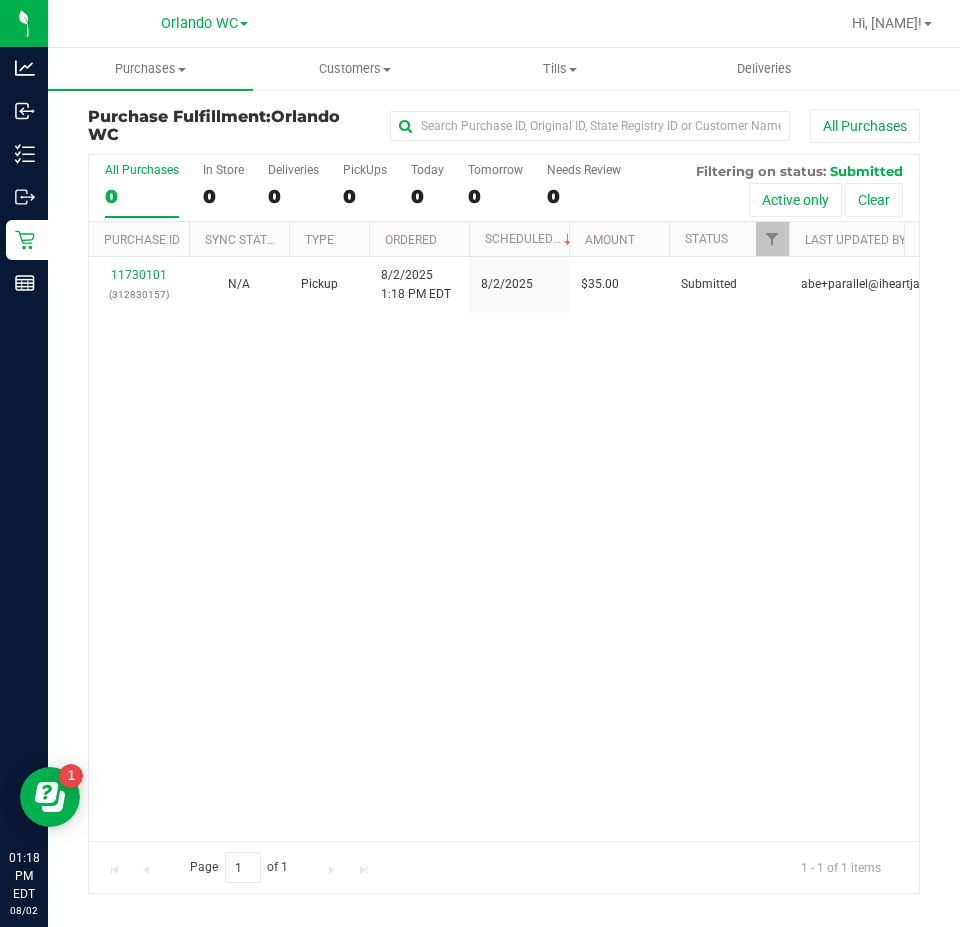 click on "[NUMBER]
([NUMBER])
N/A
Pickup [DATE] [TIME] EDT [DATE]
$35.00
Submitted [EMAIL]" at bounding box center (504, 549) 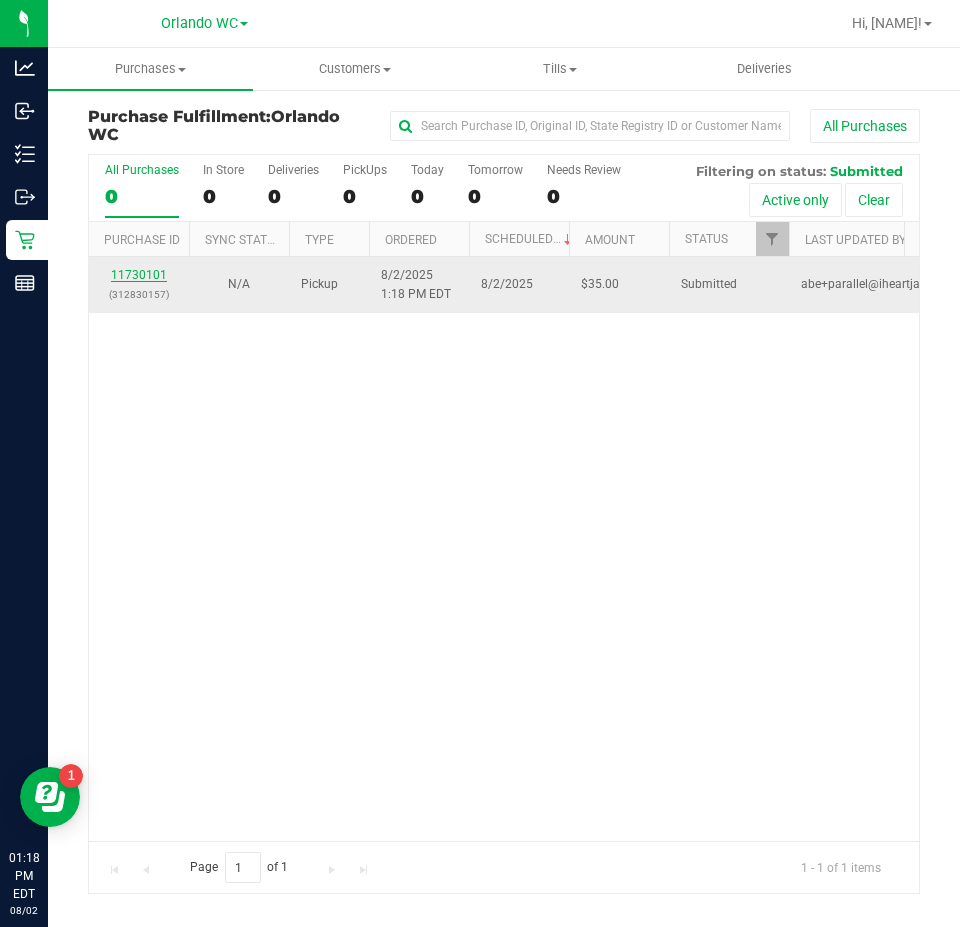 click on "11730101" at bounding box center (139, 275) 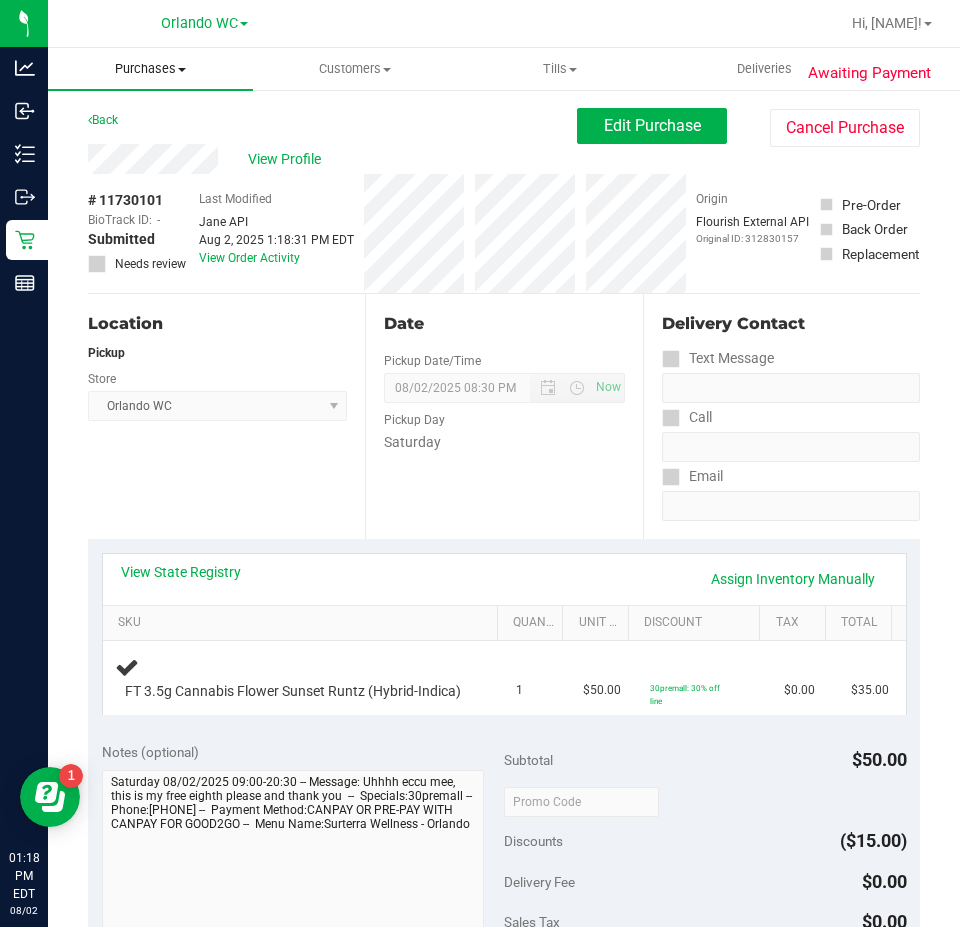 click on "Purchases" at bounding box center (150, 69) 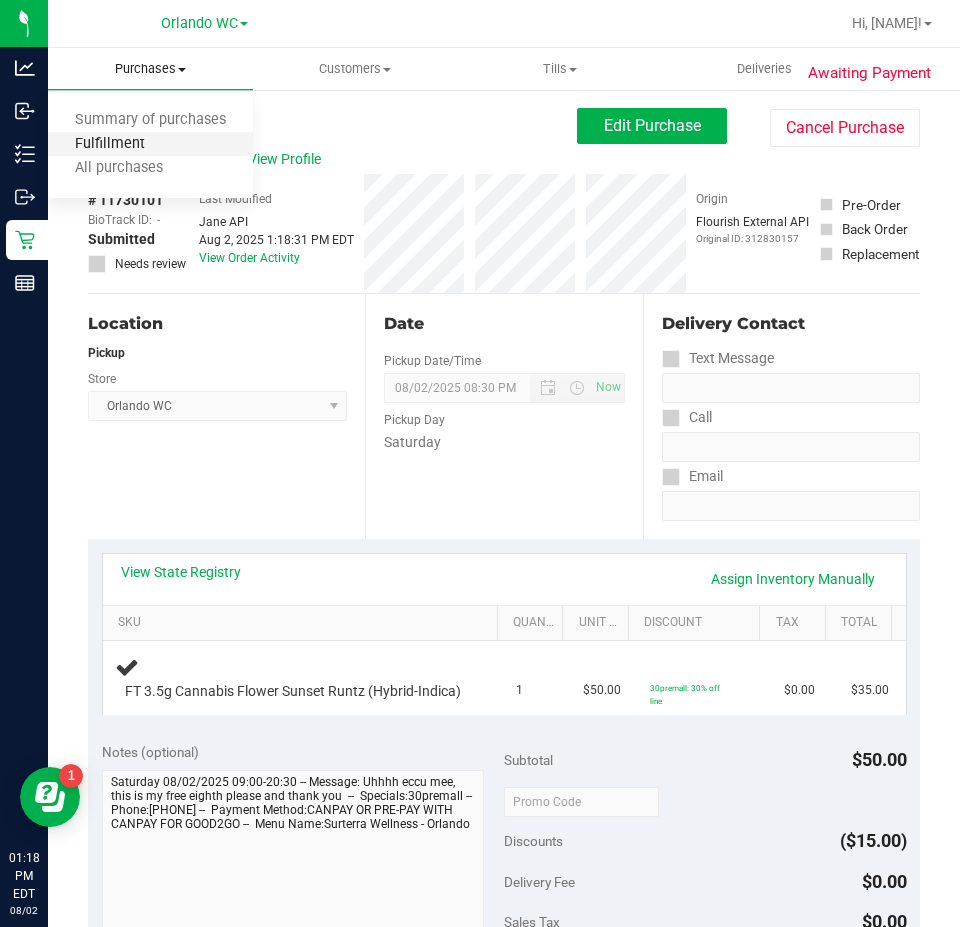 click on "Fulfillment" at bounding box center [110, 144] 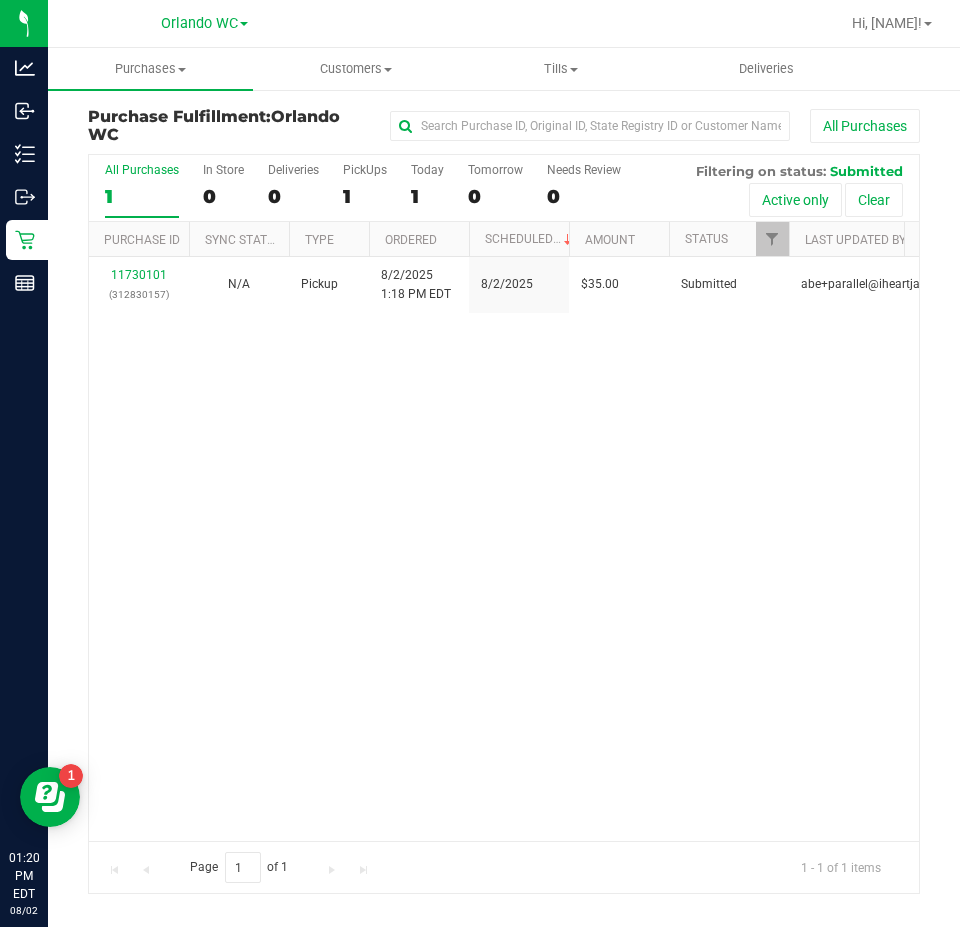 click on "All Purchases
1" at bounding box center [142, 190] 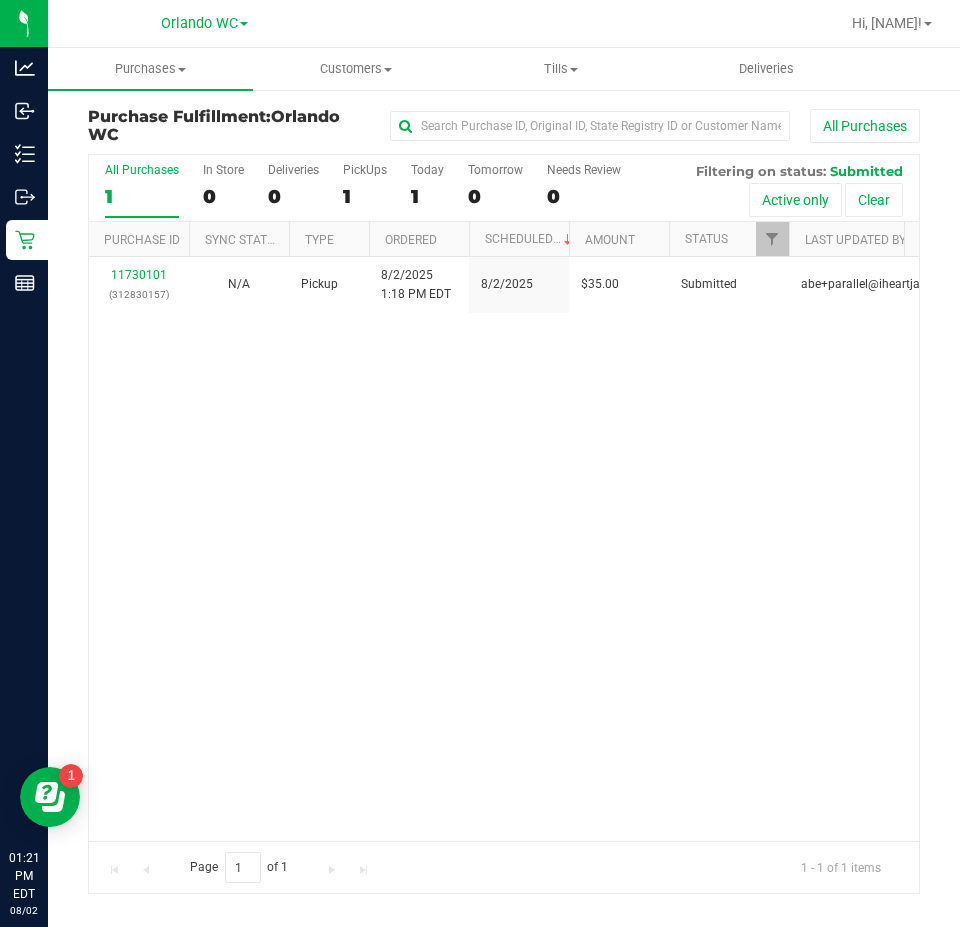 click on "All Purchases
1" at bounding box center [142, 190] 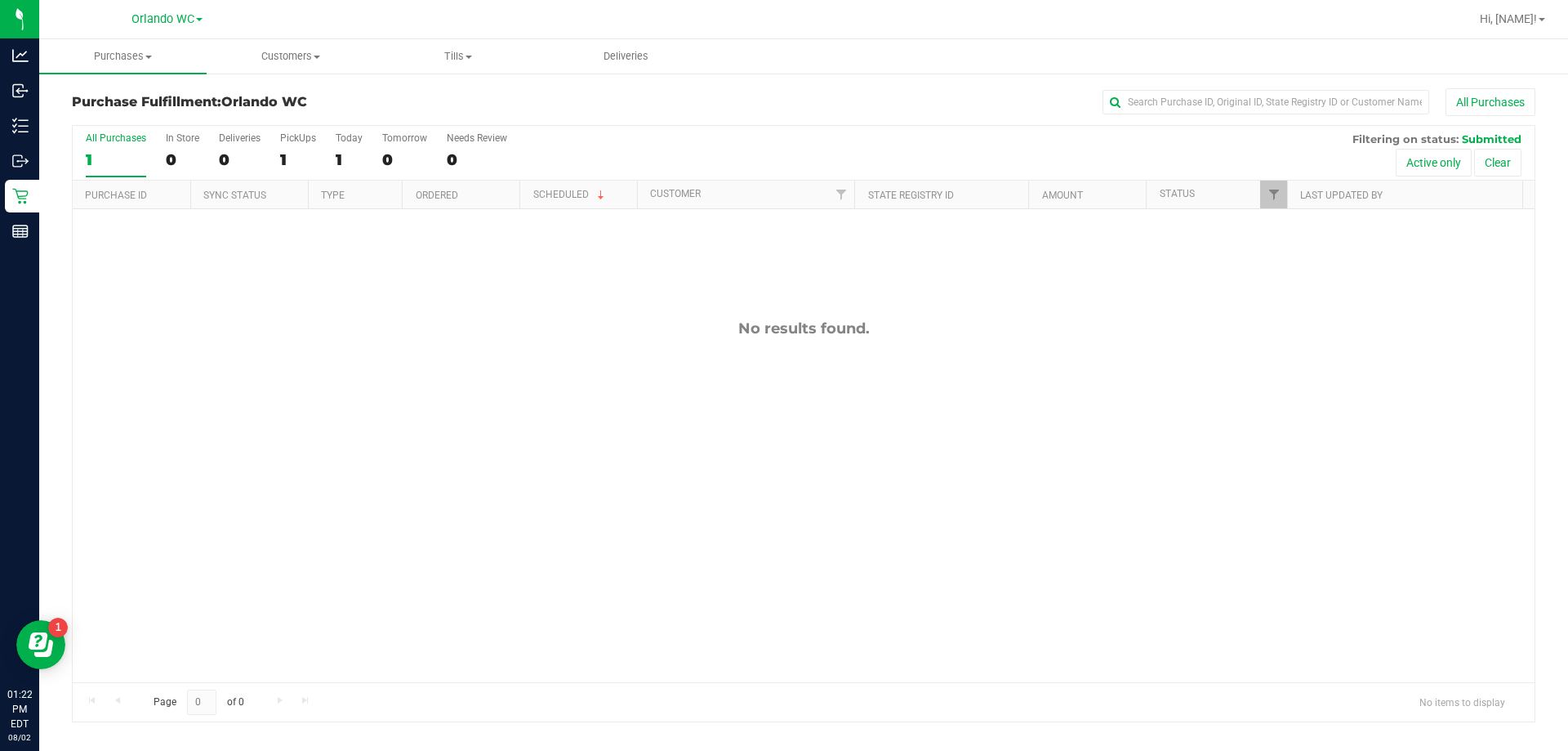 click on "All Purchases
1" at bounding box center [116, 154] 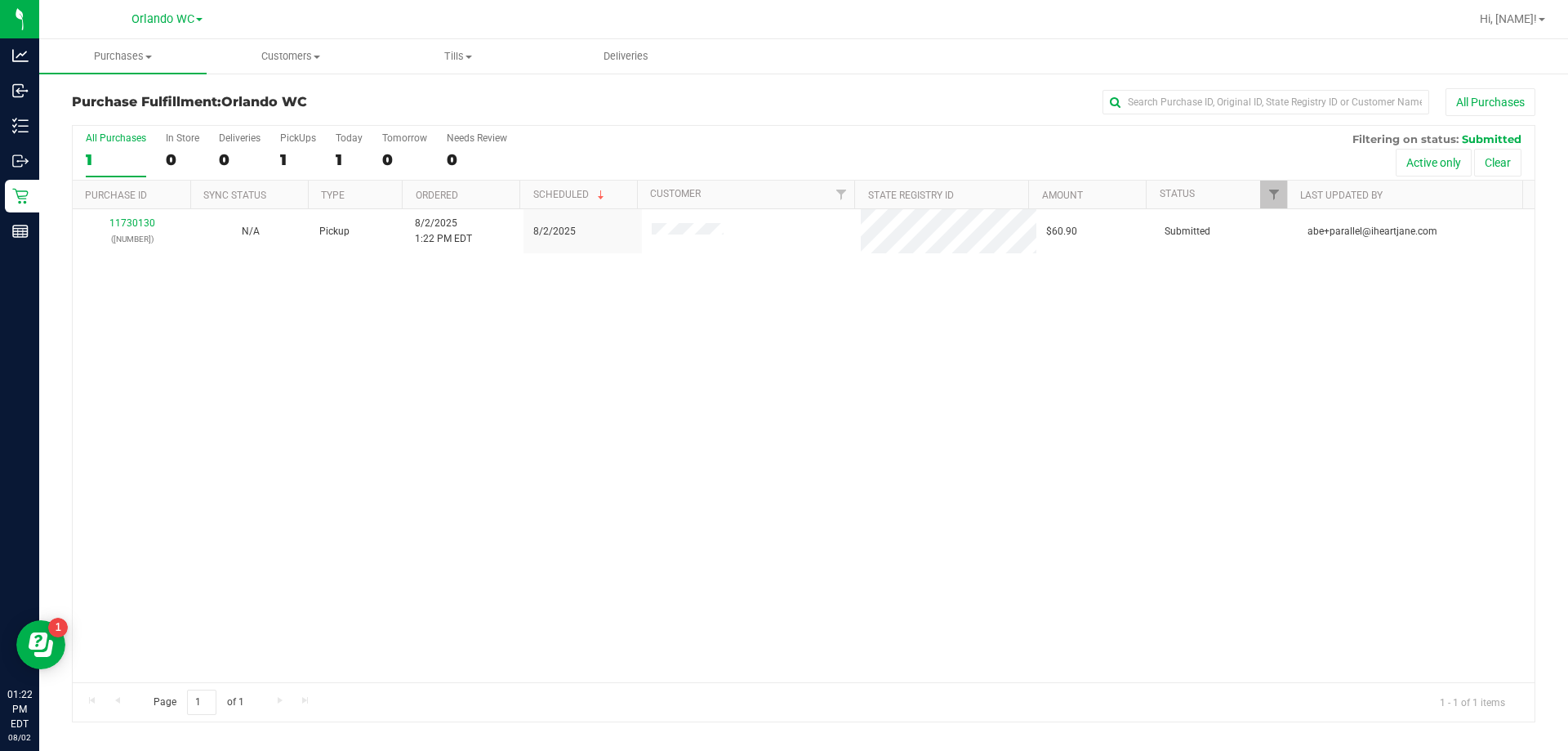 click on "[NUMBER]
([NUMBER])
N/A
Pickup [DATE] [TIME] EDT [DATE]
$60.90
Submitted [EMAIL]" at bounding box center (804, 445) 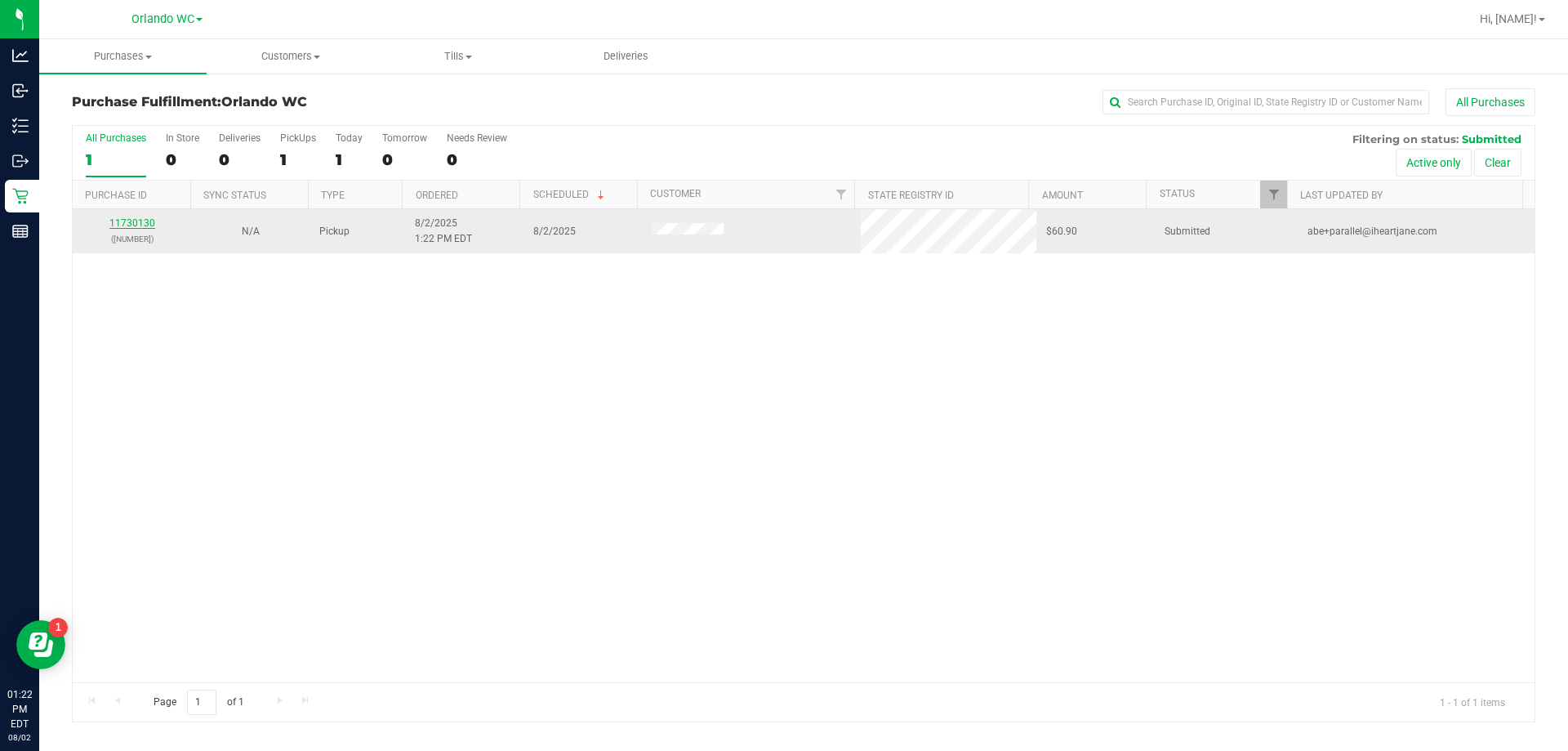 click on "11730130" at bounding box center (132, 223) 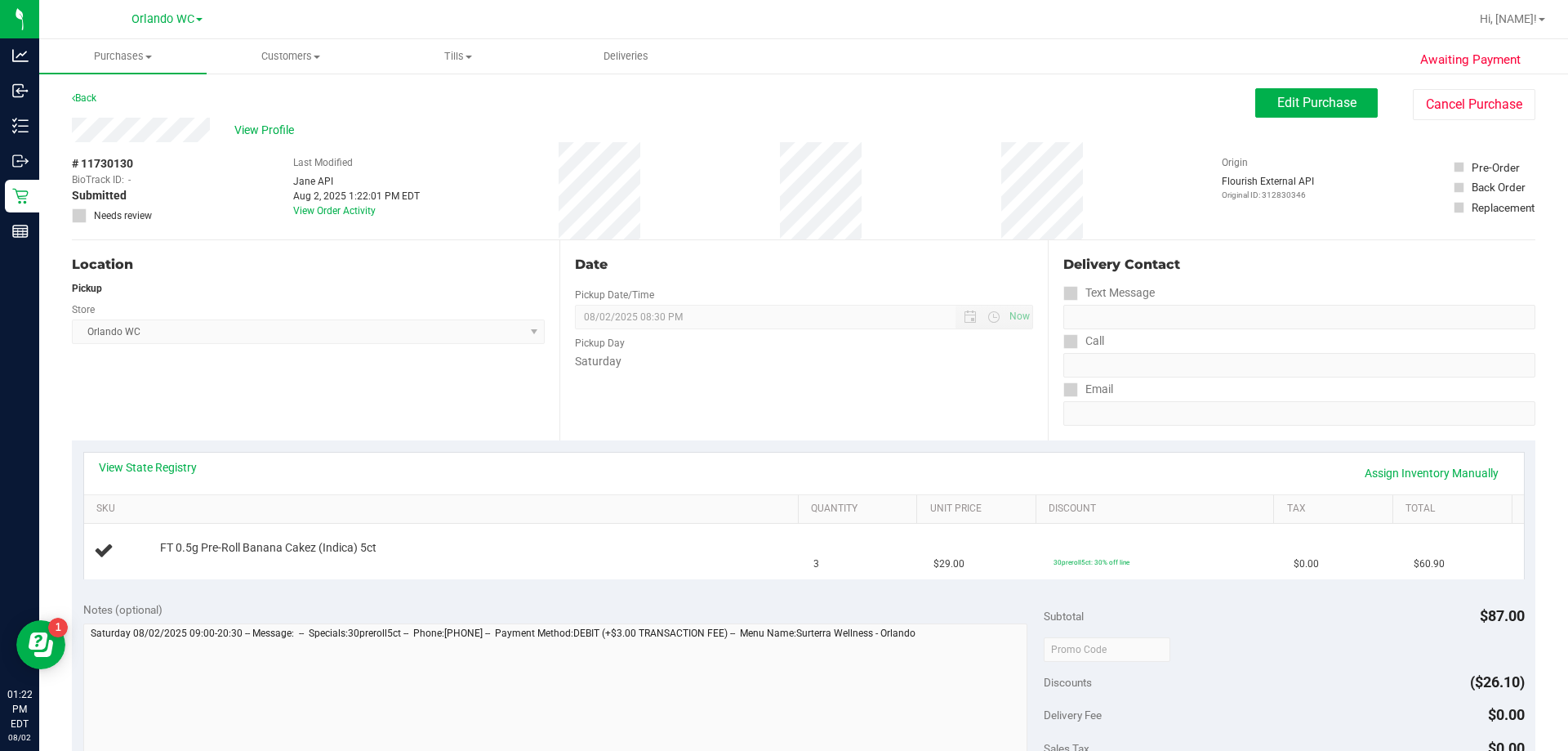 click on "Location
Pickup
Store
Orlando WC Select Store Bonita Springs WC Boynton Beach WC Bradenton WC Brandon WC Brooksville WC Call Center Clermont WC Crestview WC Deerfield Beach WC Delray Beach WC Deltona WC Ft Walton Beach WC Ft. Lauderdale WC Ft. Myers WC Gainesville WC Jax Atlantic WC JAX DC REP Jax WC Key West WC Lakeland WC Largo WC Lehigh Acres DC REP Merritt Island WC Miami 72nd WC Miami Beach WC Miami Dadeland WC Miramar DC REP New Port Richey WC North Palm Beach WC North Port WC Ocala WC Orange Park WC Orlando Colonial WC Orlando DC REP Orlando WC Oviedo WC Palm Bay WC Palm Coast WC Panama City WC Pensacola WC Port Orange WC Port St. Lucie WC Sebring WC South Tampa WC St. Pete WC Summerfield WC Tallahassee DC REP Tallahassee WC Tampa DC Testing Tampa Warehouse Tampa WC TX Austin DC TX Plano Retail Winter Haven WC" at bounding box center (315, 340) 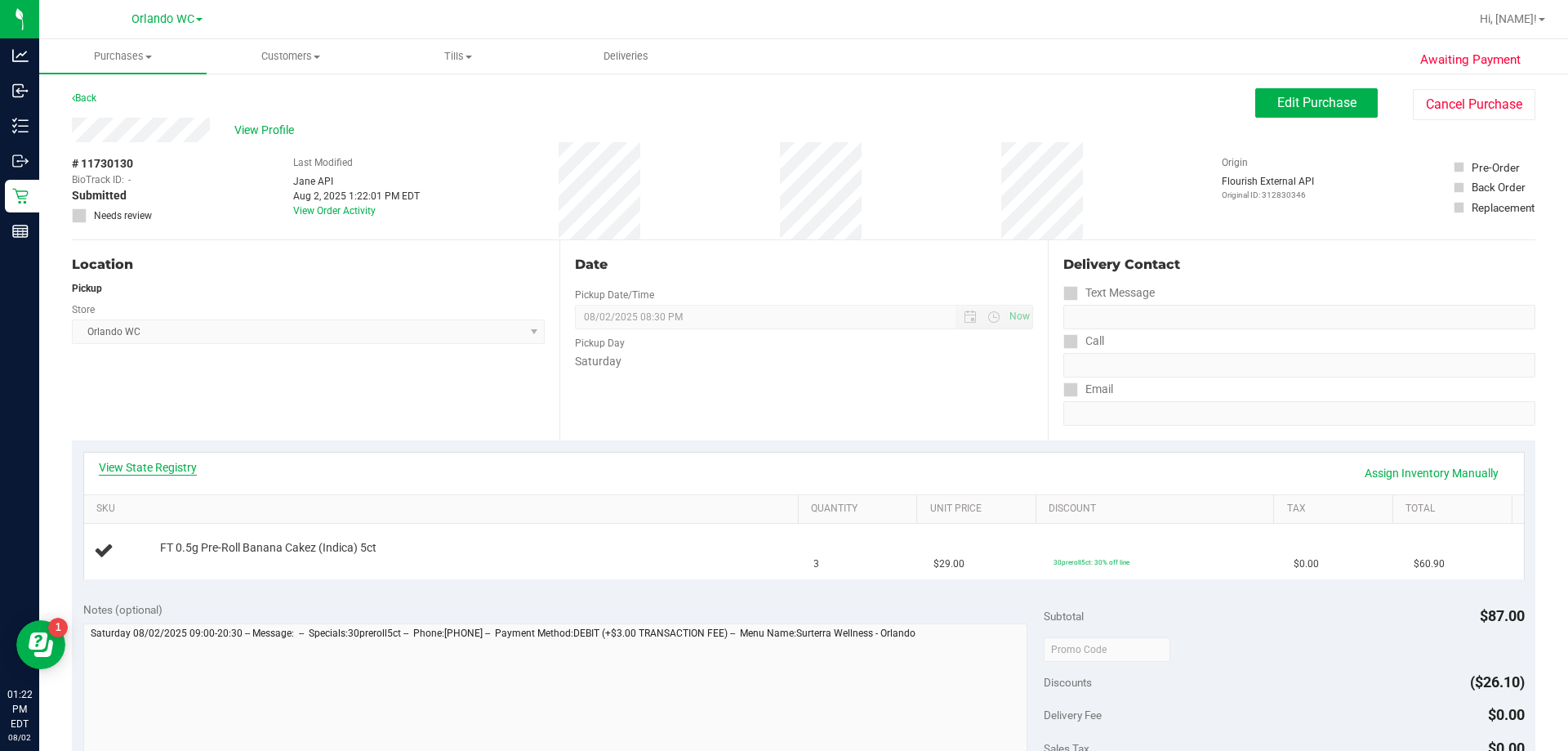 click on "View State Registry" at bounding box center (148, 467) 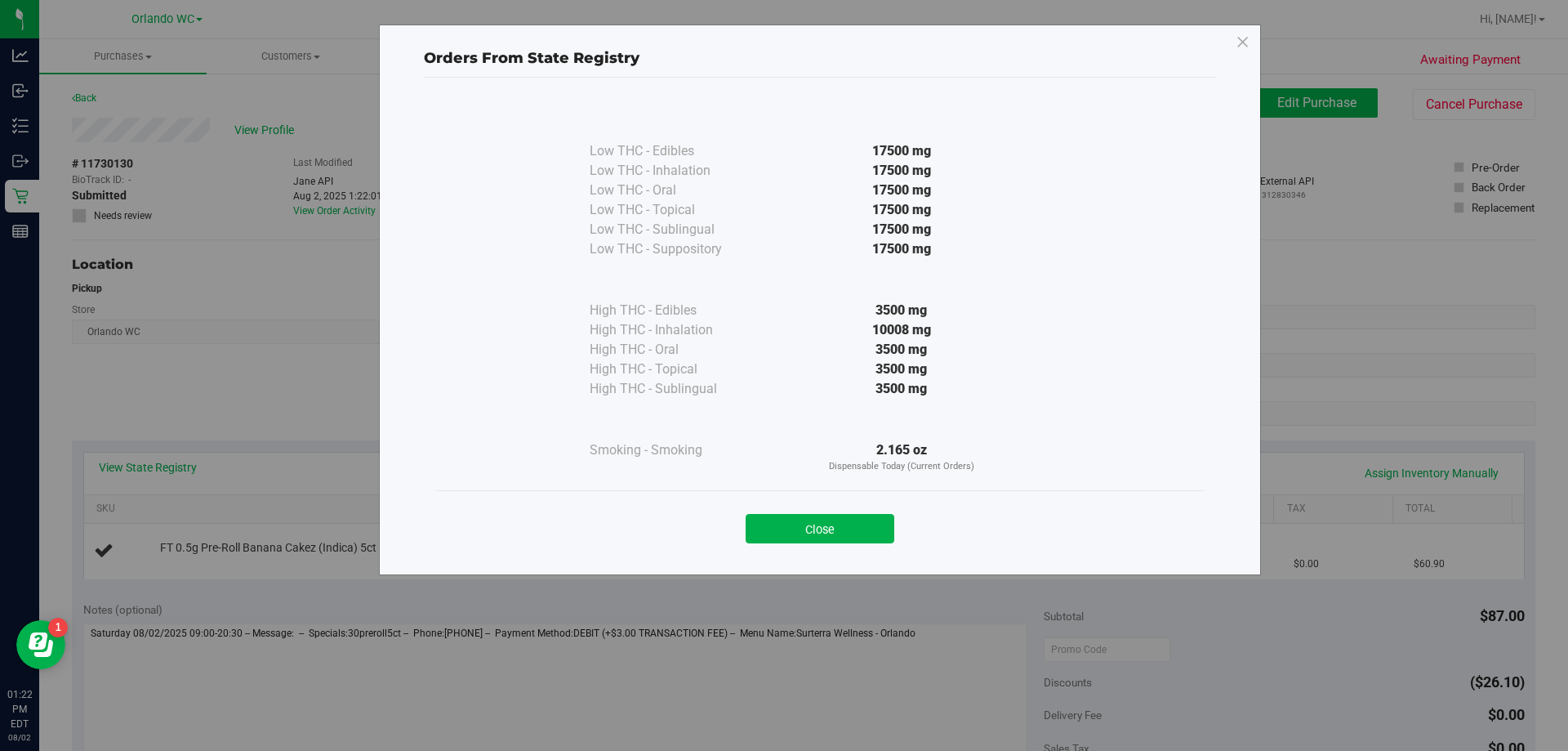 click at bounding box center [902, 419] 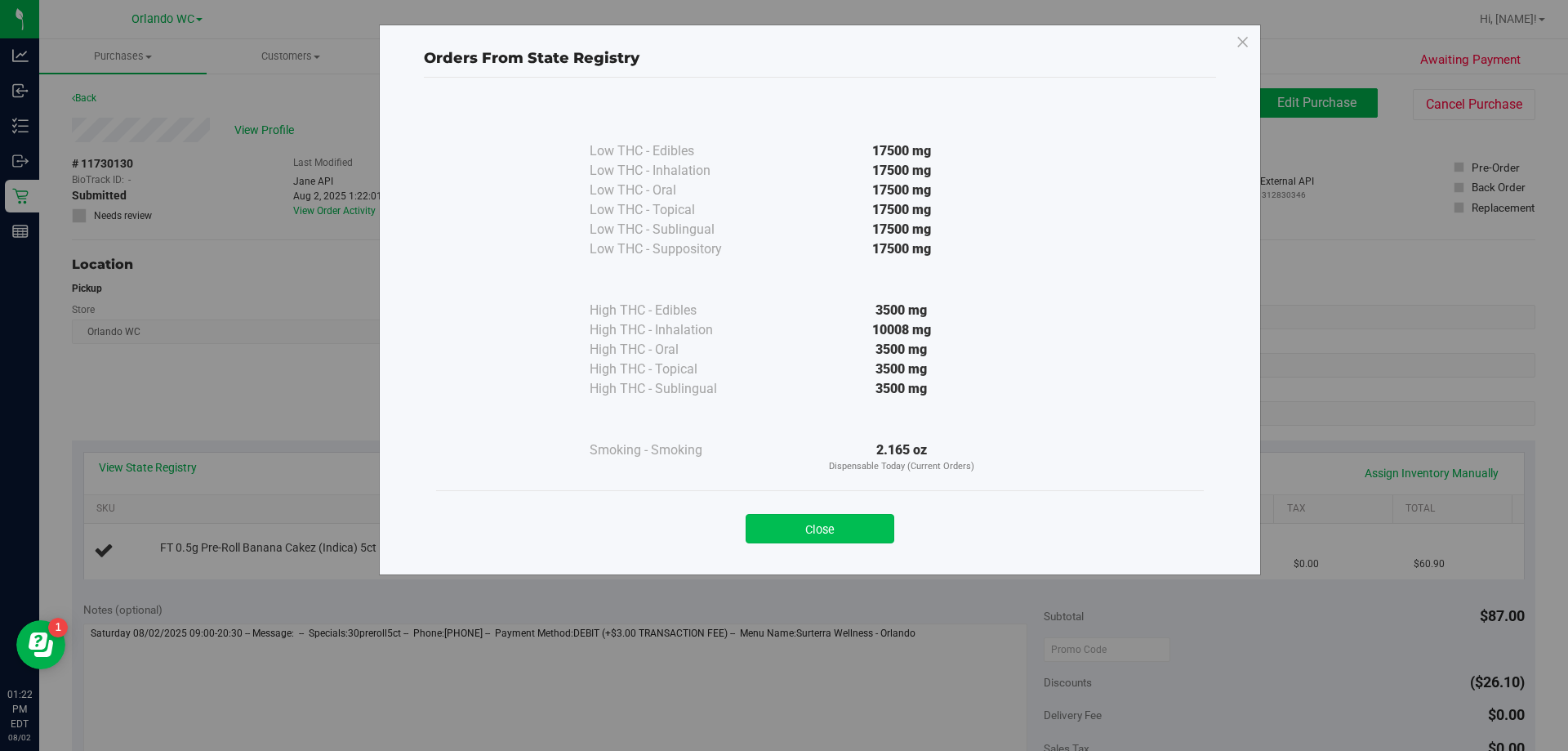 click on "Close" at bounding box center [820, 529] 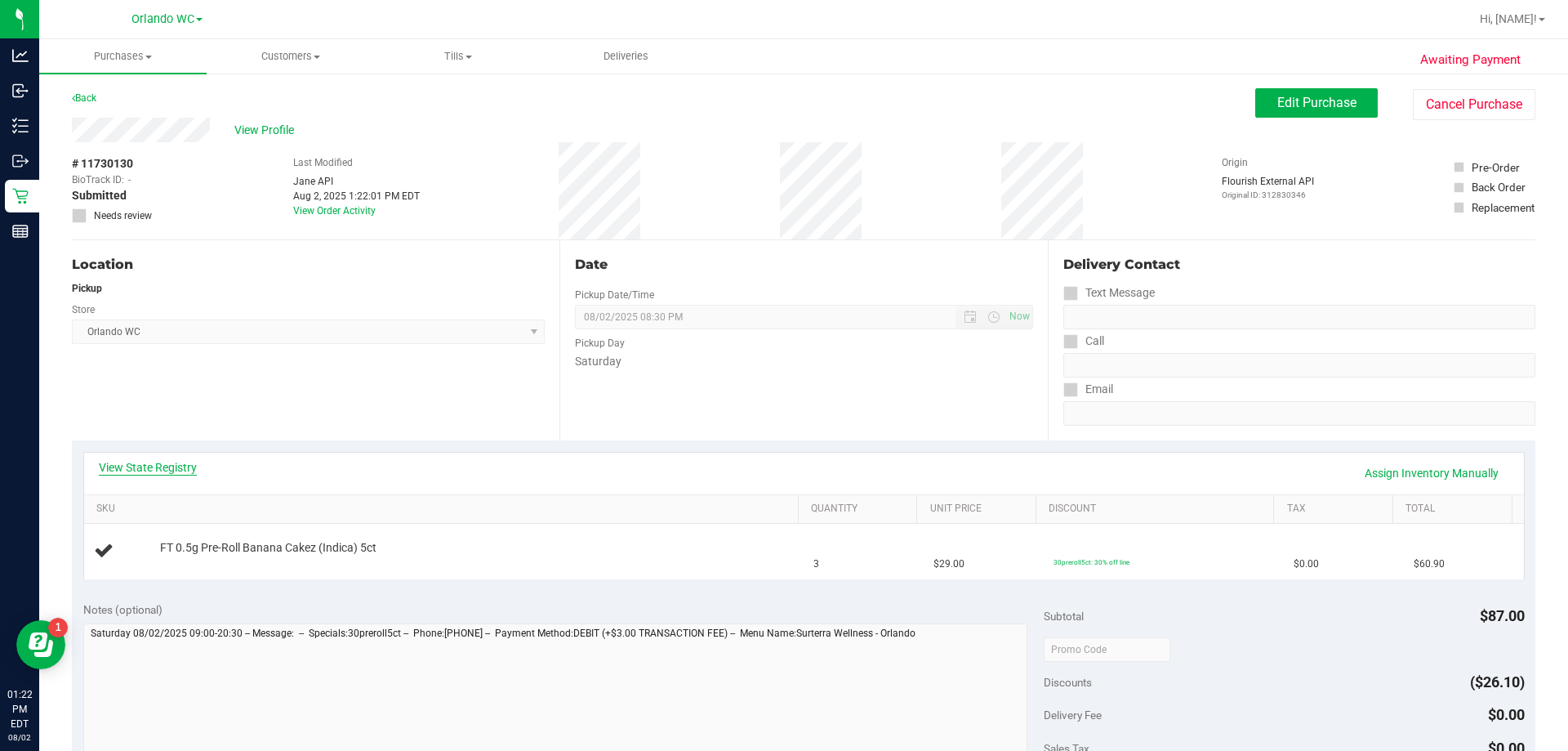 click on "View State Registry" at bounding box center (148, 467) 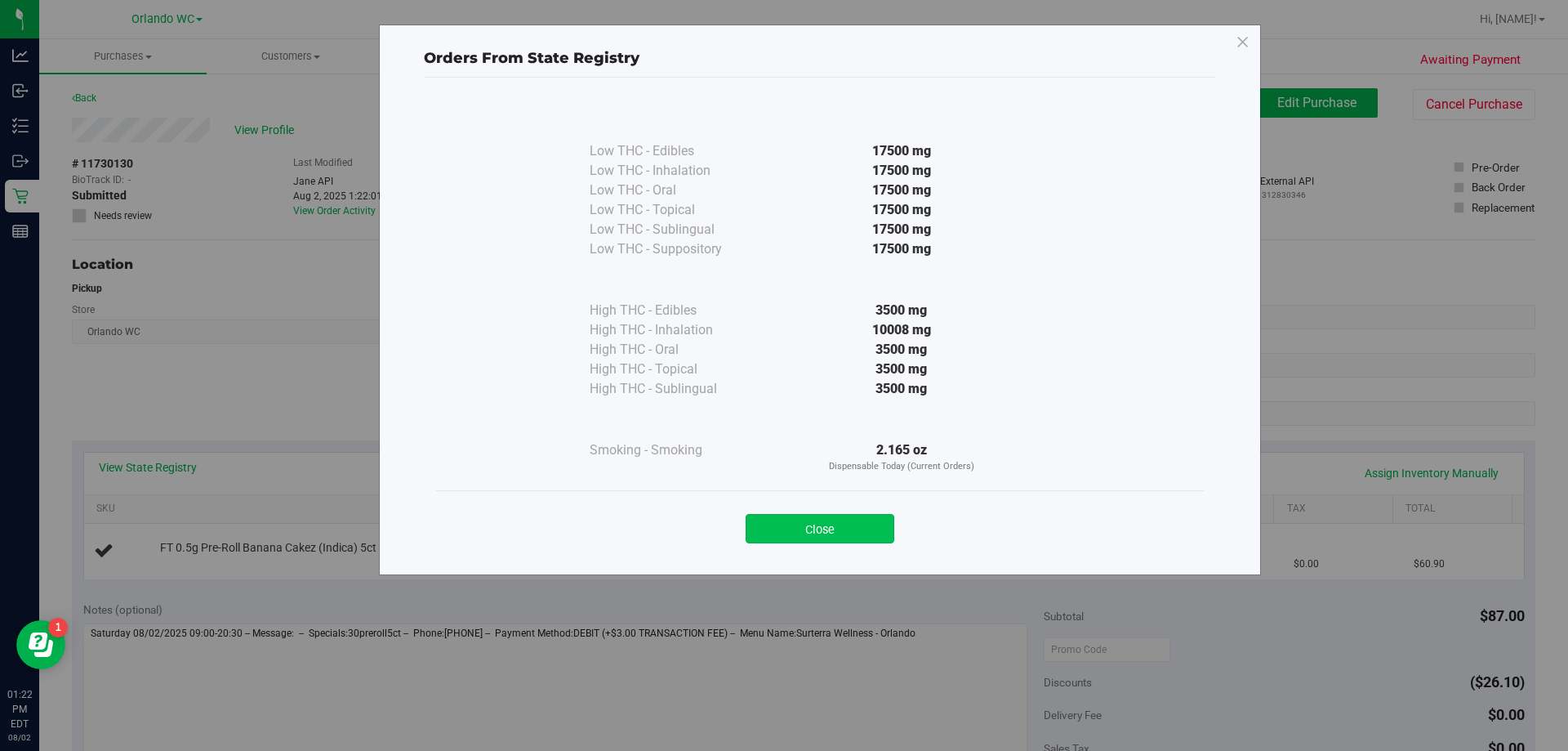 click on "Close" at bounding box center [820, 529] 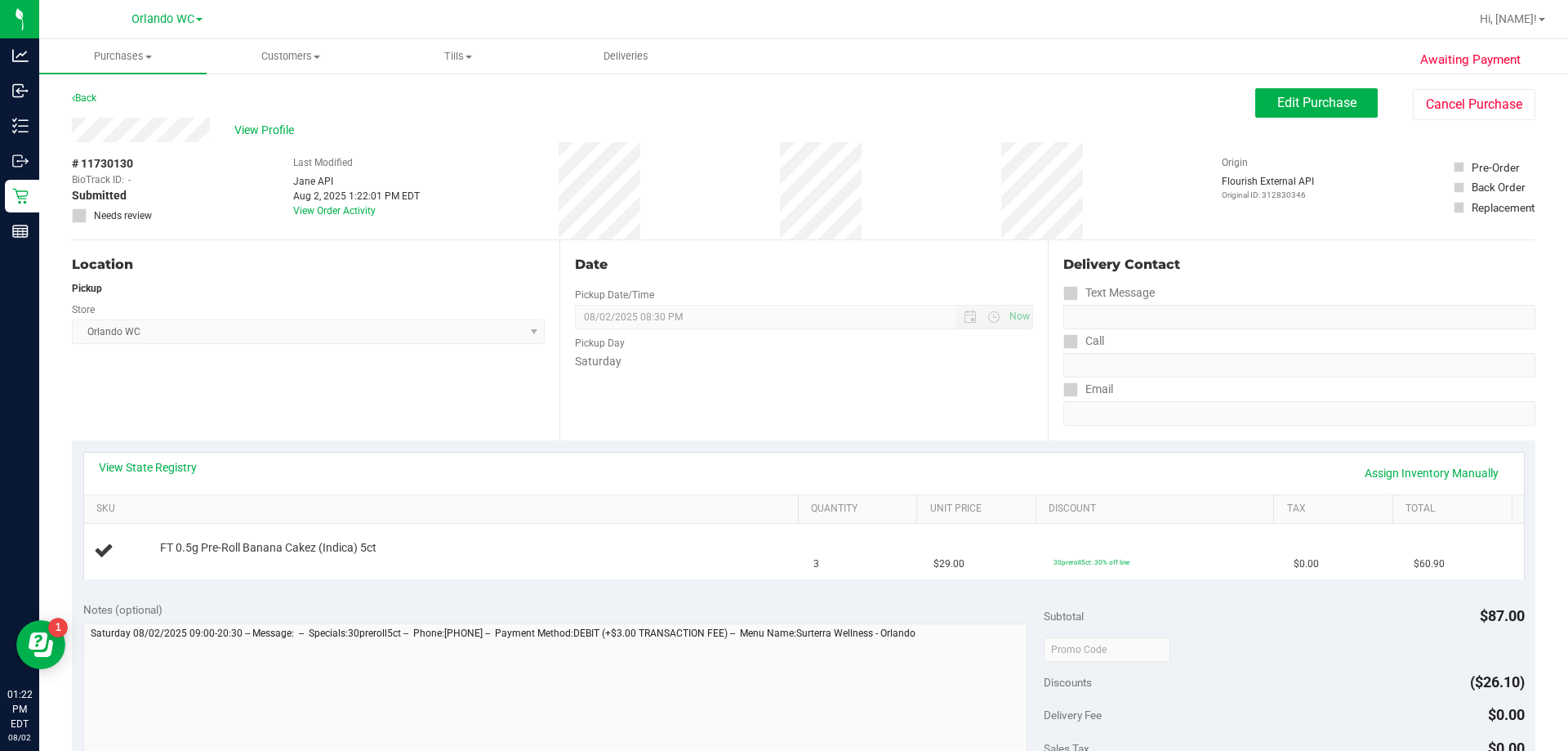 click on "Location
Pickup
Store
Orlando WC Select Store Bonita Springs WC Boynton Beach WC Bradenton WC Brandon WC Brooksville WC Call Center Clermont WC Crestview WC Deerfield Beach WC Delray Beach WC Deltona WC Ft Walton Beach WC Ft. Lauderdale WC Ft. Myers WC Gainesville WC Jax Atlantic WC JAX DC REP Jax WC Key West WC Lakeland WC Largo WC Lehigh Acres DC REP Merritt Island WC Miami 72nd WC Miami Beach WC Miami Dadeland WC Miramar DC REP New Port Richey WC North Palm Beach WC North Port WC Ocala WC Orange Park WC Orlando Colonial WC Orlando DC REP Orlando WC Oviedo WC Palm Bay WC Palm Coast WC Panama City WC Pensacola WC Port Orange WC Port St. Lucie WC Sebring WC South Tampa WC St. Pete WC Summerfield WC Tallahassee DC REP Tallahassee WC Tampa DC Testing Tampa Warehouse Tampa WC TX Austin DC TX Plano Retail Winter Haven WC" at bounding box center [315, 340] 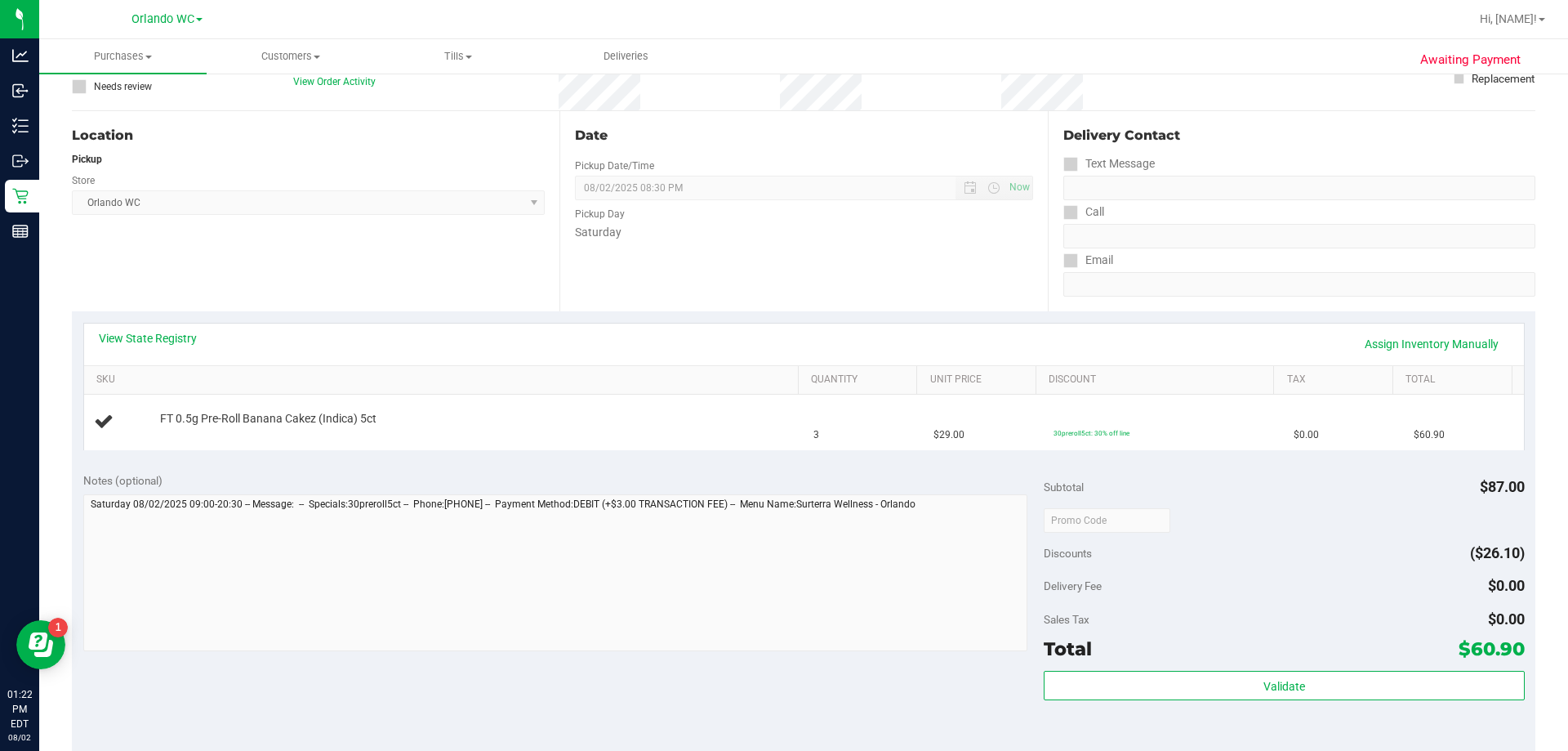 scroll, scrollTop: 163, scrollLeft: 0, axis: vertical 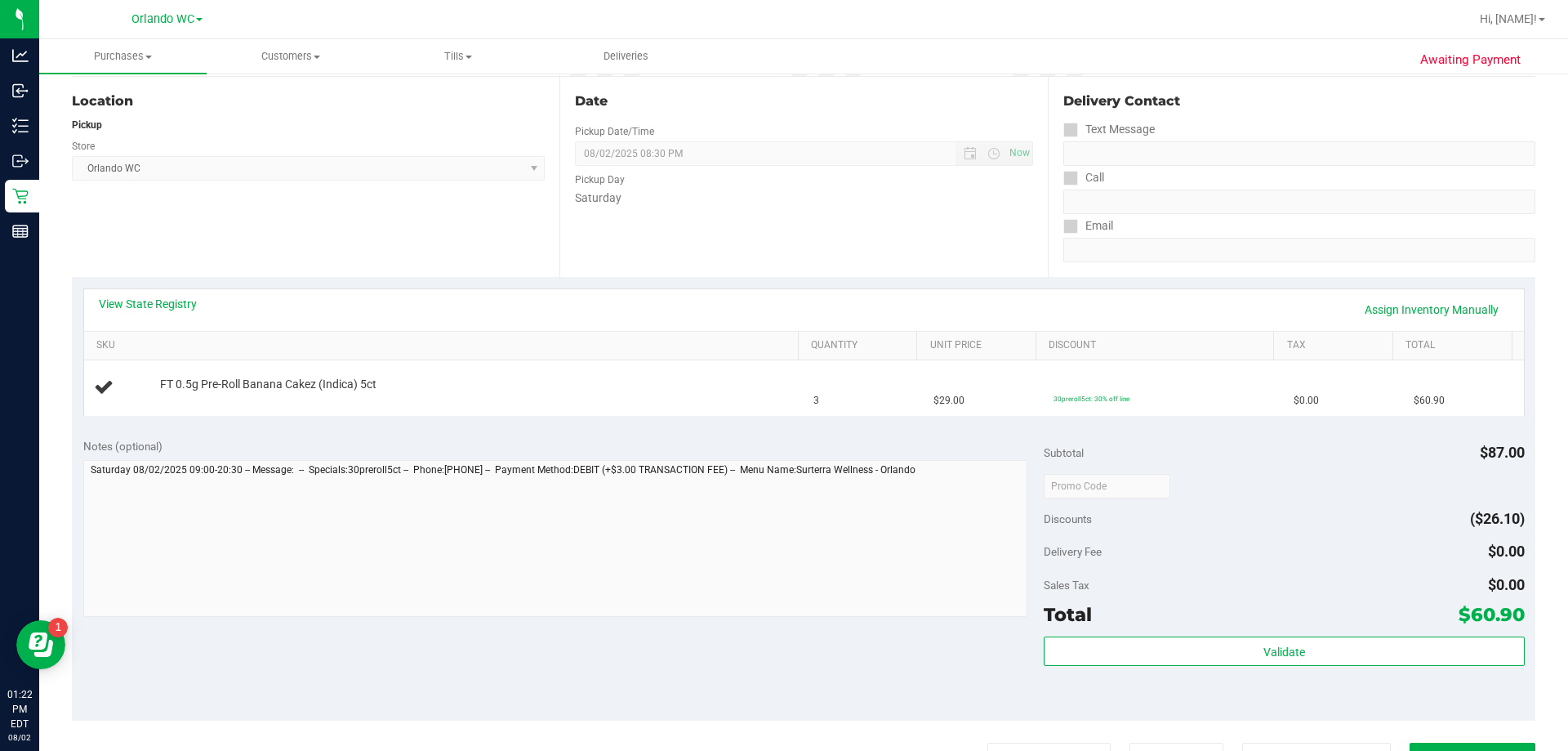 click on "Location
Pickup
Store
Orlando WC Select Store Bonita Springs WC Boynton Beach WC Bradenton WC Brandon WC Brooksville WC Call Center Clermont WC Crestview WC Deerfield Beach WC Delray Beach WC Deltona WC Ft Walton Beach WC Ft. Lauderdale WC Ft. Myers WC Gainesville WC Jax Atlantic WC JAX DC REP Jax WC Key West WC Lakeland WC Largo WC Lehigh Acres DC REP Merritt Island WC Miami 72nd WC Miami Beach WC Miami Dadeland WC Miramar DC REP New Port Richey WC North Palm Beach WC North Port WC Ocala WC Orange Park WC Orlando Colonial WC Orlando DC REP Orlando WC Oviedo WC Palm Bay WC Palm Coast WC Panama City WC Pensacola WC Port Orange WC Port St. Lucie WC Sebring WC South Tampa WC St. Pete WC Summerfield WC Tallahassee DC REP Tallahassee WC Tampa DC Testing Tampa Warehouse Tampa WC TX Austin DC TX Plano Retail Winter Haven WC" at bounding box center (315, 177) 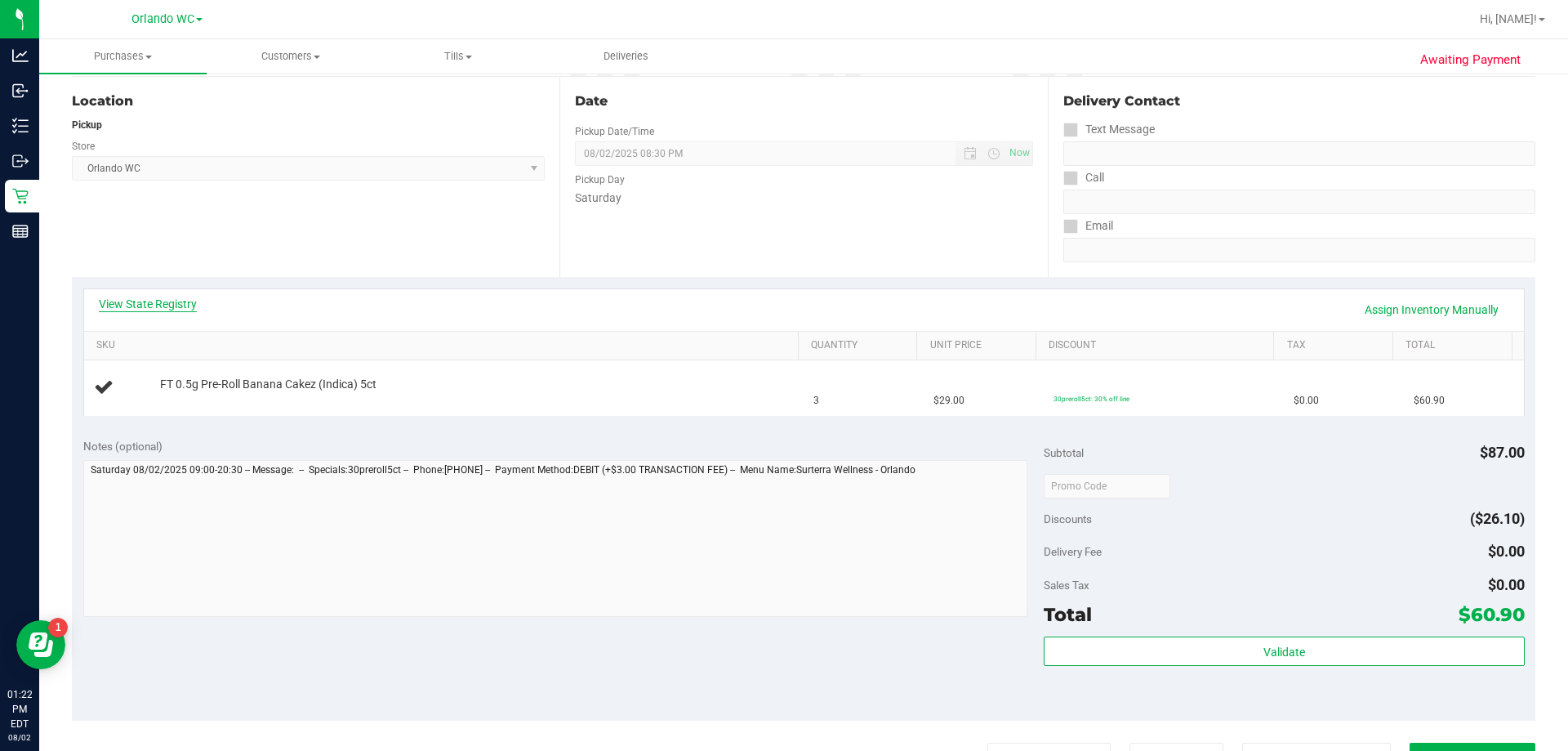 click on "View State Registry" at bounding box center [148, 304] 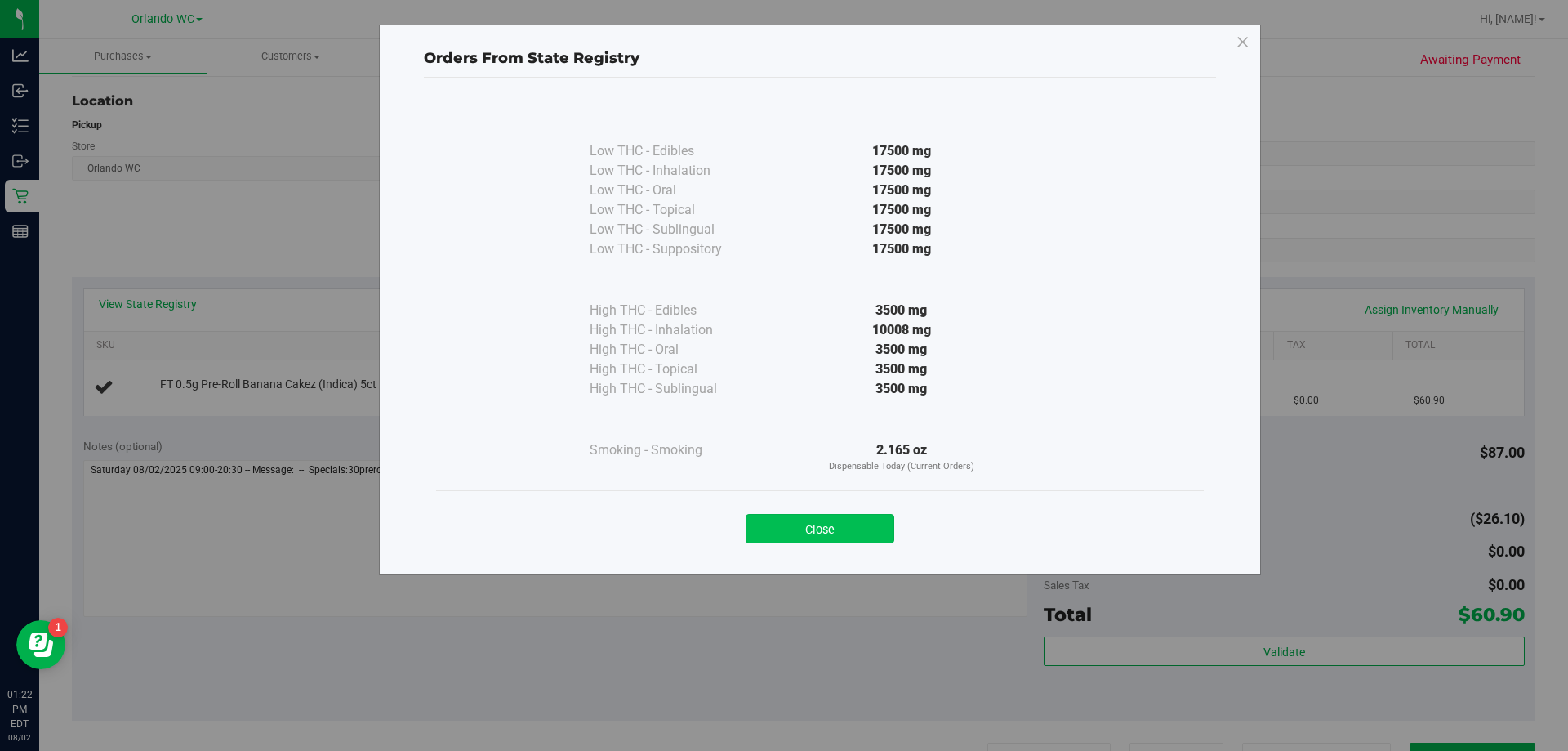 click on "Close" at bounding box center (820, 529) 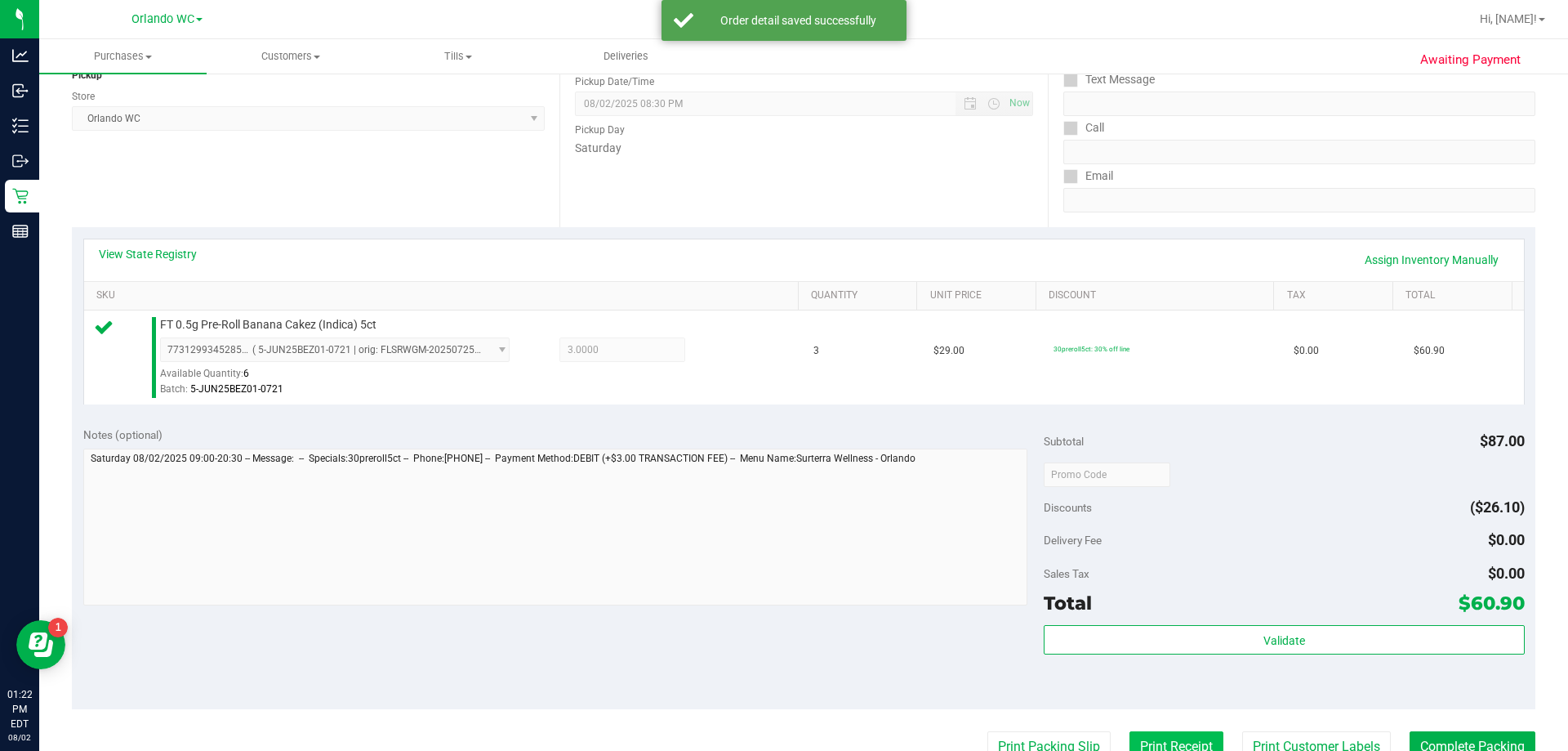 scroll, scrollTop: 490, scrollLeft: 0, axis: vertical 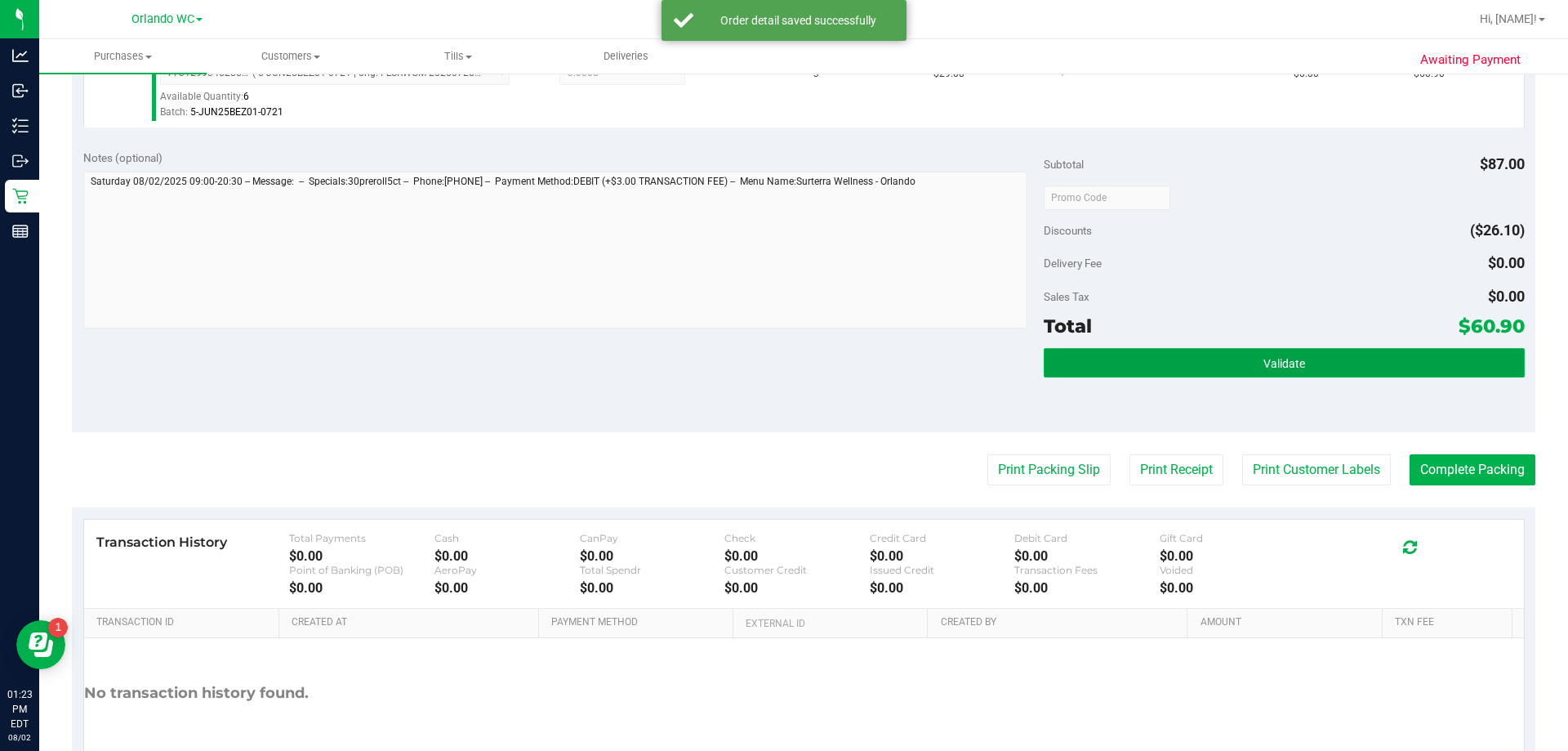 click on "Validate" at bounding box center (1284, 364) 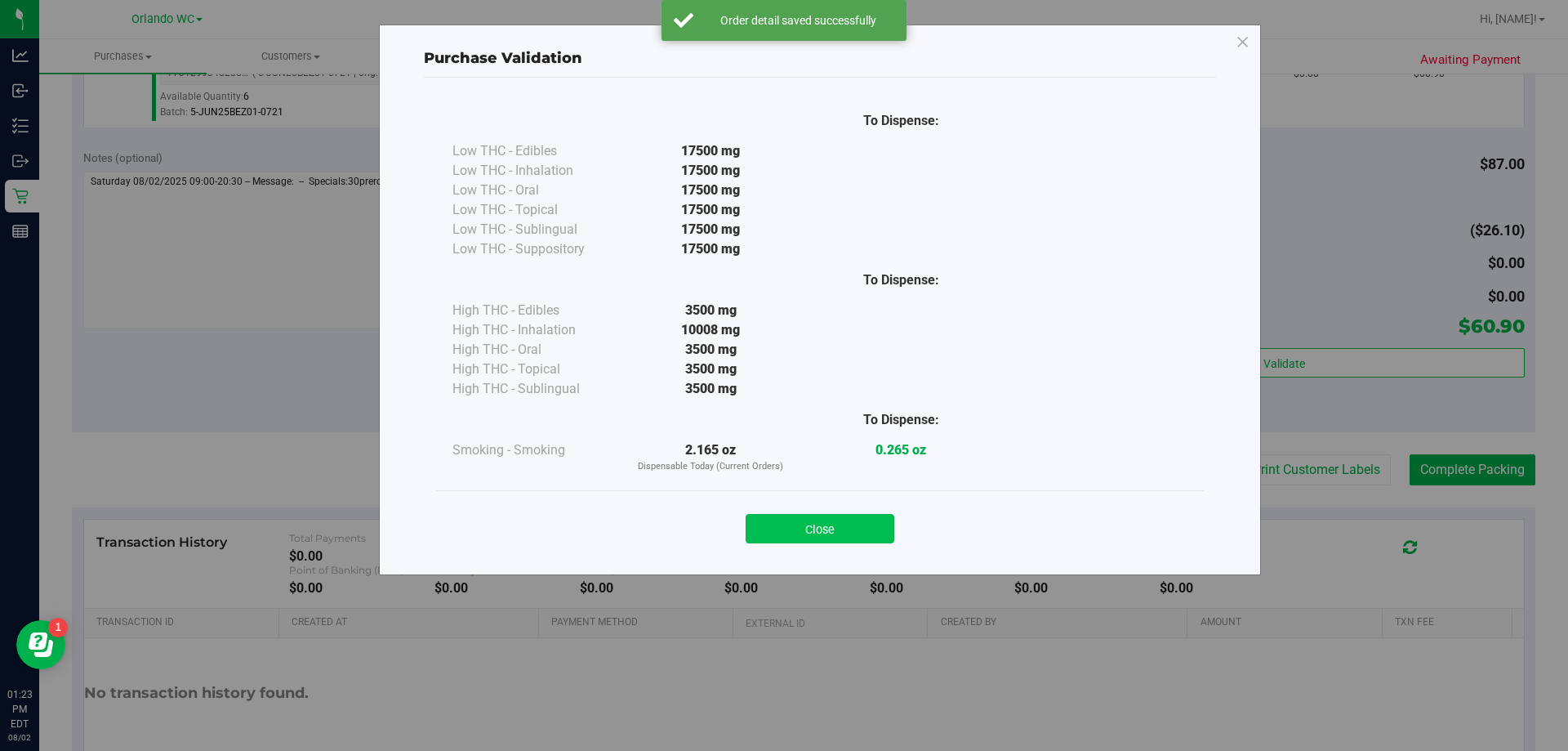 click on "Close" at bounding box center (820, 529) 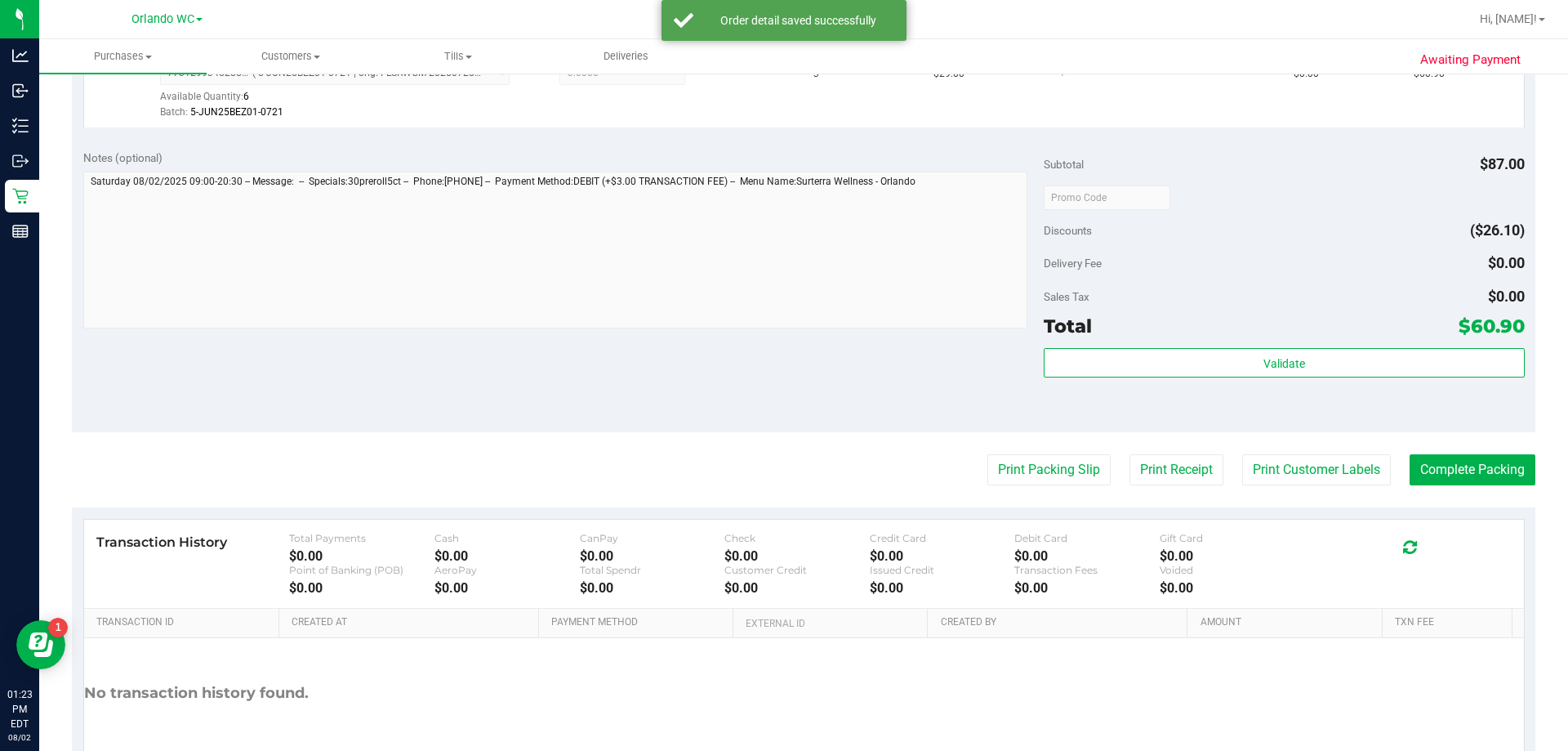 click on "Back
Edit Purchase
Cancel Purchase
View Profile
# [NUMBER]
BioTrack ID:
-
Submitted
Needs review
Last Modified
Jane API
Aug 2, 2025 1:22:01 PM EDT" at bounding box center [804, 205] 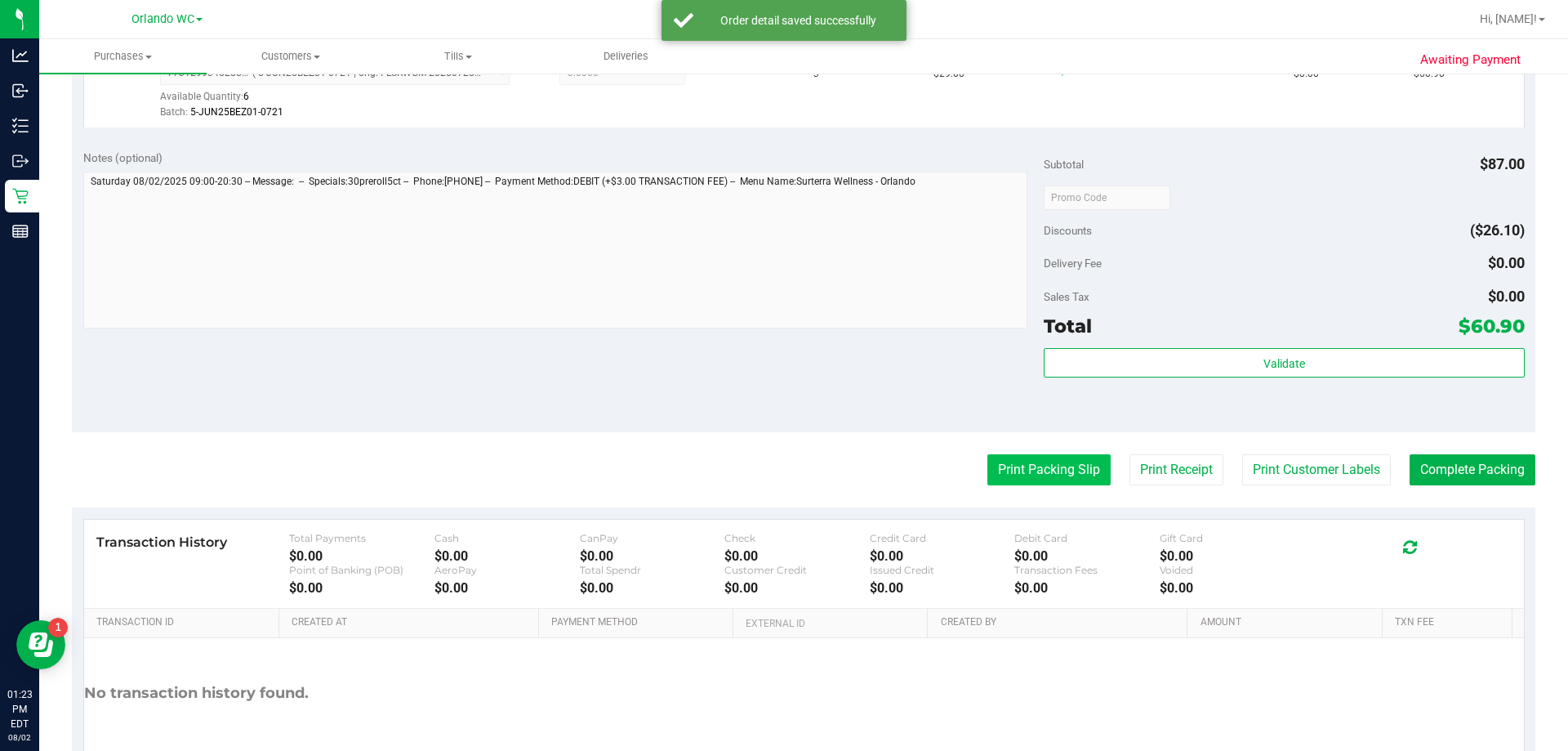 click on "Print Packing Slip" at bounding box center [1049, 470] 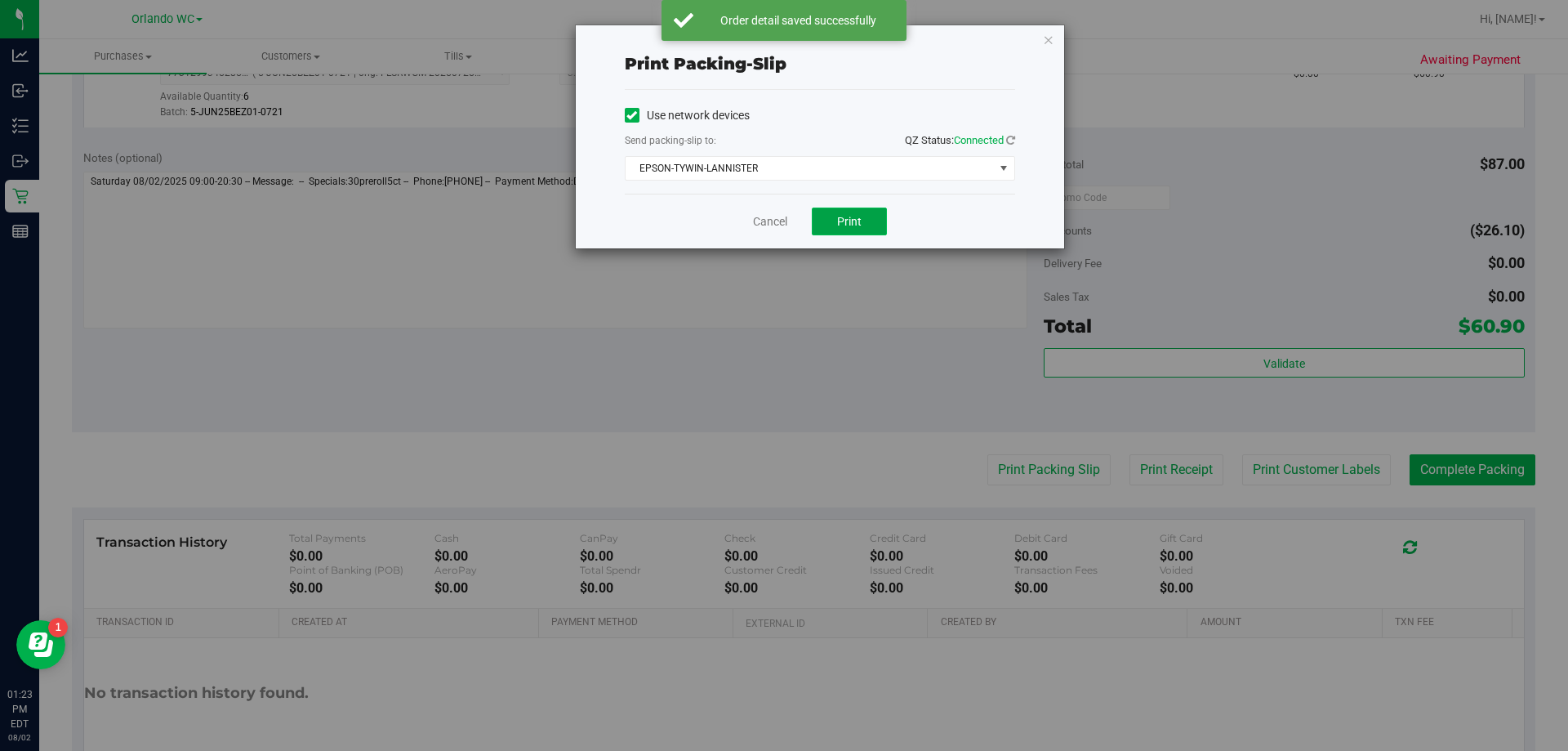 click on "Print" at bounding box center [849, 221] 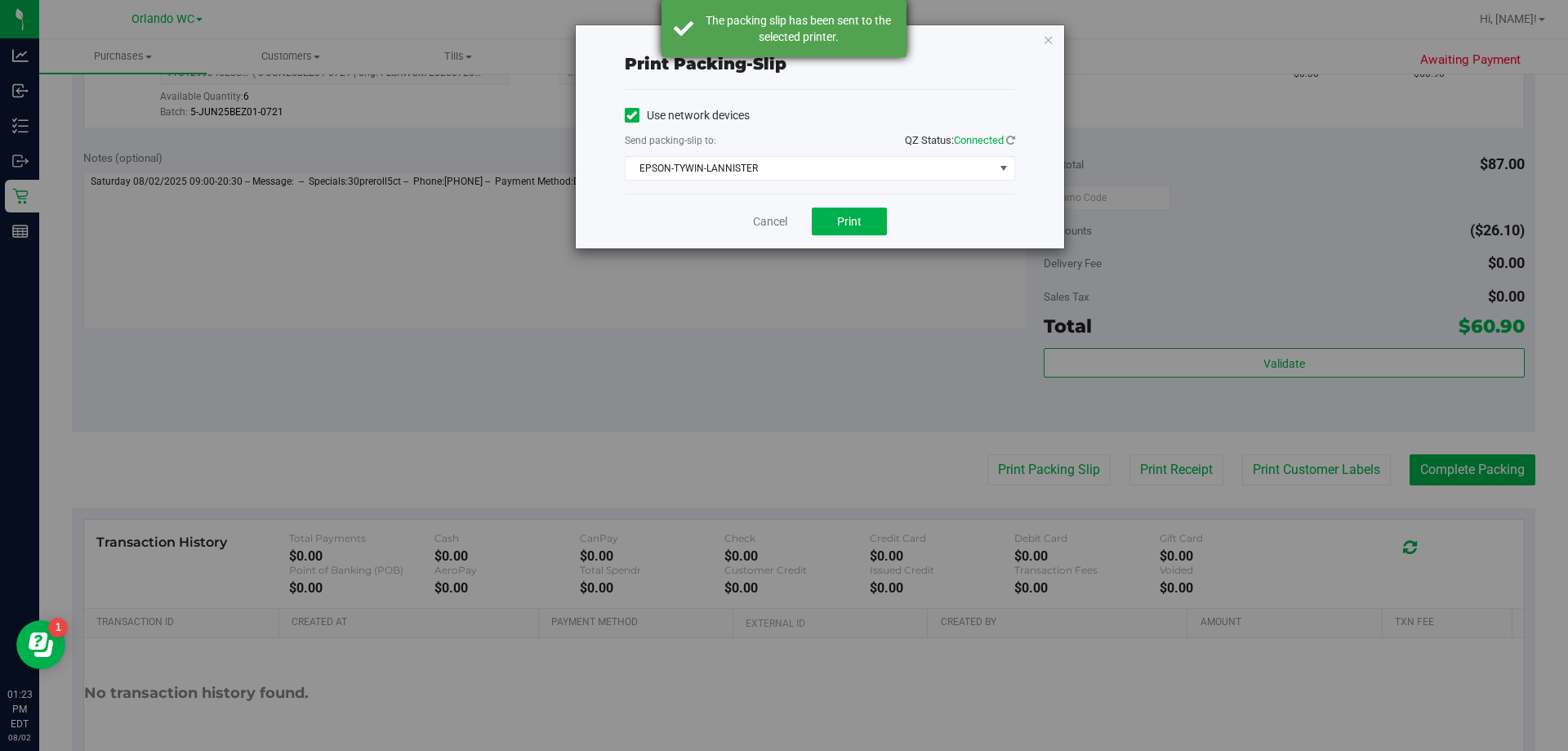 click on "The packing slip has been sent to the selected printer." at bounding box center (784, 29) 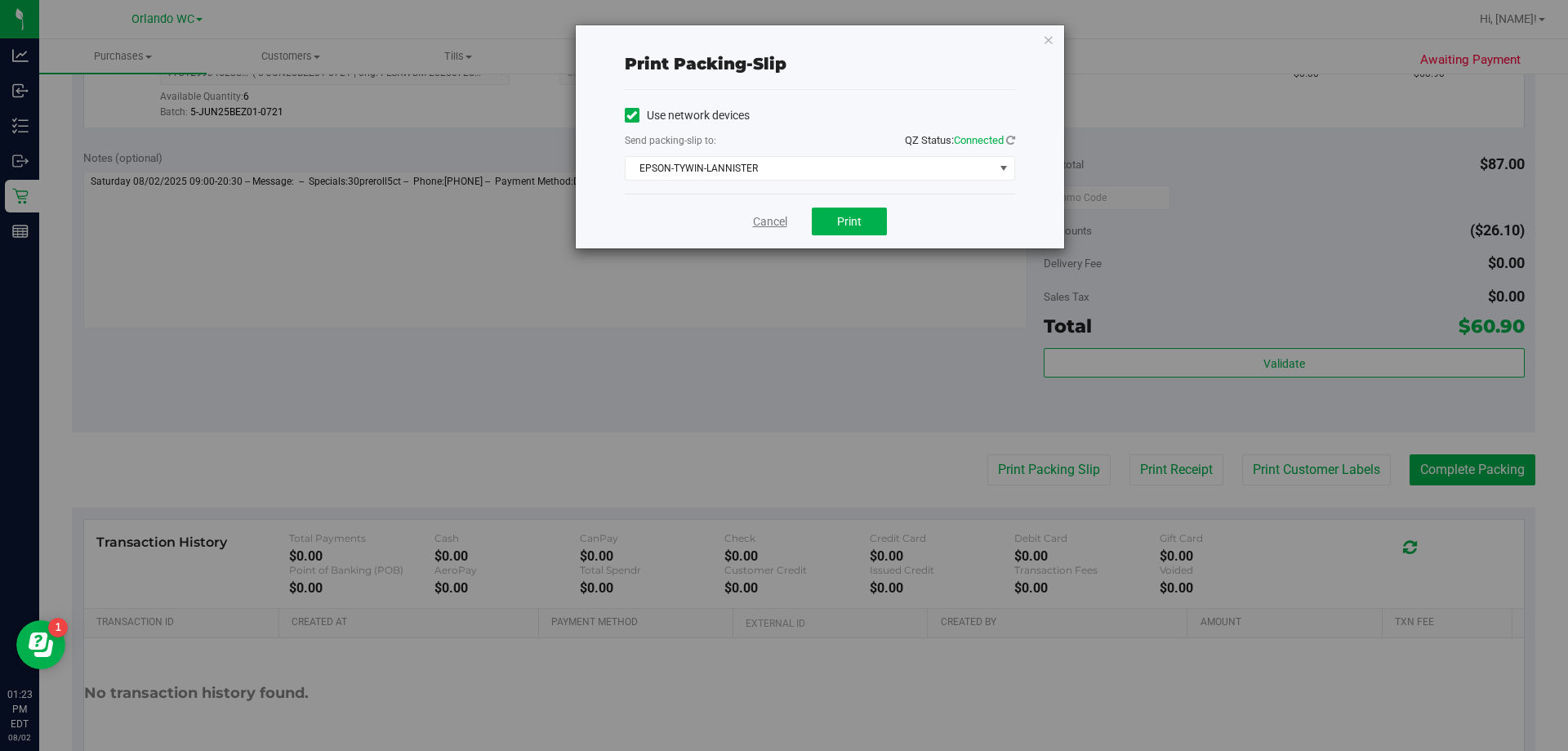 click on "Cancel" at bounding box center [770, 221] 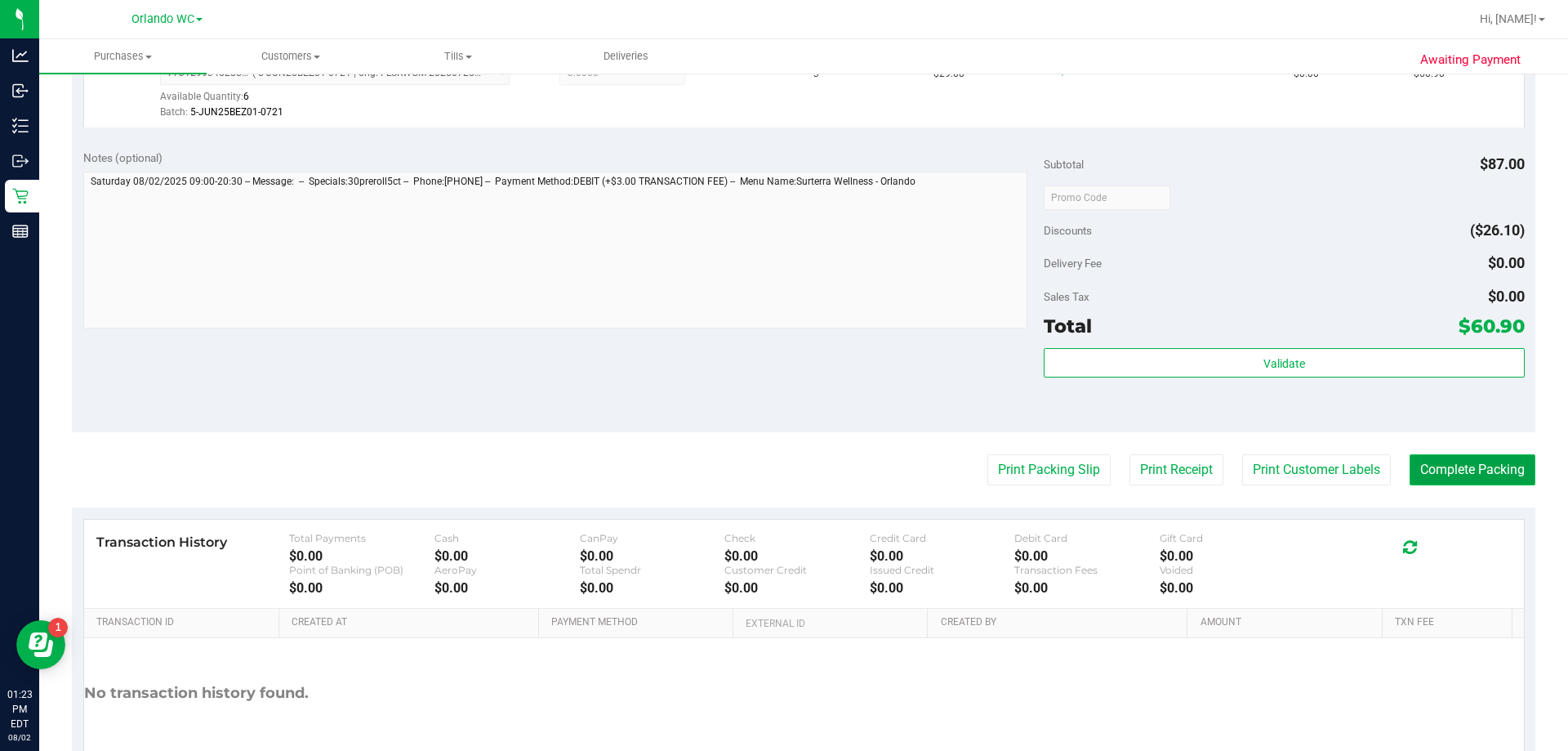 click on "Complete Packing" at bounding box center [1472, 470] 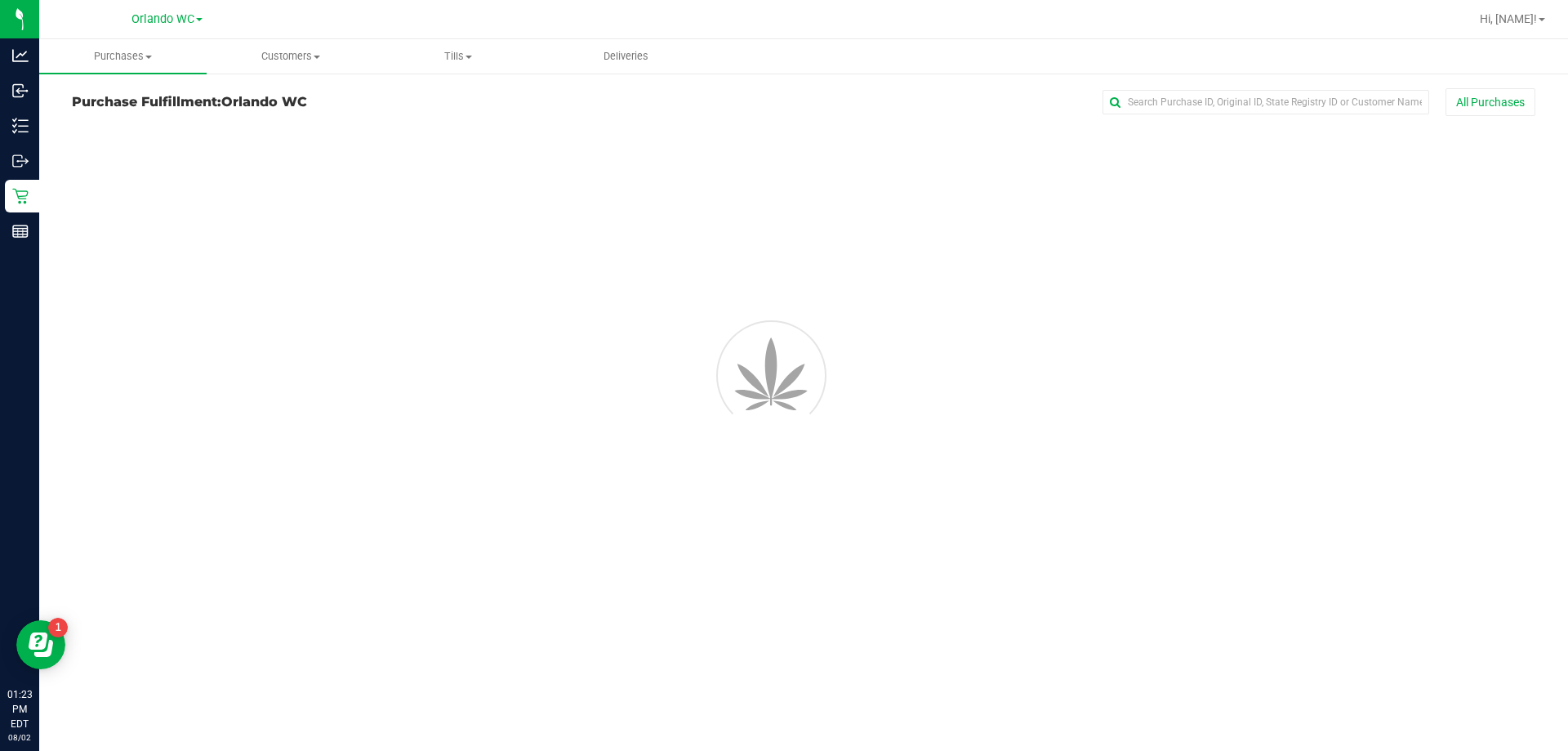 scroll, scrollTop: 0, scrollLeft: 0, axis: both 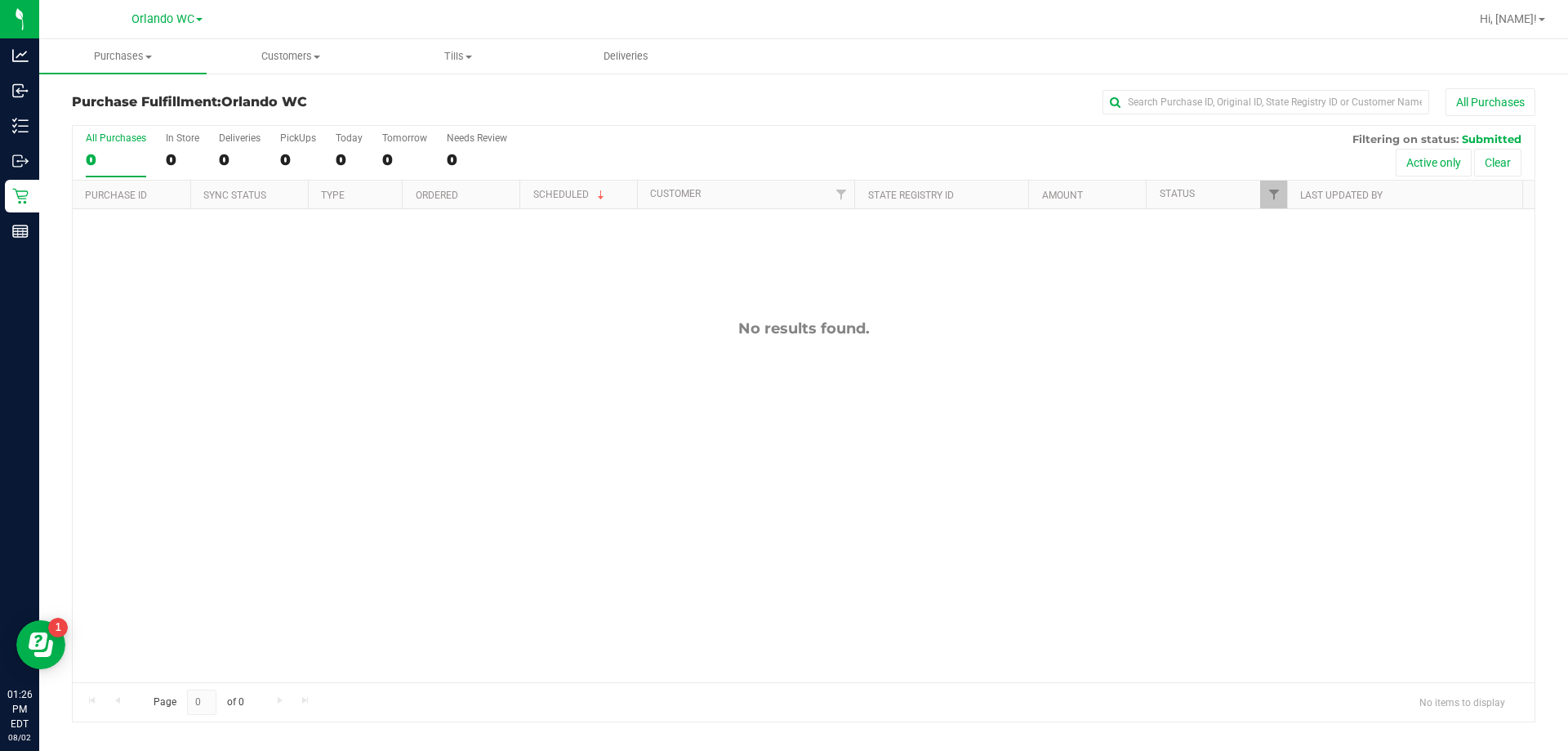 click on "All Purchases
0" at bounding box center [116, 154] 